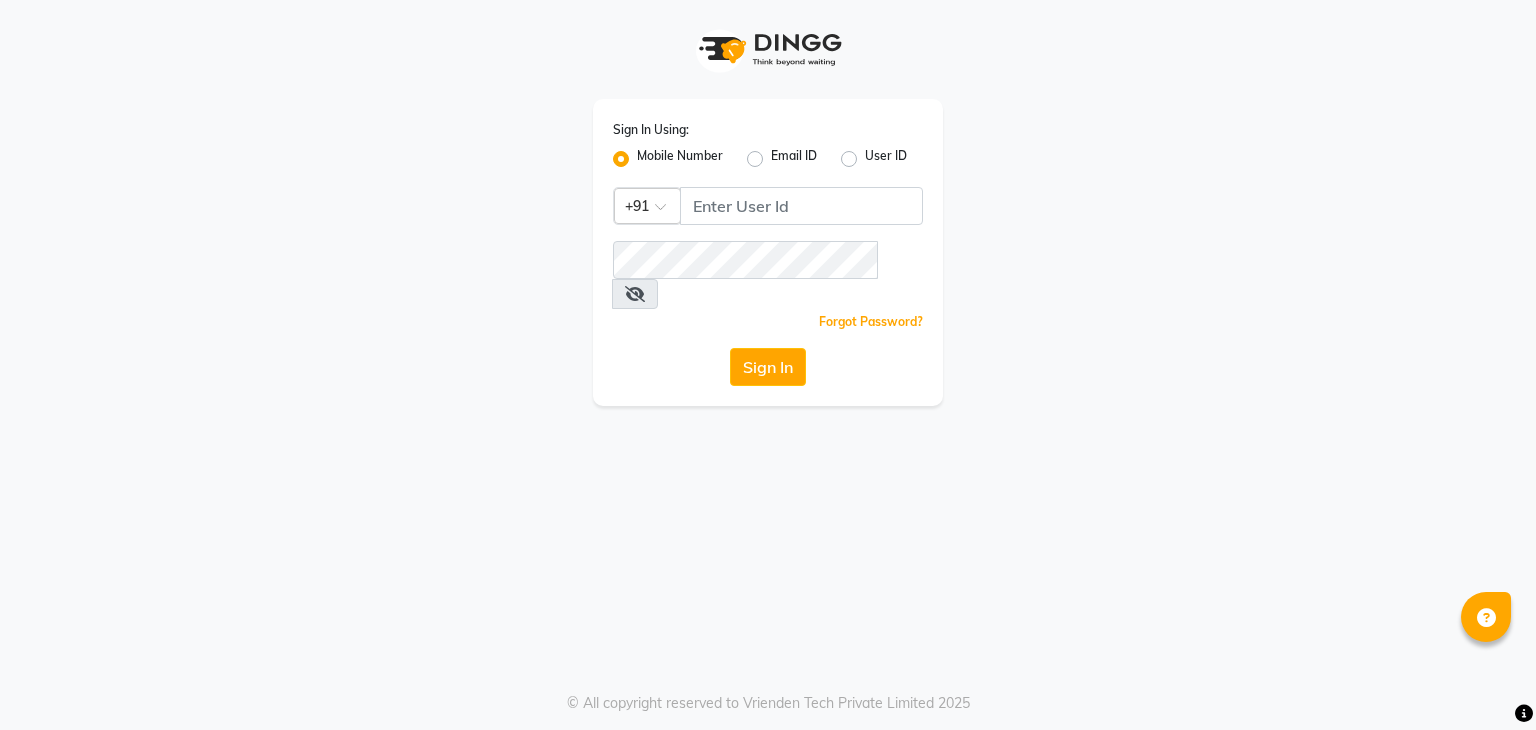 scroll, scrollTop: 0, scrollLeft: 0, axis: both 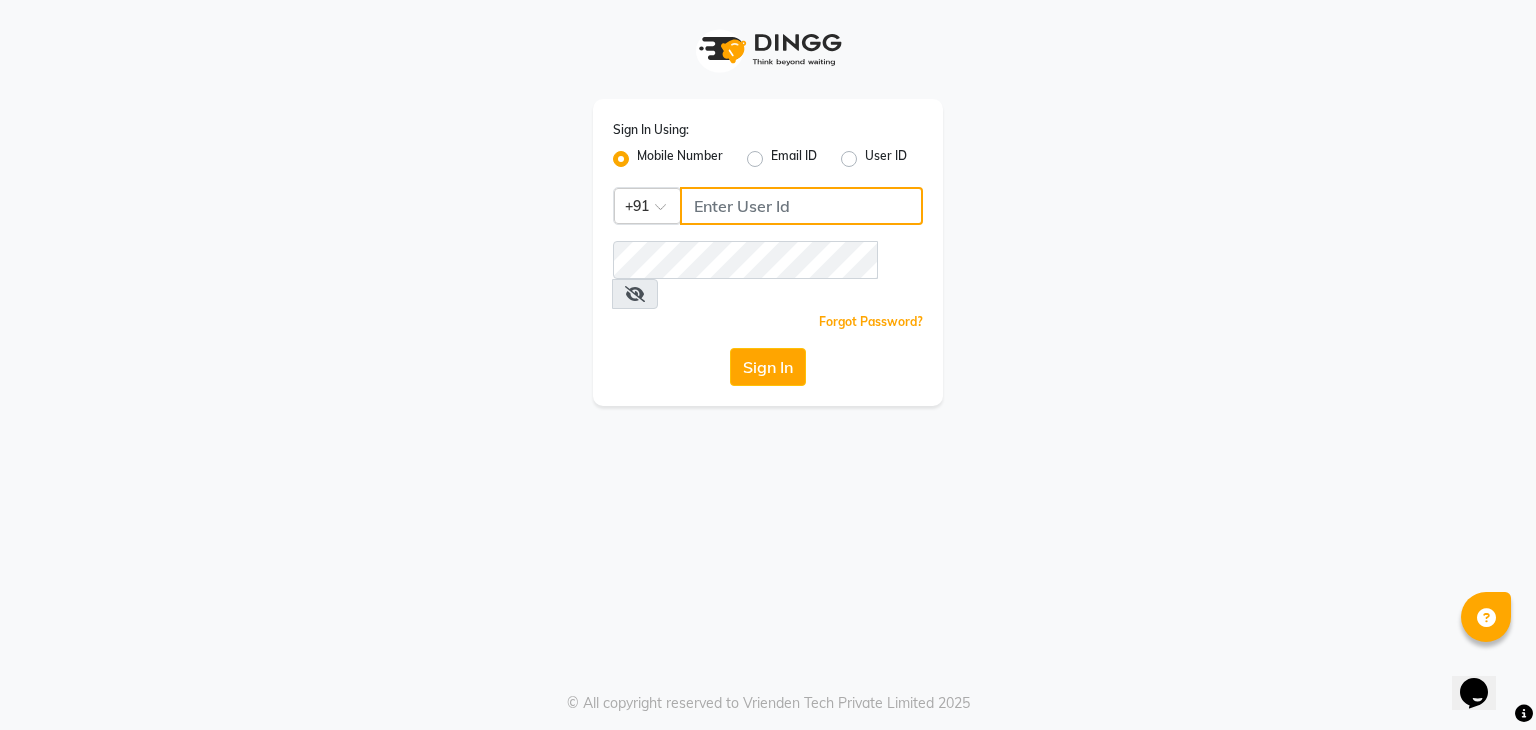 click 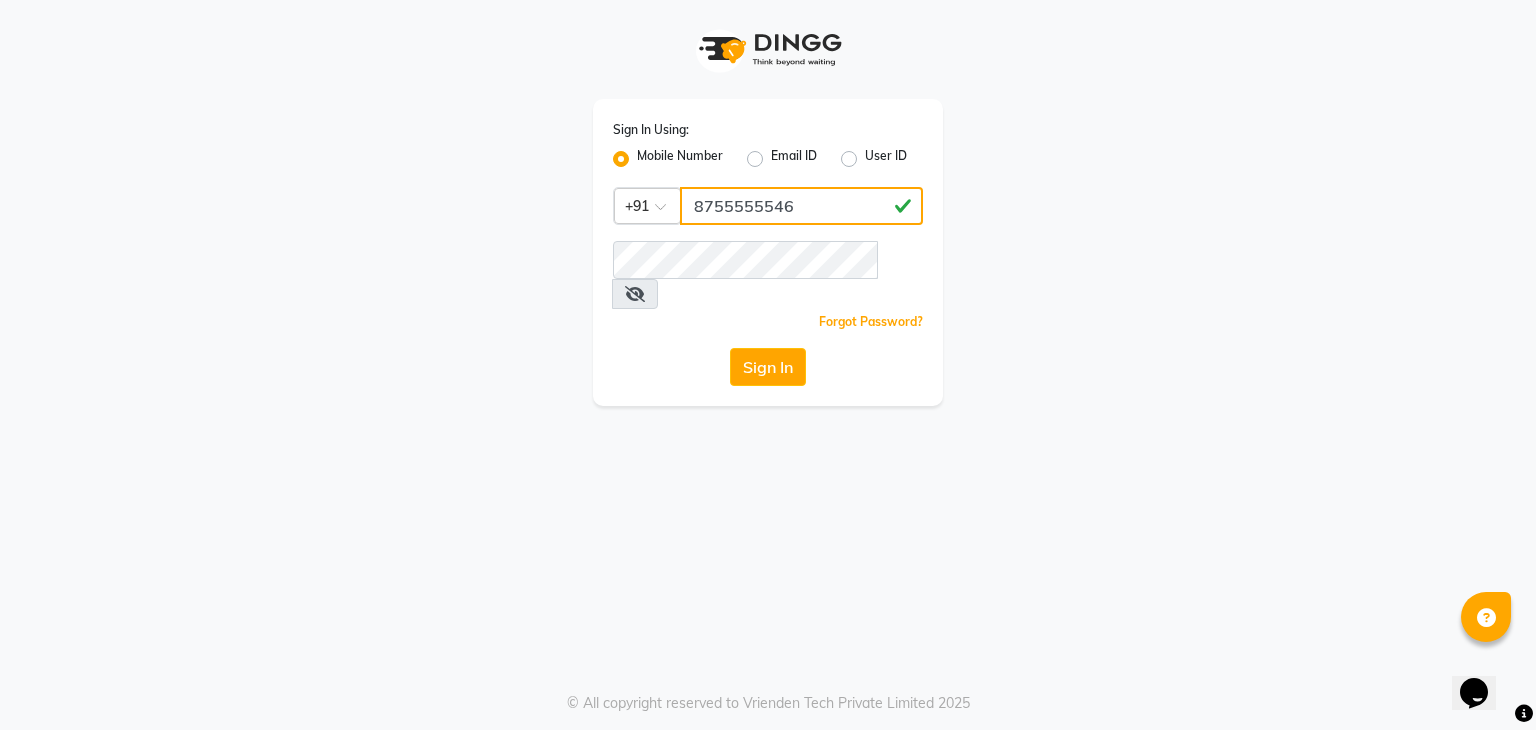 type on "8755555546" 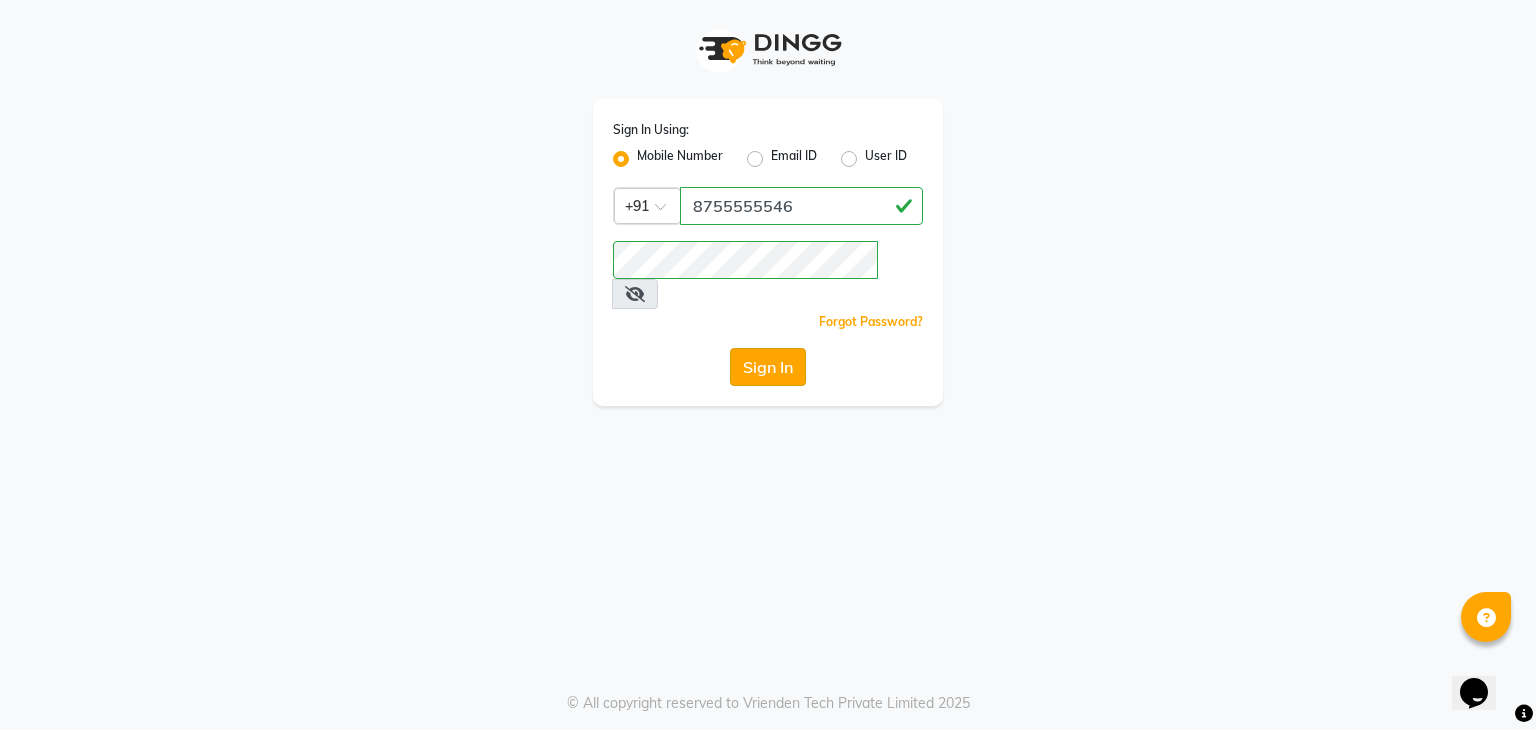click on "Sign In" 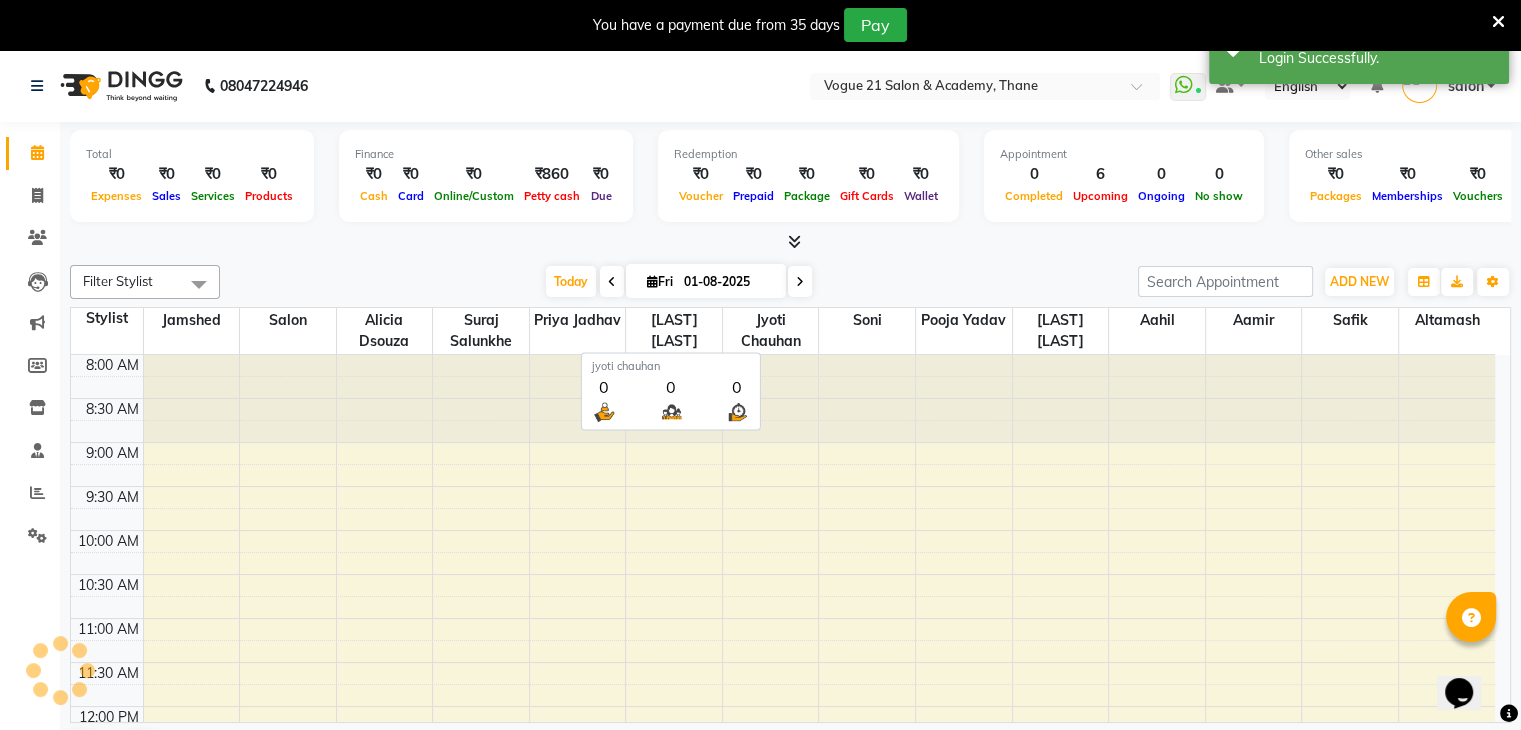 drag, startPoint x: 749, startPoint y: 335, endPoint x: 416, endPoint y: 321, distance: 333.29416 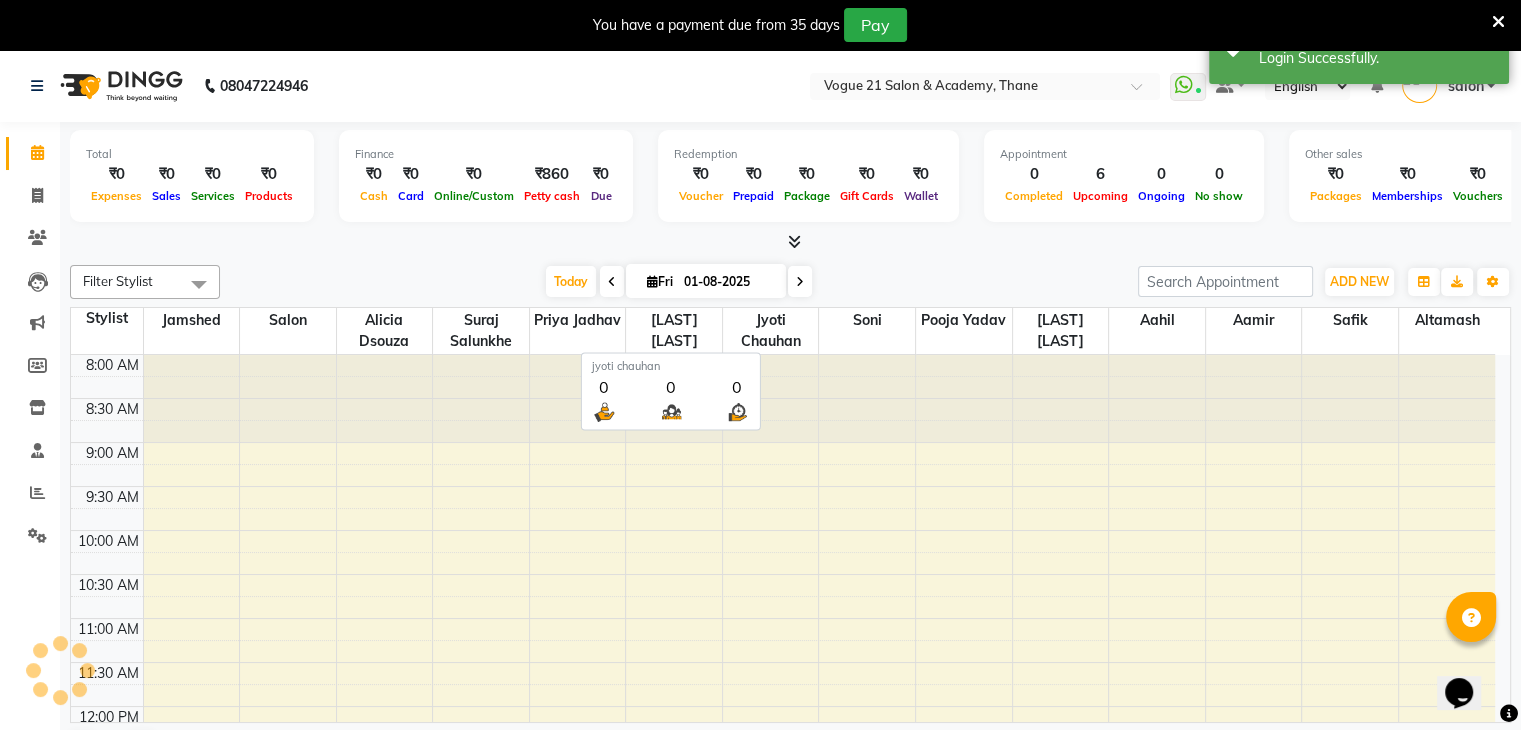 click on "Stylist Jamshed  salon Alicia Dsouza suraj salunkhe Priya jadhav Rihan malik jyoti chauhan soni Pooja yadav sameer jadhav aahil aamir  Safik Altamash" at bounding box center (783, 331) 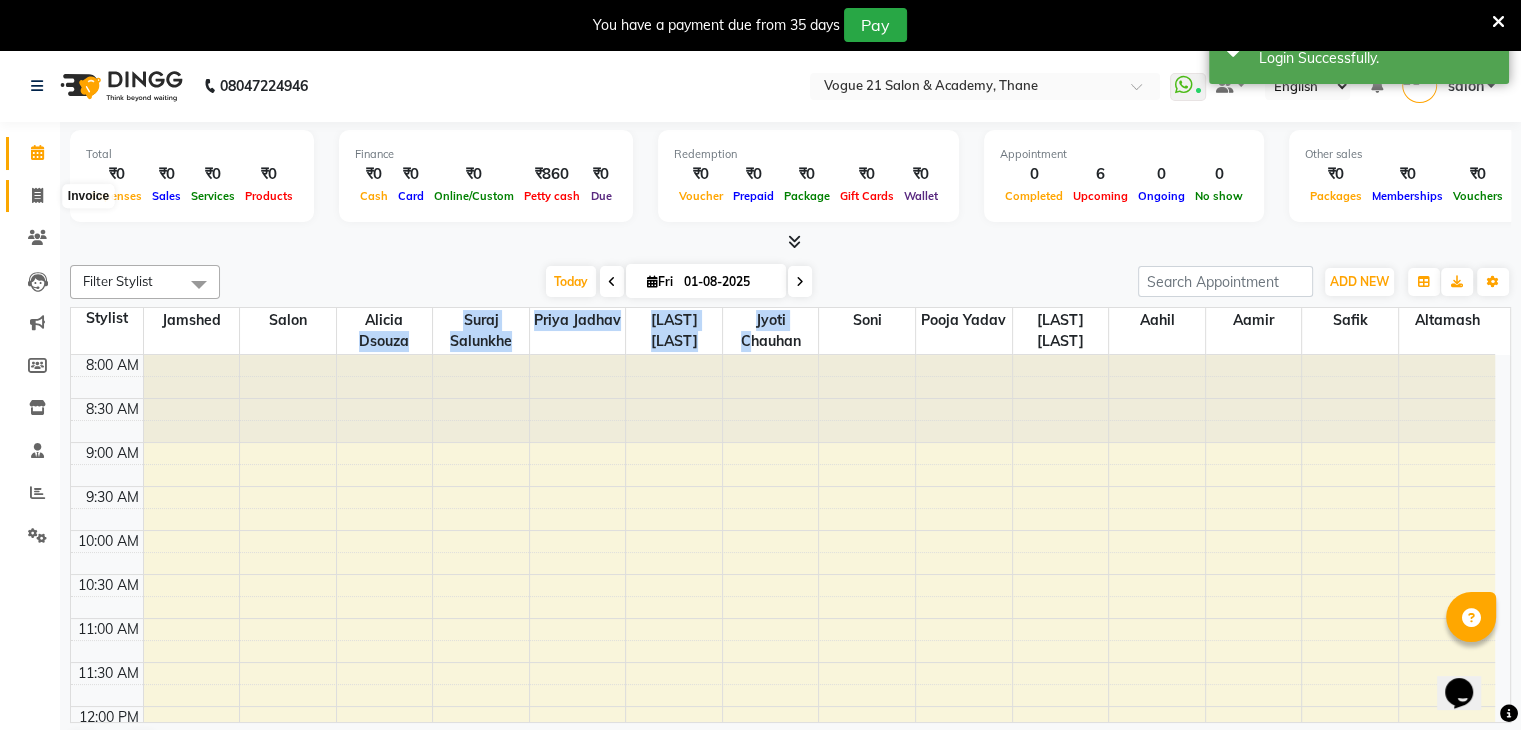 click 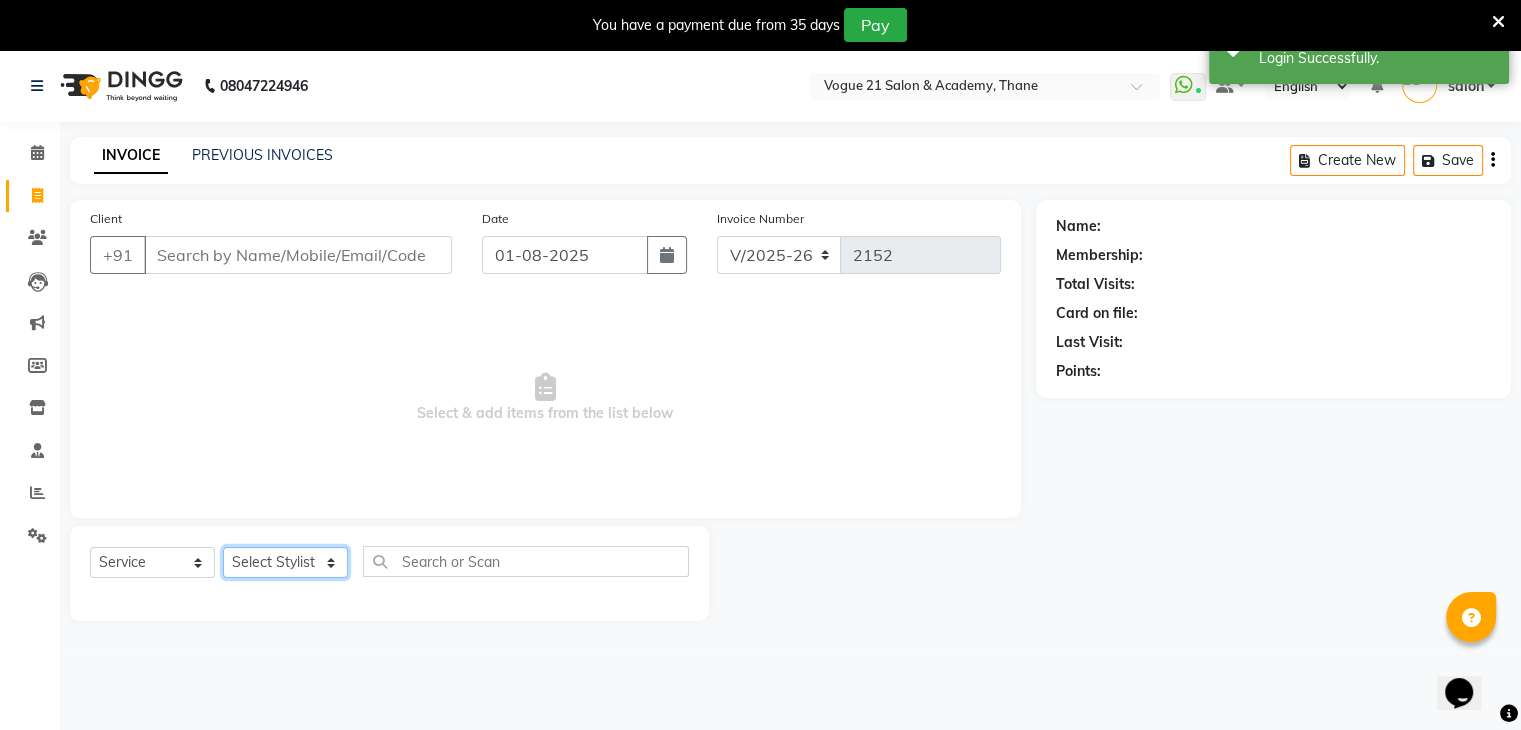 click on "Select Stylist aahil aamir  Alicia Dsouza Altamash Jamshed  jyoti chauhan Pooja yadav Priya jadhav Rihan malik Safik salon sameer jadhav soni suraj salunkhe" 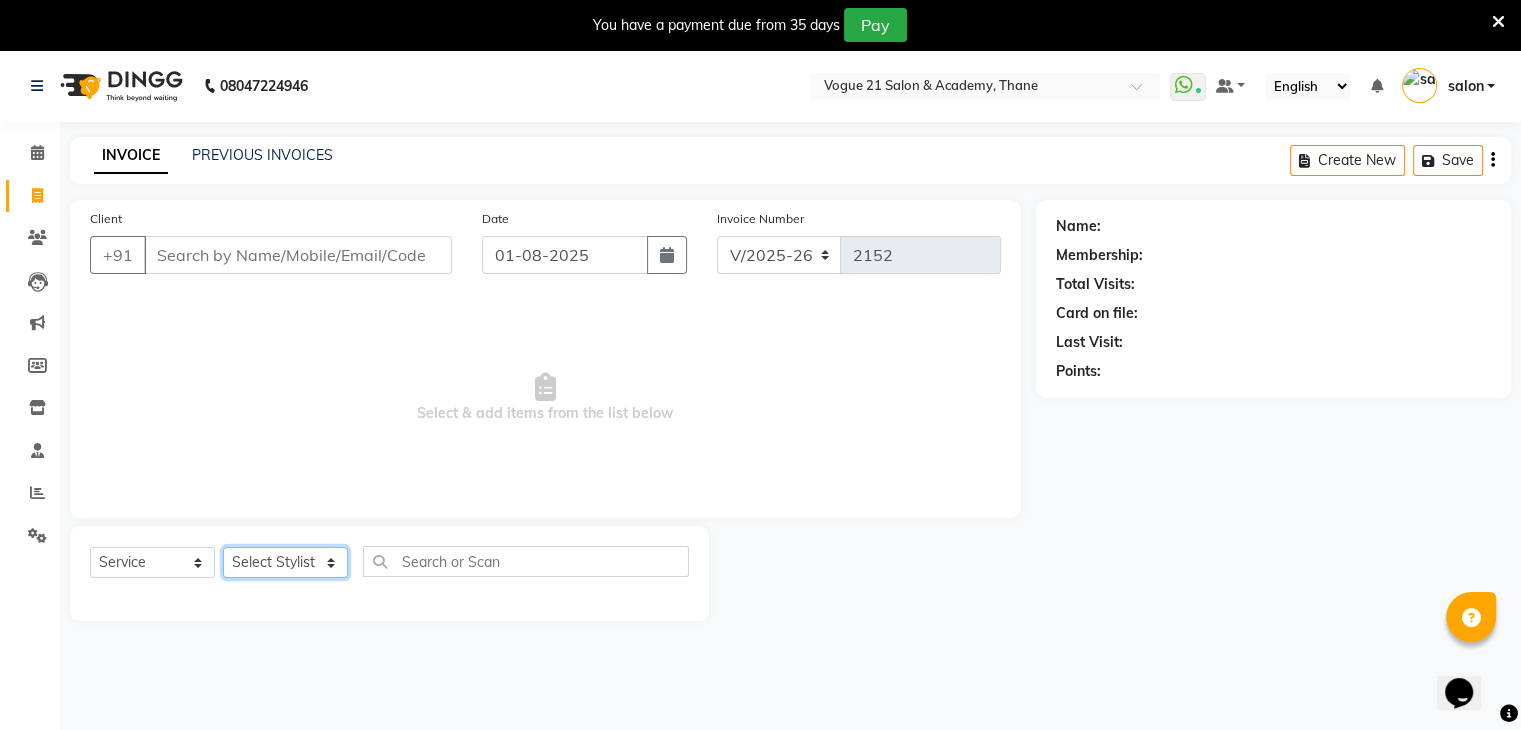 select on "79160" 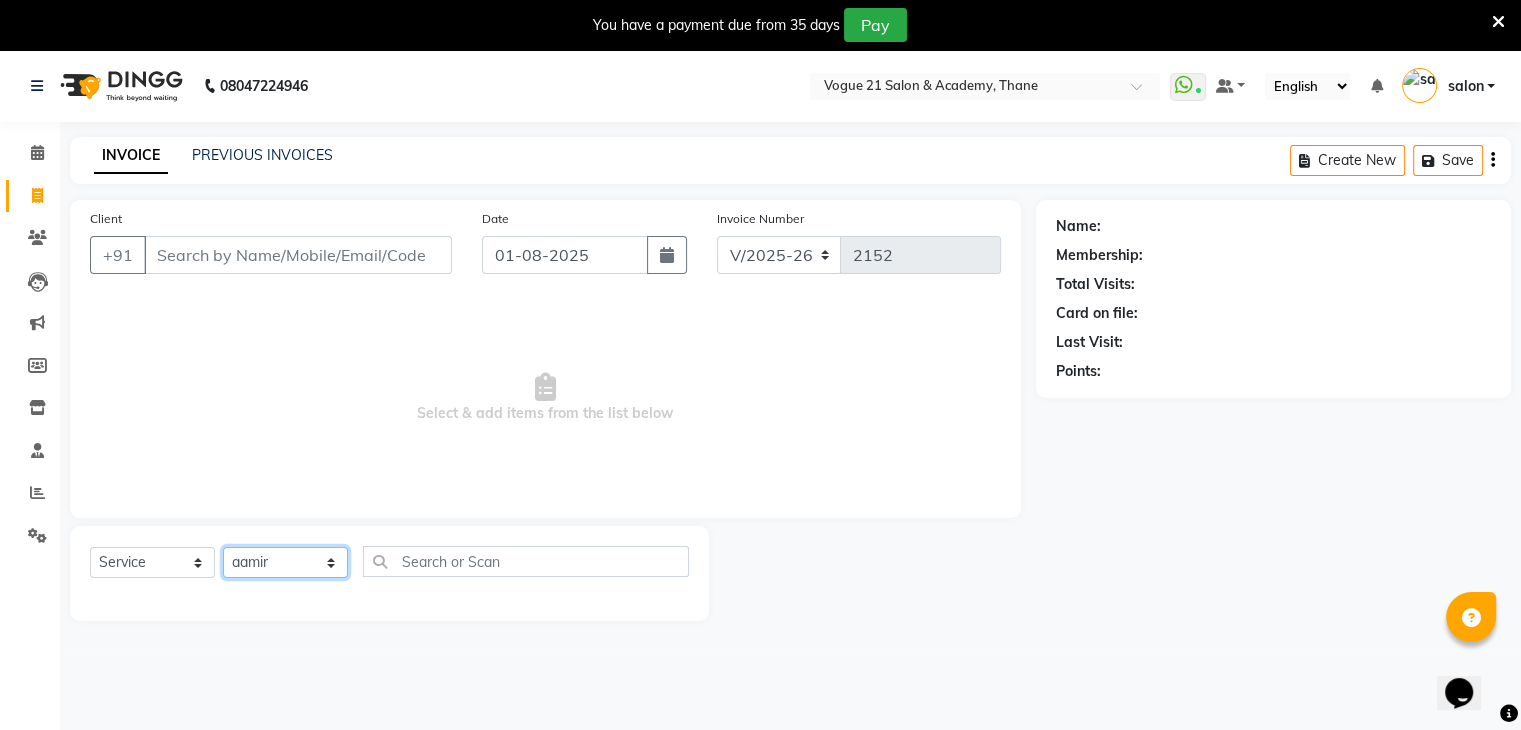 click on "Select Stylist aahil aamir  Alicia Dsouza Altamash Jamshed  jyoti chauhan Pooja yadav Priya jadhav Rihan malik Safik salon sameer jadhav soni suraj salunkhe" 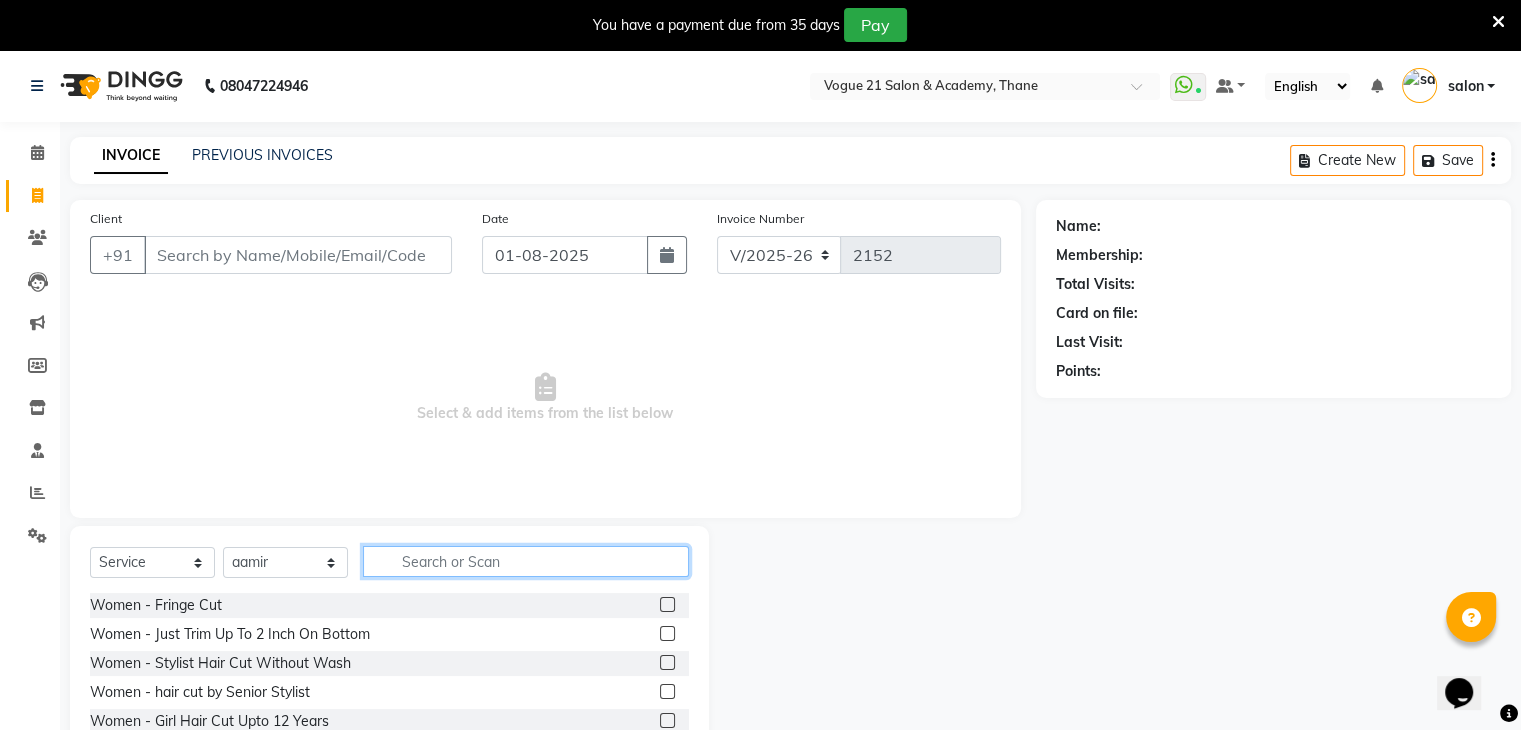 click 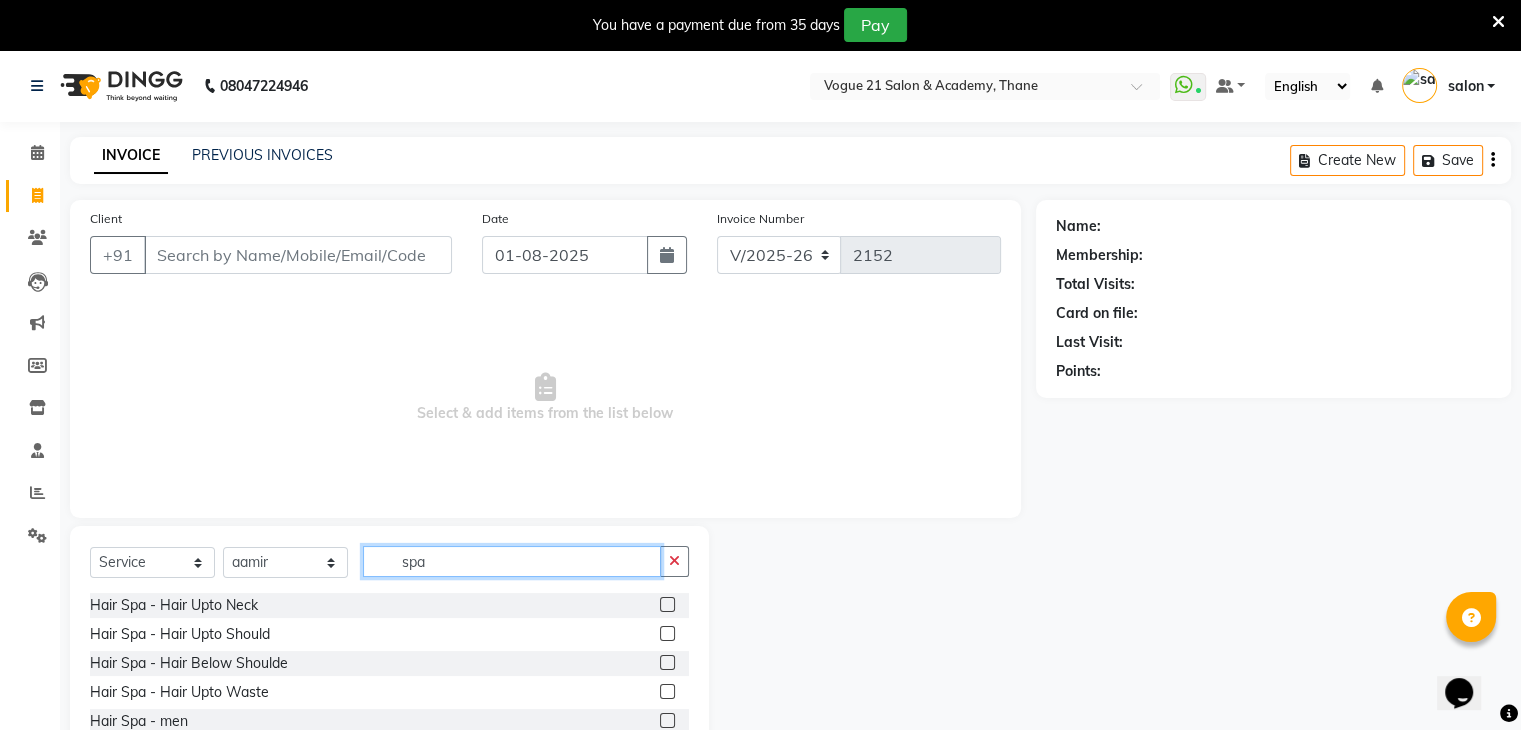 type on "spa" 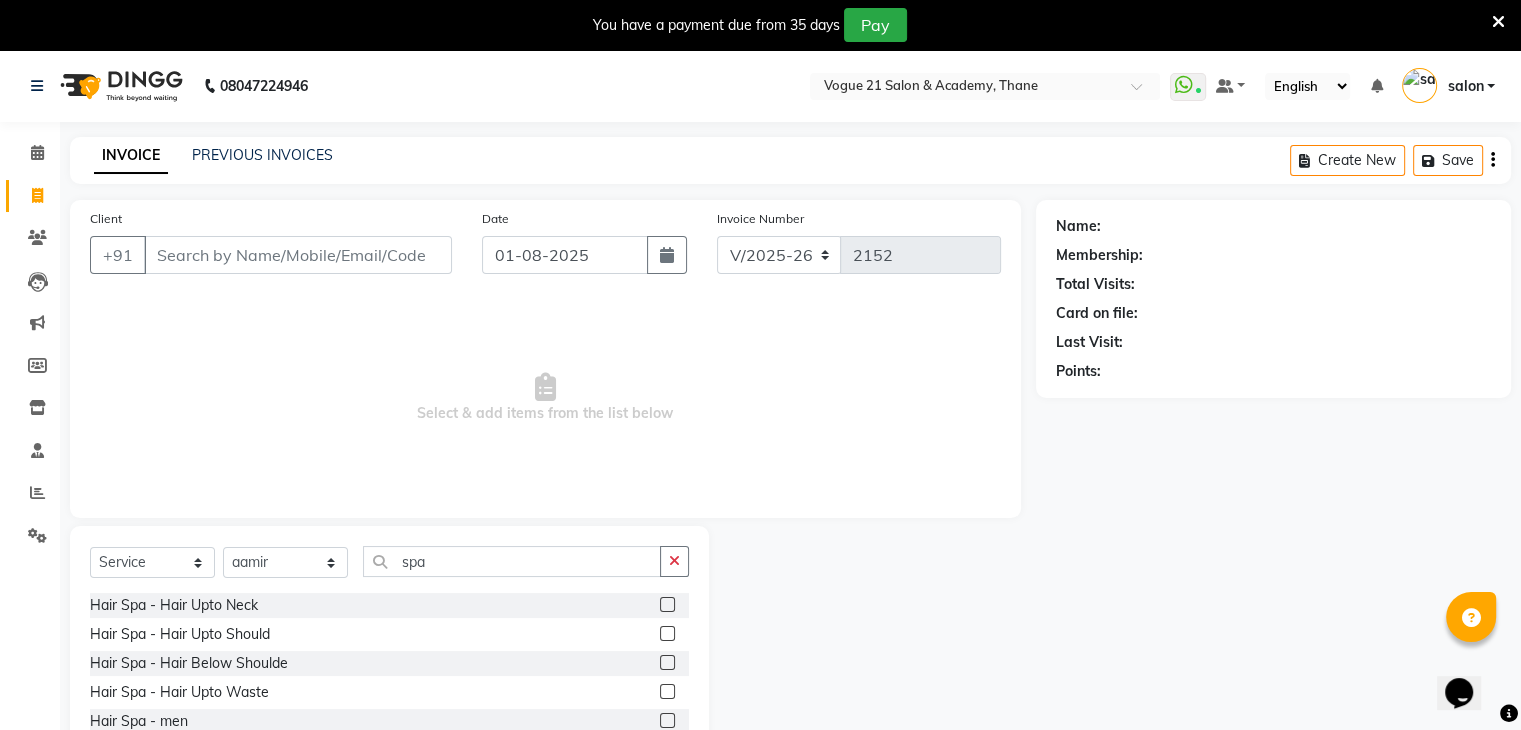 click 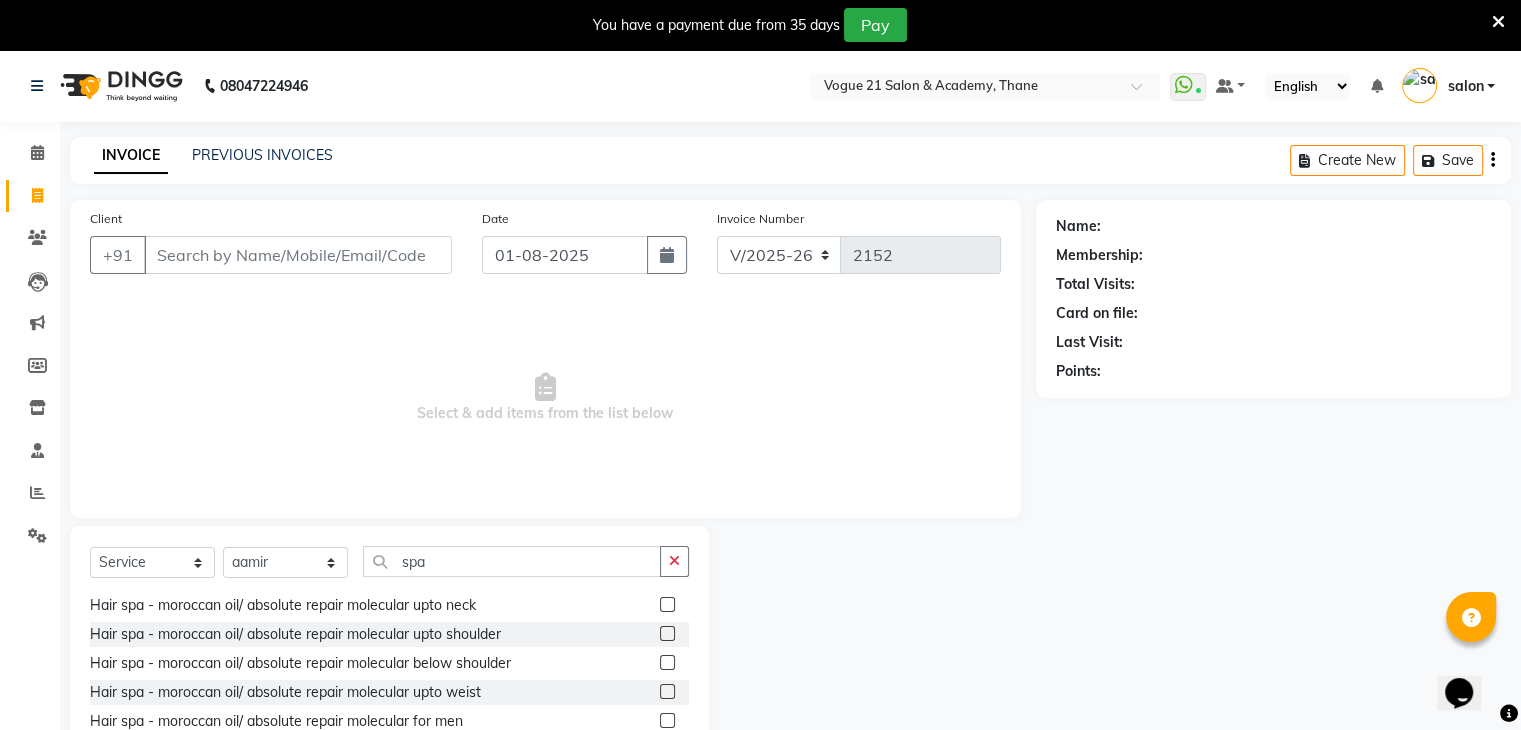 scroll, scrollTop: 148, scrollLeft: 0, axis: vertical 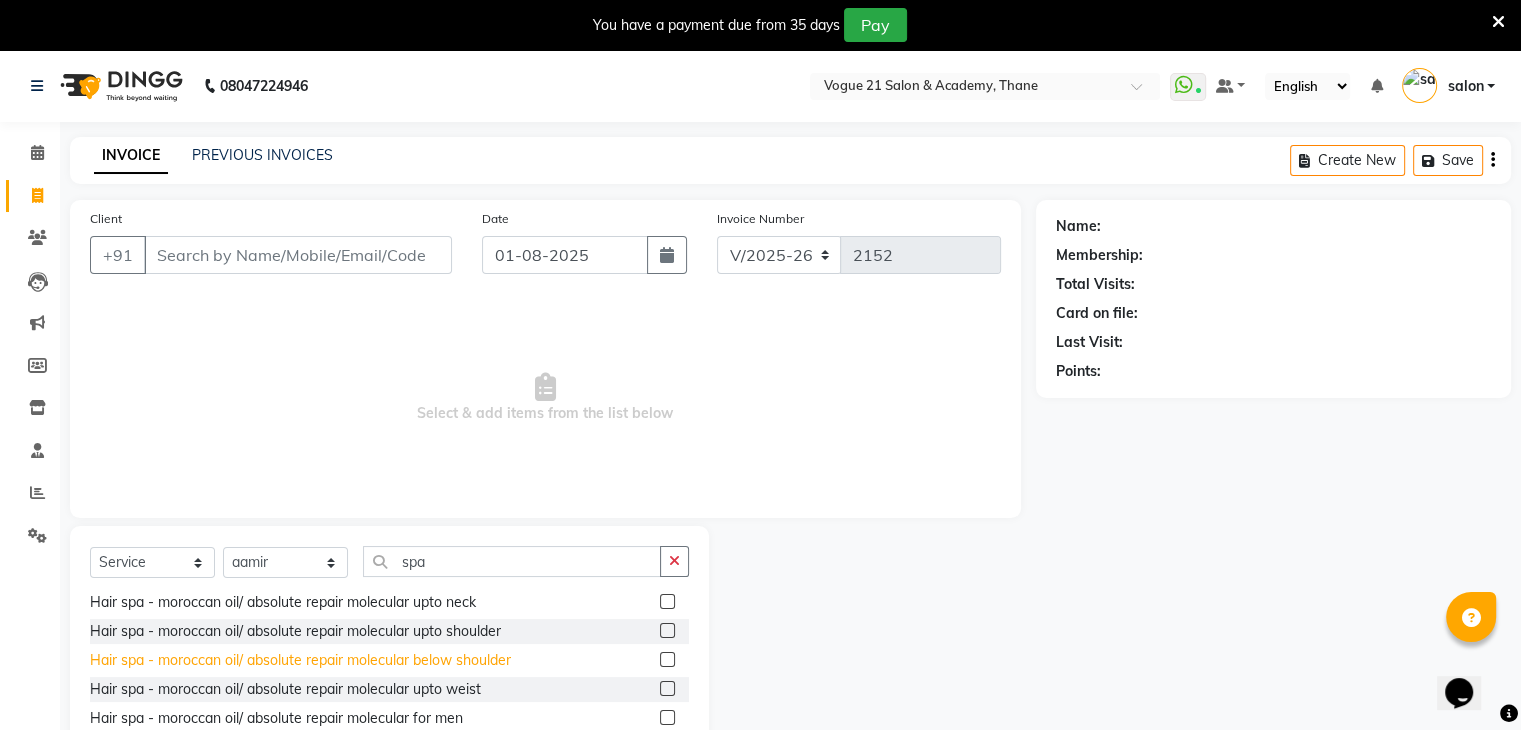 click on "Hair spa - moroccan oil/ absolute repair molecular below shoulder" 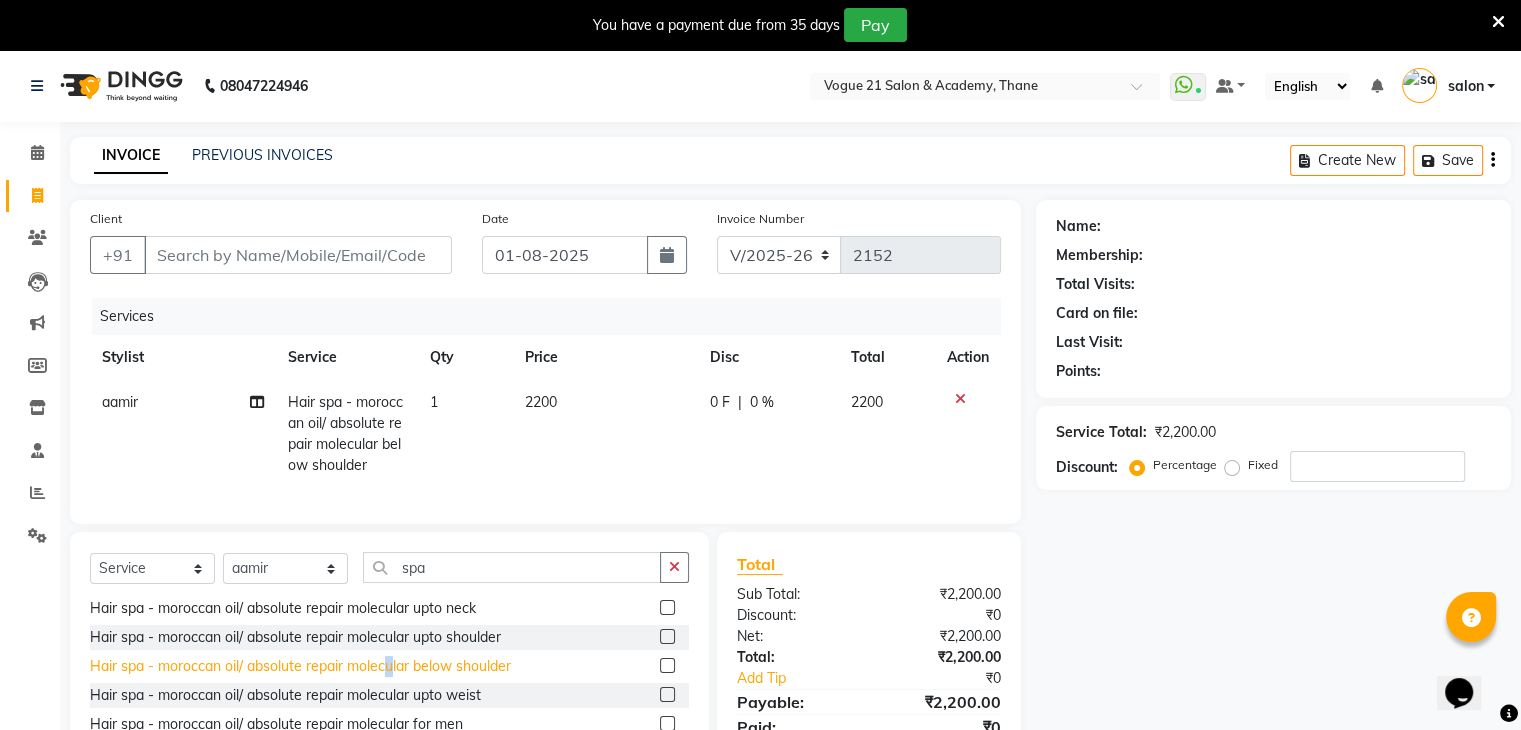drag, startPoint x: 432, startPoint y: 703, endPoint x: 391, endPoint y: 690, distance: 43.011627 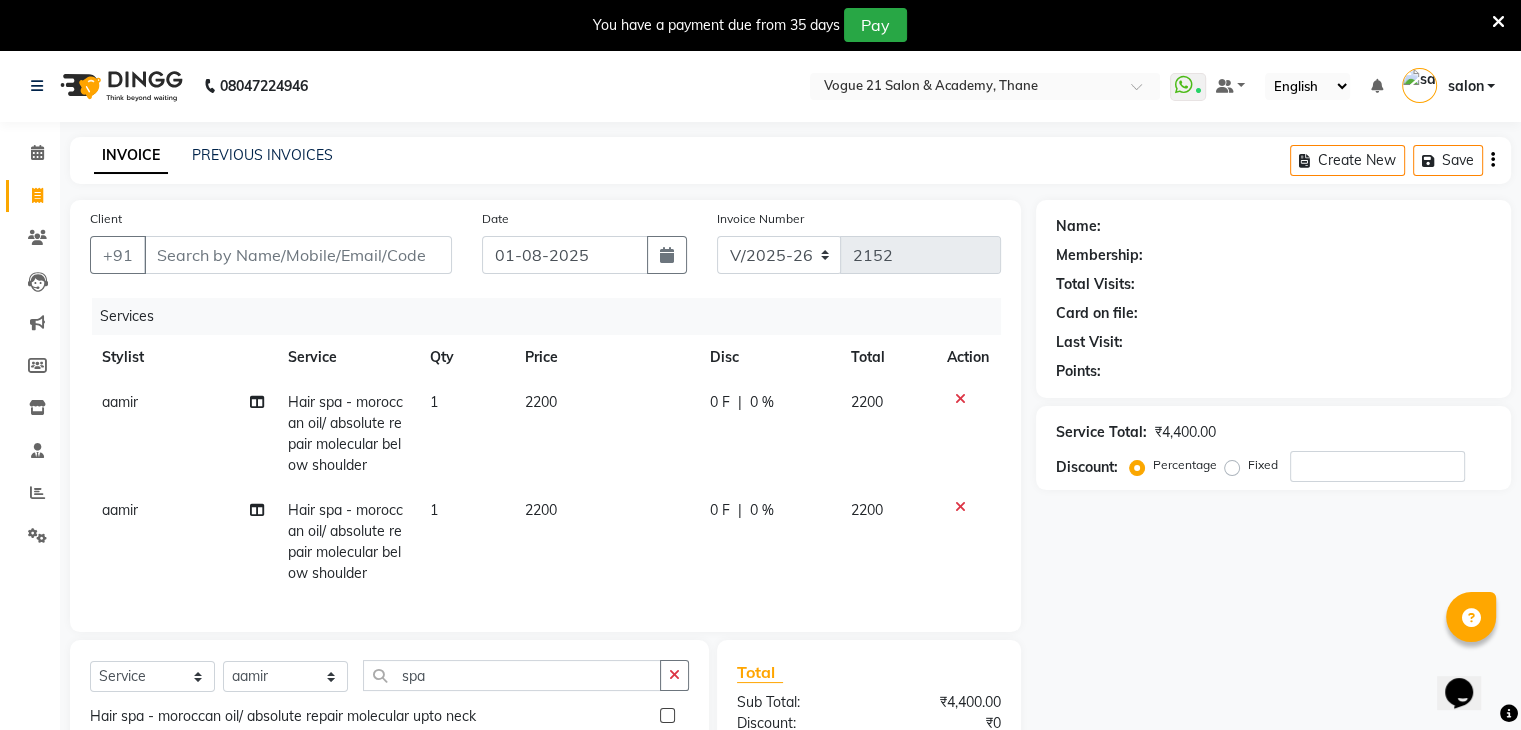 click 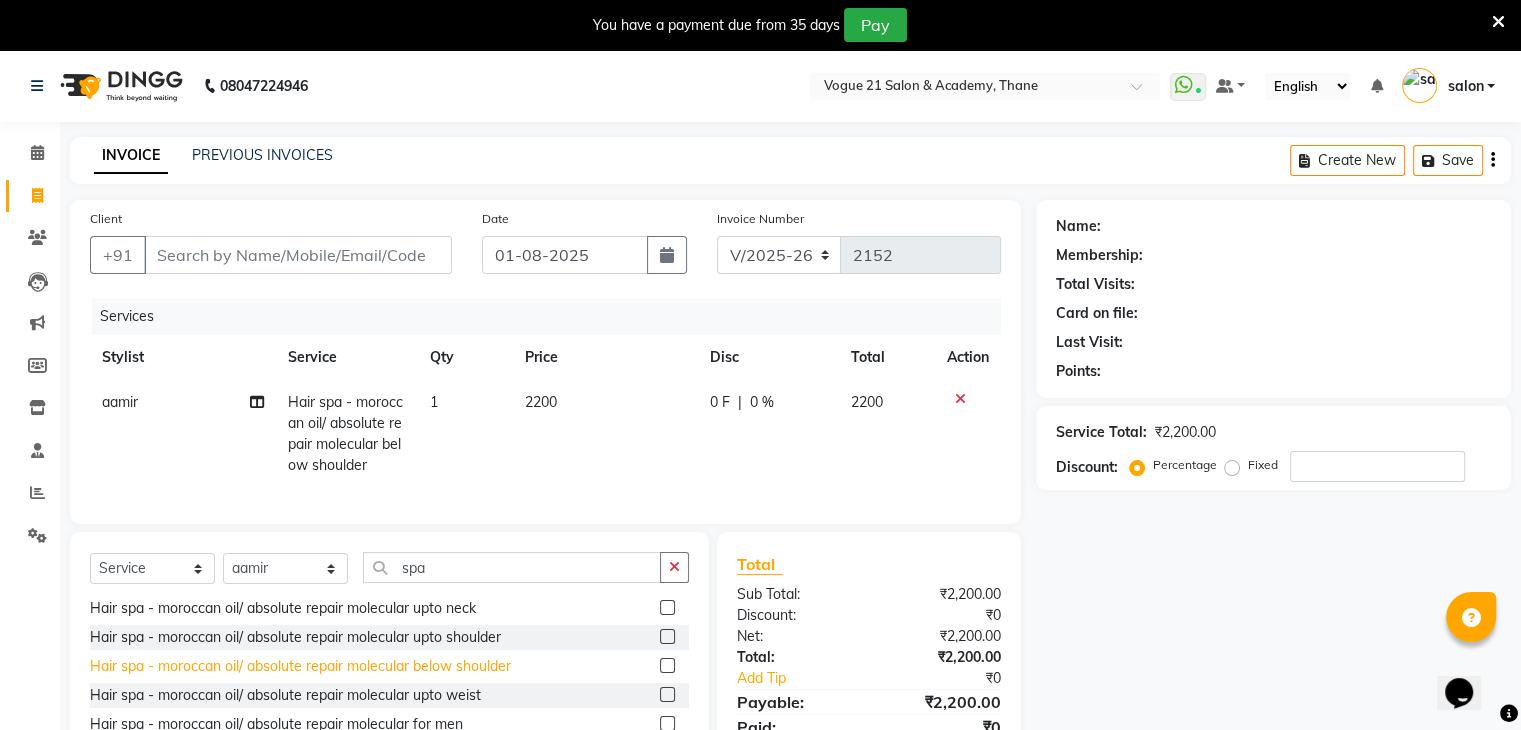 click on "Hair spa - moroccan oil/ absolute repair molecular below shoulder" 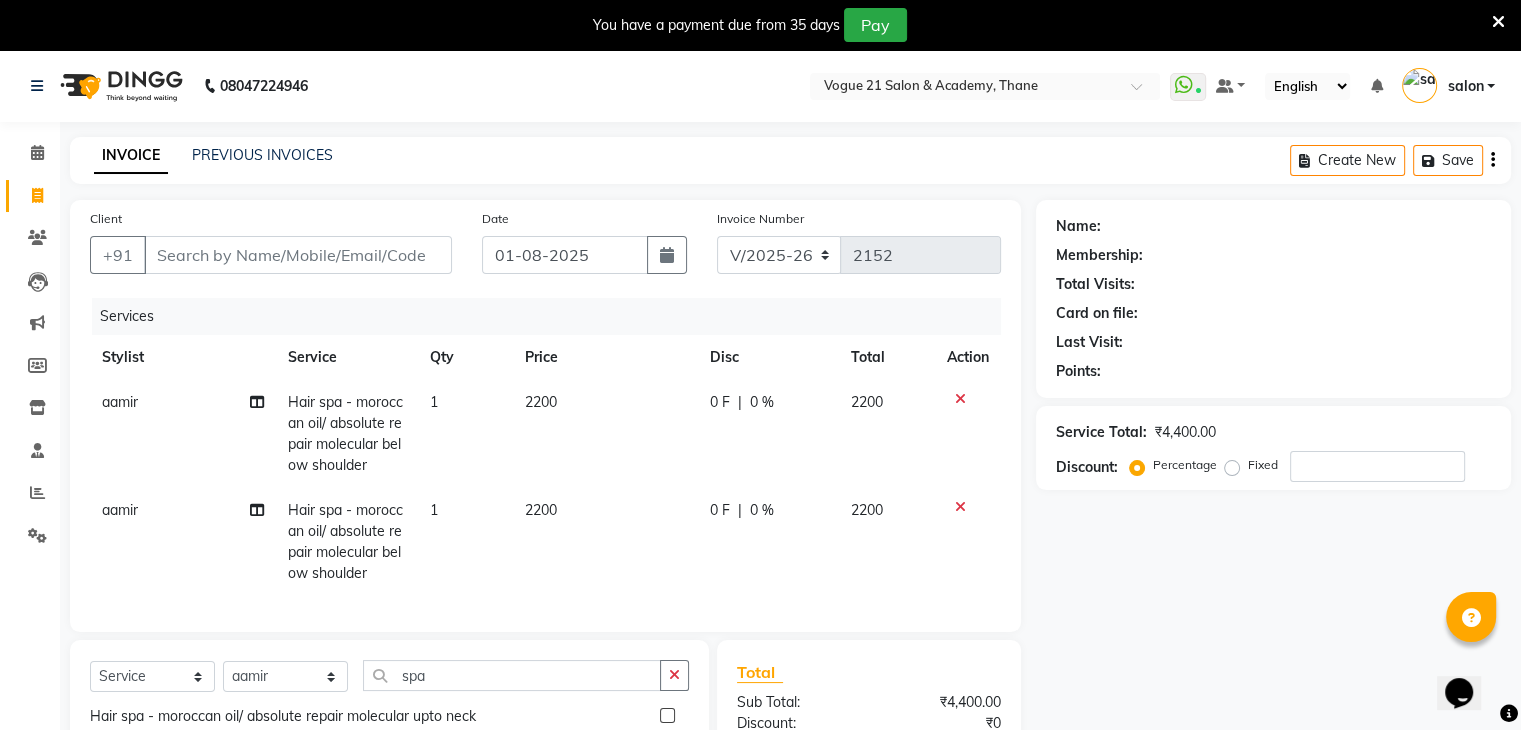checkbox on "false" 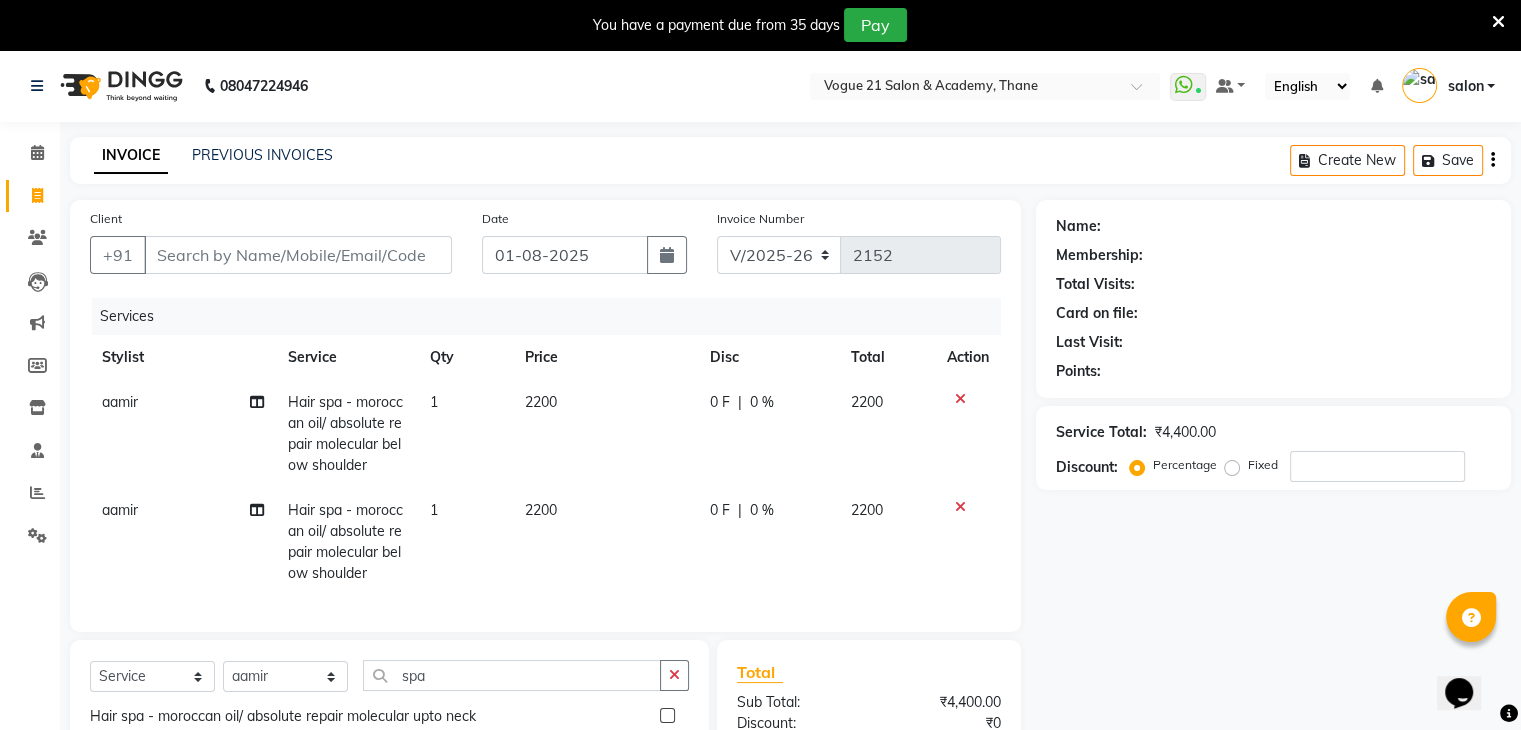 click 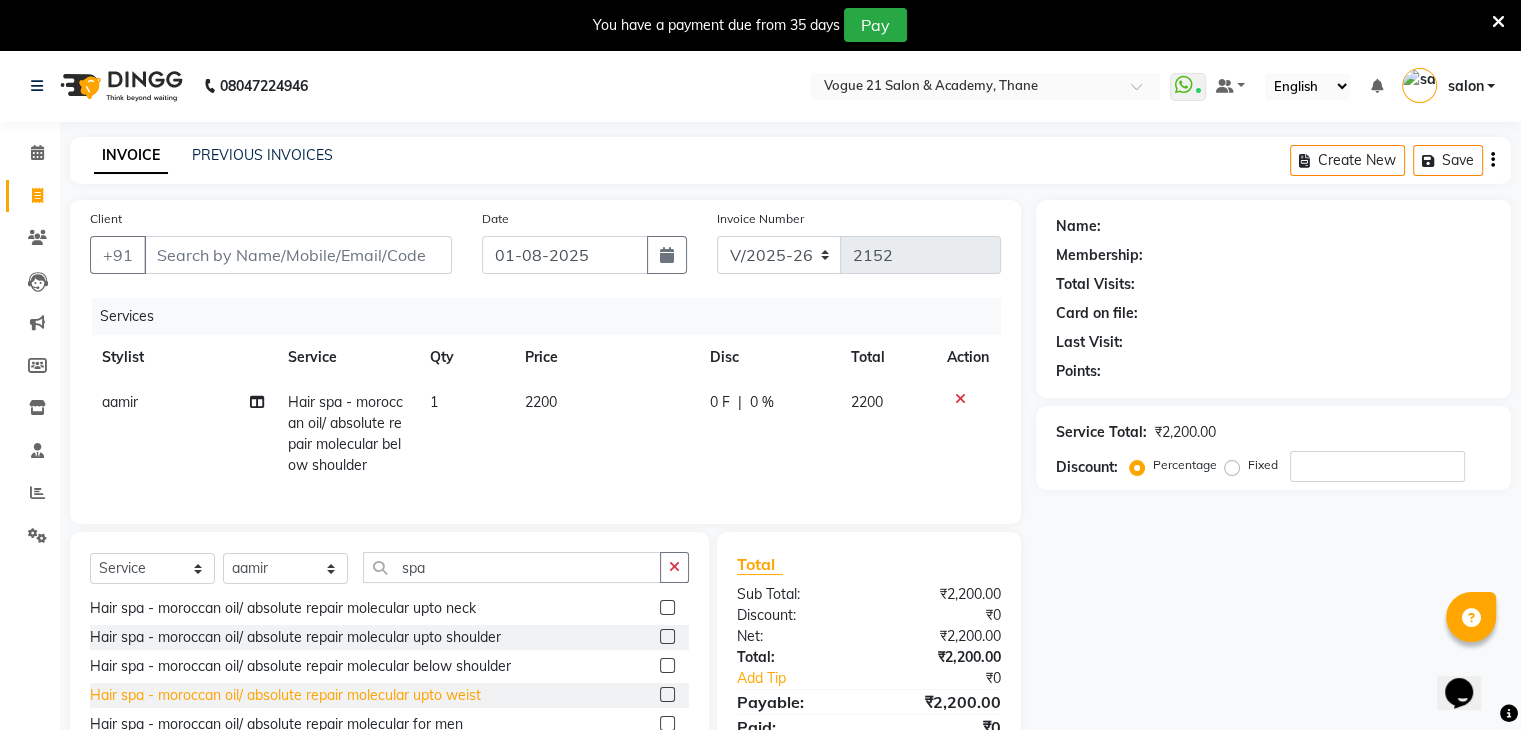 click on "Hair spa - moroccan oil/ absolute repair molecular upto weist" 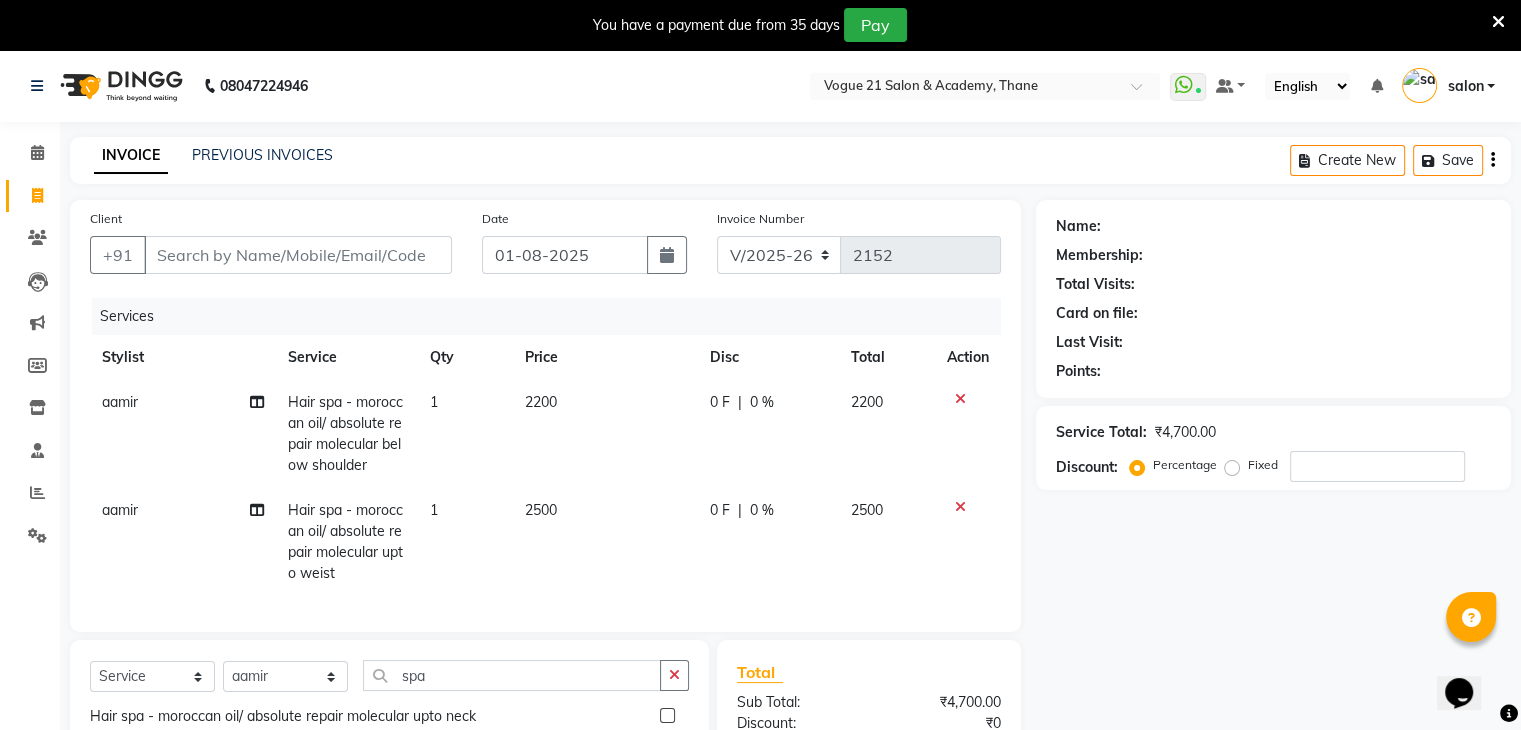 checkbox on "false" 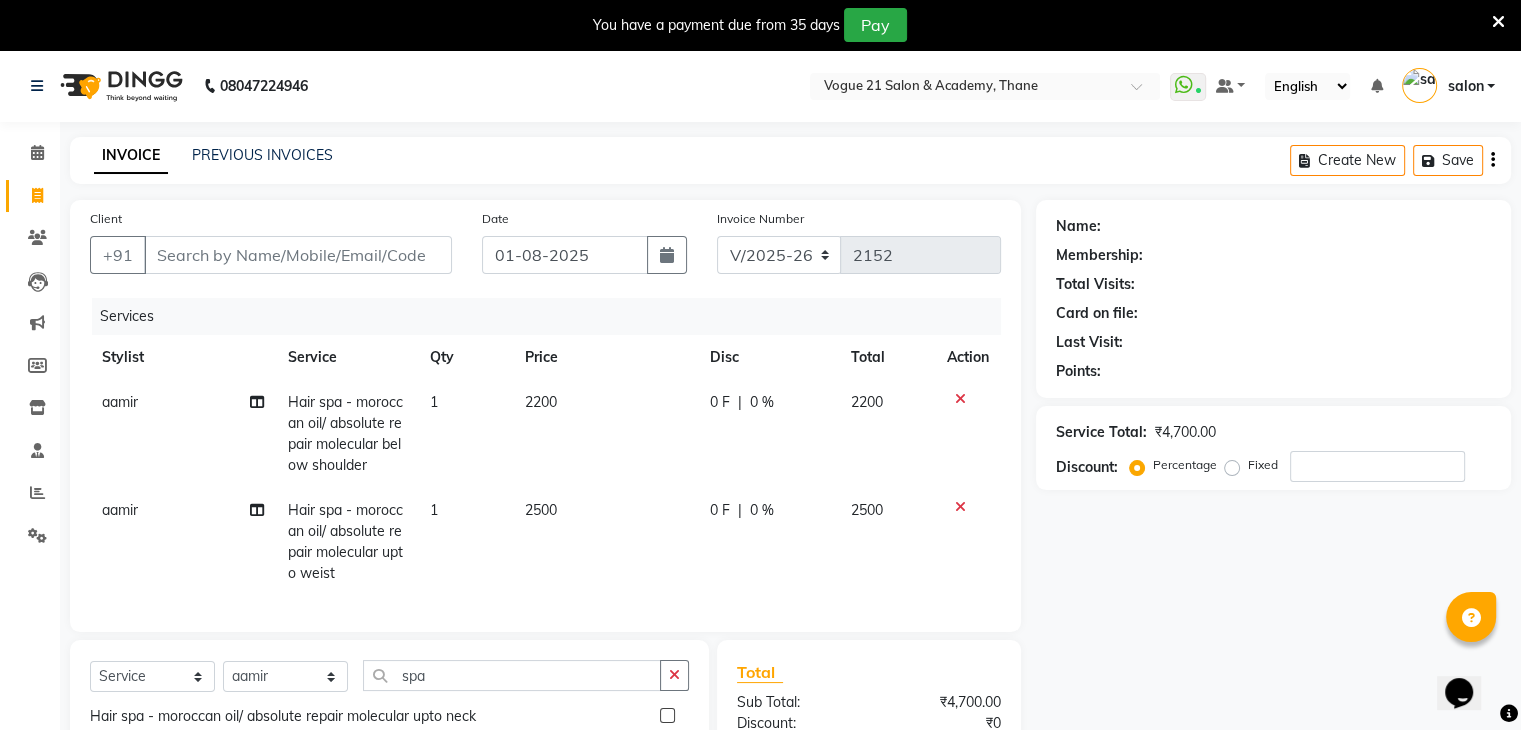 click 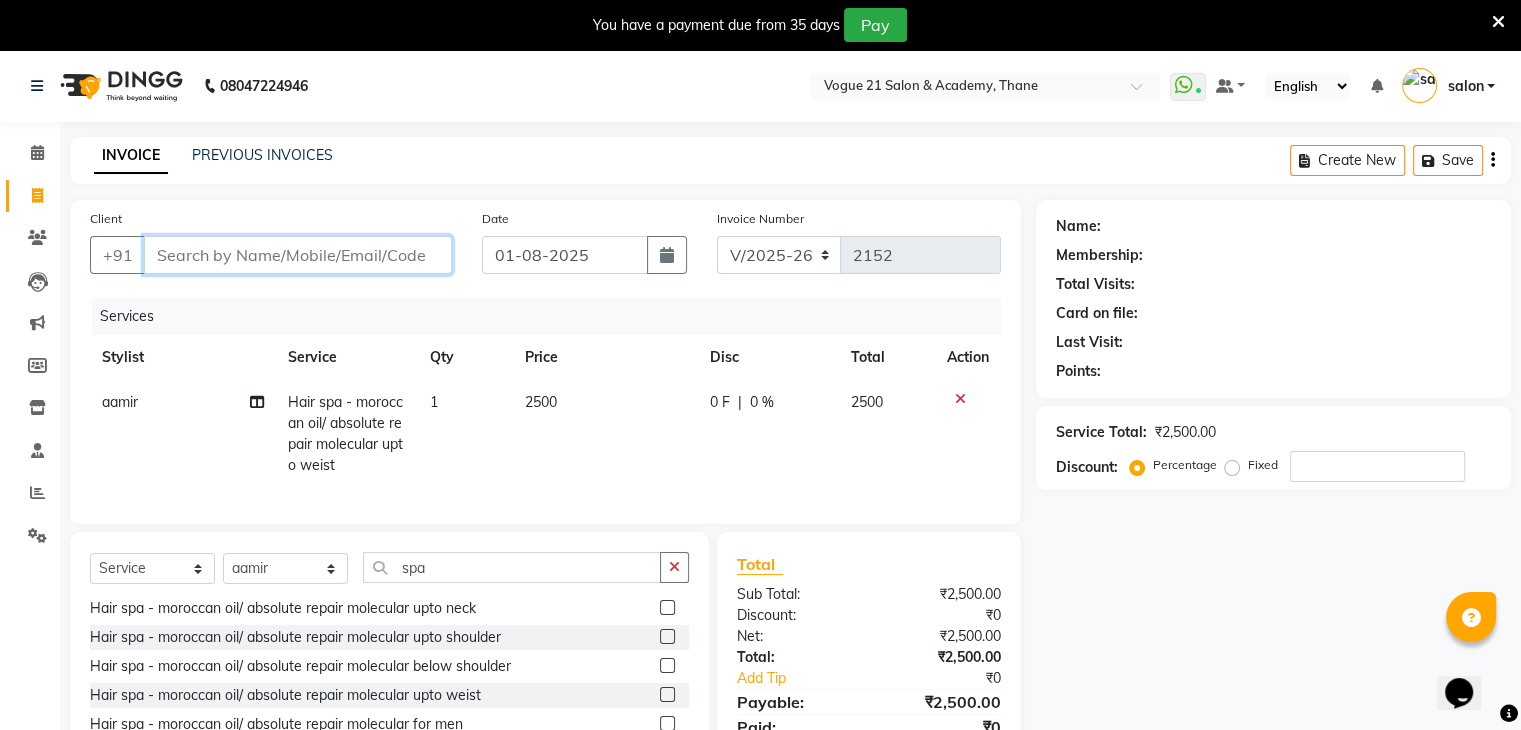 click on "Client" at bounding box center (298, 255) 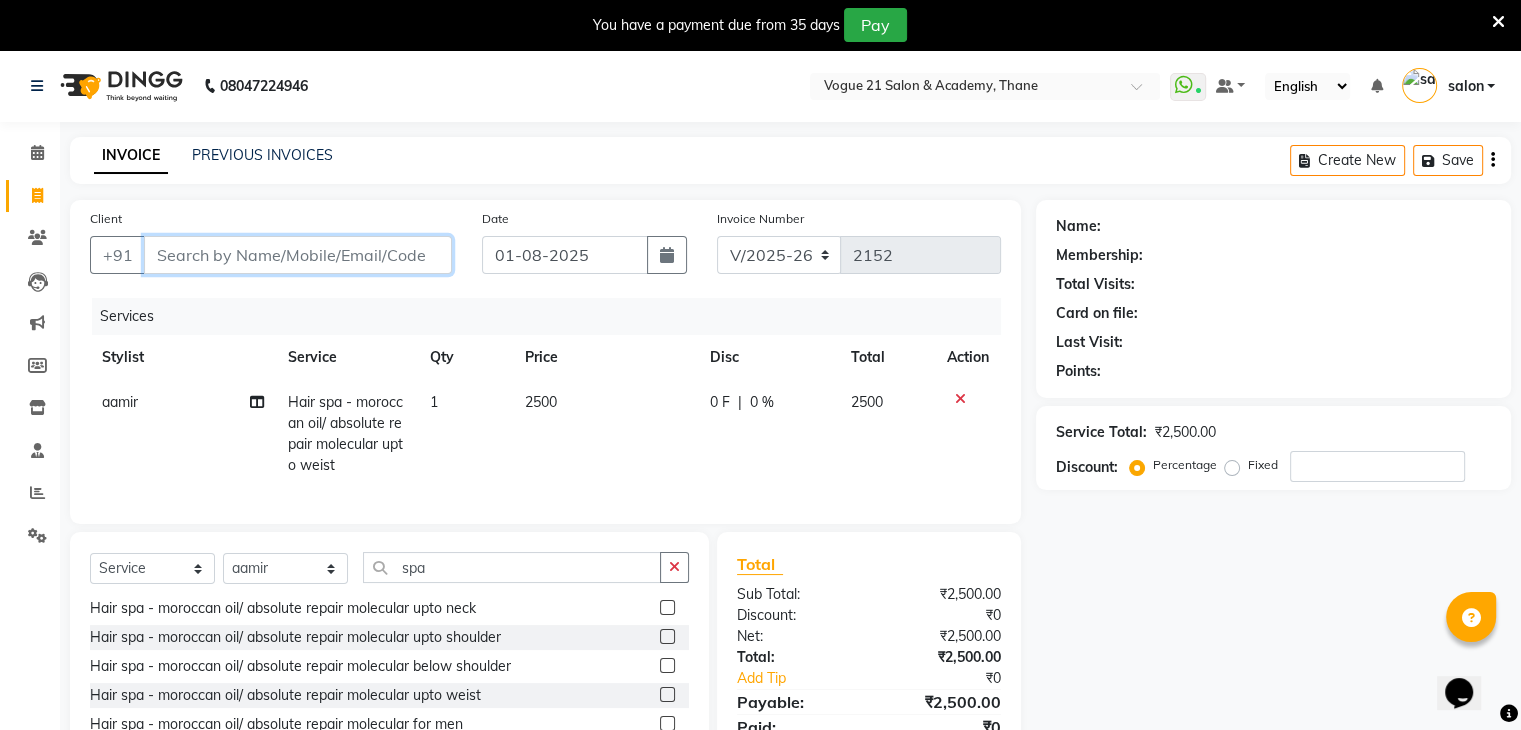 type on "9" 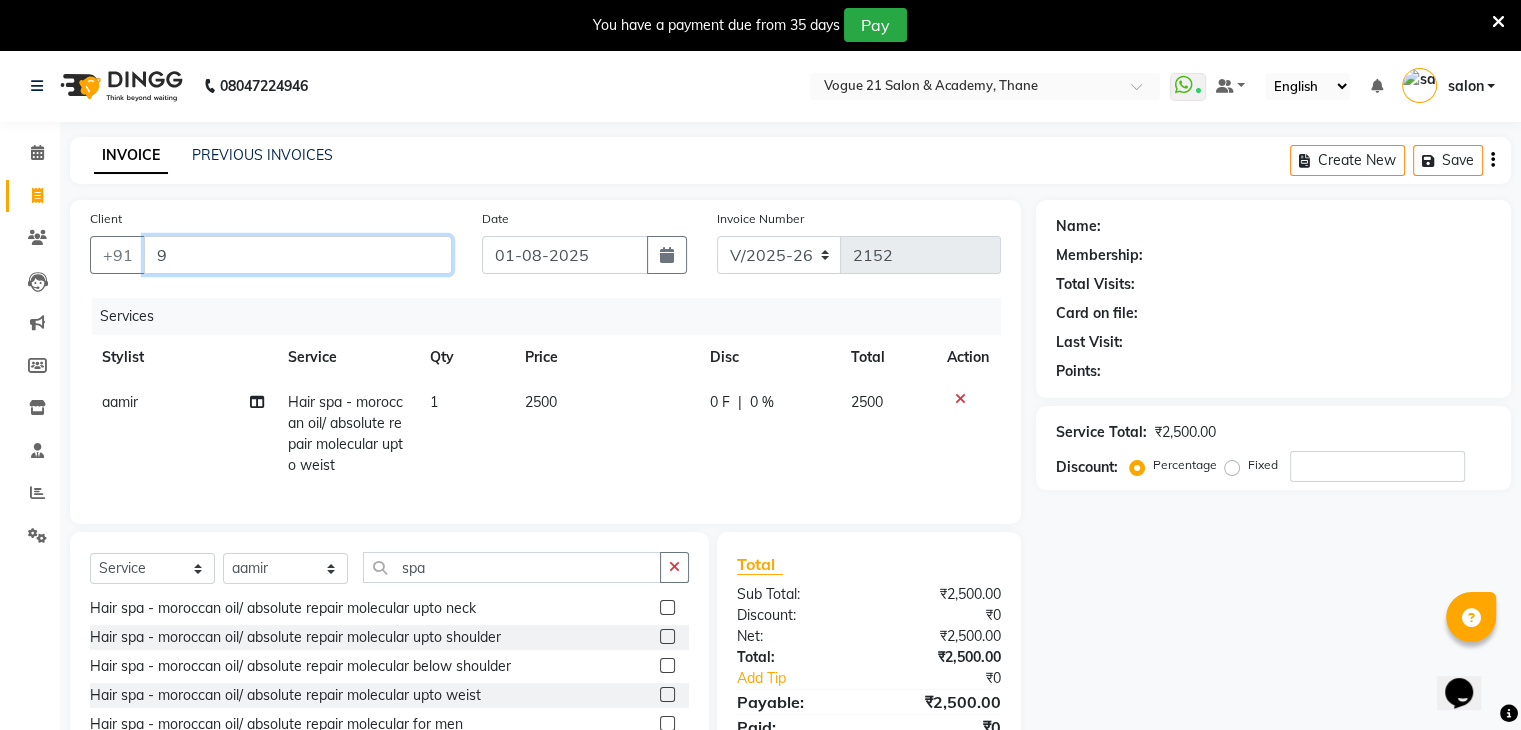 type on "0" 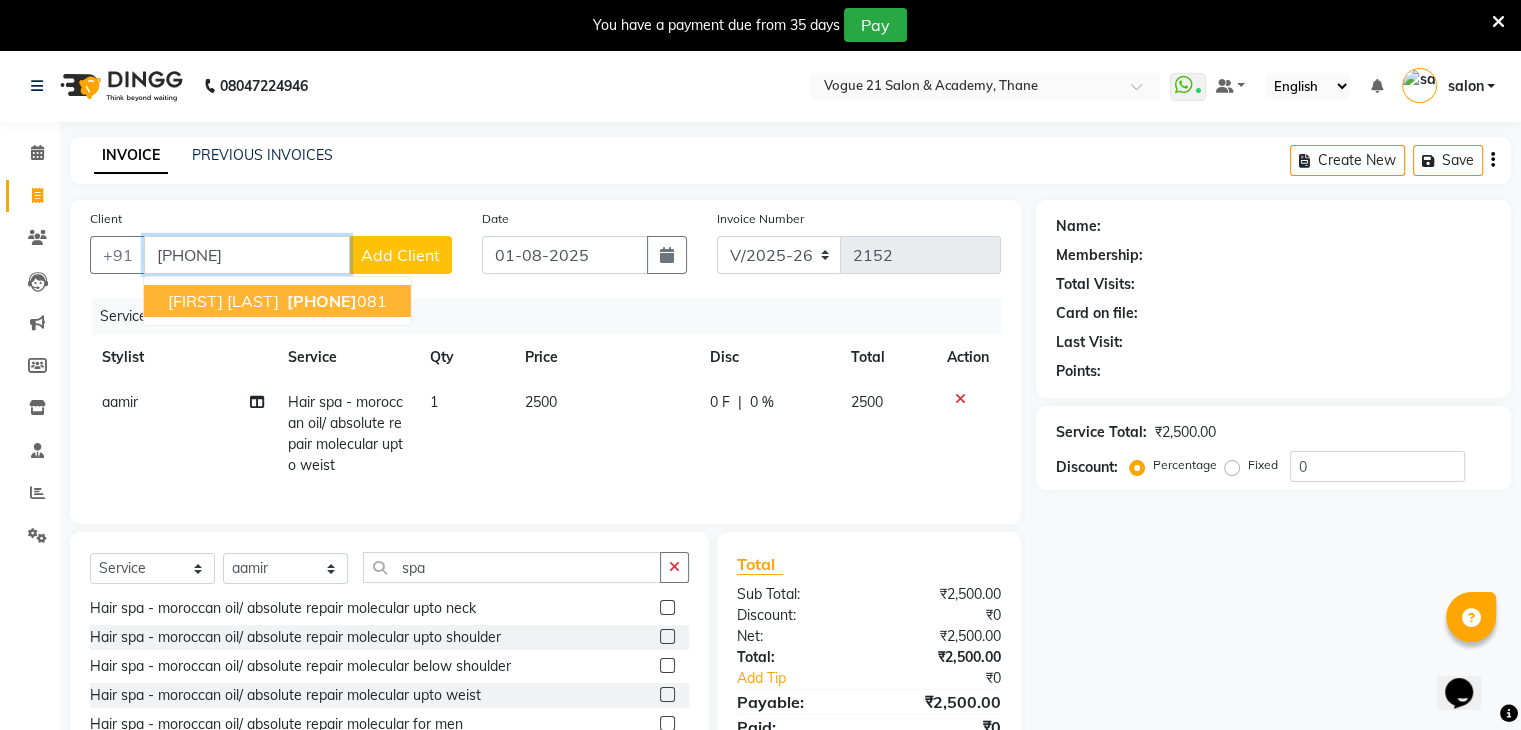 drag, startPoint x: 221, startPoint y: 285, endPoint x: 221, endPoint y: 296, distance: 11 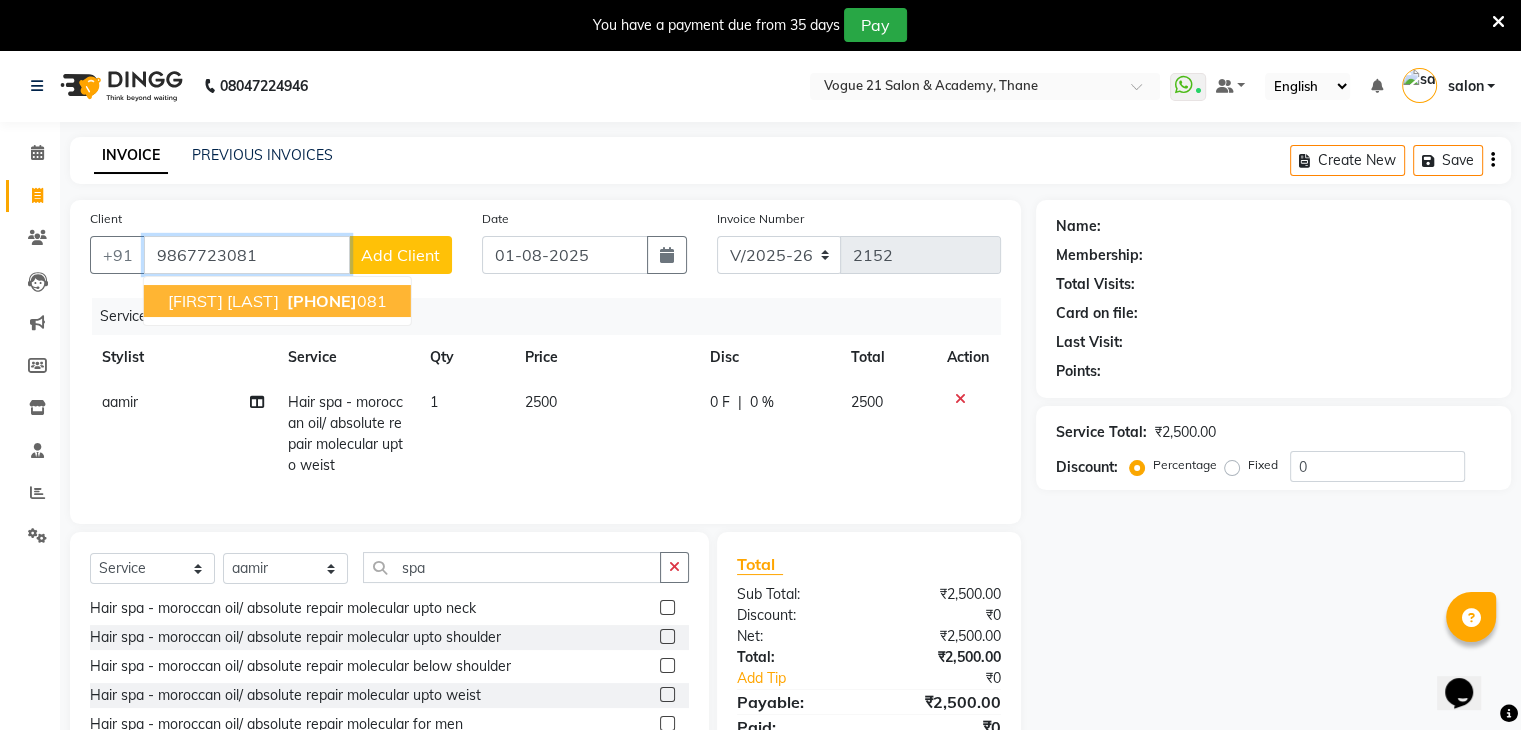 type on "9867723081" 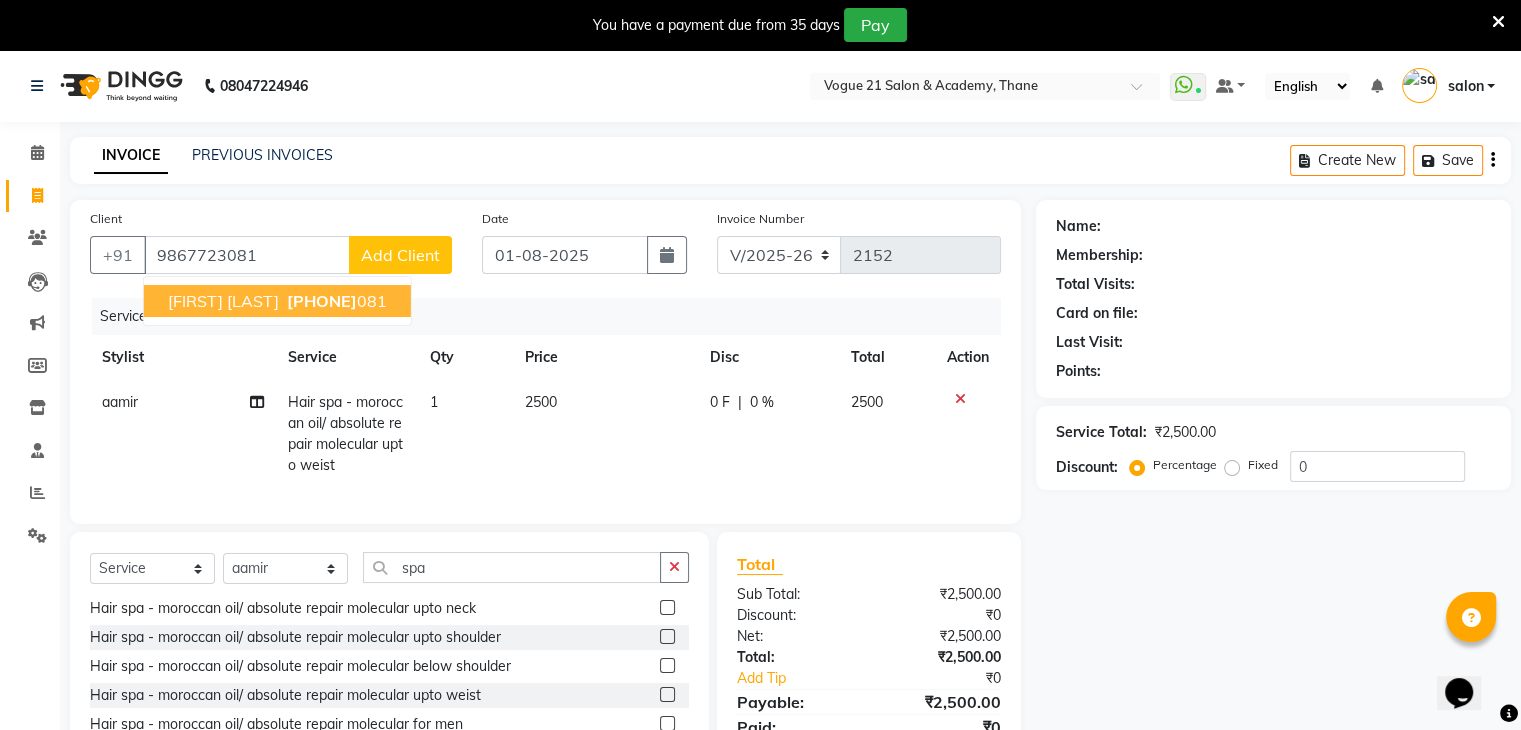 select on "1: Object" 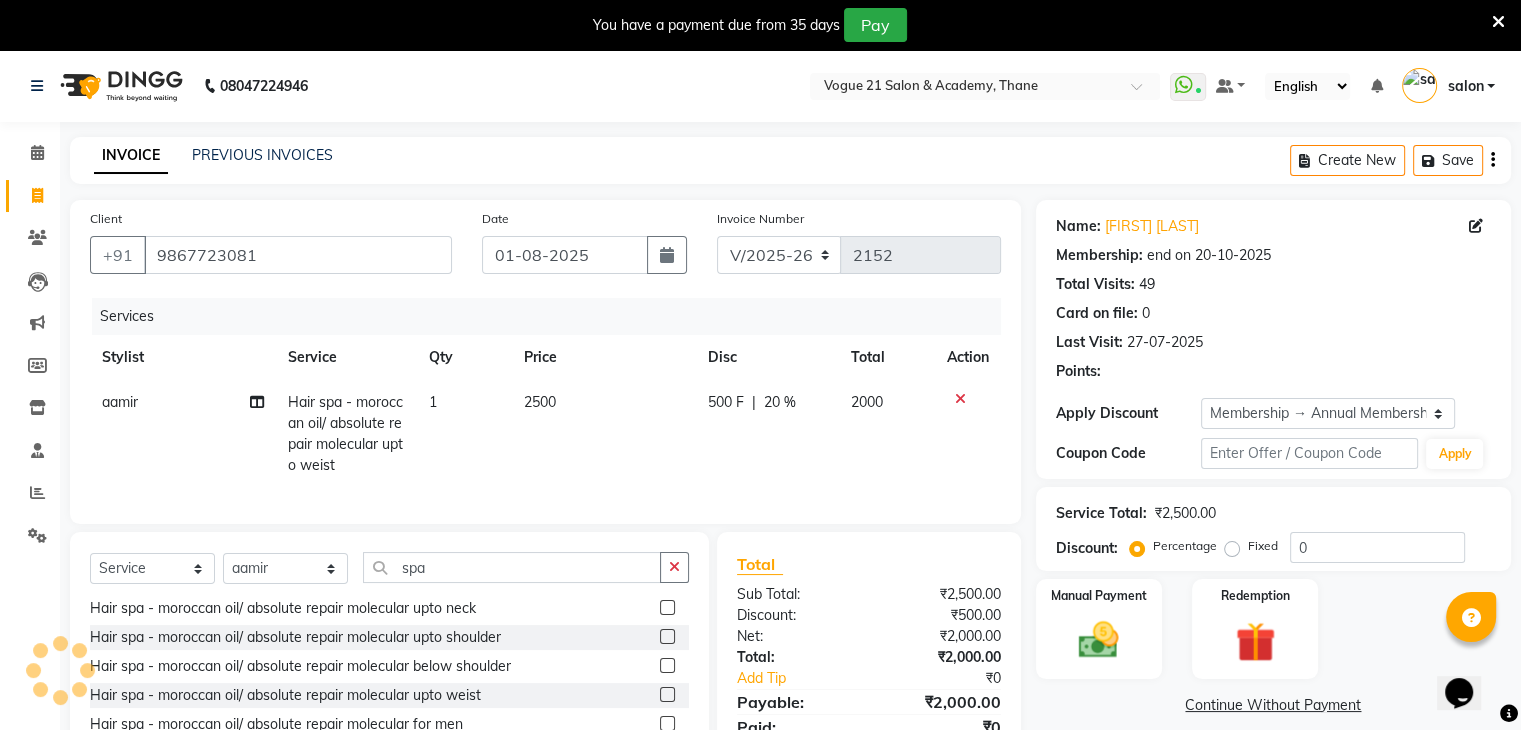 click on "Client +91 9867723081 Date 01-08-2025 Invoice Number V/2025 V/2025-26 2152 Services Stylist Service Qty Price Disc Total Action aamir  Hair spa - moroccan oil/ absolute repair molecular upto weist 1 2500 500 F | 20 % 2000" 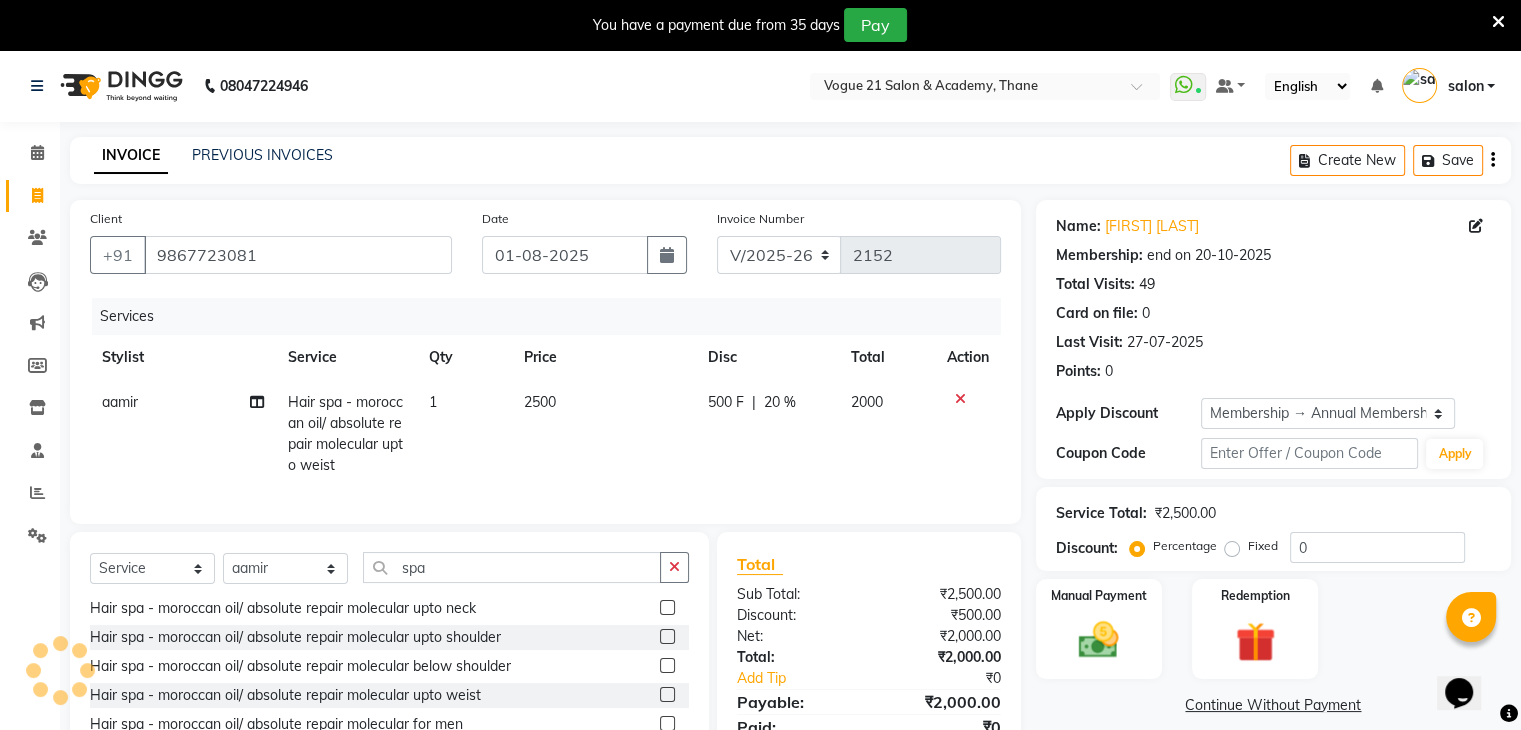 type on "20" 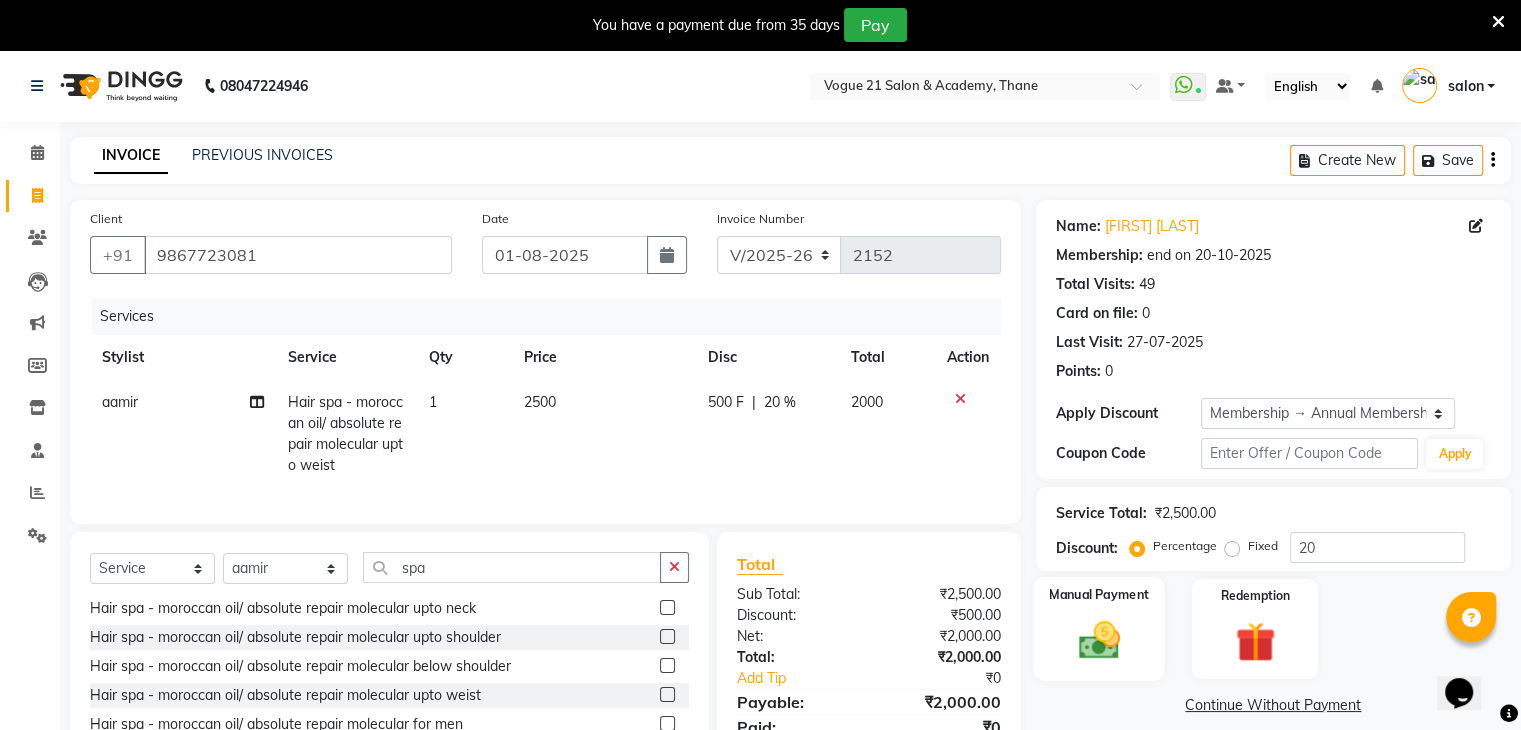 click 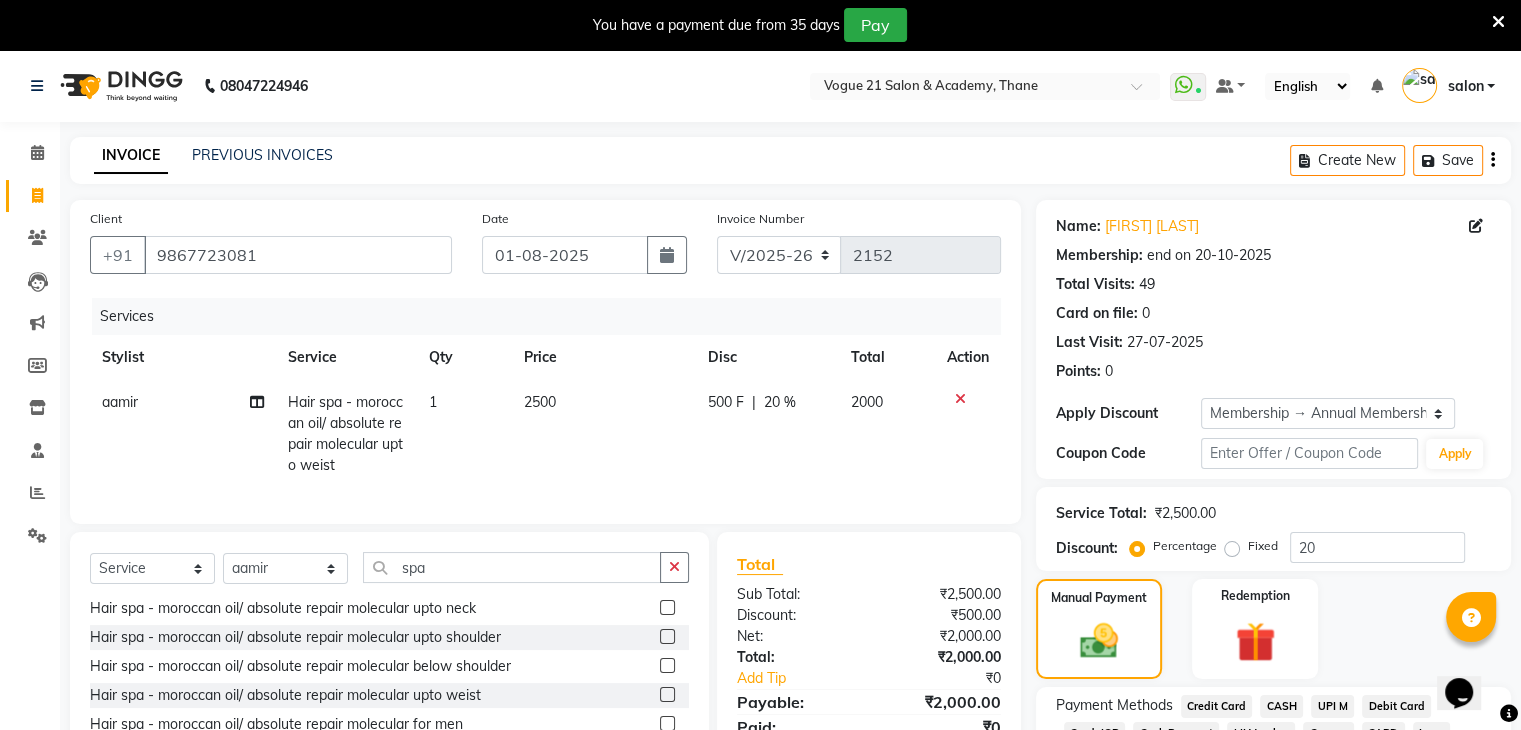 click on "UPI M" 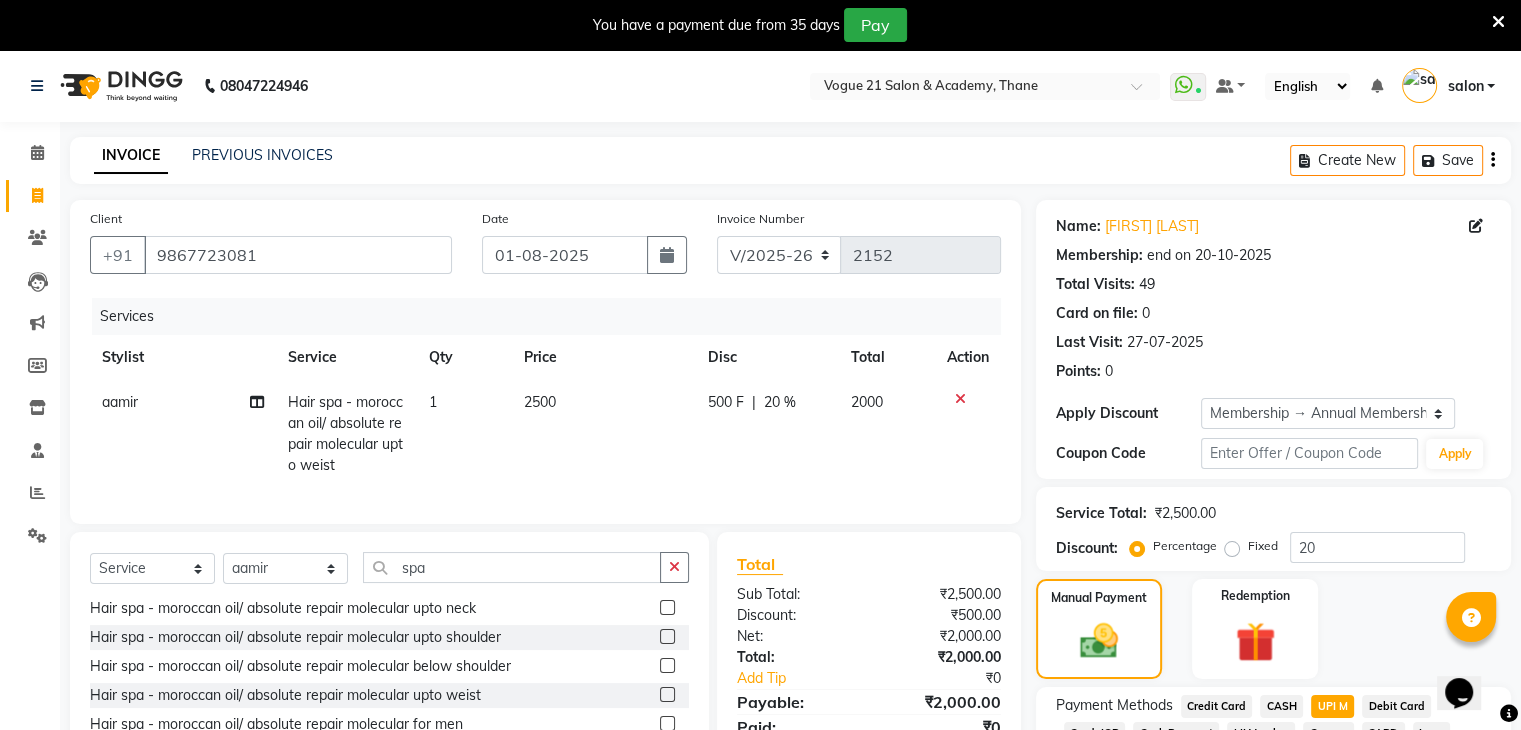 scroll, scrollTop: 206, scrollLeft: 0, axis: vertical 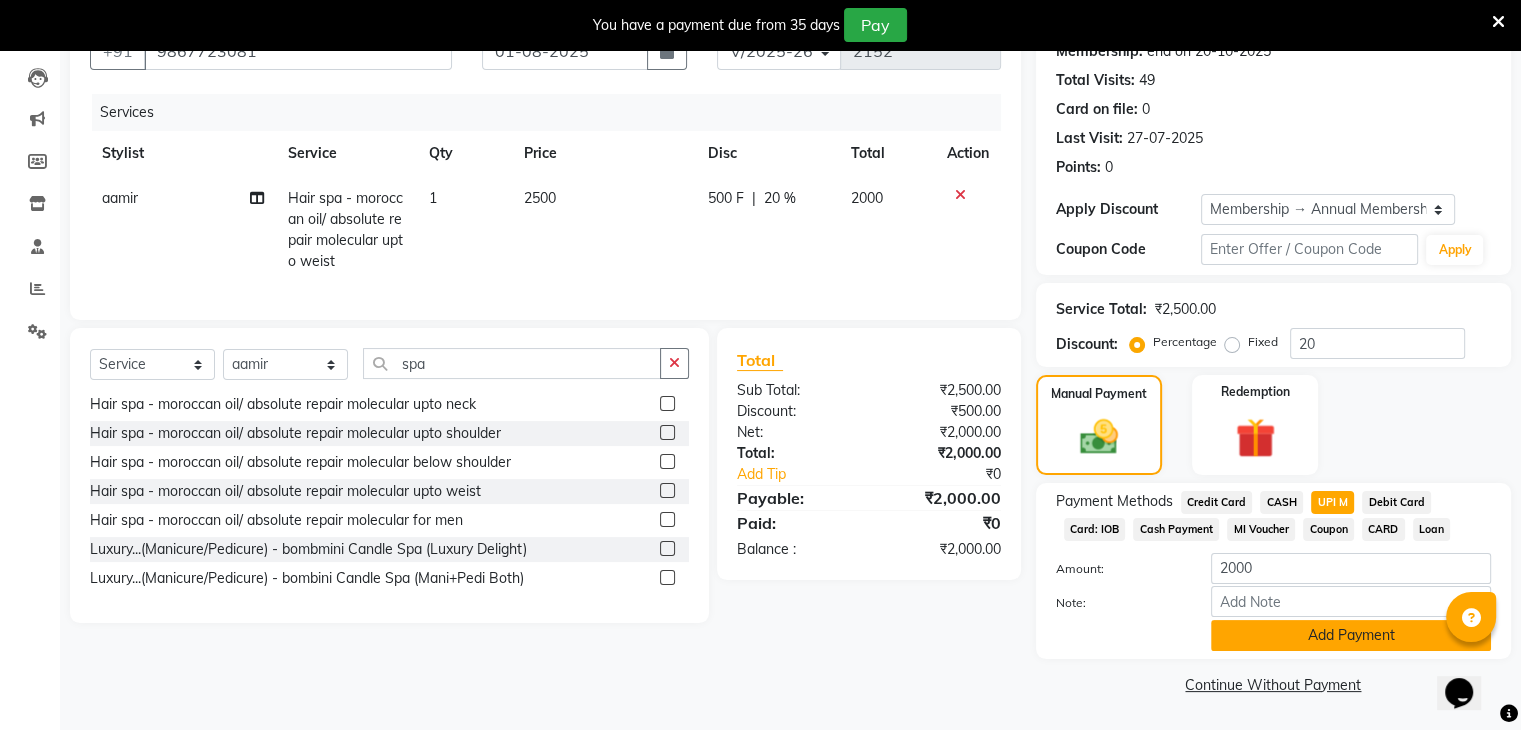 click on "Add Payment" 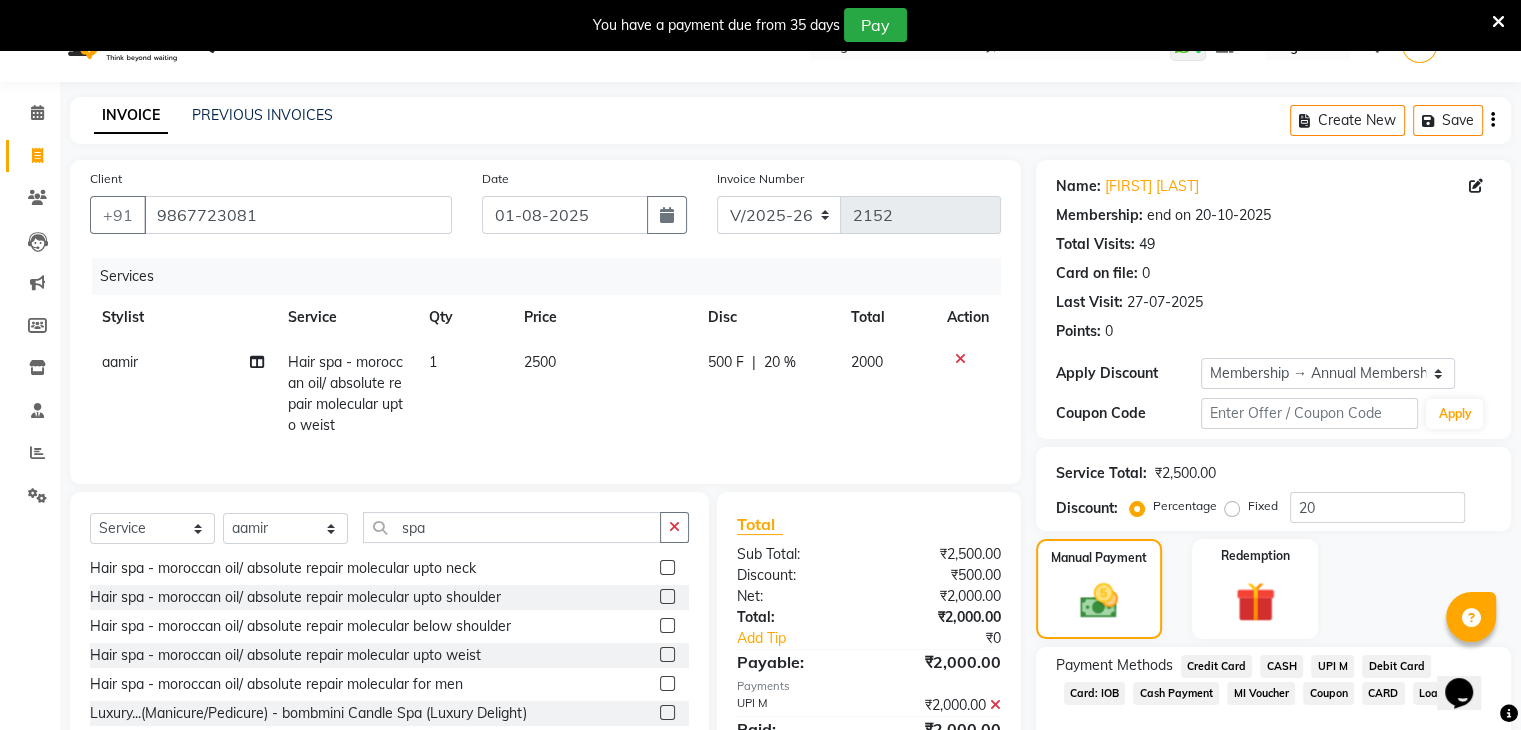 scroll, scrollTop: 260, scrollLeft: 0, axis: vertical 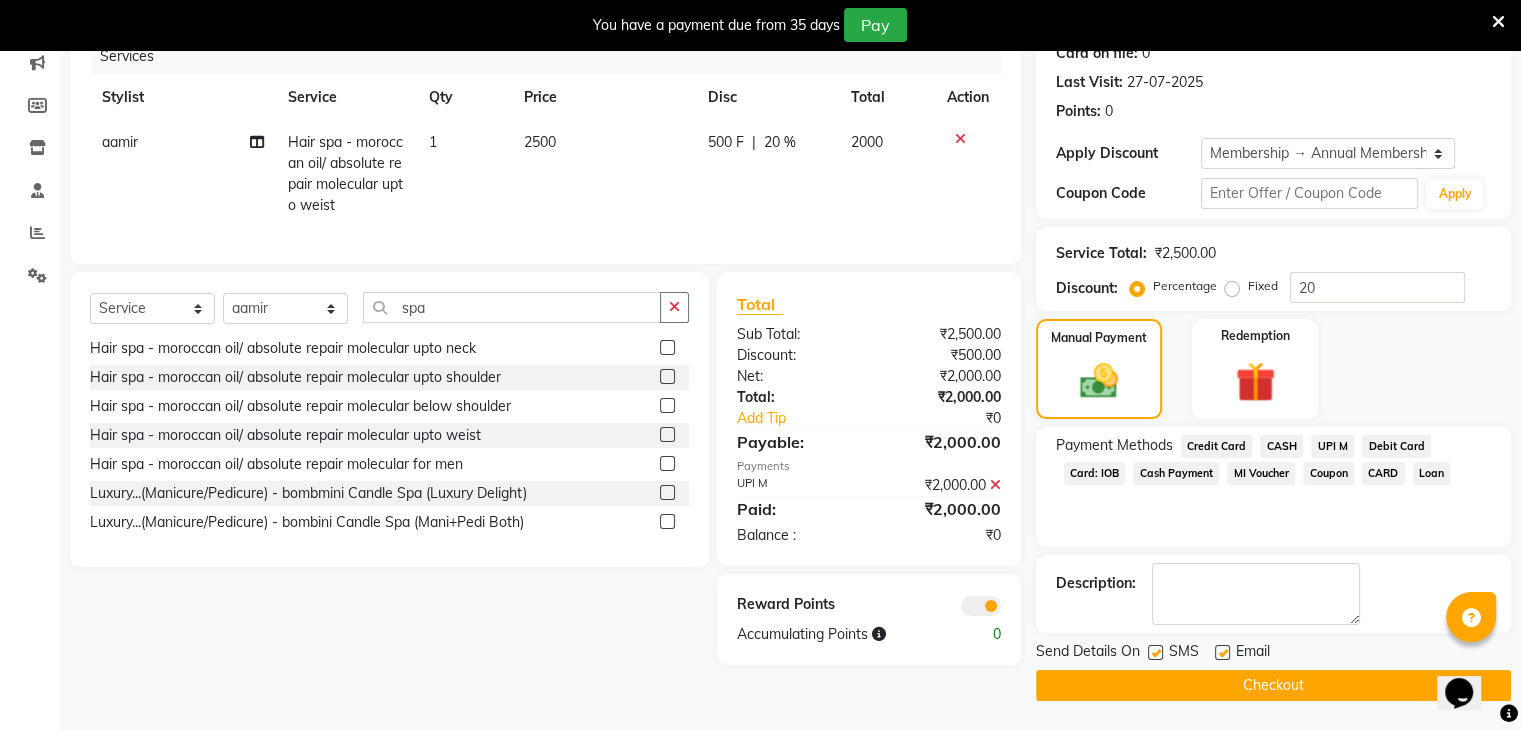 click on "Checkout" 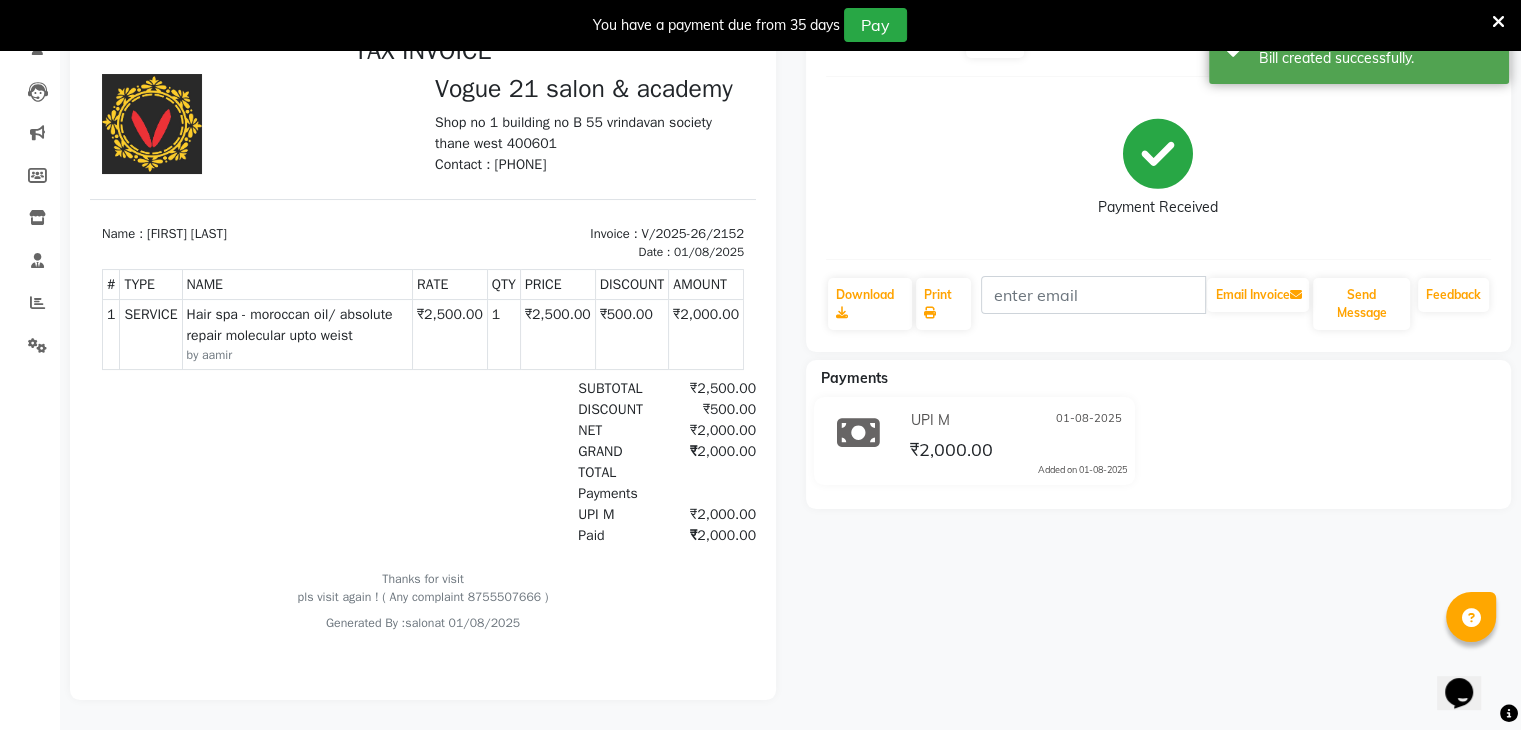 scroll, scrollTop: 0, scrollLeft: 0, axis: both 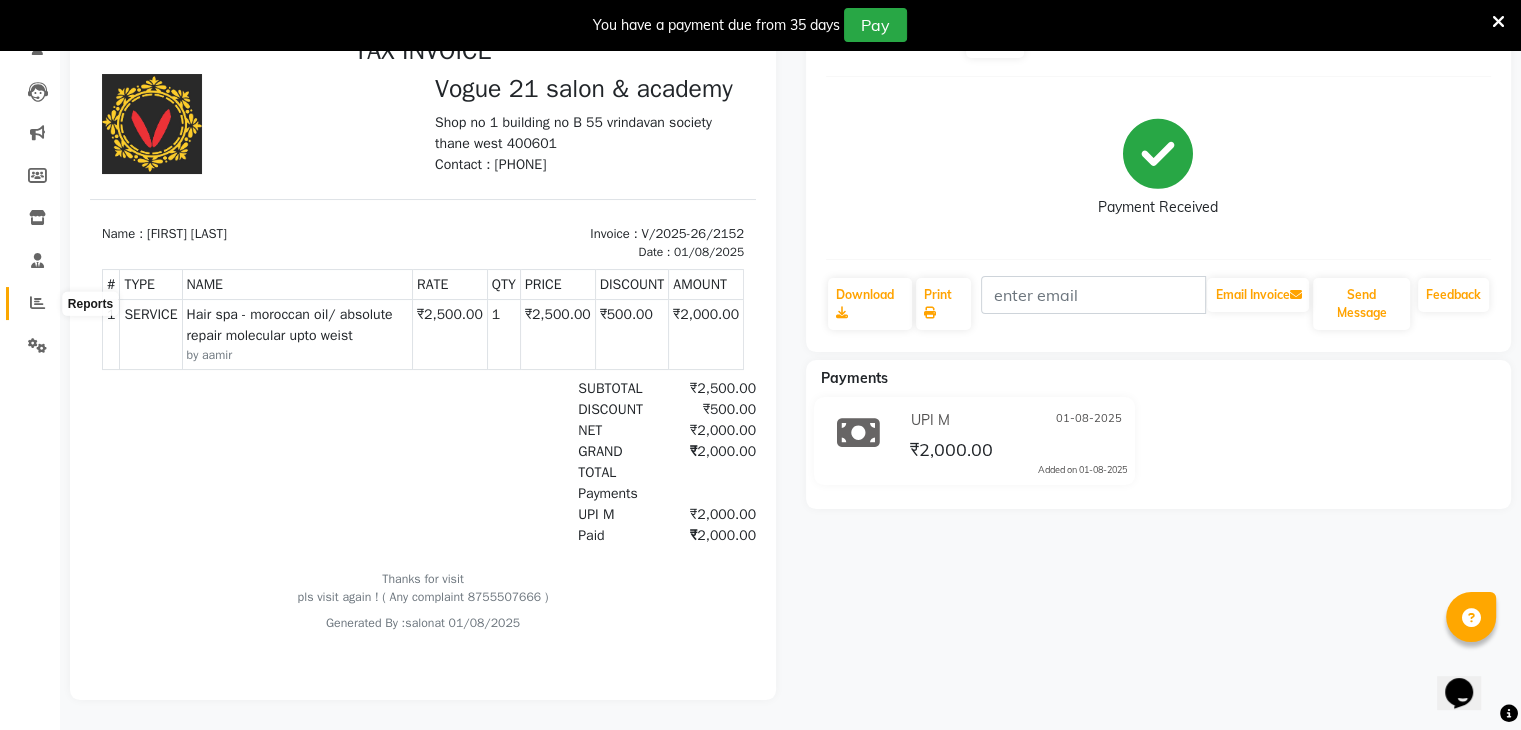 click 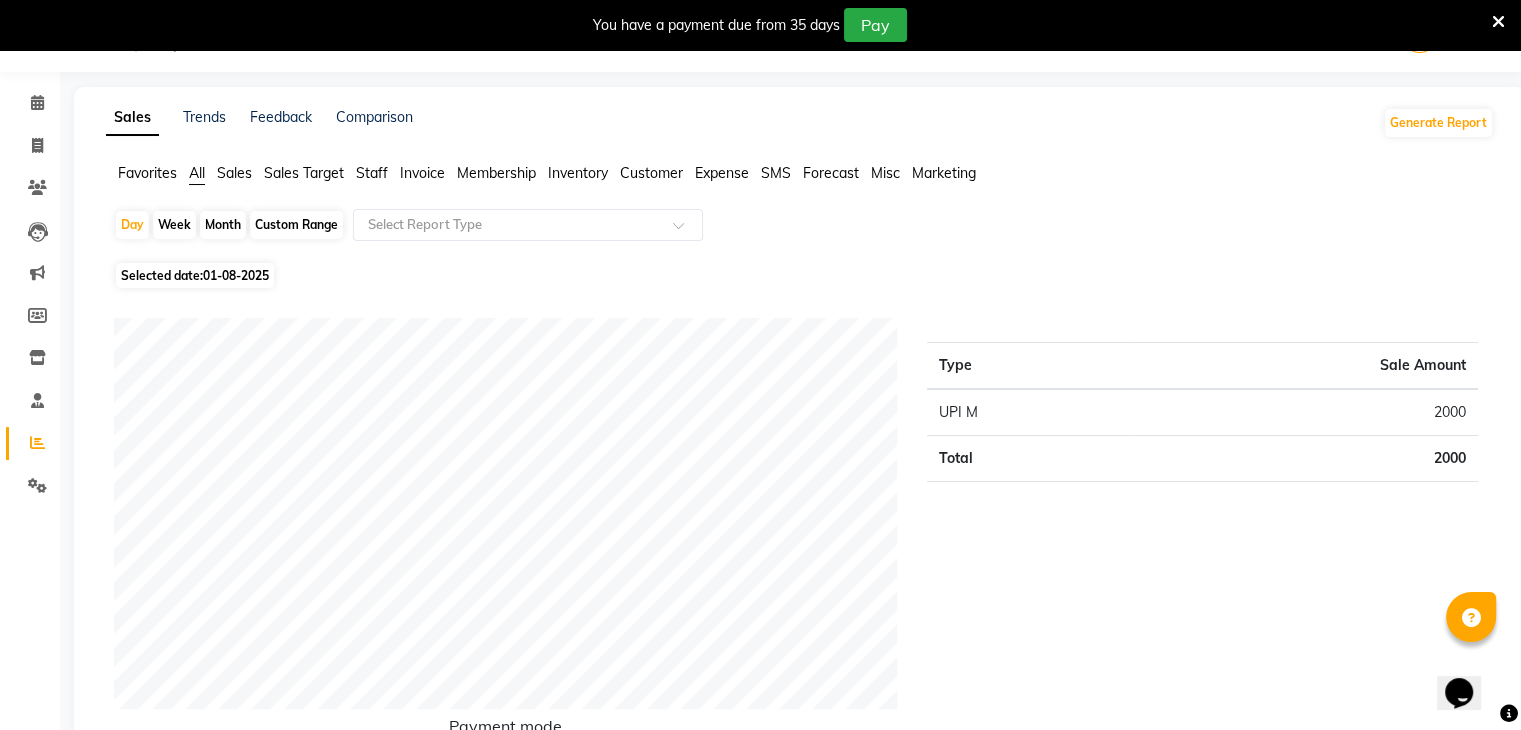 scroll, scrollTop: 204, scrollLeft: 0, axis: vertical 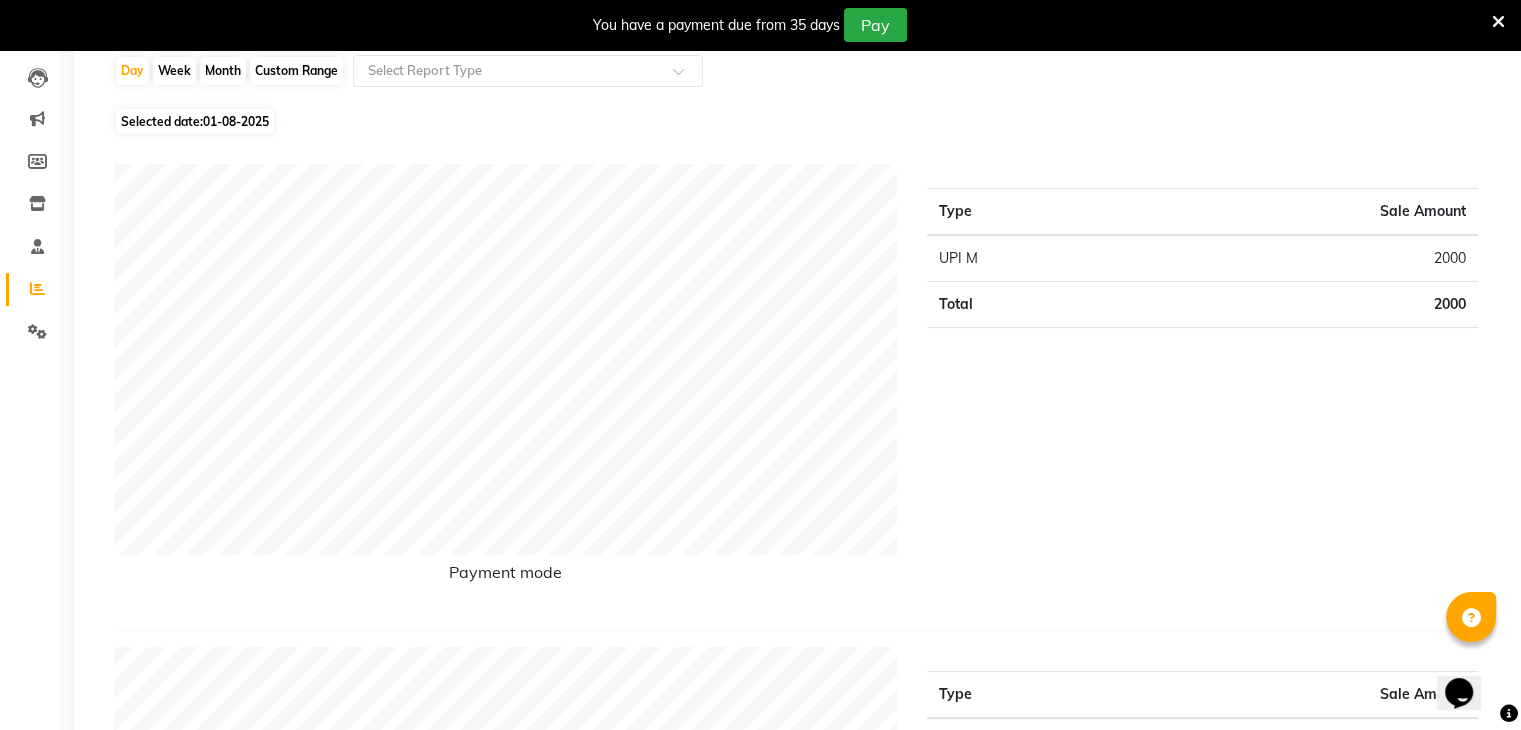 click on "Type Sale Amount UPI M 2000 Total 2000" 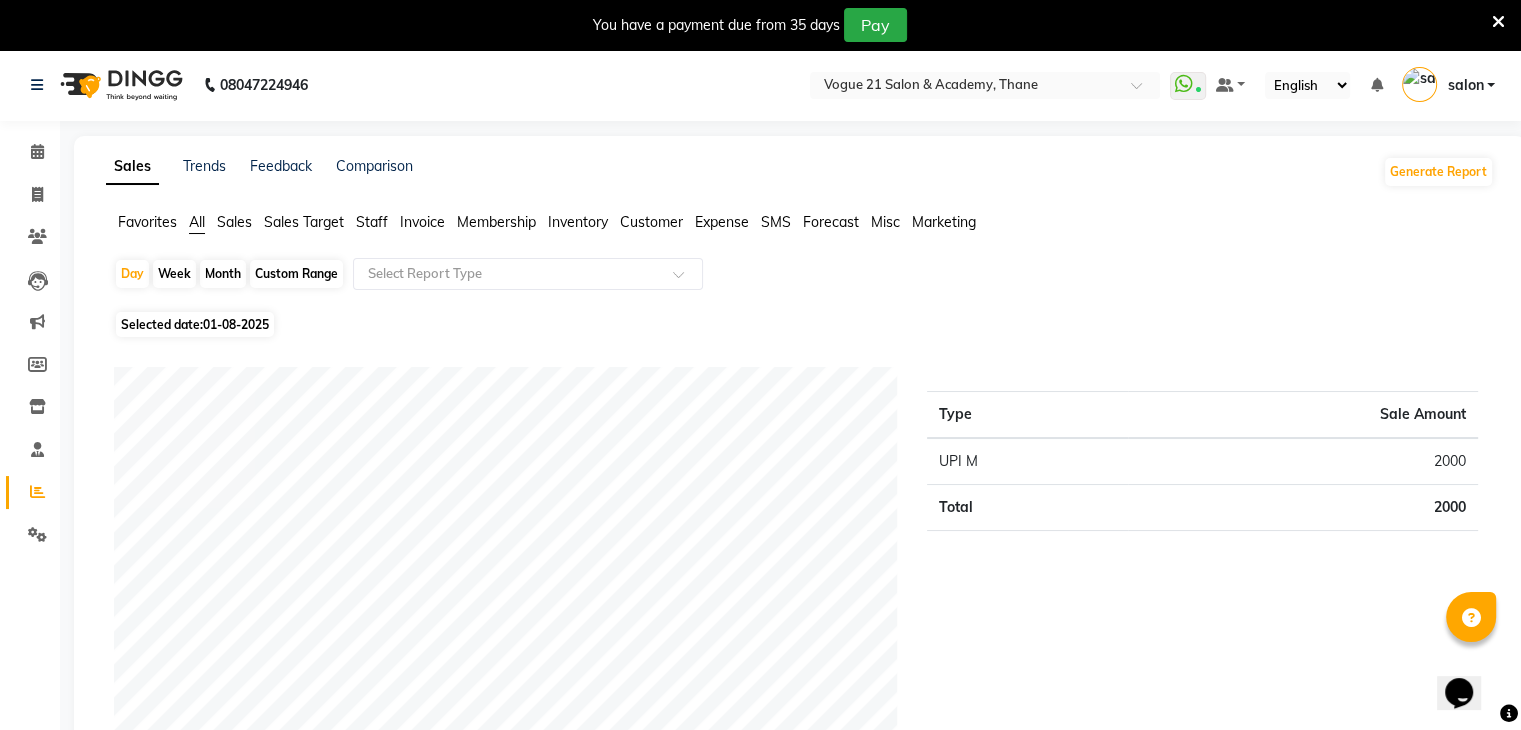 scroll, scrollTop: 0, scrollLeft: 0, axis: both 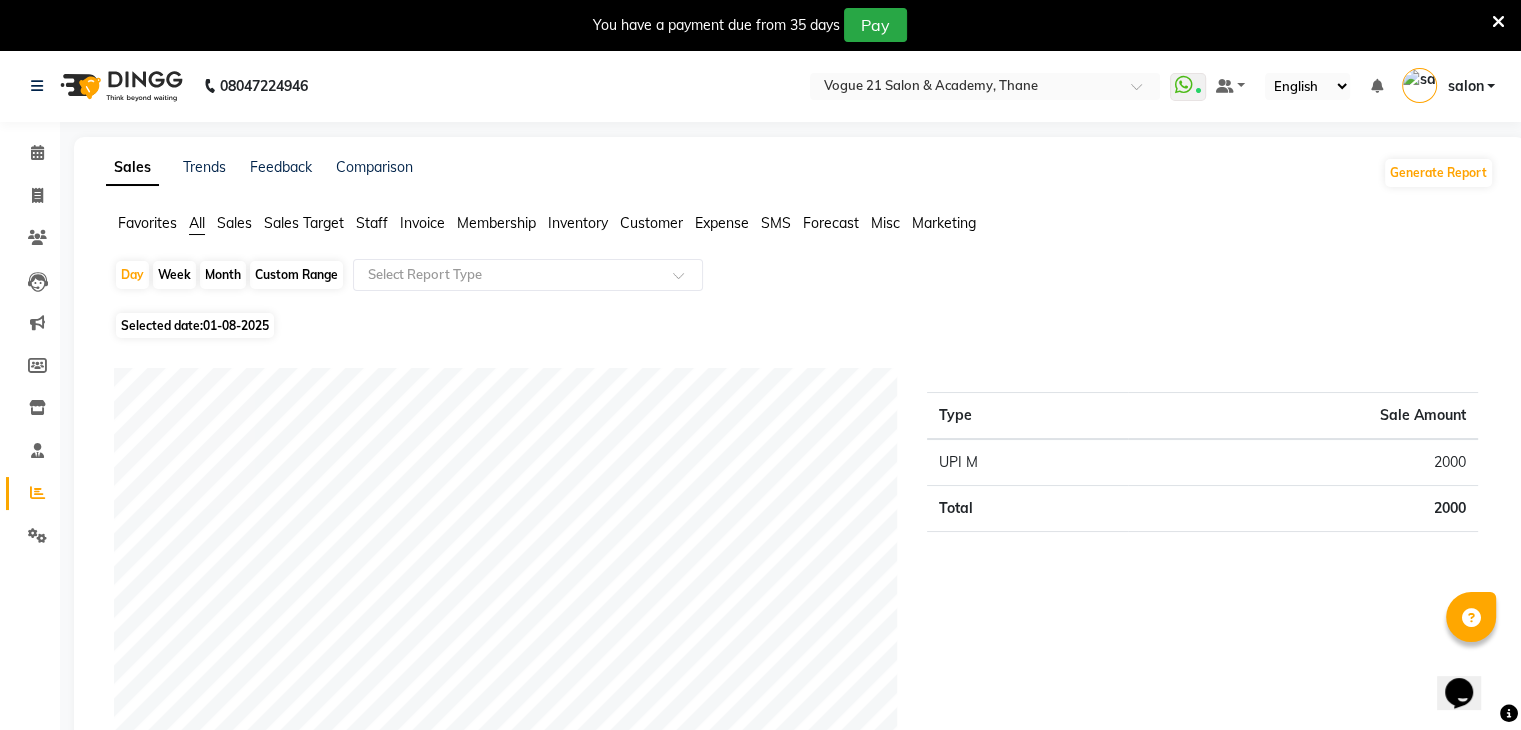 click on "Staff" 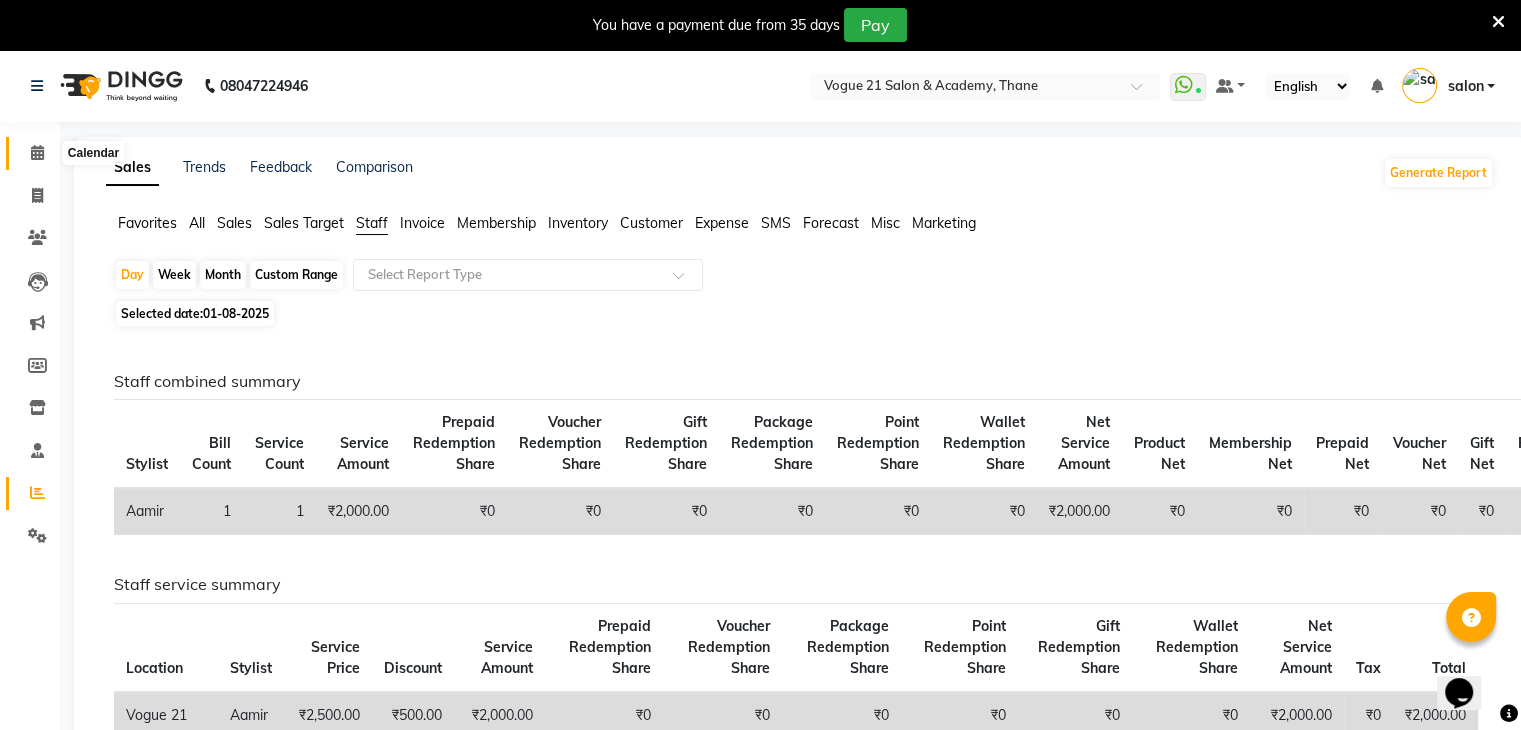 click 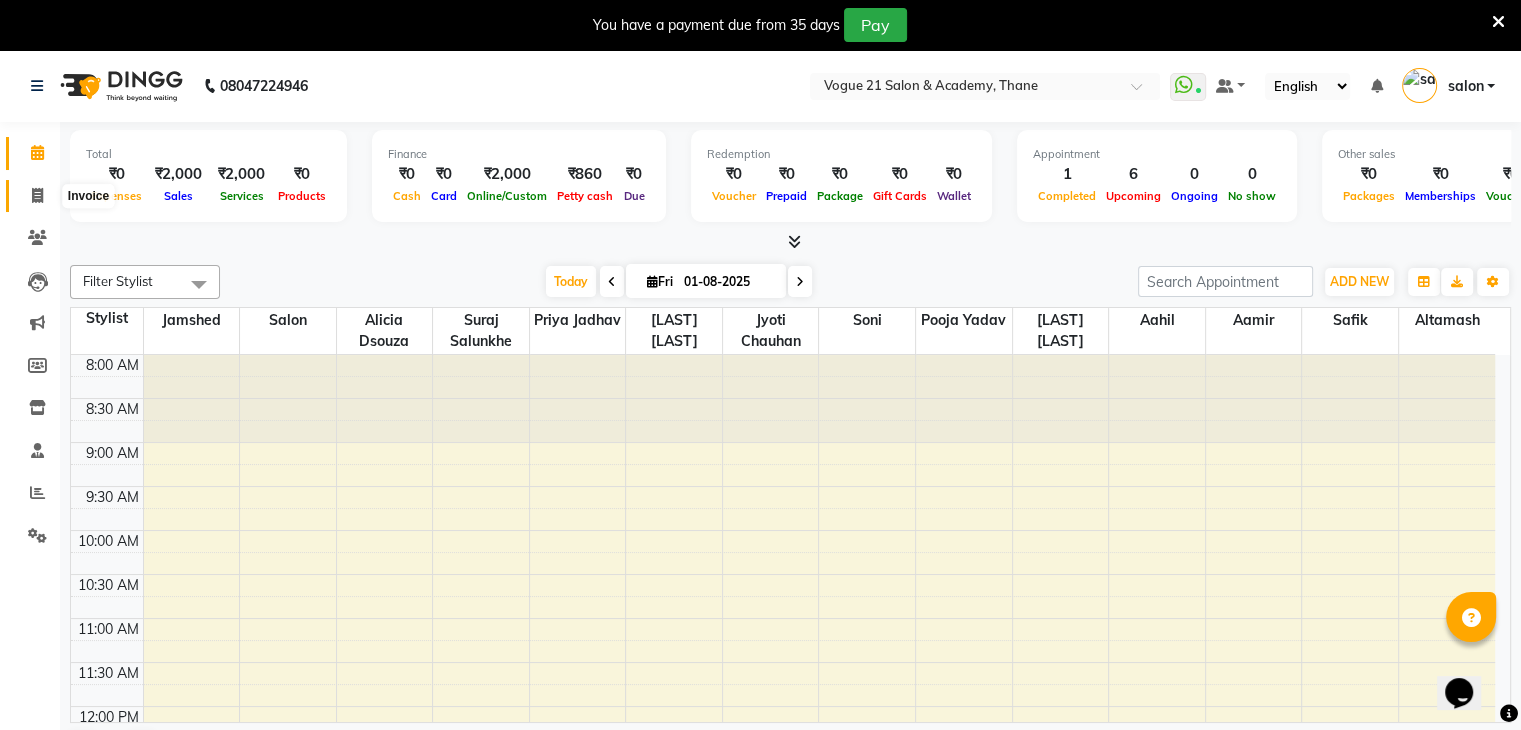 click 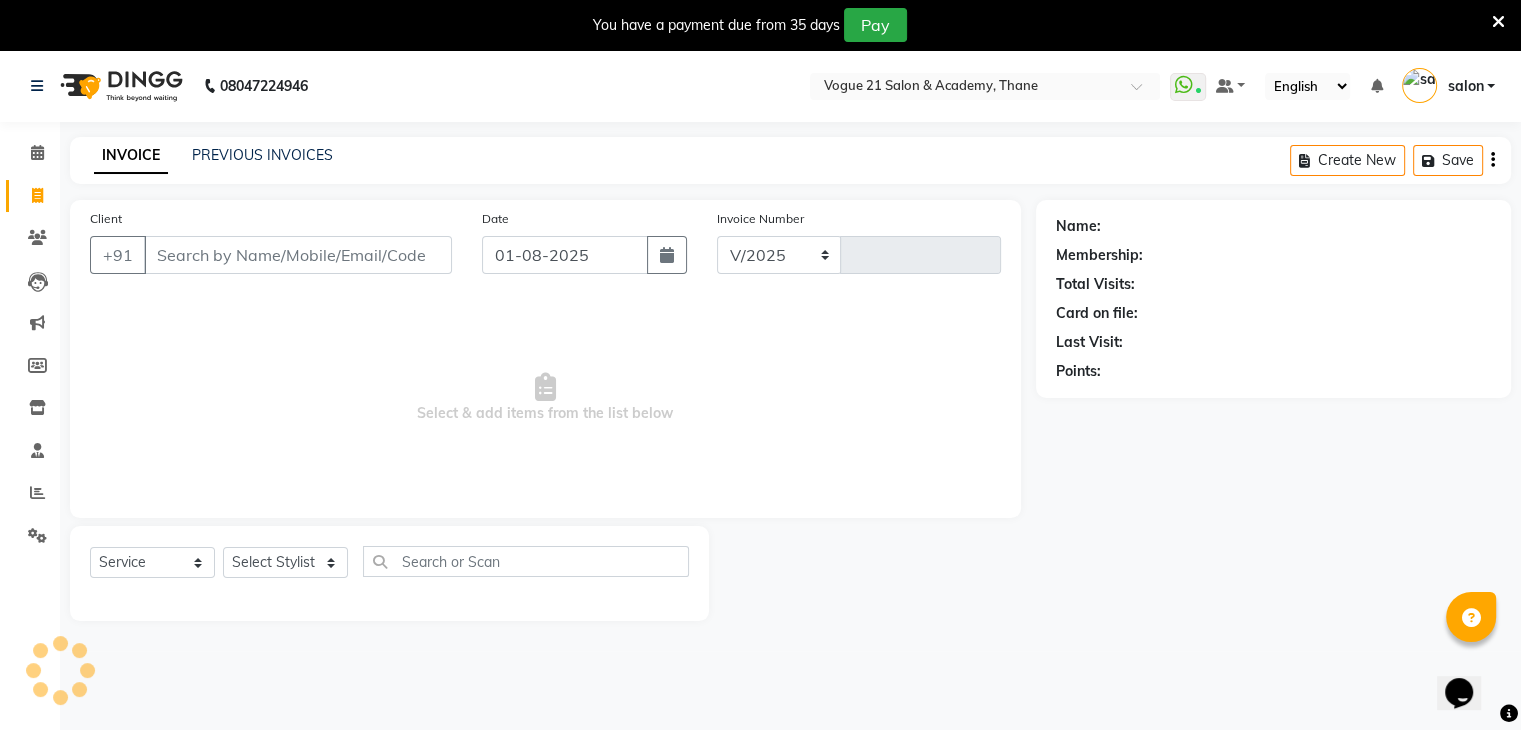 select on "4433" 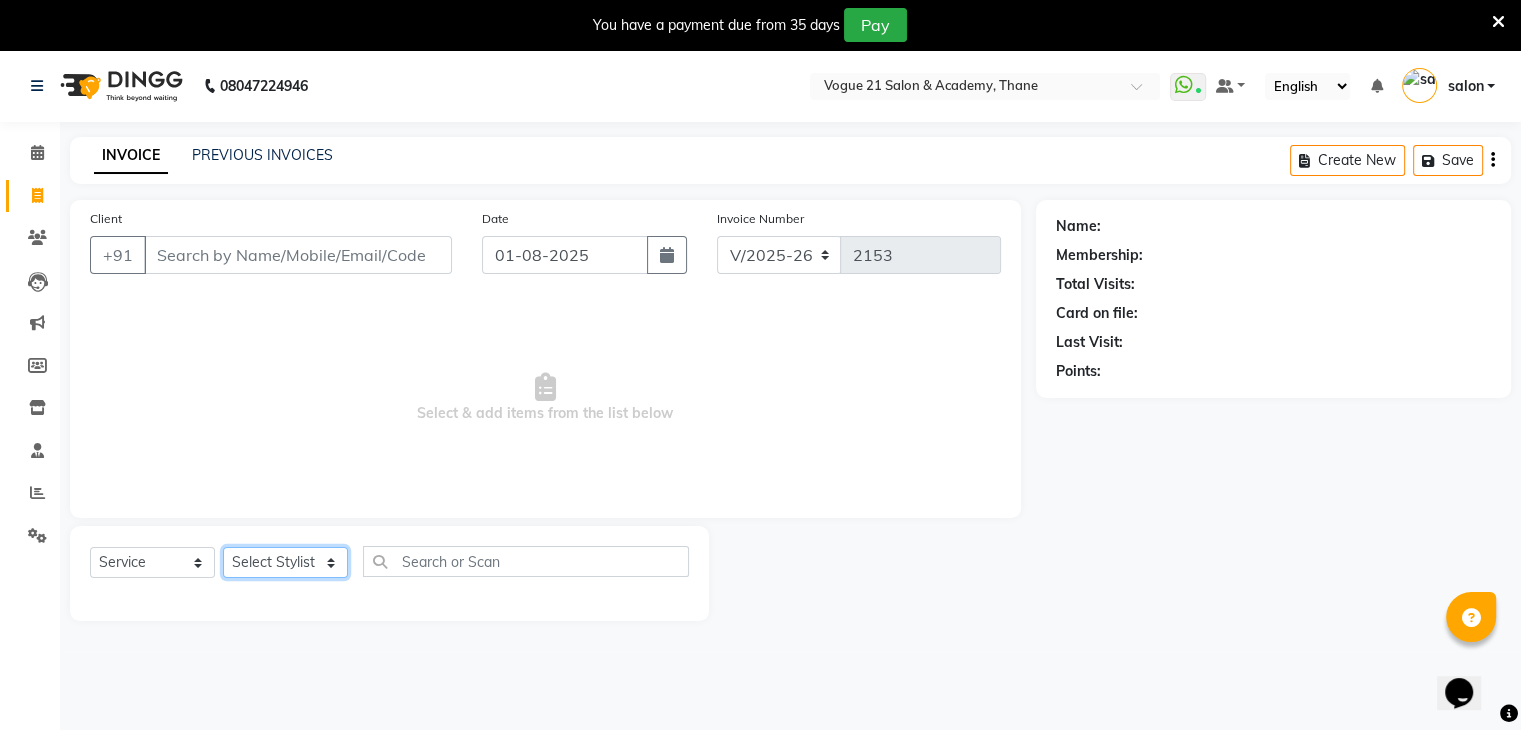 click on "Select Stylist aahil aamir  Alicia Dsouza Altamash Jamshed  jyoti chauhan Pooja yadav Priya jadhav Rihan malik Safik salon sameer jadhav soni suraj salunkhe" 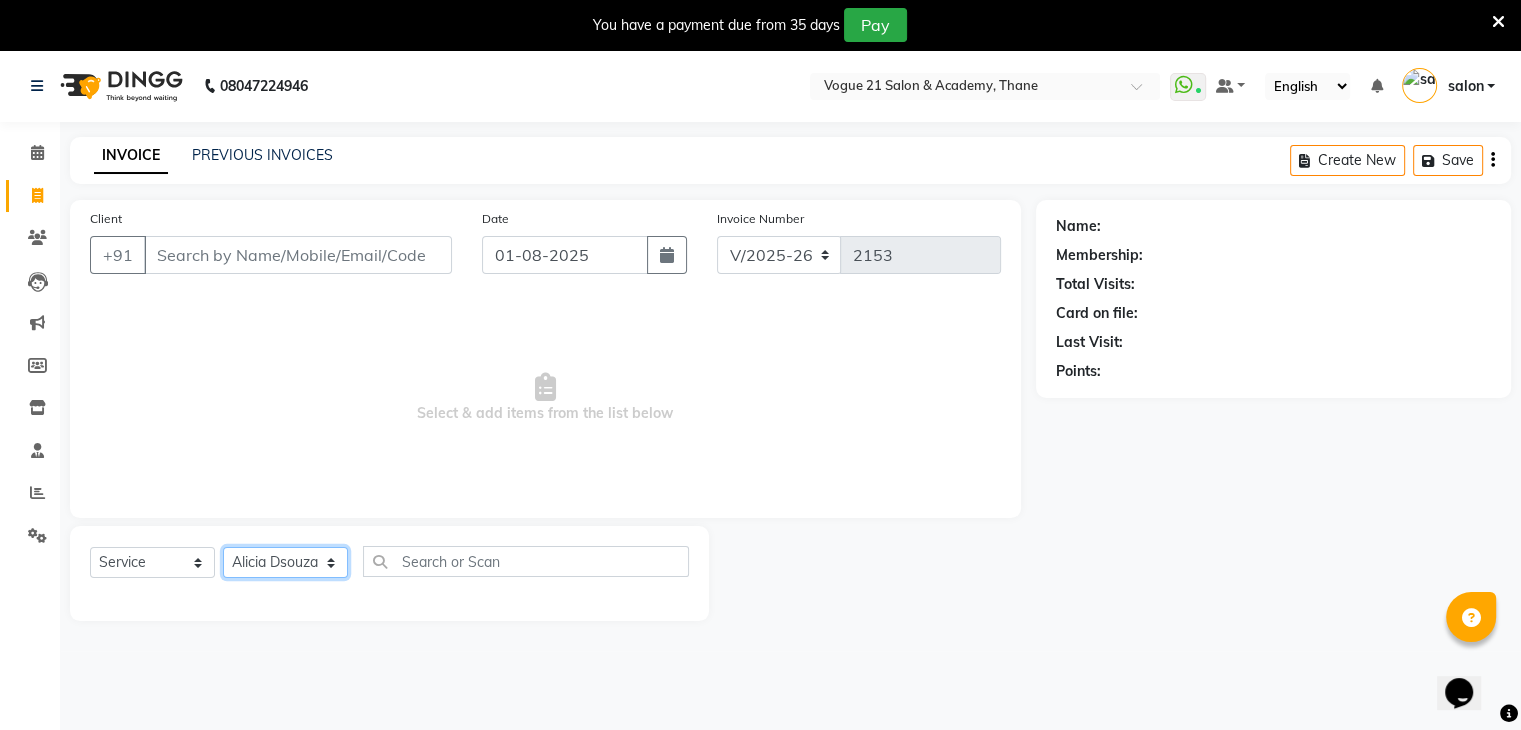 click on "Select Stylist aahil aamir  Alicia Dsouza Altamash Jamshed  jyoti chauhan Pooja yadav Priya jadhav Rihan malik Safik salon sameer jadhav soni suraj salunkhe" 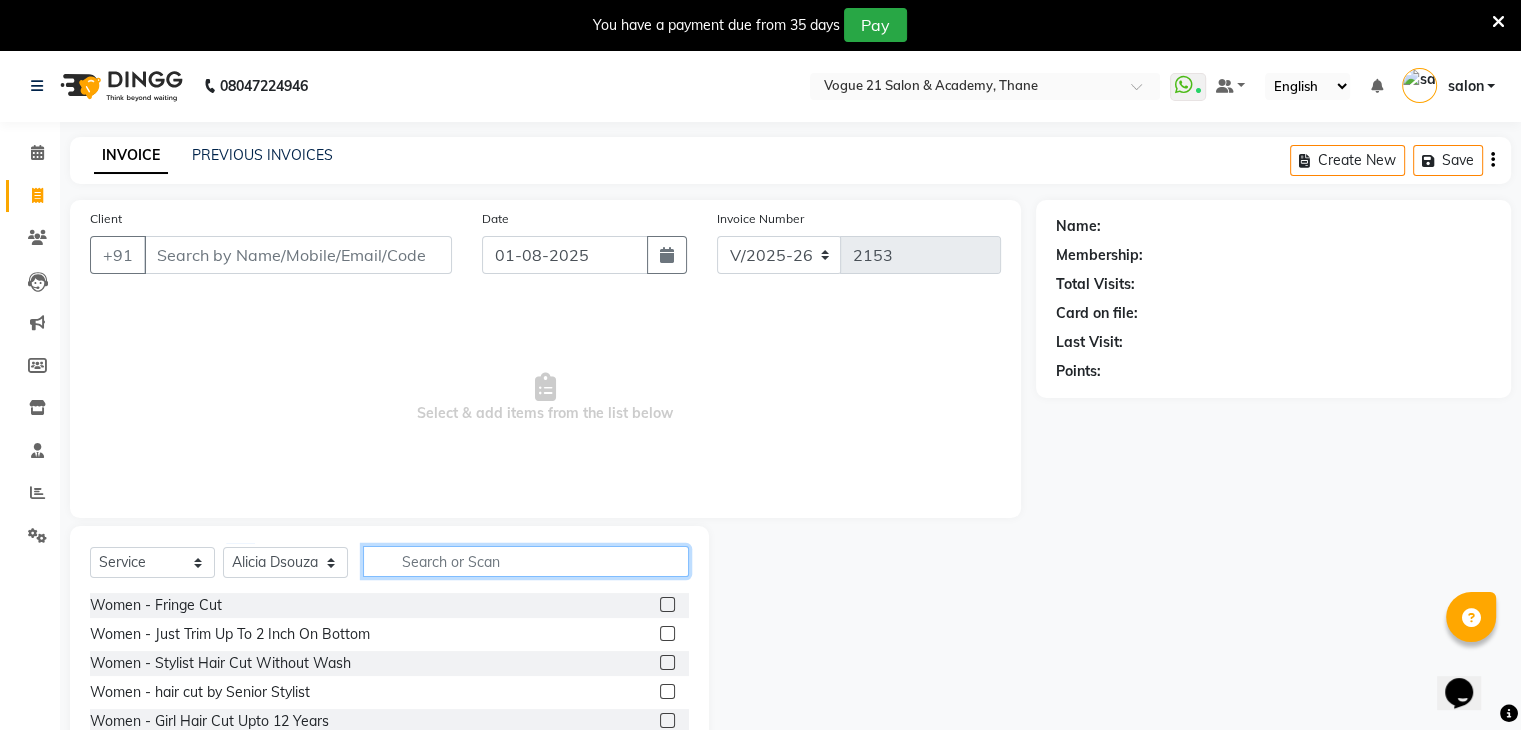 click 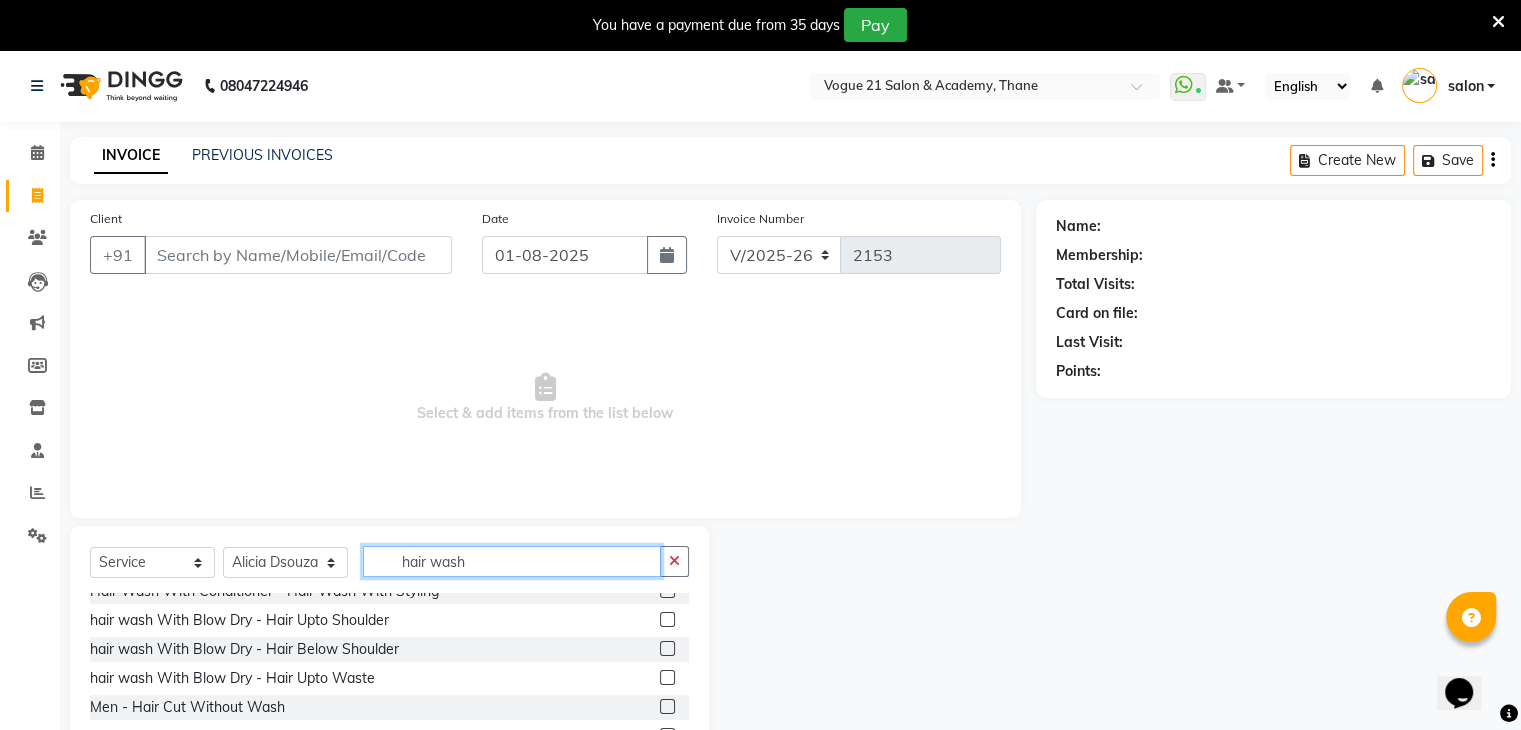 scroll, scrollTop: 180, scrollLeft: 0, axis: vertical 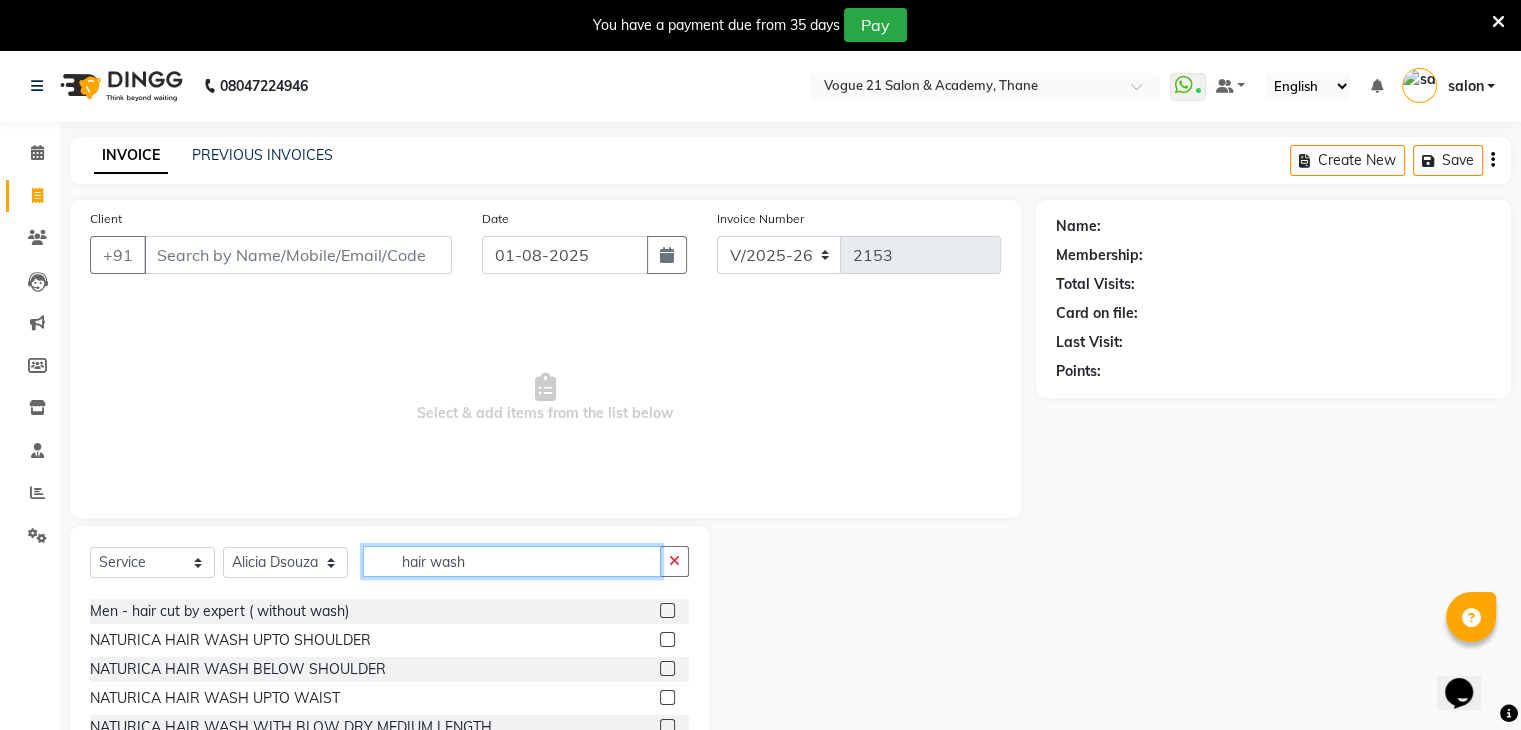 type on "hair wash" 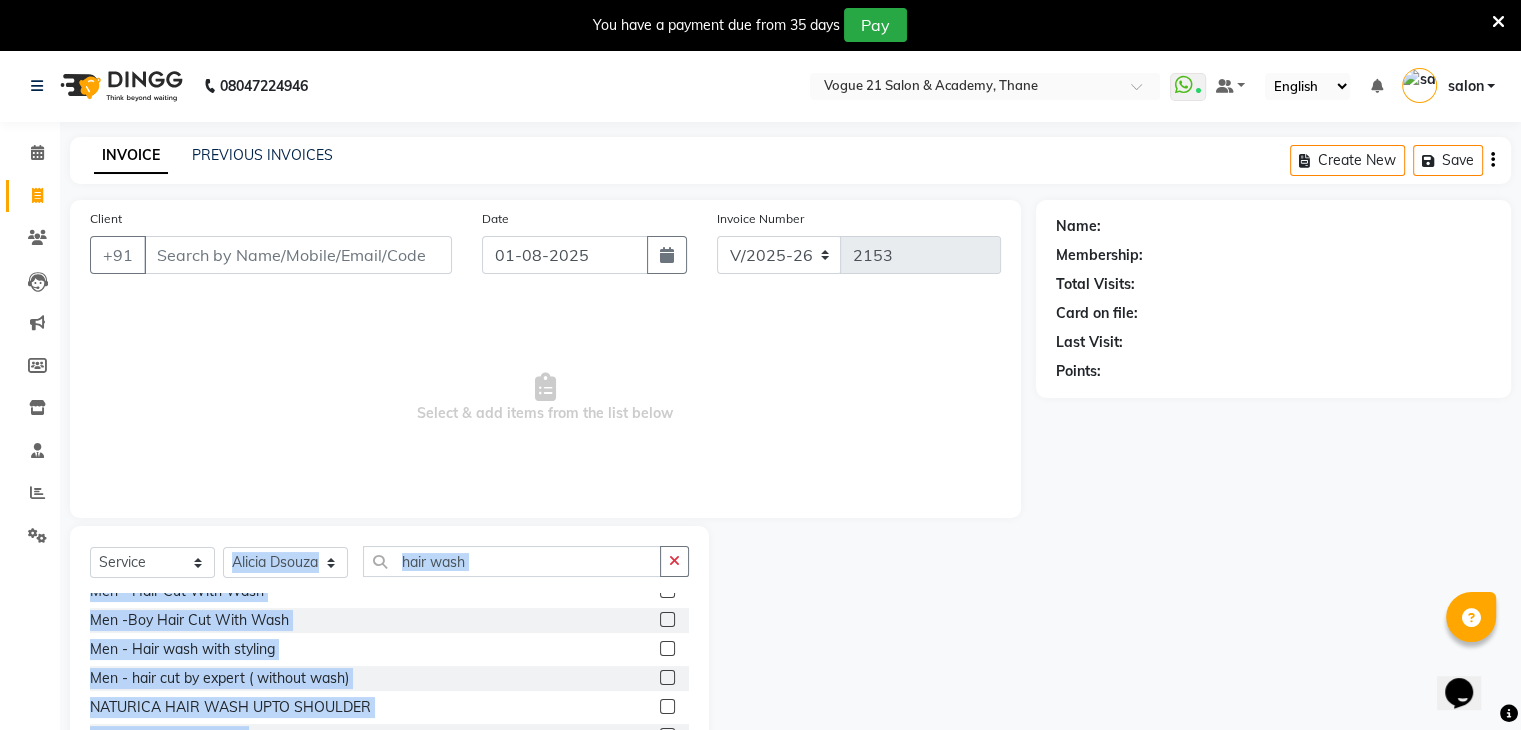 drag, startPoint x: 246, startPoint y: 654, endPoint x: 252, endPoint y: 589, distance: 65.27634 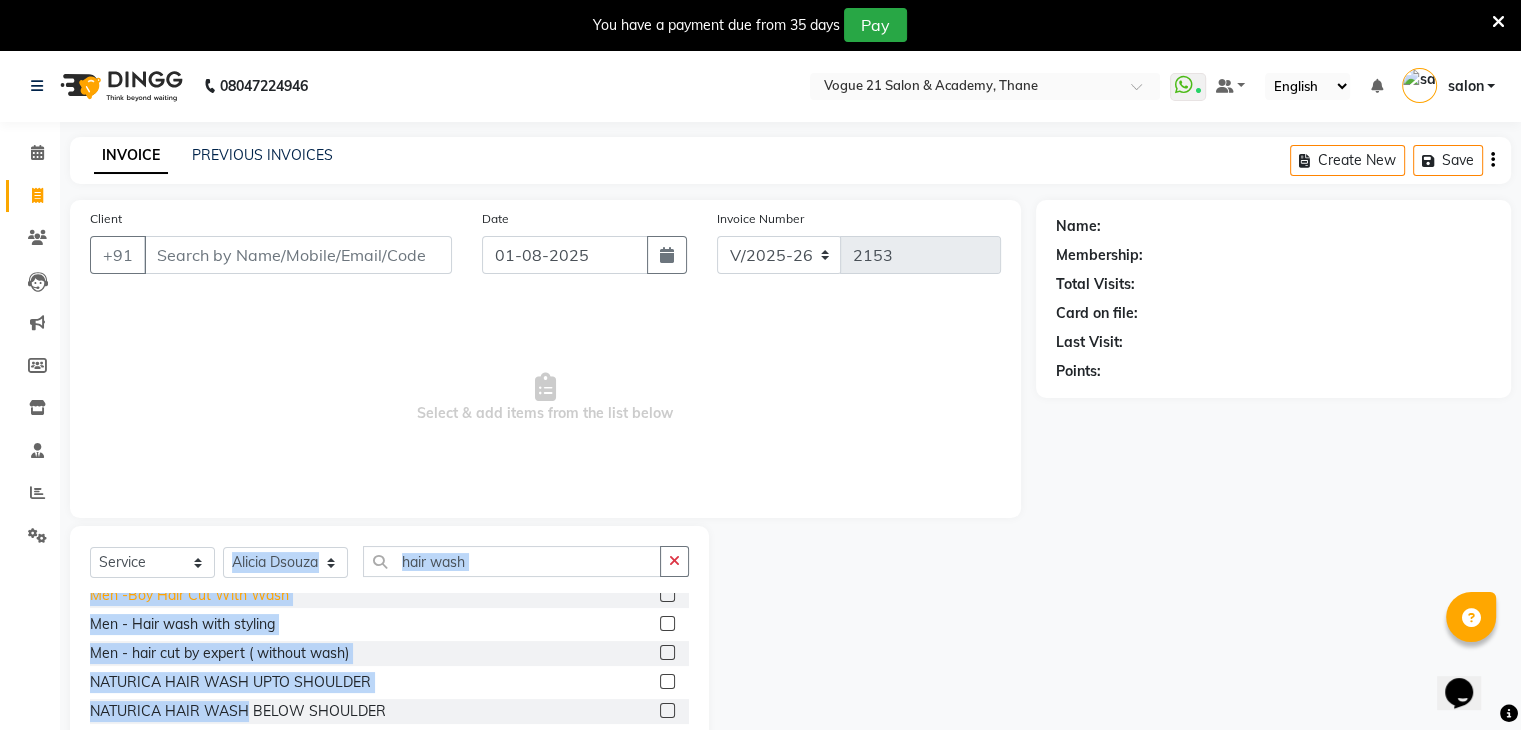 scroll, scrollTop: 408, scrollLeft: 0, axis: vertical 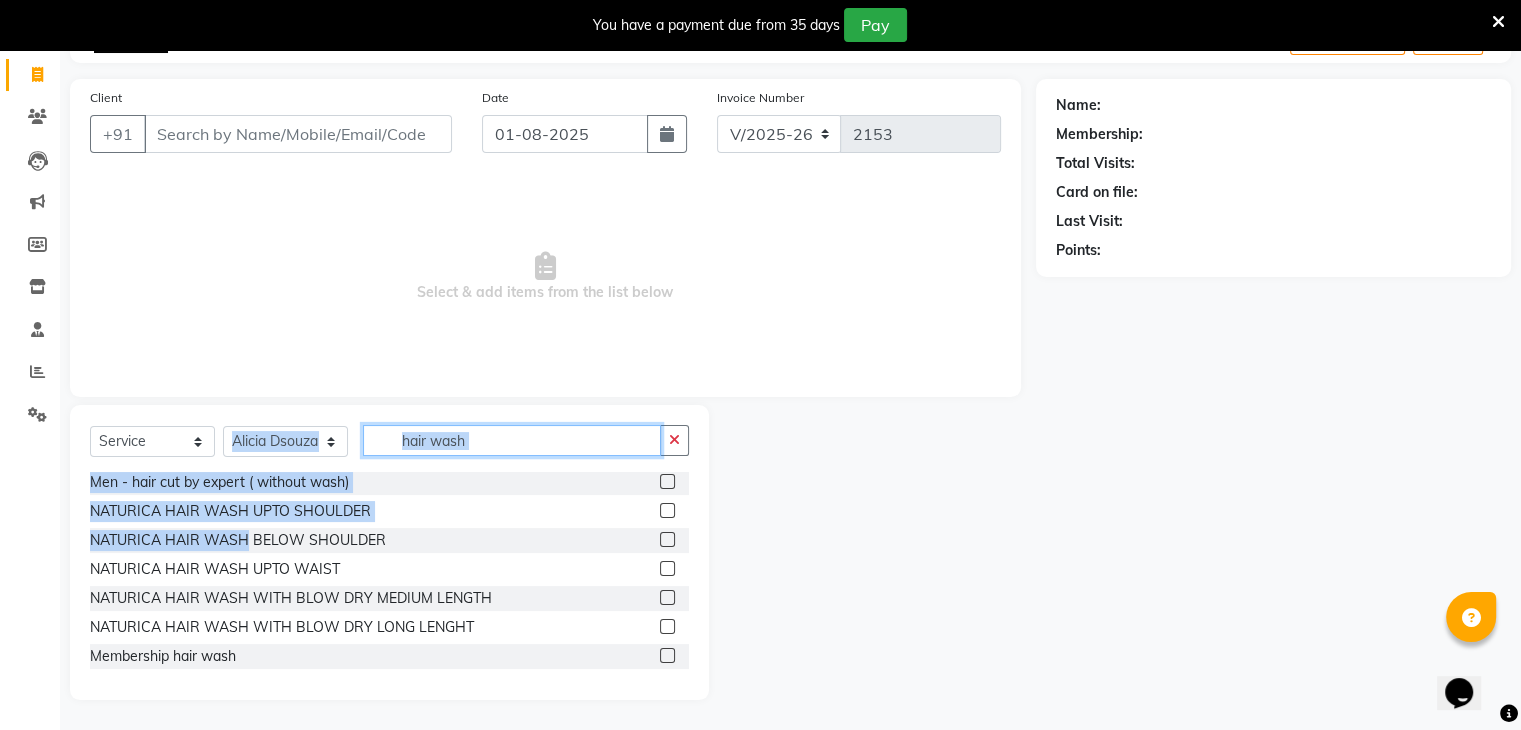 click on "hair wash" 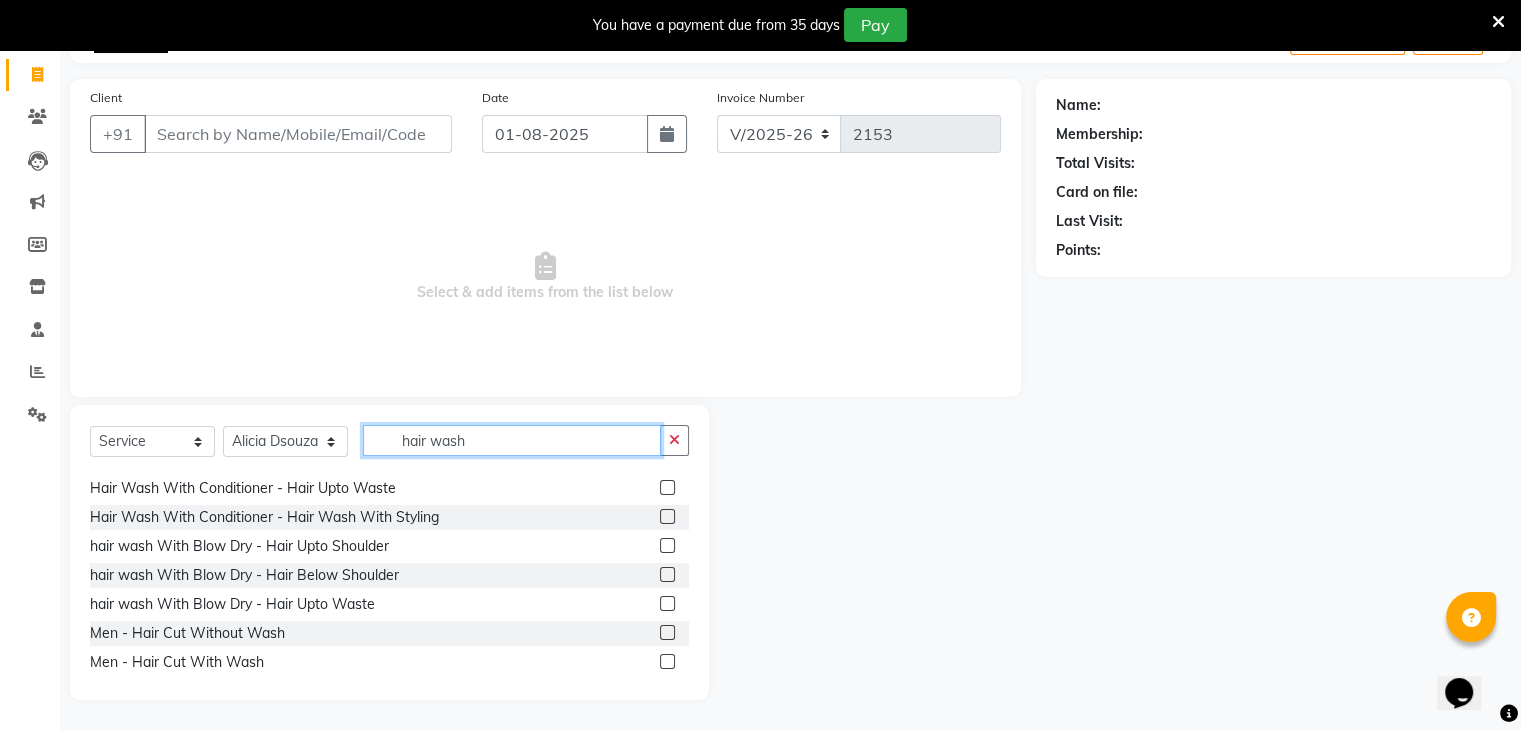 scroll, scrollTop: 139, scrollLeft: 0, axis: vertical 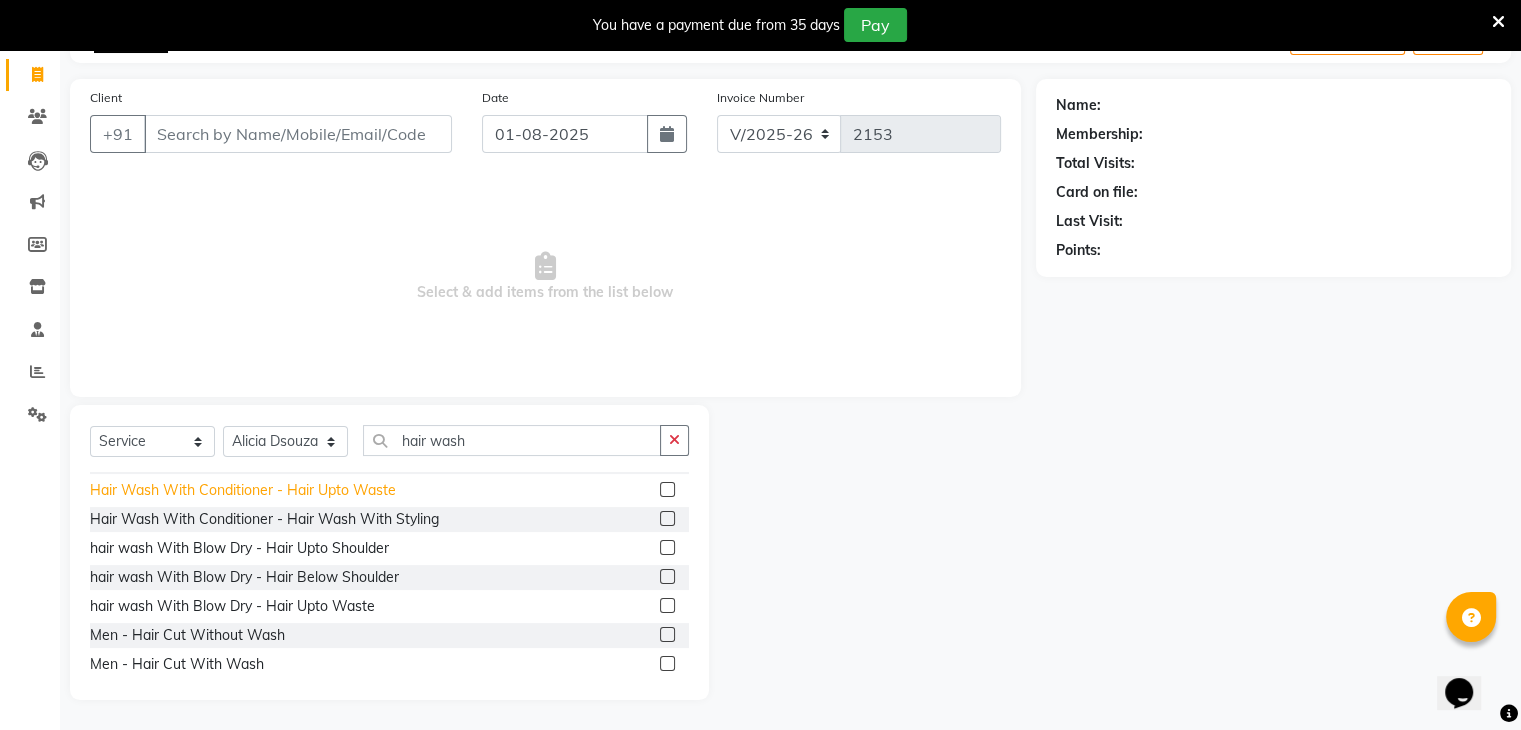 click on "Hair Wash With Conditioner   -   Hair Upto Waste" 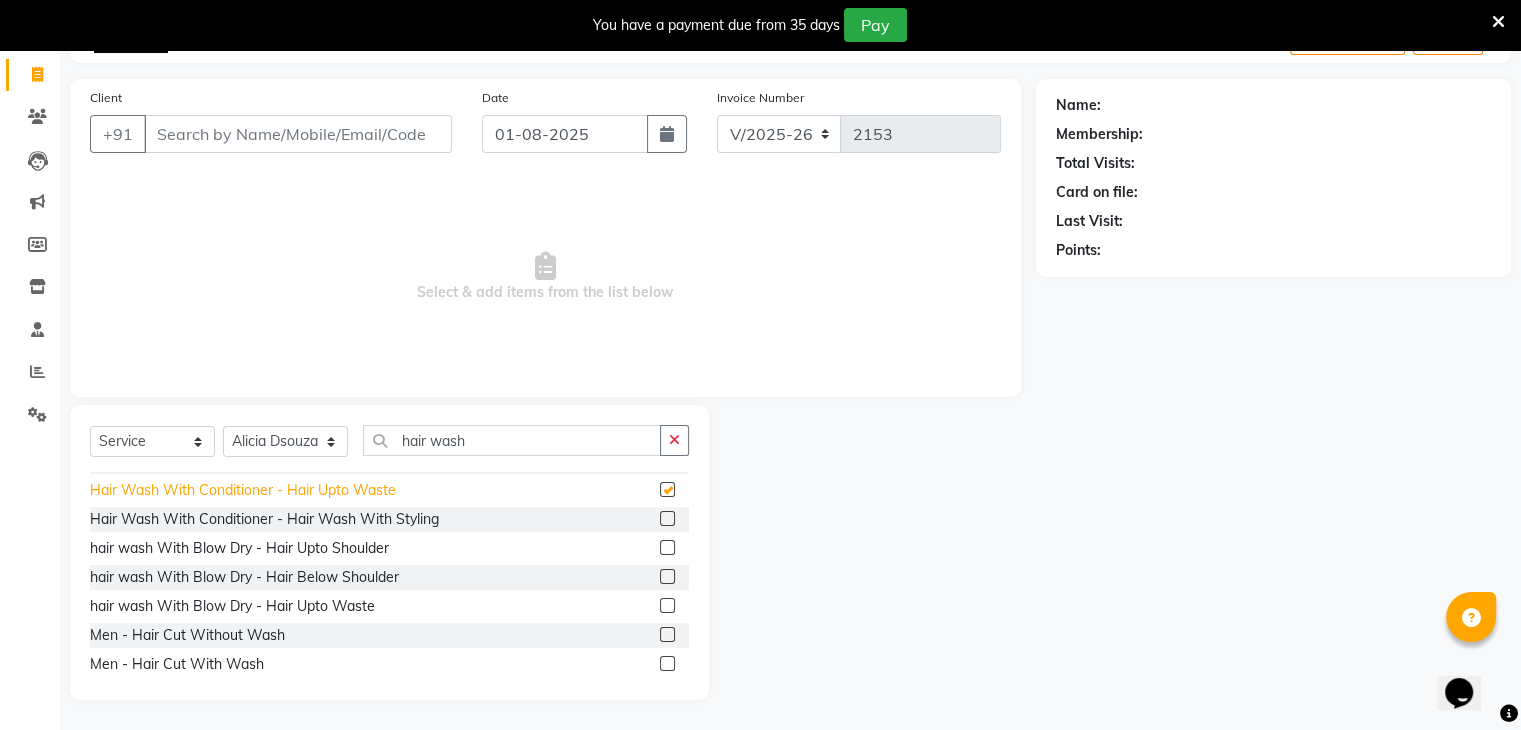 checkbox on "false" 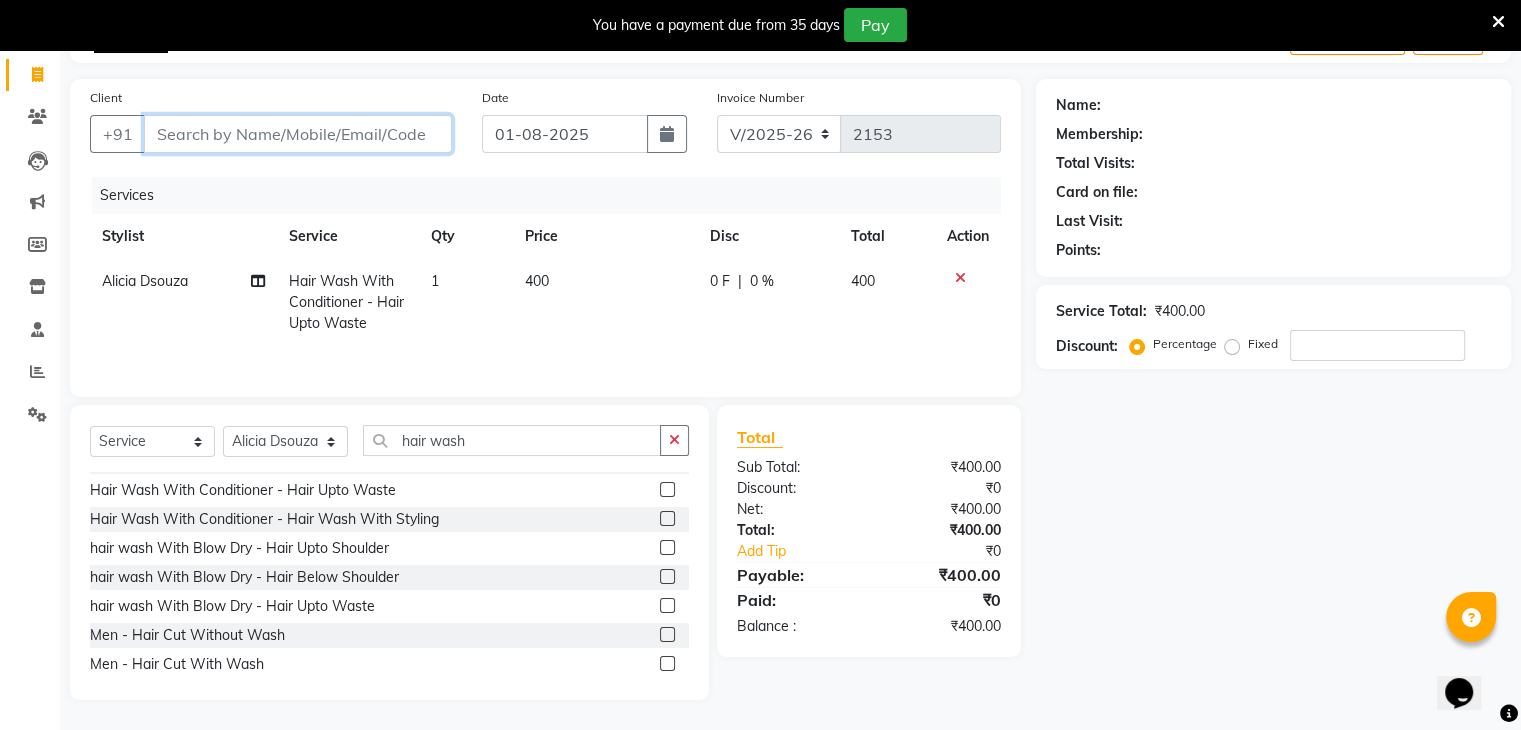 click on "Client" at bounding box center (298, 134) 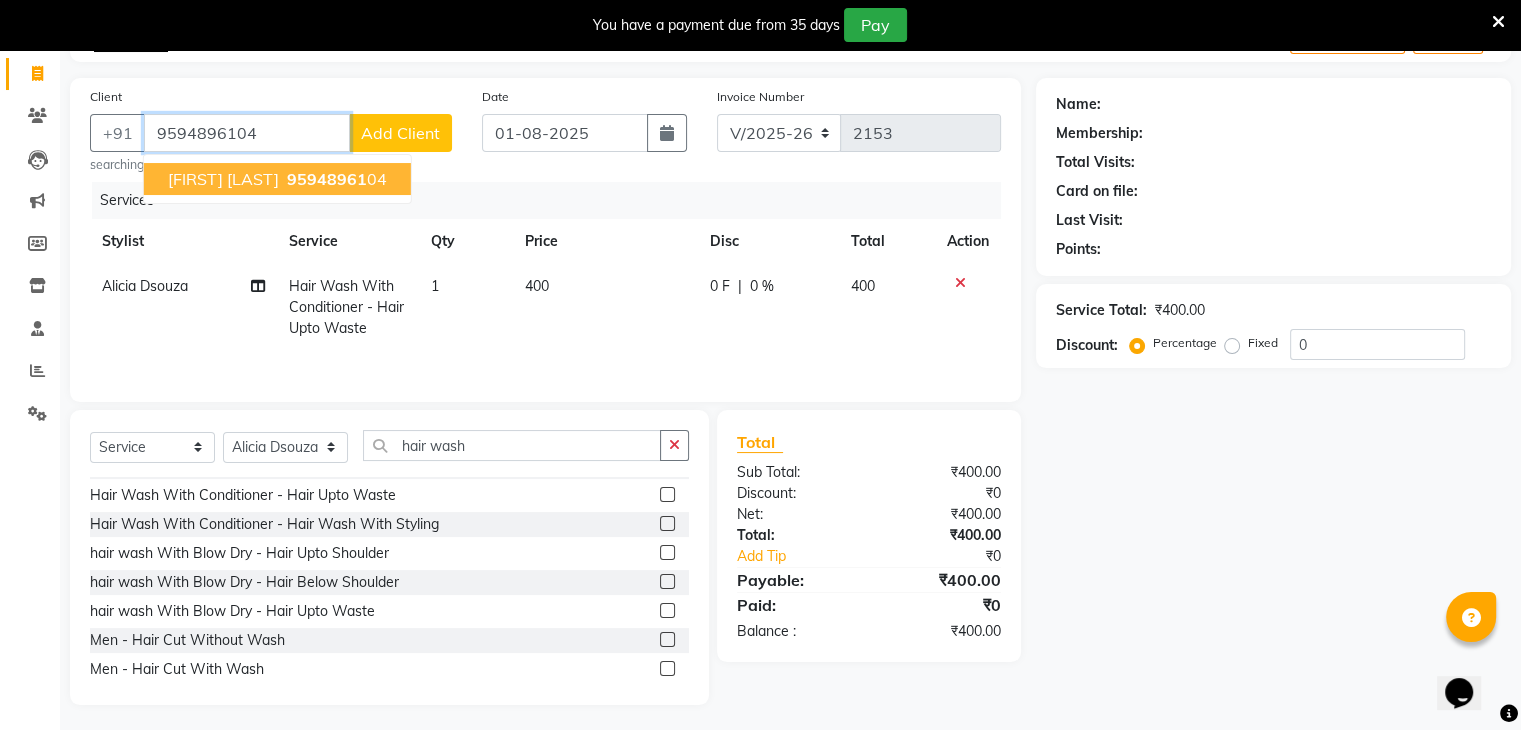 type on "9594896104" 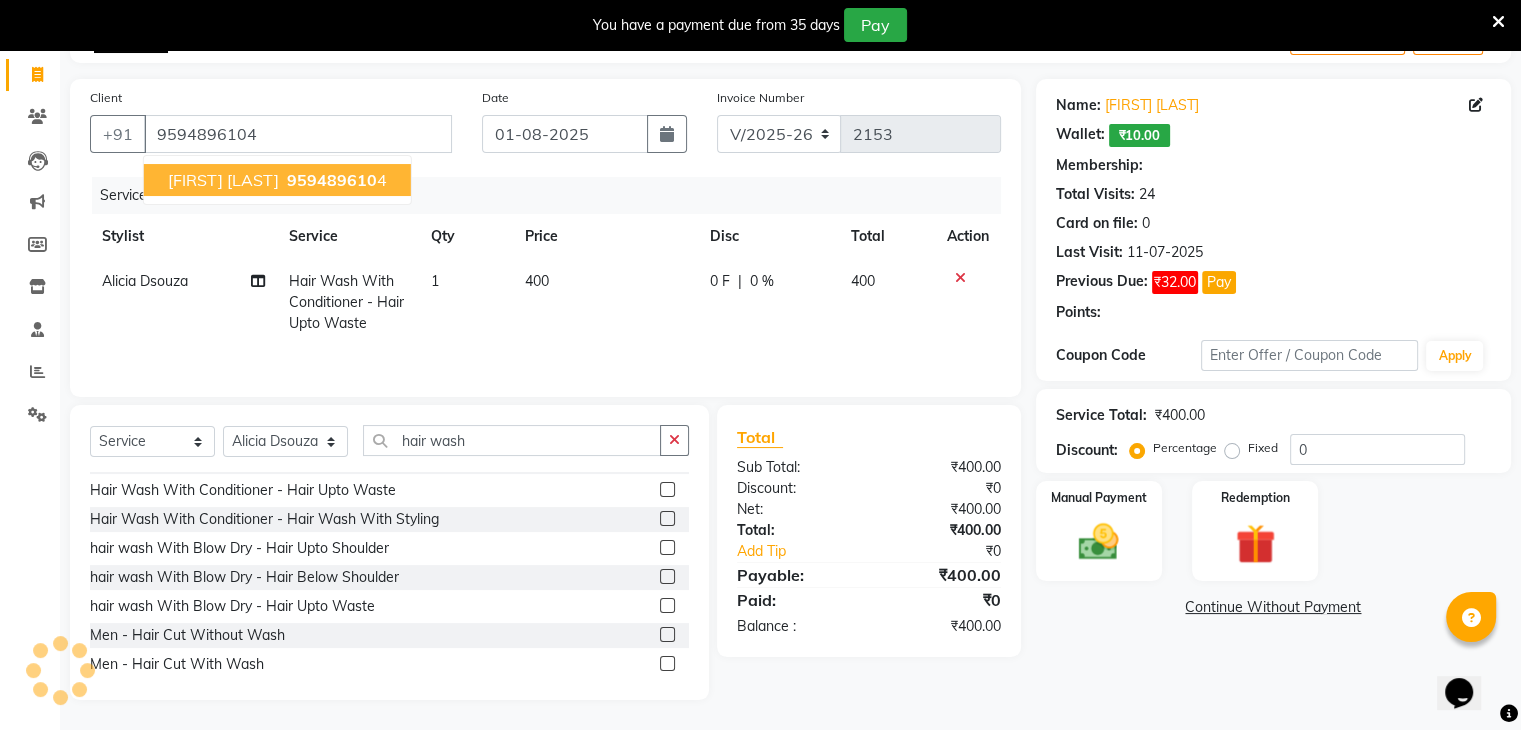 select on "1: Object" 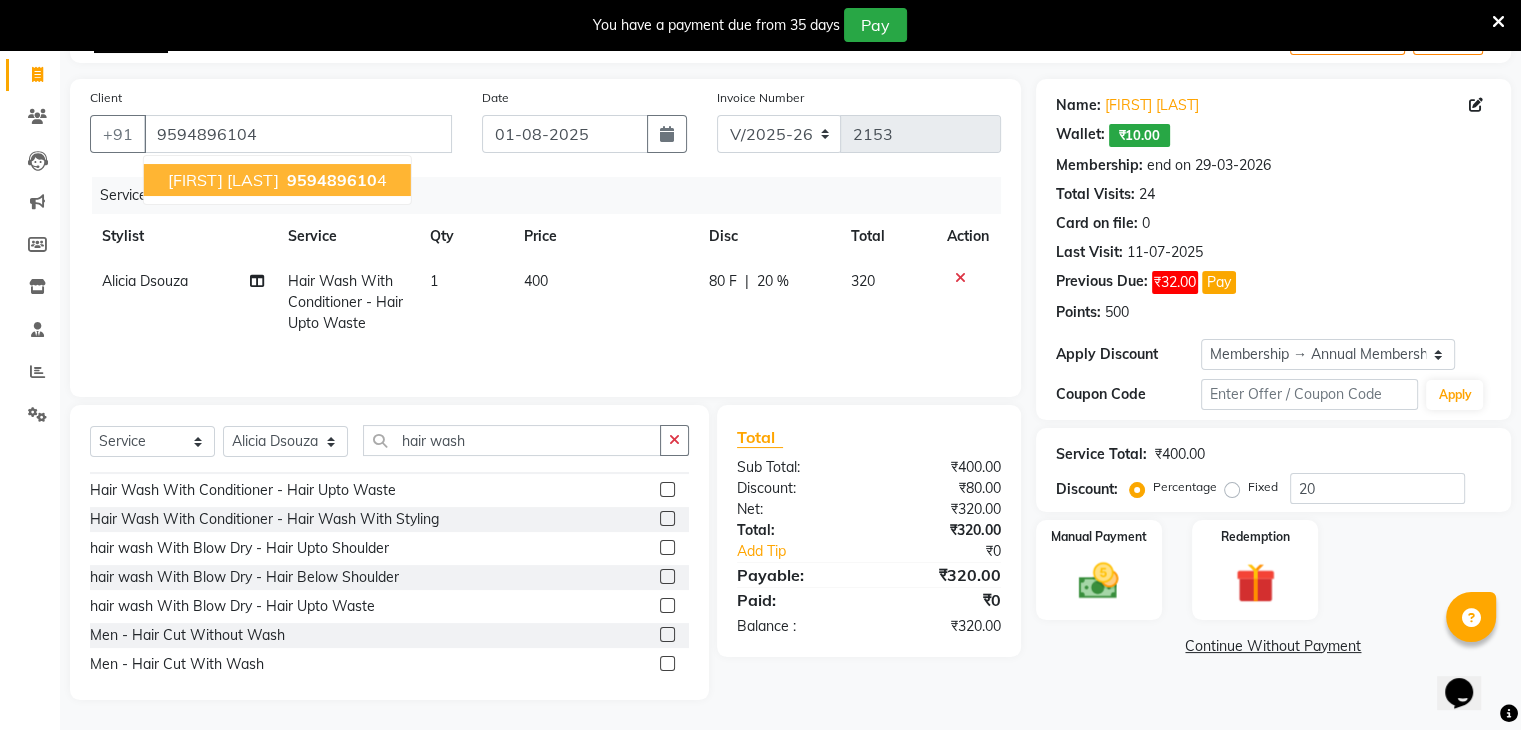 click on "959489610 4" at bounding box center (335, 180) 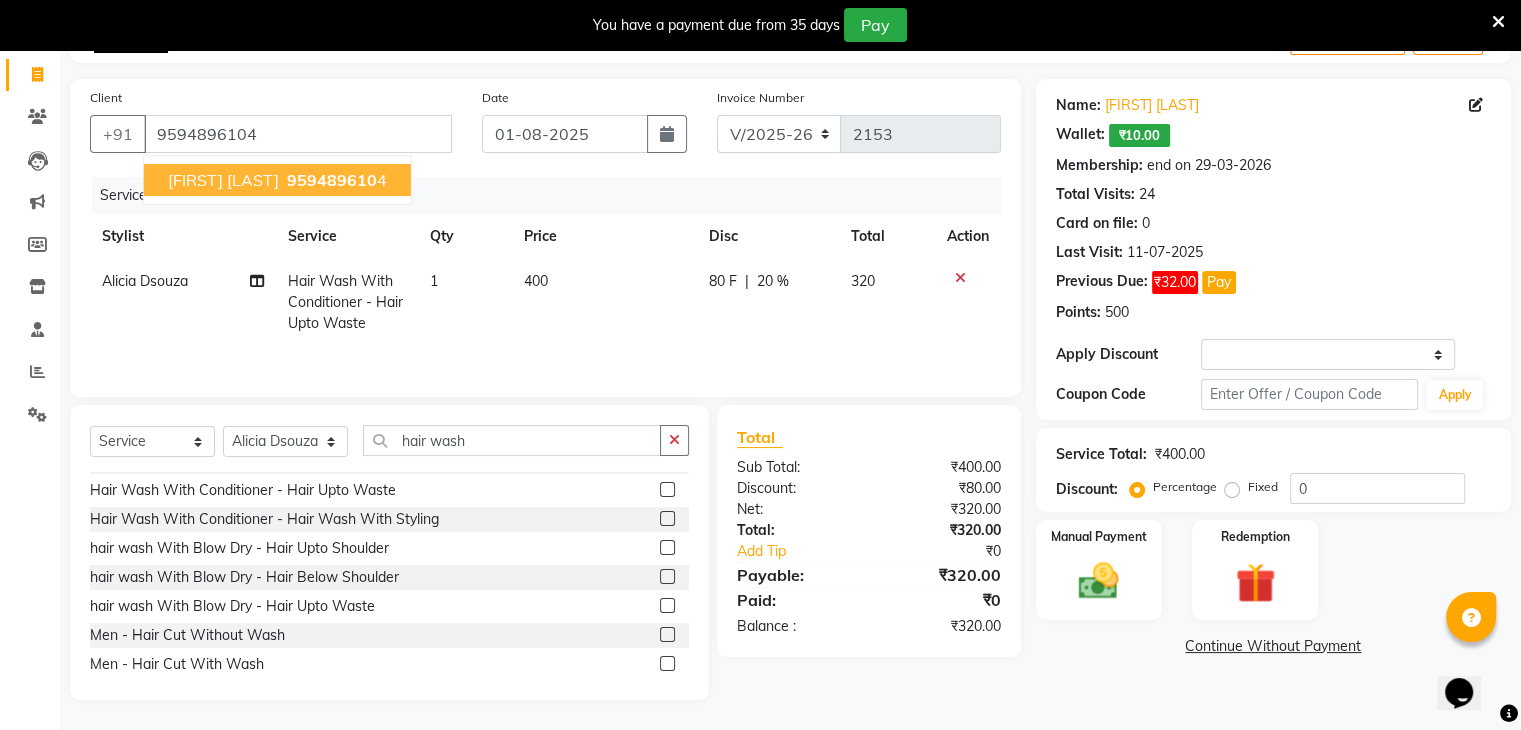 select on "1: Object" 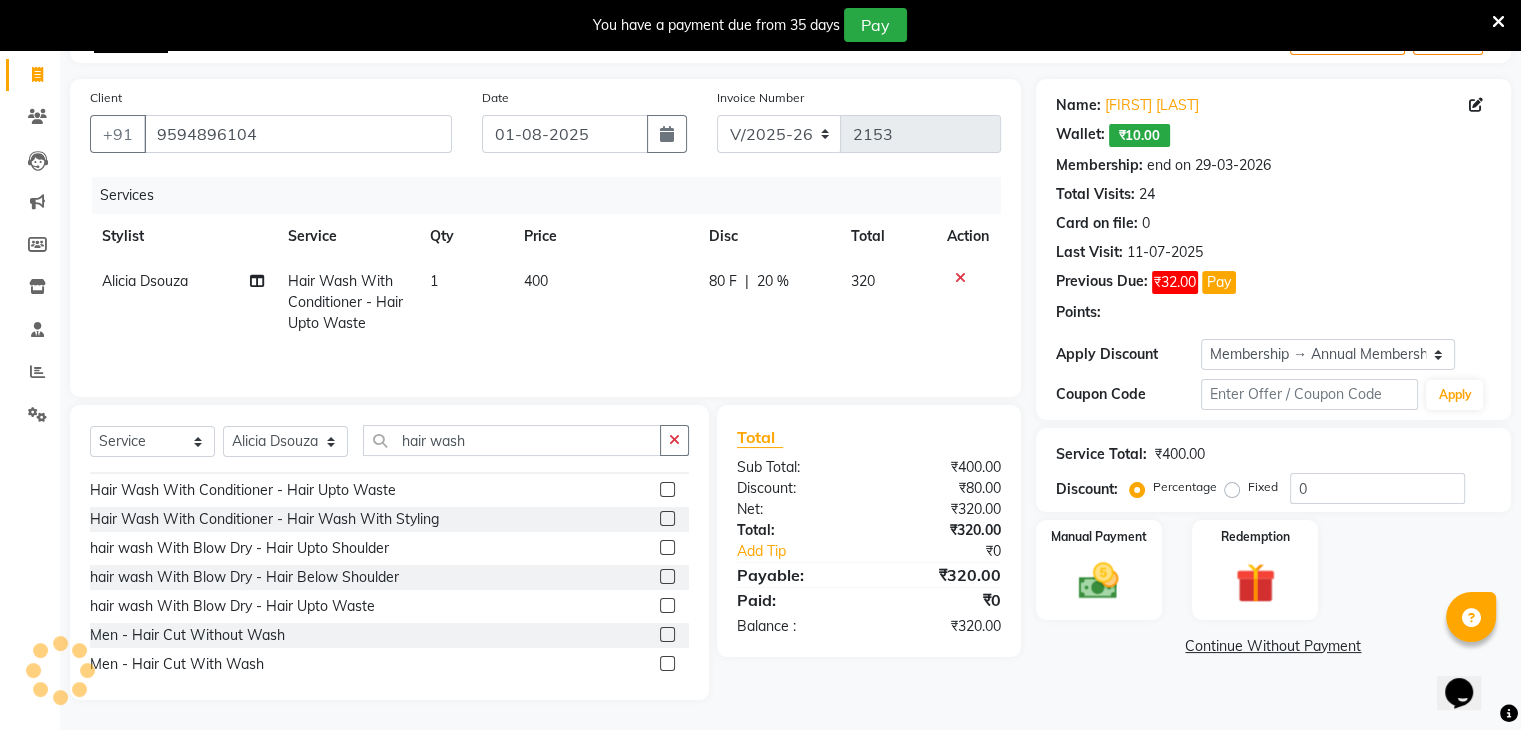 type on "20" 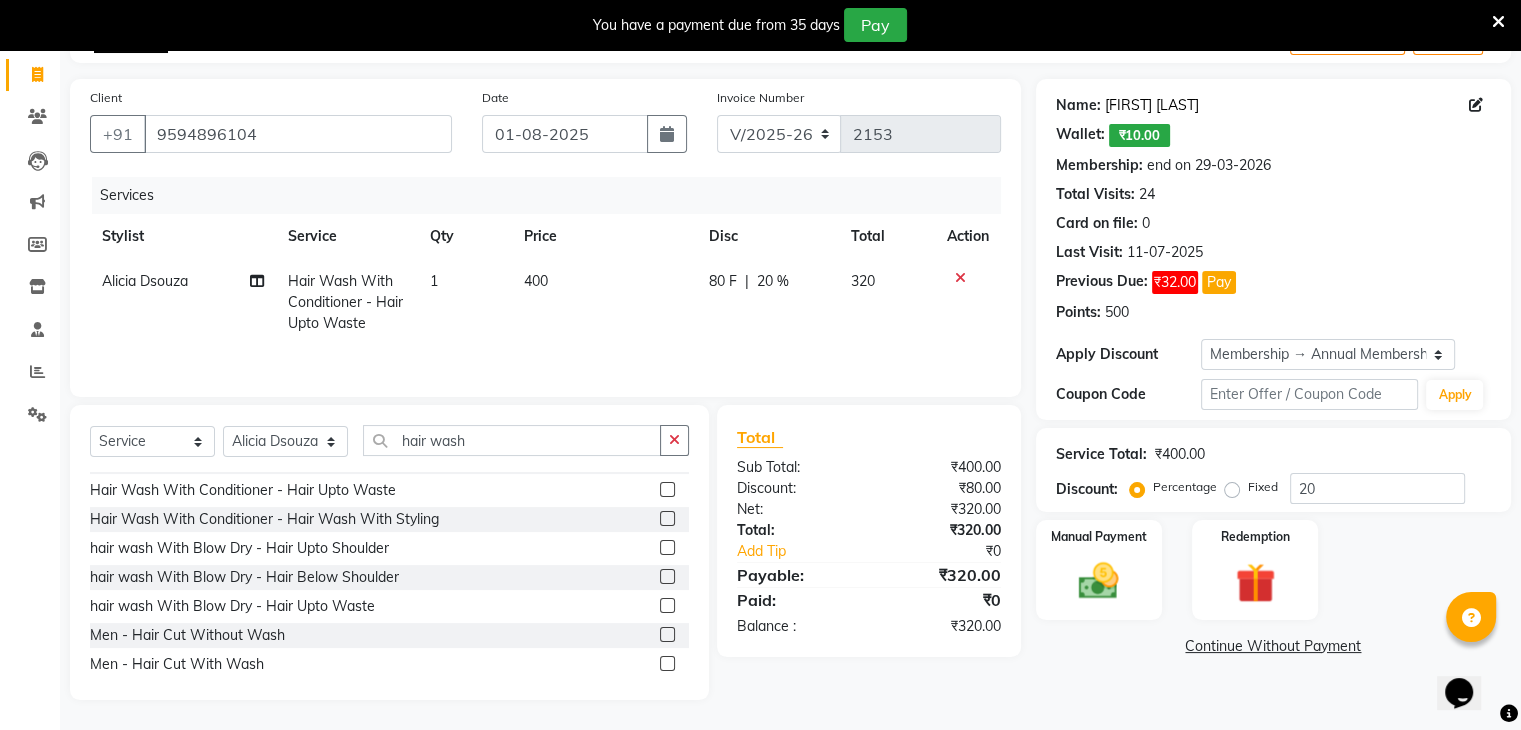click on "Anjali Pillai" 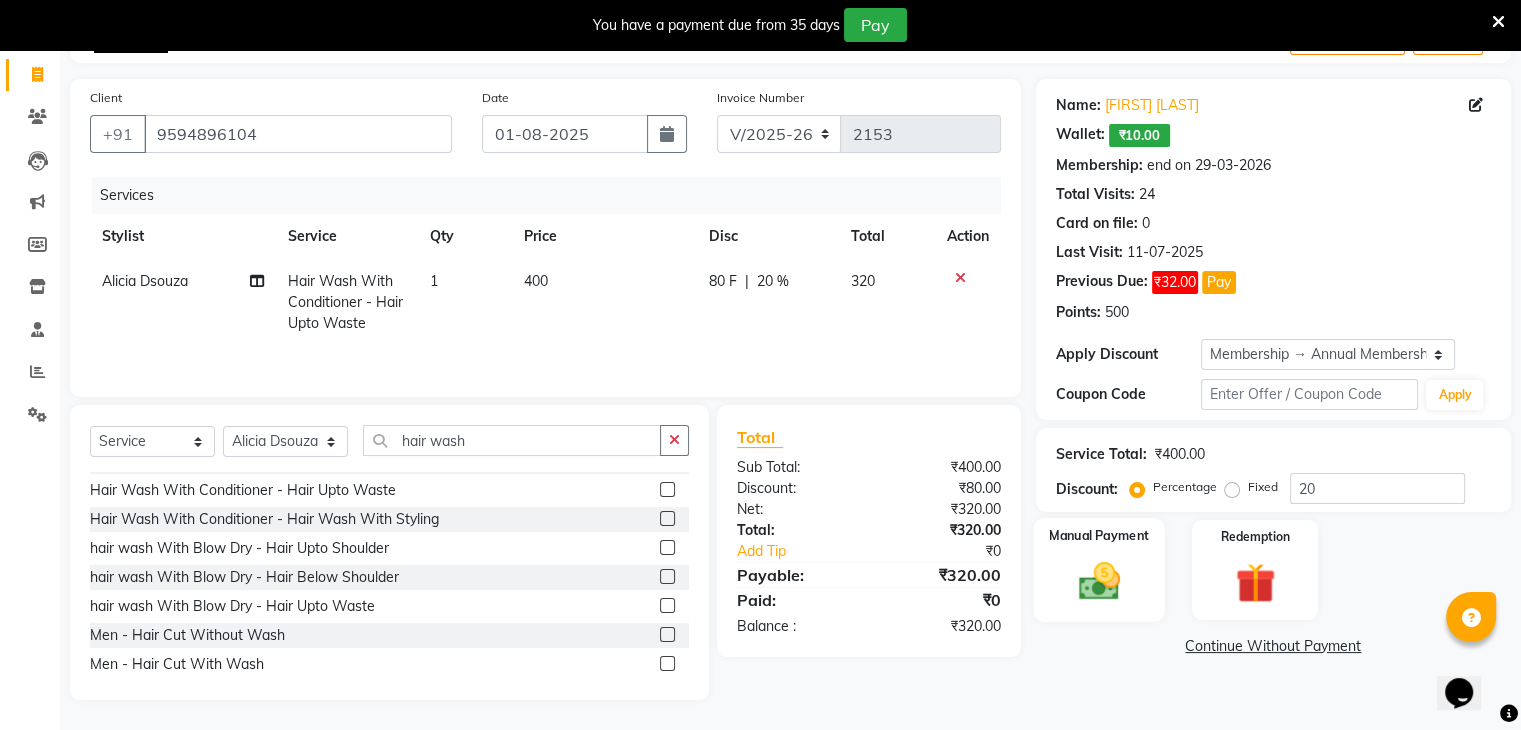 click 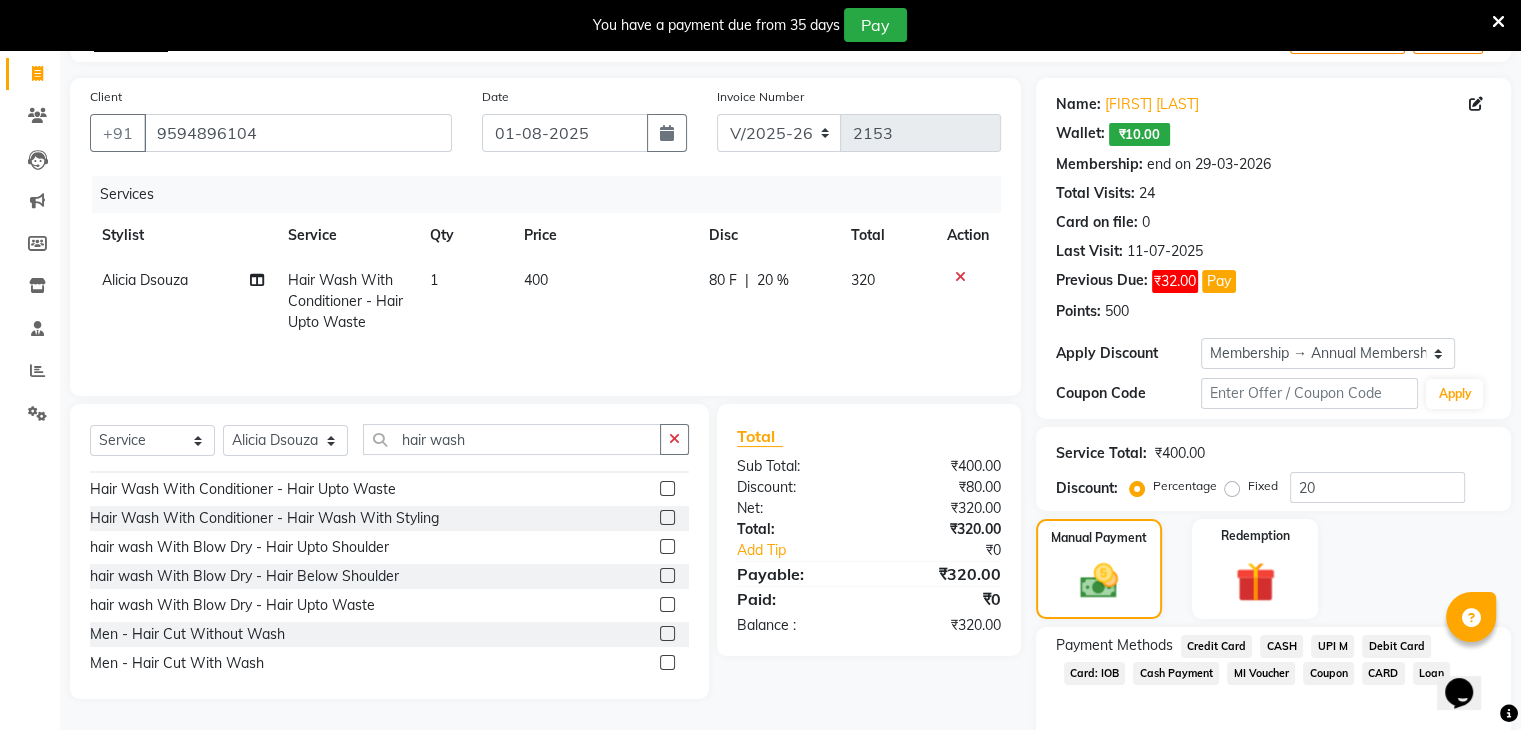 scroll, scrollTop: 209, scrollLeft: 0, axis: vertical 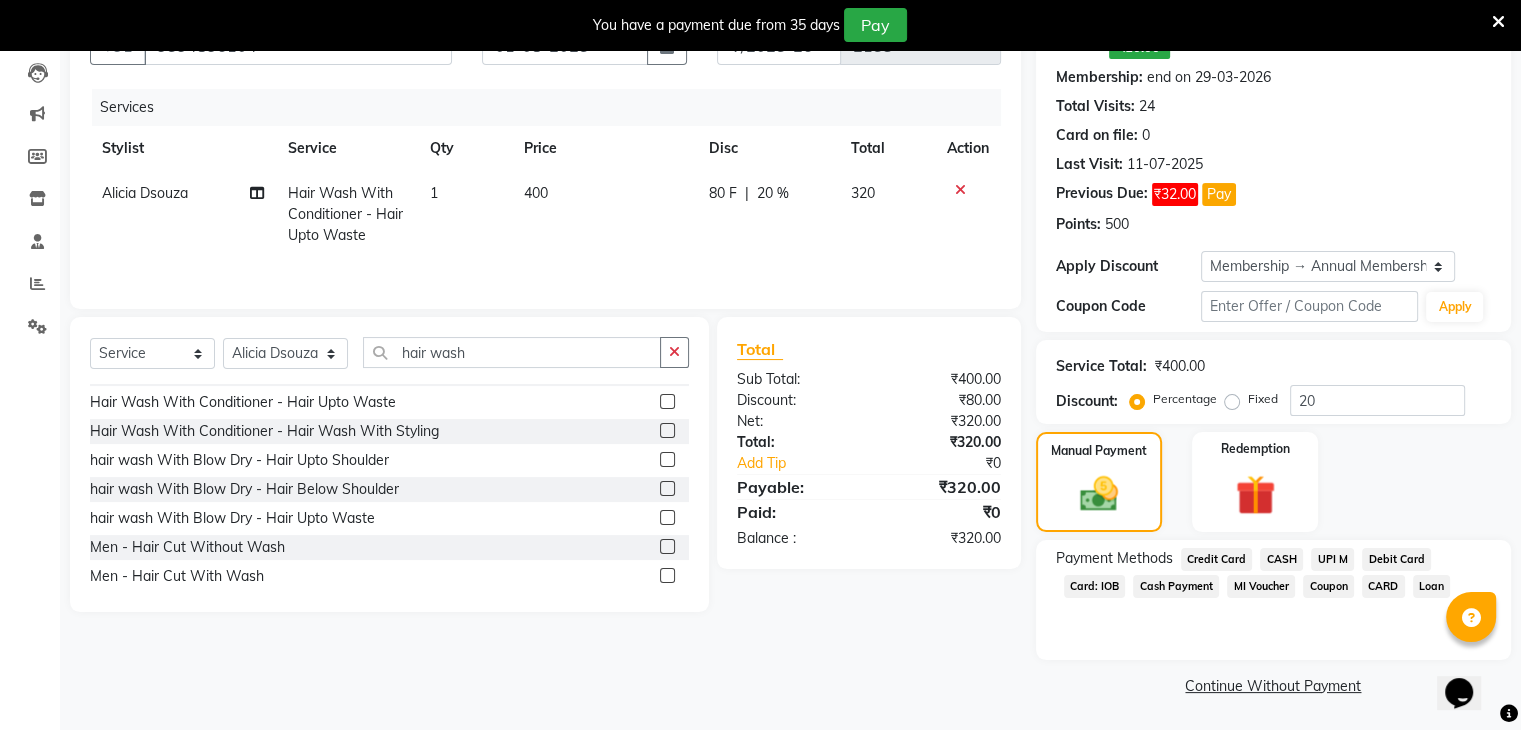 click at bounding box center (1498, 22) 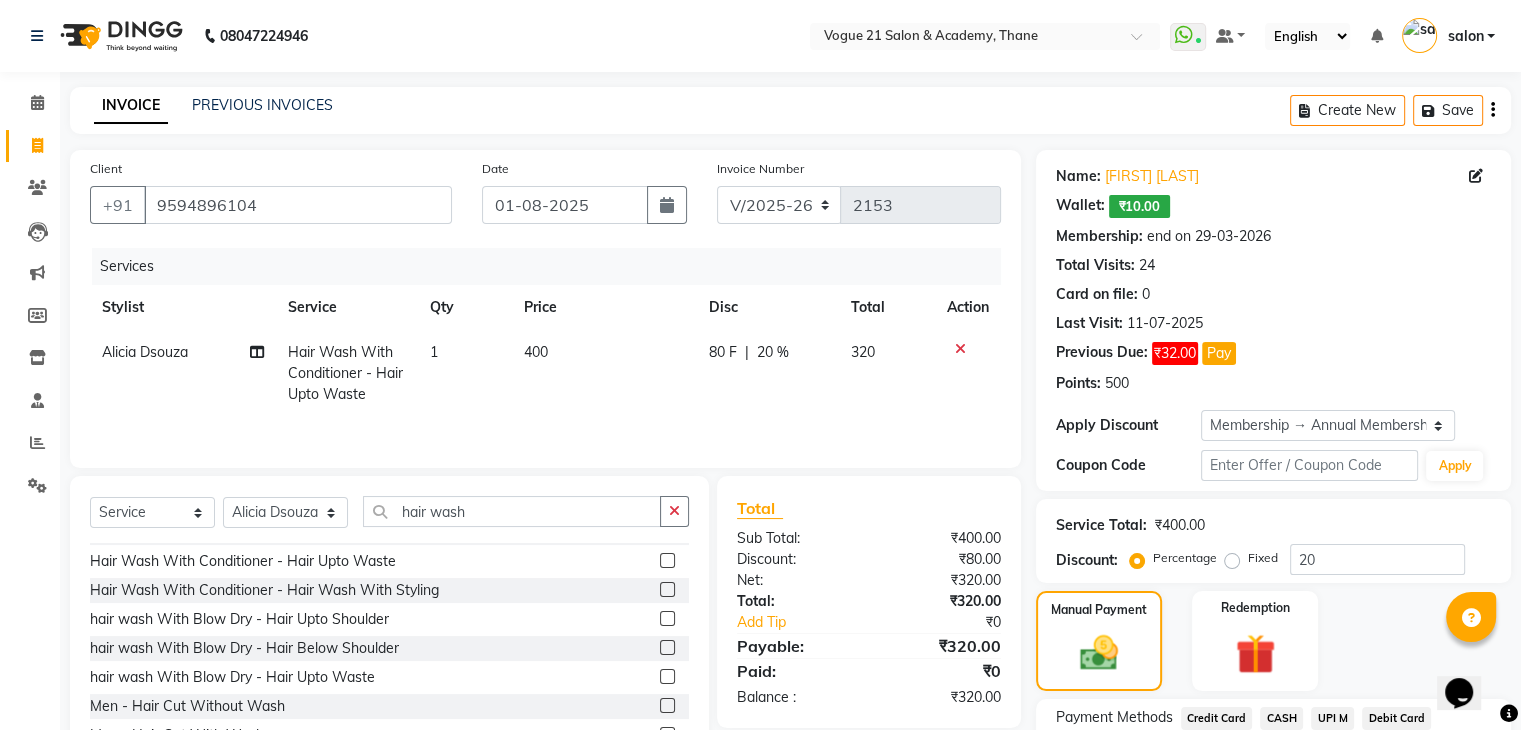scroll, scrollTop: 160, scrollLeft: 0, axis: vertical 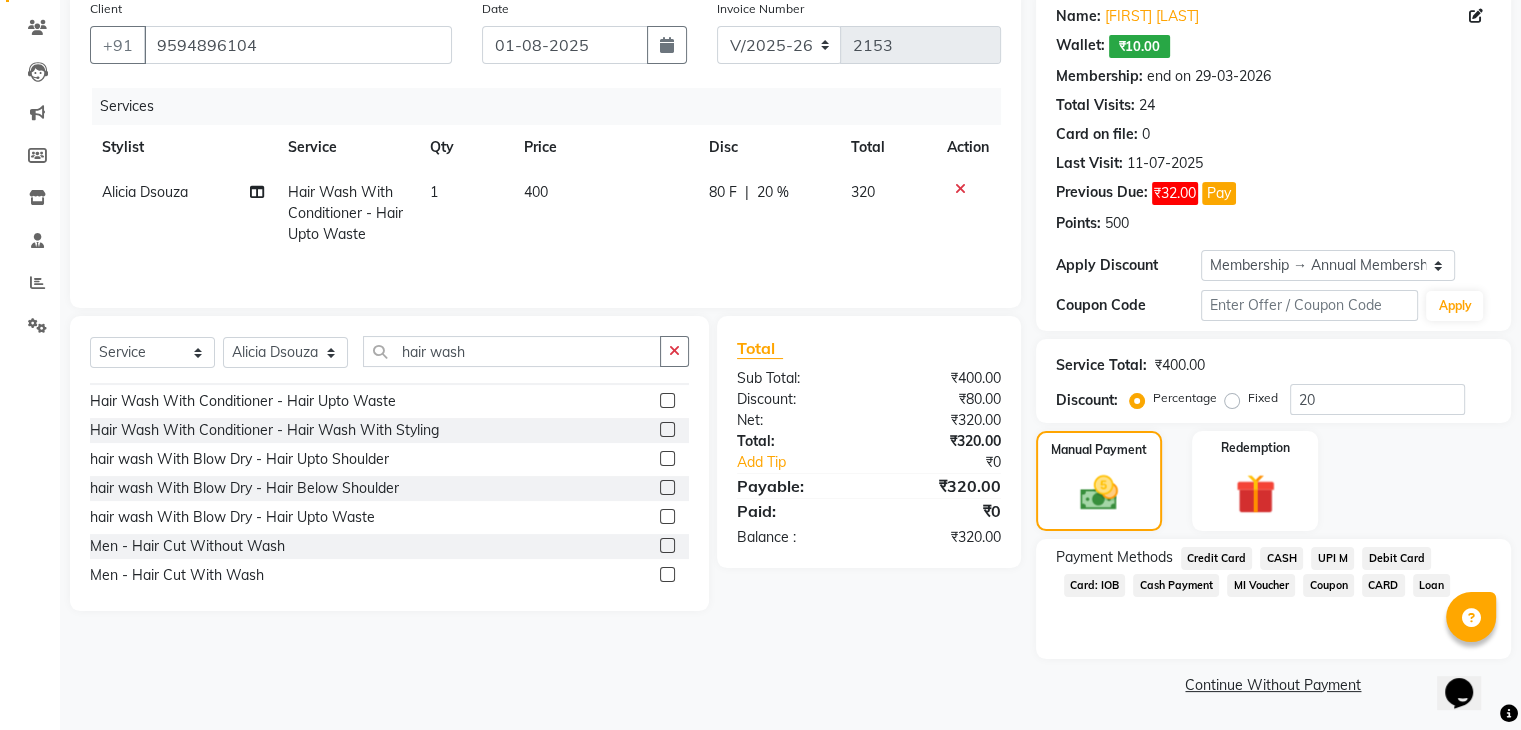 click on "UPI M" 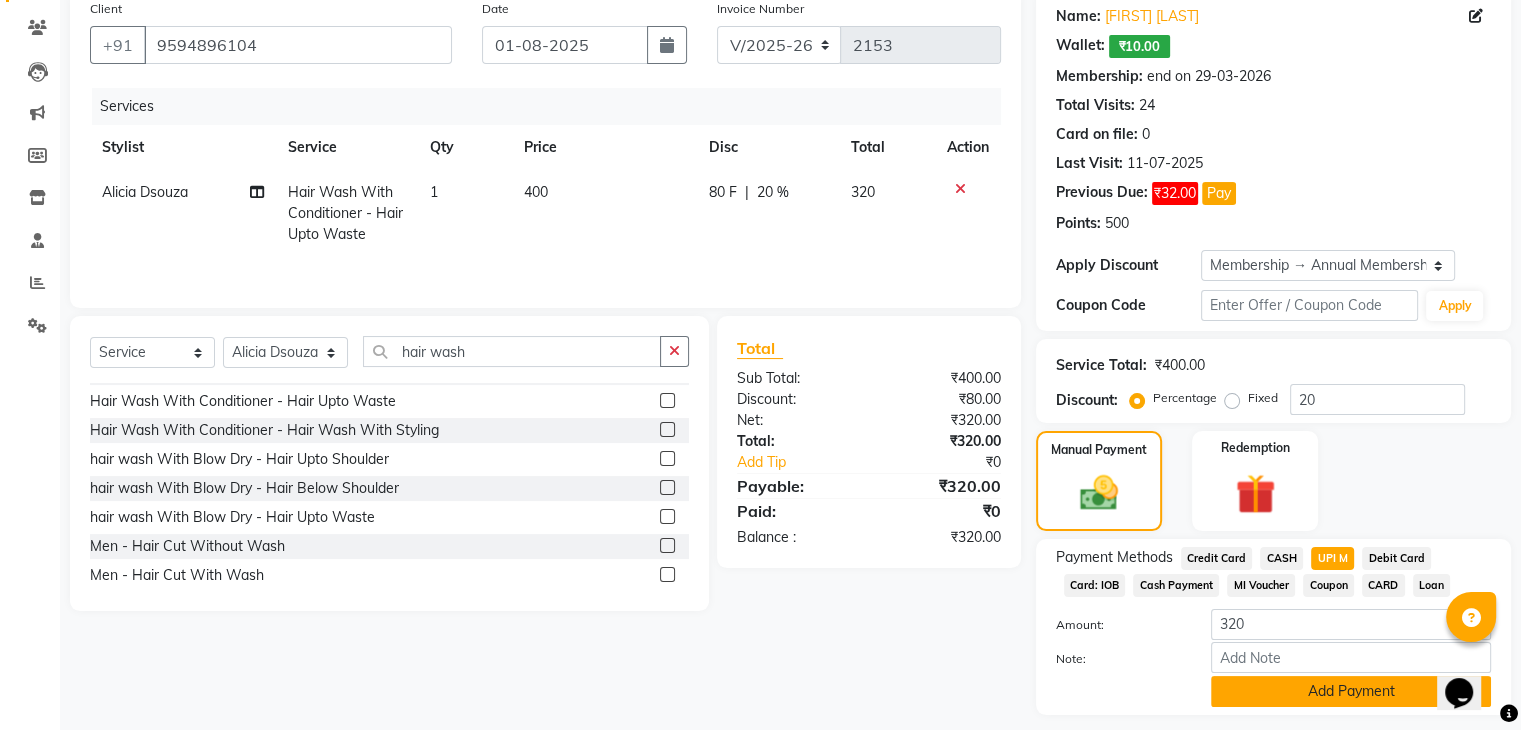 click on "Add Payment" 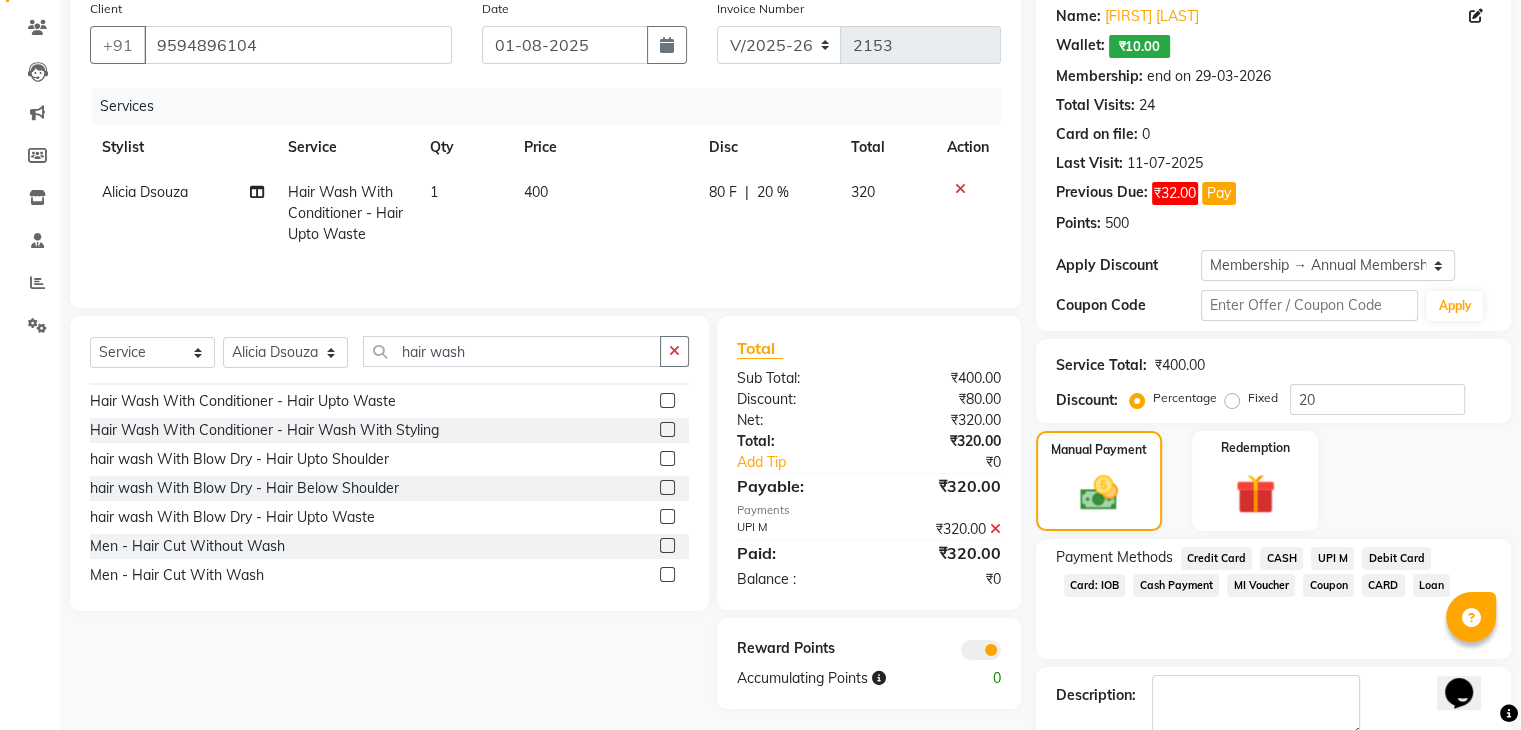scroll, scrollTop: 272, scrollLeft: 0, axis: vertical 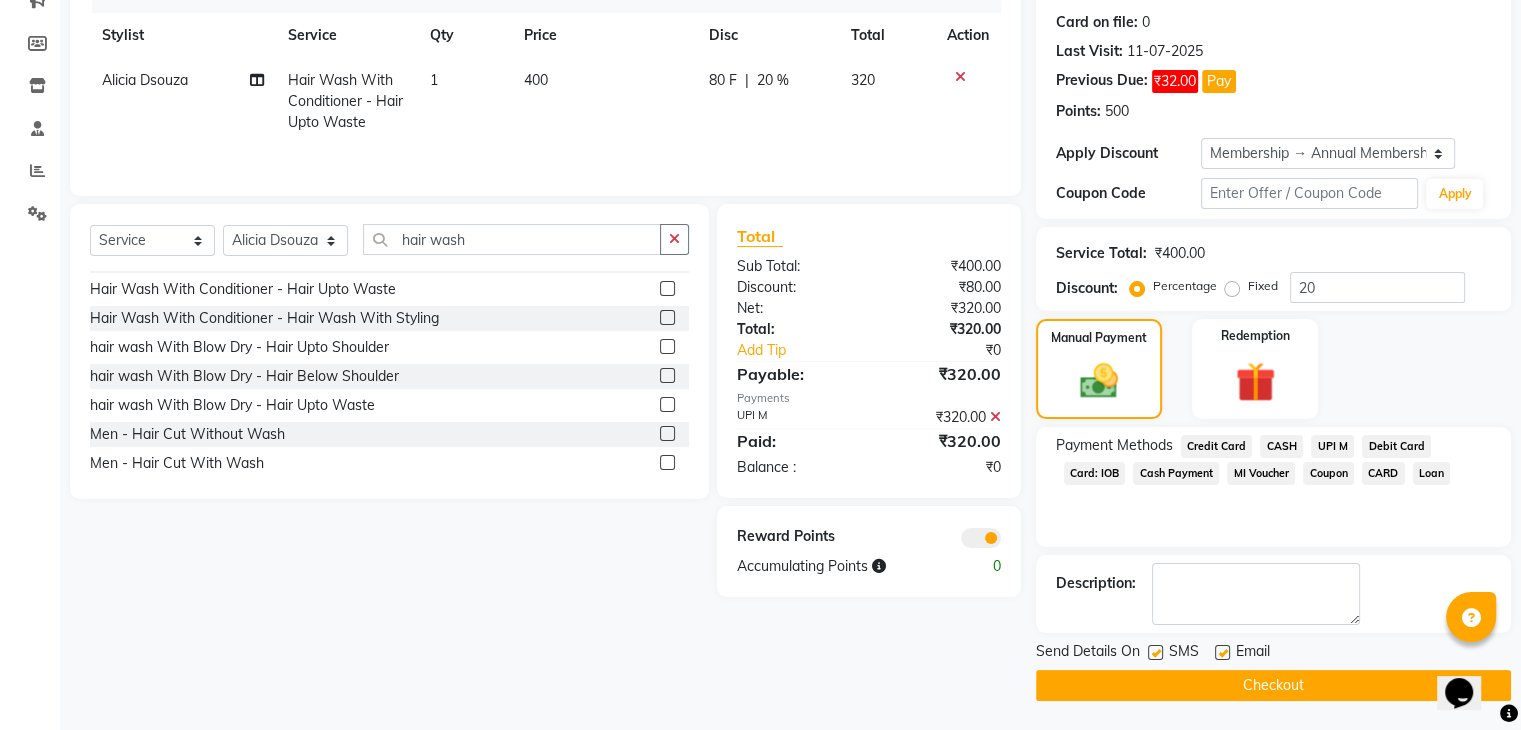 click on "Checkout" 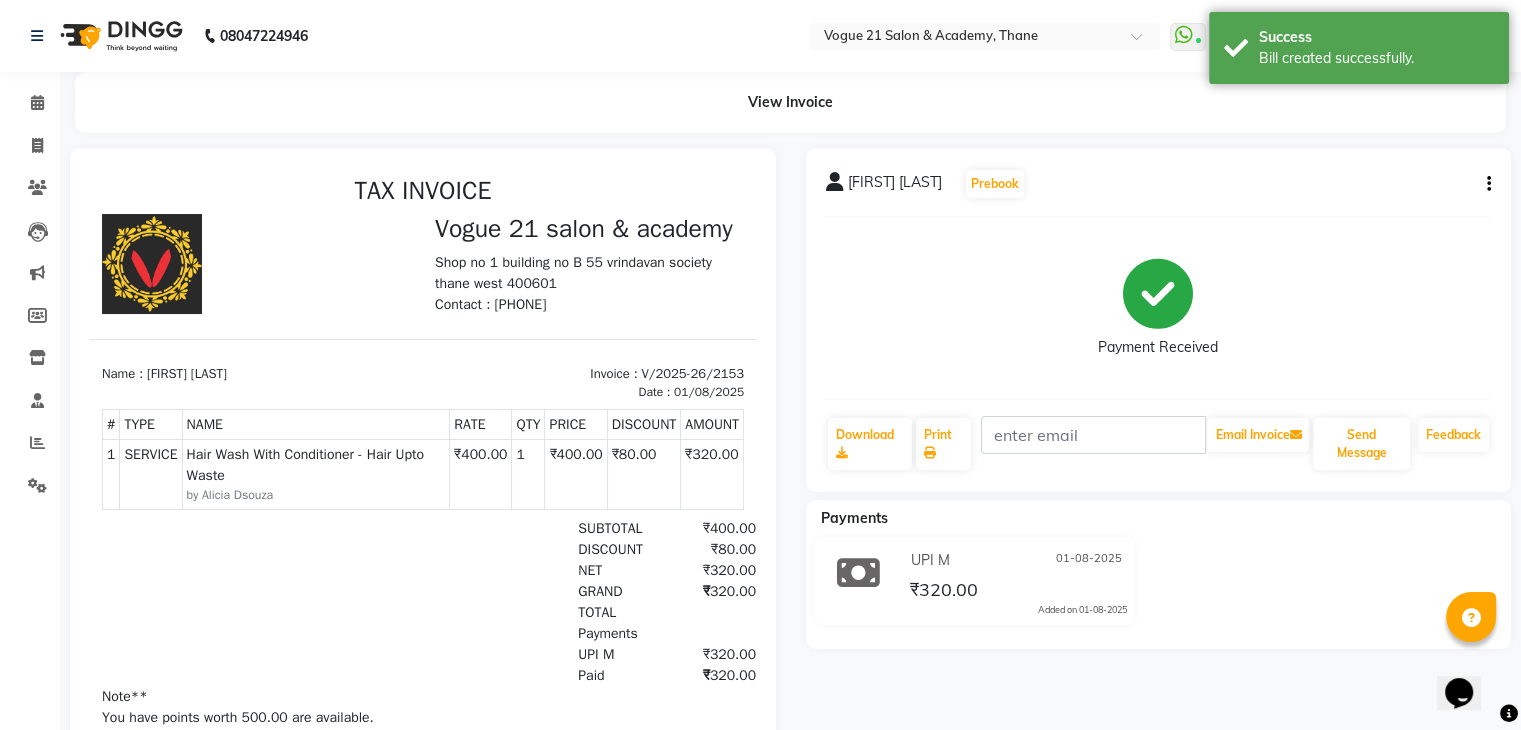 scroll, scrollTop: 176, scrollLeft: 0, axis: vertical 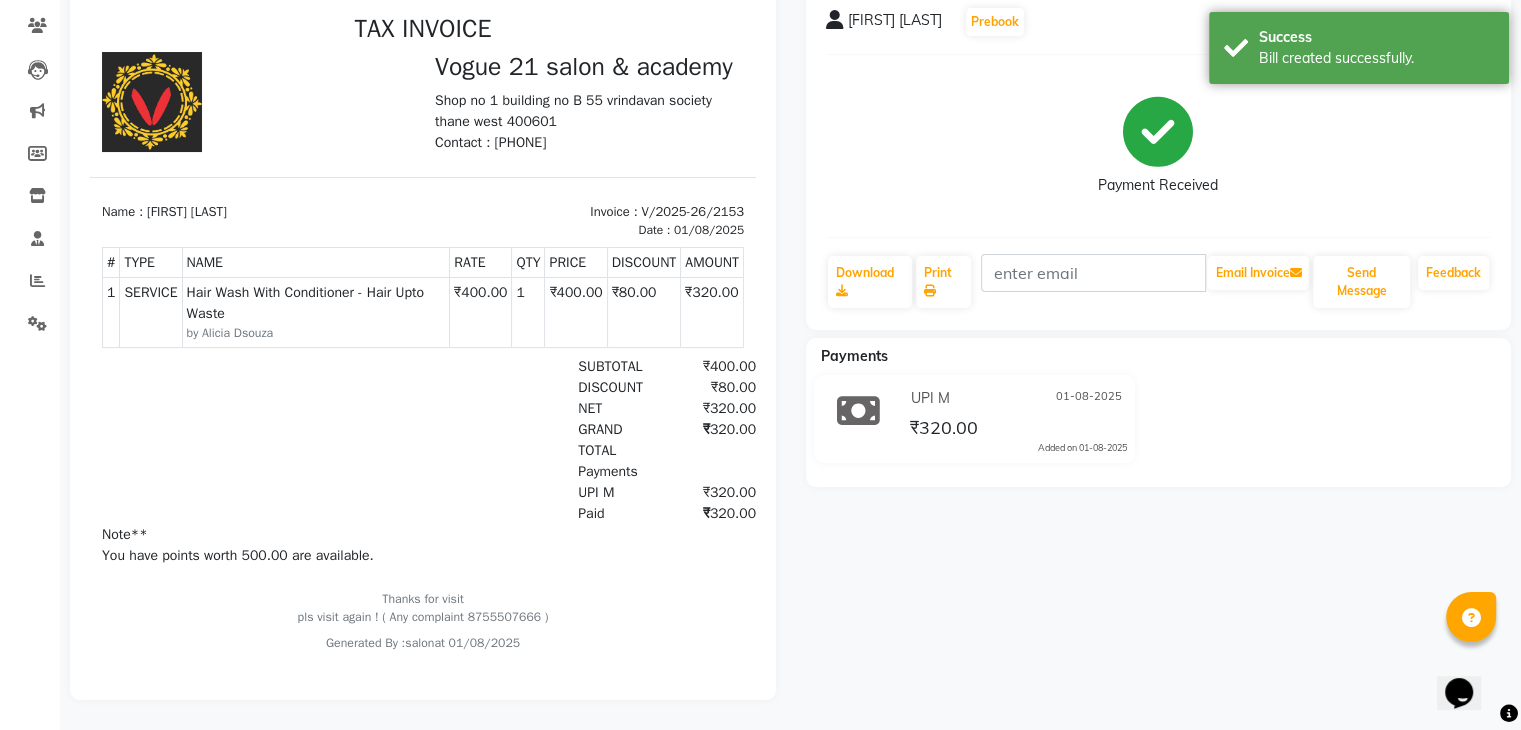 drag, startPoint x: 1272, startPoint y: 405, endPoint x: 1267, endPoint y: 623, distance: 218.05733 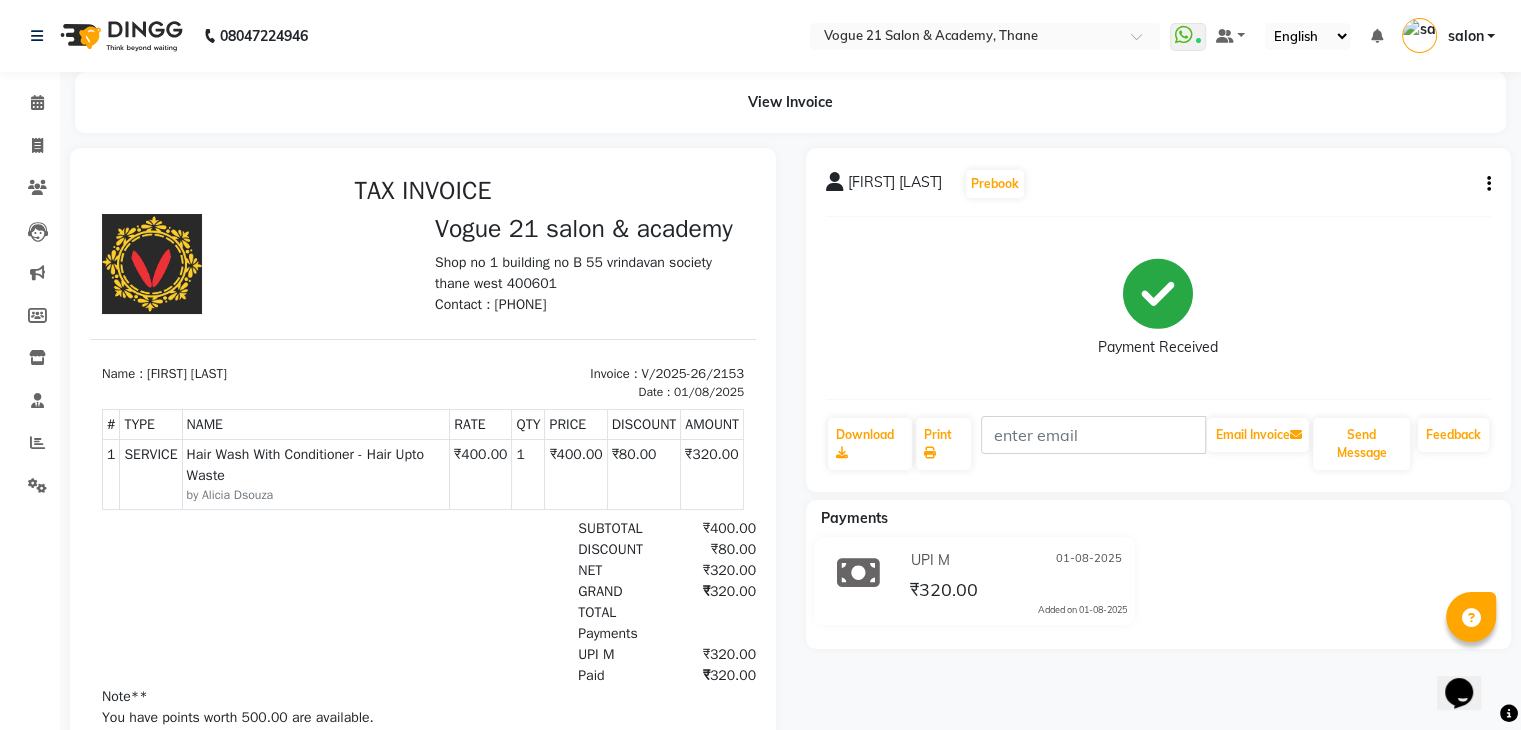 drag, startPoint x: 1294, startPoint y: 552, endPoint x: 1188, endPoint y: 417, distance: 171.64207 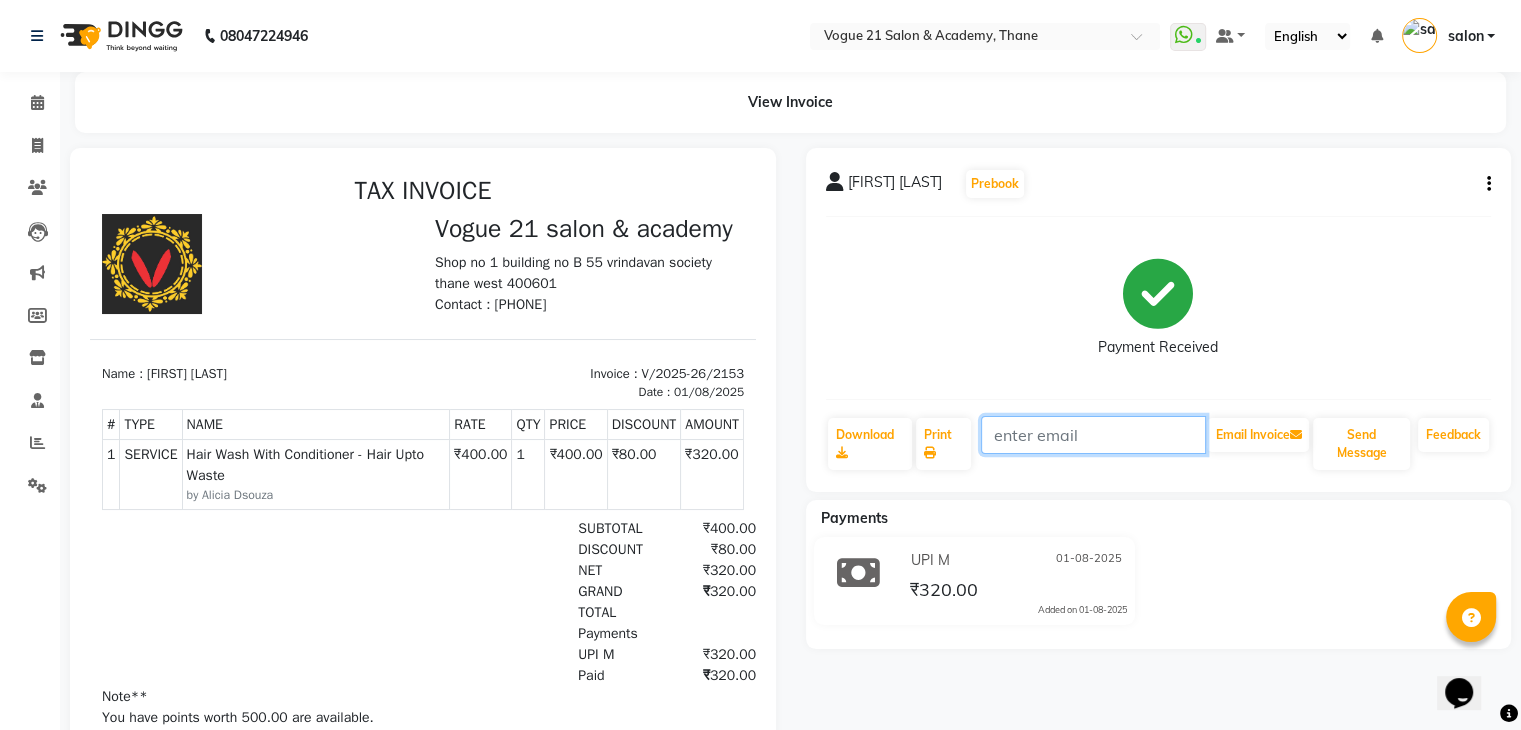 drag, startPoint x: 1188, startPoint y: 417, endPoint x: 1296, endPoint y: 550, distance: 171.32718 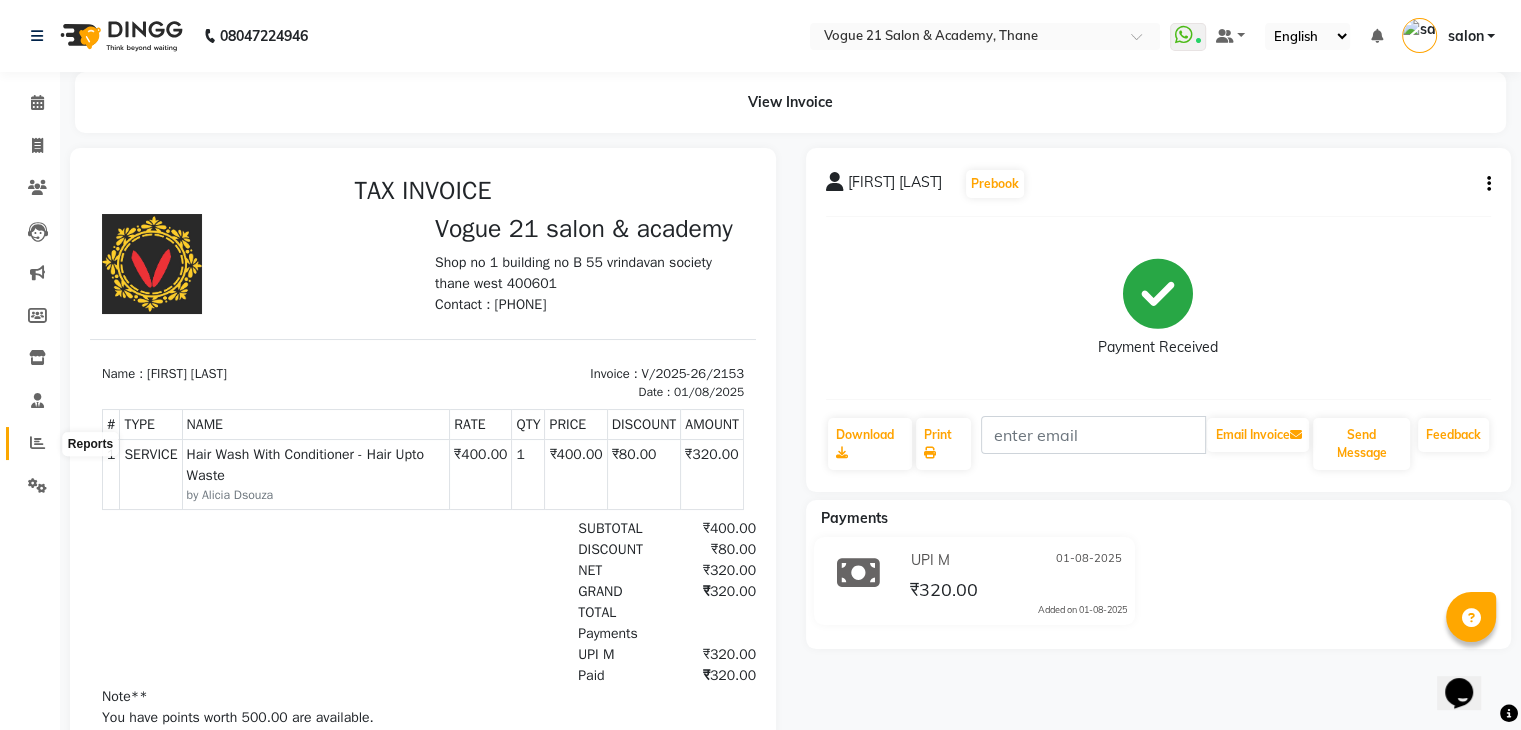 click 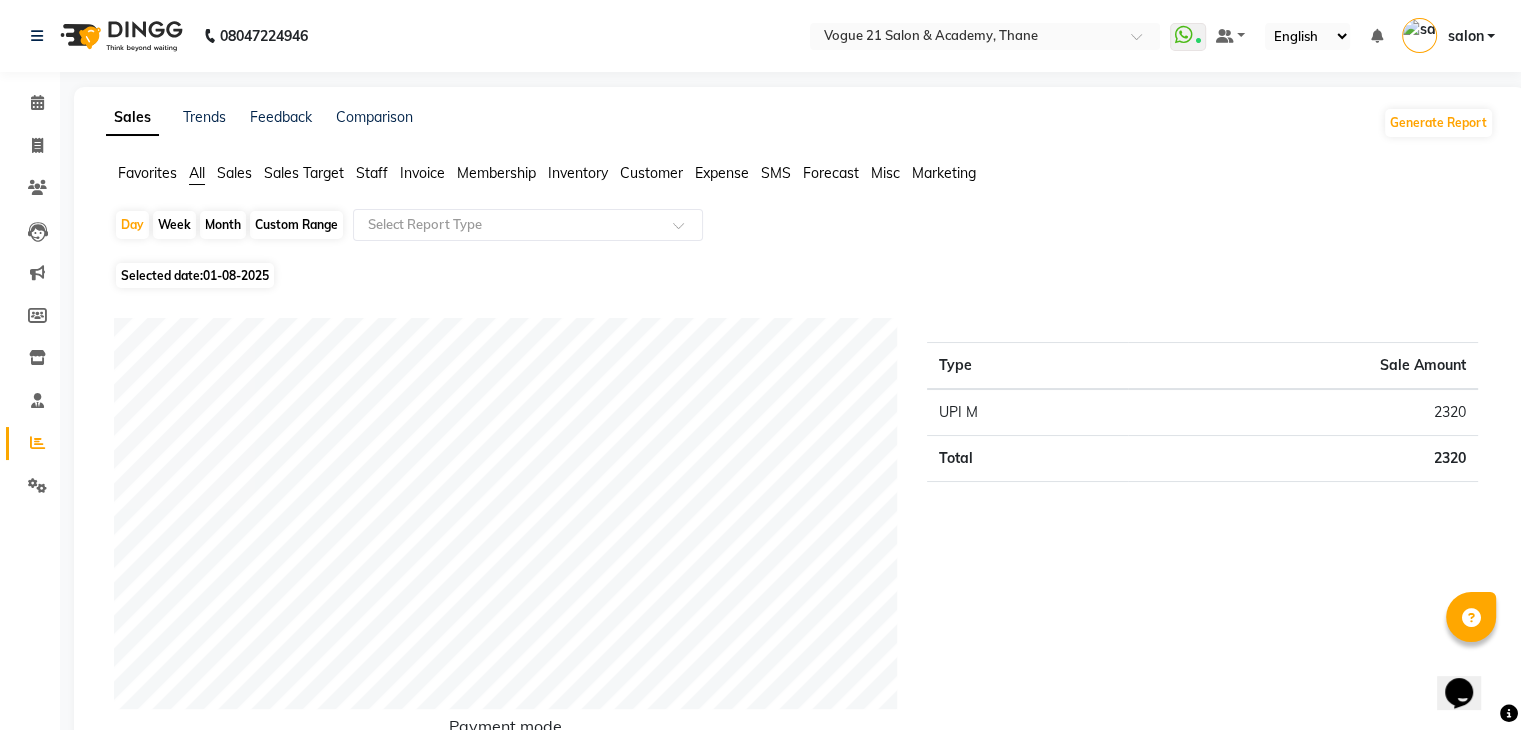 click on "Staff" 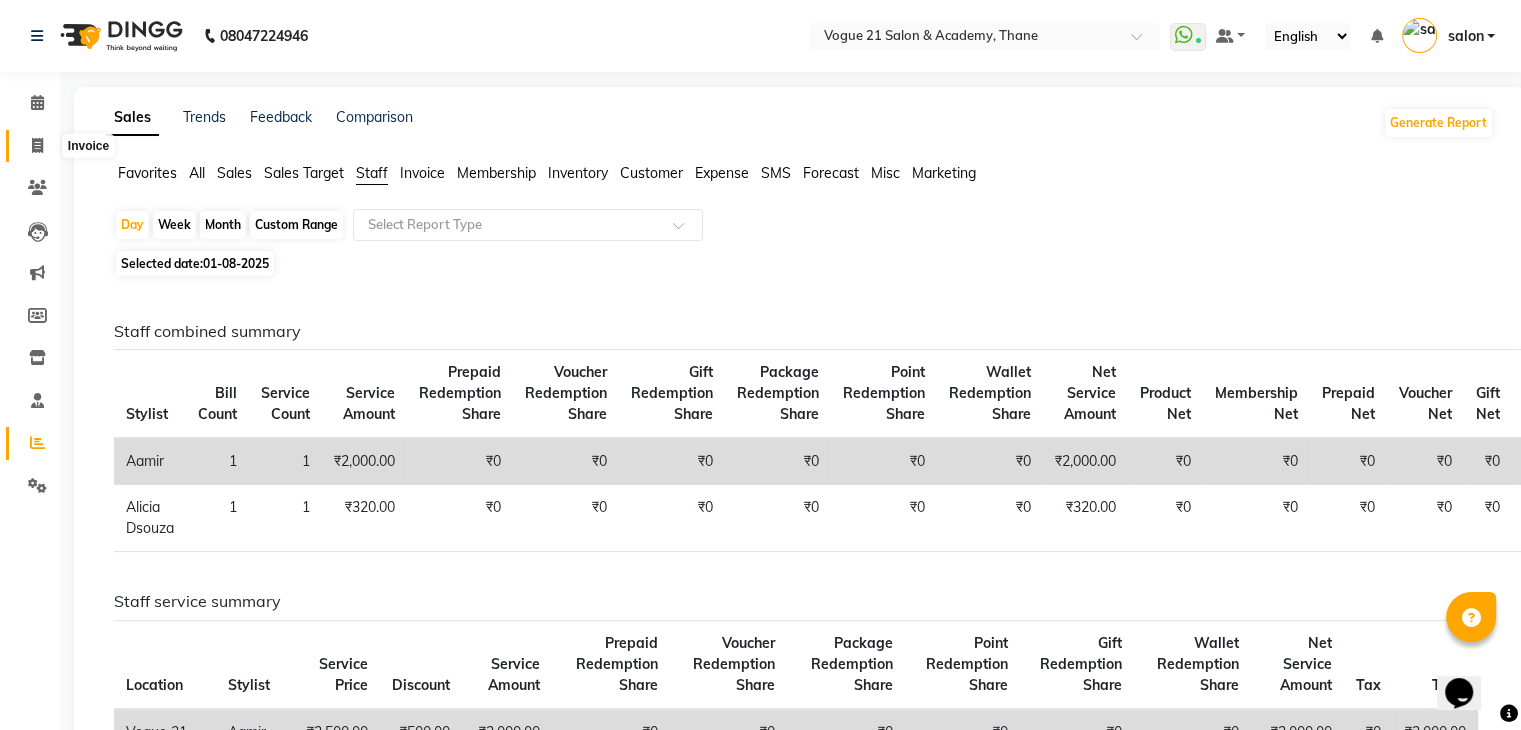 click 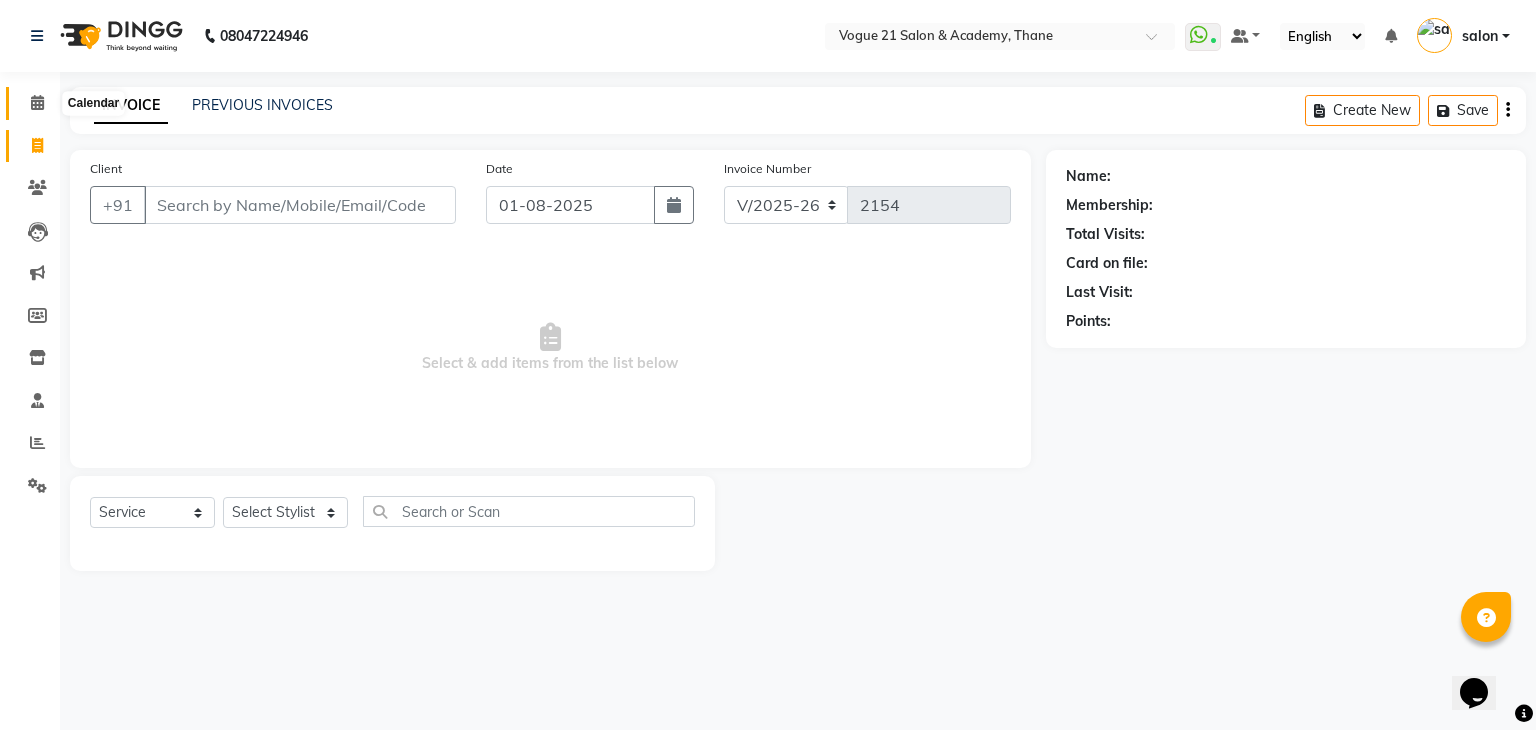 click 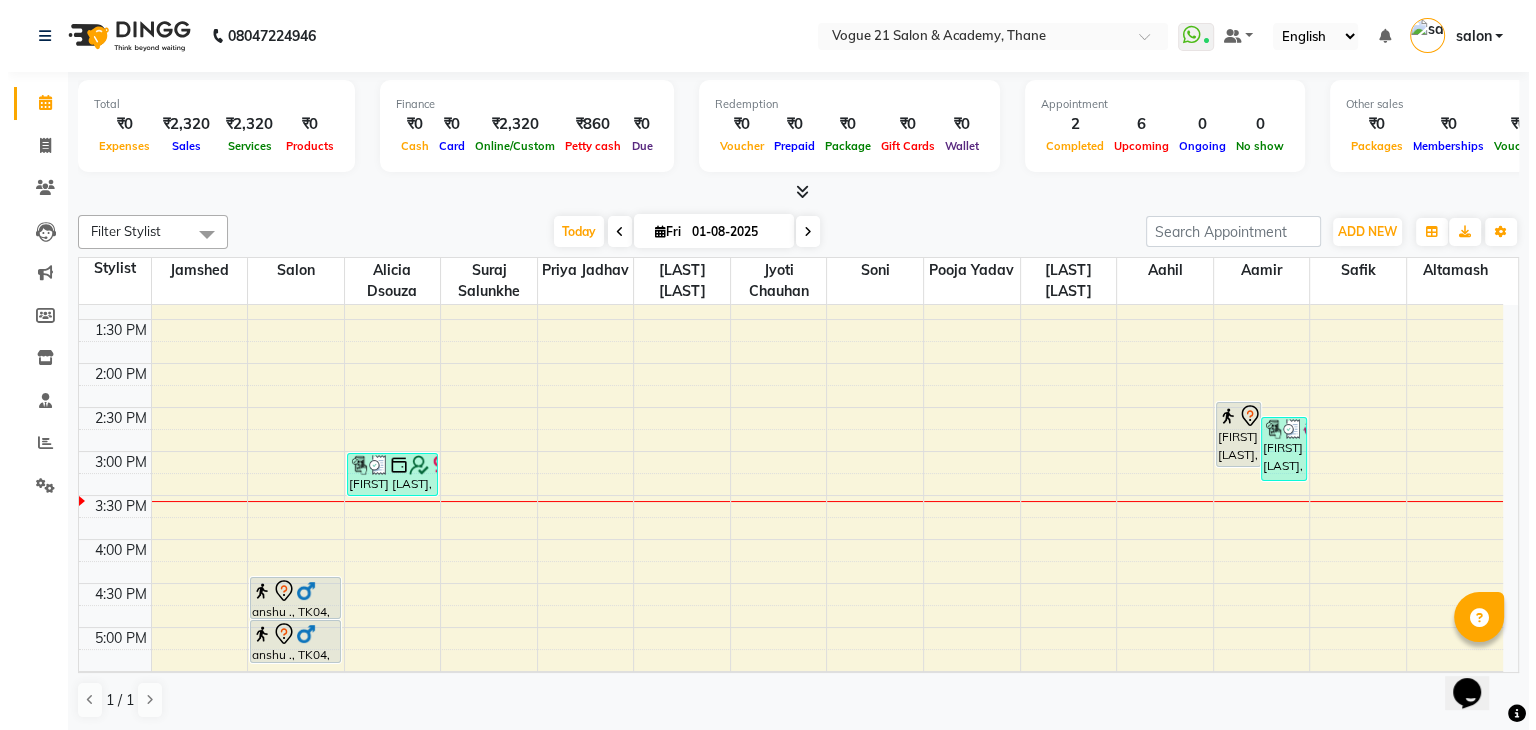 scroll, scrollTop: 505, scrollLeft: 0, axis: vertical 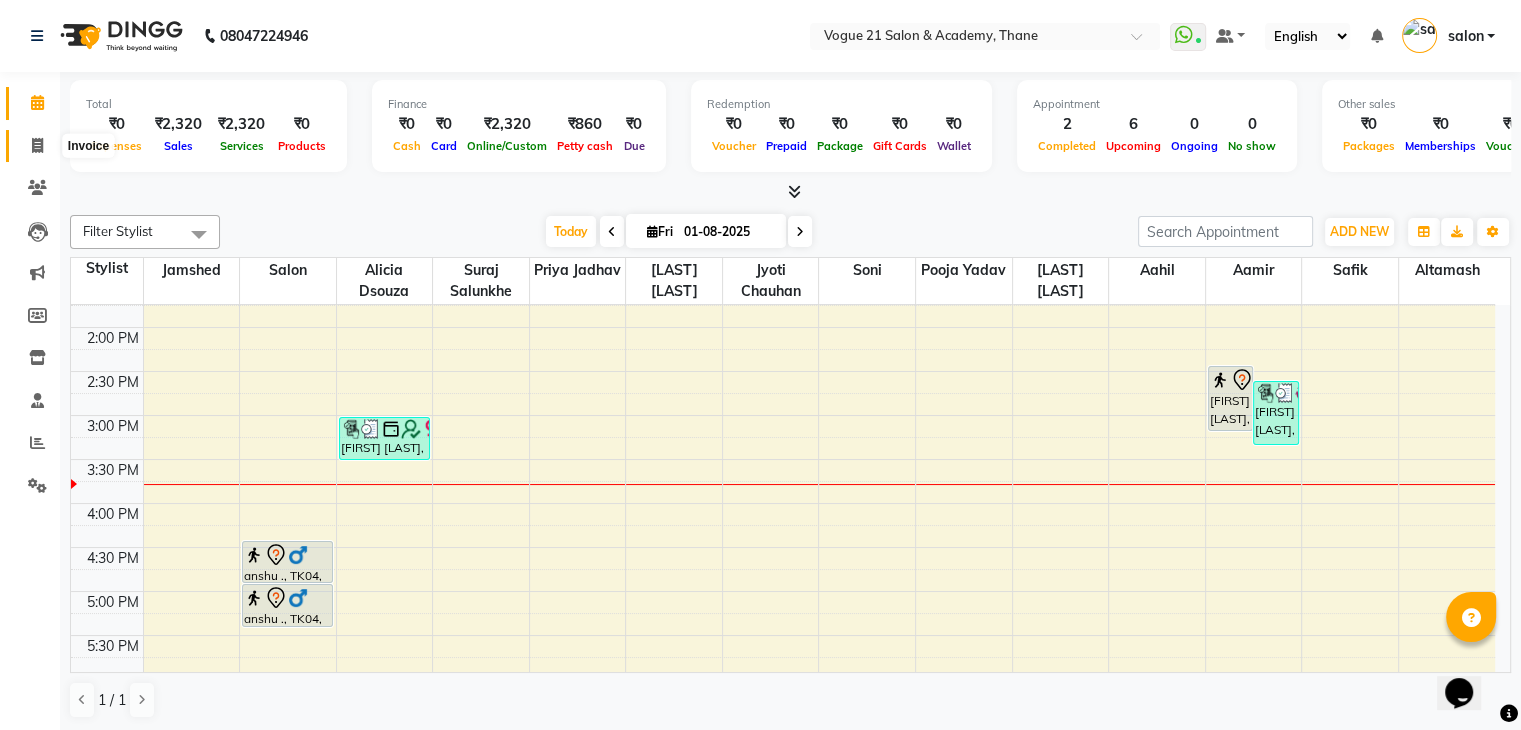 click 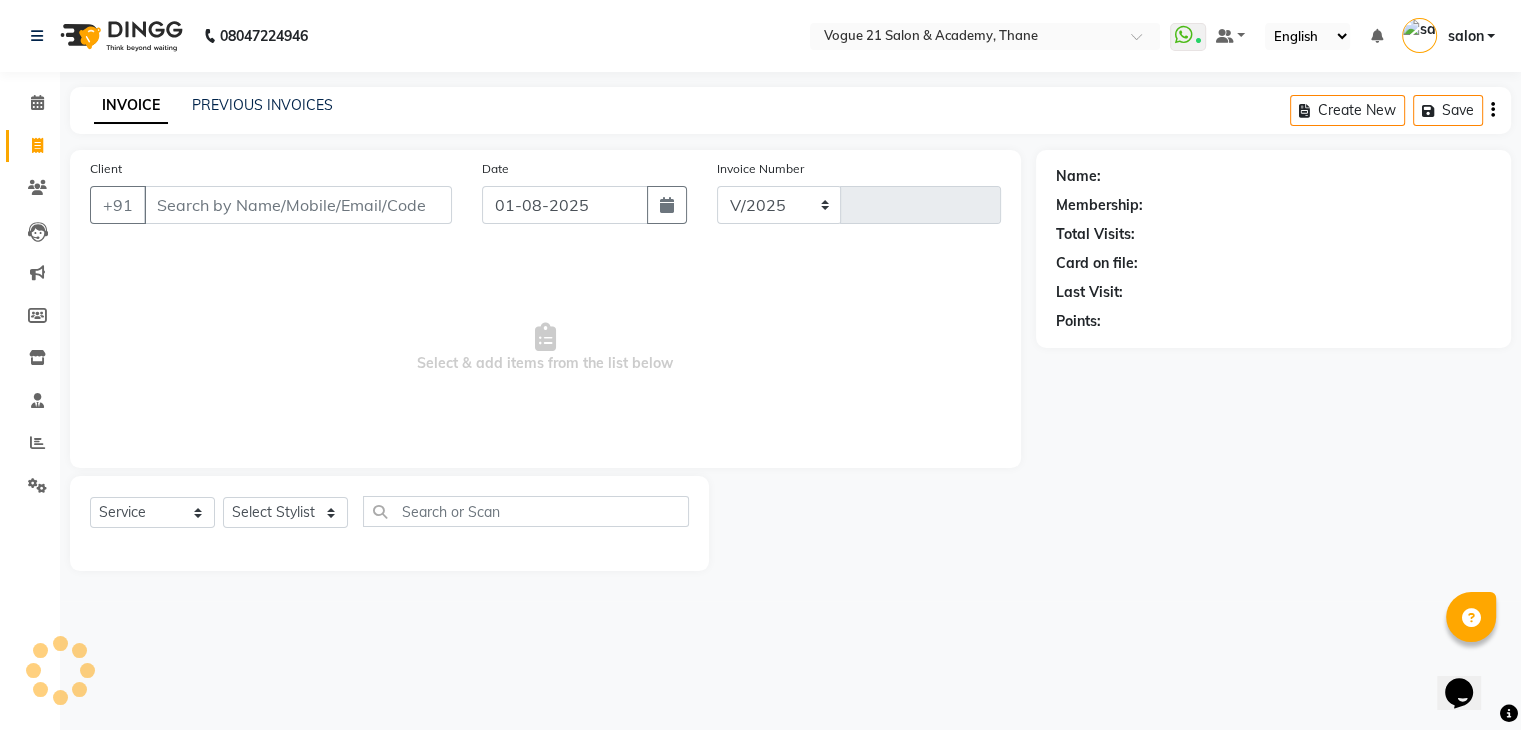 select on "4433" 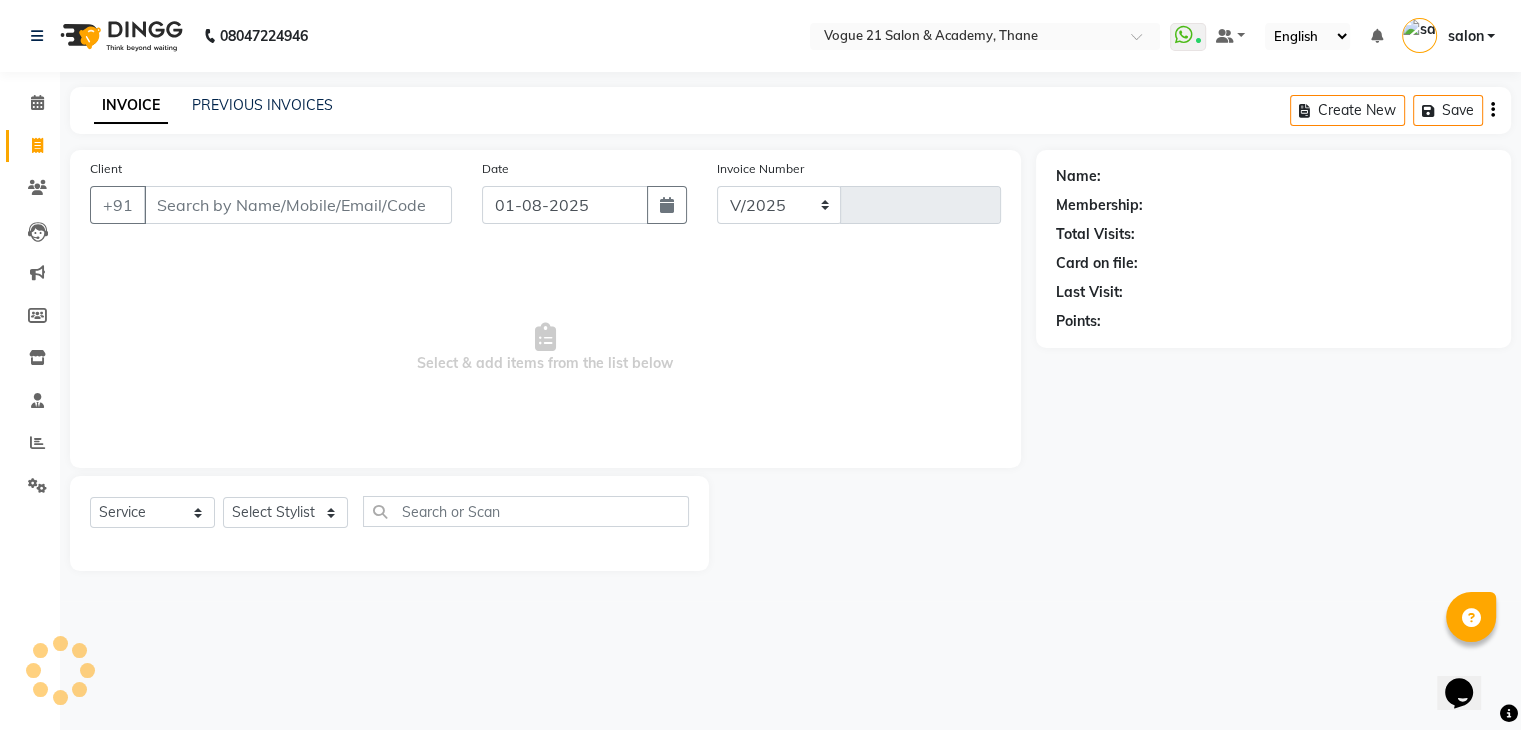 type on "2154" 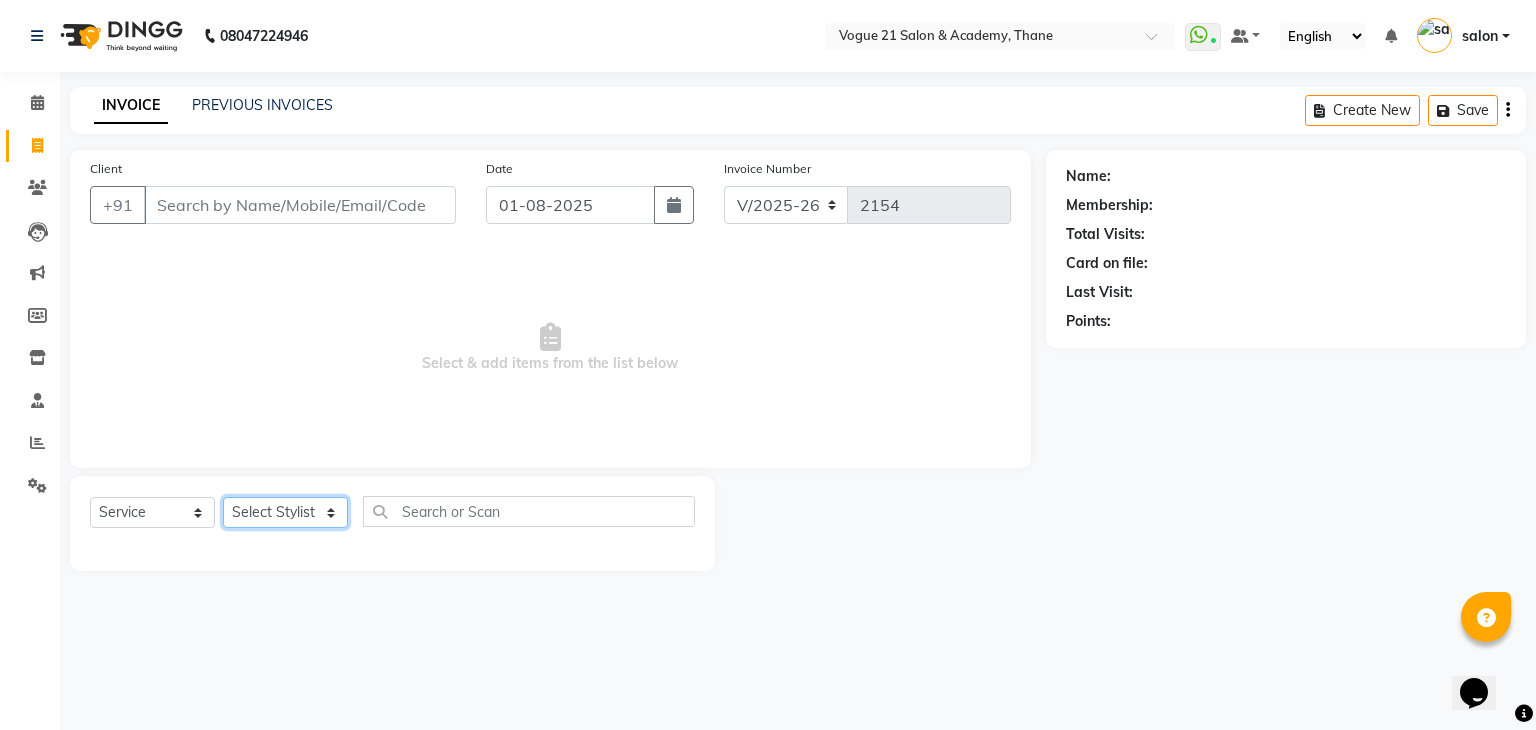 click on "Select Stylist aahil aamir  Alicia Dsouza Altamash Jamshed  jyoti chauhan Pooja yadav Priya jadhav Rihan malik Safik salon sameer jadhav soni suraj salunkhe" 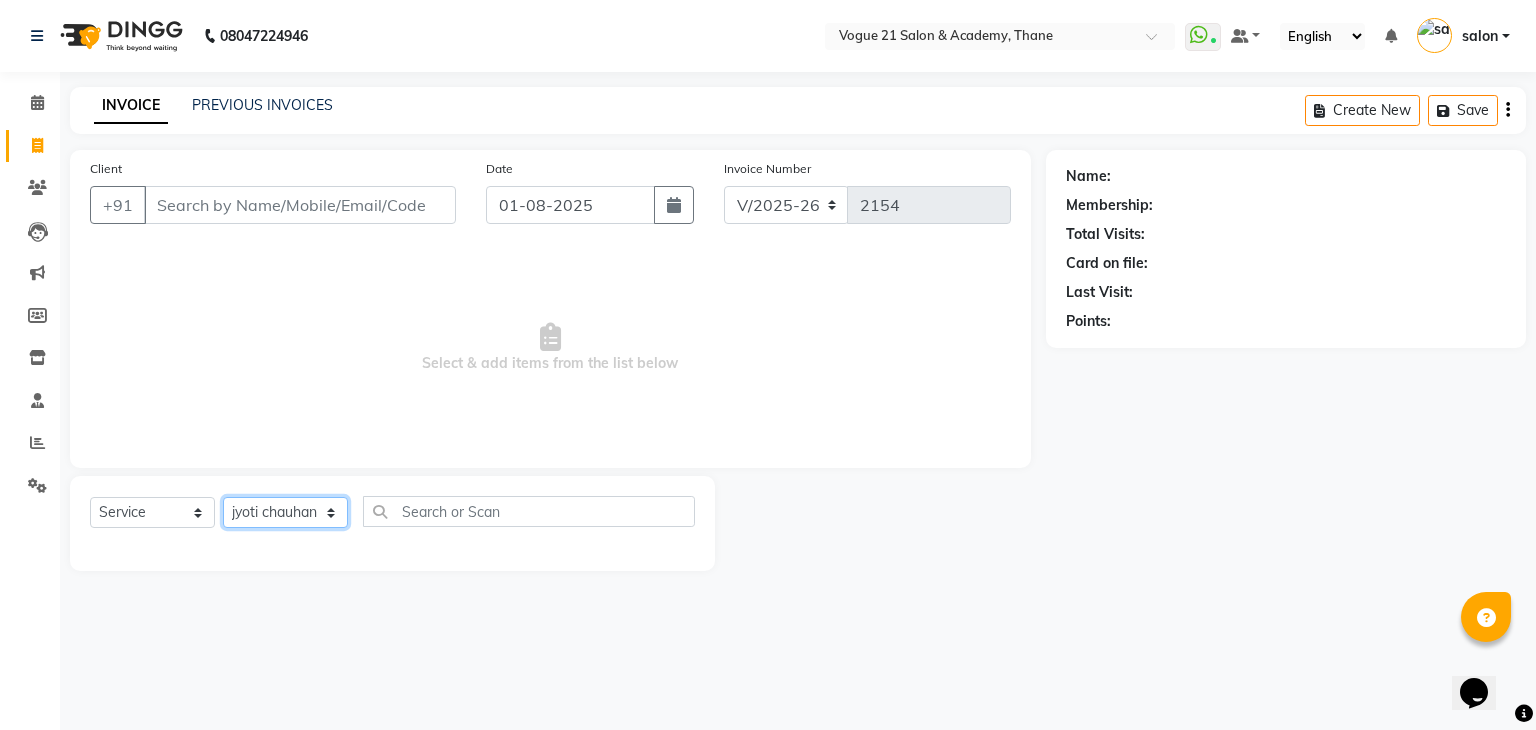 click on "Select Stylist aahil aamir  Alicia Dsouza Altamash Jamshed  jyoti chauhan Pooja yadav Priya jadhav Rihan malik Safik salon sameer jadhav soni suraj salunkhe" 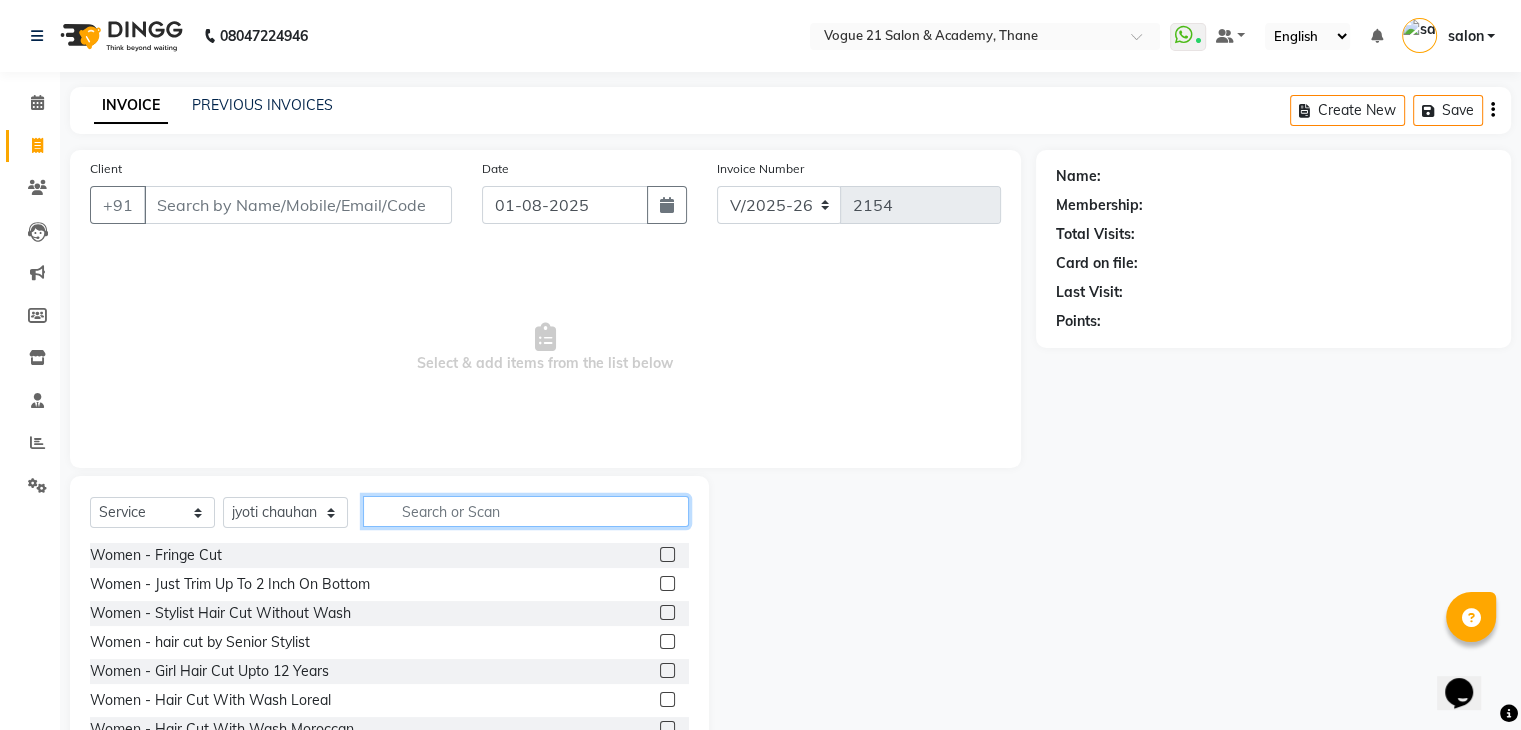 click 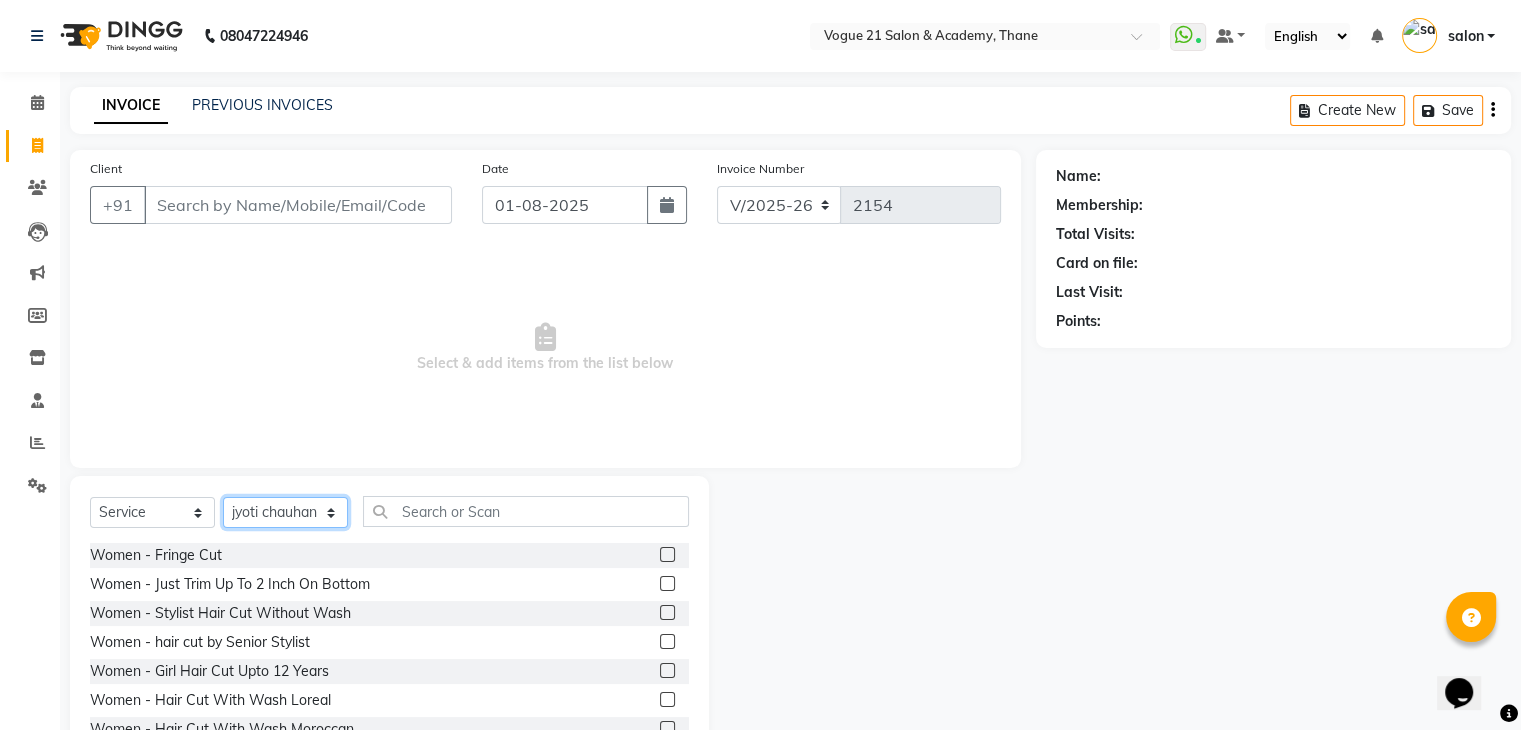 click on "Select Stylist aahil aamir  Alicia Dsouza Altamash Jamshed  jyoti chauhan Pooja yadav Priya jadhav Rihan malik Safik salon sameer jadhav soni suraj salunkhe" 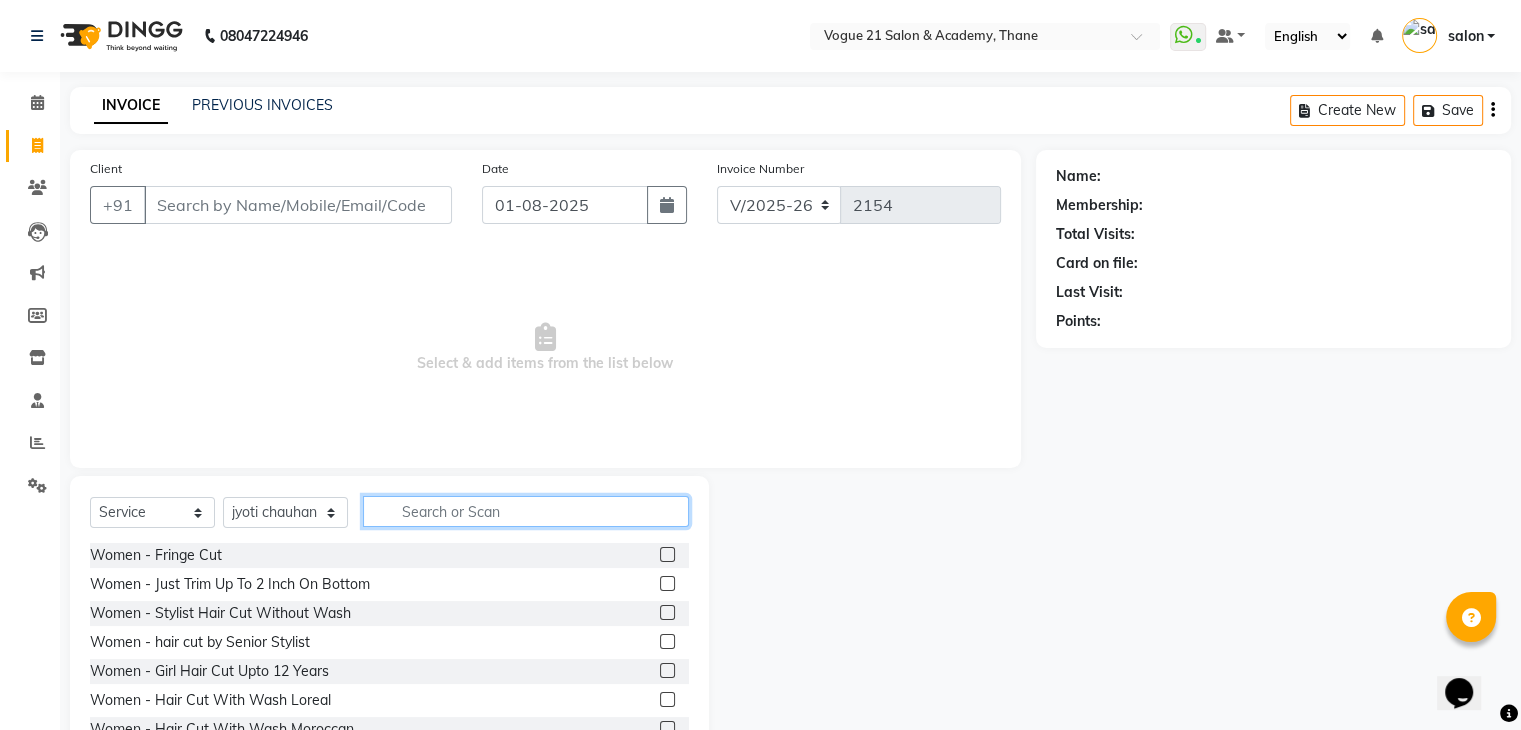 click 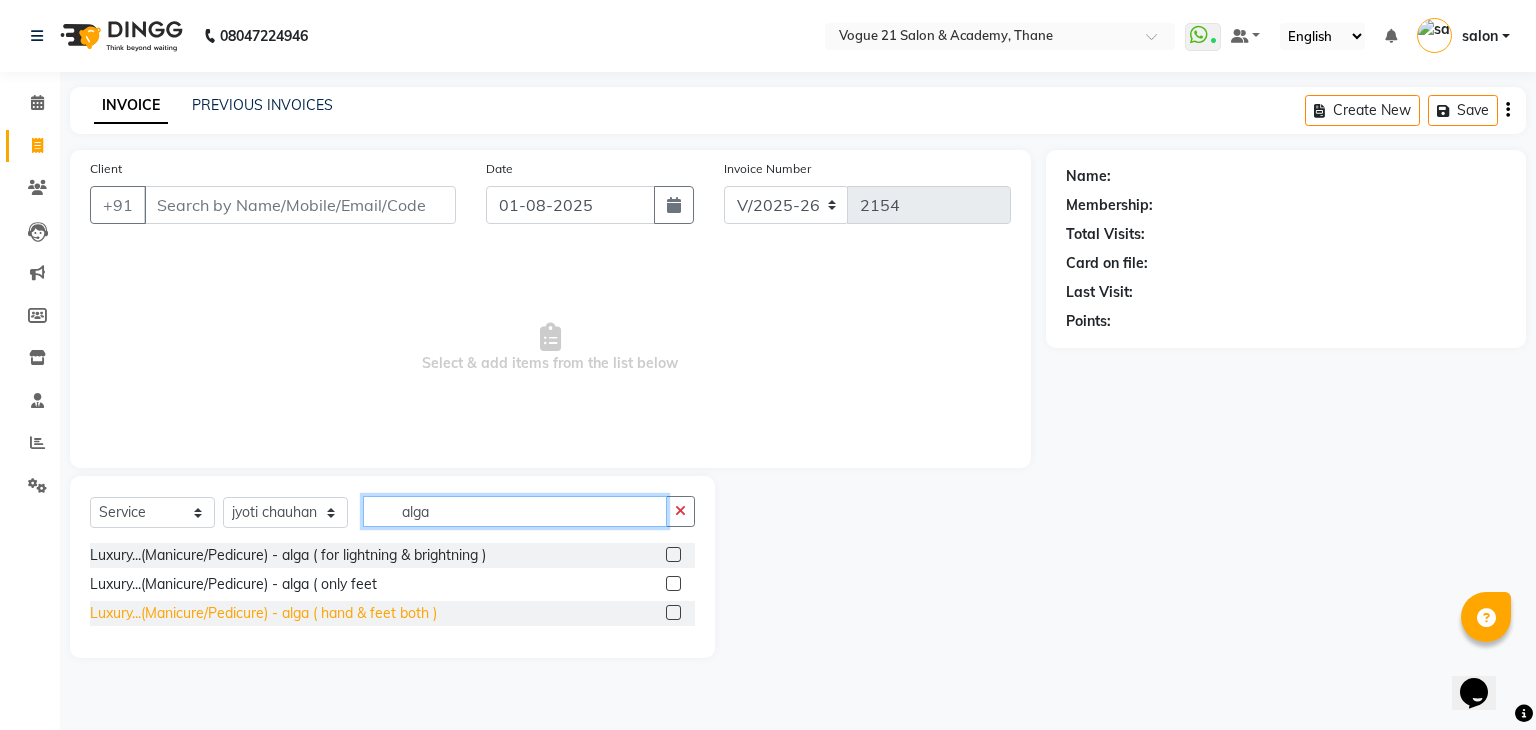 type on "alga" 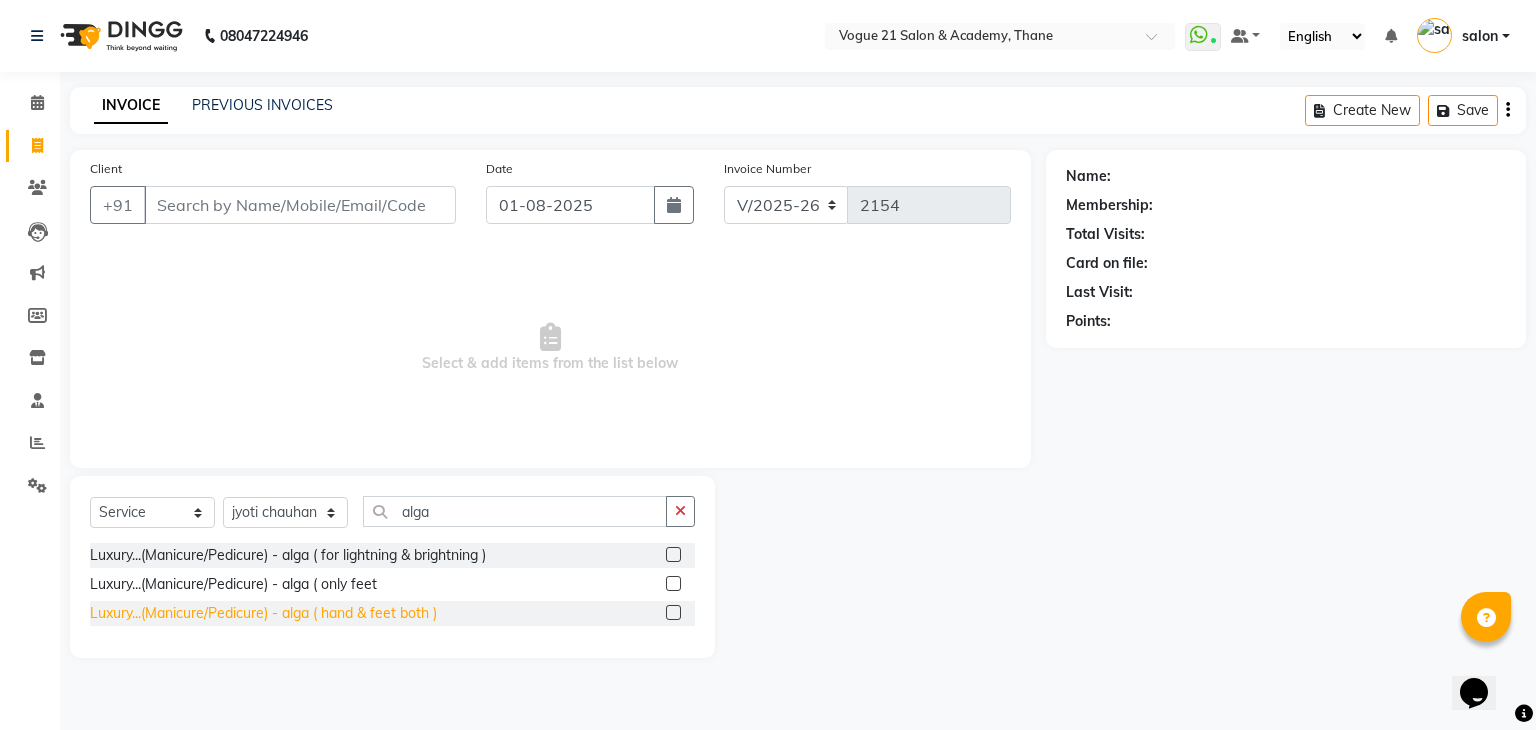 click on "Luxury...(Manicure/Pedicure)   -   alga ( hand & feet both )" 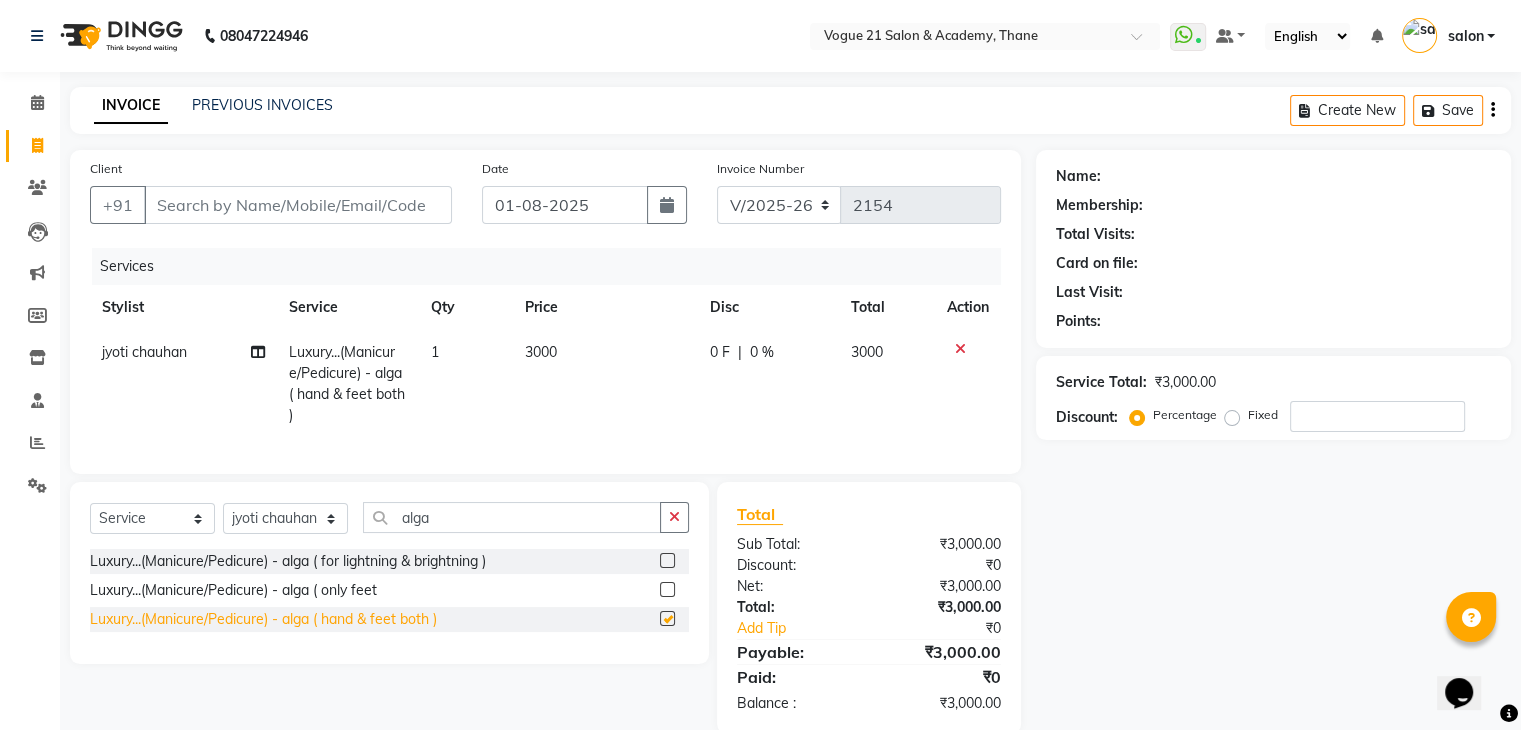 checkbox on "false" 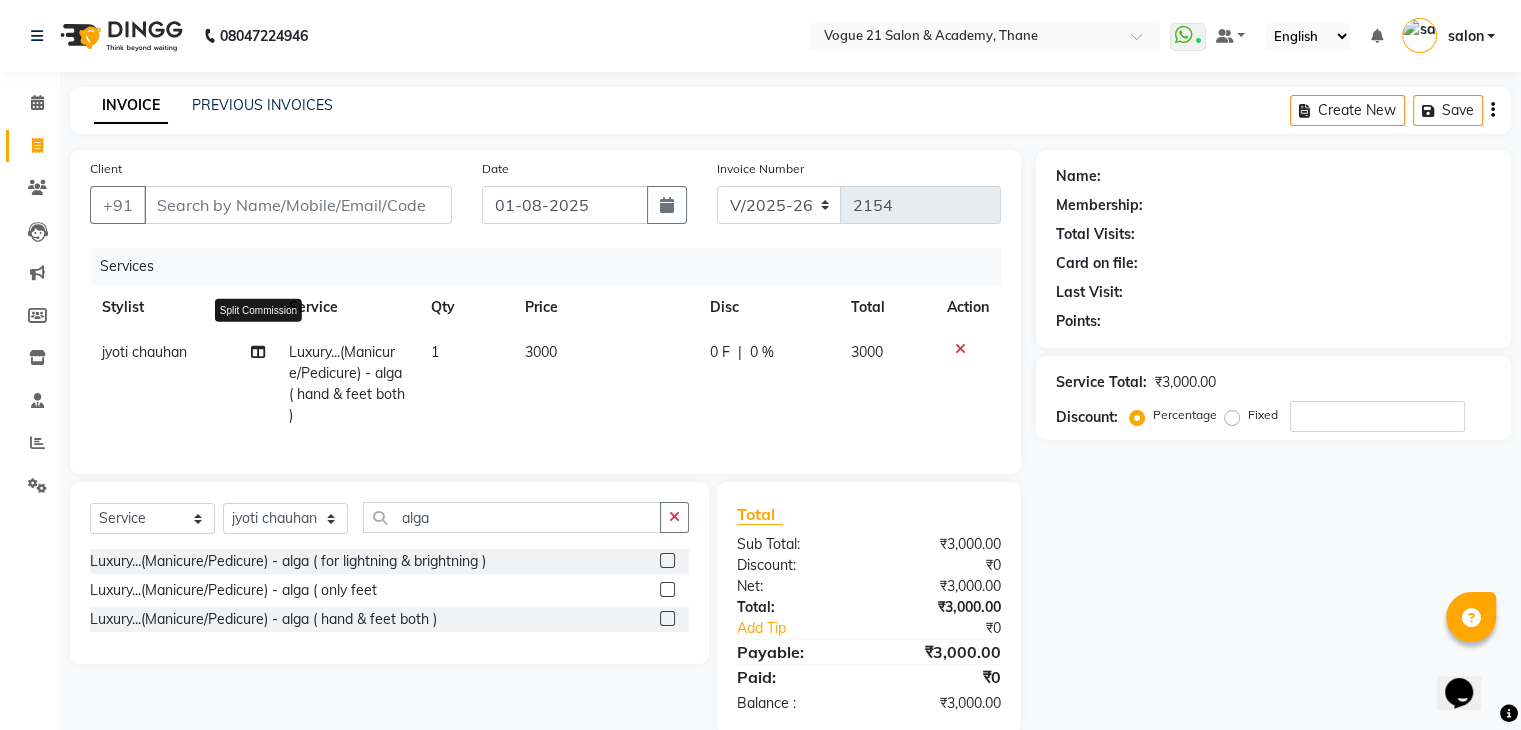 click 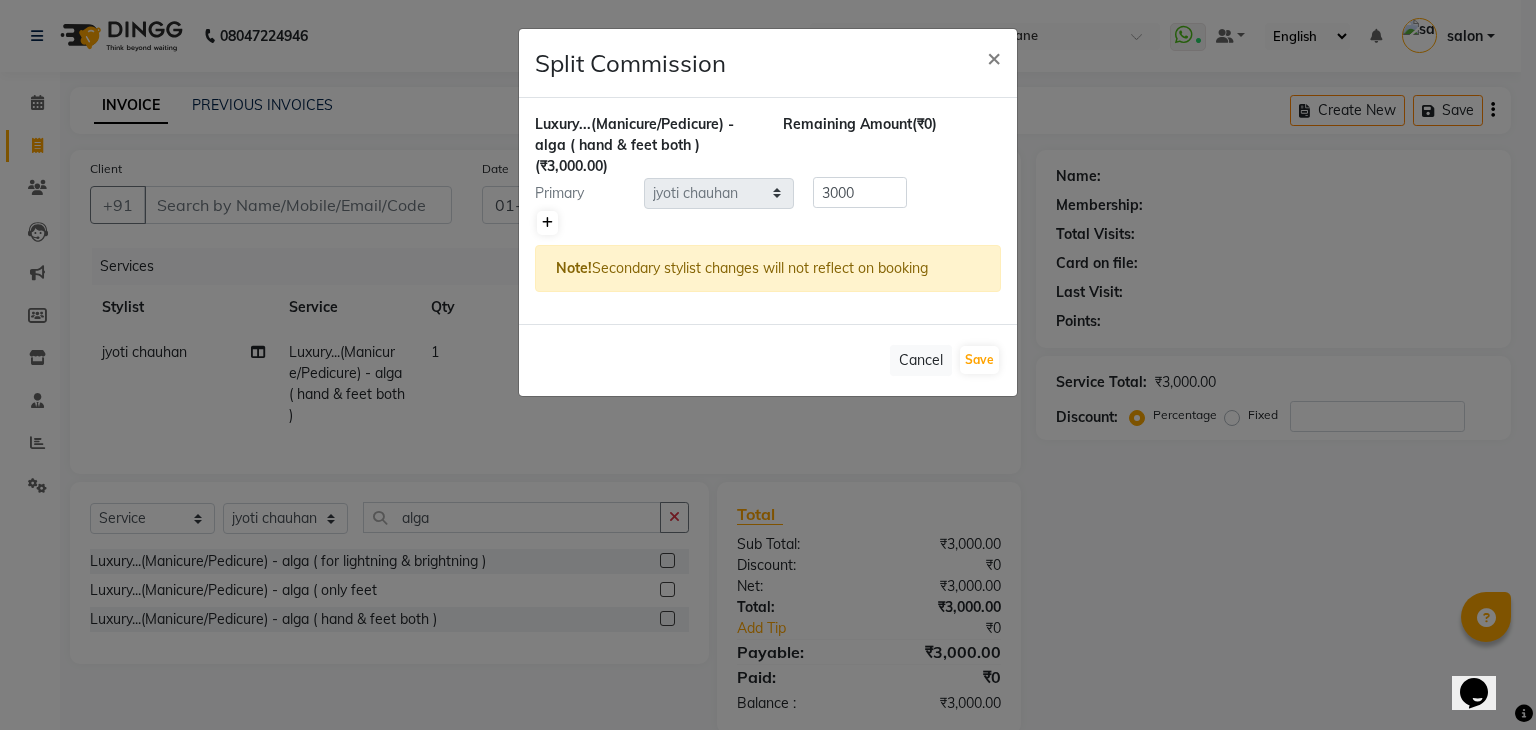click 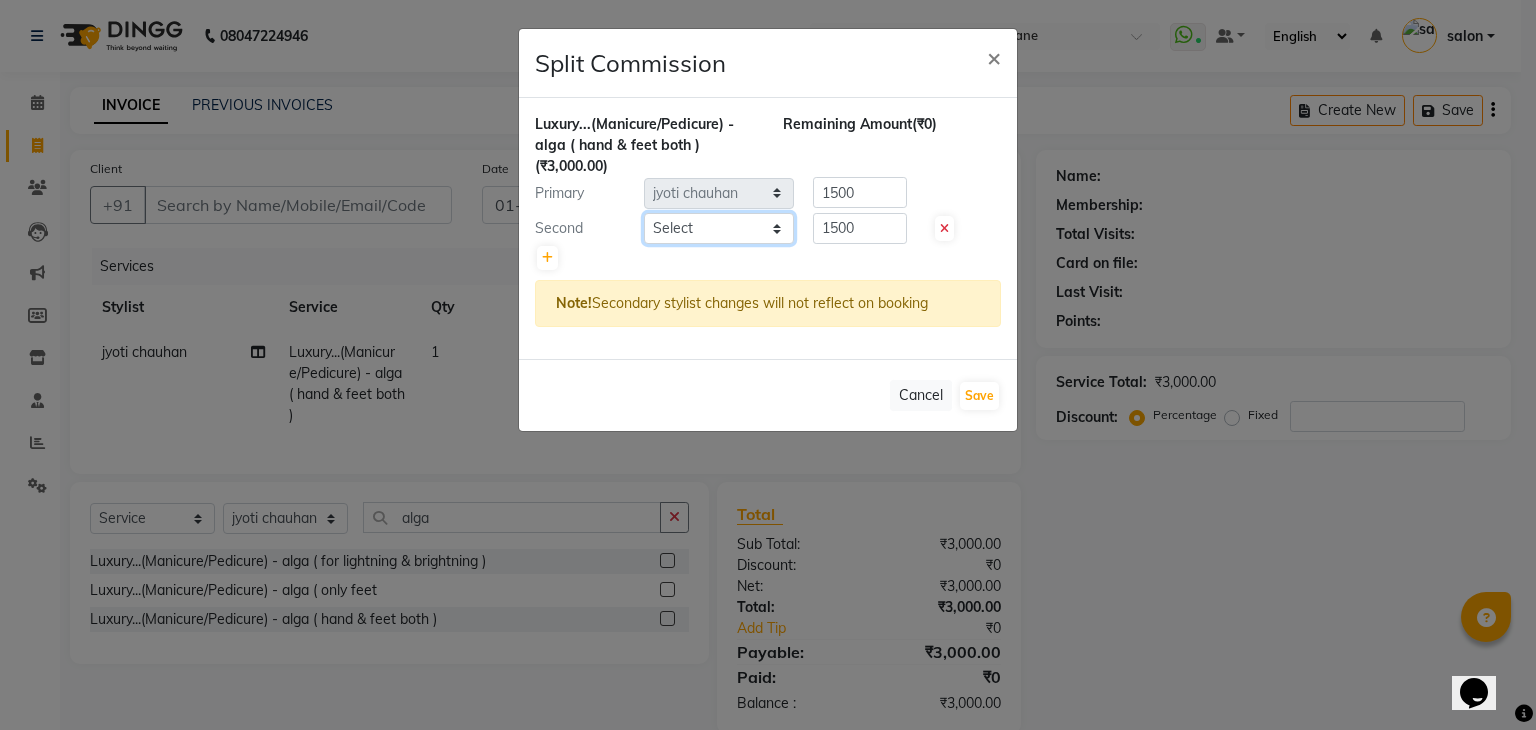 click on "Select  aahil   aamir    Alicia Dsouza   Altamash   Jamshed    jyoti chauhan   Pooja yadav   Priya jadhav   Rihan malik   Safik   salon   sameer jadhav   soni   suraj salunkhe" 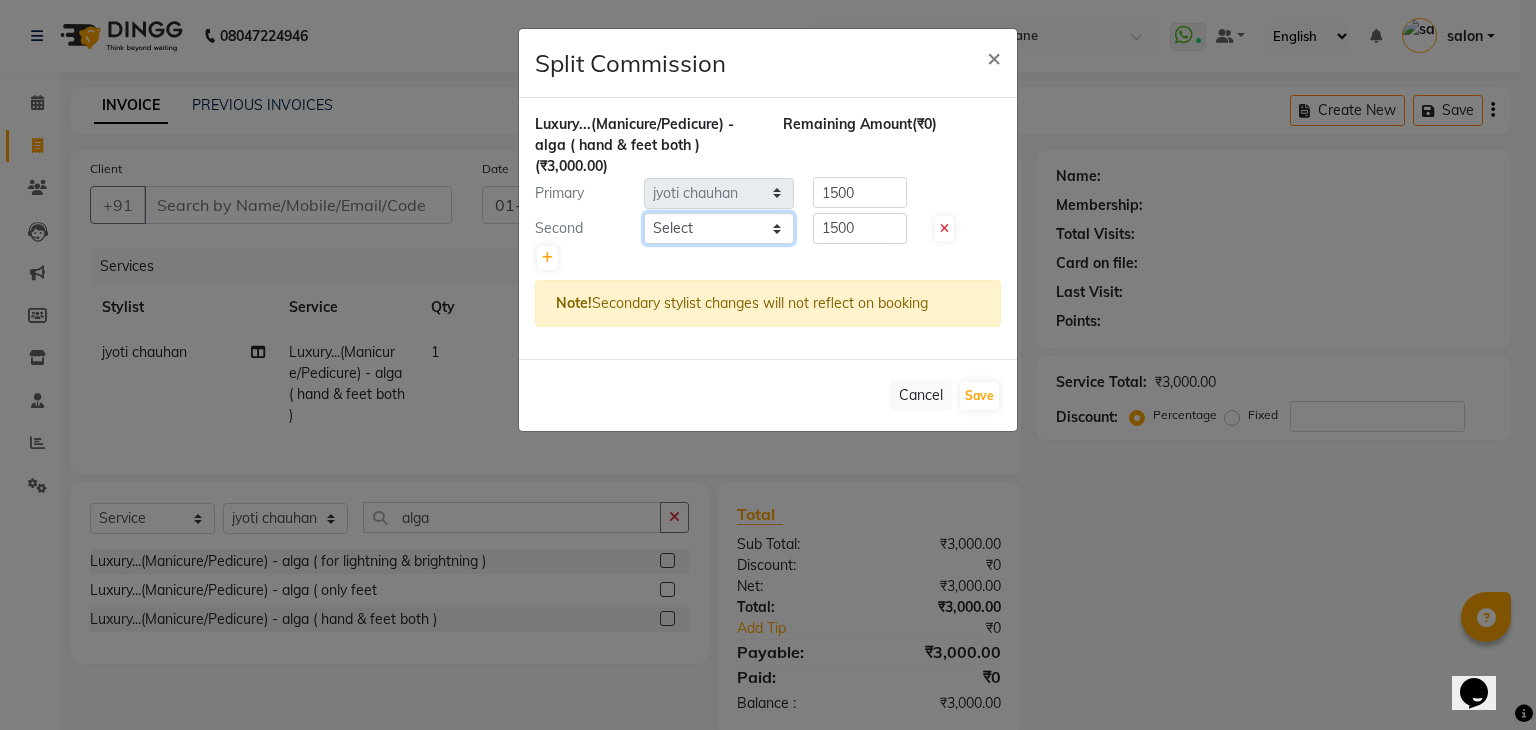 select on "25756" 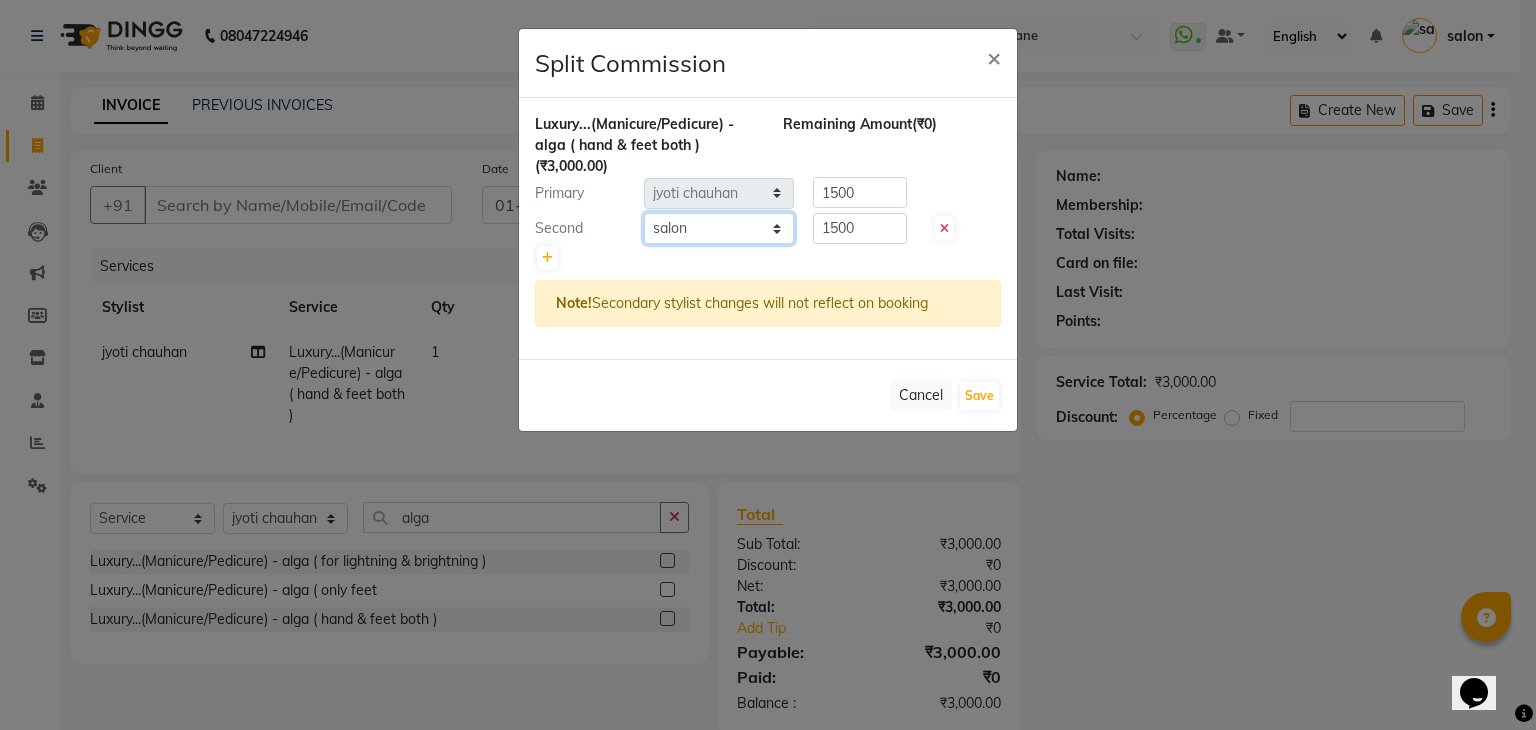 click on "Select  aahil   aamir    Alicia Dsouza   Altamash   Jamshed    jyoti chauhan   Pooja yadav   Priya jadhav   Rihan malik   Safik   salon   sameer jadhav   soni   suraj salunkhe" 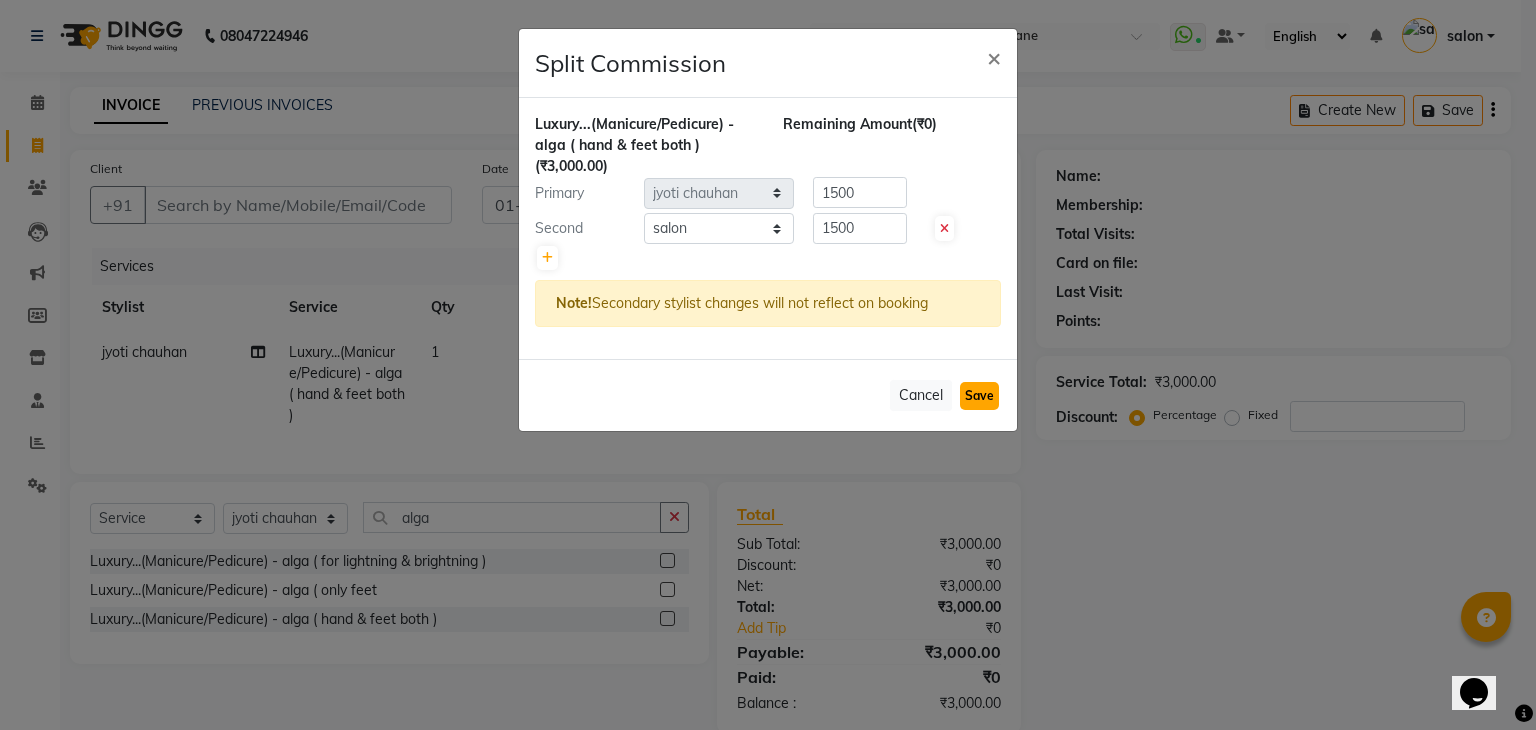 click on "Save" 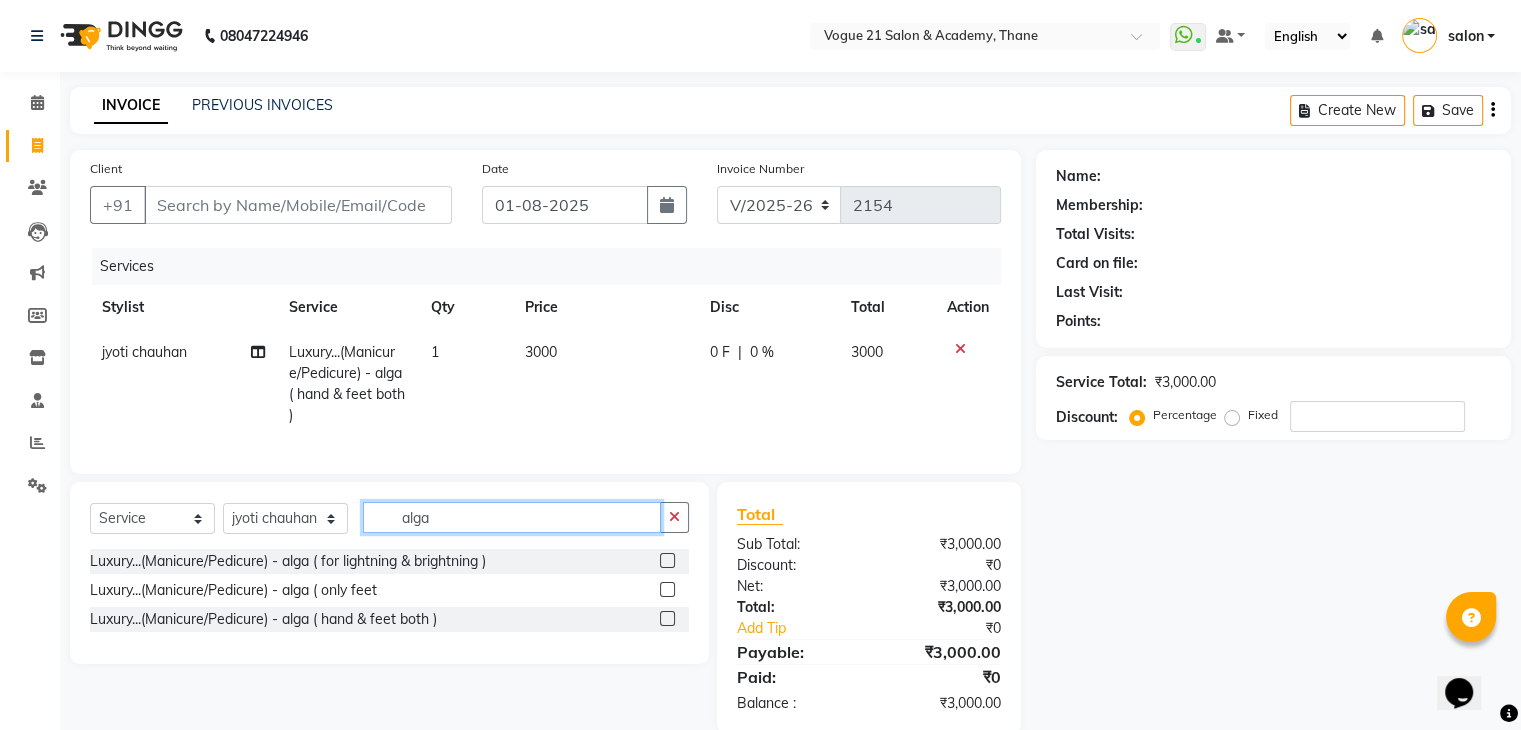 click on "alga" 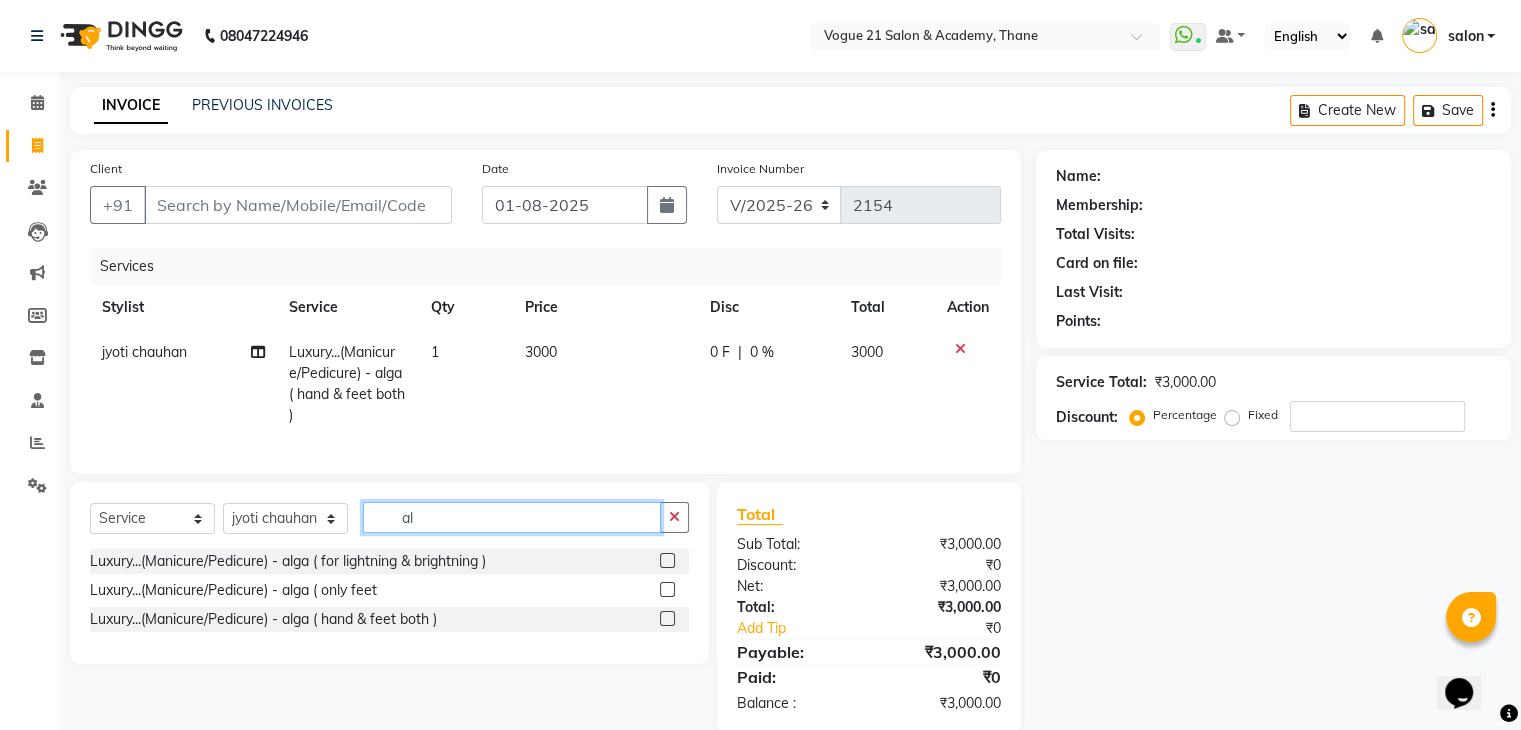 type on "a" 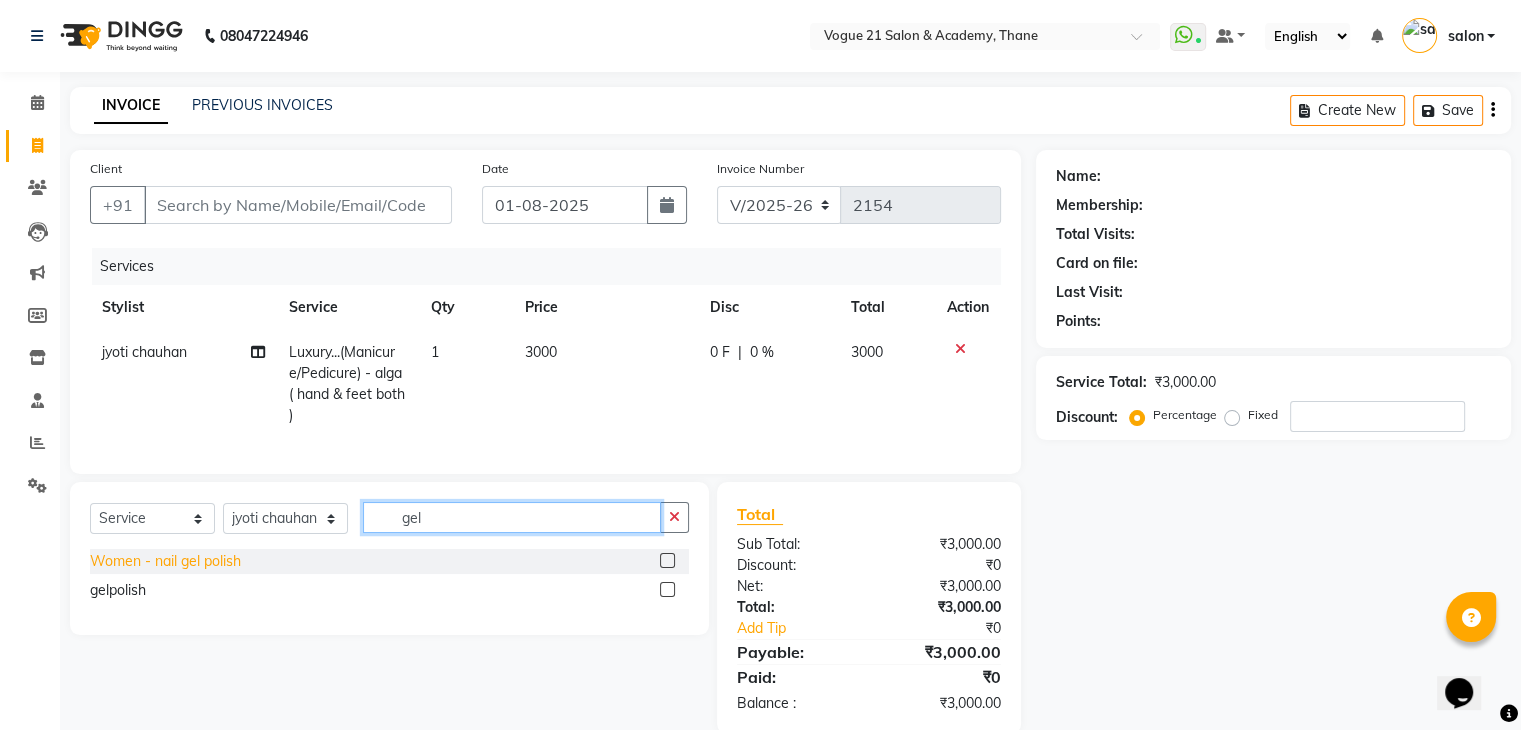 type on "gel" 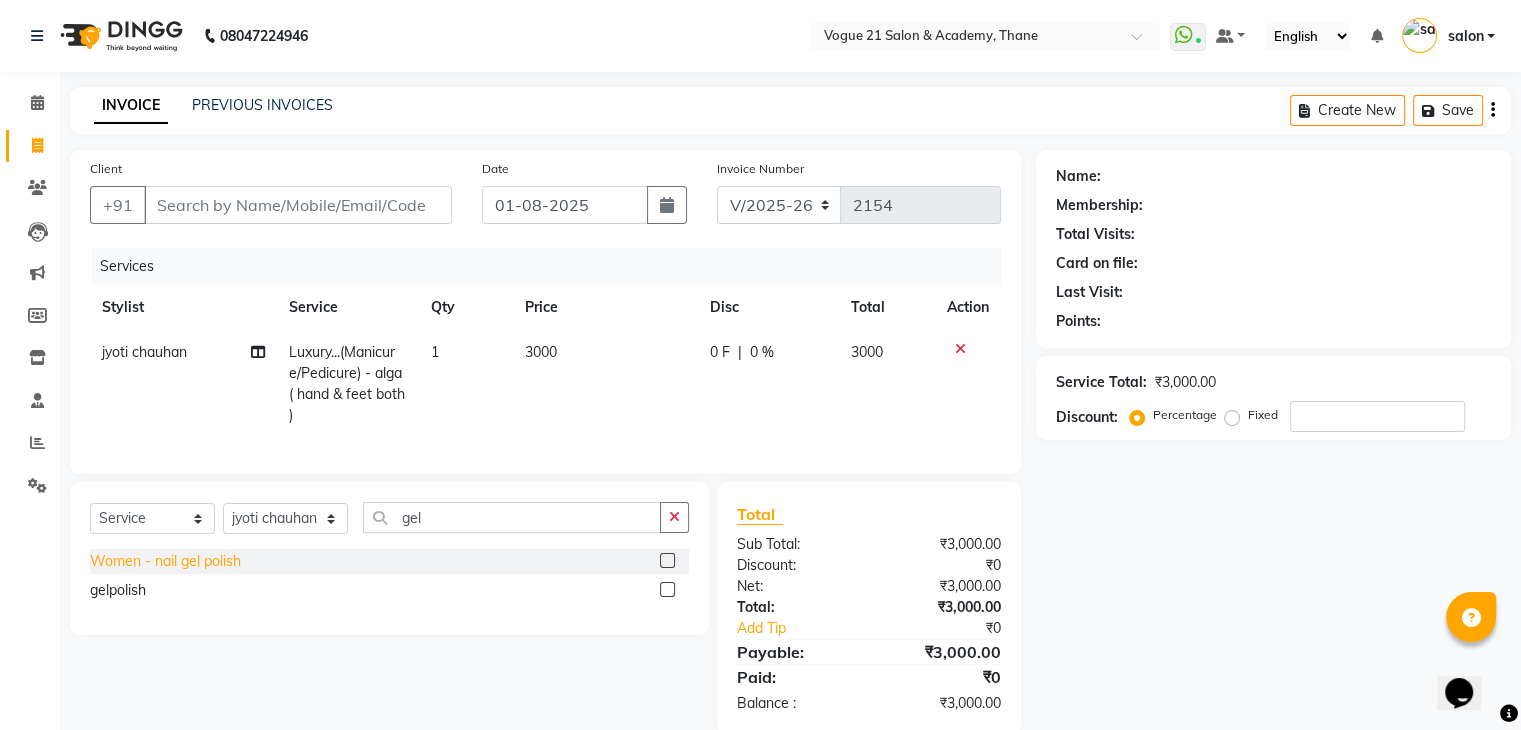 click on "Women - nail gel polish" 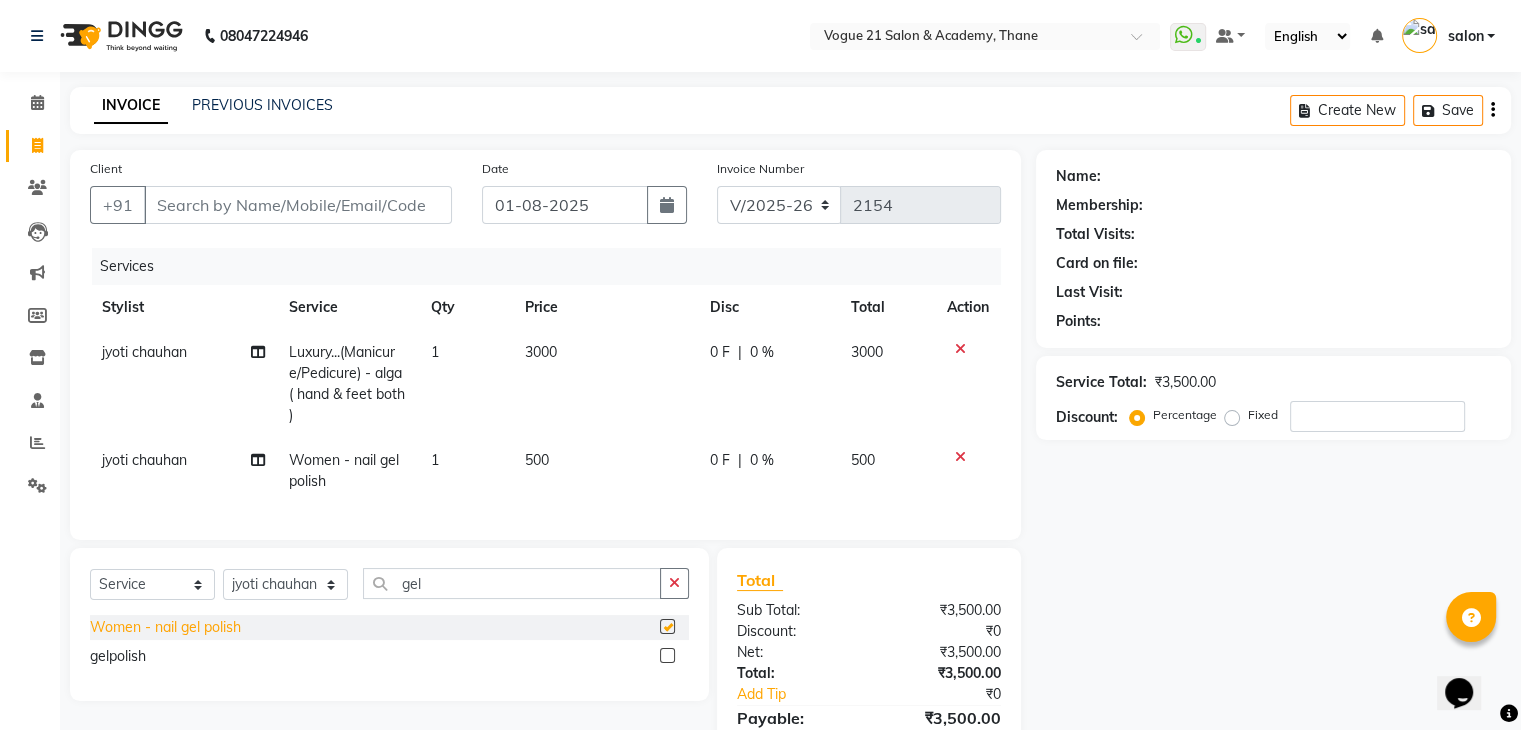 checkbox on "false" 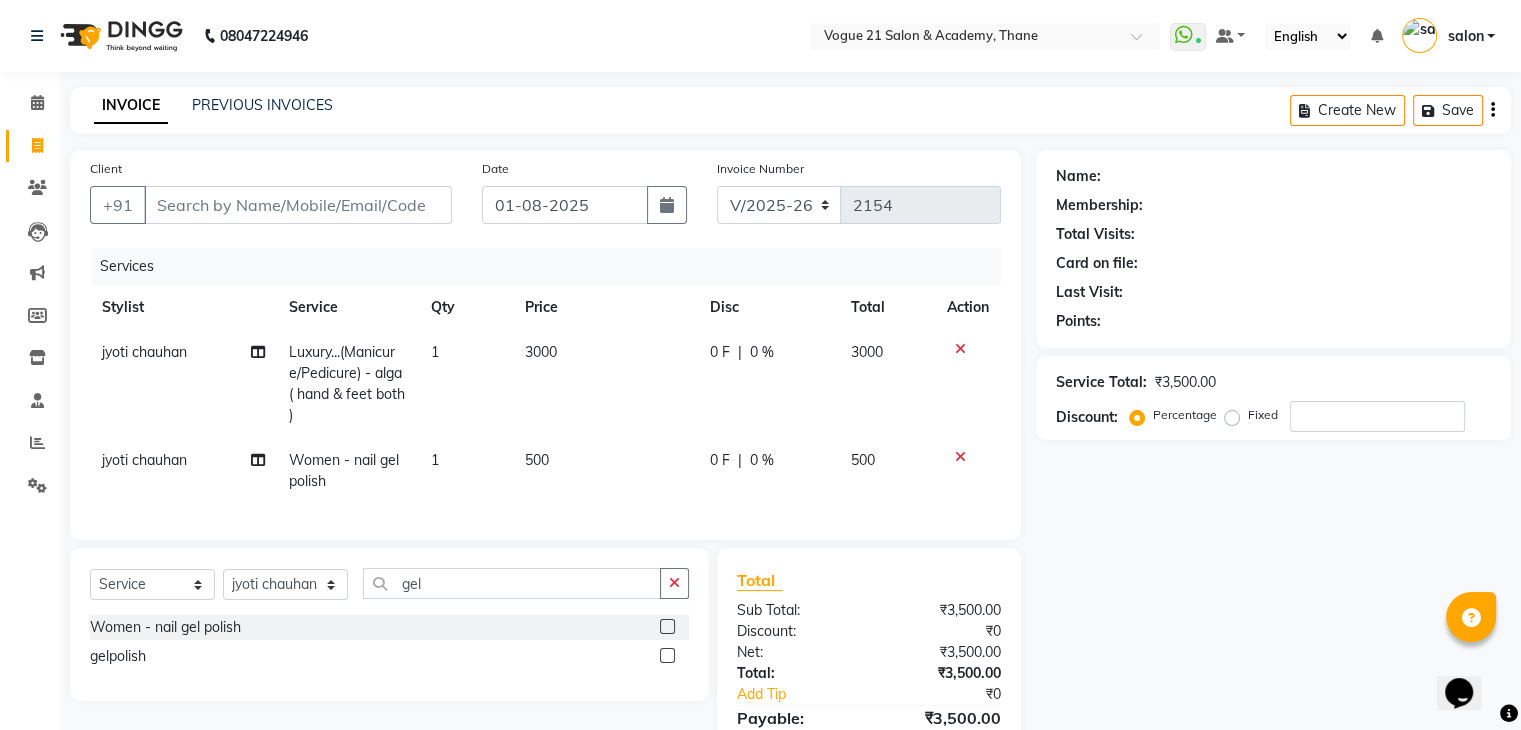 click on "jyoti chauhan" 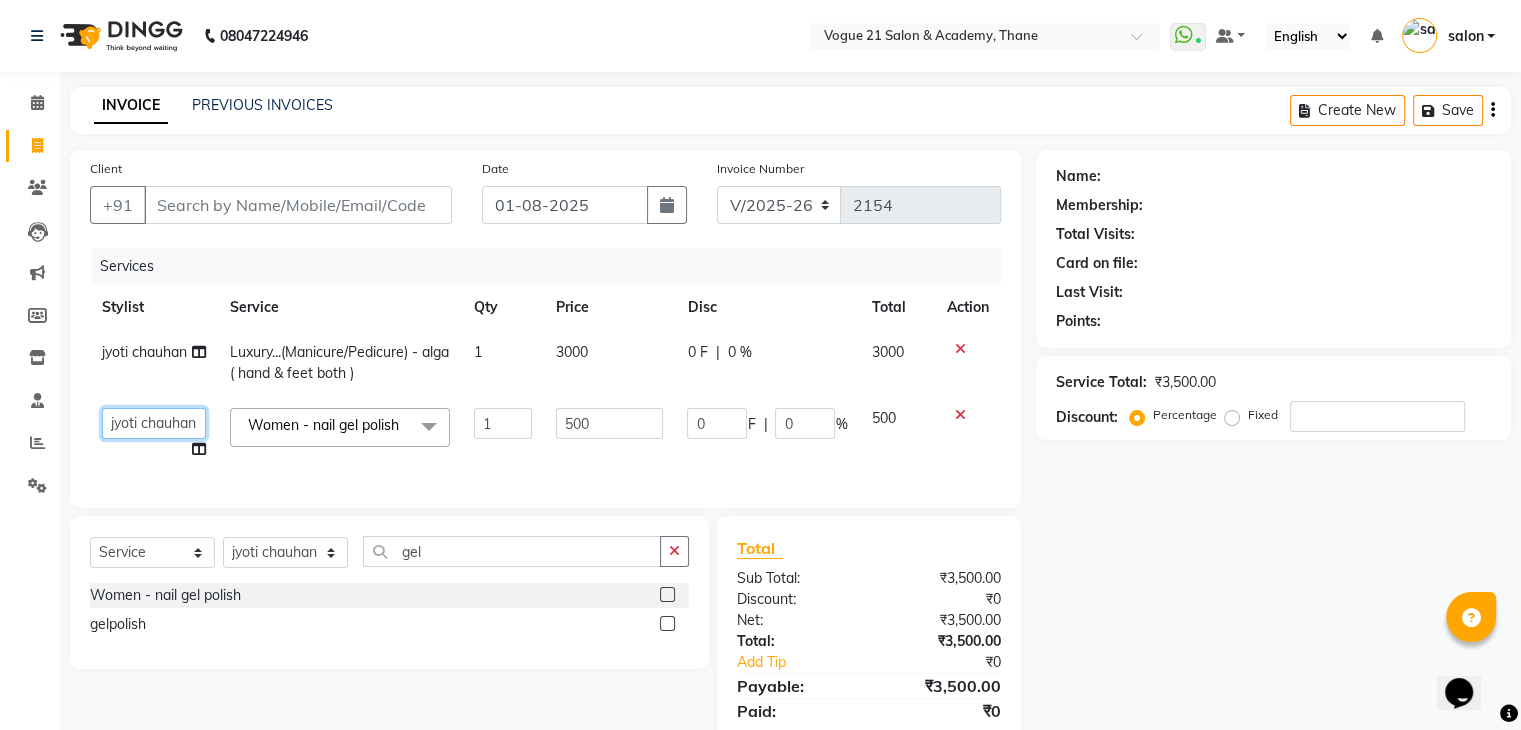 drag, startPoint x: 192, startPoint y: 453, endPoint x: 196, endPoint y: 428, distance: 25.317978 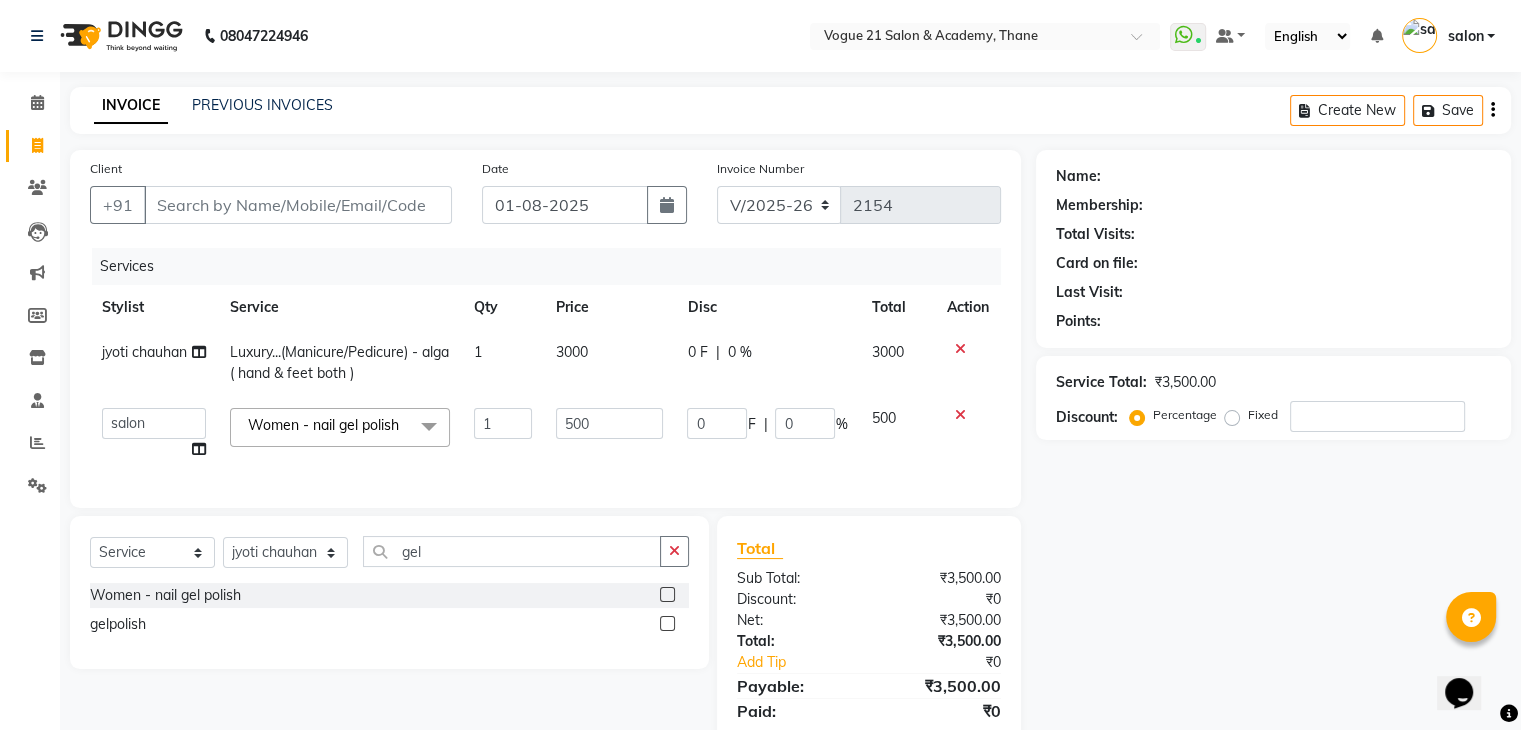 select on "25756" 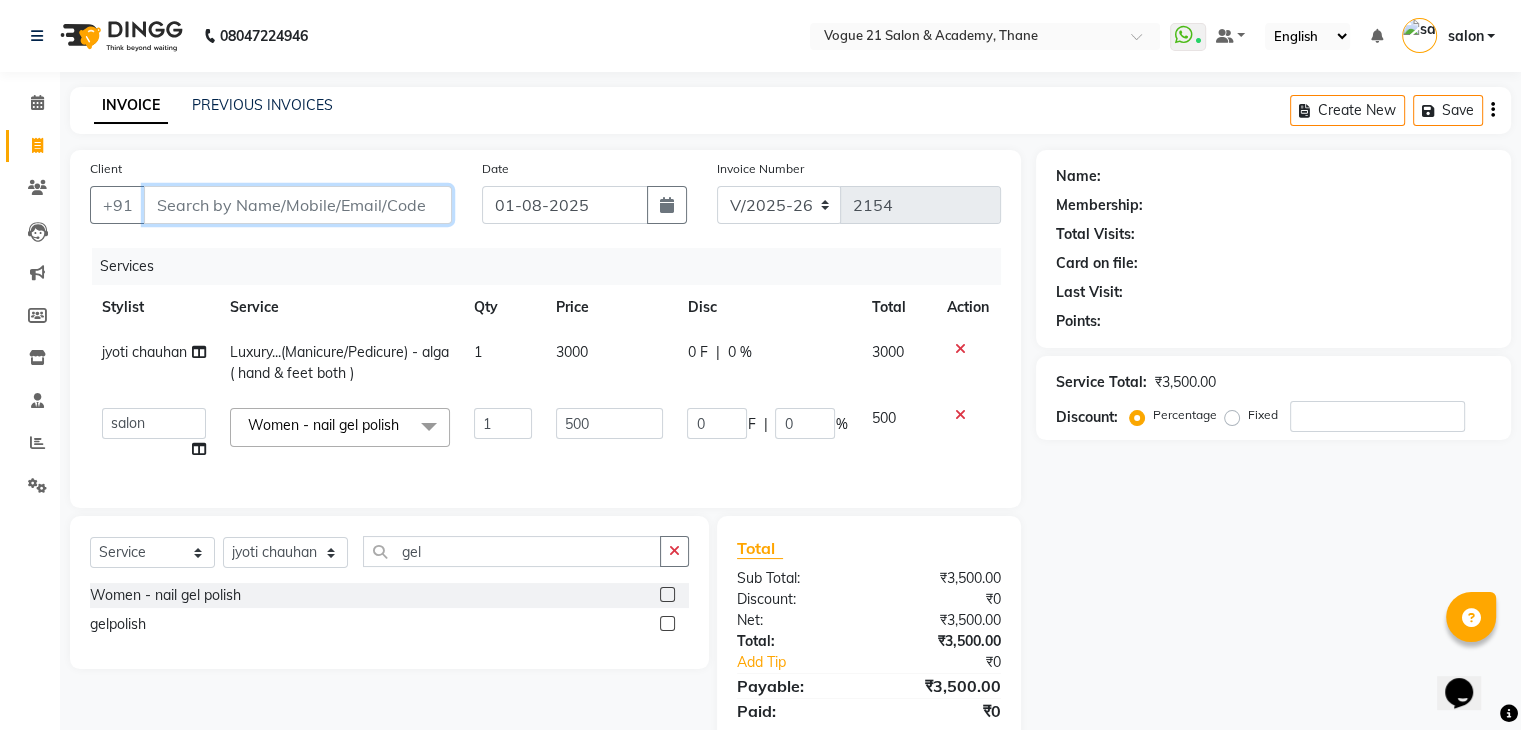 click on "Client" at bounding box center (298, 205) 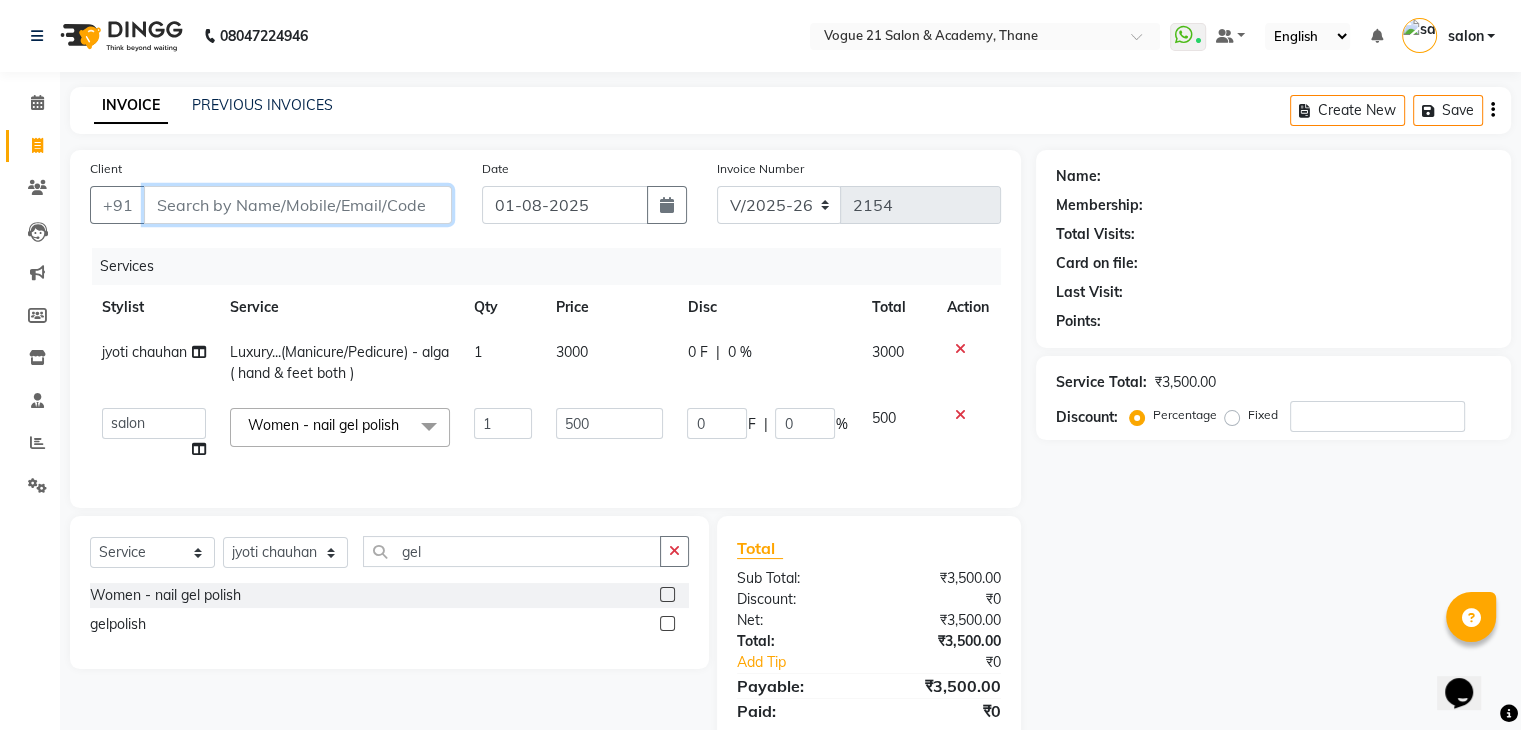 type on "8" 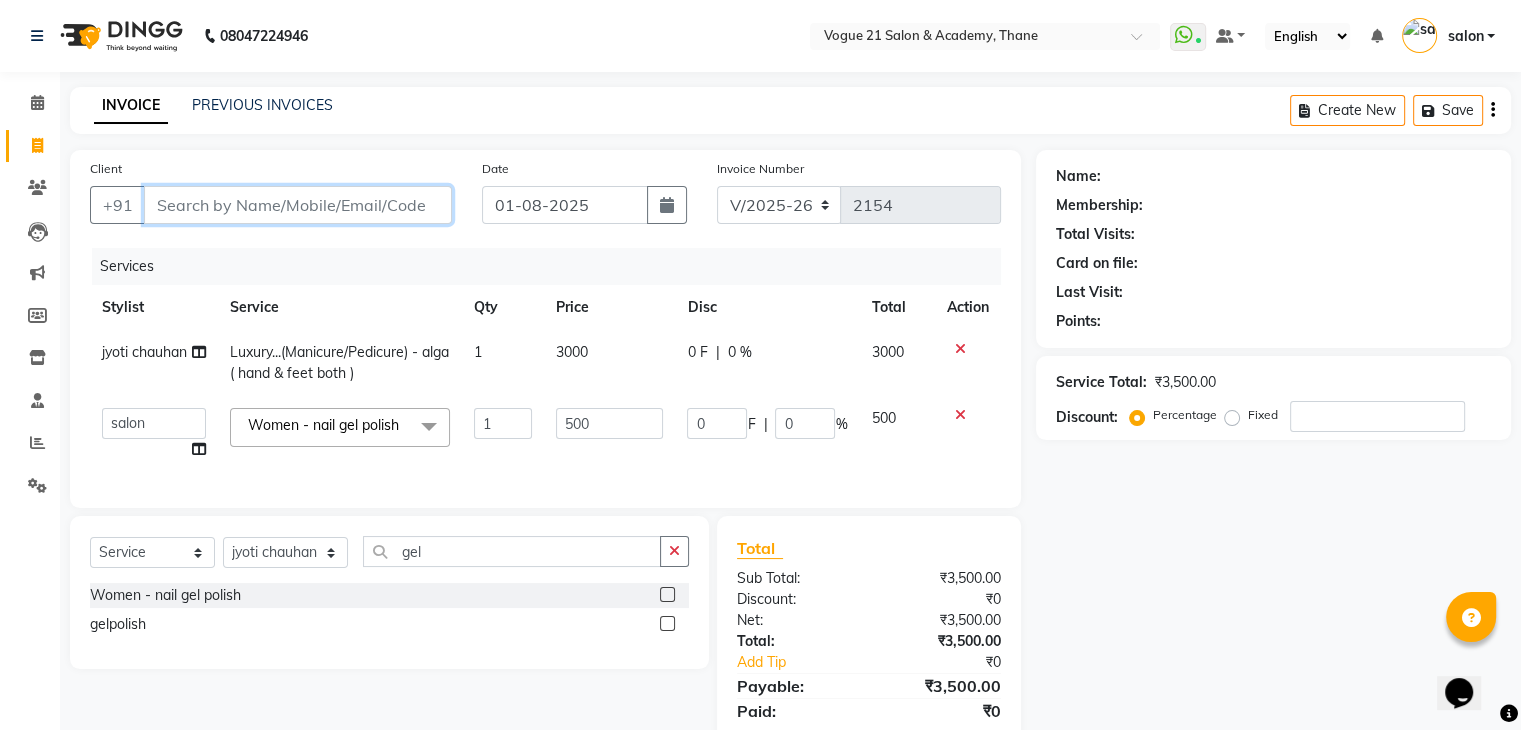type on "0" 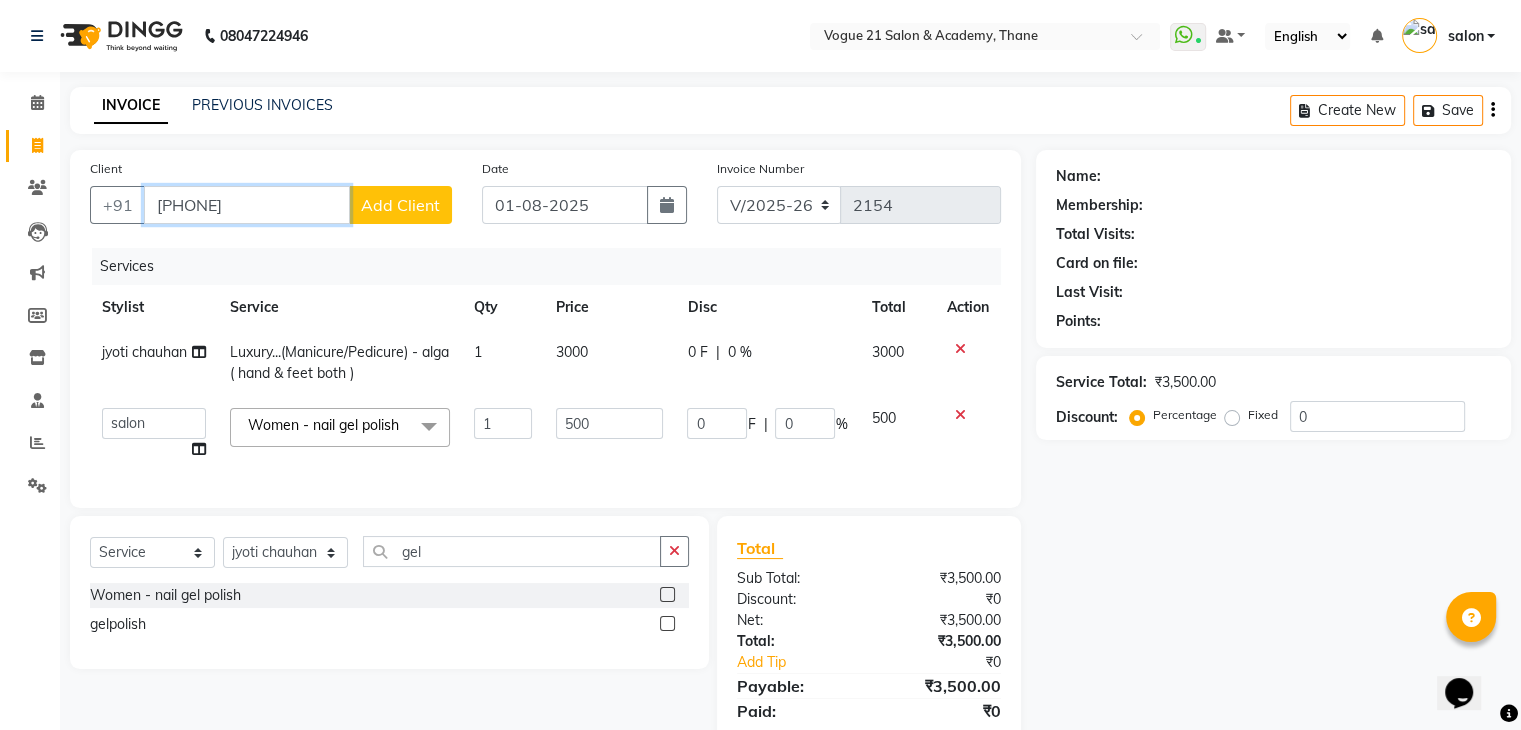 type on "[PHONE]" 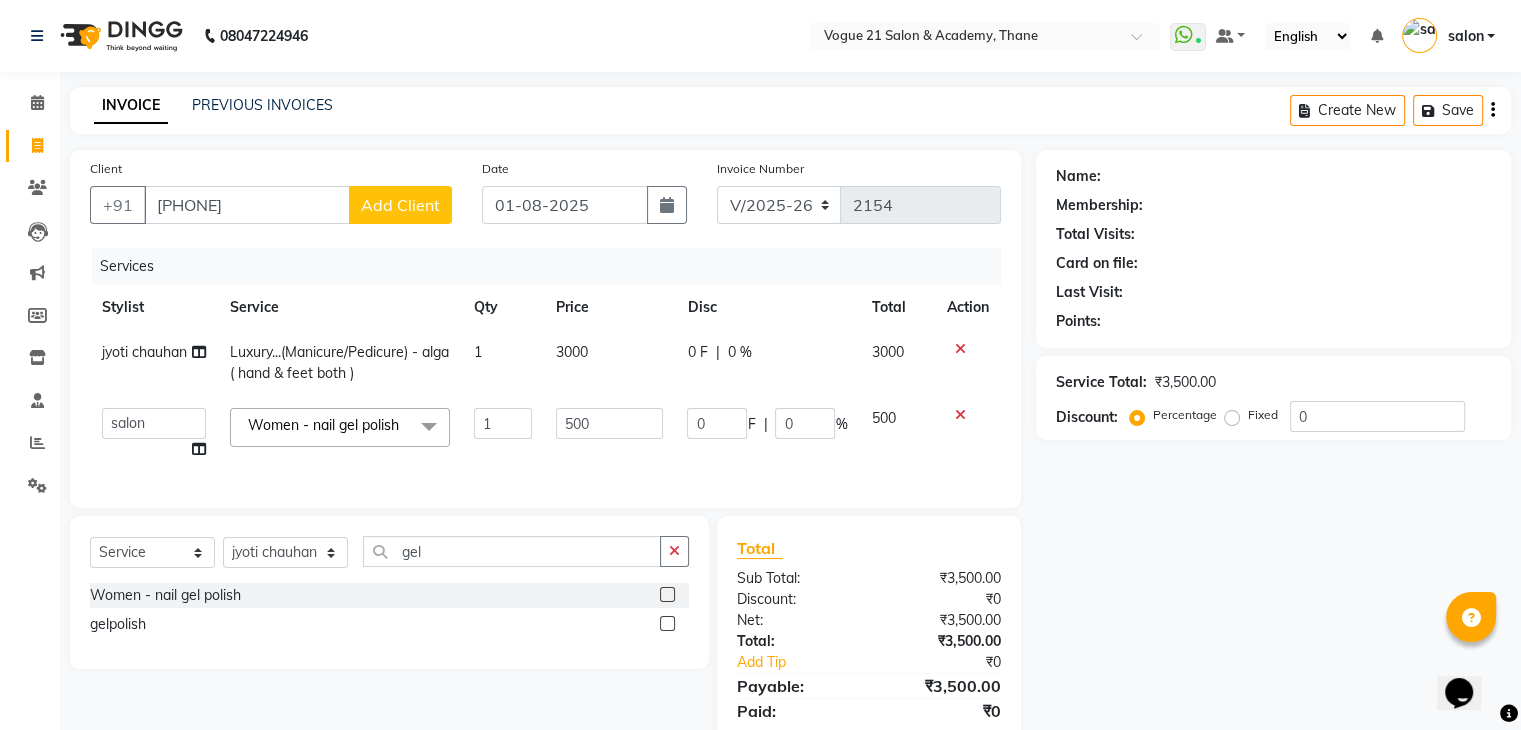 click on "Add Client" 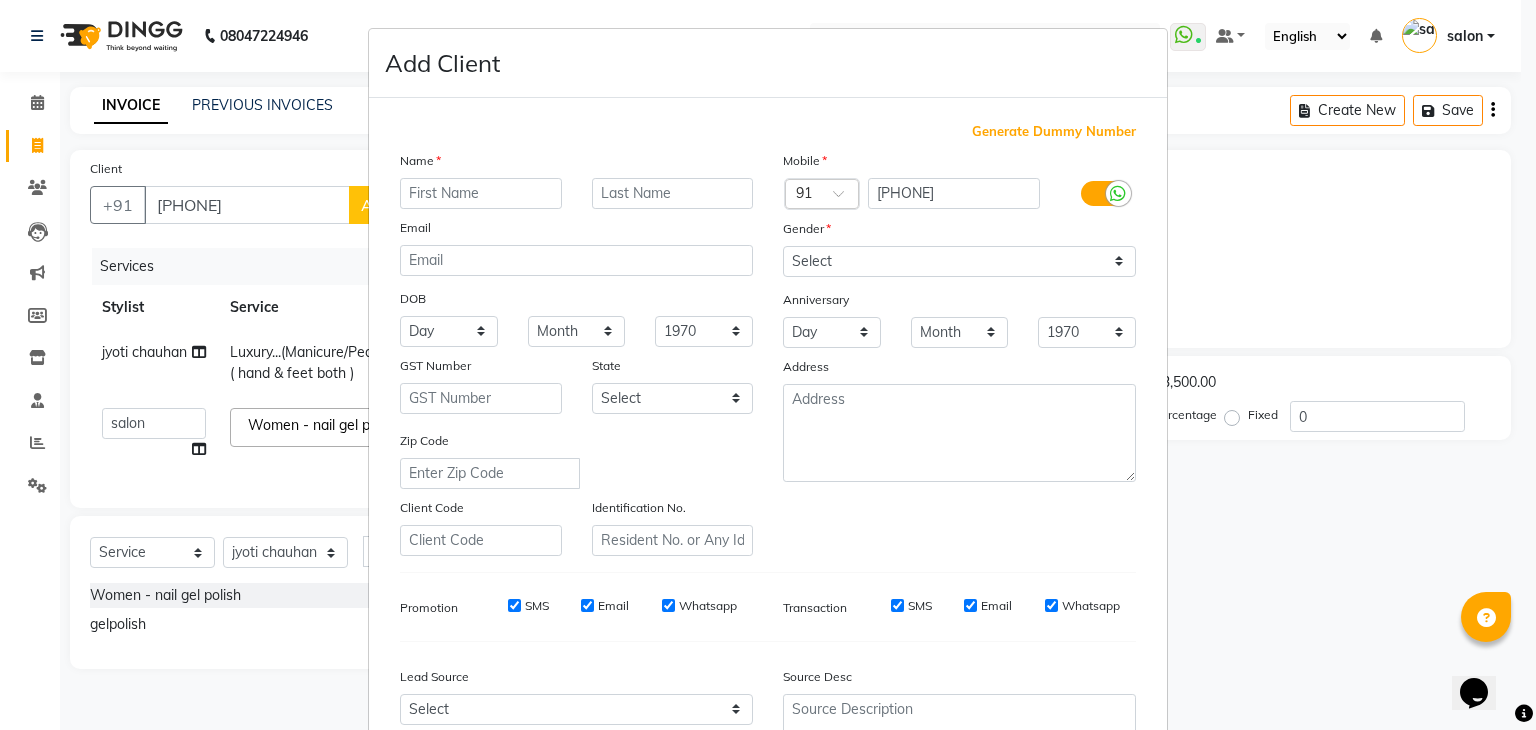 click at bounding box center (481, 193) 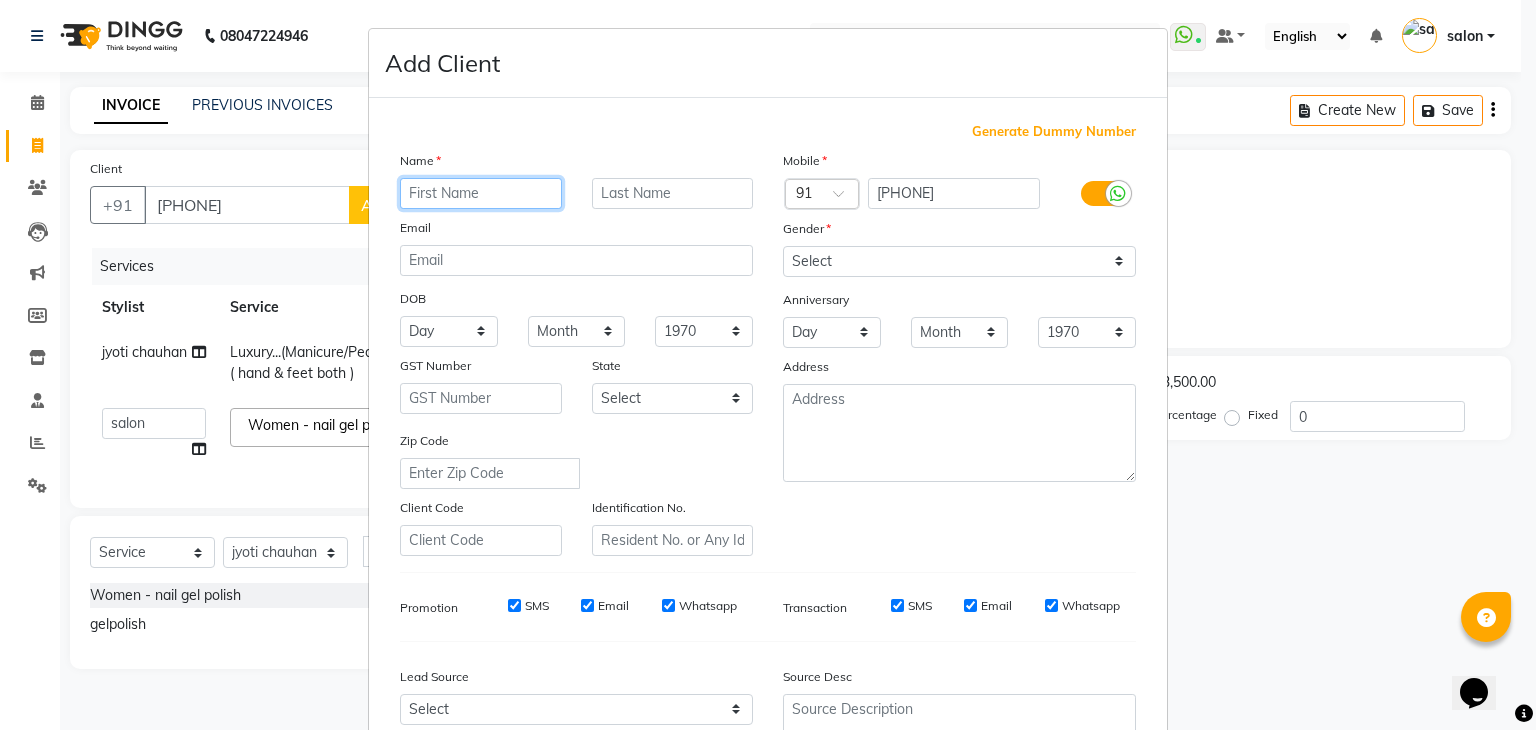 click at bounding box center [481, 193] 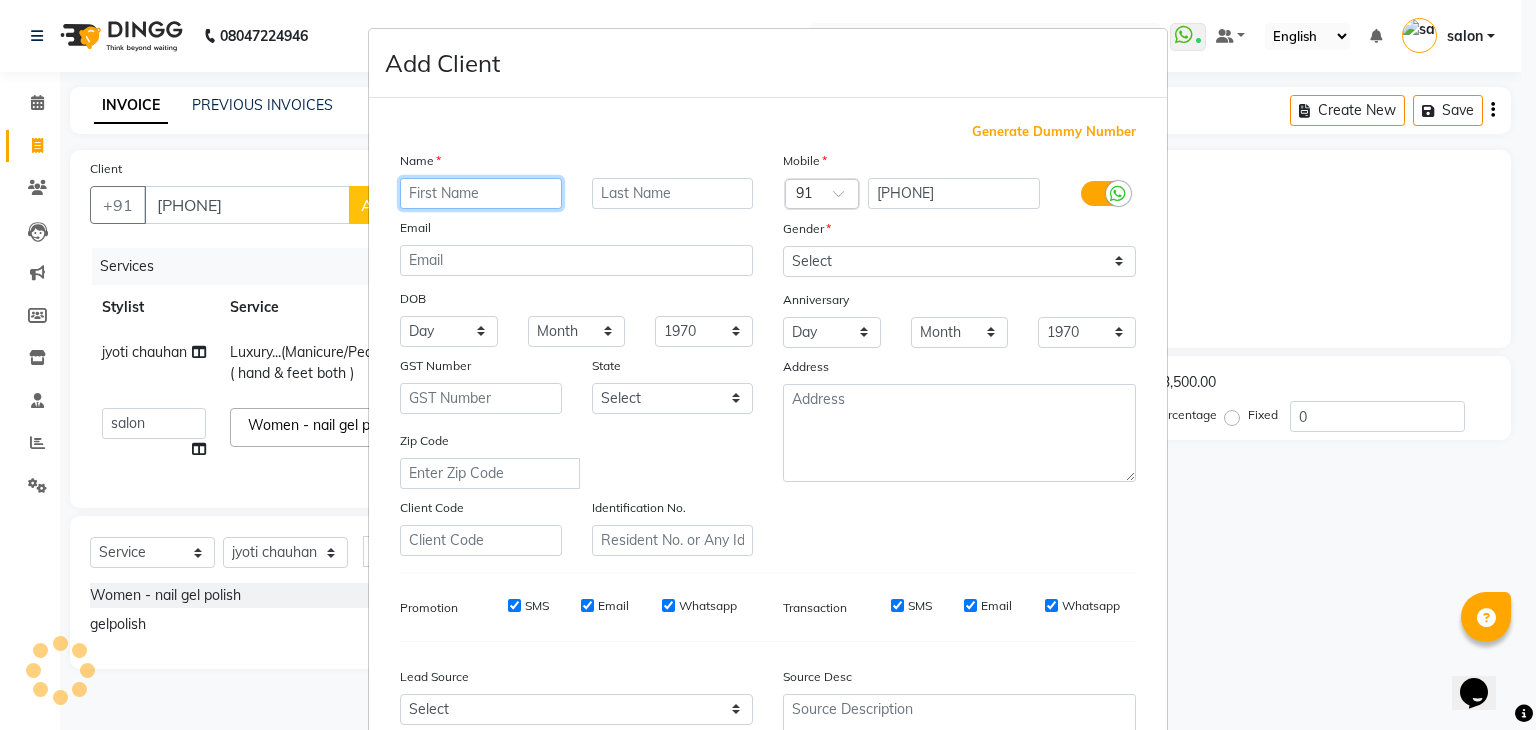 click at bounding box center (481, 193) 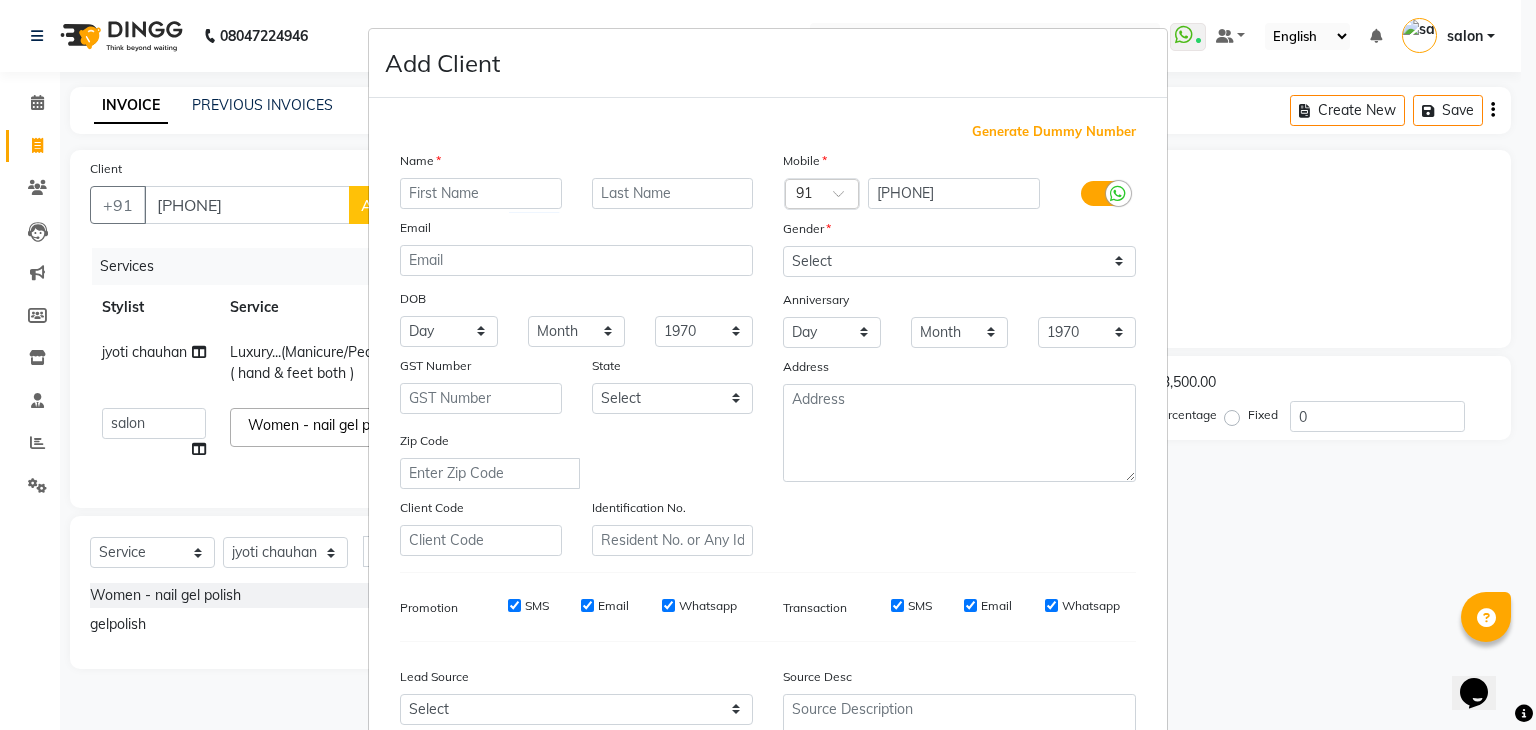 click on "Name" at bounding box center [576, 164] 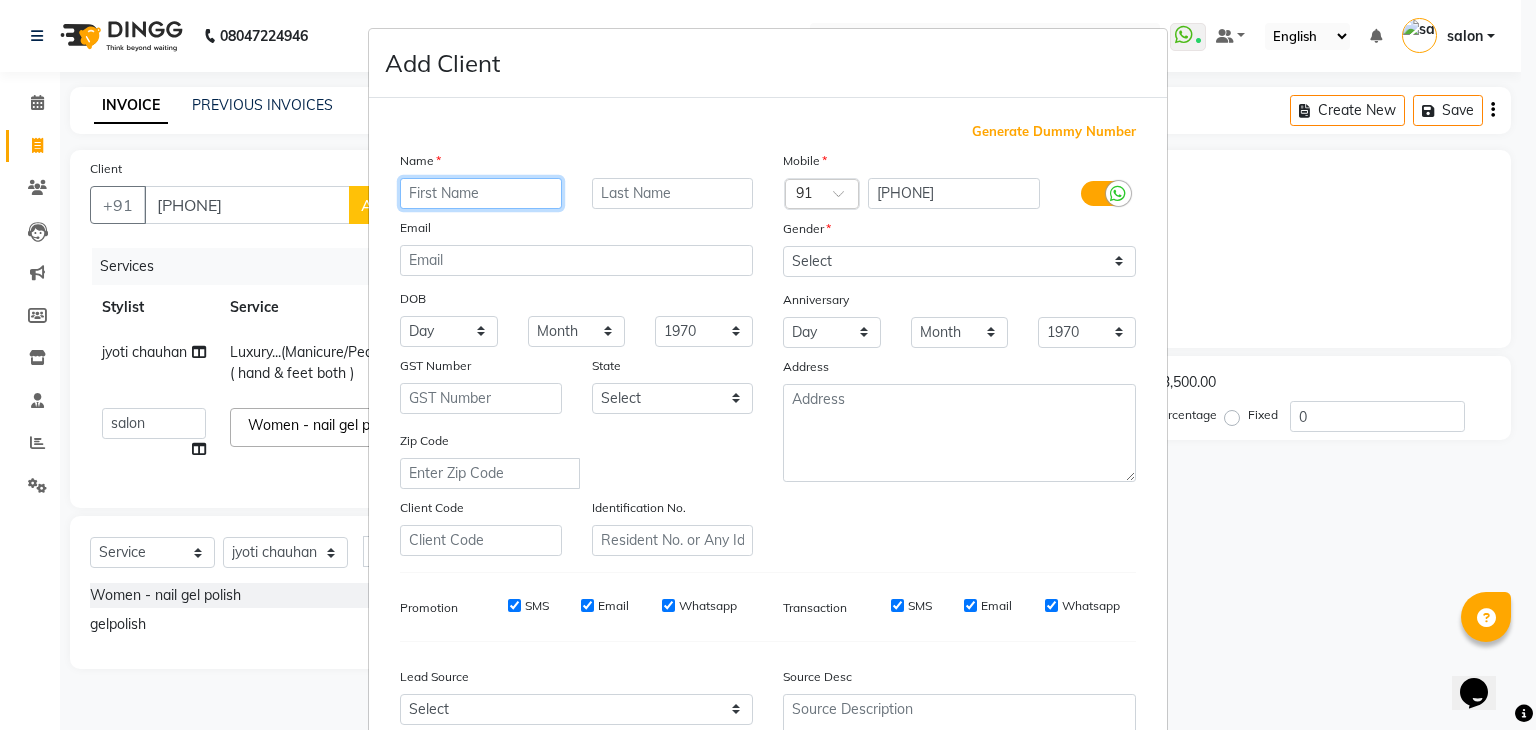 click at bounding box center (481, 193) 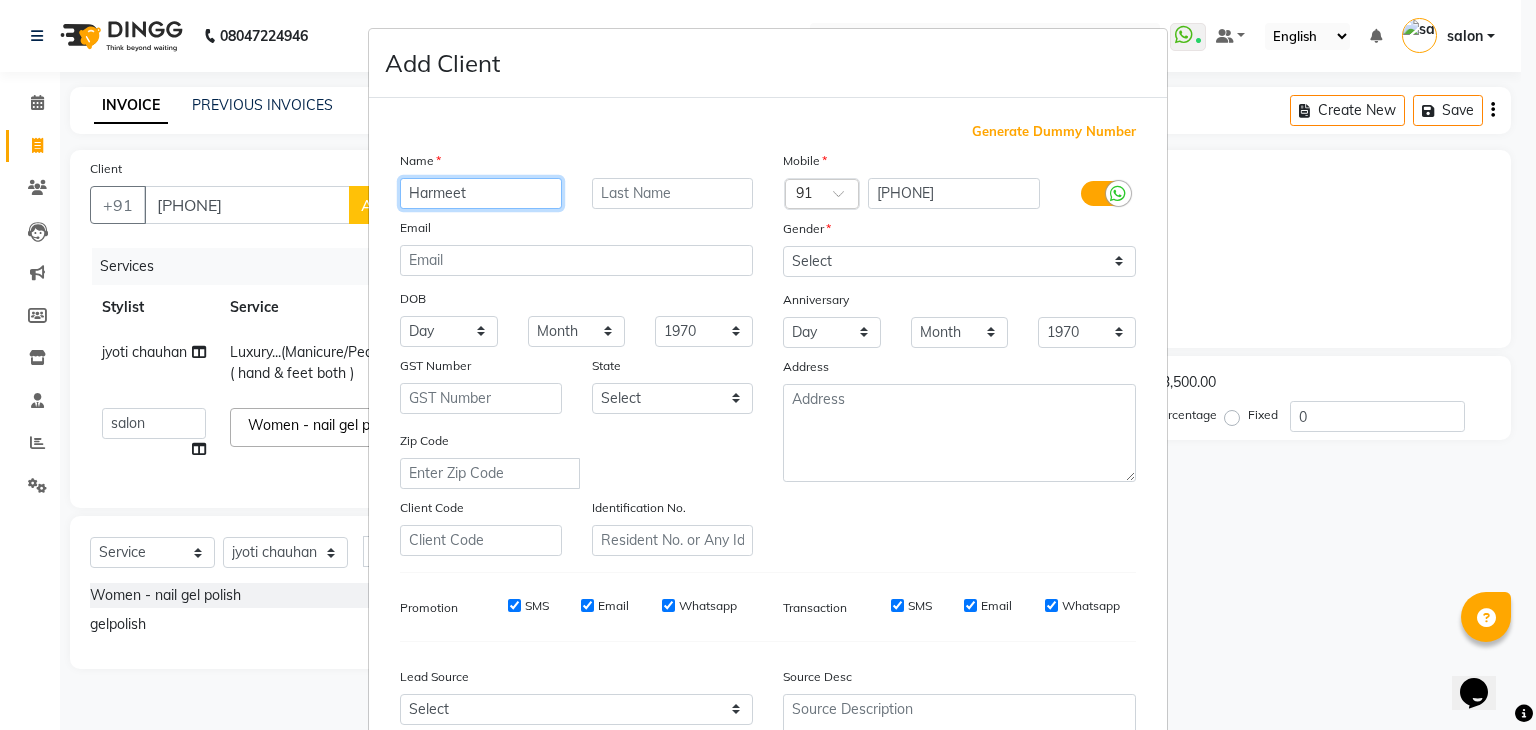 type on "Harmeet" 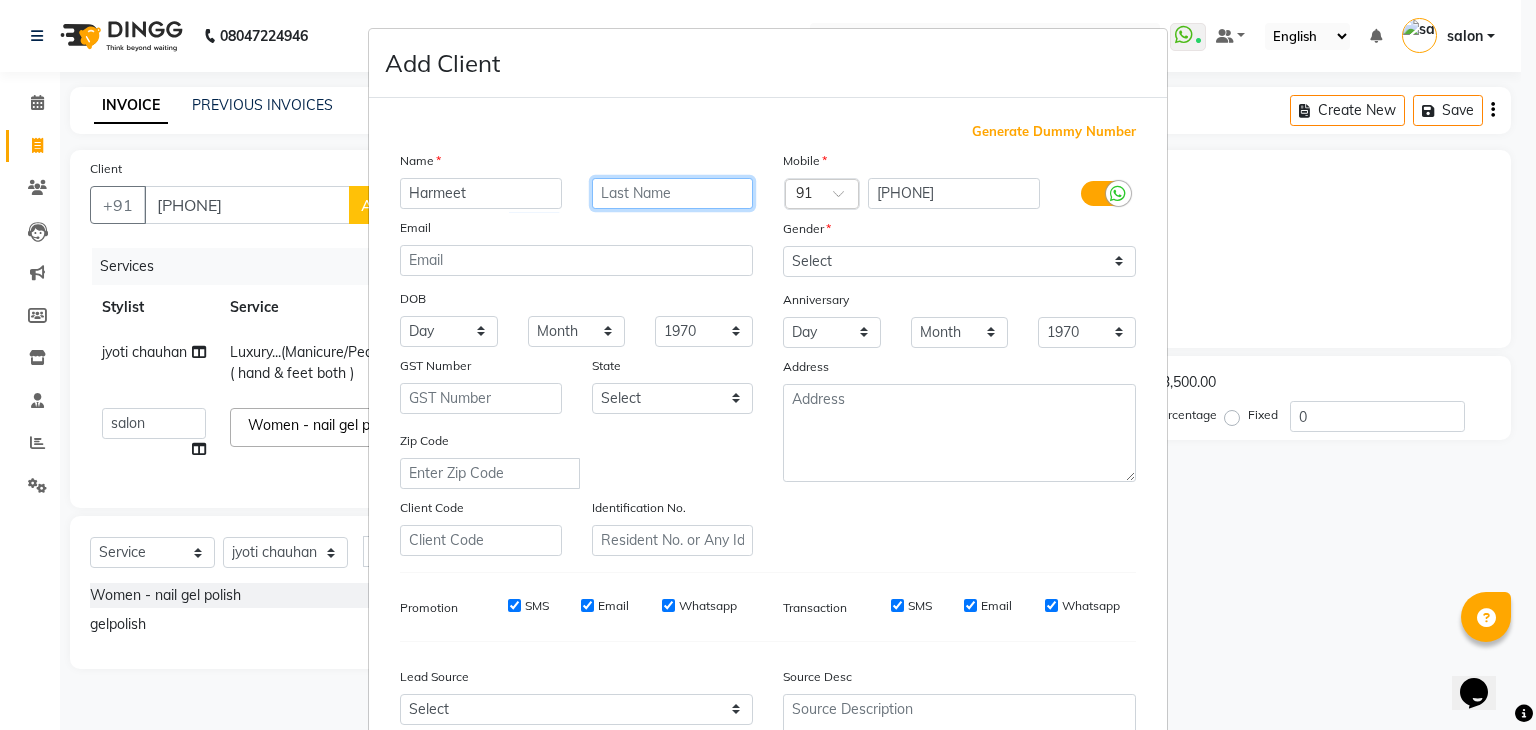 click at bounding box center [673, 193] 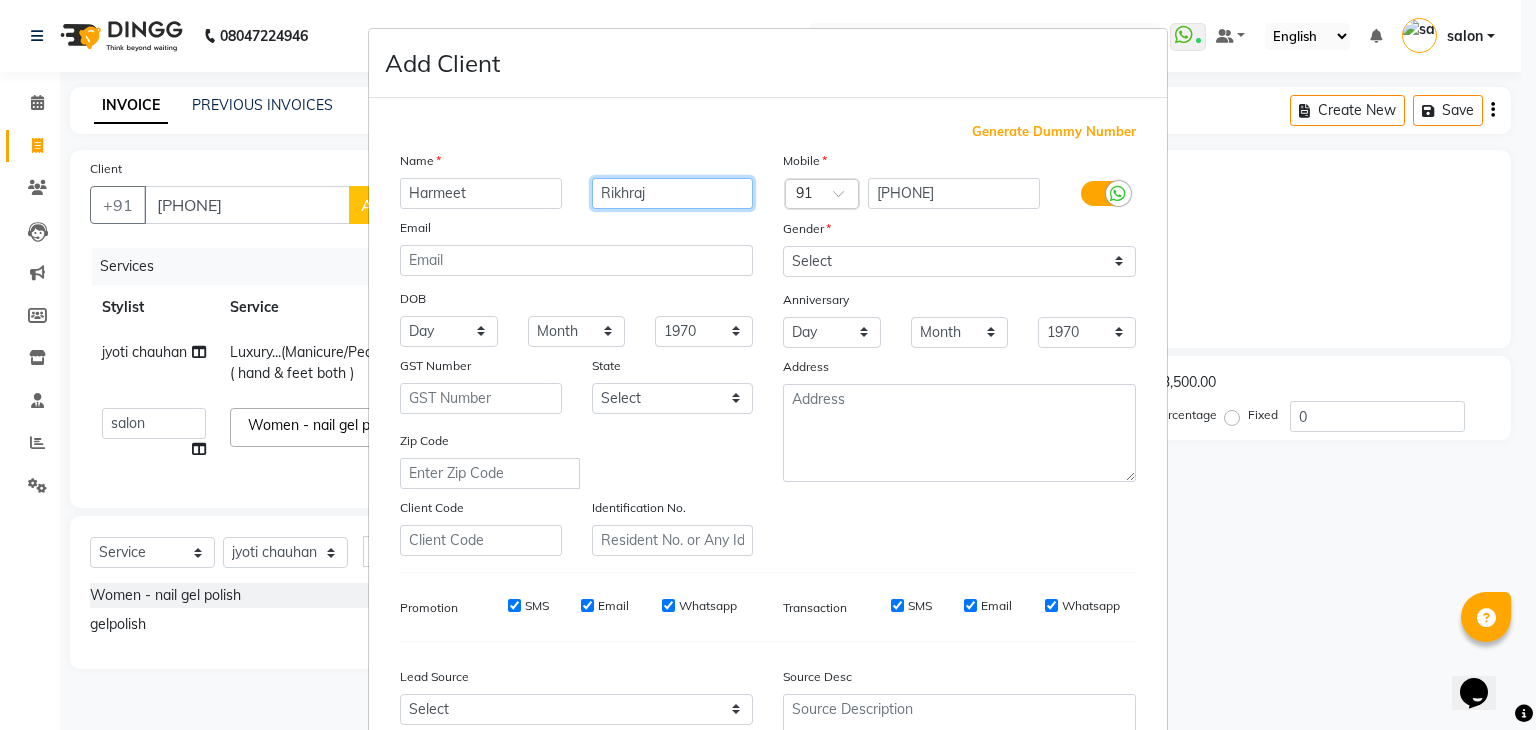 type on "Rikhraj" 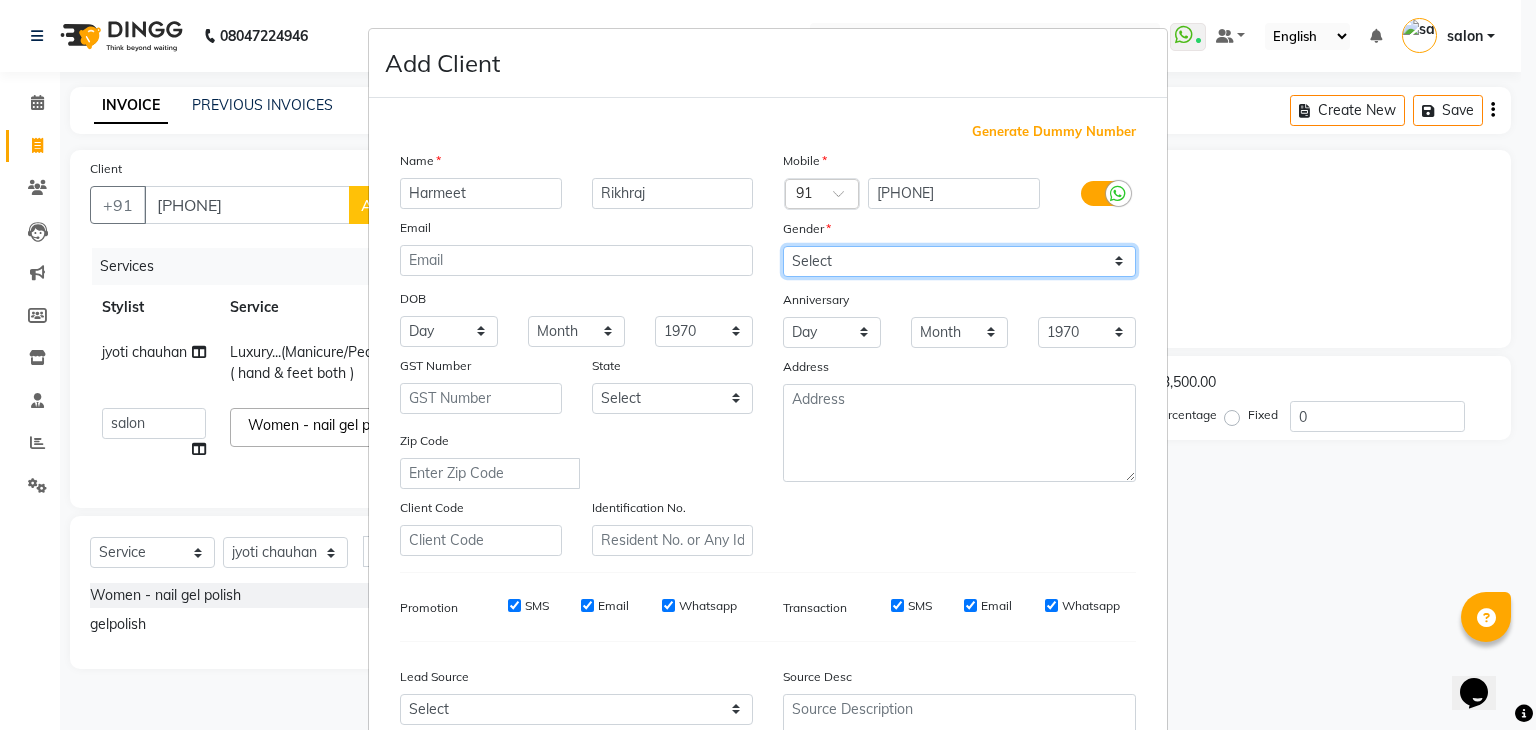 click on "Select Male Female Other Prefer Not To Say" at bounding box center (959, 261) 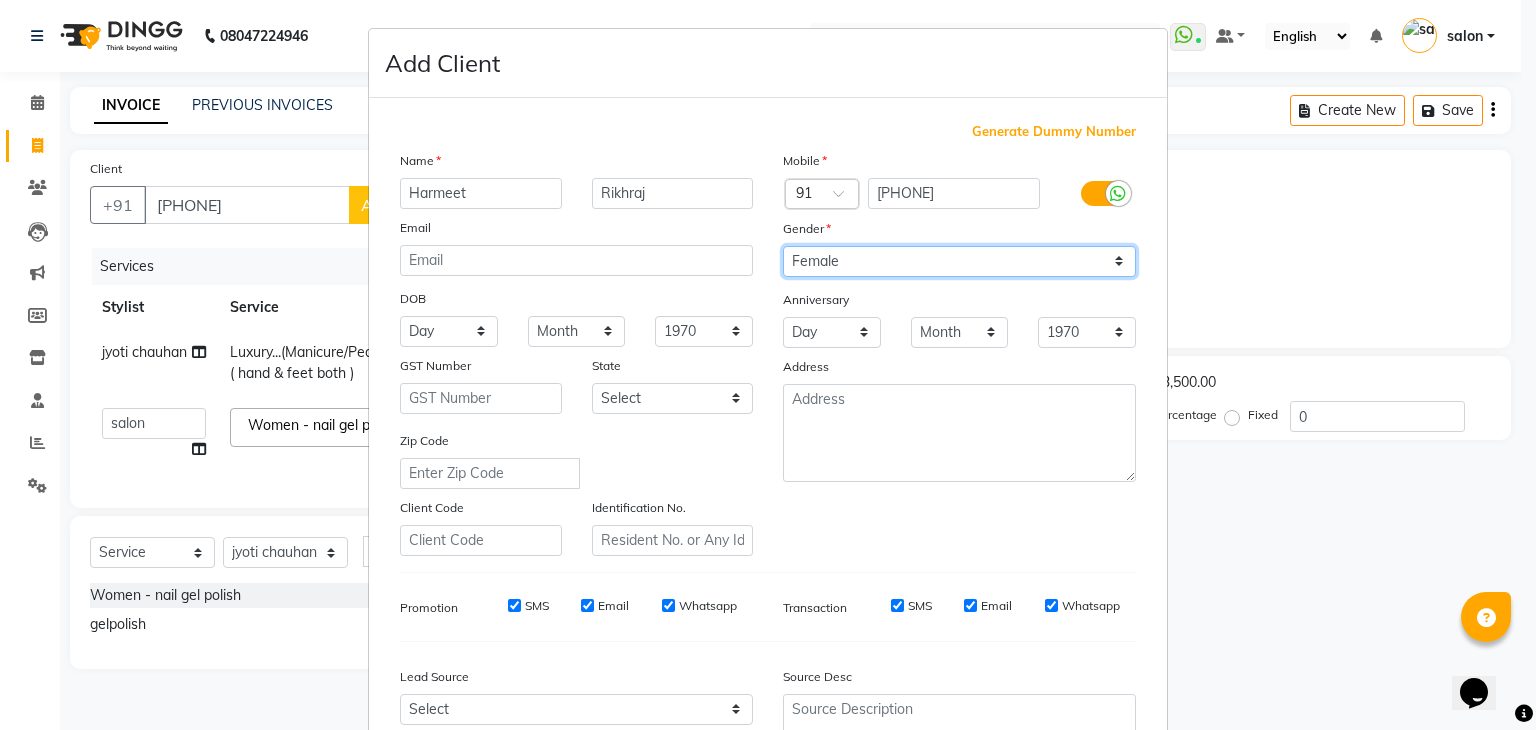 click on "Select Male Female Other Prefer Not To Say" at bounding box center (959, 261) 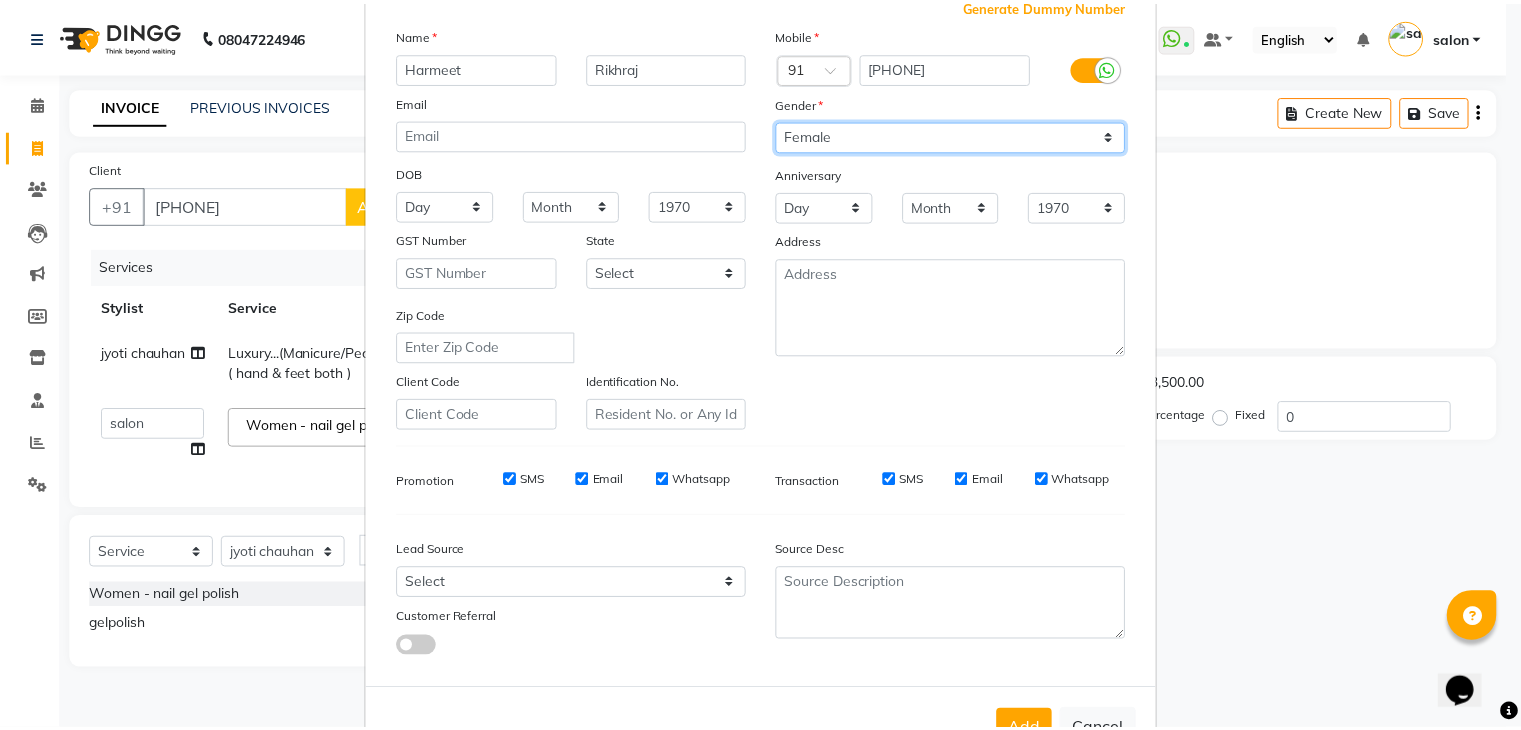 scroll, scrollTop: 203, scrollLeft: 0, axis: vertical 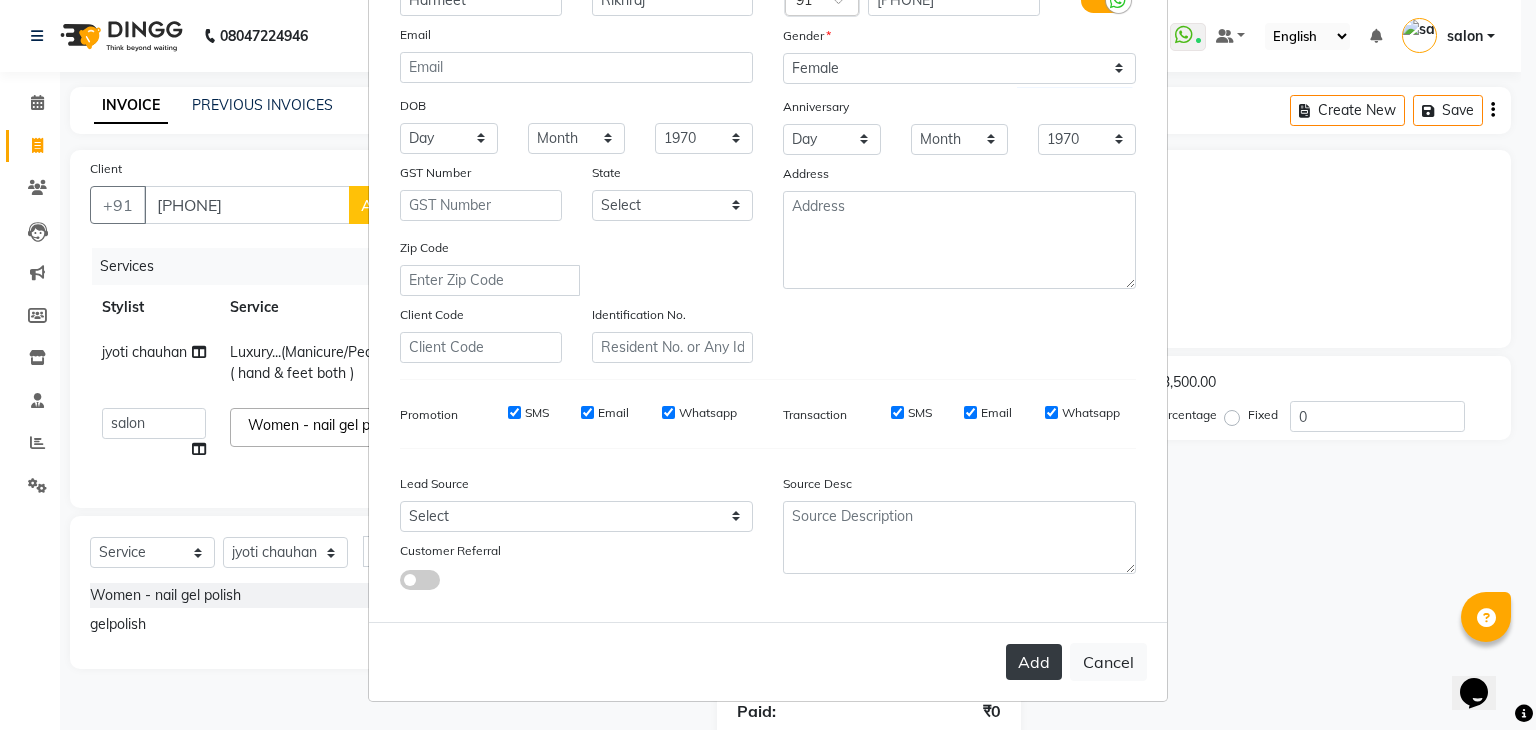 click on "Add" at bounding box center [1034, 662] 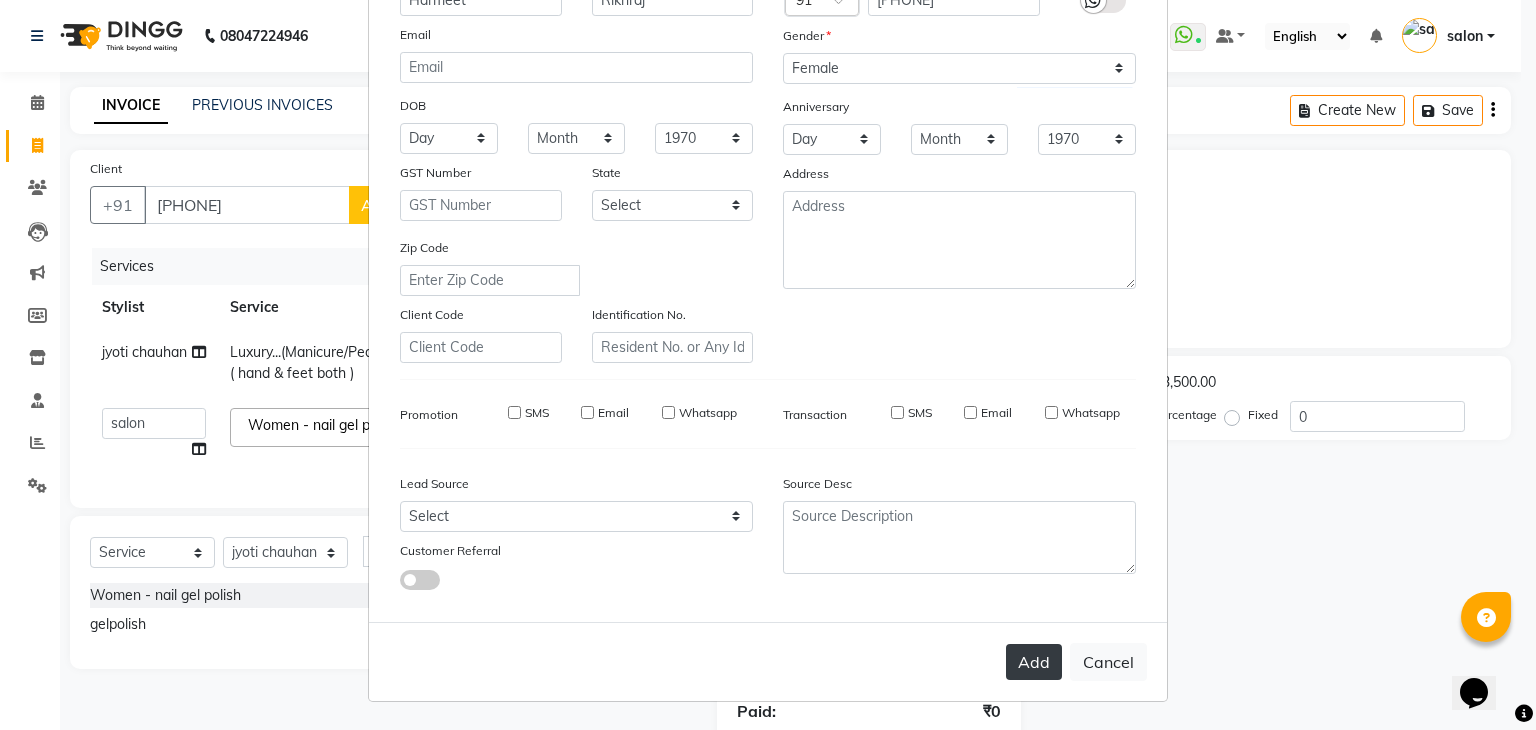 type 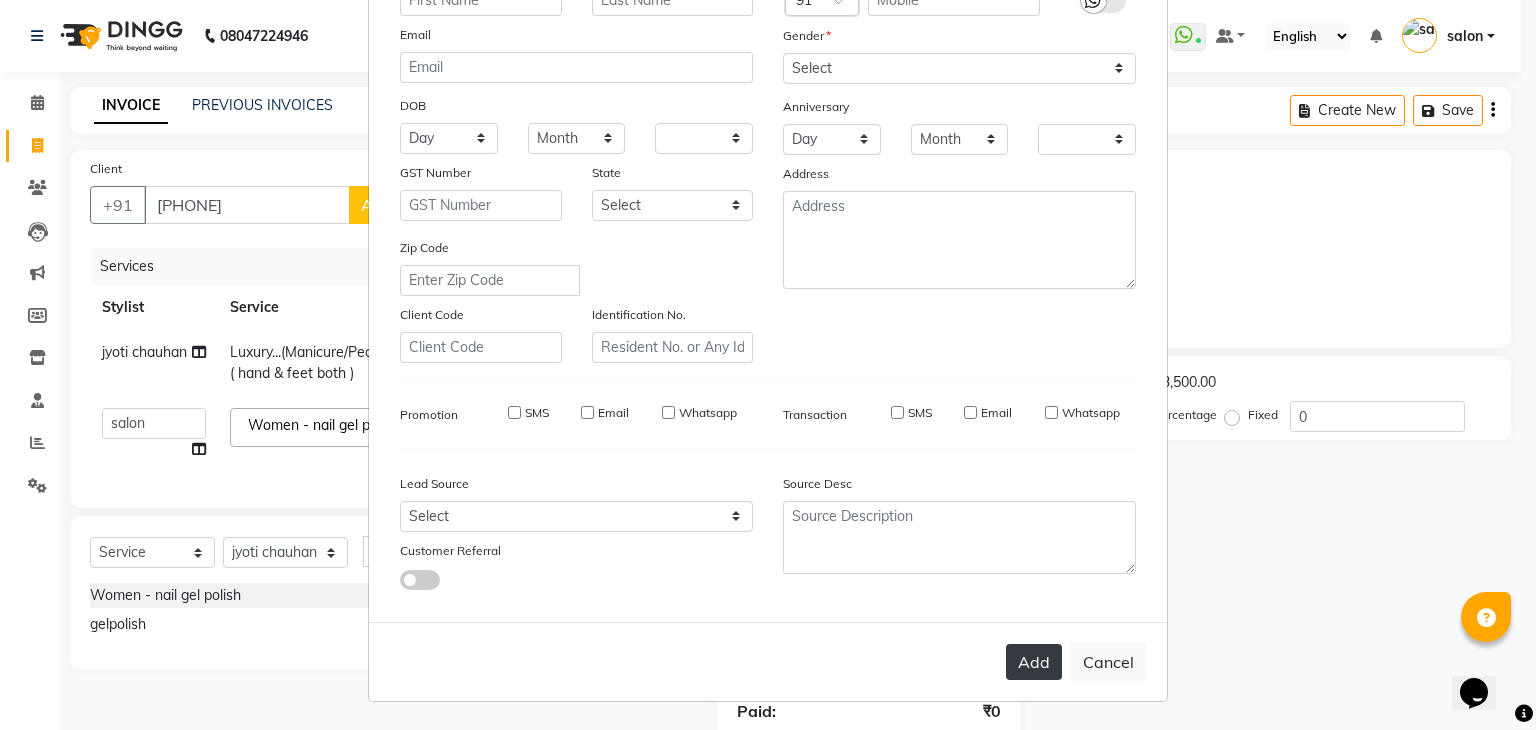 checkbox on "false" 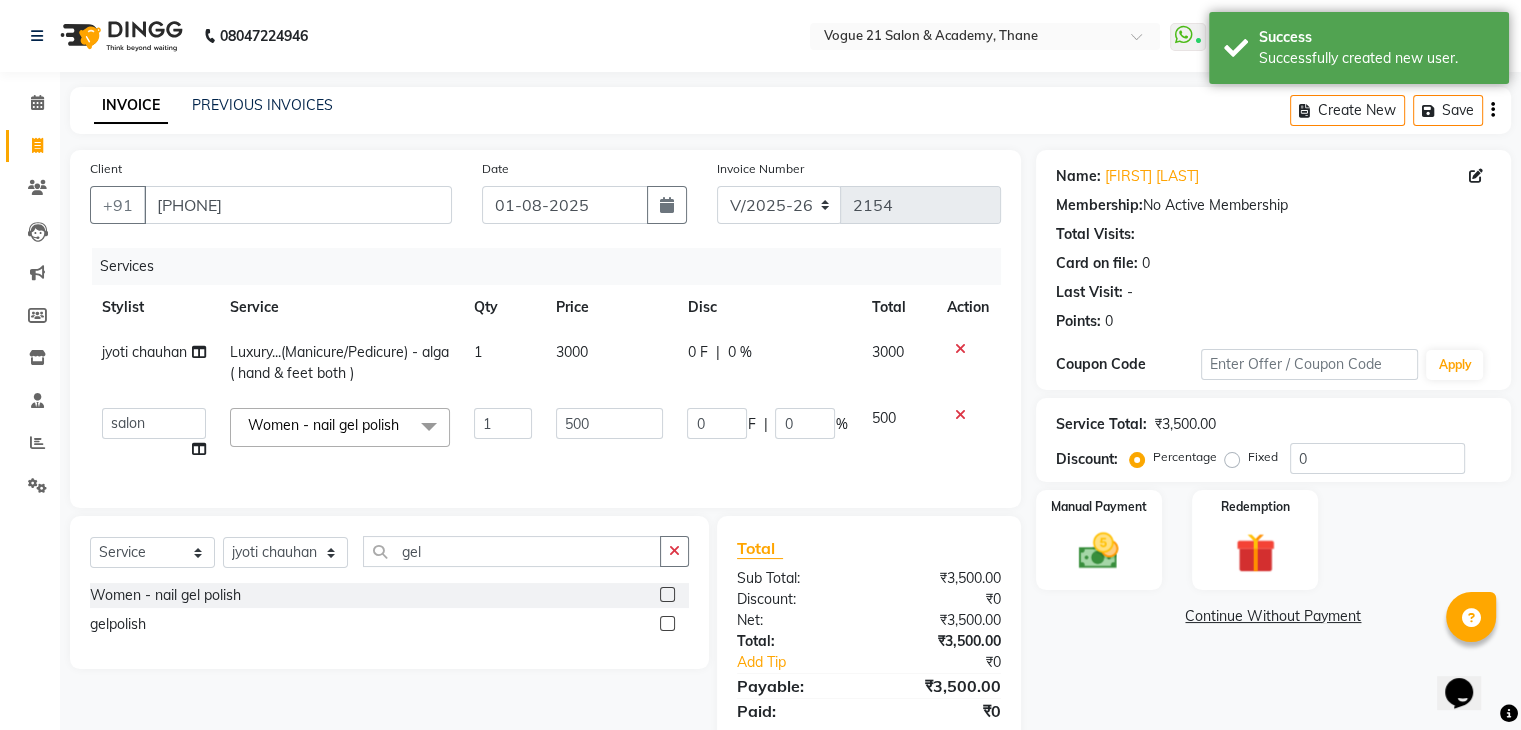 scroll, scrollTop: 92, scrollLeft: 0, axis: vertical 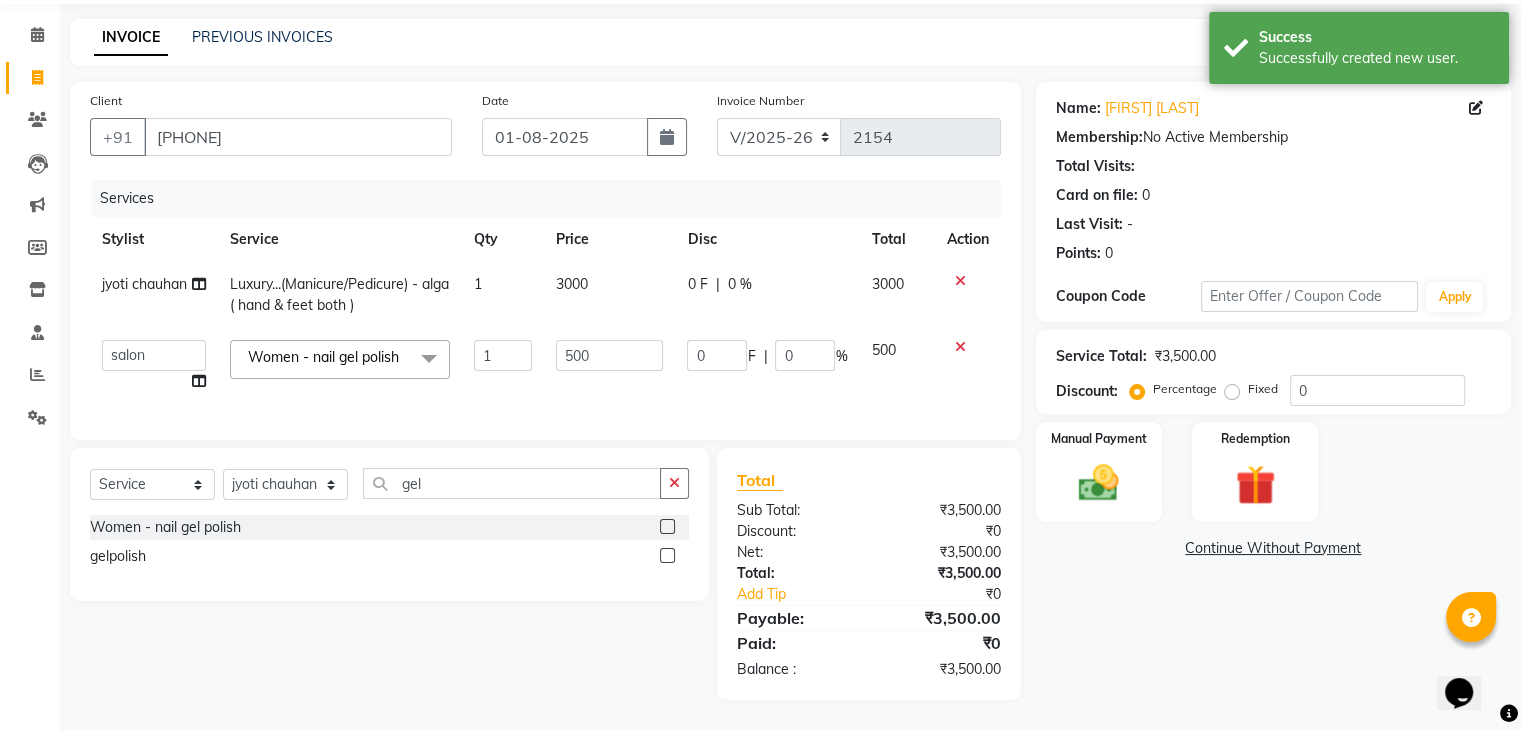 click on "500" 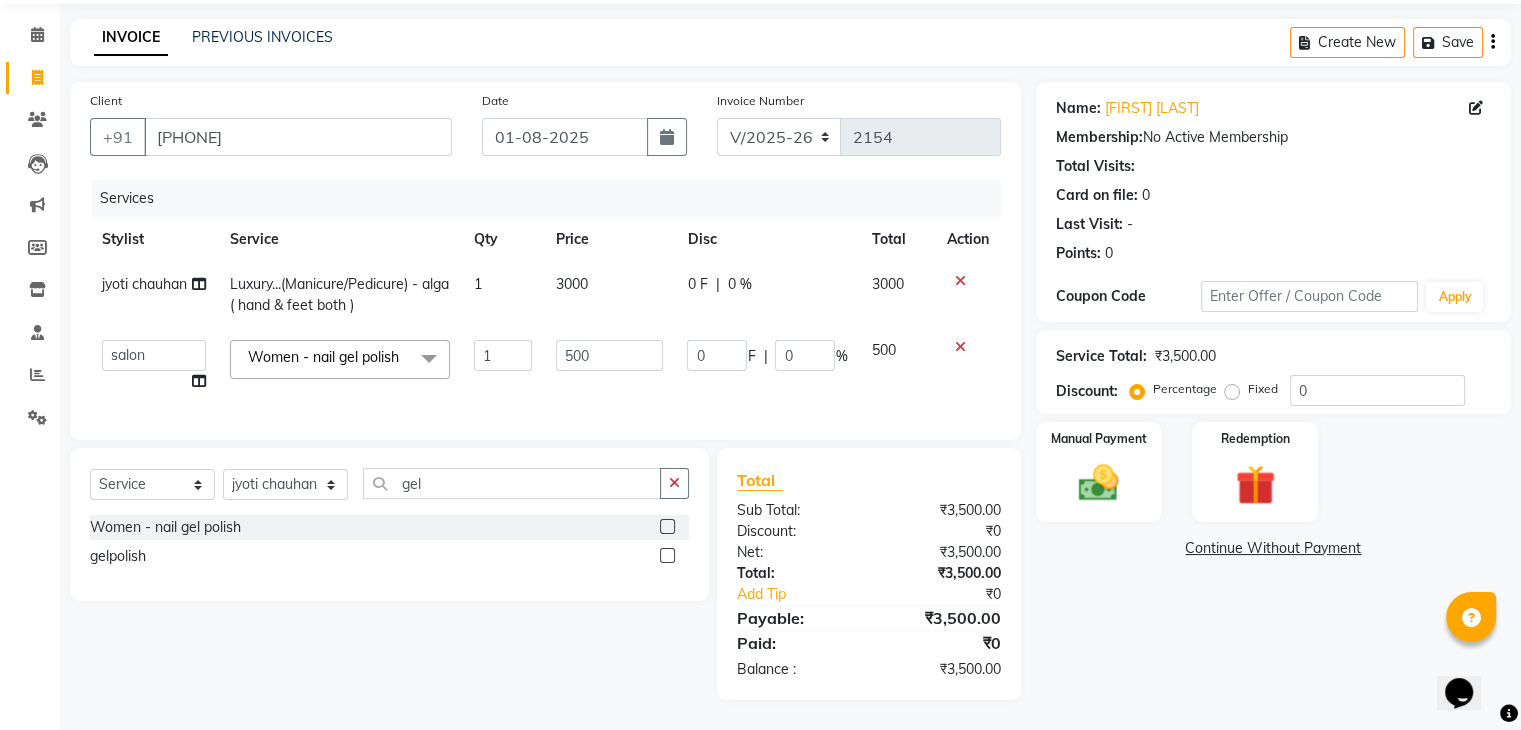 click on "Name: Harmeet Rikhraj Membership:  No Active Membership  Total Visits:   Card on file:  0 Last Visit:   - Points:   0  Coupon Code Apply Service Total:  ₹3,500.00  Discount:  Percentage   Fixed  0 Manual Payment Redemption  Continue Without Payment" 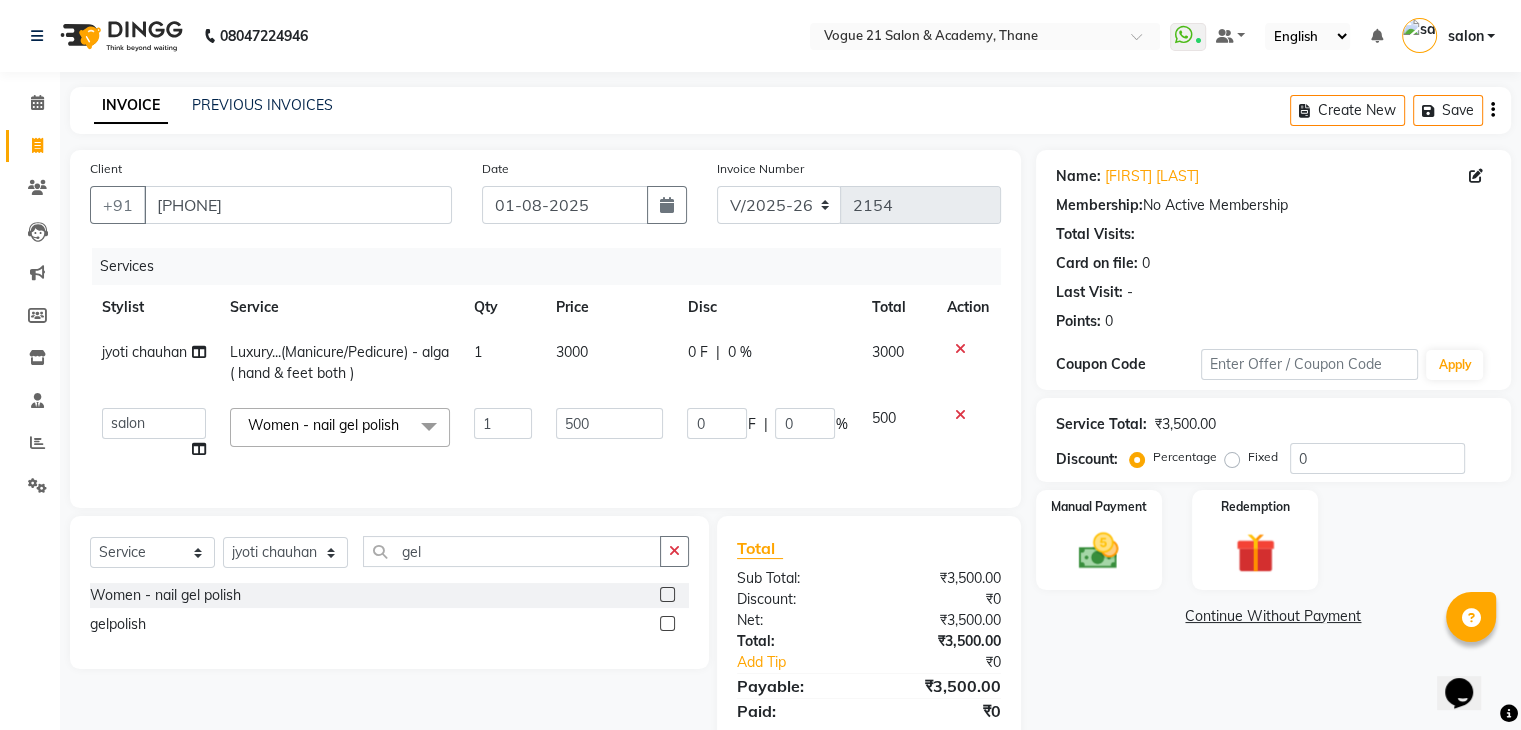 scroll, scrollTop: 92, scrollLeft: 0, axis: vertical 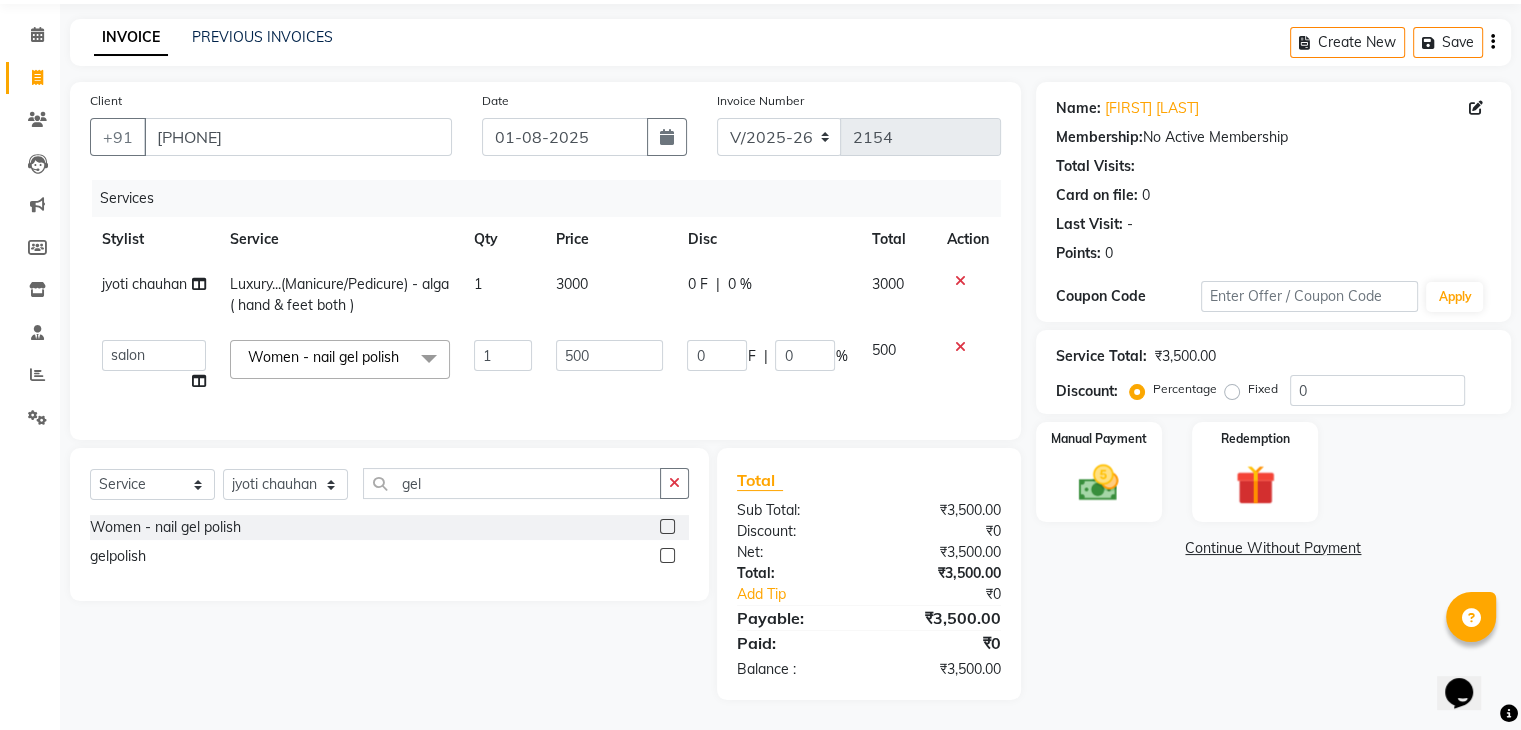 click on "INVOICE PREVIOUS INVOICES Create New   Save  Client +91 8335032515 Date 01-08-2025 Invoice Number V/2025 V/2025-26 2154 Services Stylist Service Qty Price Disc Total Action jyoti chauhan Luxury...(Manicure/Pedicure)   -   alga ( hand & feet both ) 1 3000 0 F | 0 % 3000  aahil   aamir    Alicia Dsouza   Altamash   Jamshed    jyoti chauhan   Pooja yadav   Priya jadhav   Rihan malik   Safik   salon   sameer jadhav   soni   suraj salunkhe  Women - nail gel polish   x Women   -   Fringe Cut Women   -   Just Trim Up To 2 Inch On Bottom Women   -   Stylist Hair Cut Without Wash Women   -   hair cut by Senior Stylist Women   -   Girl Hair Cut Upto 12 Years Women   -   Hair Cut With Wash Loreal Women   -   Hair Cut With Wash Moroccan Hair Wash With Conditioner   -   Hair Upto Shoulder Hair Wash With Conditioner   -   Hair Below Shoulder Hair Wash With Conditioner   -   Hair Upto Waste Hair Wash With Conditioner   -   Hair Wash With Styling Women - creative haircut Women - nail gel polish  make-up sadi draping 1 500 0" 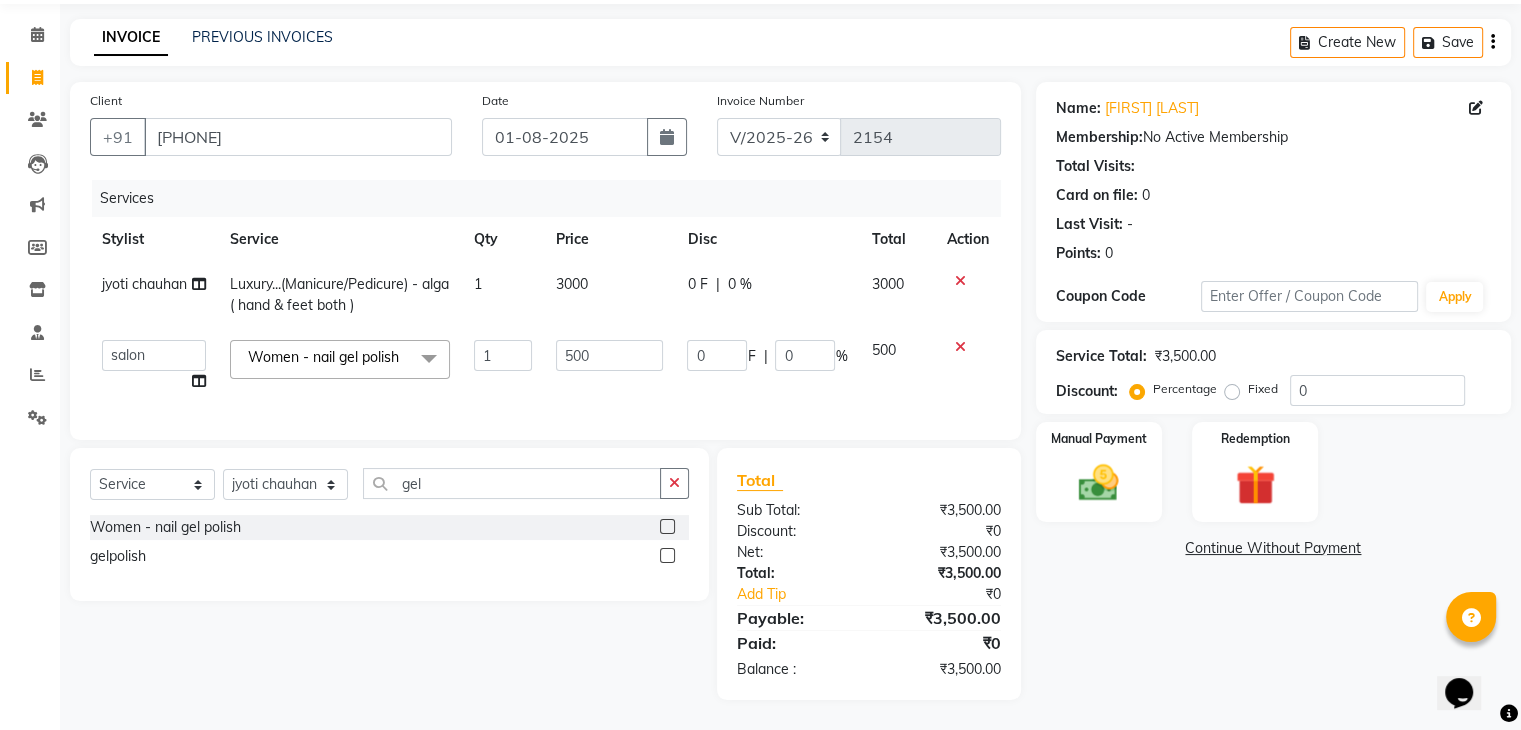 click on "Name: Harmeet Rikhraj Membership:  No Active Membership  Total Visits:   Card on file:  0 Last Visit:   - Points:   0  Coupon Code Apply Service Total:  ₹3,500.00  Discount:  Percentage   Fixed  0 Manual Payment Redemption  Continue Without Payment" 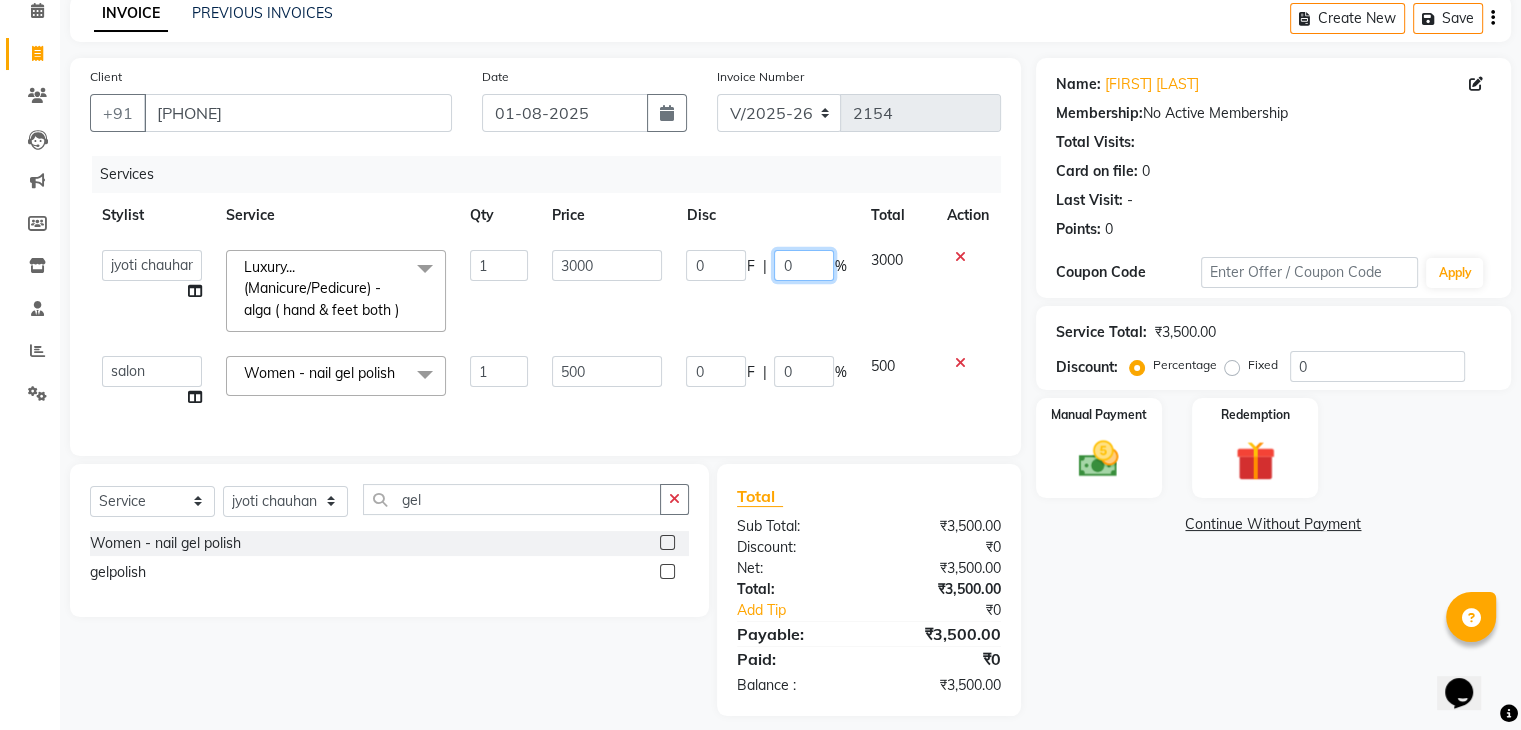 click on "0" 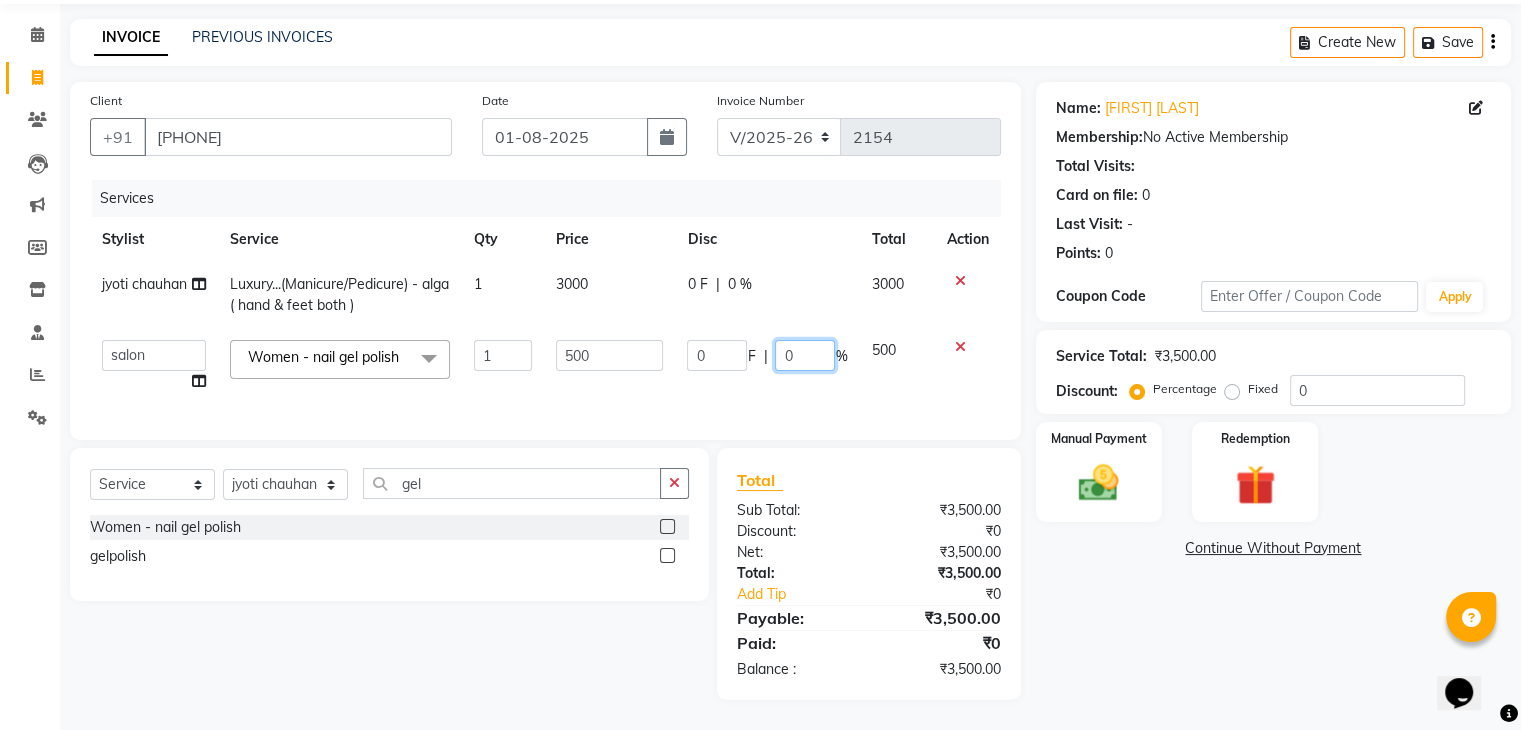 click on "Services Stylist Service Qty Price Disc Total Action jyoti chauhan Luxury...(Manicure/Pedicure)   -   alga ( hand & feet both ) 1 3000 0 F | 0 % 3000  aahil   aamir    Alicia Dsouza   Altamash   Jamshed    jyoti chauhan   Pooja yadav   Priya jadhav   Rihan malik   Safik   salon   sameer jadhav   soni   suraj salunkhe  Women - nail gel polish   x Women   -   Fringe Cut Women   -   Just Trim Up To 2 Inch On Bottom Women   -   Stylist Hair Cut Without Wash Women   -   hair cut by Senior Stylist Women   -   Girl Hair Cut Upto 12 Years Women   -   Hair Cut With Wash Loreal Women   -   Hair Cut With Wash Moroccan Hair Wash With Conditioner   -   Hair Upto Shoulder Hair Wash With Conditioner   -   Hair Below Shoulder Hair Wash With Conditioner   -   Hair Upto Waste Hair Wash With Conditioner   -   Hair Wash With Styling Women - creative haircut Women - nail gel polish  vogue 21 ritual below sholder  make-up sadi draping nail cut & file normal nail paint women hairstyling  Blow Dry   -   Hair Upto Shoulder 1 500 0 F" 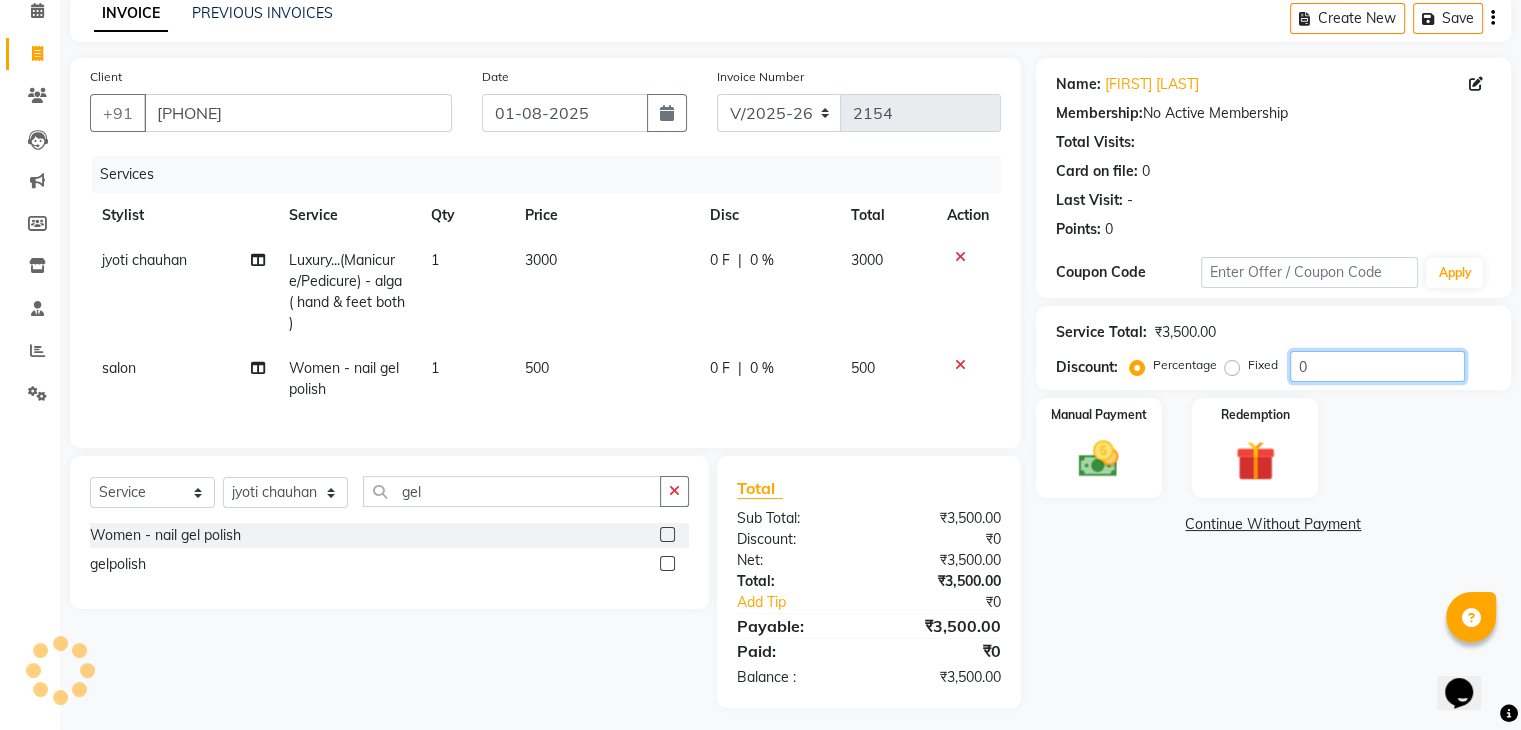 click on "0" 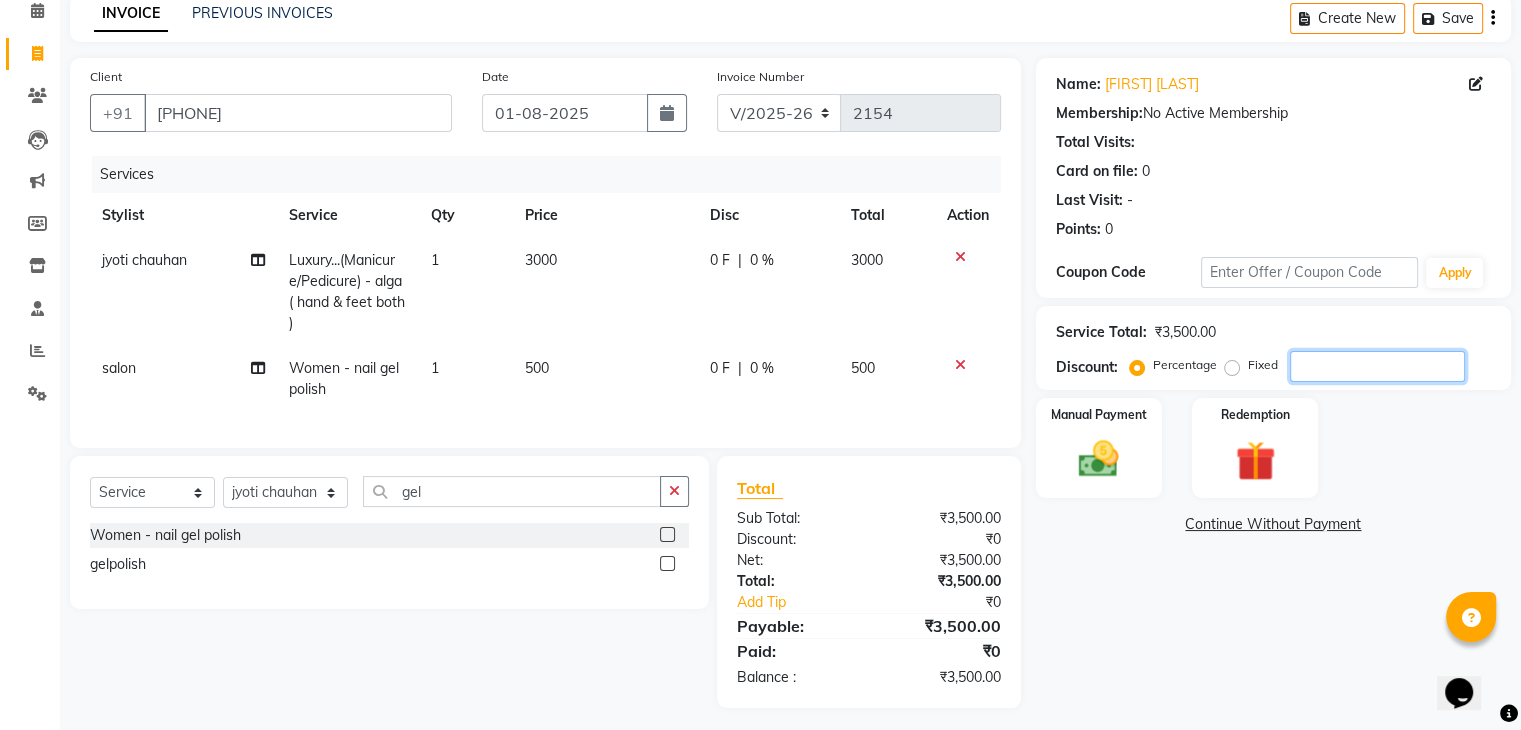 type on "5" 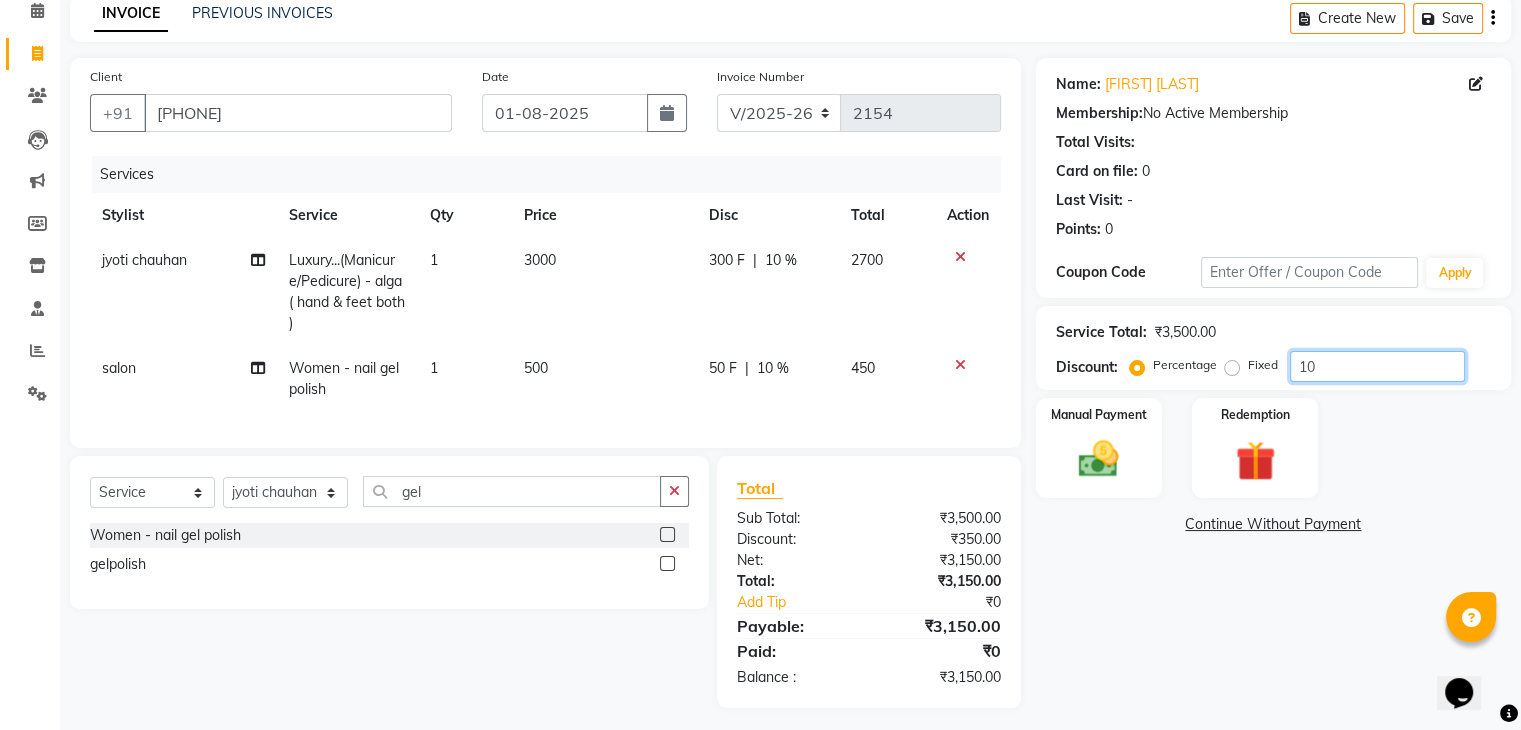 type on "10" 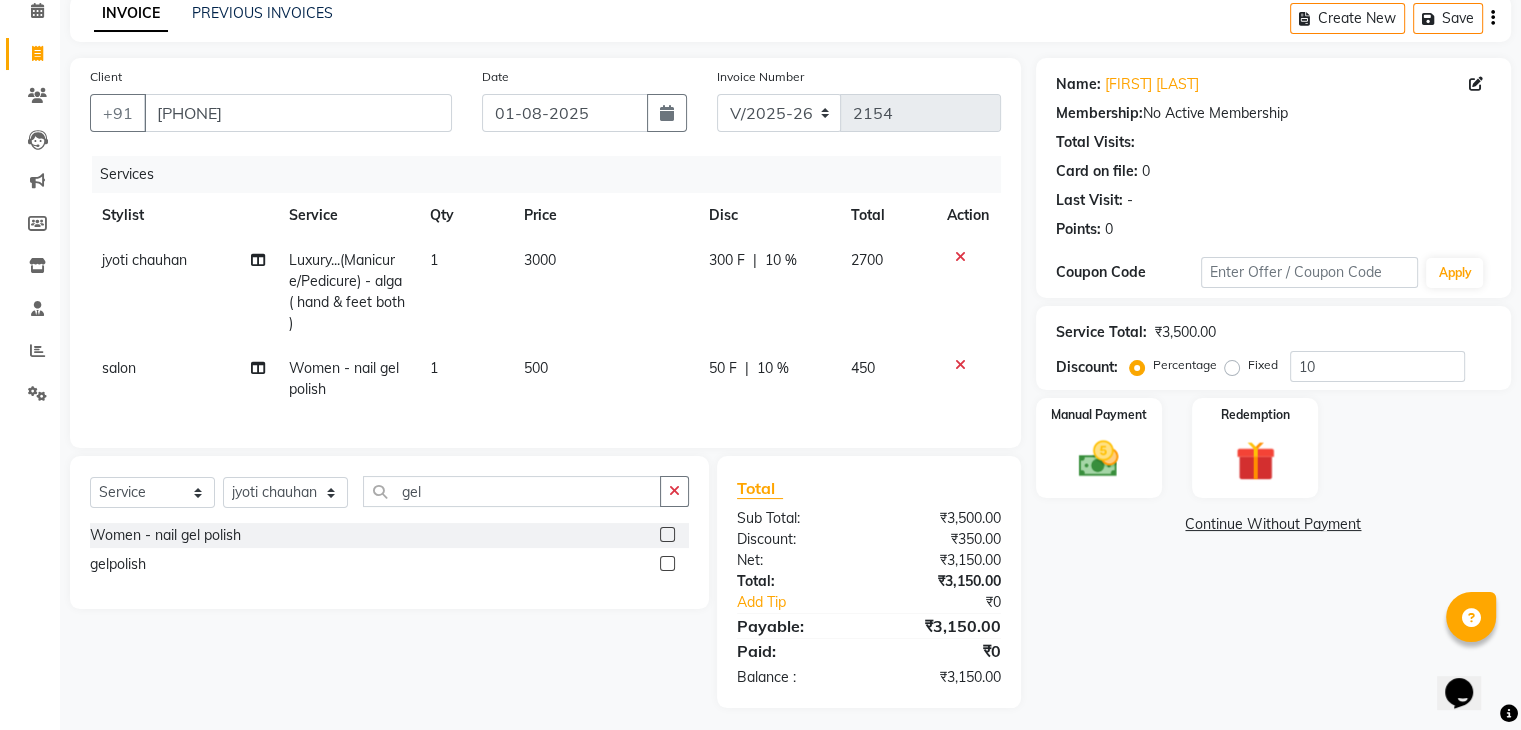 click on "Manual Payment Redemption" 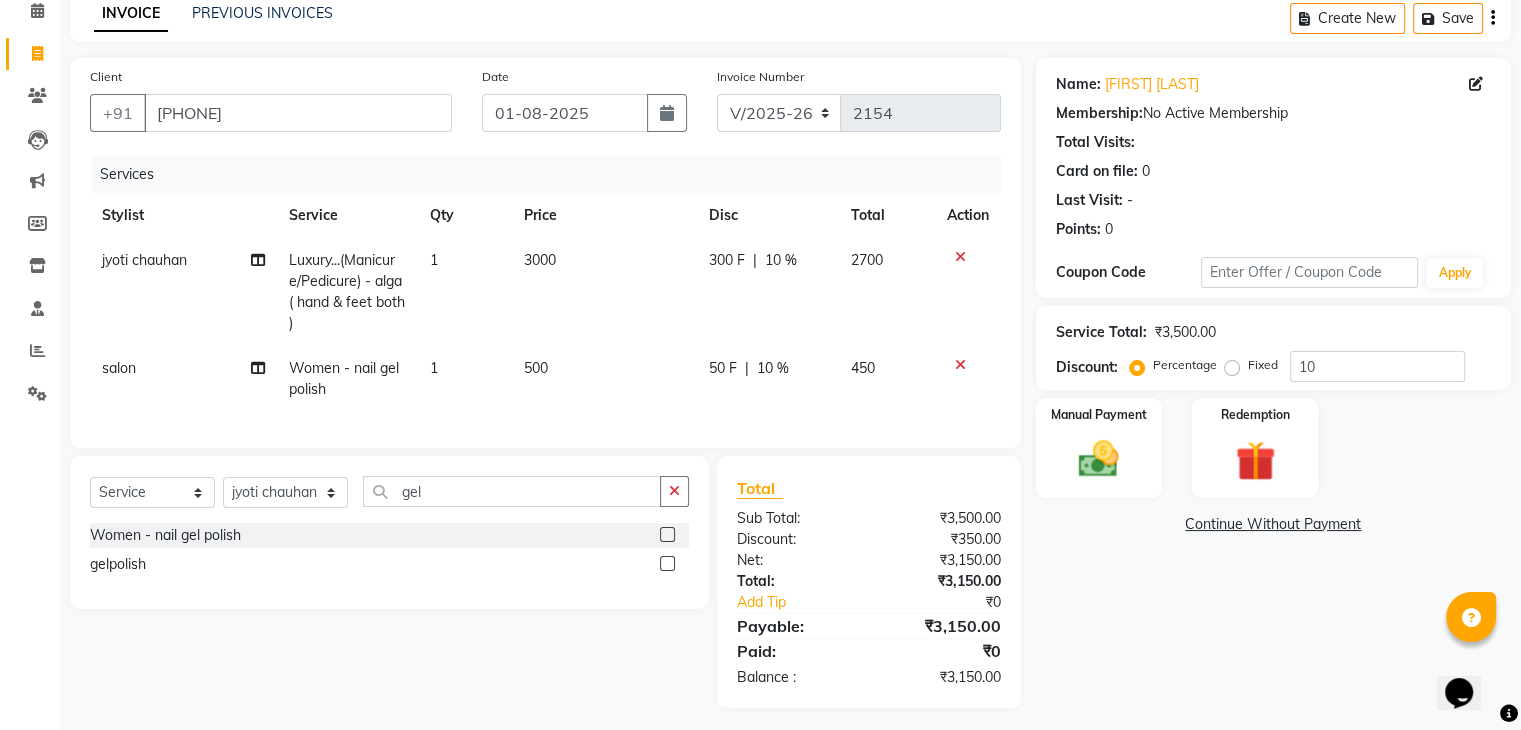 scroll, scrollTop: 116, scrollLeft: 0, axis: vertical 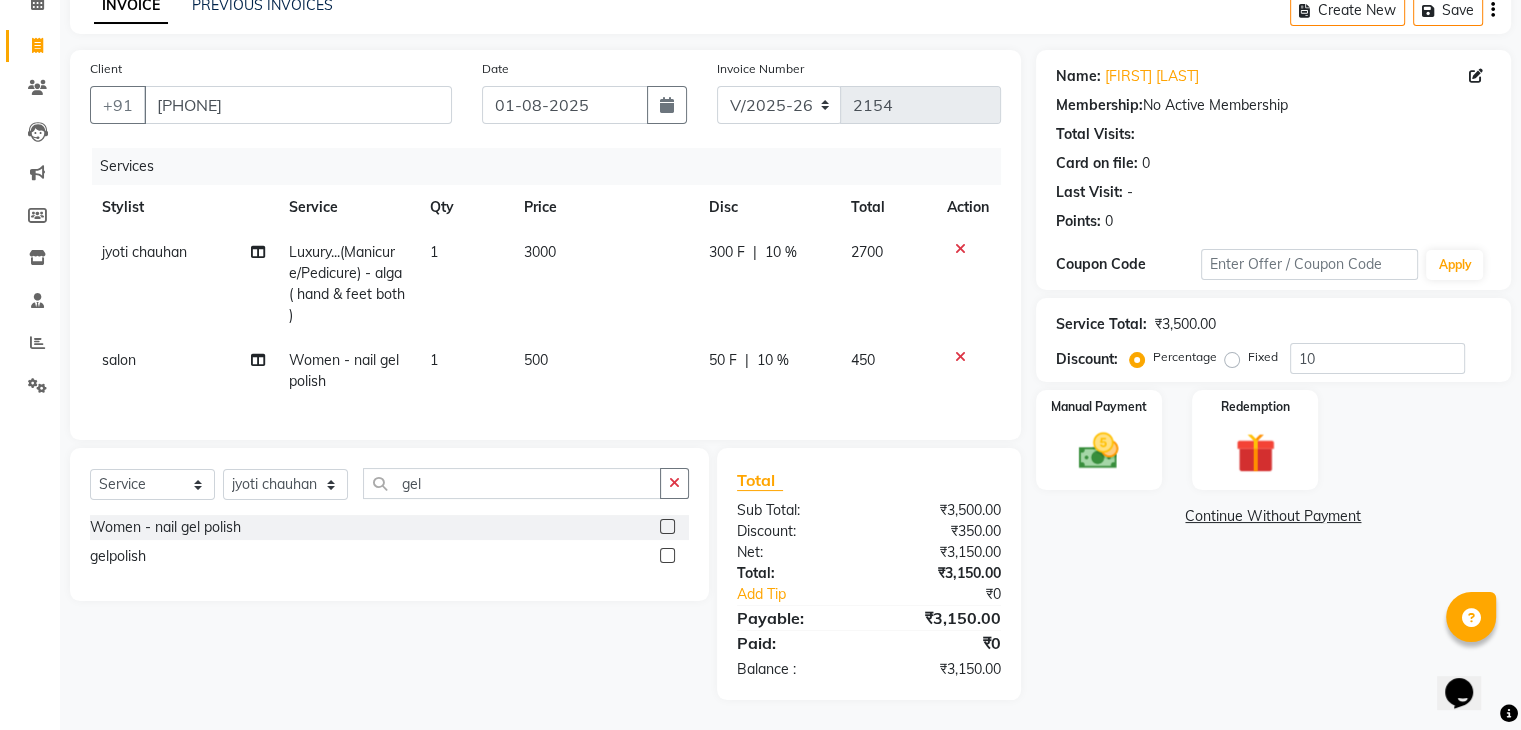 click on "Name: Harmeet Rikhraj Membership:  No Active Membership  Total Visits:   Card on file:  0 Last Visit:   - Points:   0  Coupon Code Apply Service Total:  ₹3,500.00  Discount:  Percentage   Fixed  10 Manual Payment Redemption  Continue Without Payment" 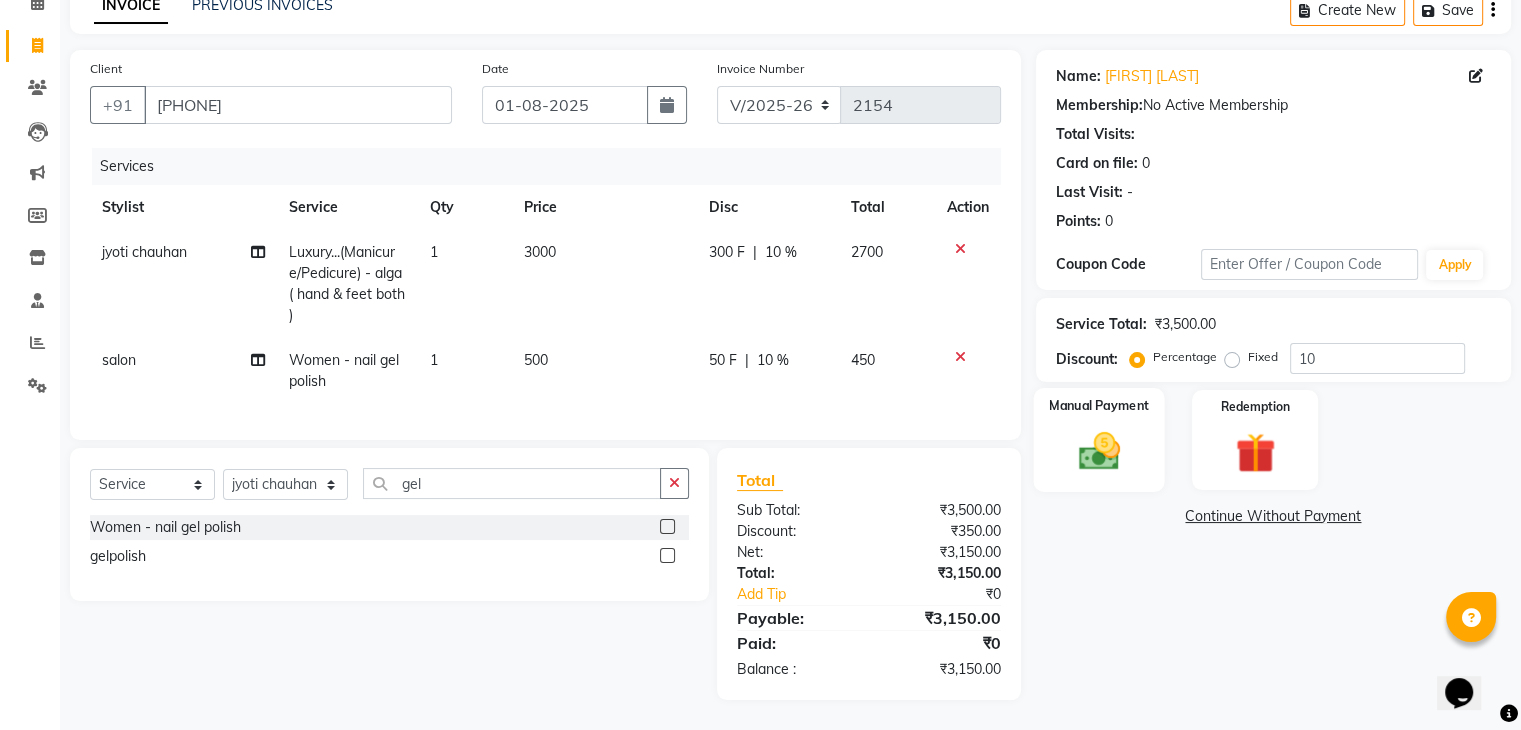 click on "Manual Payment" 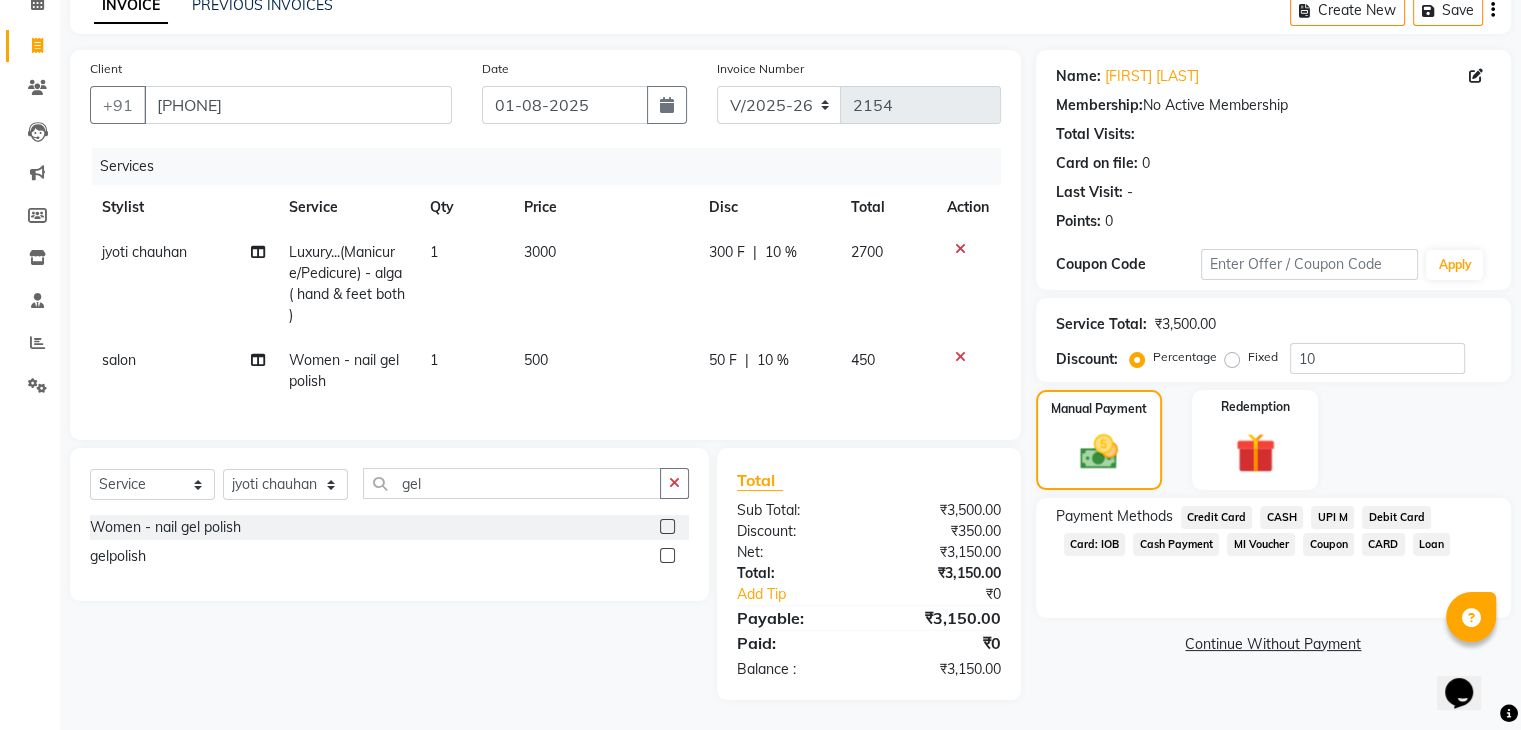 click on "UPI M" 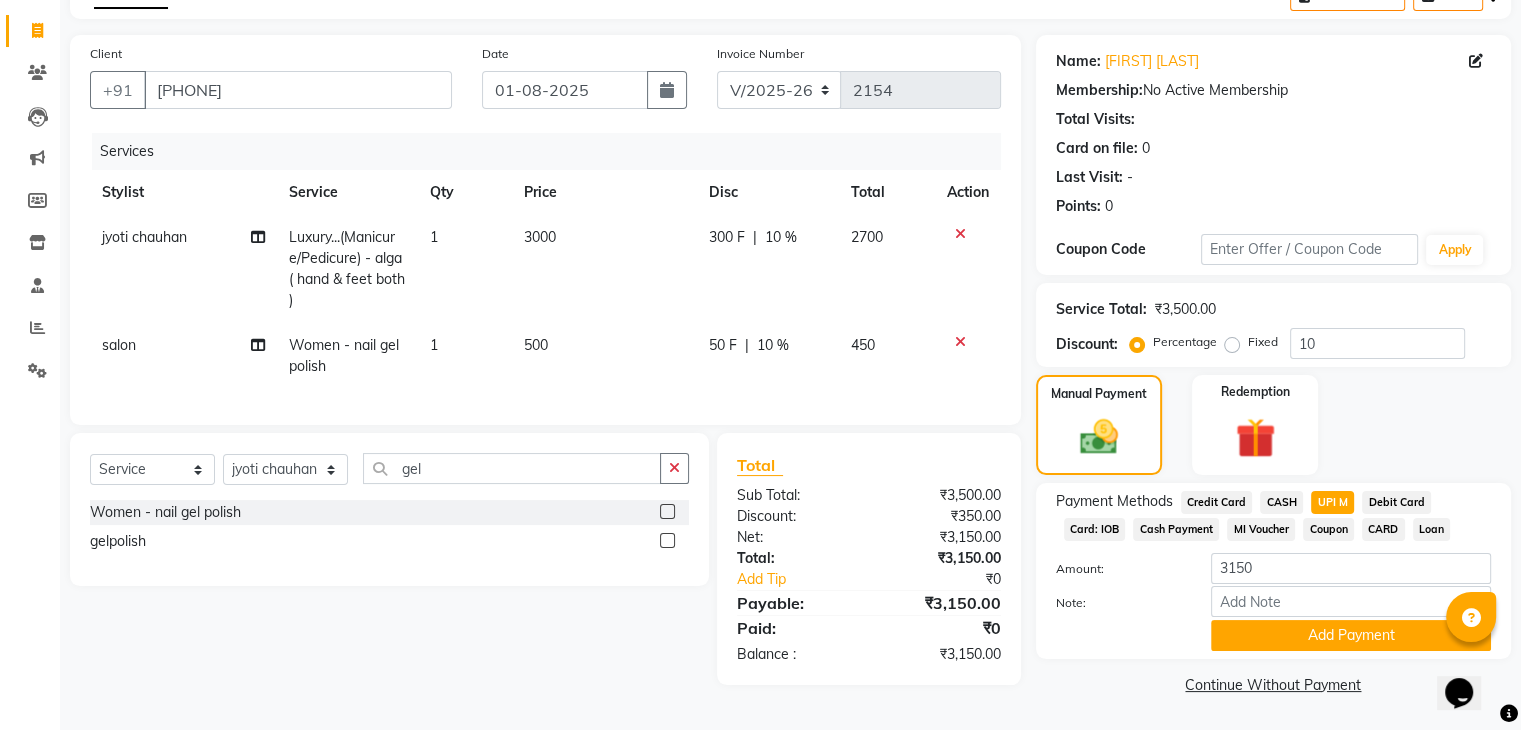 scroll, scrollTop: 117, scrollLeft: 0, axis: vertical 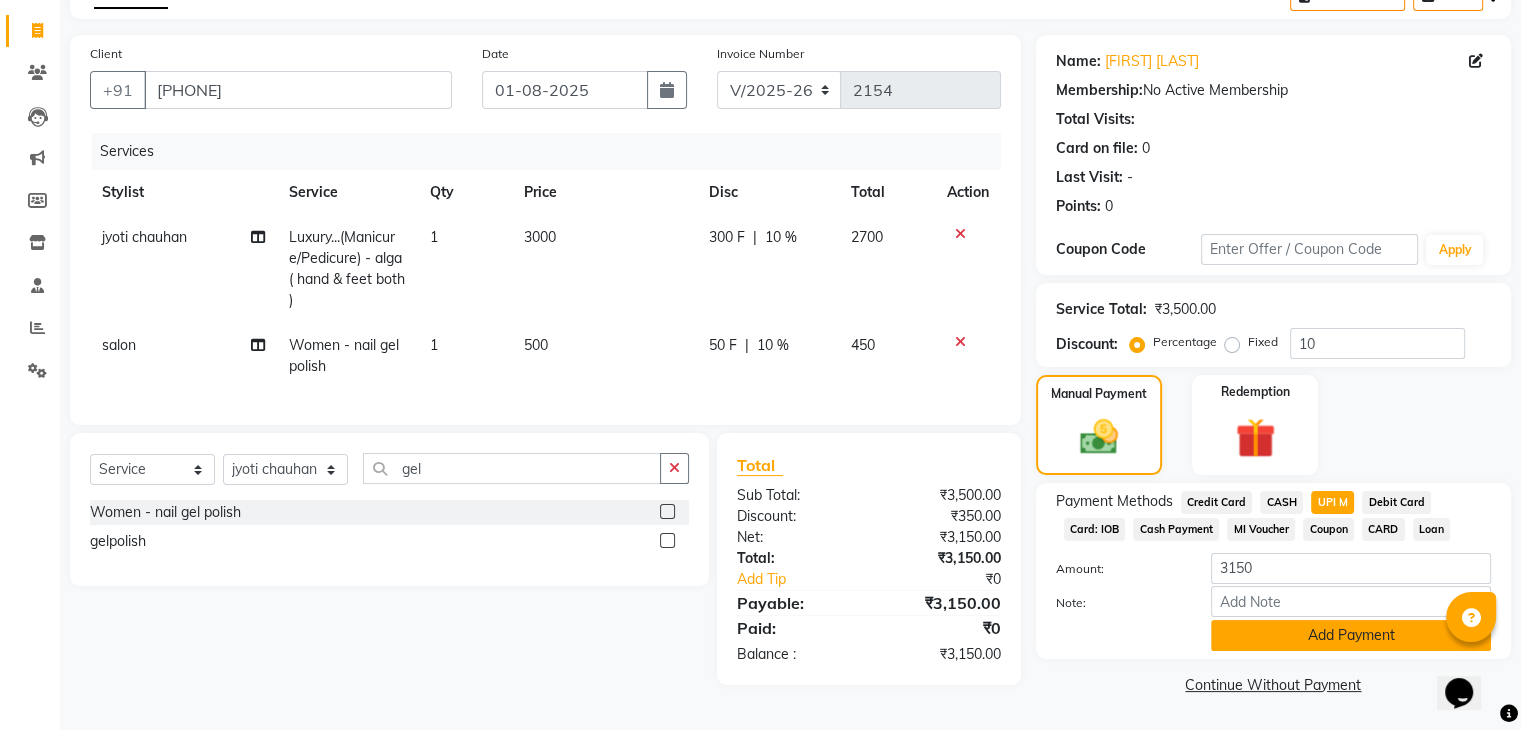 click on "Add Payment" 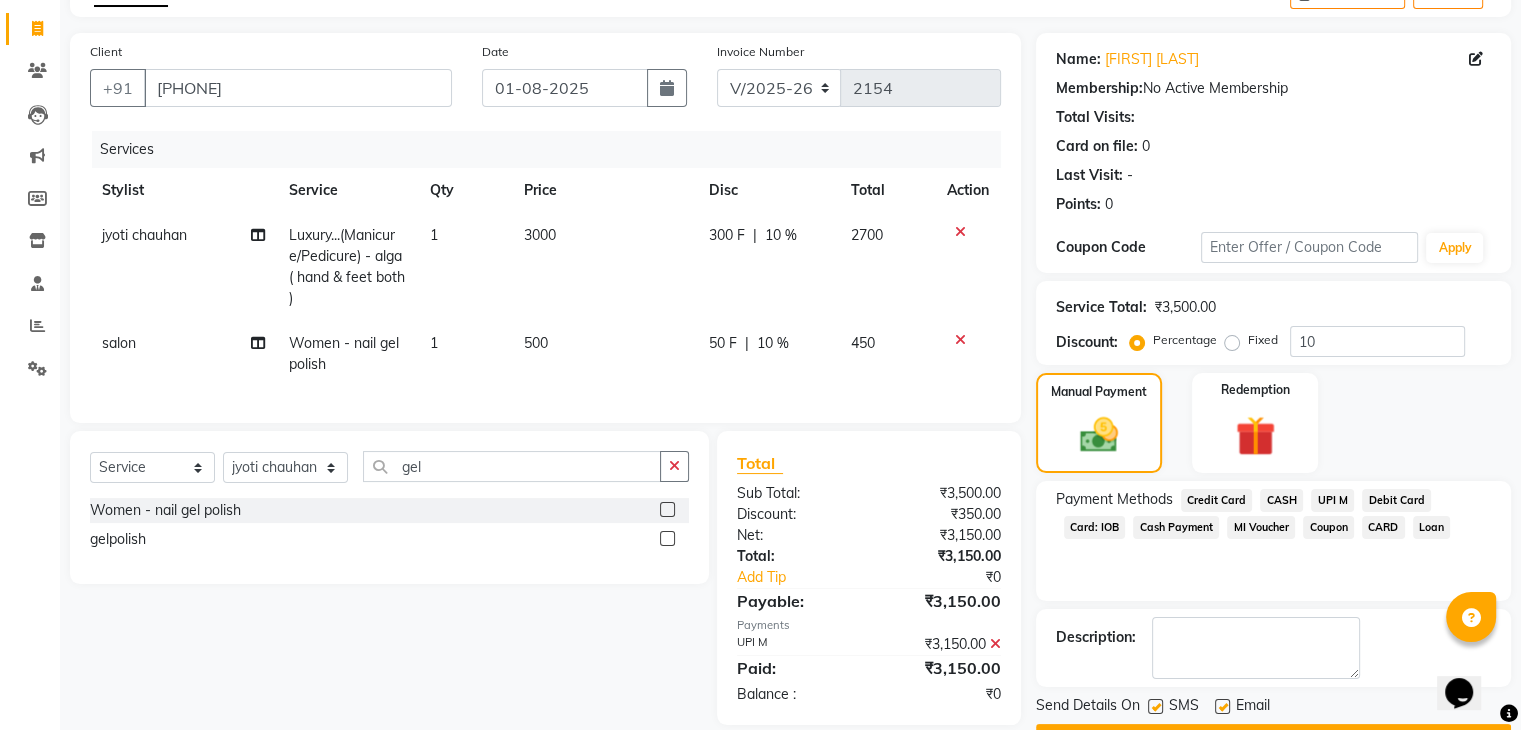 scroll, scrollTop: 171, scrollLeft: 0, axis: vertical 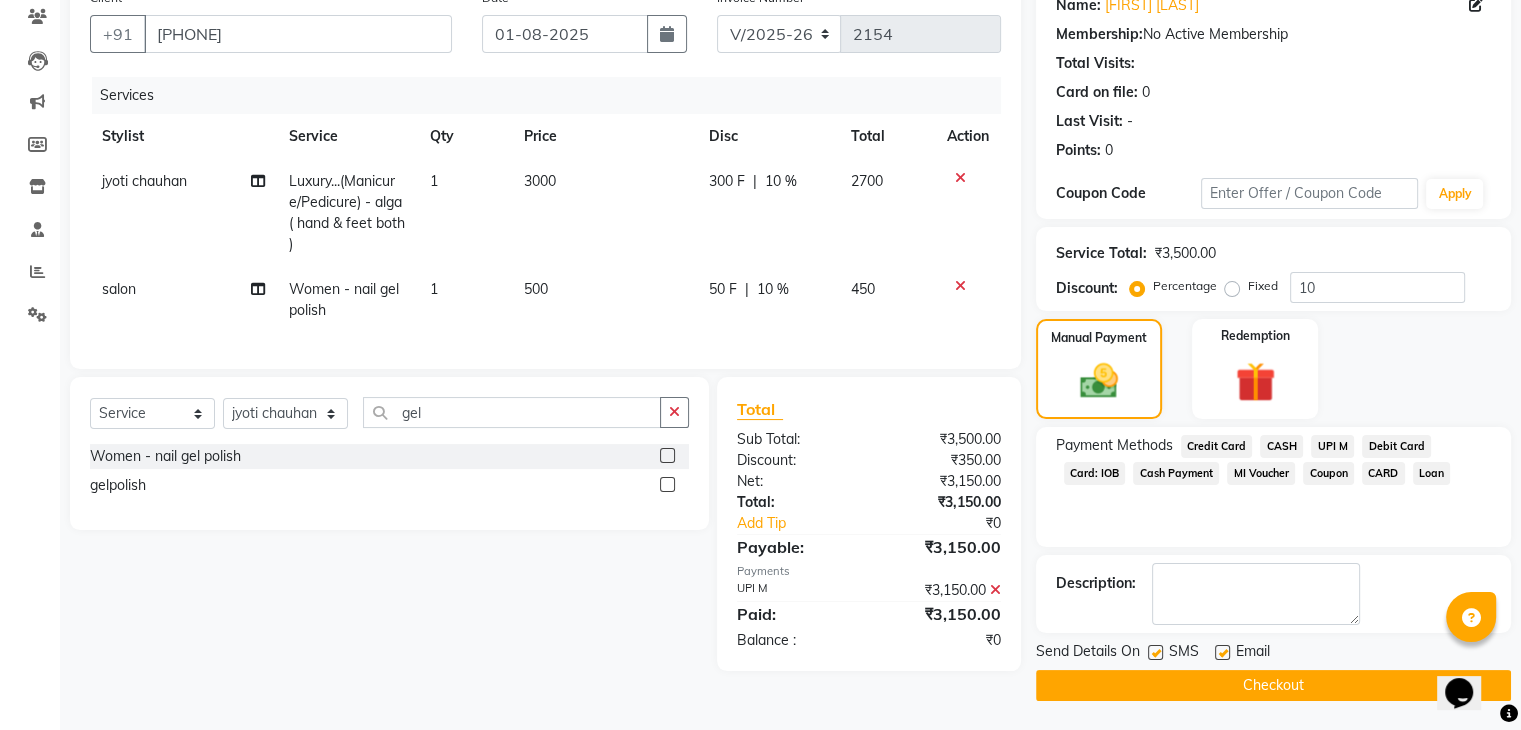 click on "Checkout" 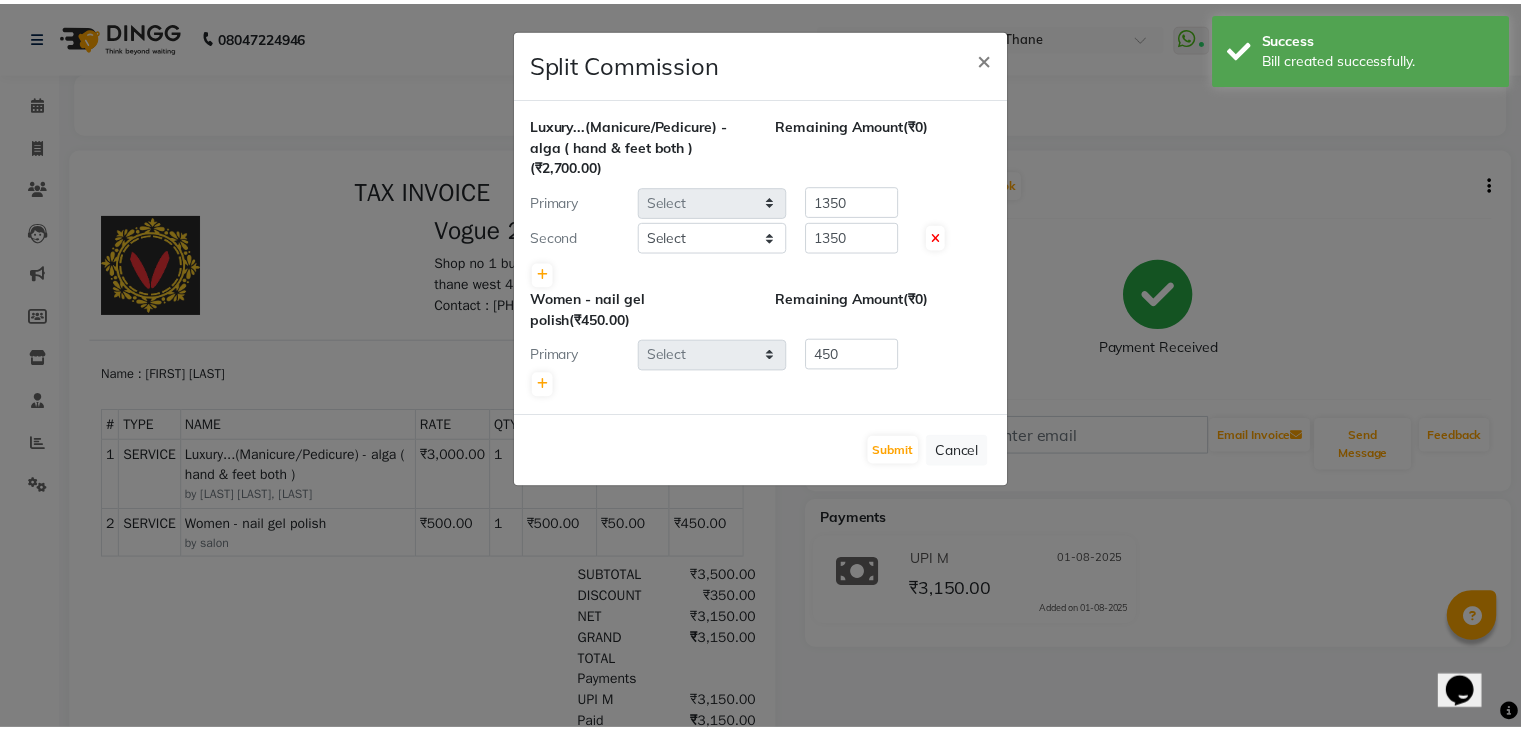 scroll, scrollTop: 0, scrollLeft: 0, axis: both 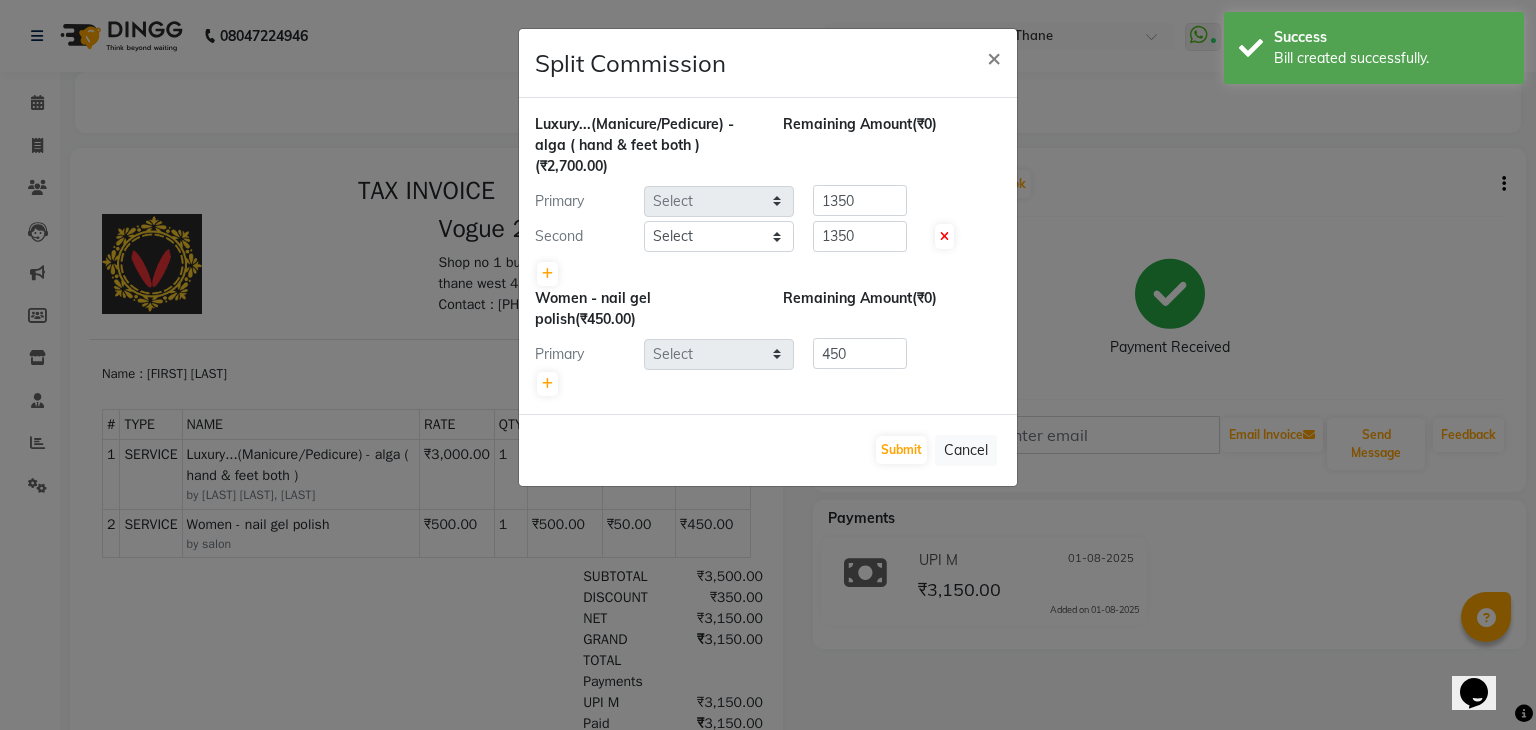 select on "66614" 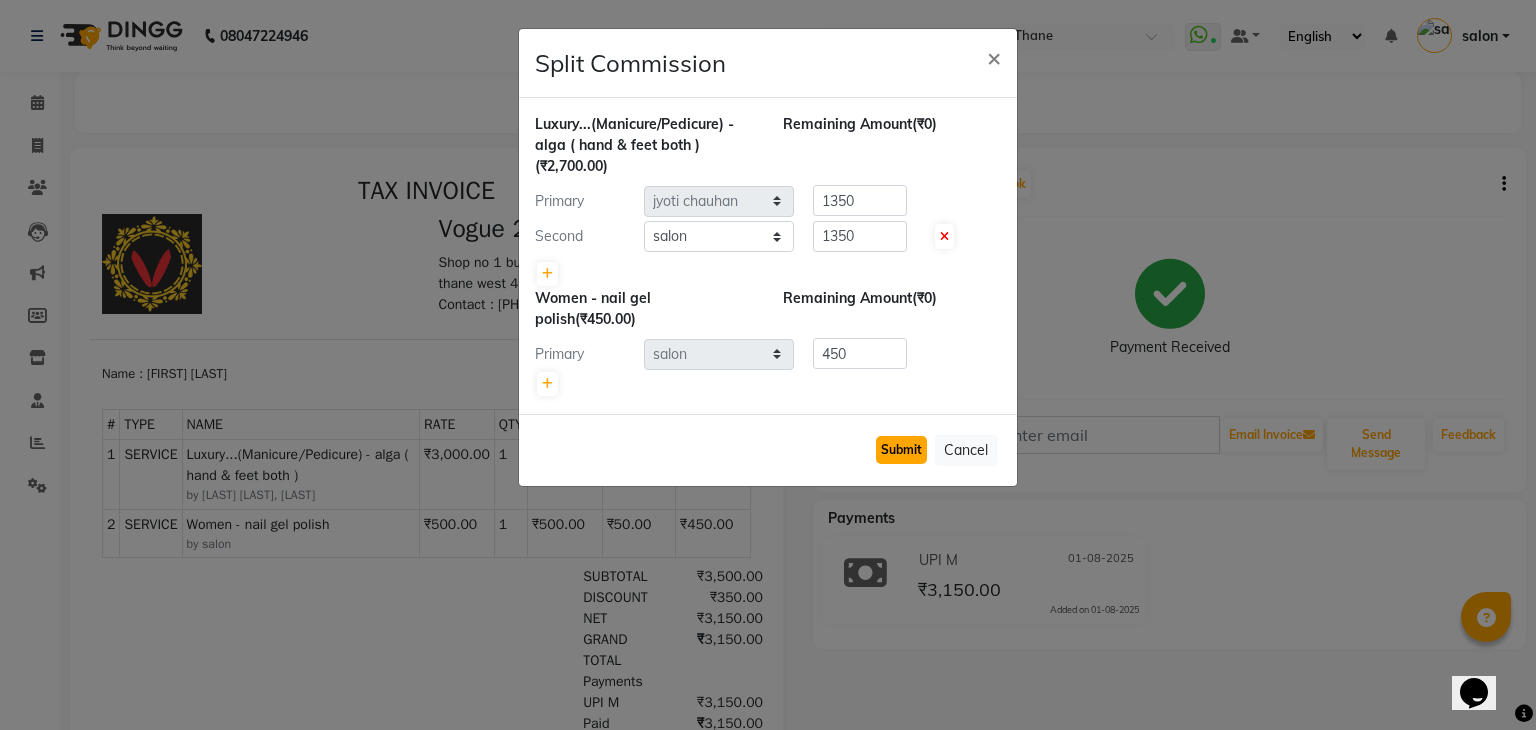 click on "Submit" 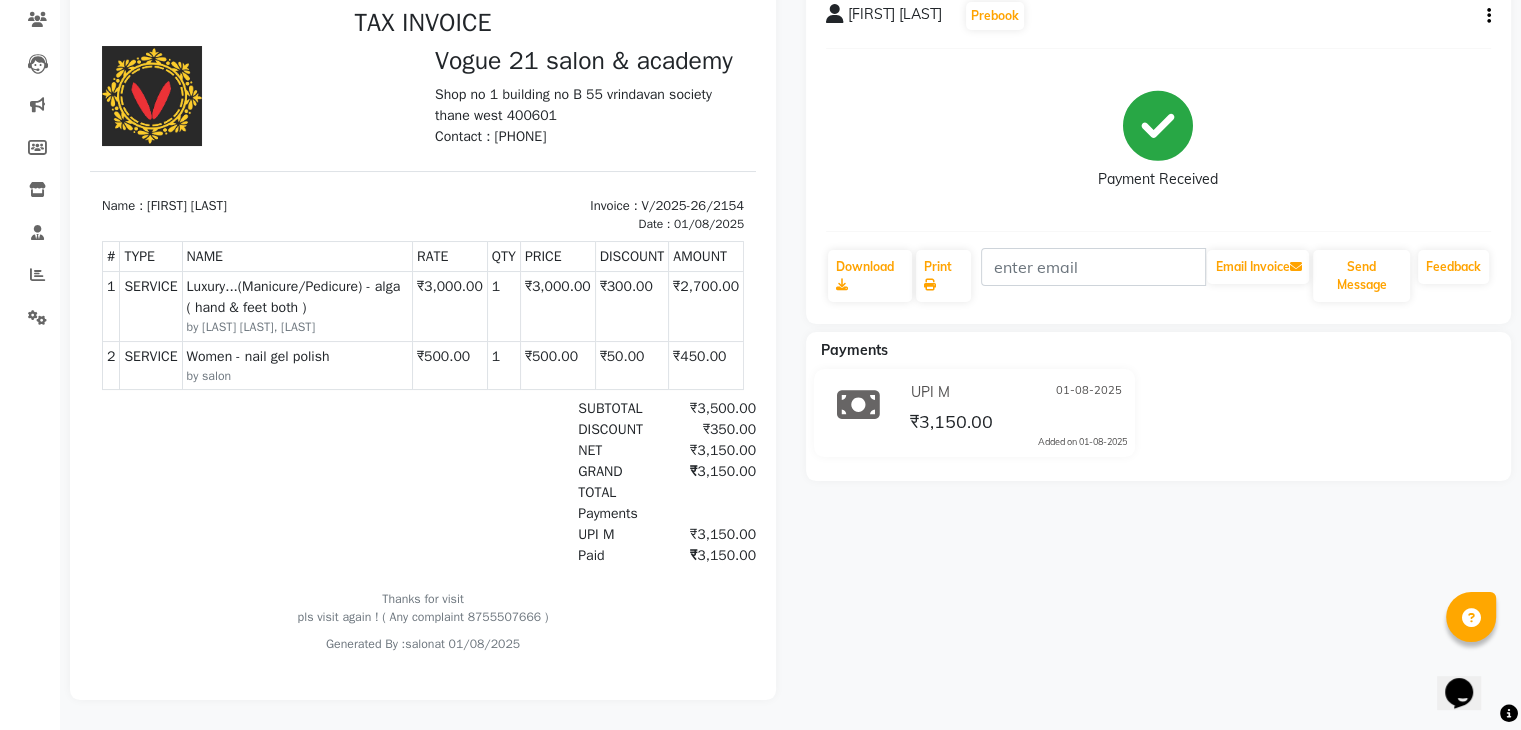 scroll, scrollTop: 0, scrollLeft: 0, axis: both 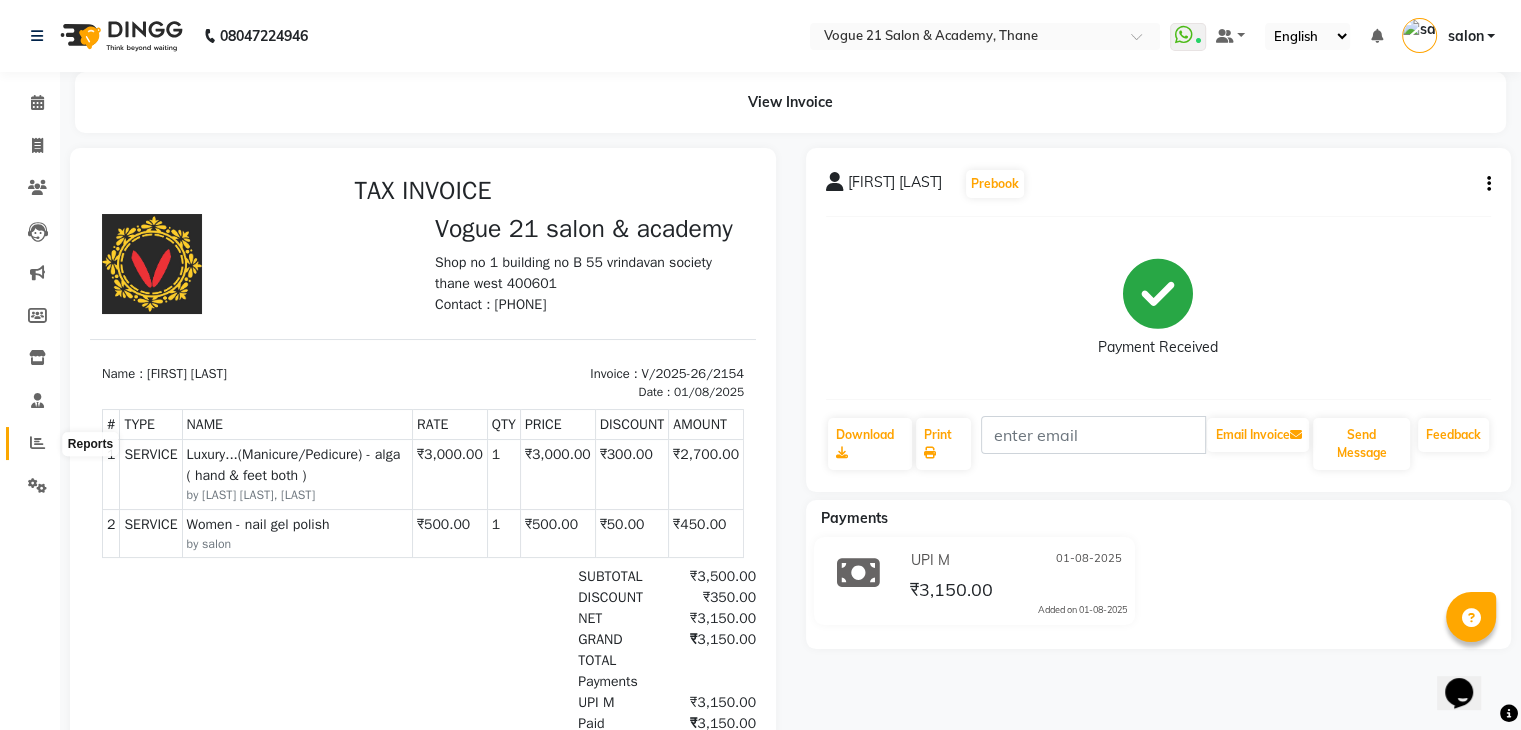 click 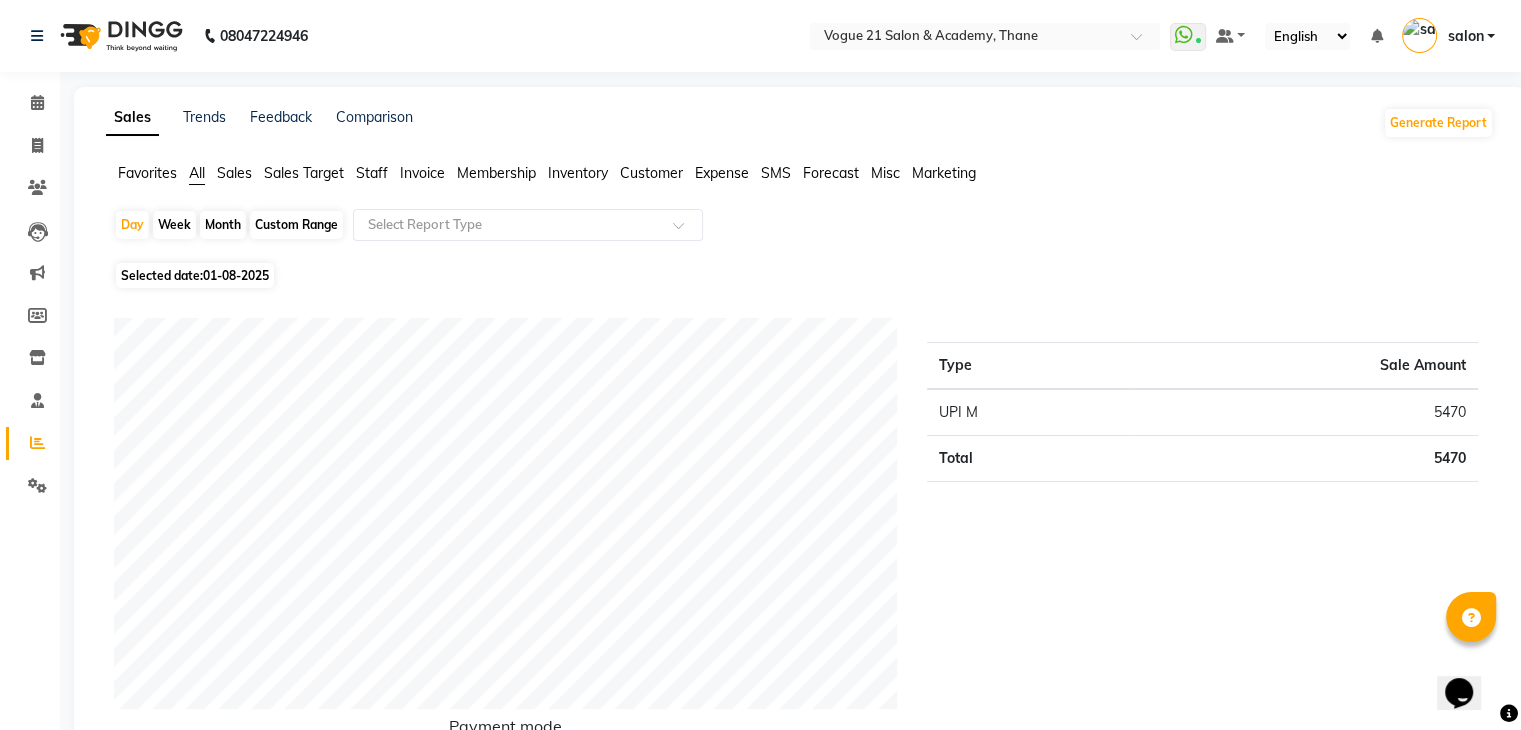 click on "Staff" 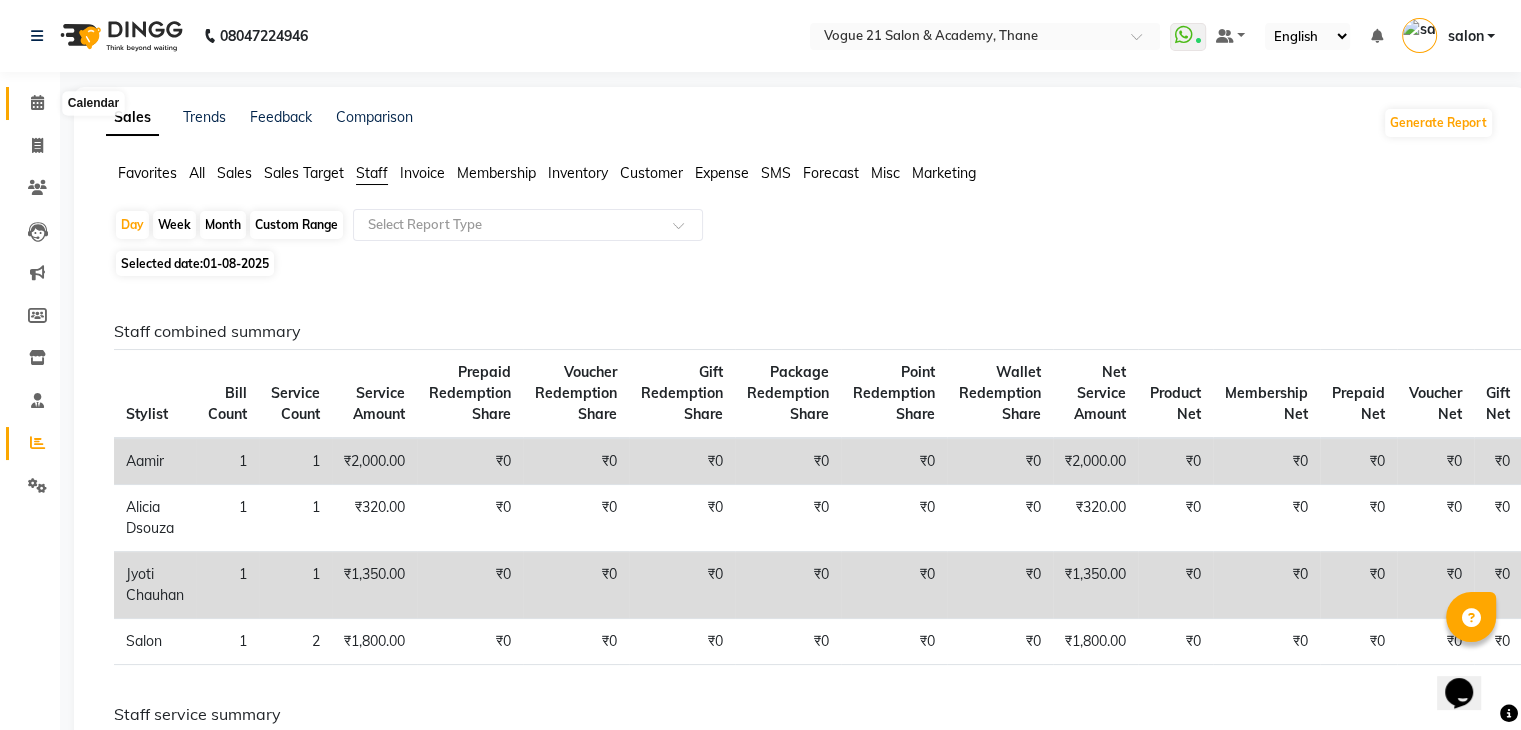 click 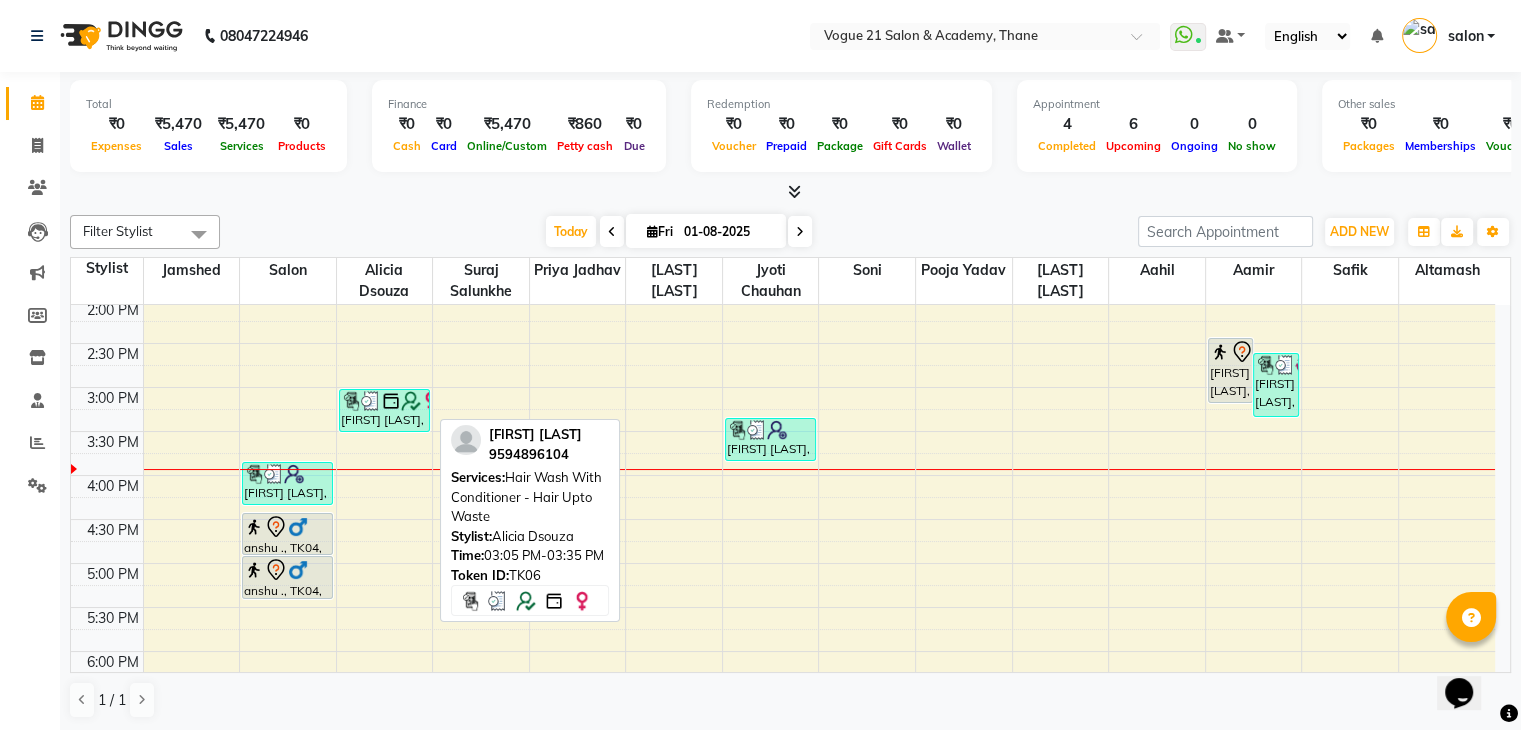 scroll, scrollTop: 0, scrollLeft: 0, axis: both 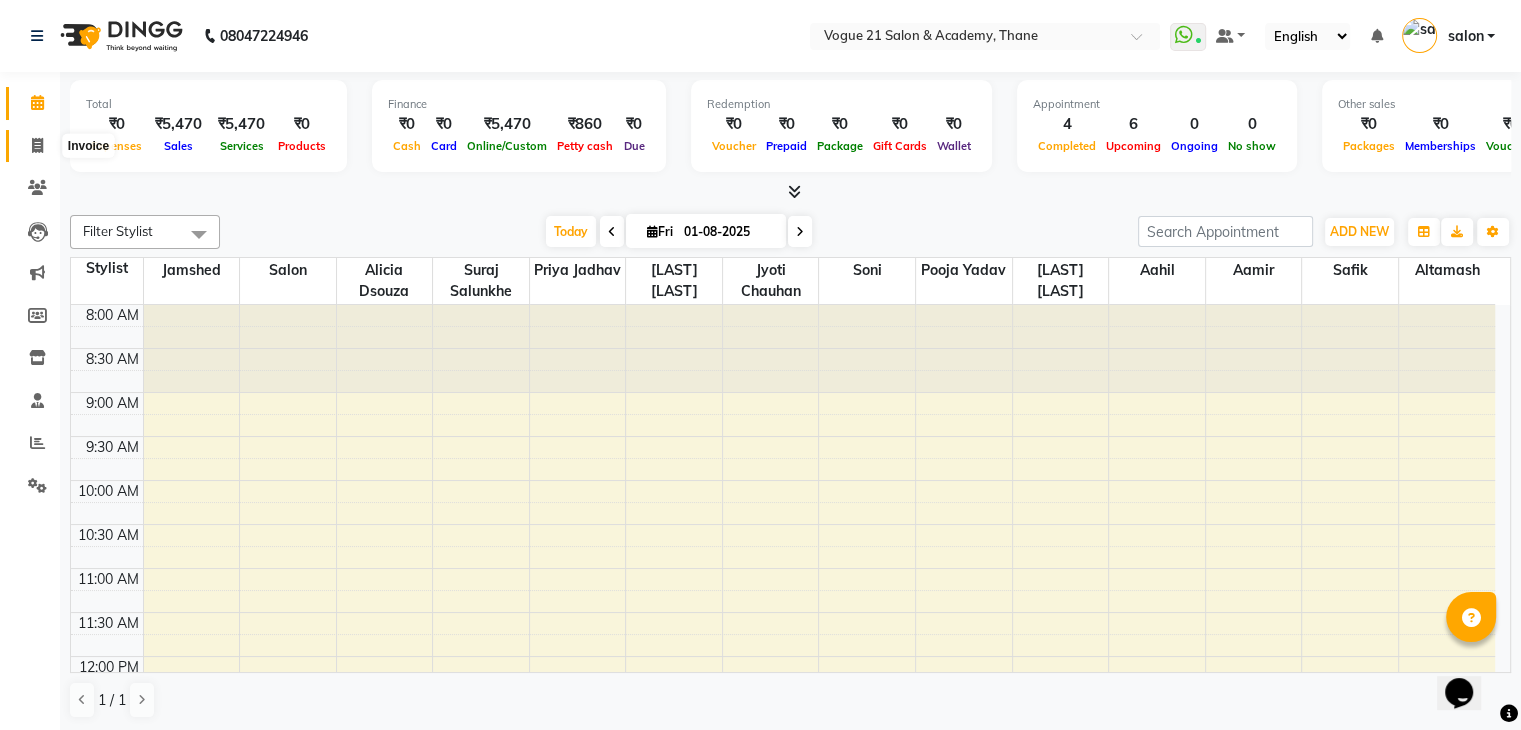 click 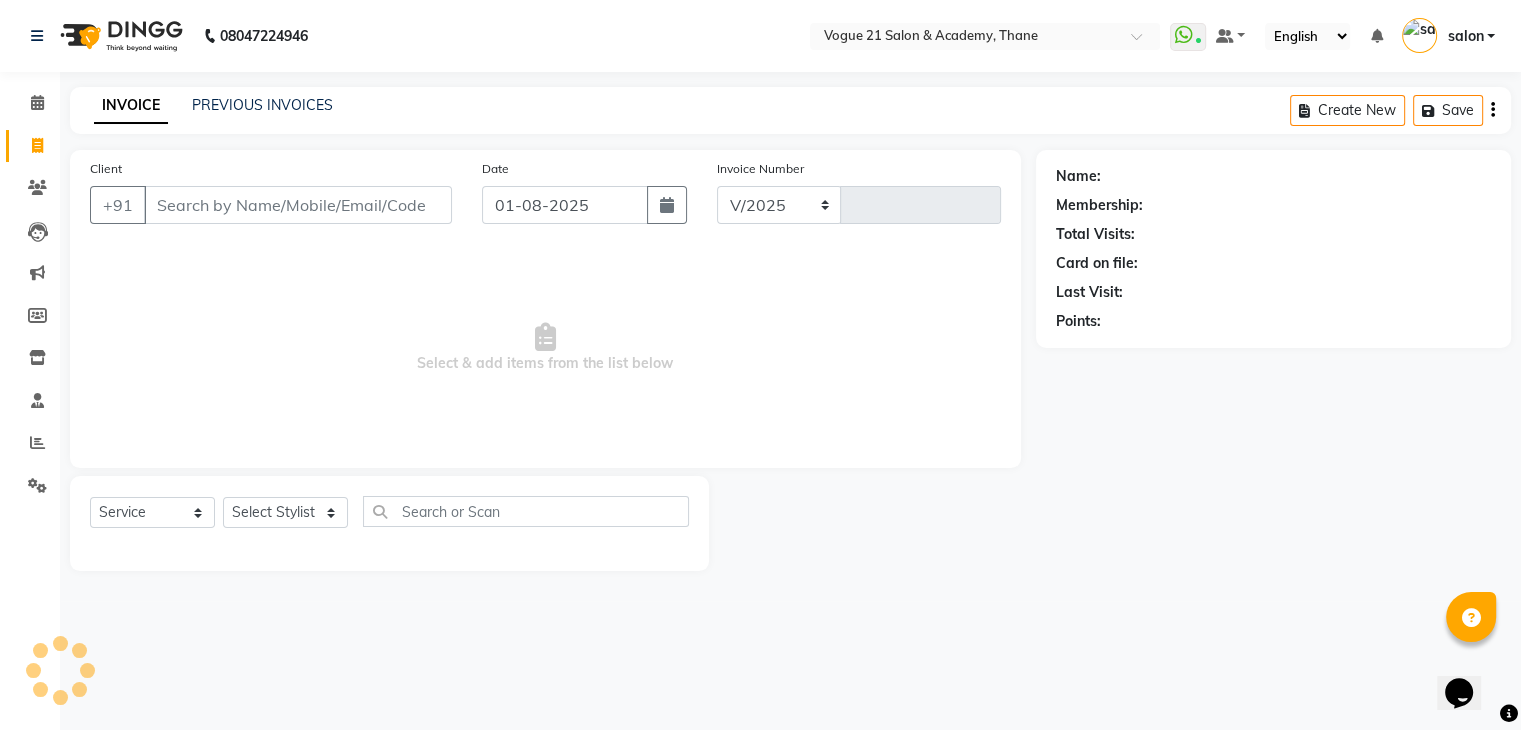 select on "4433" 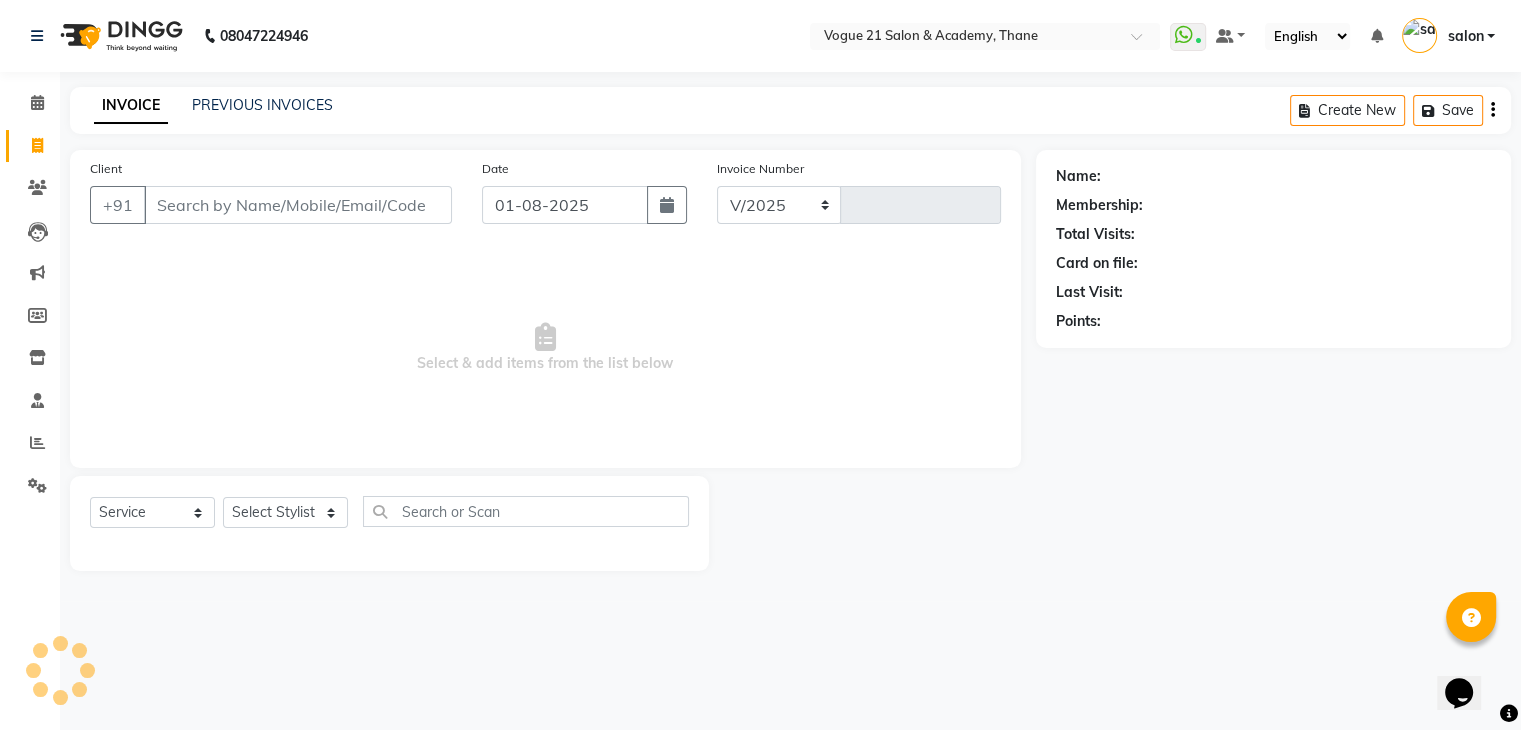 type on "2155" 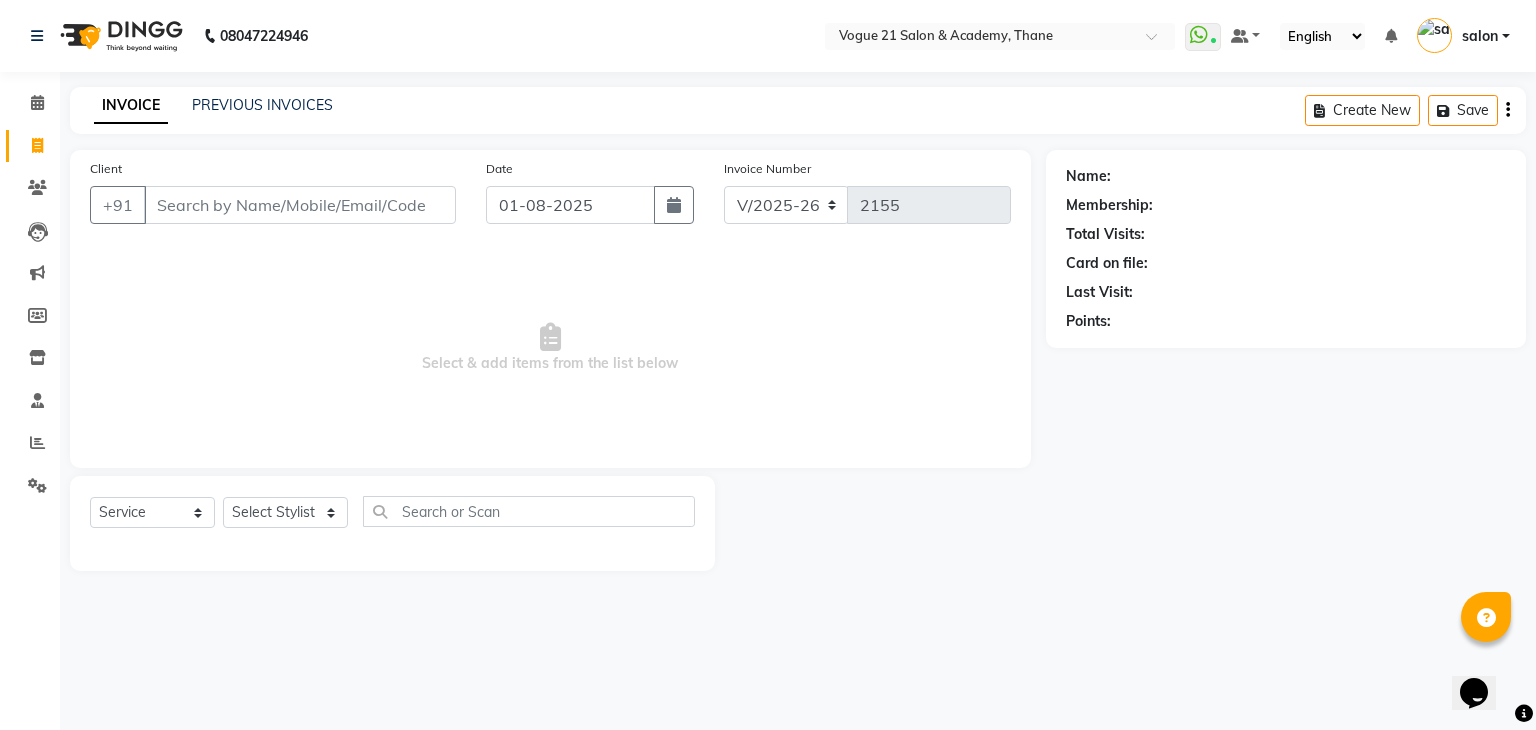 click on "Client" at bounding box center (300, 205) 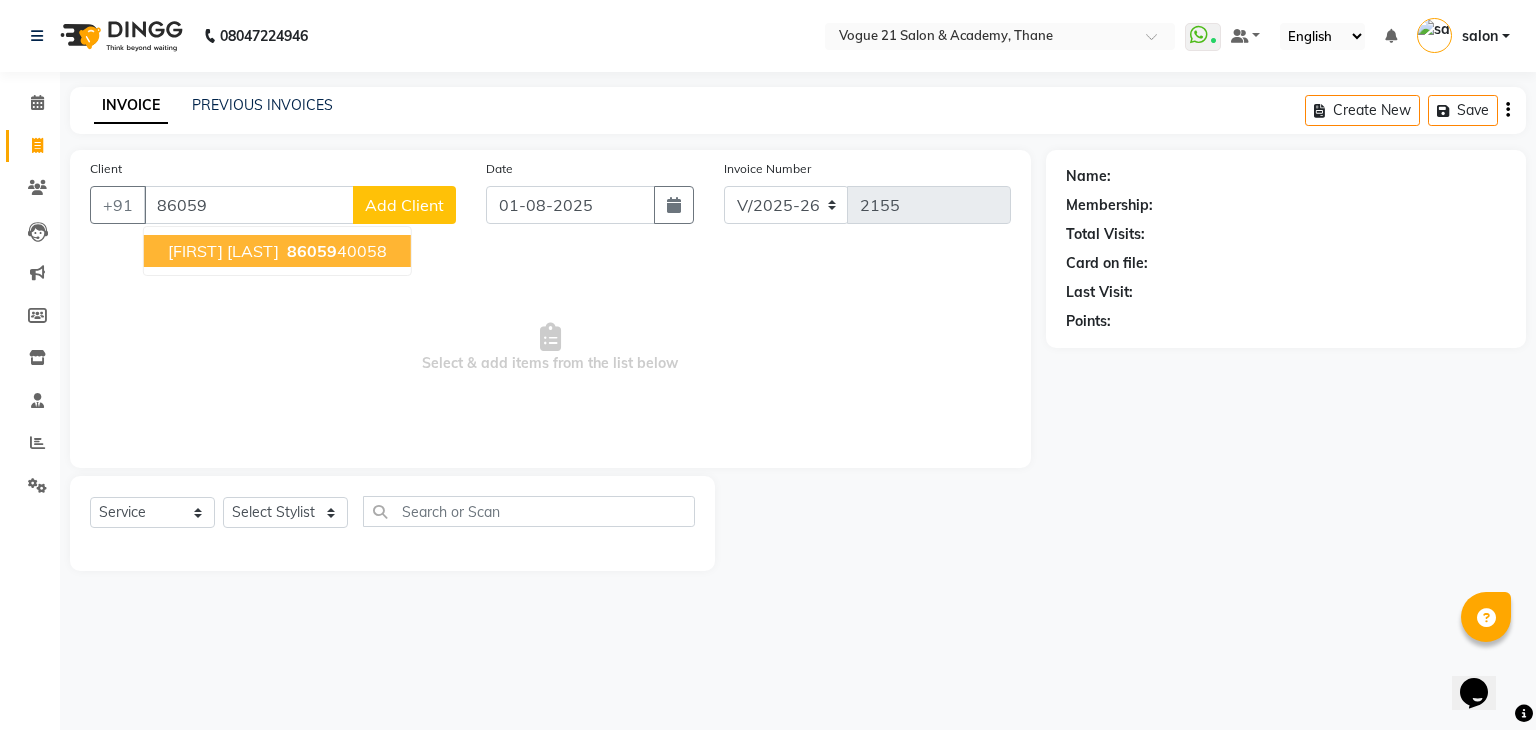 click on "86059 40058" at bounding box center [335, 251] 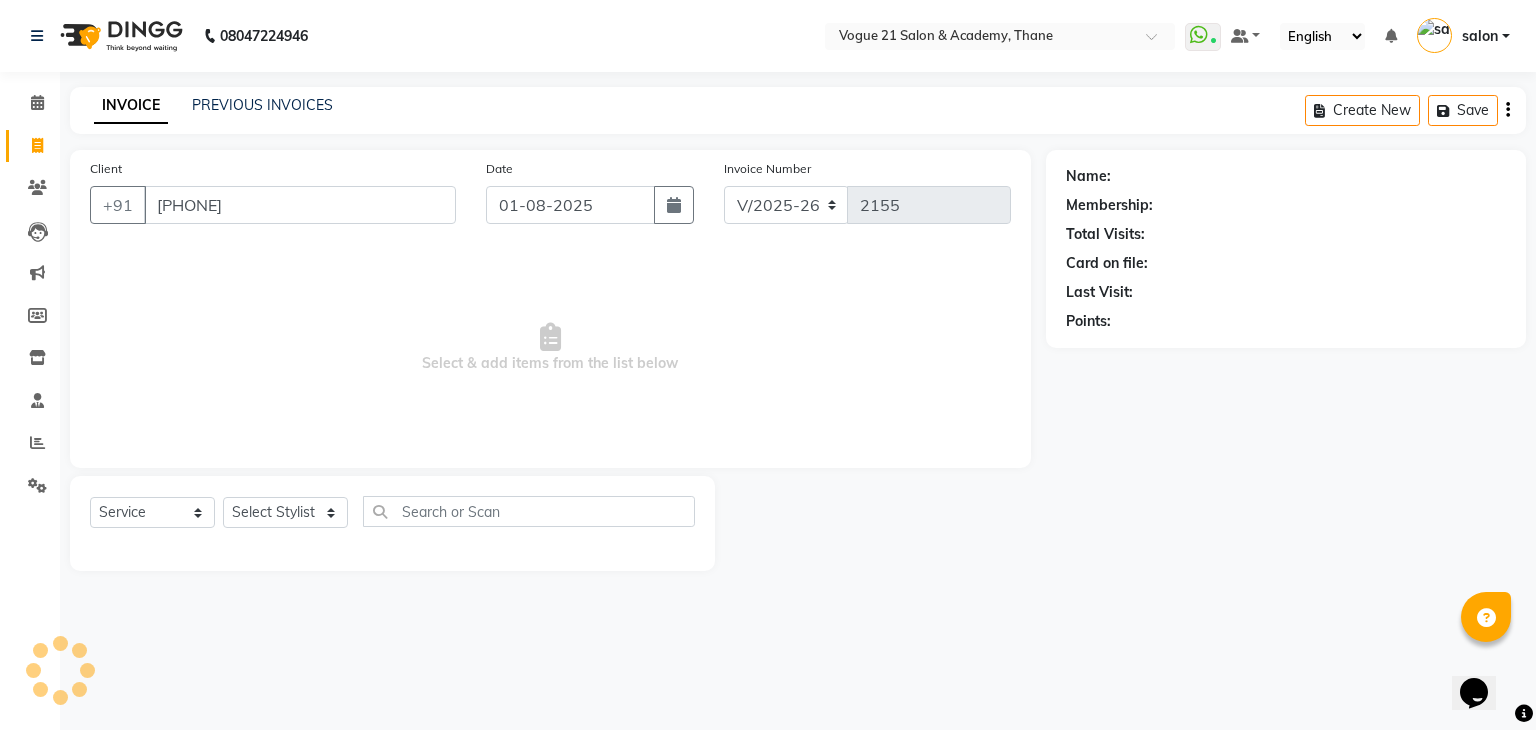 type on "8605940058" 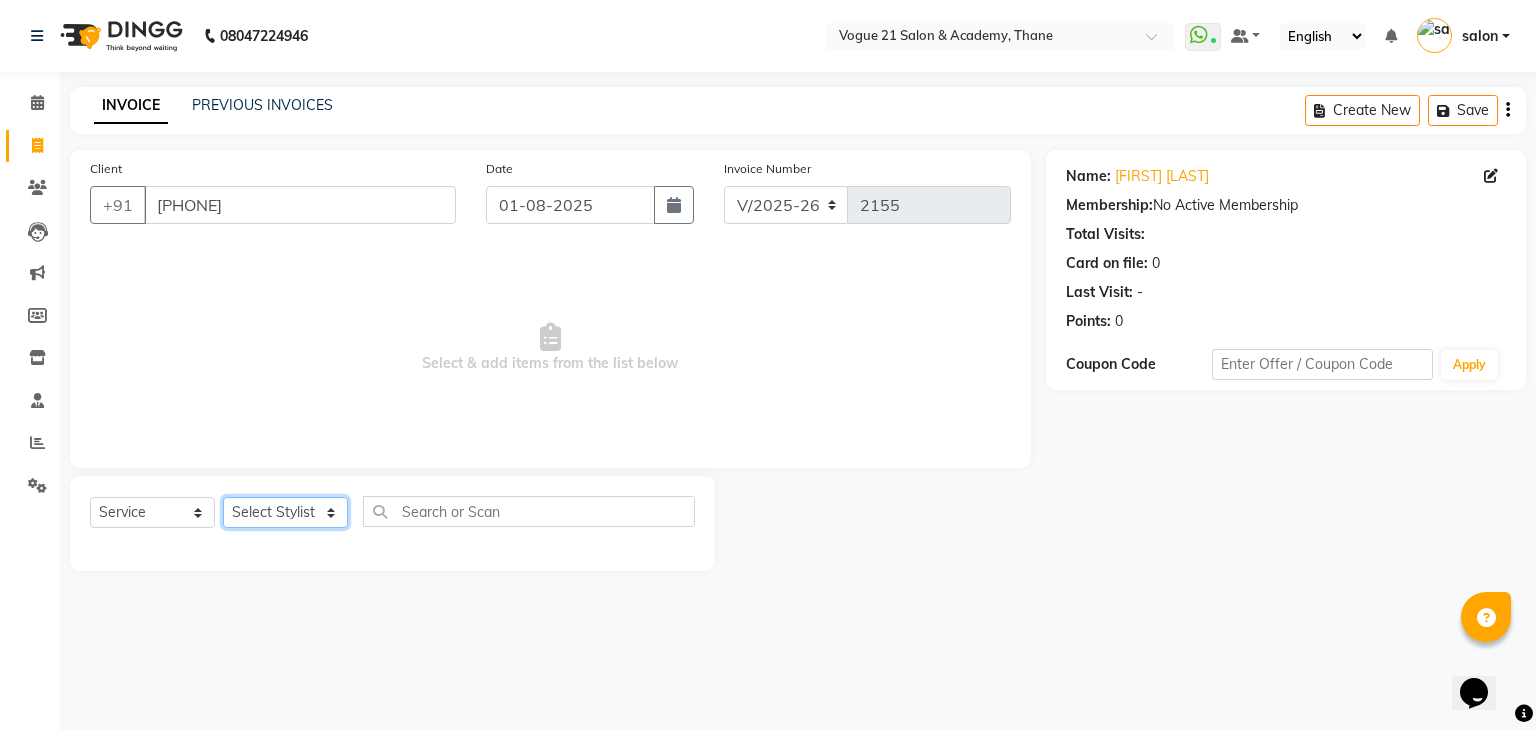 click on "Select Stylist aahil aamir  Alicia Dsouza Altamash Jamshed  jyoti chauhan Pooja yadav Priya jadhav Rihan malik Safik salon sameer jadhav soni suraj salunkhe" 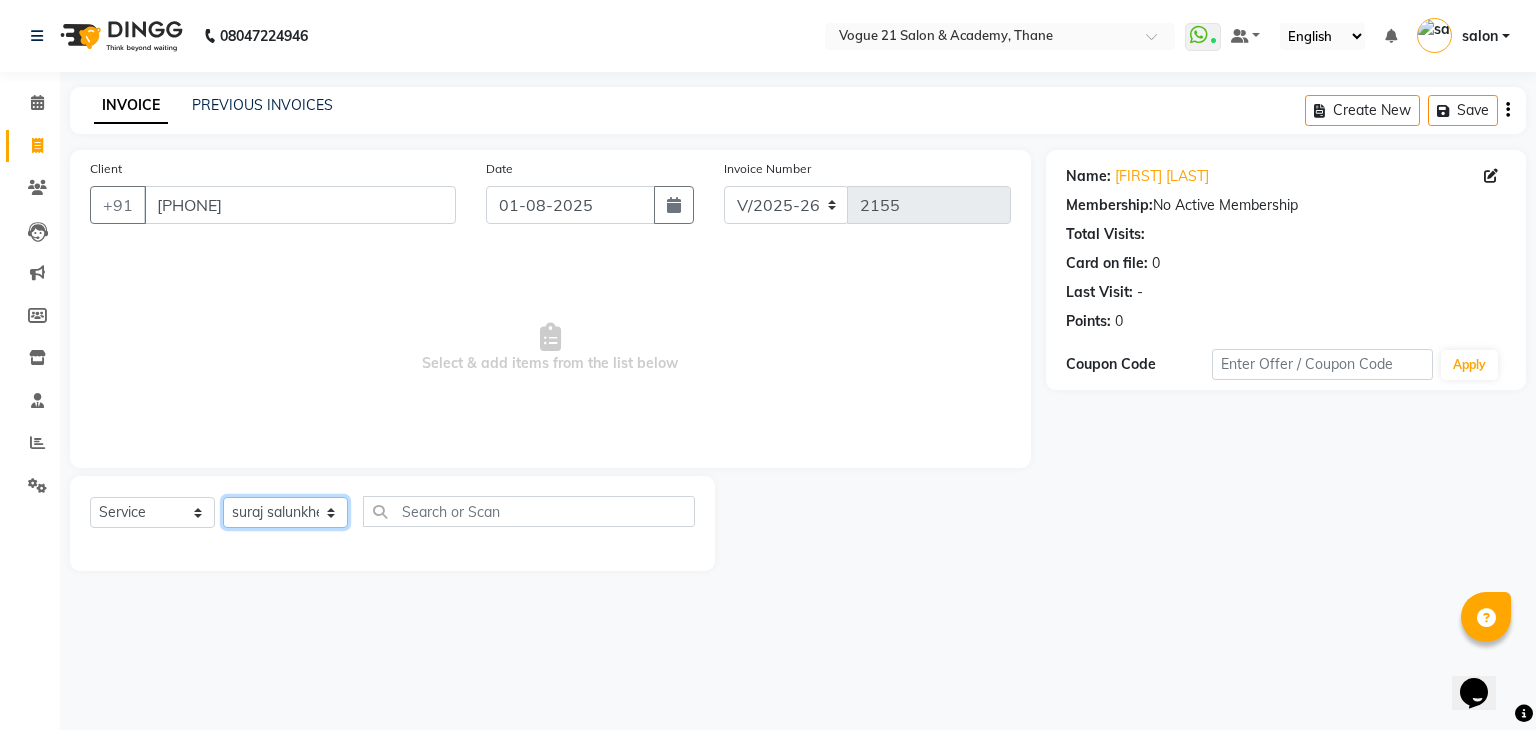 click on "Select Stylist aahil aamir  Alicia Dsouza Altamash Jamshed  jyoti chauhan Pooja yadav Priya jadhav Rihan malik Safik salon sameer jadhav soni suraj salunkhe" 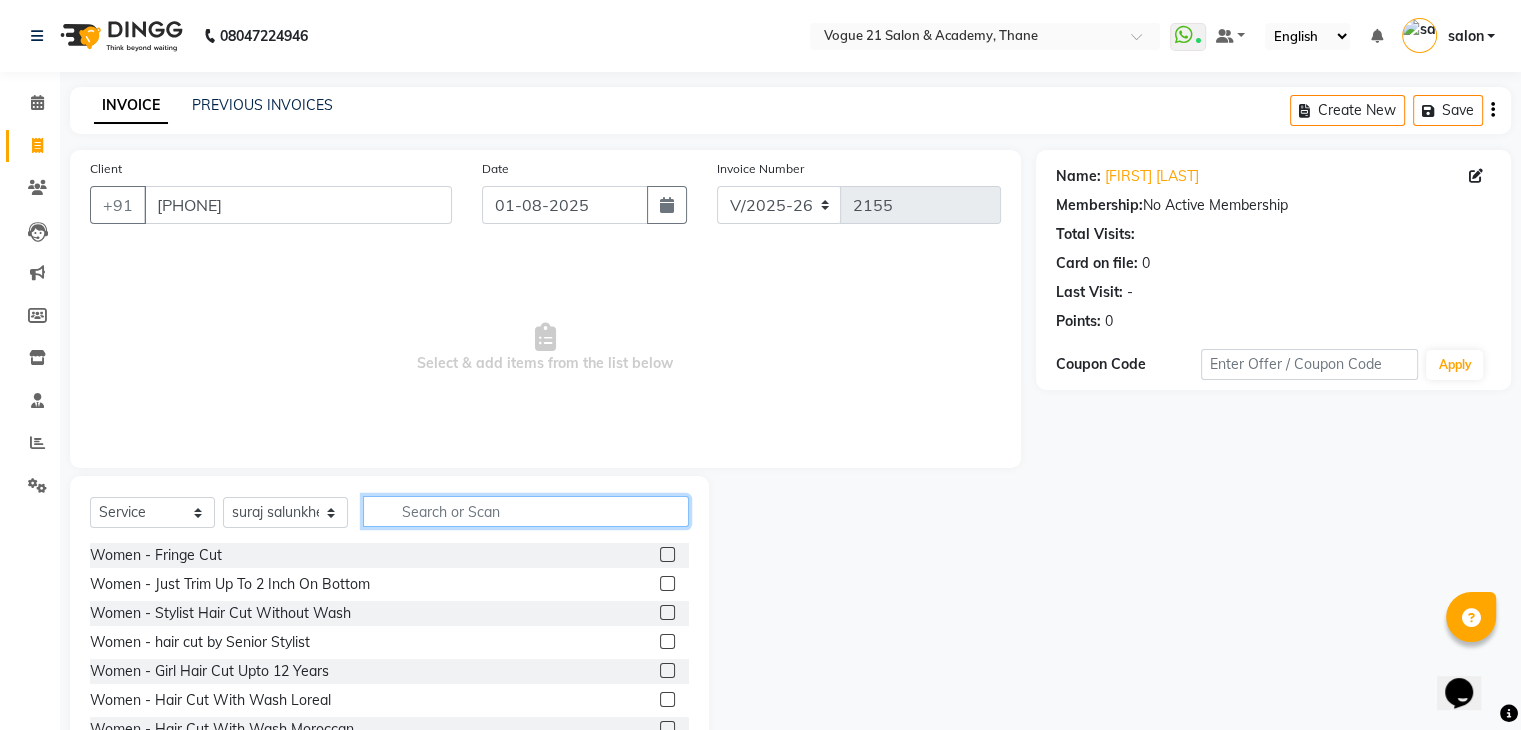 click 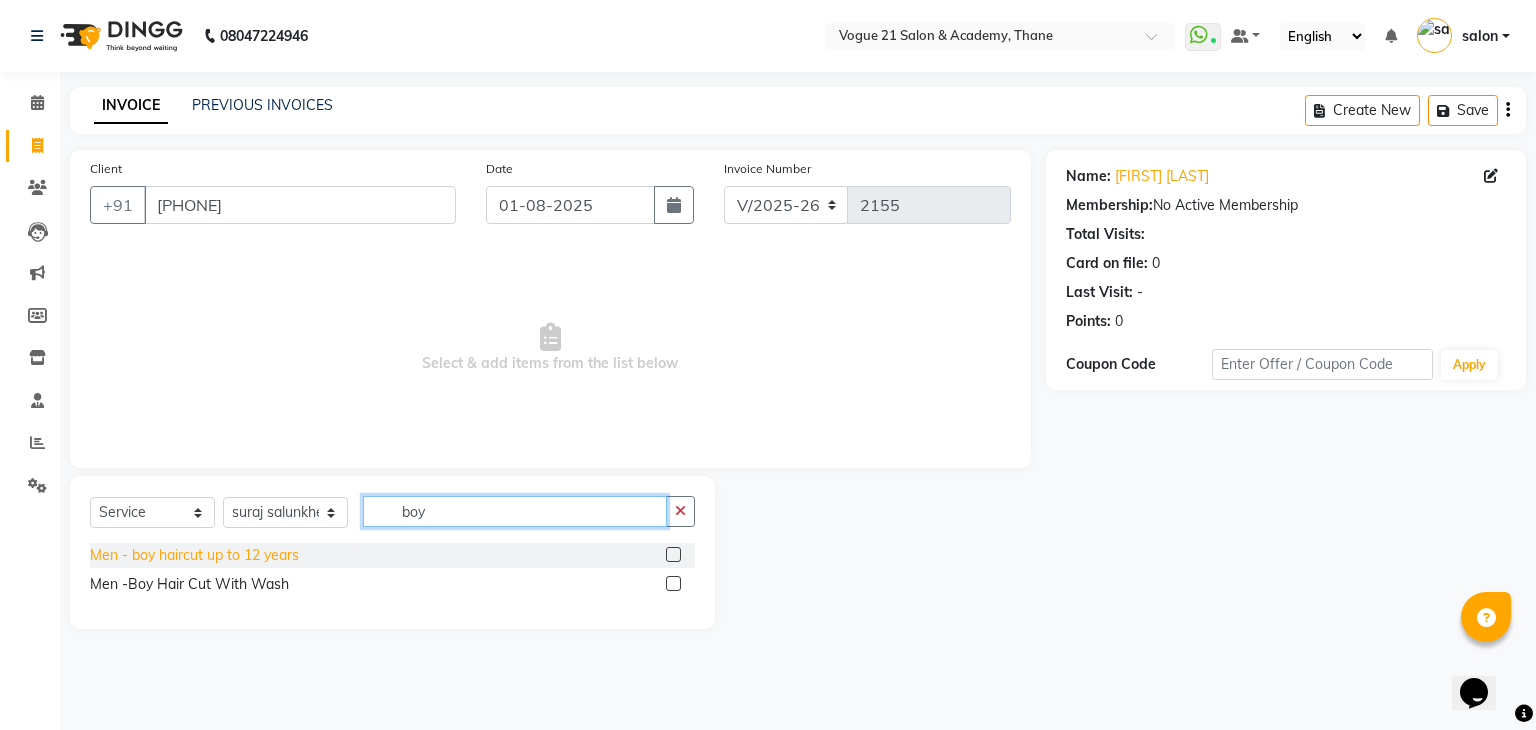 type on "boy" 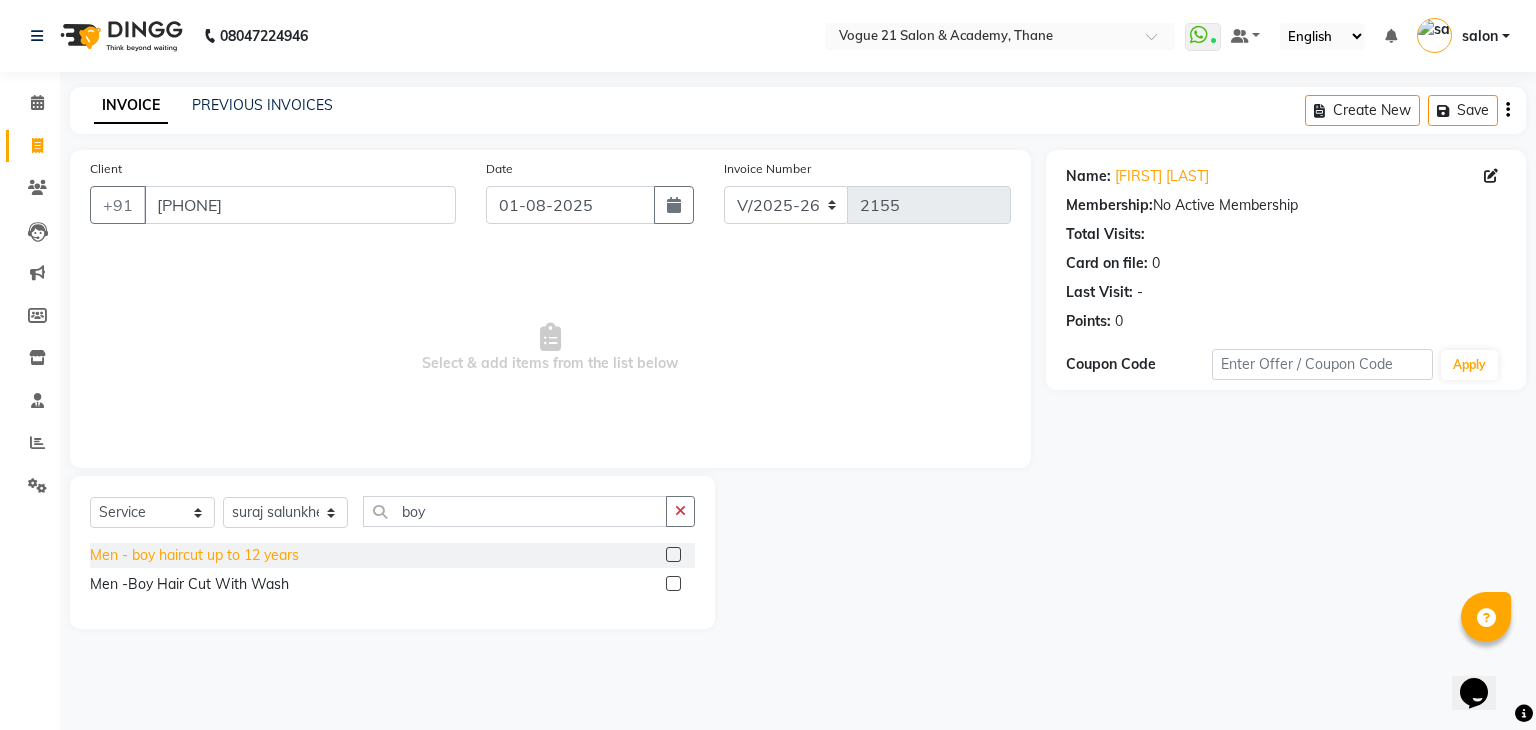 click on "Men   -  boy haircut up to 12 years" 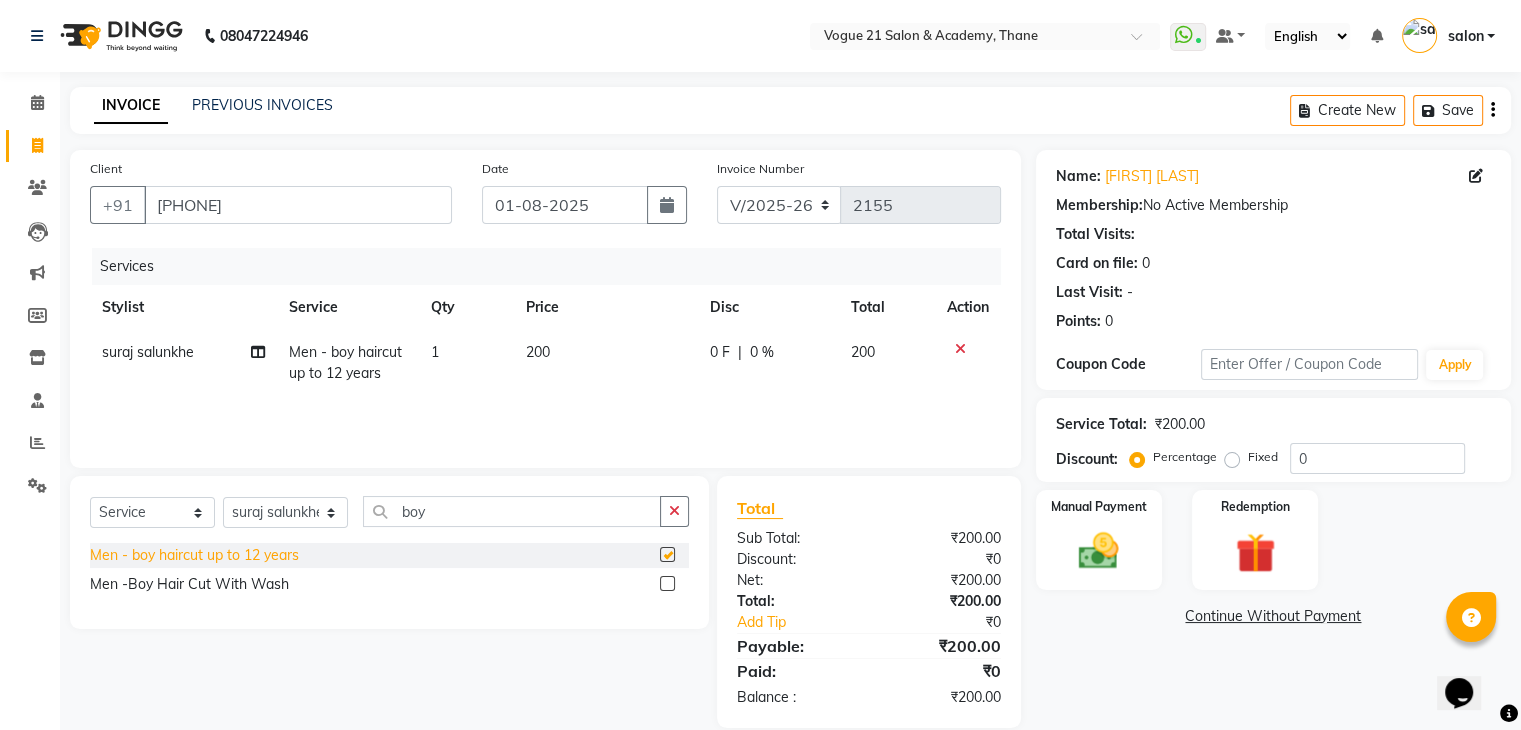 checkbox on "false" 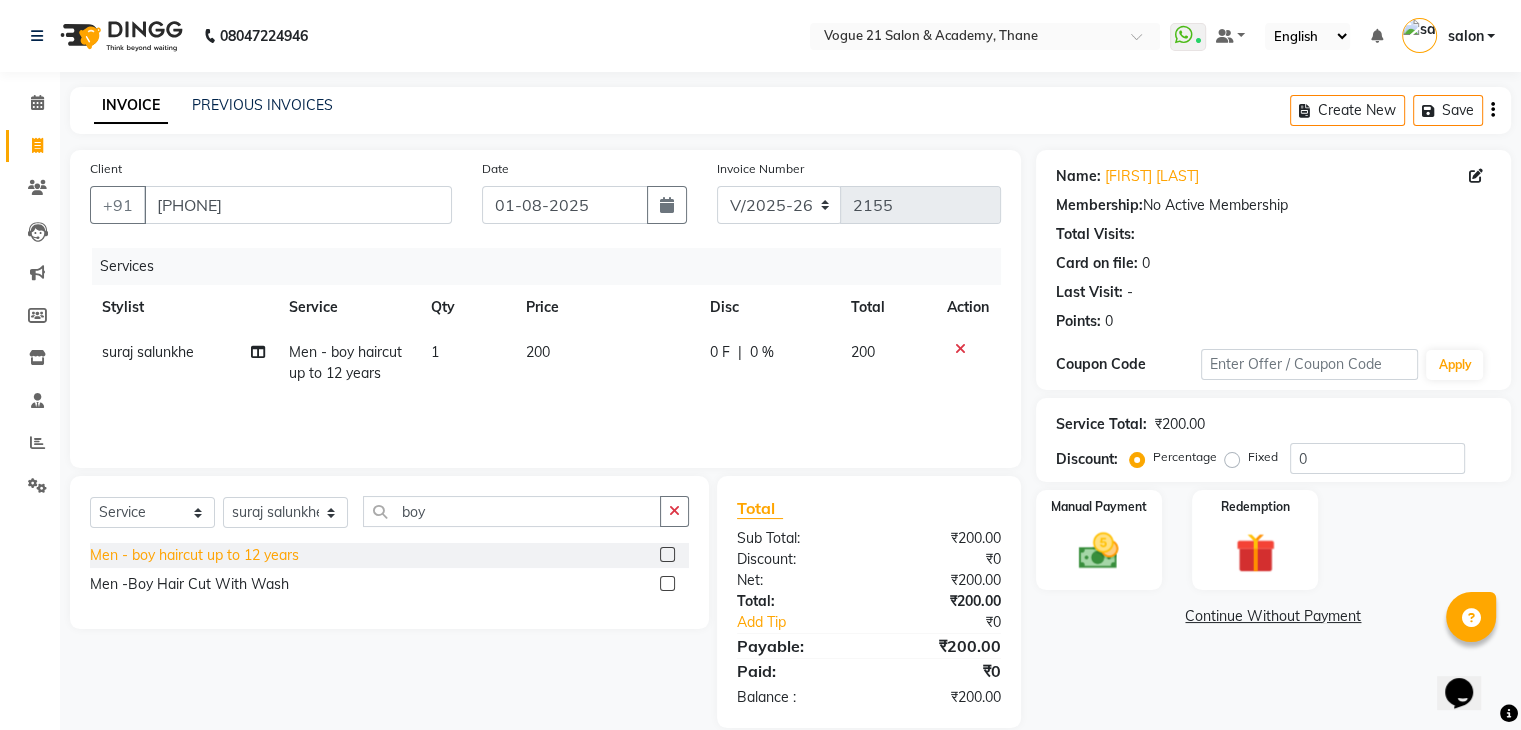 scroll, scrollTop: 28, scrollLeft: 0, axis: vertical 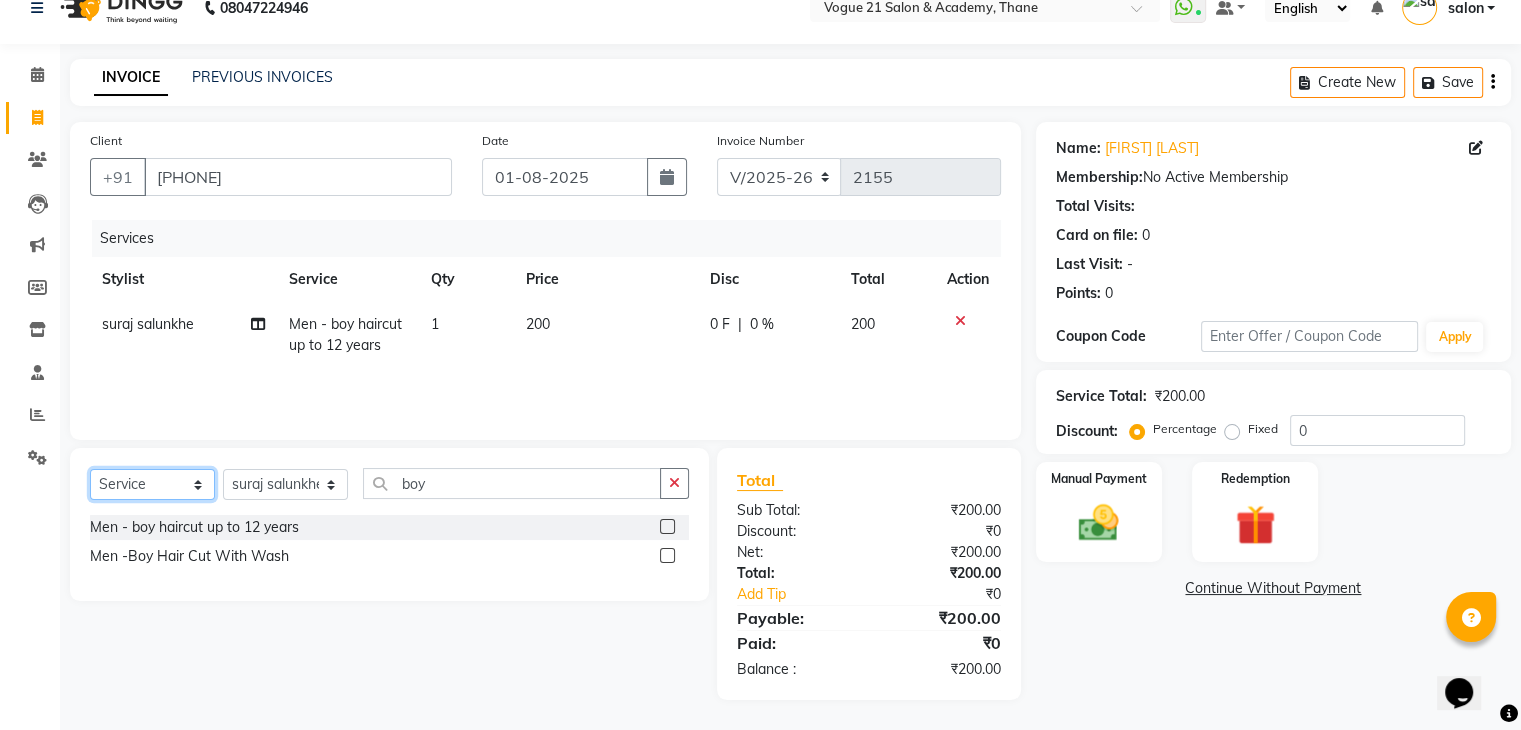 click on "Select  Service  Product  Membership  Package Voucher Prepaid Gift Card" 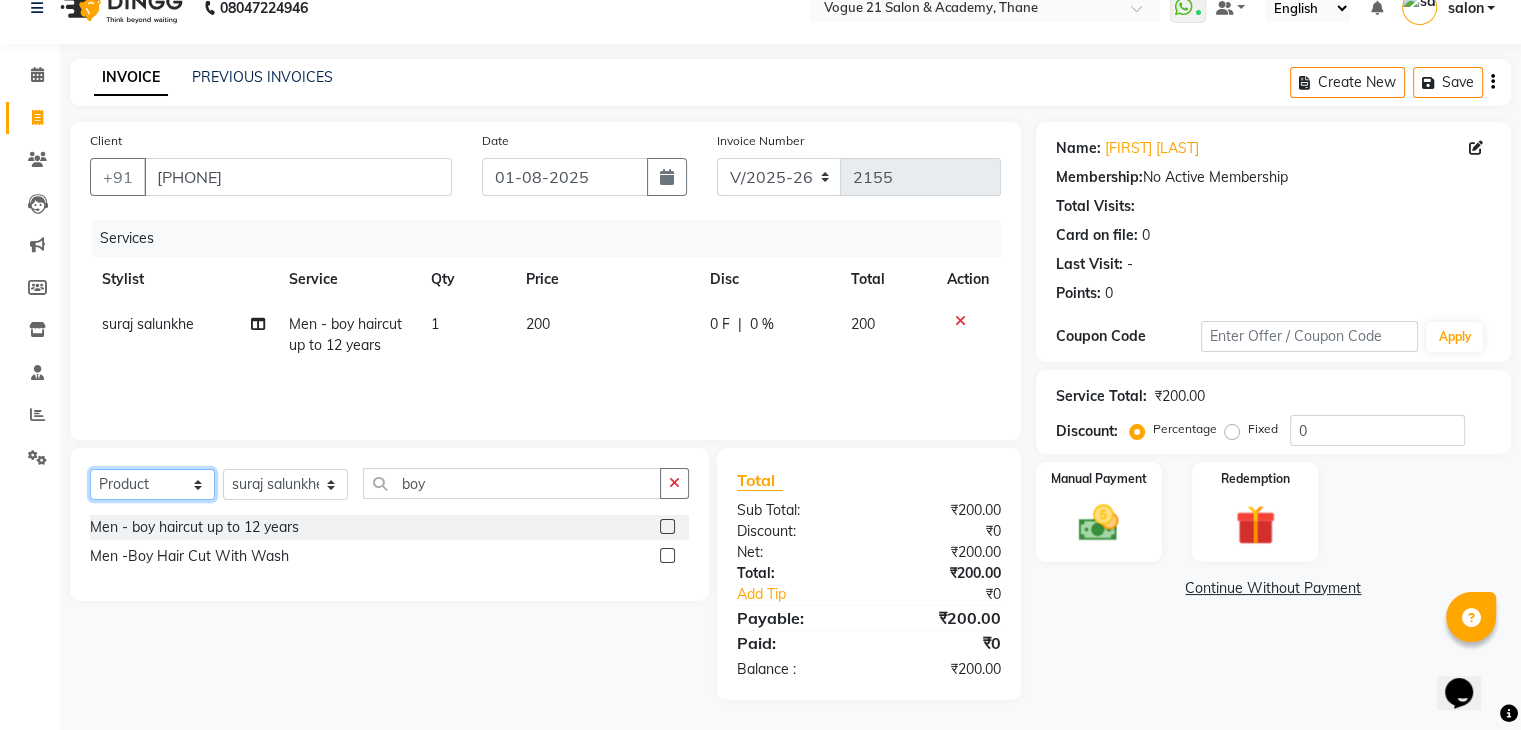 click on "Select  Service  Product  Membership  Package Voucher Prepaid Gift Card" 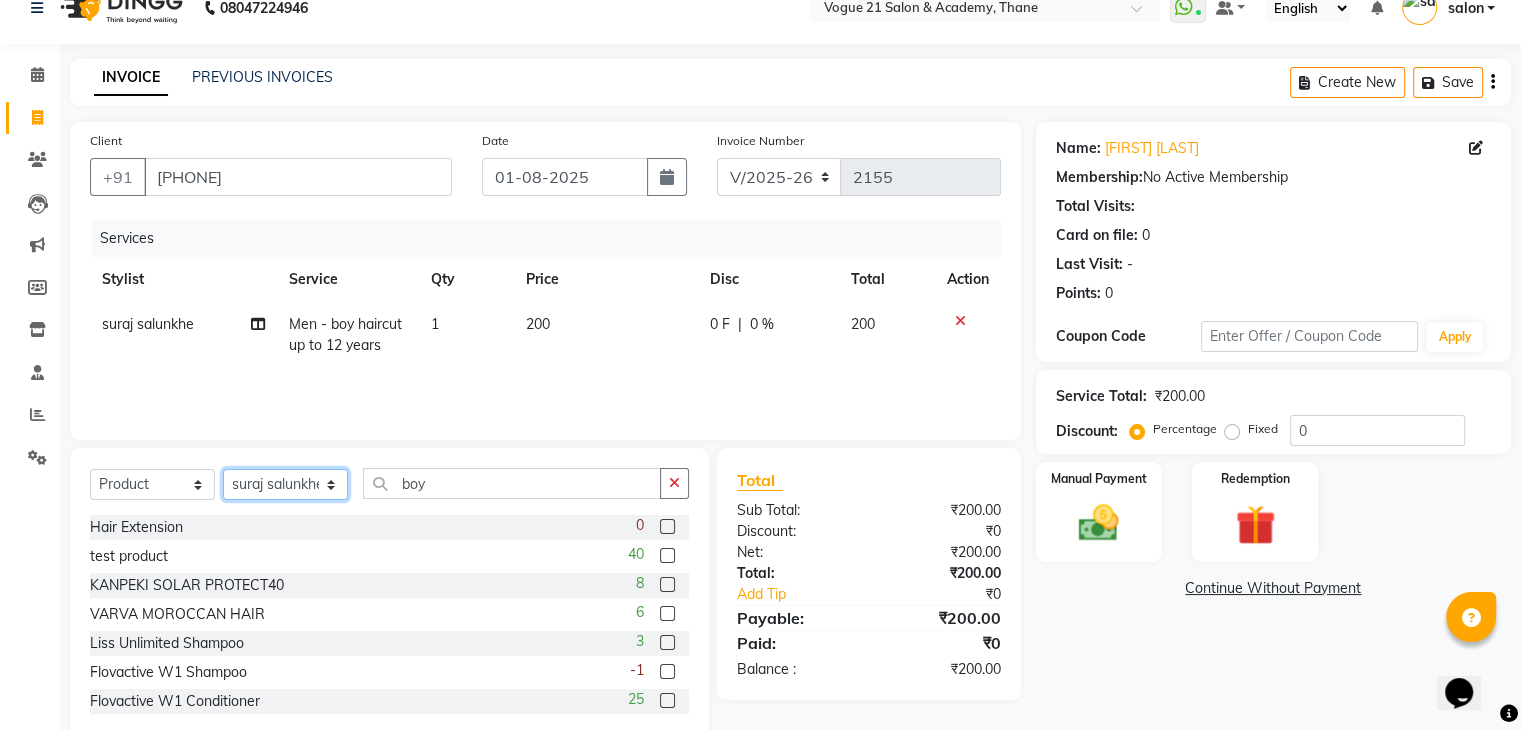 click on "Select Stylist aahil aamir  Alicia Dsouza Altamash Jamshed  jyoti chauhan Pooja yadav Priya jadhav Rihan malik Safik salon sameer jadhav soni suraj salunkhe" 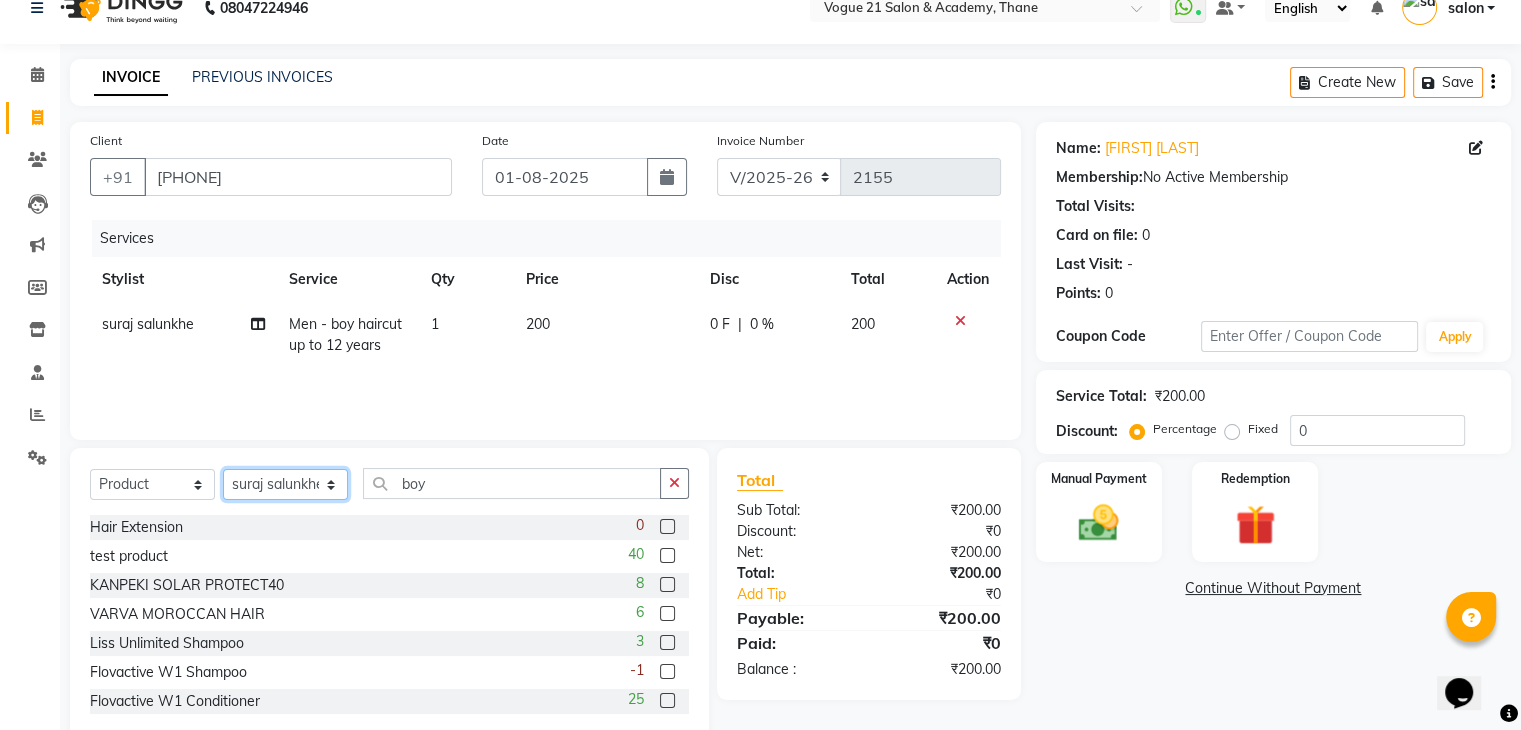 select on "68516" 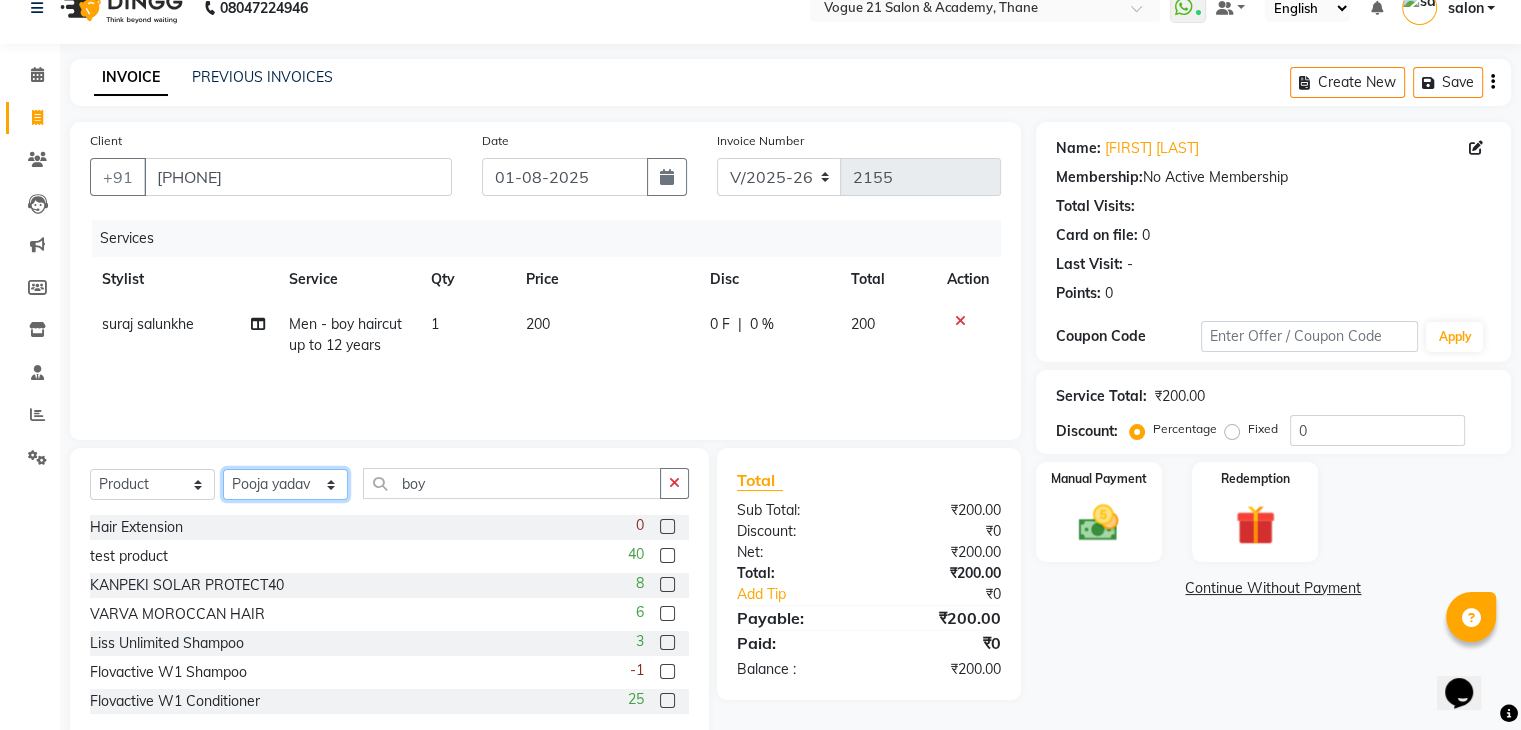 click on "Select Stylist aahil aamir  Alicia Dsouza Altamash Jamshed  jyoti chauhan Pooja yadav Priya jadhav Rihan malik Safik salon sameer jadhav soni suraj salunkhe" 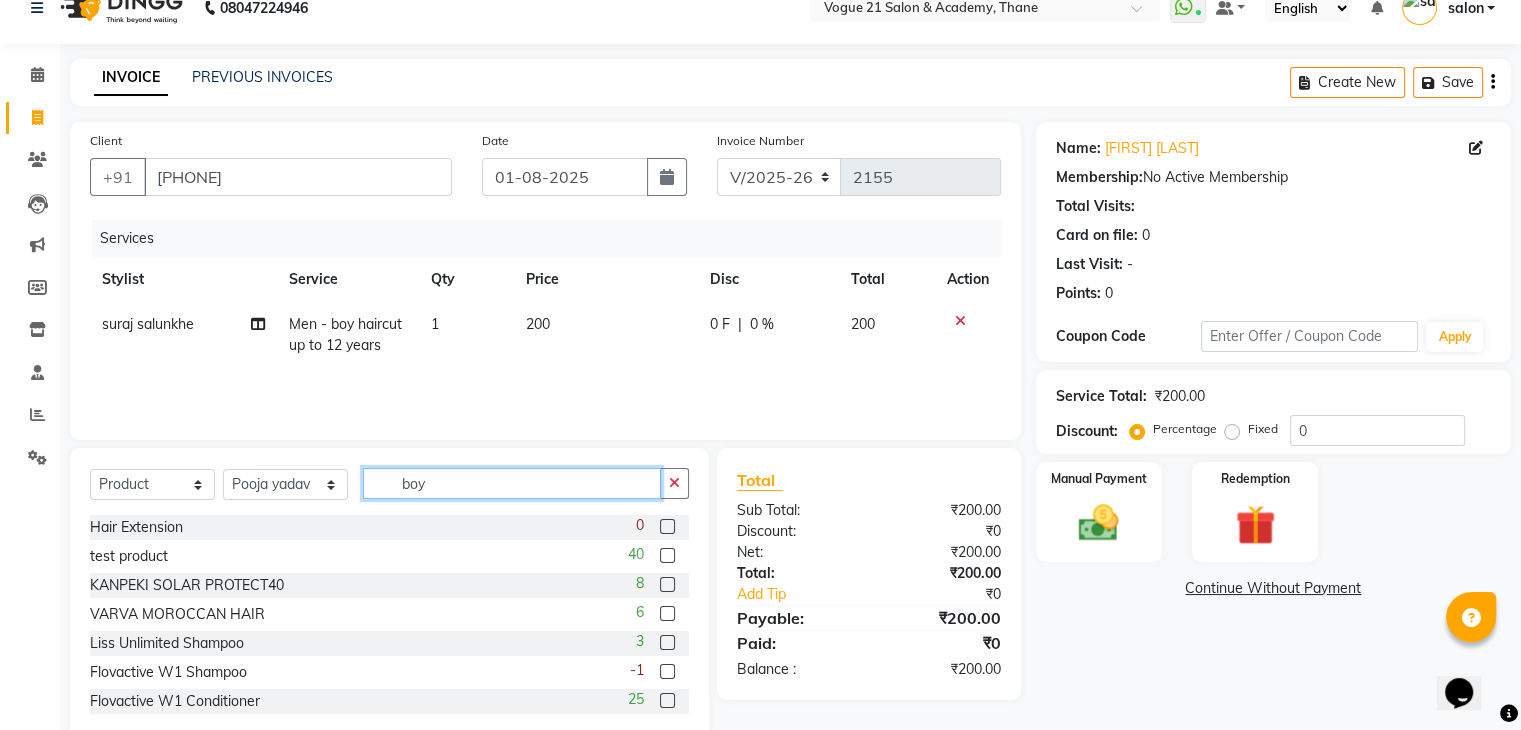 click on "boy" 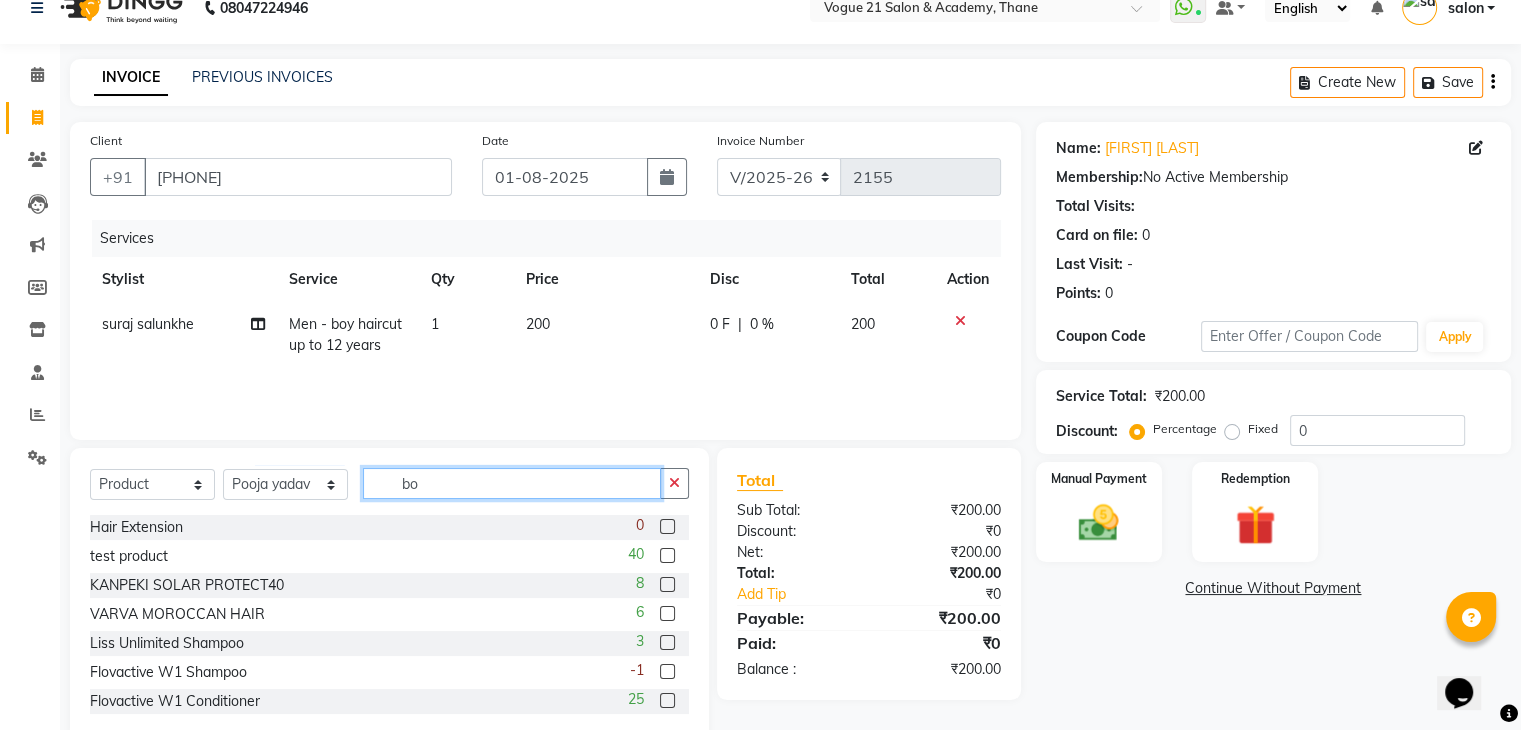 type on "b" 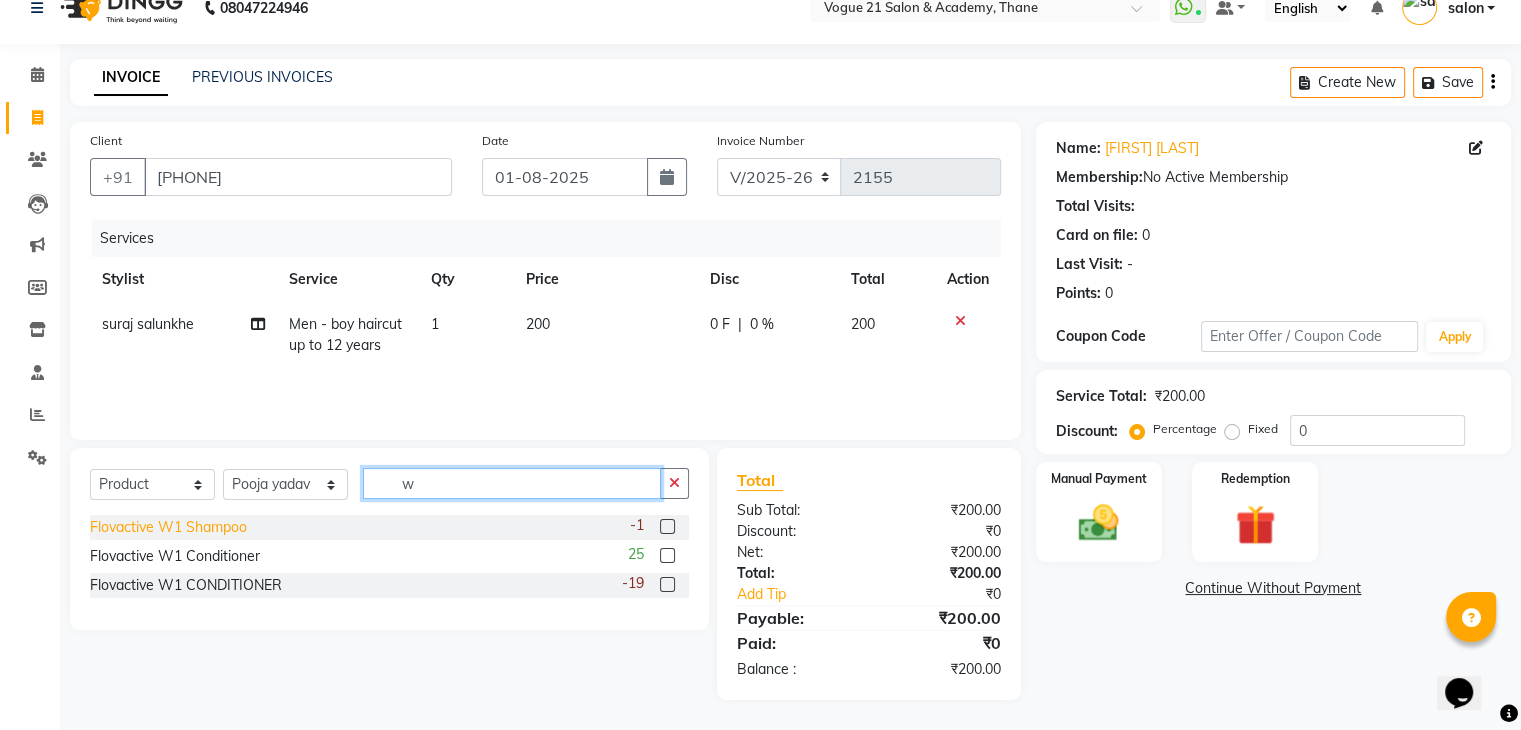 type on "w" 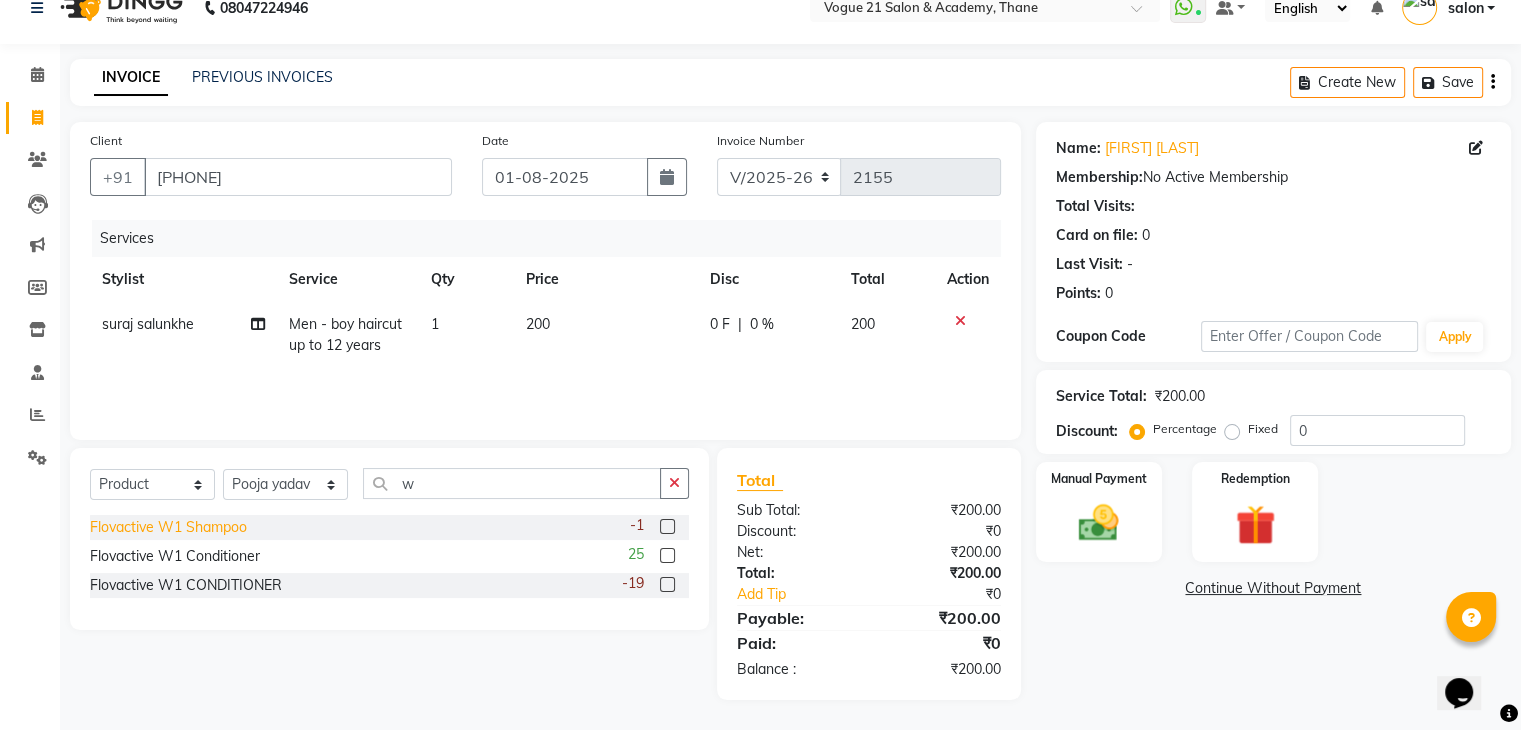 click on "Flovactive W1 Shampoo" 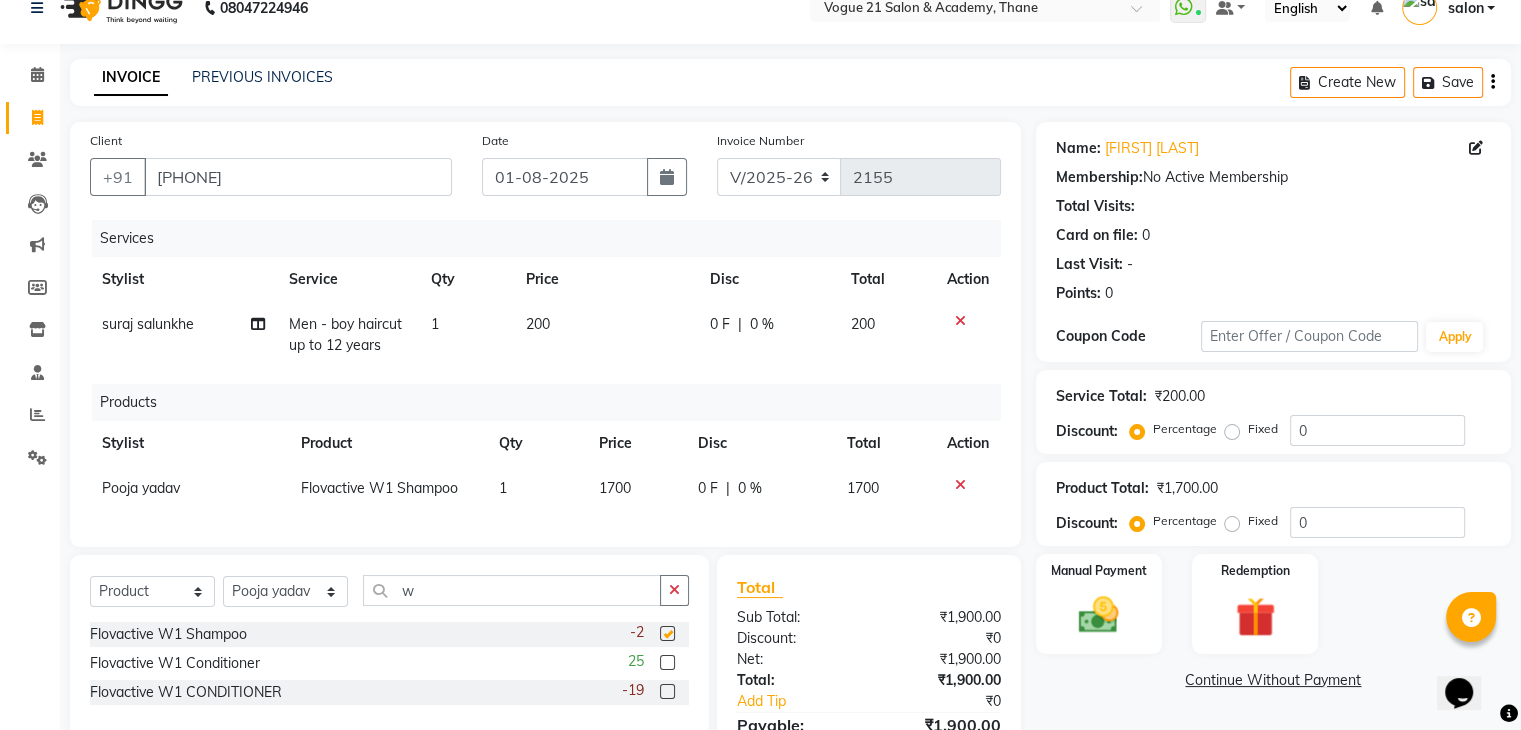 checkbox on "false" 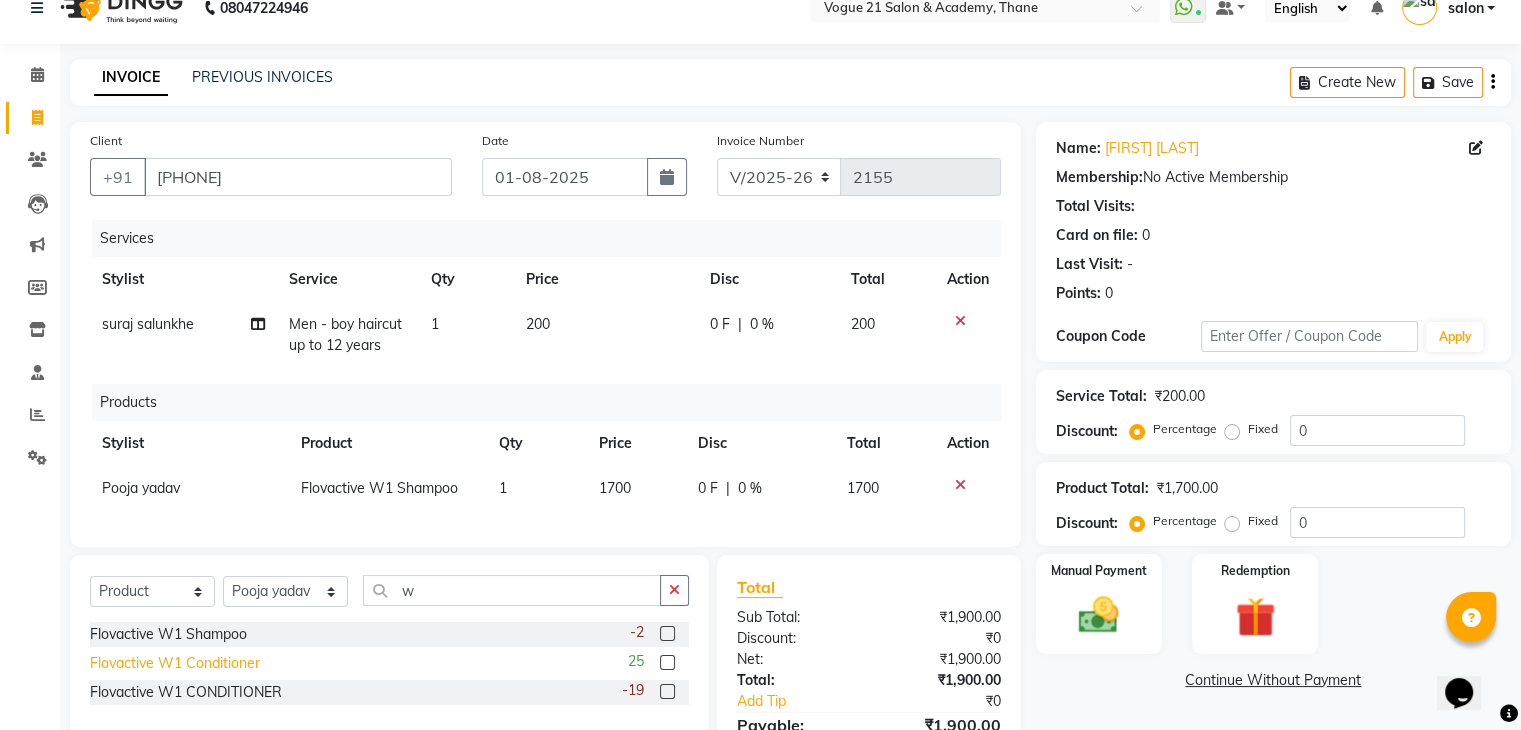 click on "Flovactive W1 Conditioner" 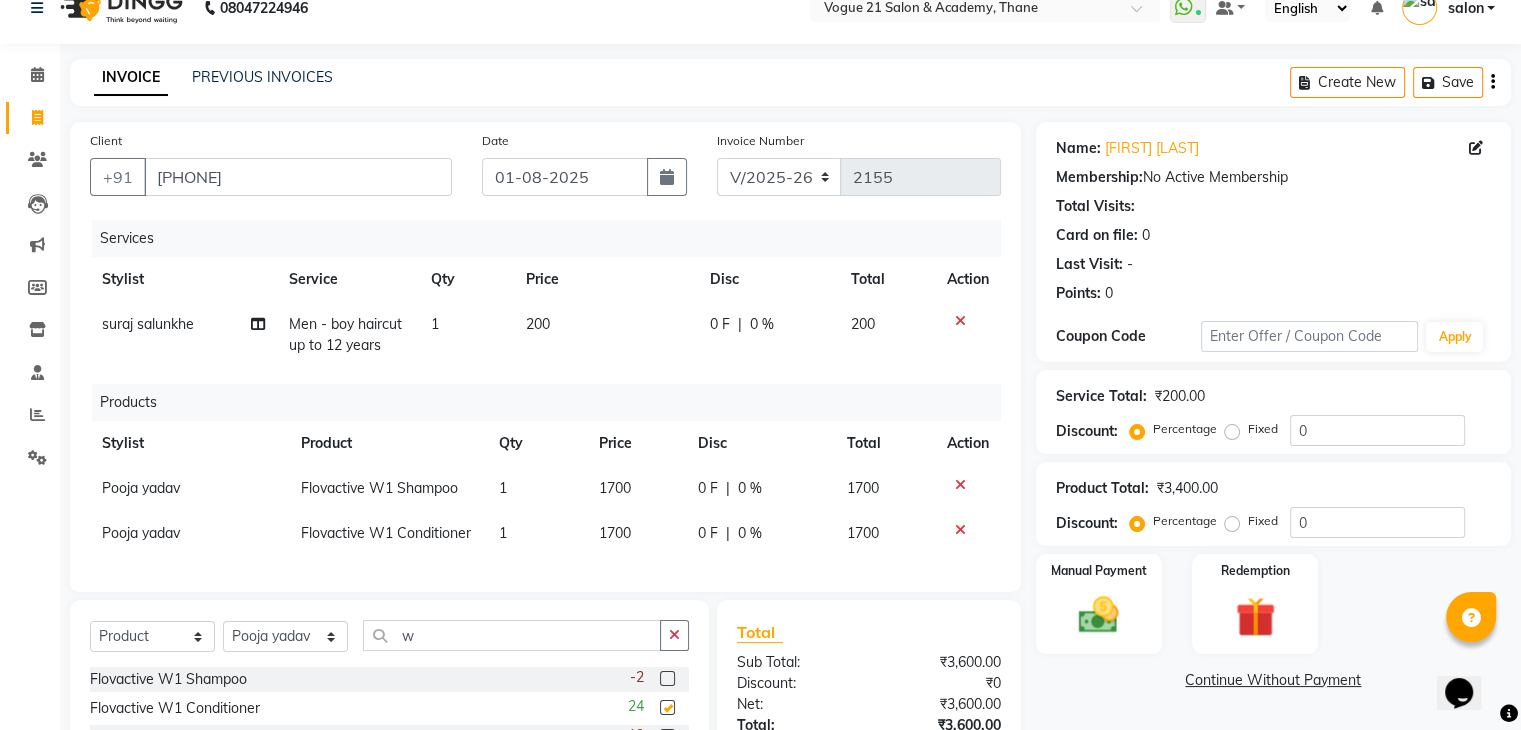 checkbox on "false" 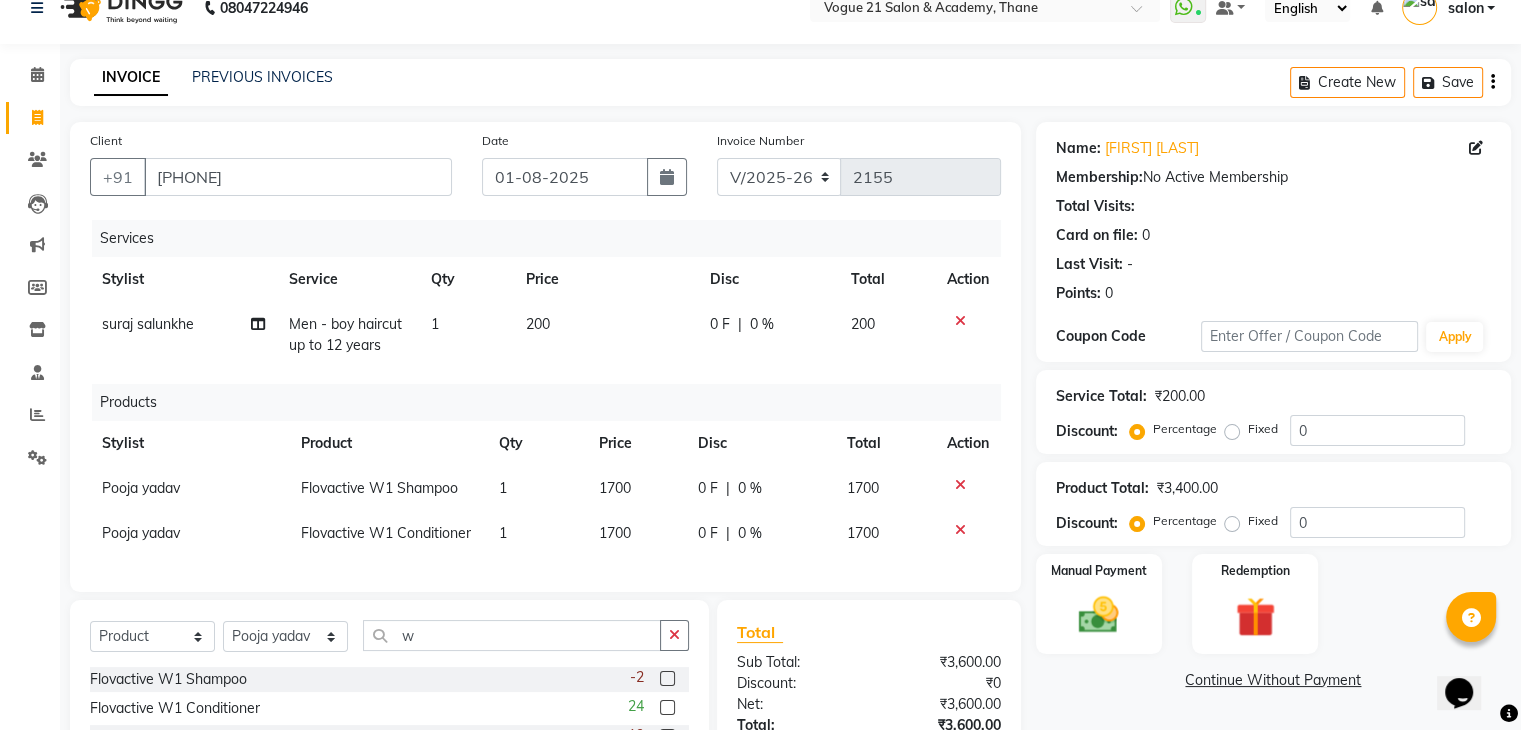 scroll, scrollTop: 196, scrollLeft: 0, axis: vertical 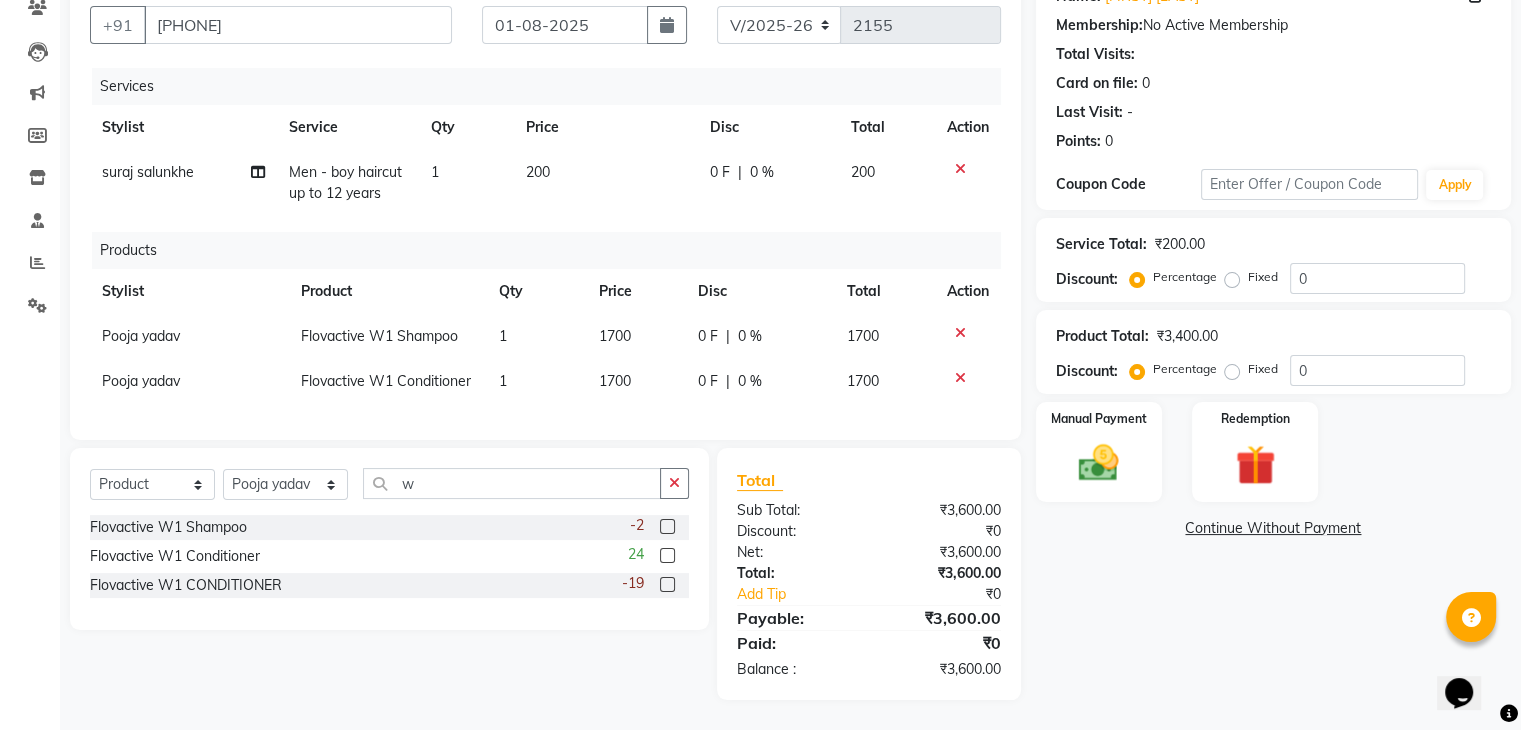 click on "1700" 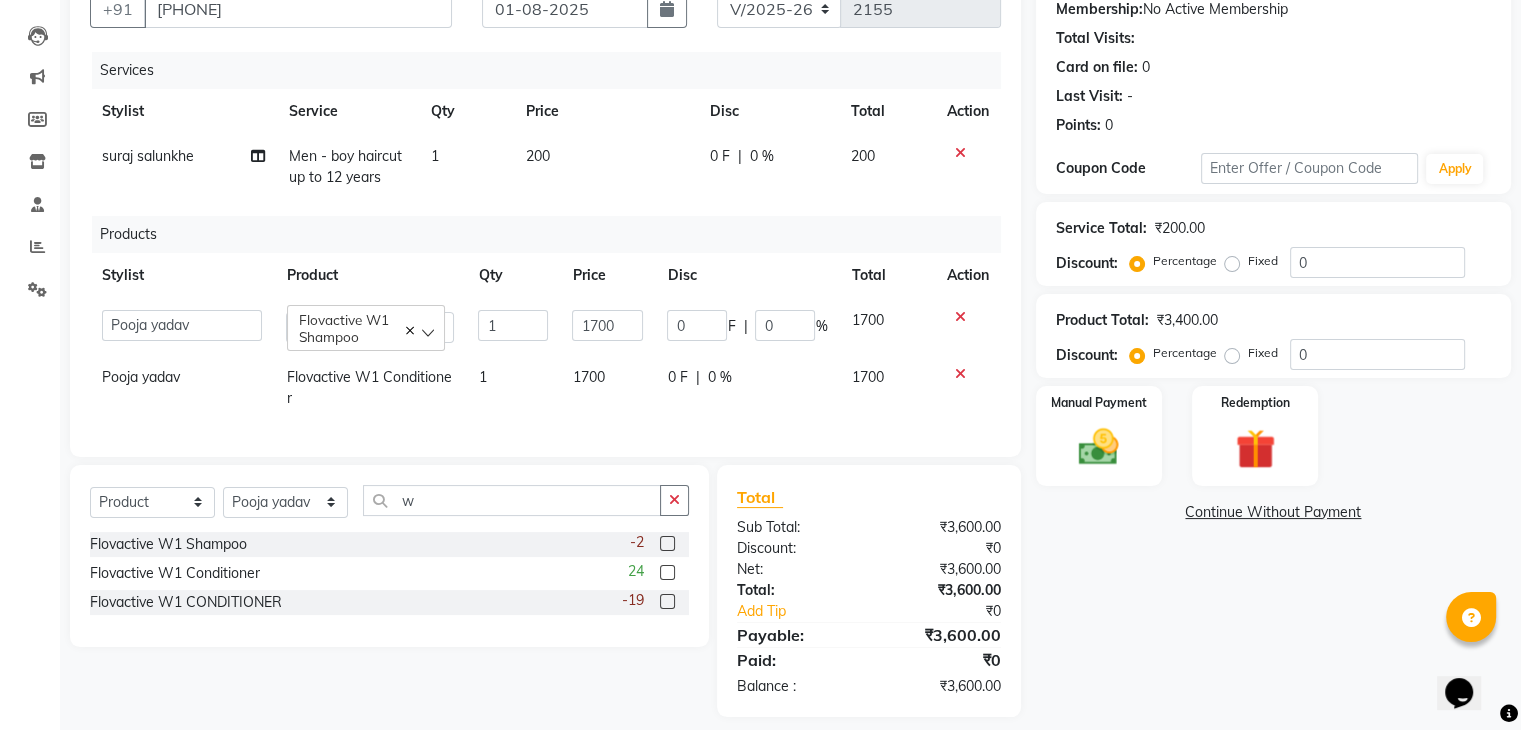 click on "1700" 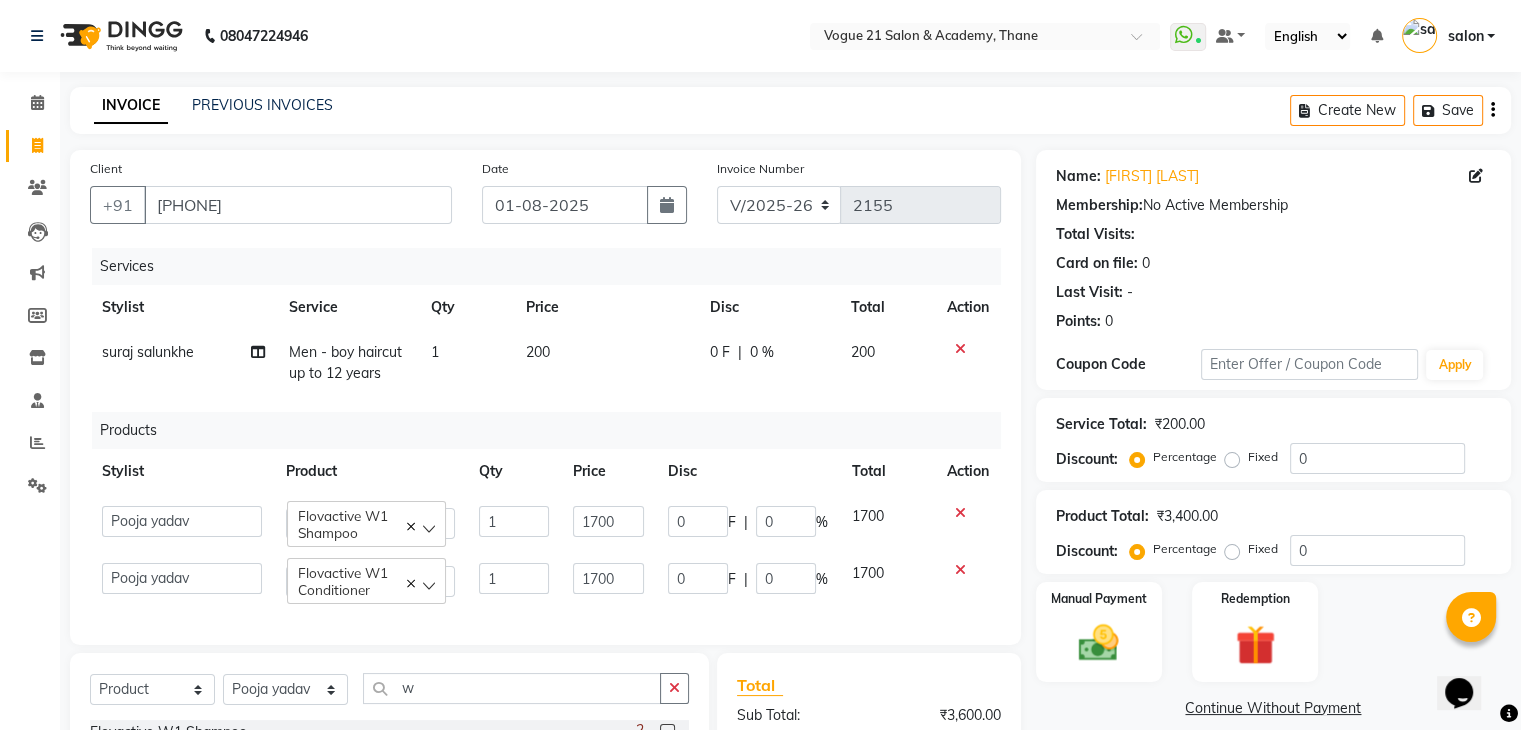 scroll, scrollTop: 224, scrollLeft: 0, axis: vertical 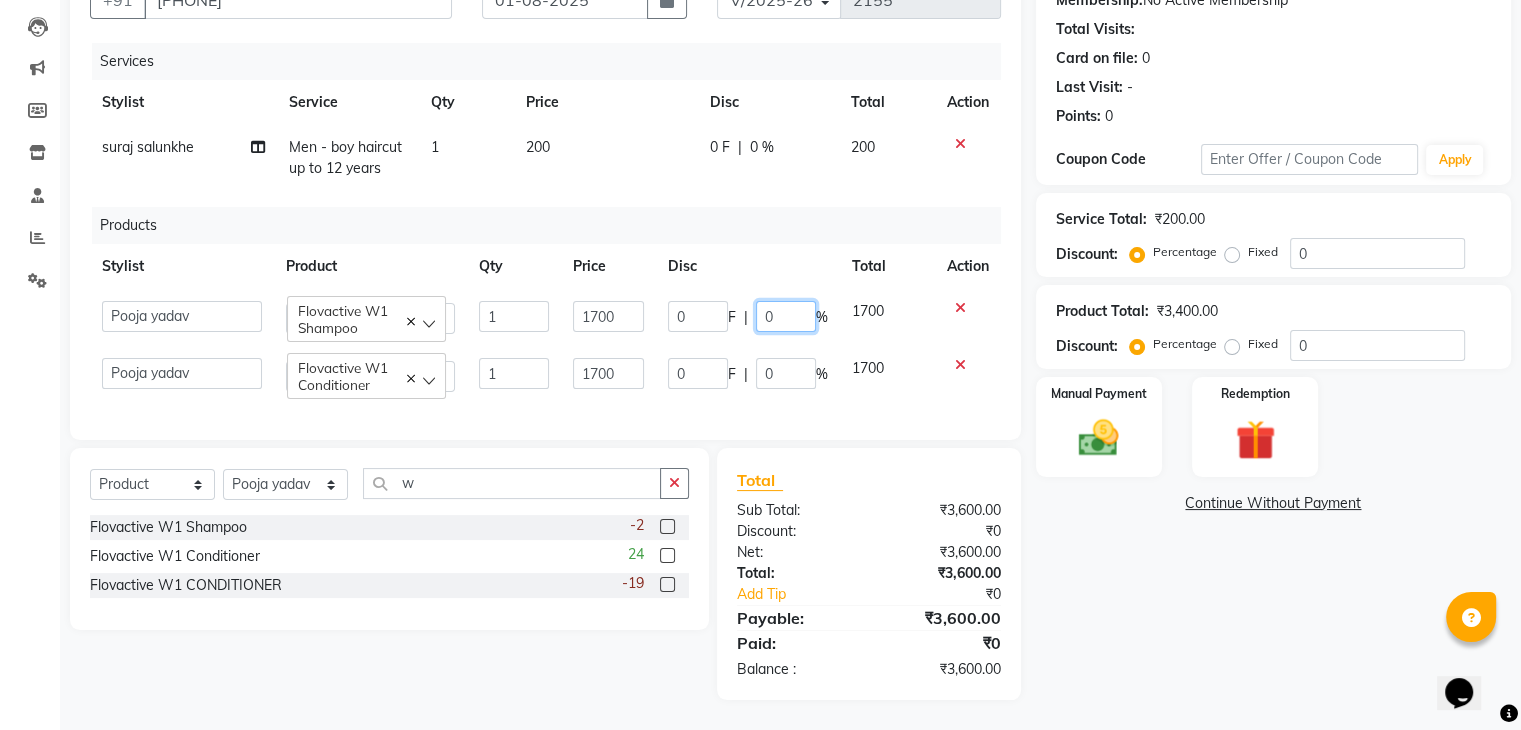 click on "0" 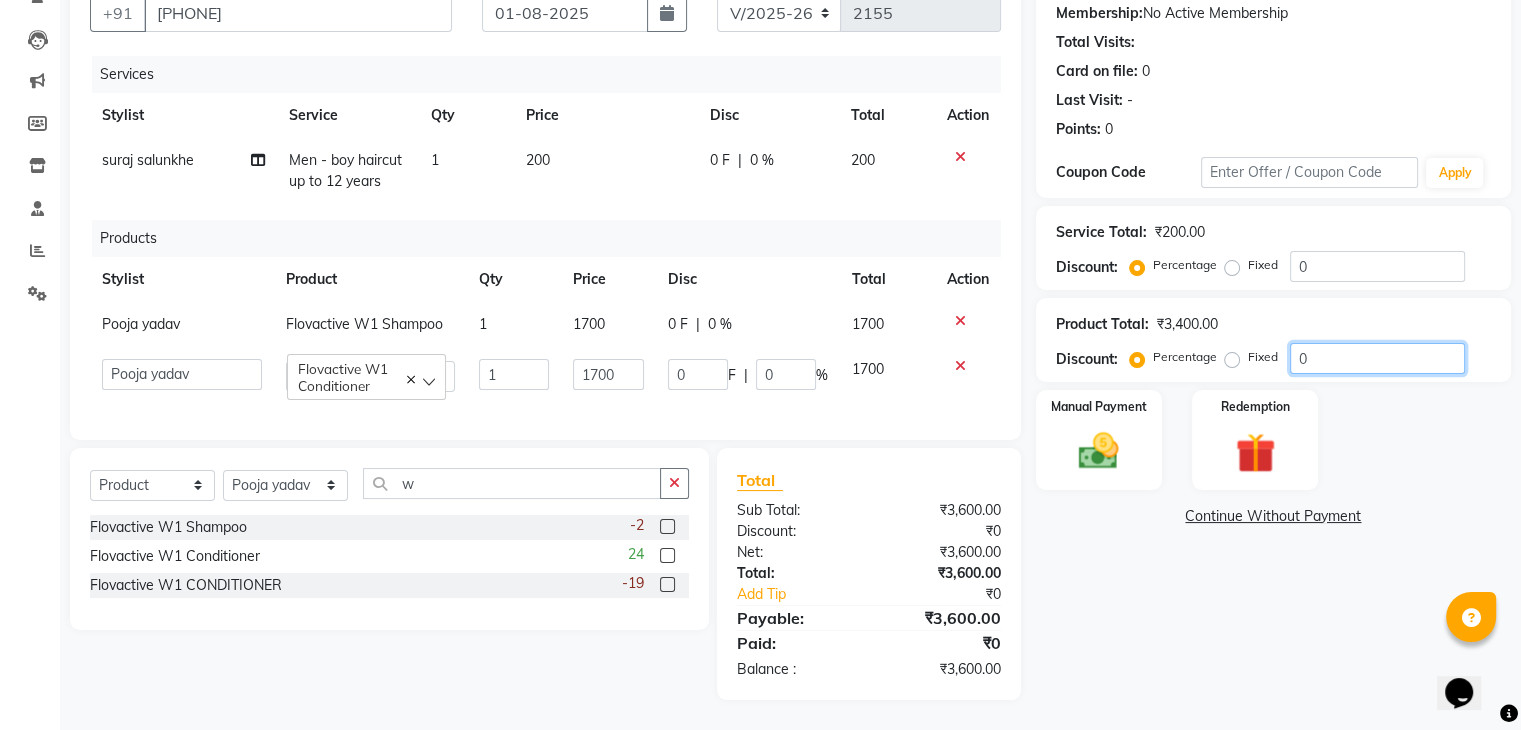 scroll, scrollTop: 209, scrollLeft: 0, axis: vertical 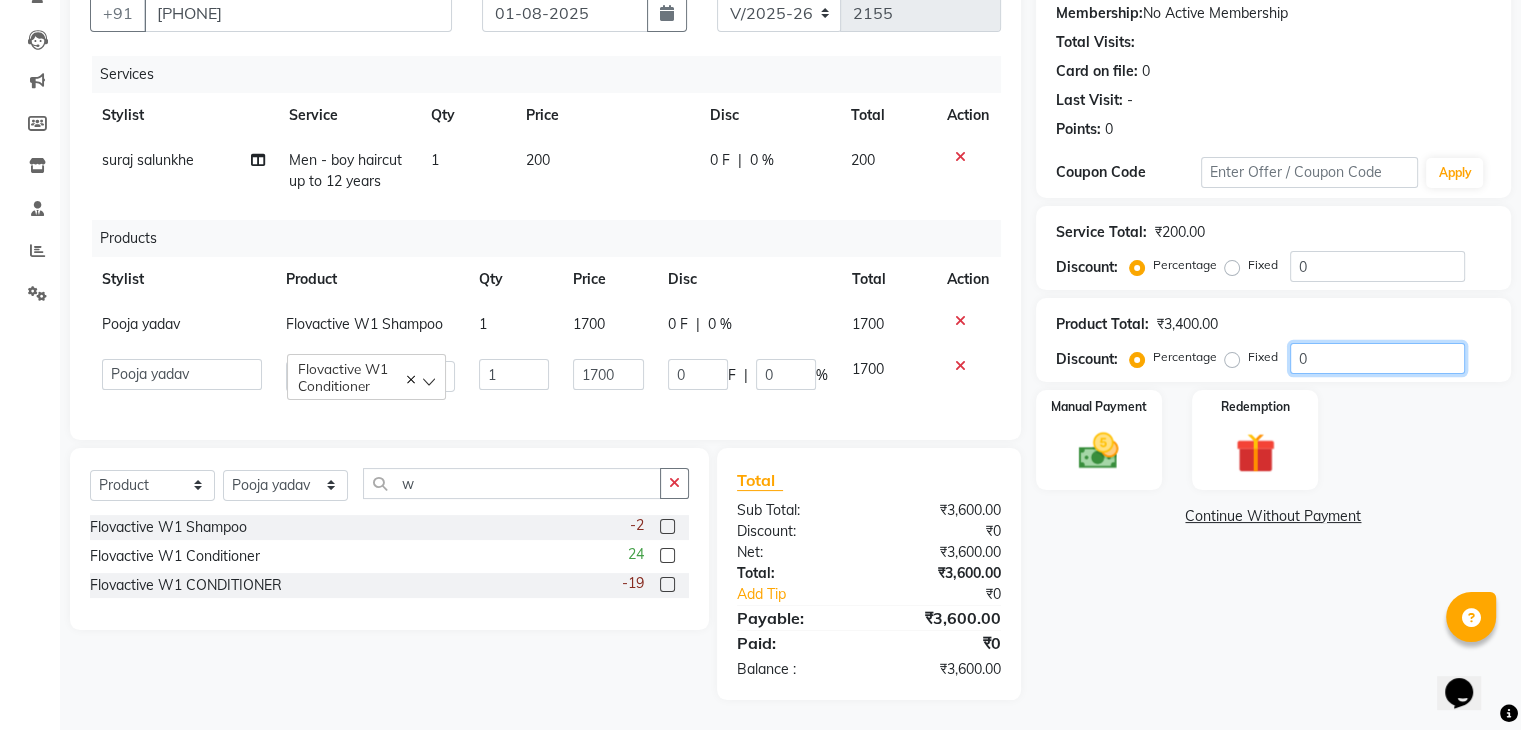 click on "Product Total:  ₹3,400.00  Discount:  Percentage   Fixed  0" 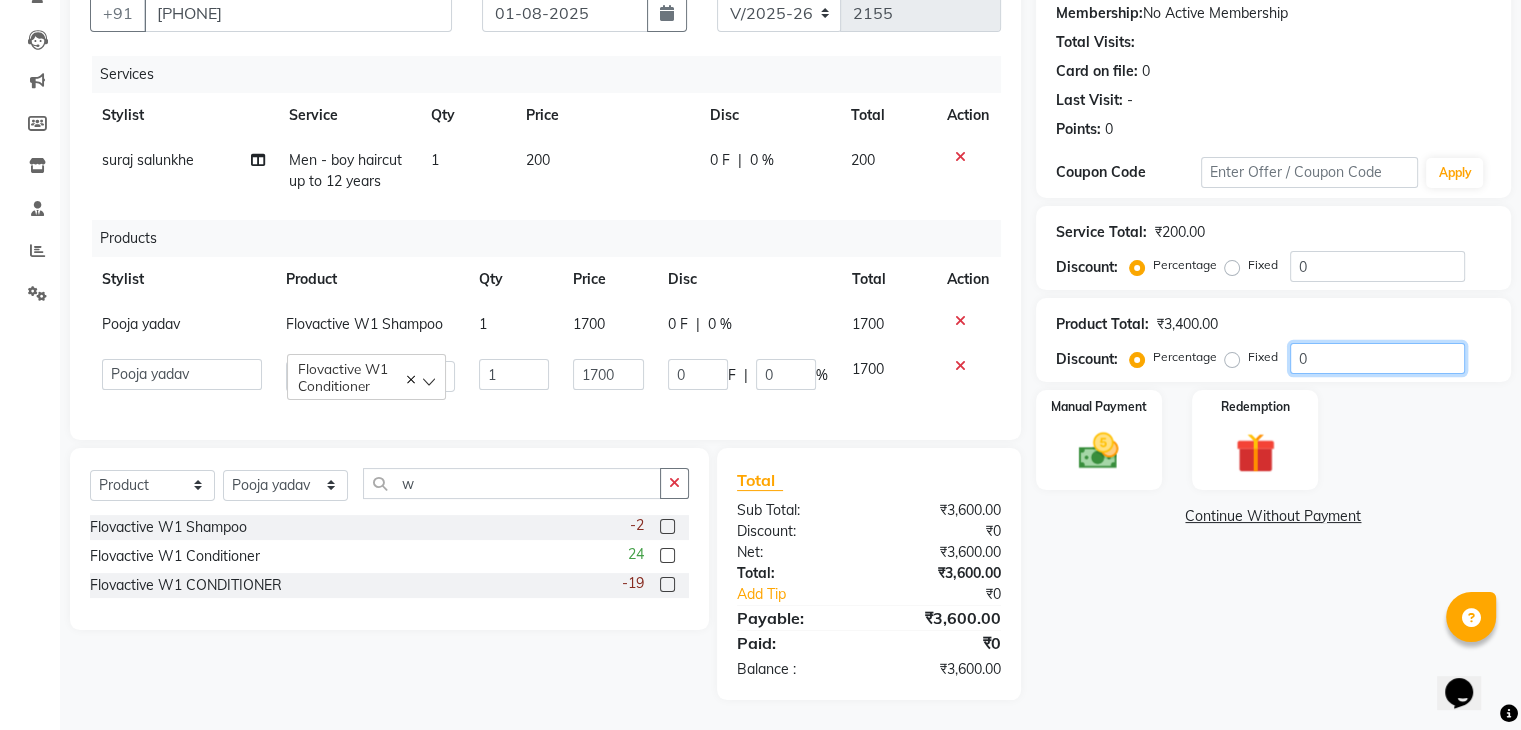 type on "5" 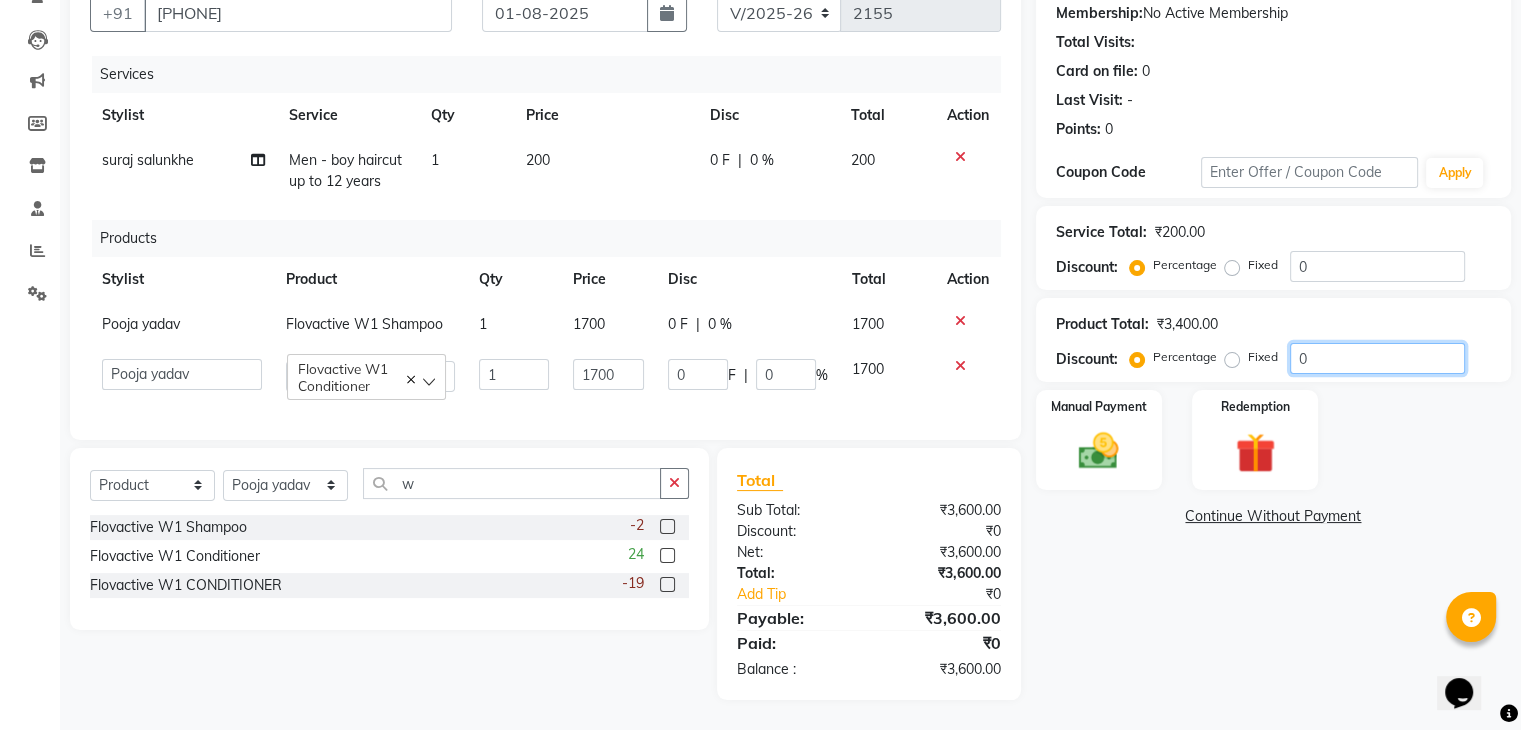 type on "85" 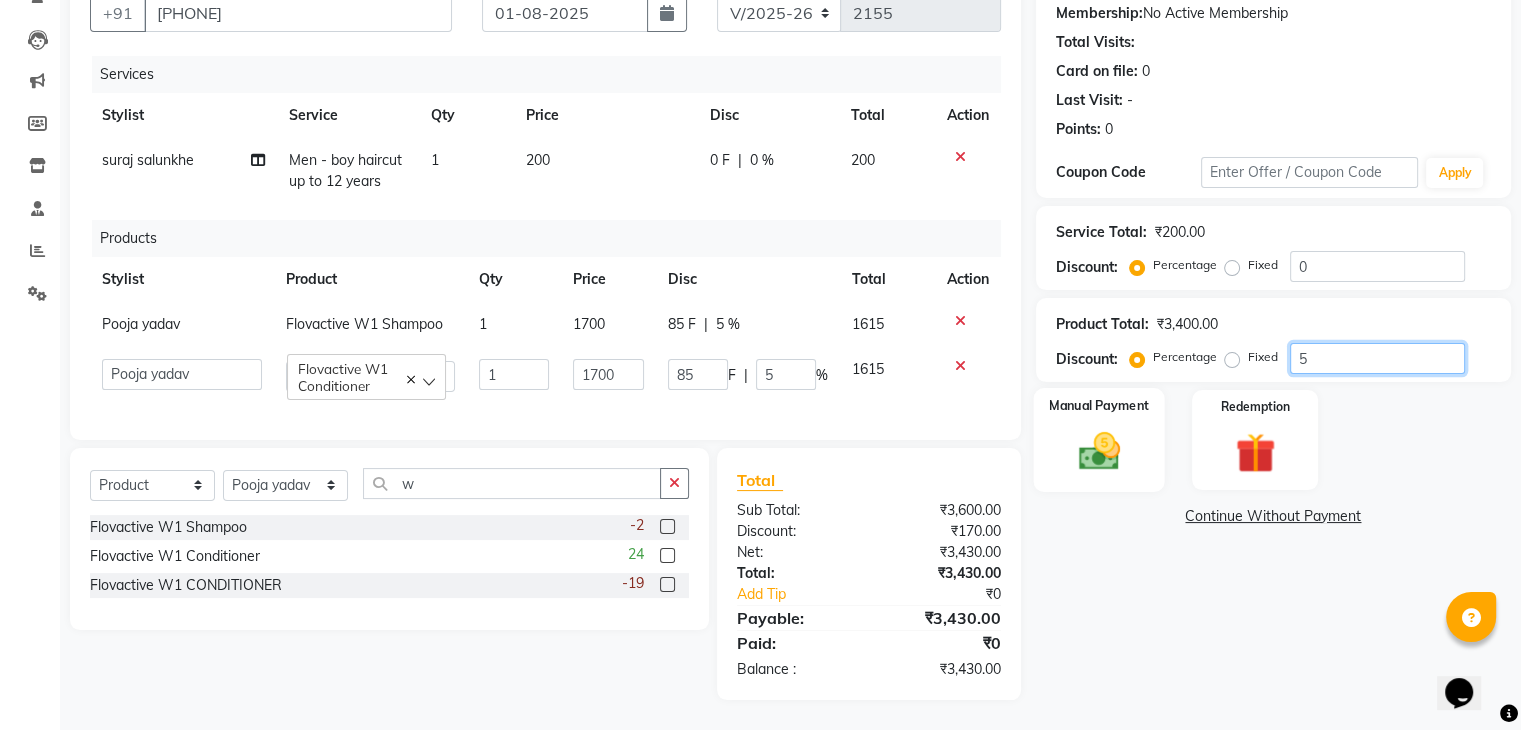 type on "5" 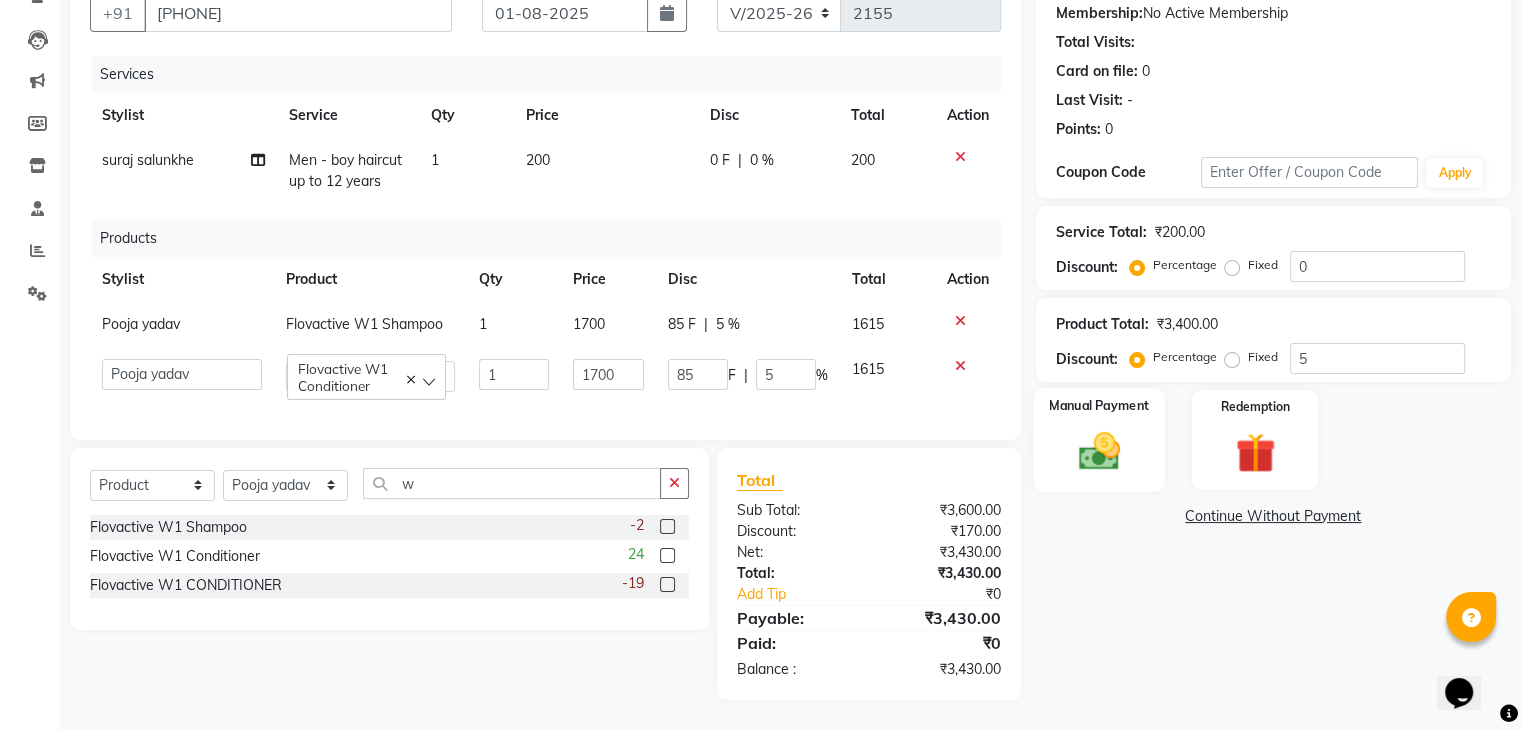 click 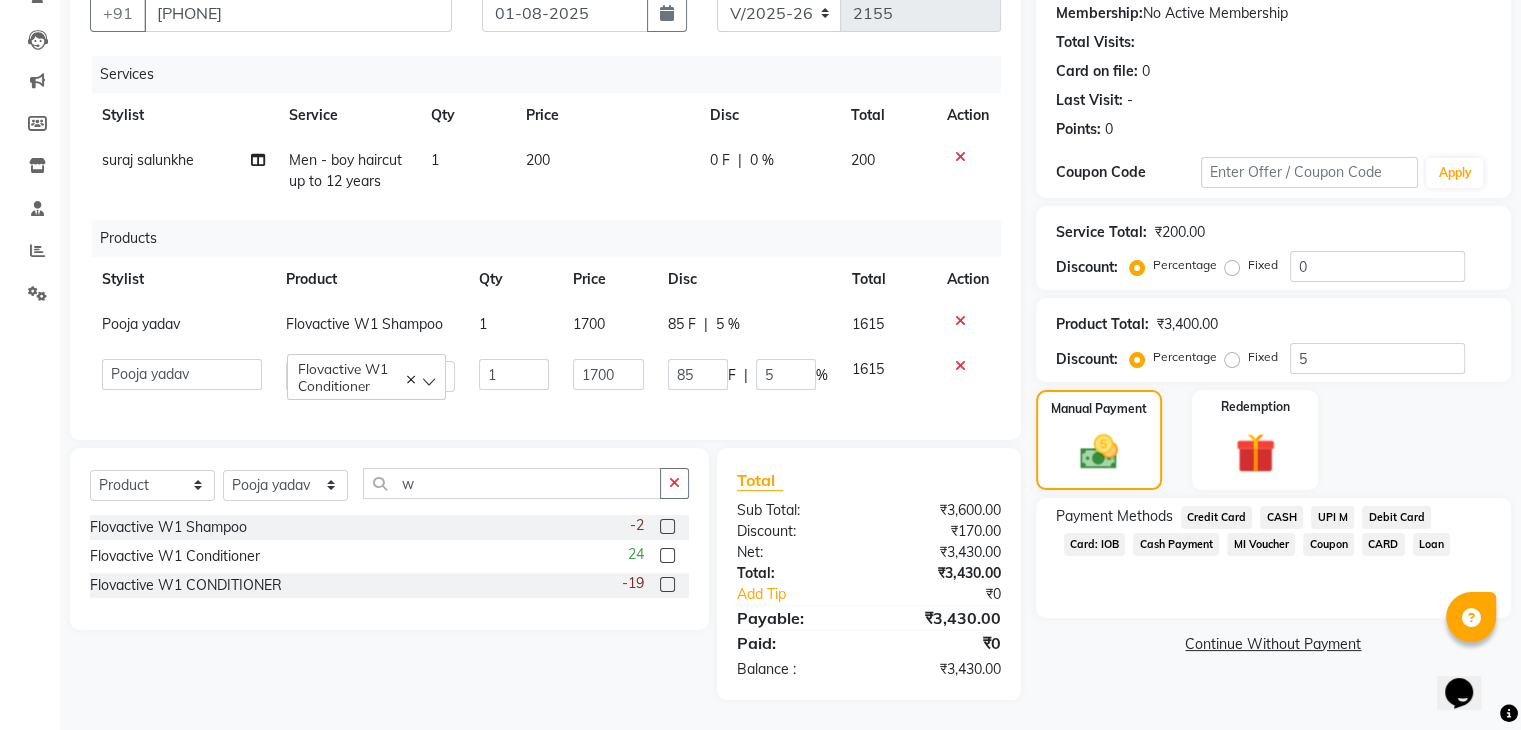 click on "UPI M" 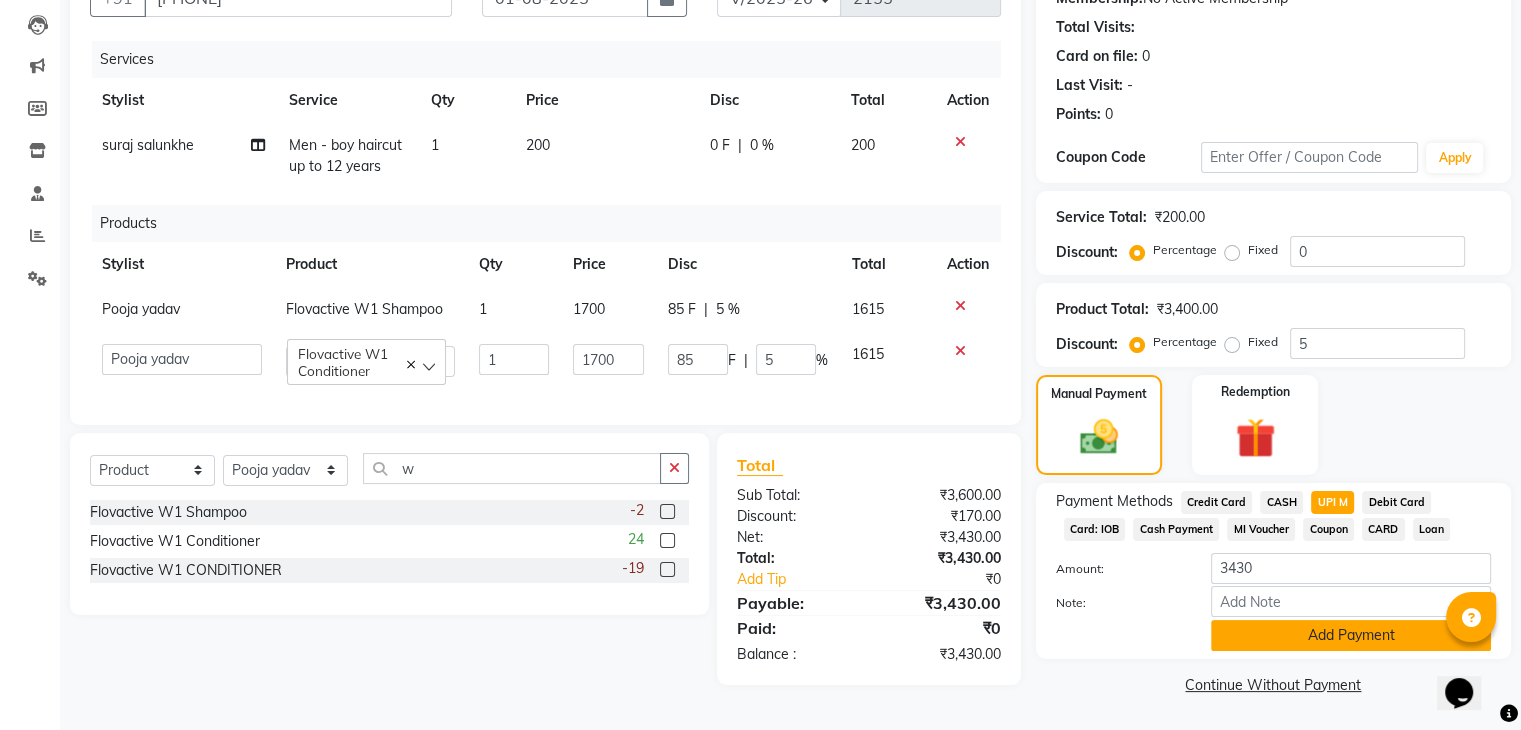 click on "Add Payment" 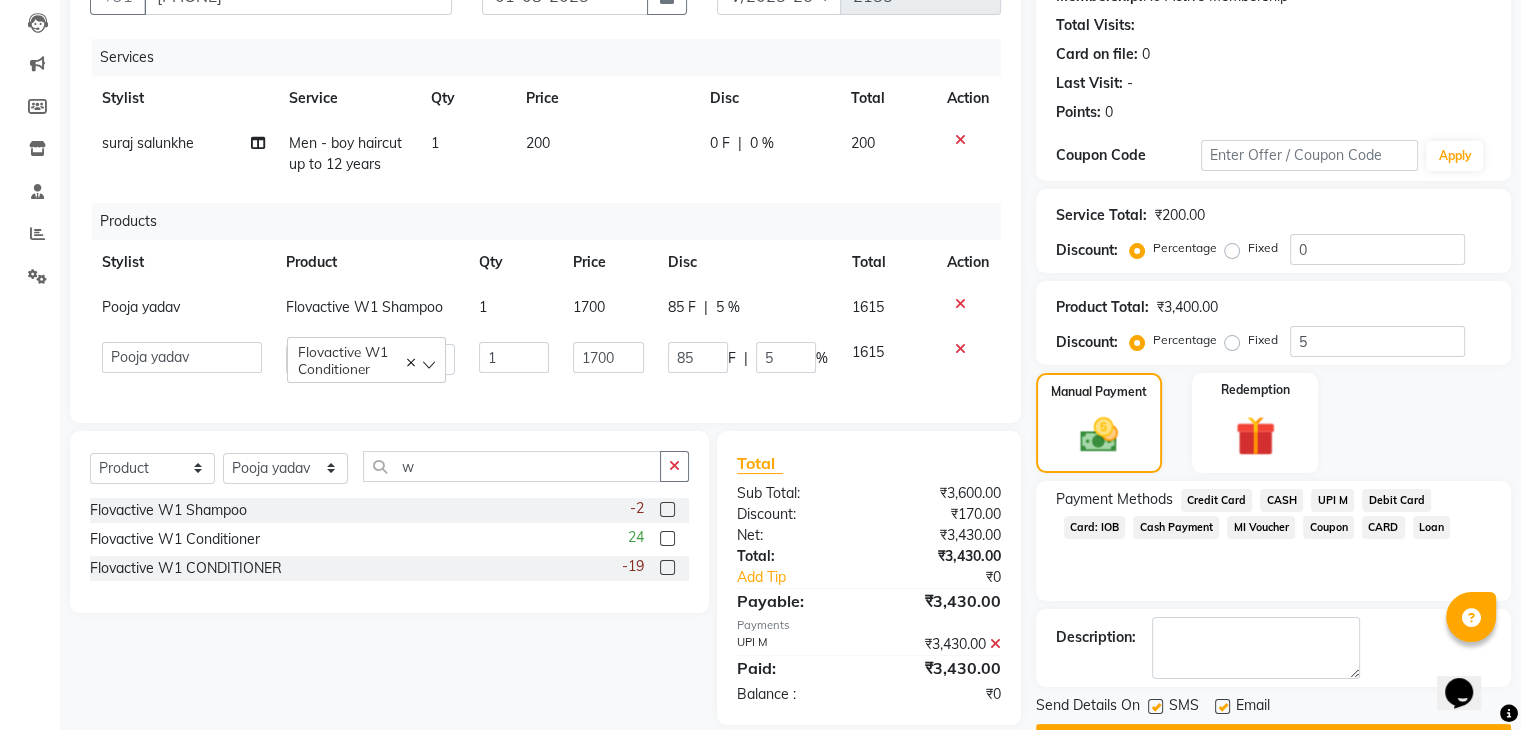 scroll, scrollTop: 263, scrollLeft: 0, axis: vertical 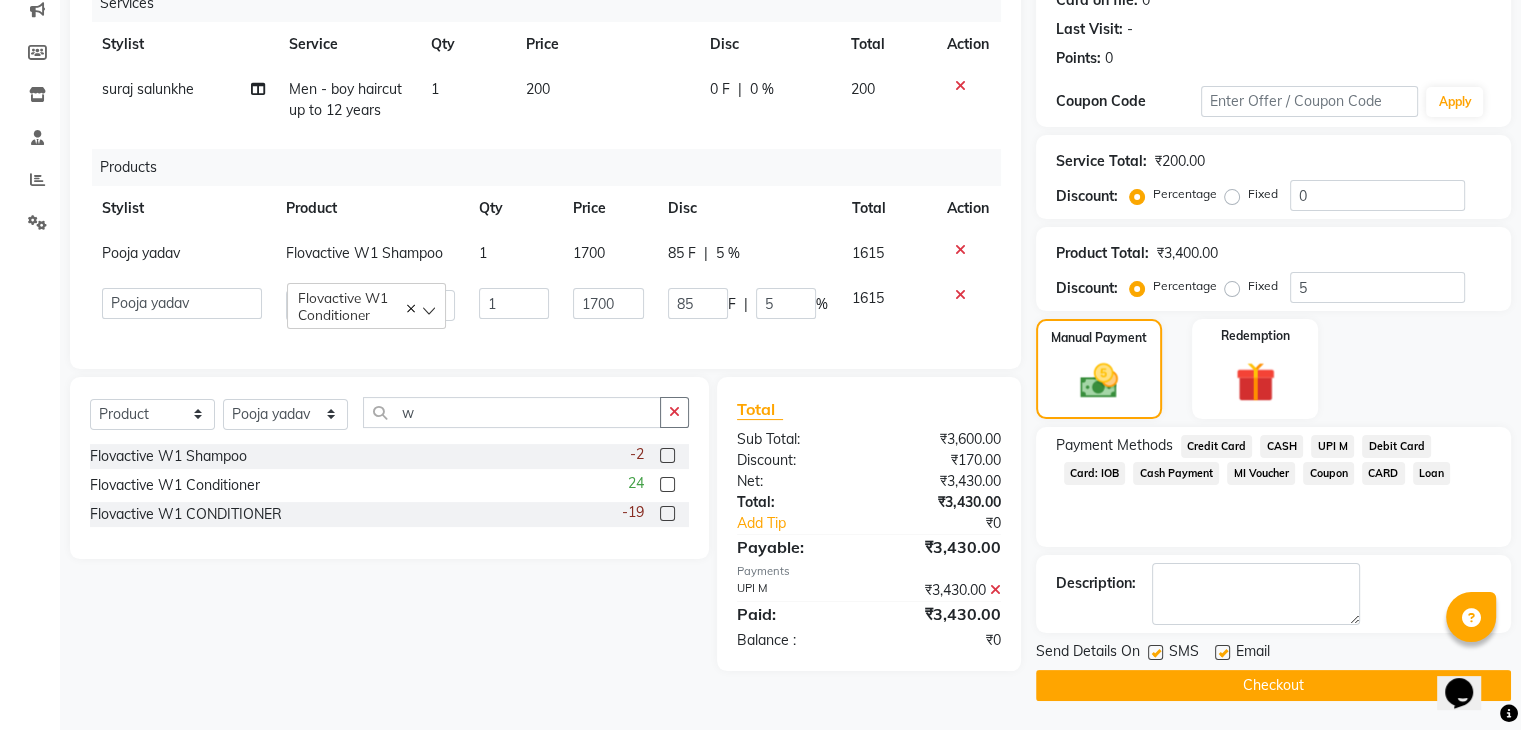 click on "Checkout" 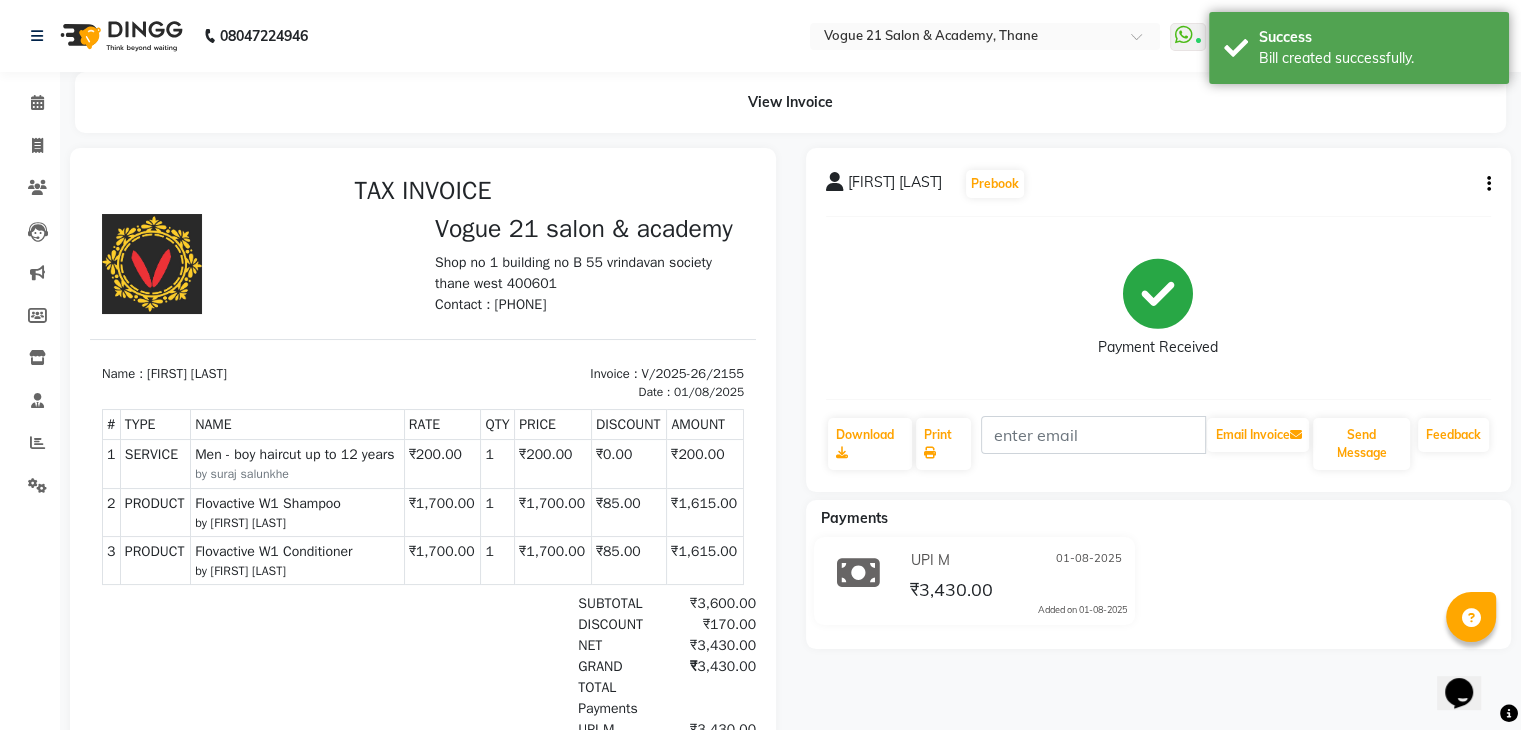 scroll, scrollTop: 15, scrollLeft: 0, axis: vertical 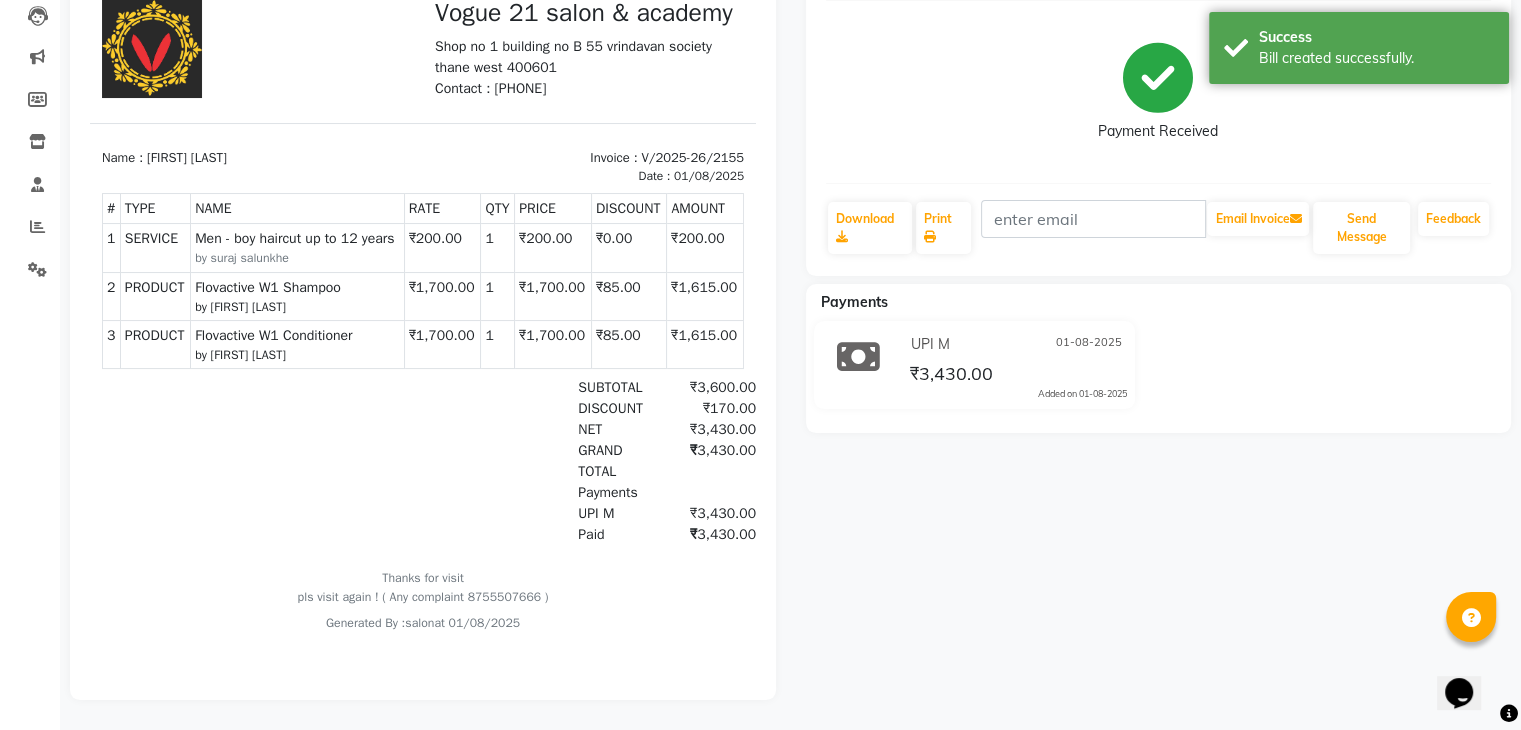 click on "Arjun joshi  Prebook   Payment Received  Download  Print   Email Invoice   Send Message Feedback  Payments UPI M 01-08-2025 ₹3,430.00  Added on 01-08-2025" 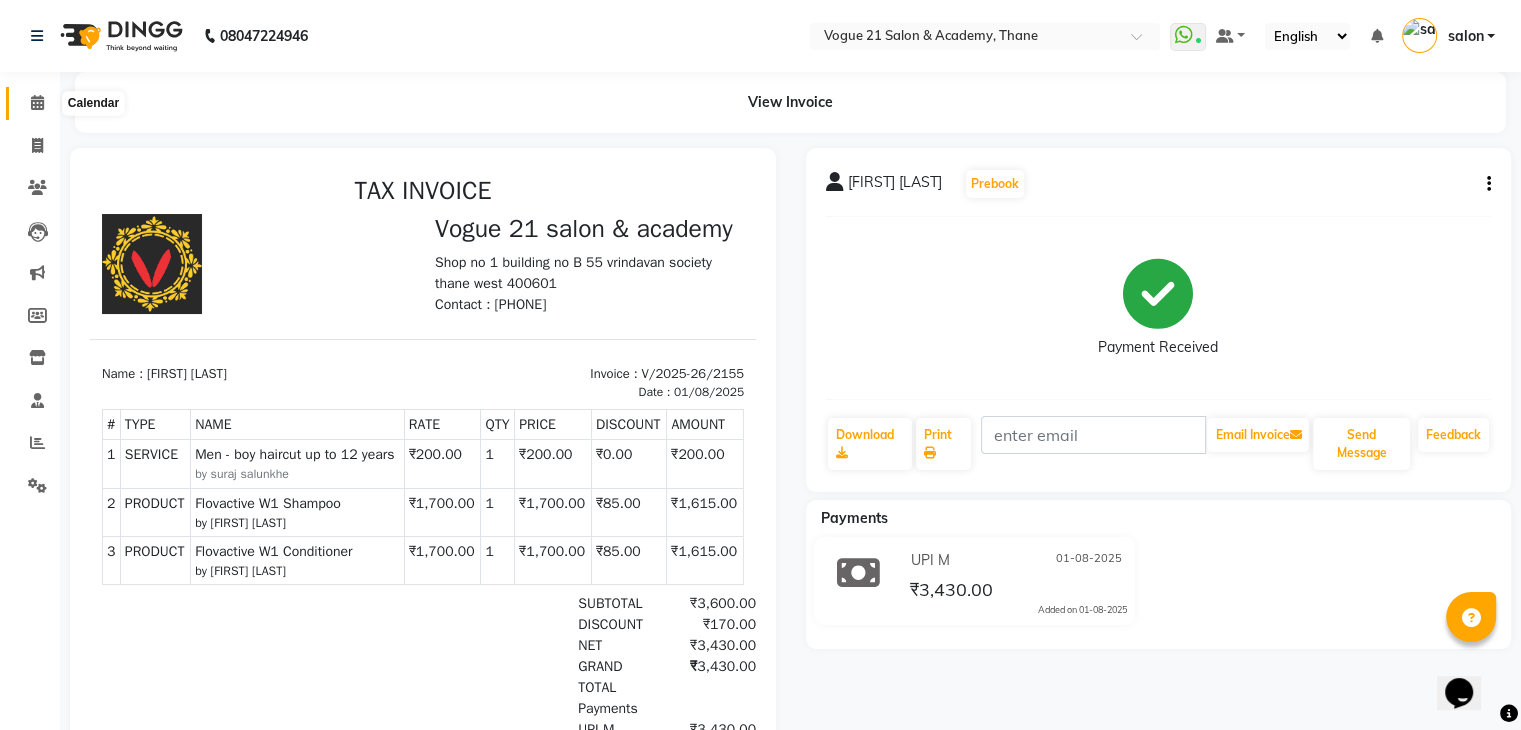 click 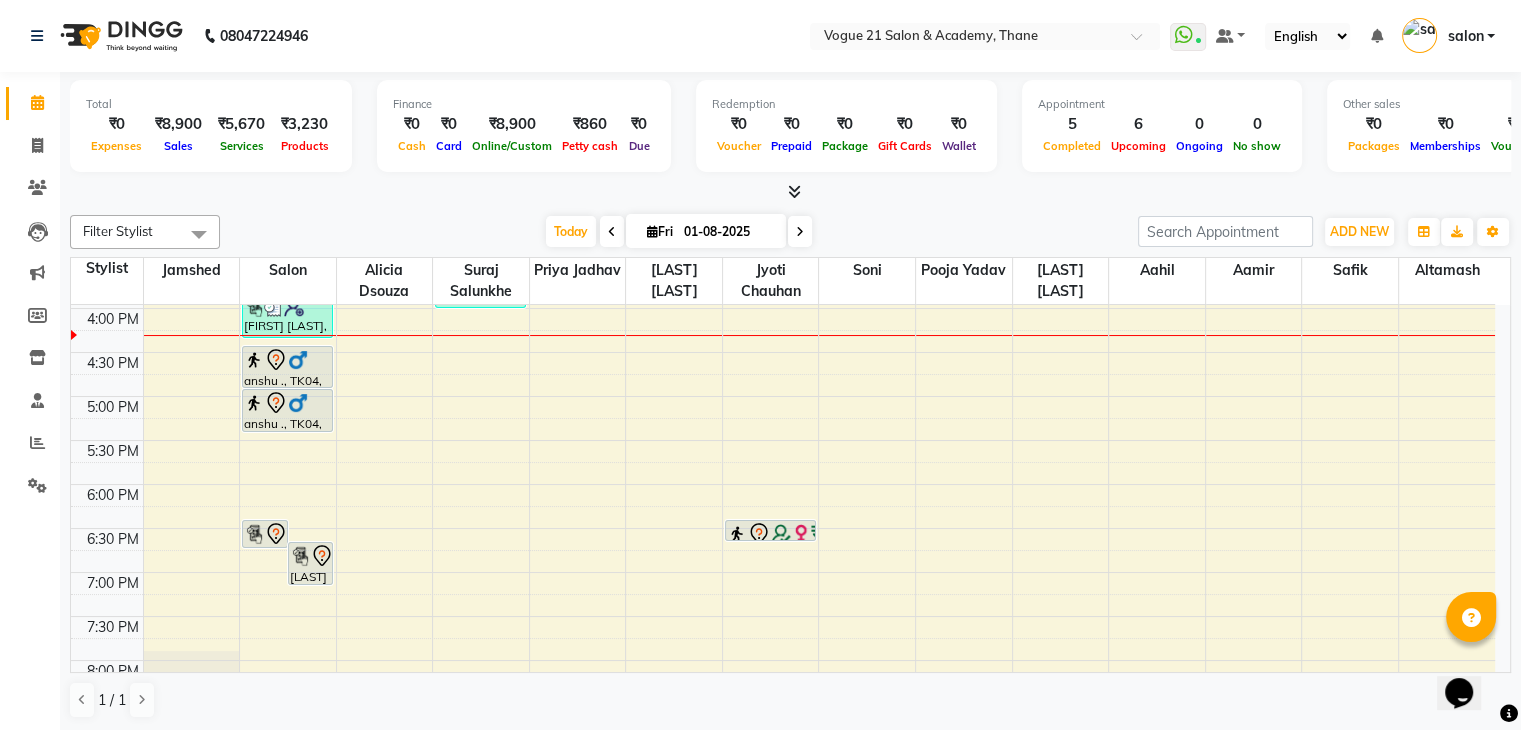 scroll, scrollTop: 706, scrollLeft: 0, axis: vertical 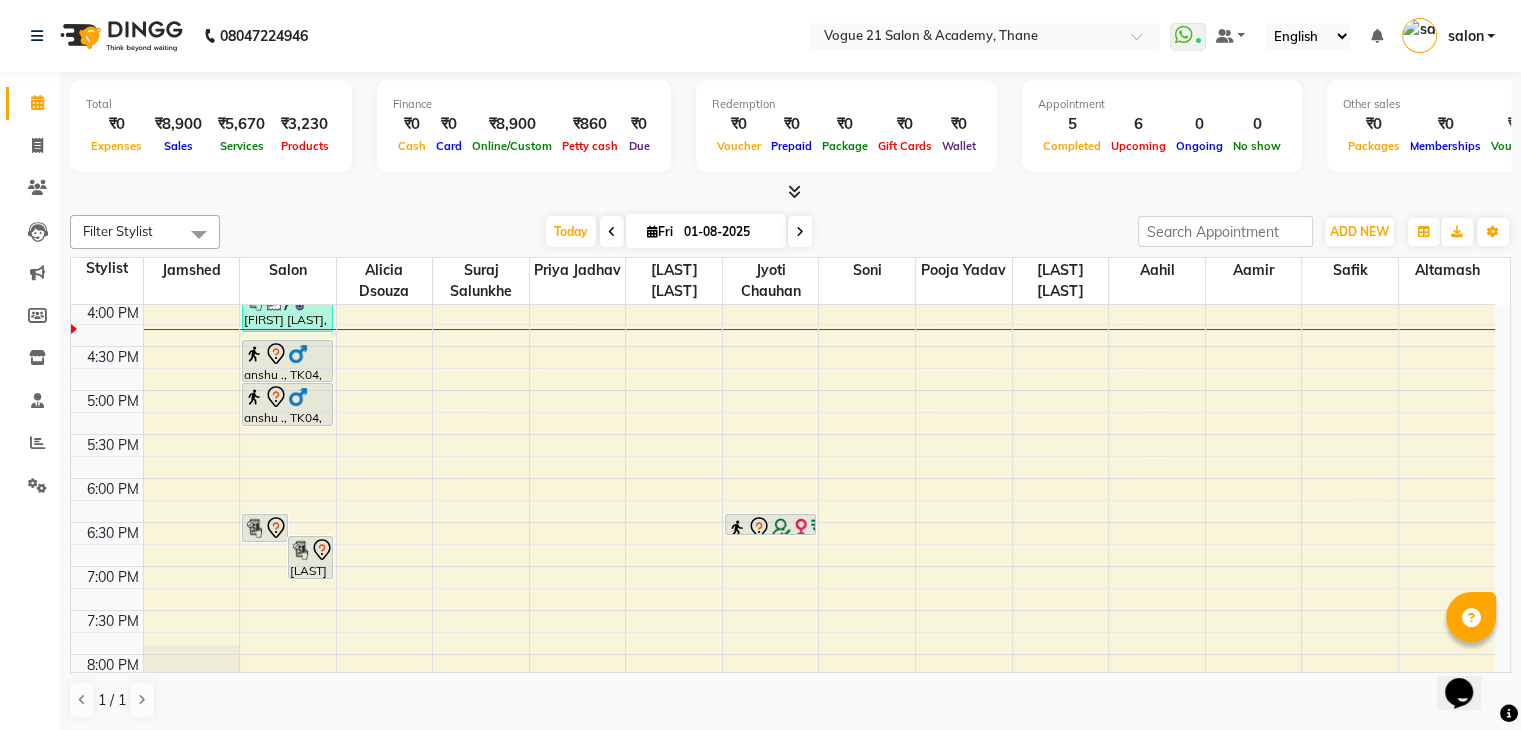 click on "8:00 AM 8:30 AM 9:00 AM 9:30 AM 10:00 AM 10:30 AM 11:00 AM 11:30 AM 12:00 PM 12:30 PM 1:00 PM 1:30 PM 2:00 PM 2:30 PM 3:00 PM 3:30 PM 4:00 PM 4:30 PM 5:00 PM 5:30 PM 6:00 PM 6:30 PM 7:00 PM 7:30 PM 8:00 PM 8:30 PM 9:00 PM 9:30 PM 10:00 PM 10:30 PM             JULE FERNANDS, TK01, 06:30 PM-06:50 PM, Membership hair wash             JULE FERNANDS, TK01, 06:45 PM-07:15 PM,  Facial   -   Classic     Harmeet Rikhraj, TK07, 03:55 PM-04:25 PM, Women - nail gel polish              anshu ., TK04, 04:30 PM-05:00 PM, Anti Dandruff/Hair Fall Treatmen   -   For Men             anshu ., TK04, 05:00 PM-05:30 PM, Beard   -   Crafting     Anjali pillai, TK06, 03:05 PM-03:35 PM, Hair Wash With Conditioner   -   Hair Upto Waste     Arjun joshi, TK08, 03:35 PM-04:05 PM, Men   -  boy haircut up to 12 years     Harmeet Rikhraj, TK07, 03:25 PM-03:55 PM, Luxury...(Manicure/Pedicure)   -   alga ( hand & feet both )             Sharwari shekdar, TK03, 06:30 PM-06:45 PM, Peel Off Waxing   -   Face" at bounding box center (783, 258) 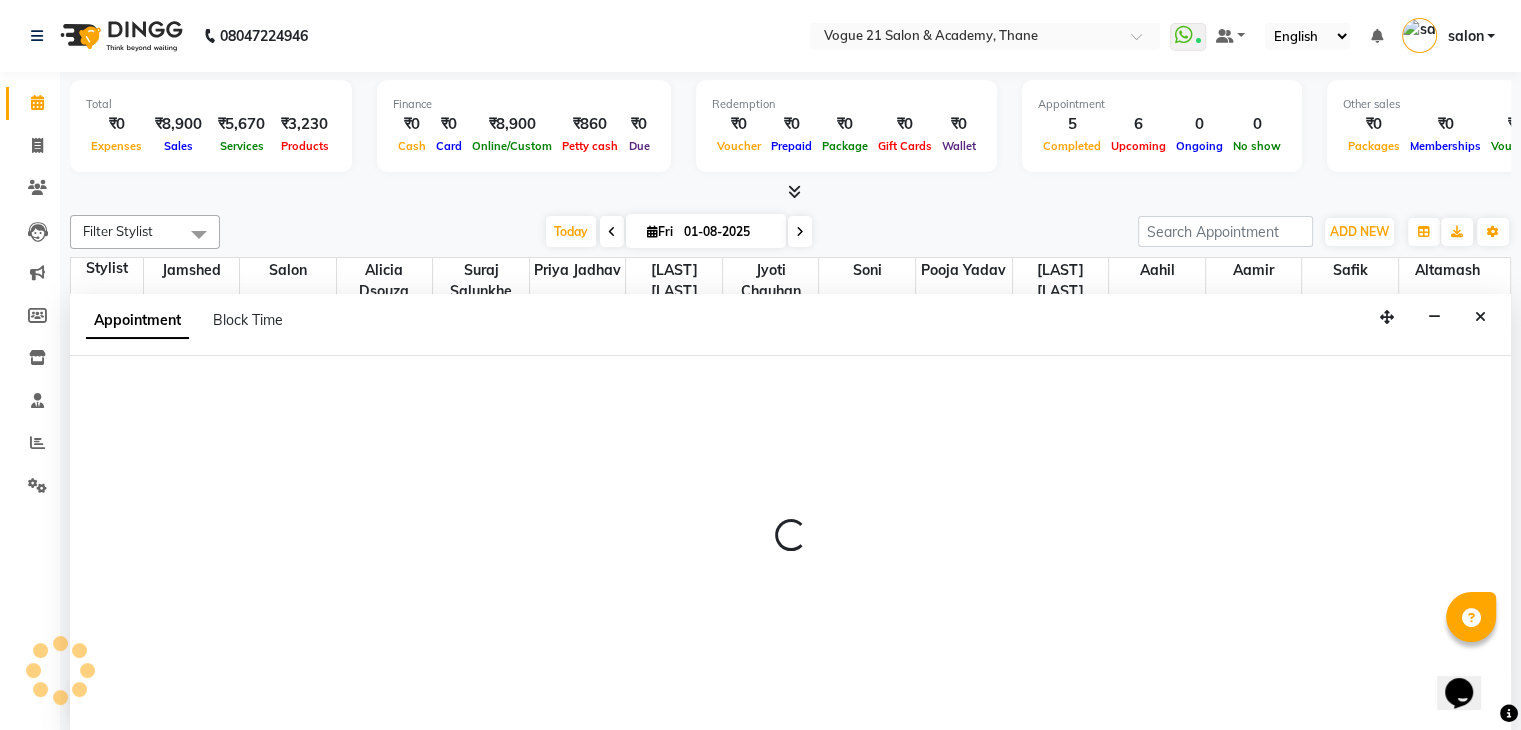scroll, scrollTop: 1, scrollLeft: 0, axis: vertical 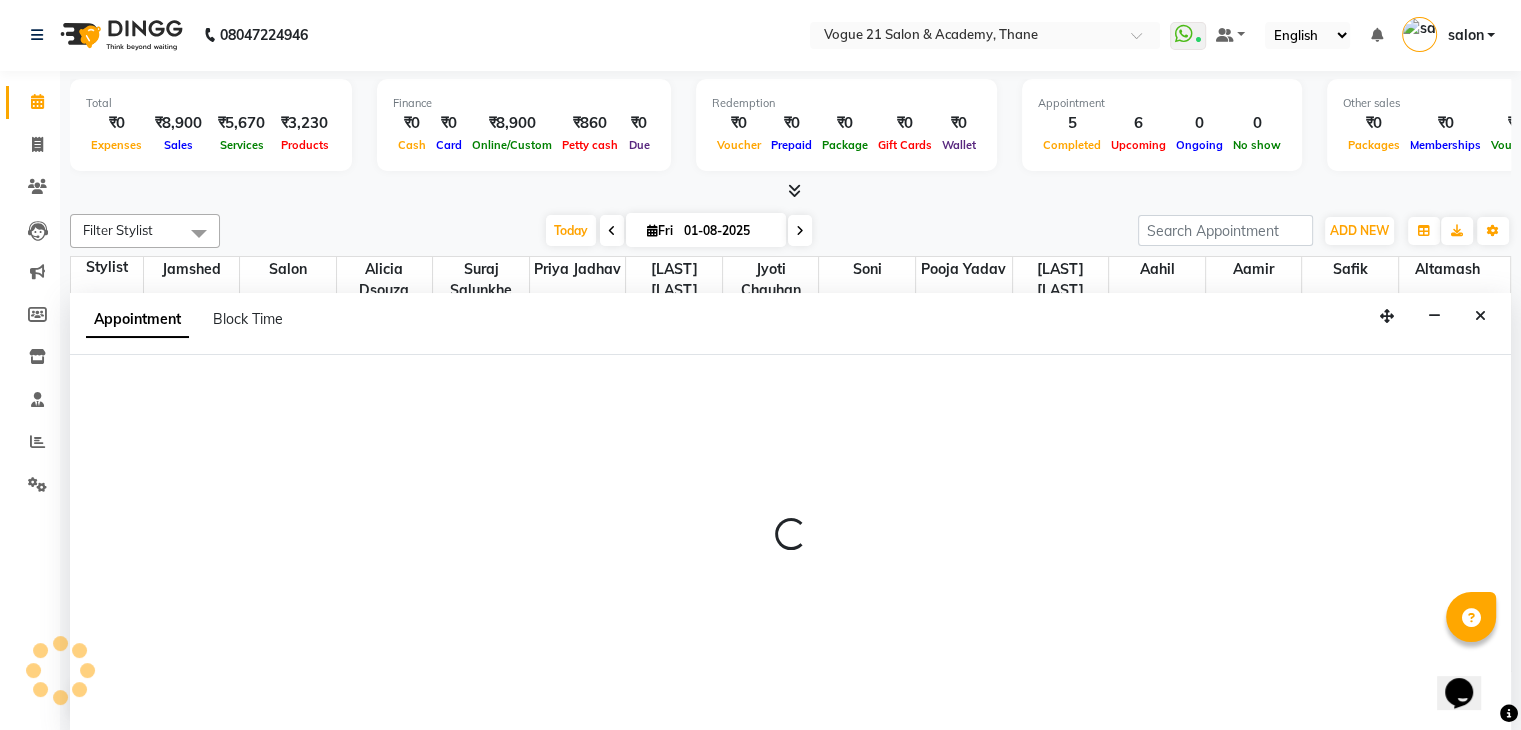 select on "52038" 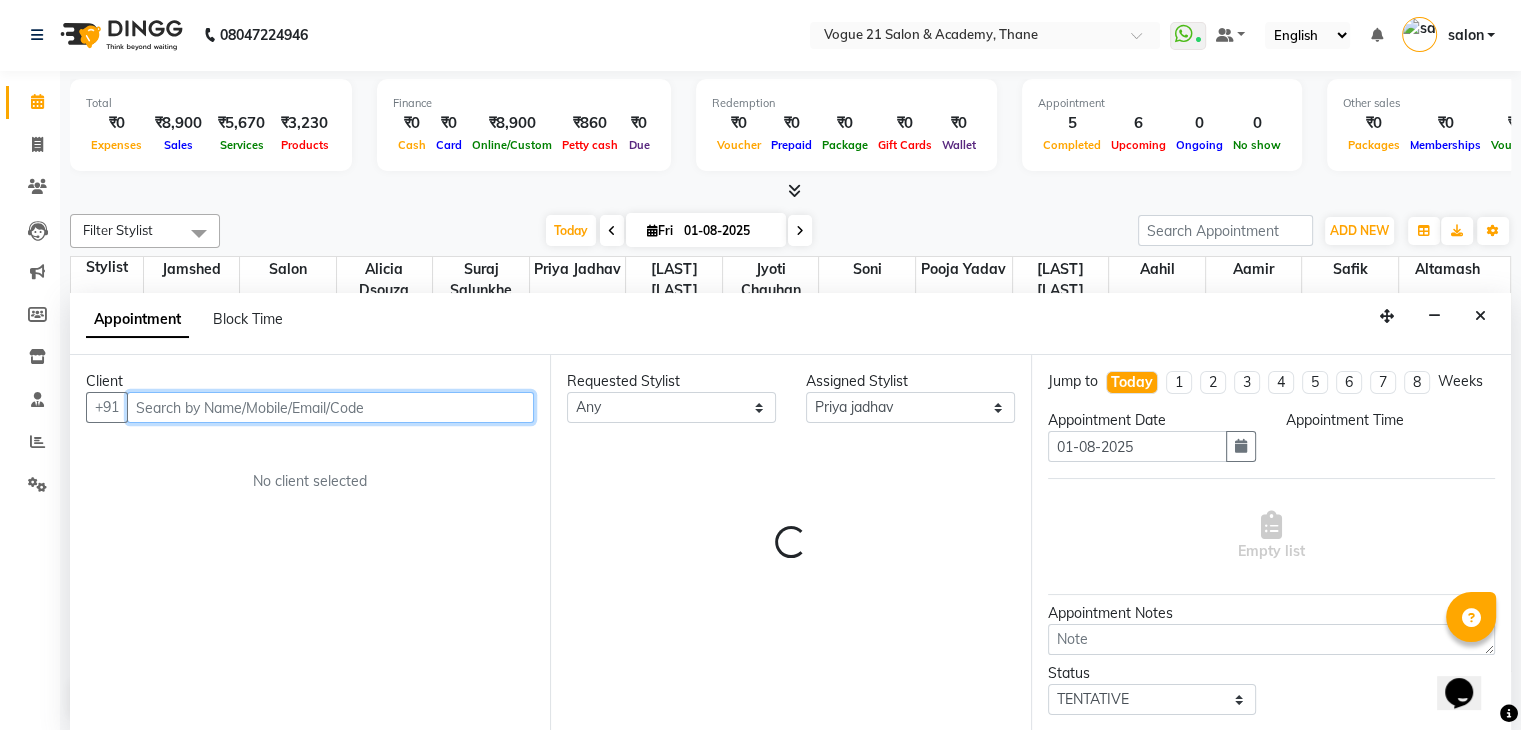 select on "1050" 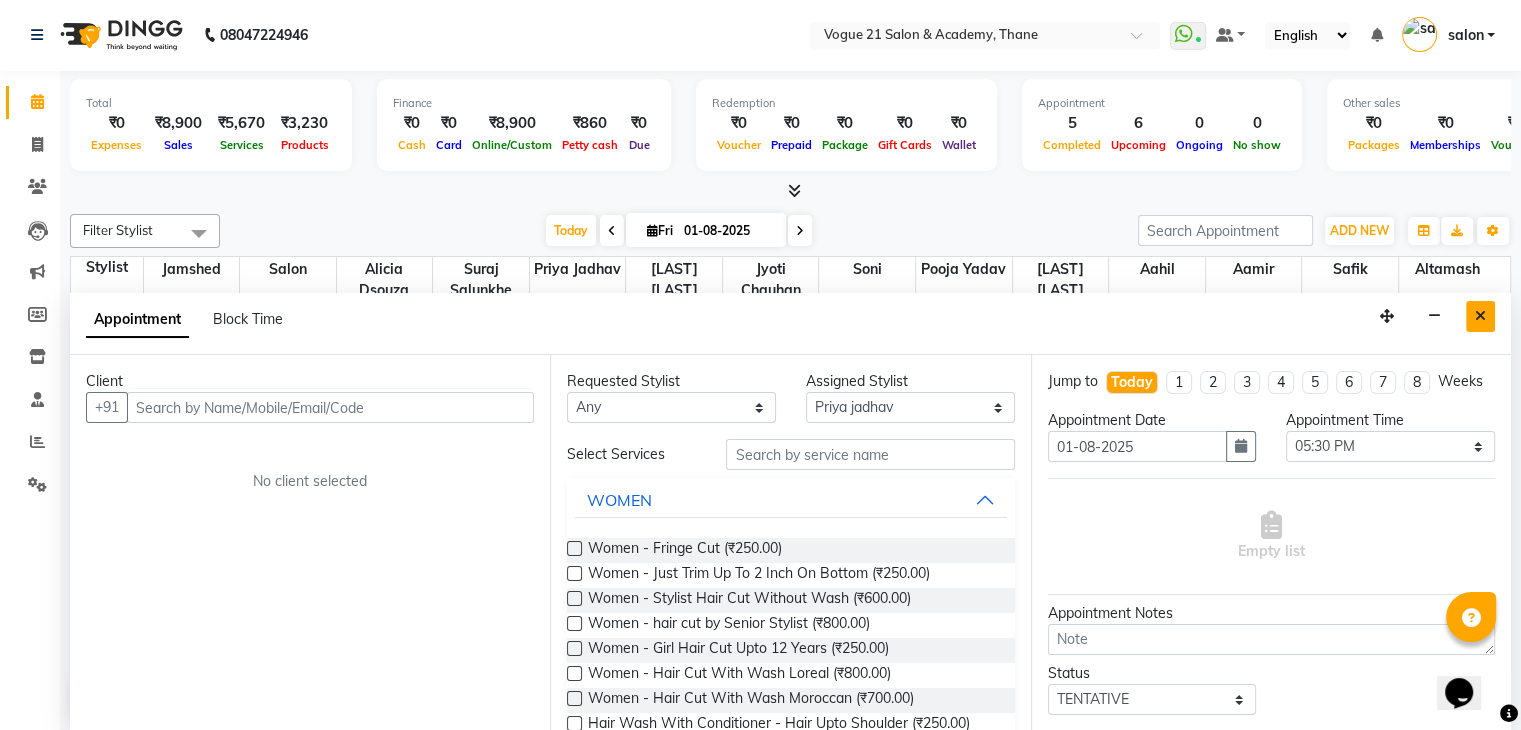 click at bounding box center (1480, 316) 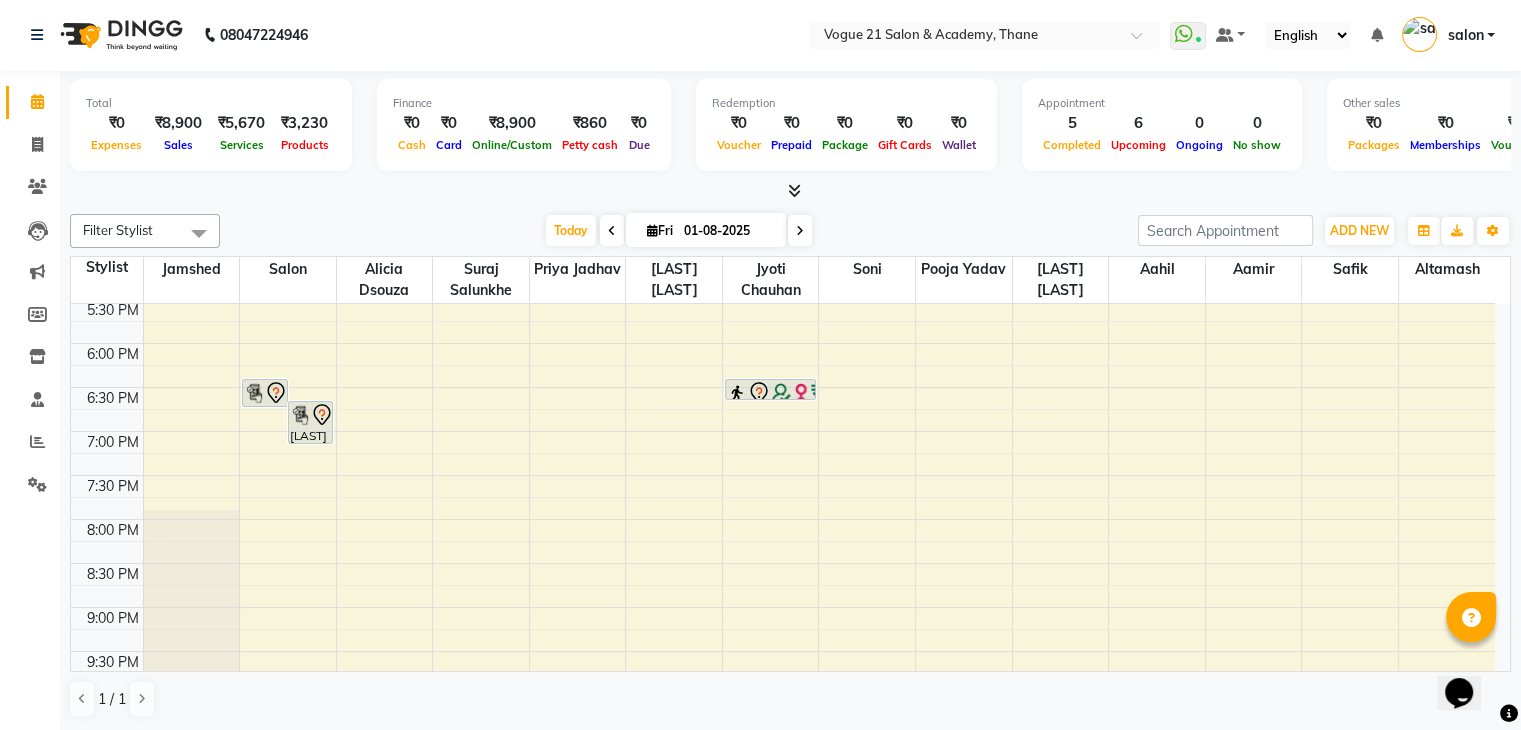 scroll, scrollTop: 846, scrollLeft: 0, axis: vertical 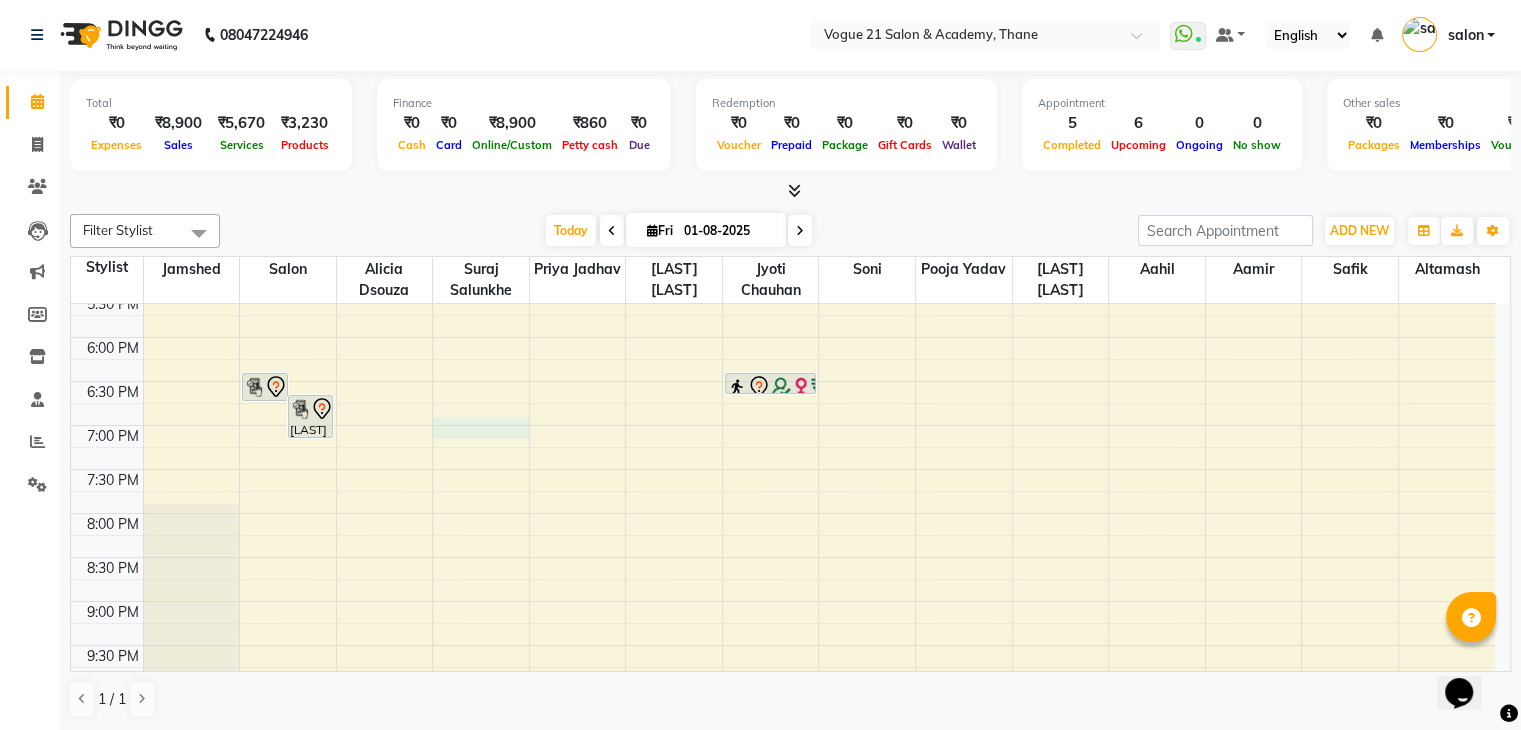 click on "8:00 AM 8:30 AM 9:00 AM 9:30 AM 10:00 AM 10:30 AM 11:00 AM 11:30 AM 12:00 PM 12:30 PM 1:00 PM 1:30 PM 2:00 PM 2:30 PM 3:00 PM 3:30 PM 4:00 PM 4:30 PM 5:00 PM 5:30 PM 6:00 PM 6:30 PM 7:00 PM 7:30 PM 8:00 PM 8:30 PM 9:00 PM 9:30 PM 10:00 PM 10:30 PM             JULE FERNANDS, TK01, 06:30 PM-06:50 PM, Membership hair wash             JULE FERNANDS, TK01, 06:45 PM-07:15 PM,  Facial   -   Classic     Harmeet Rikhraj, TK07, 03:55 PM-04:25 PM, Women - nail gel polish              anshu ., TK04, 04:30 PM-05:00 PM, Anti Dandruff/Hair Fall Treatmen   -   For Men             anshu ., TK04, 05:00 PM-05:30 PM, Beard   -   Crafting     Anjali pillai, TK06, 03:05 PM-03:35 PM, Hair Wash With Conditioner   -   Hair Upto Waste     Arjun joshi, TK08, 03:35 PM-04:05 PM, Men   -  boy haircut up to 12 years     Harmeet Rikhraj, TK07, 03:25 PM-03:55 PM, Luxury...(Manicure/Pedicure)   -   alga ( hand & feet both )             Sharwari shekdar, TK03, 06:30 PM-06:45 PM, Peel Off Waxing   -   Face" at bounding box center (783, 117) 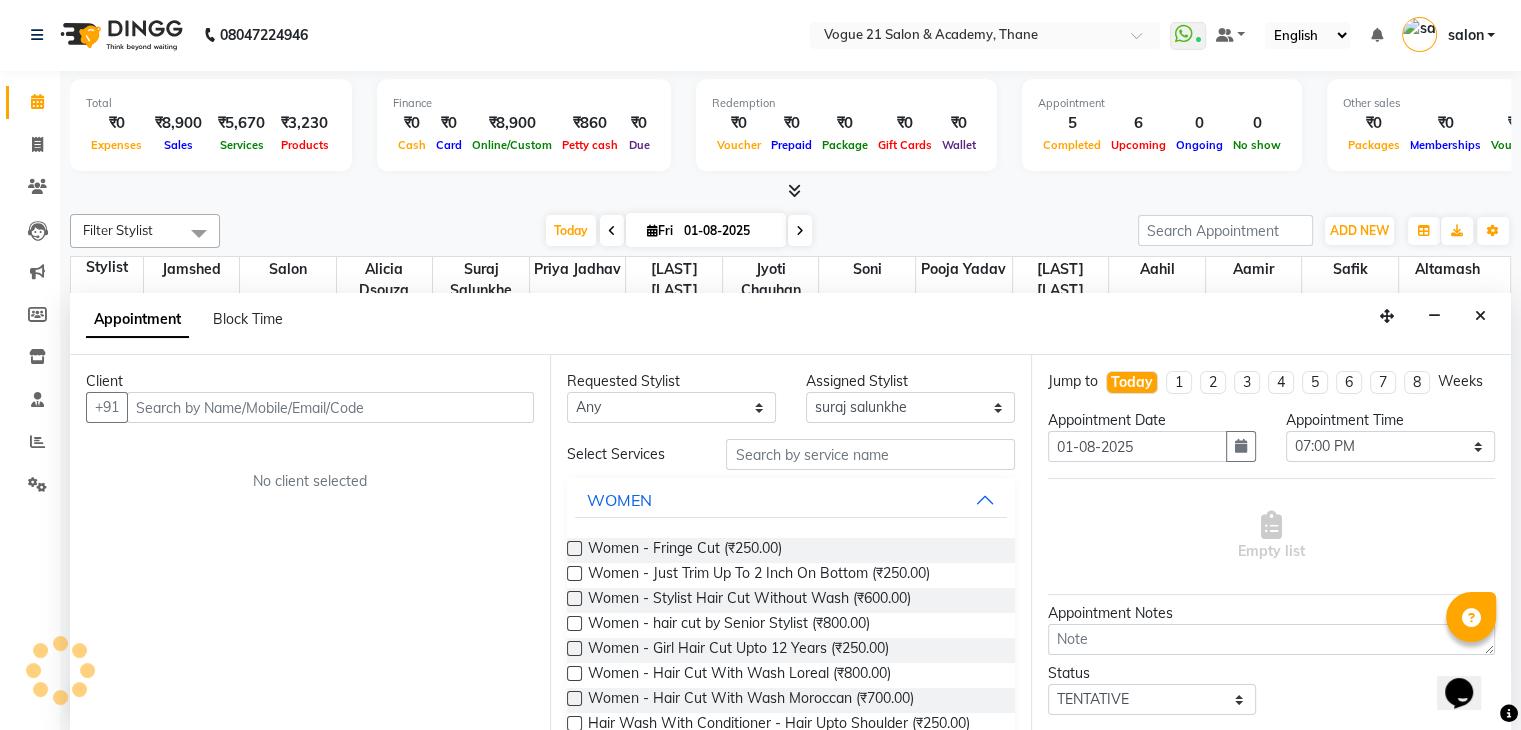 click on "Client" at bounding box center [310, 381] 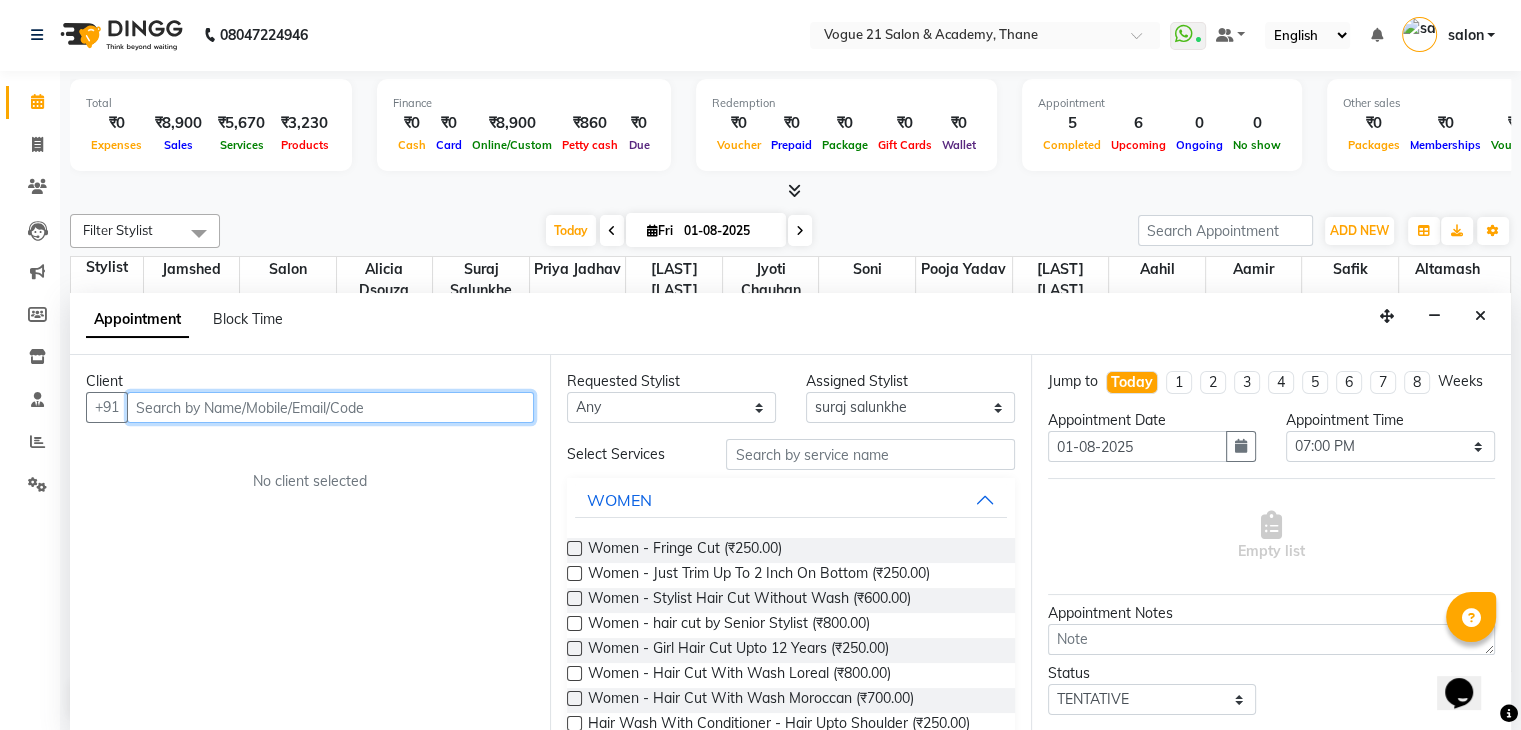 click at bounding box center (330, 407) 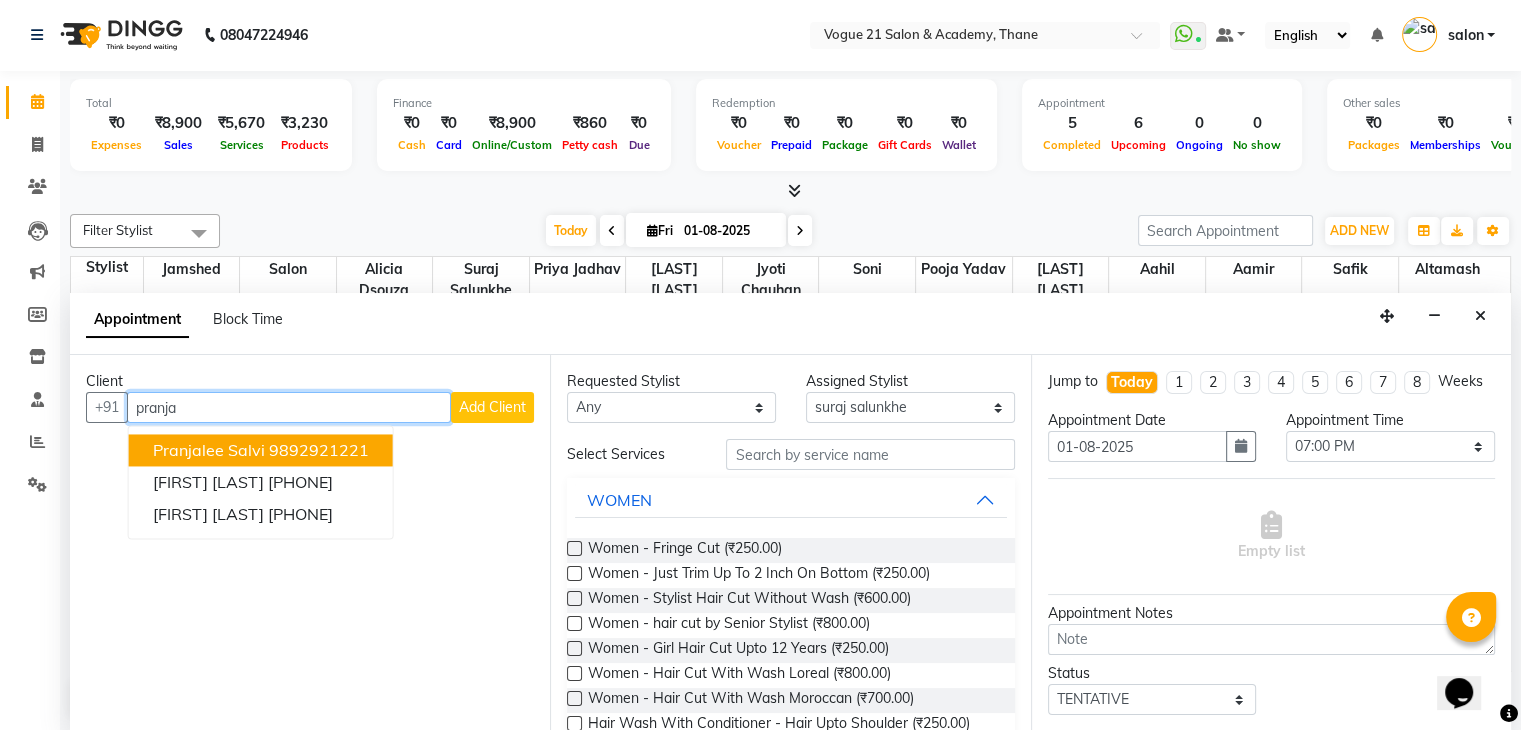 click on "9892921221" at bounding box center (319, 451) 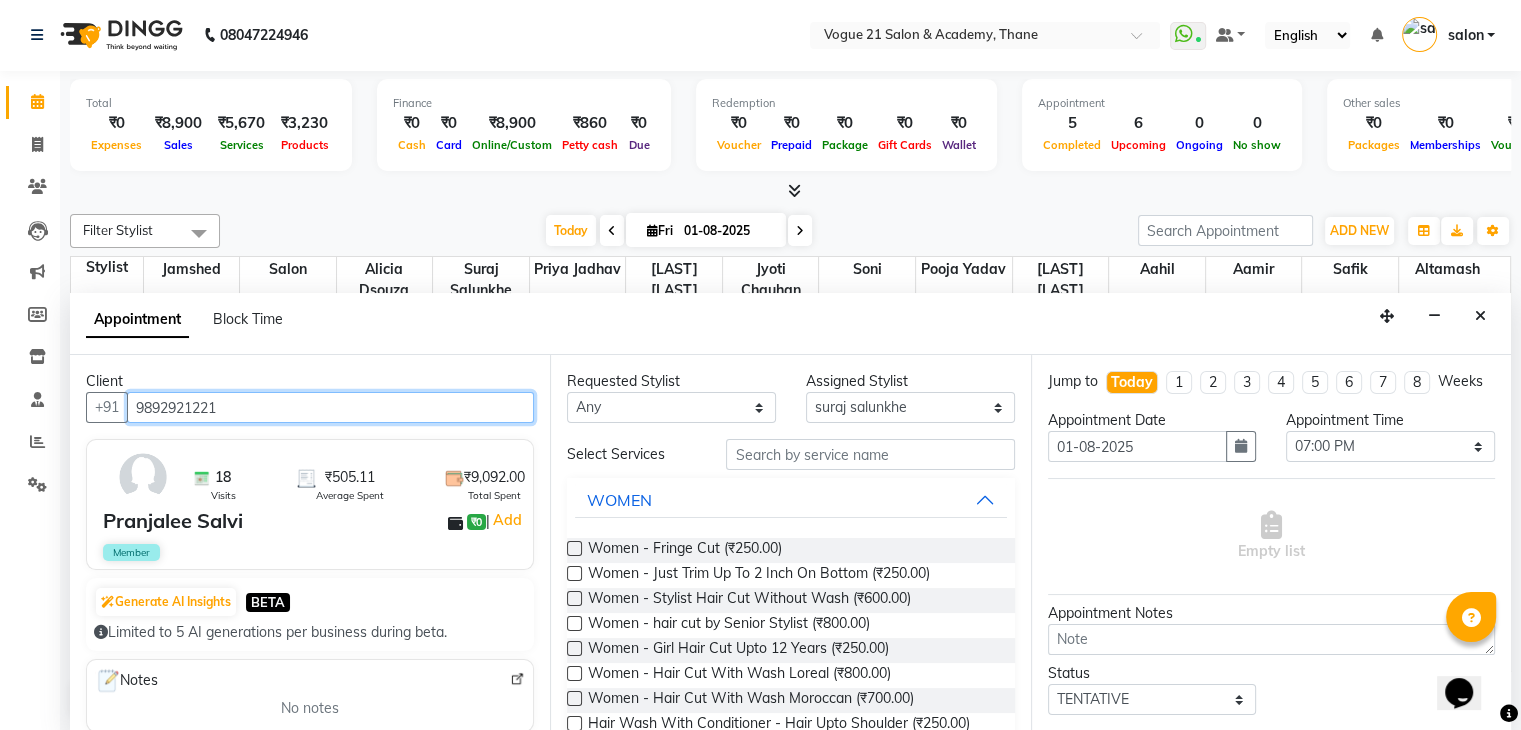type on "9892921221" 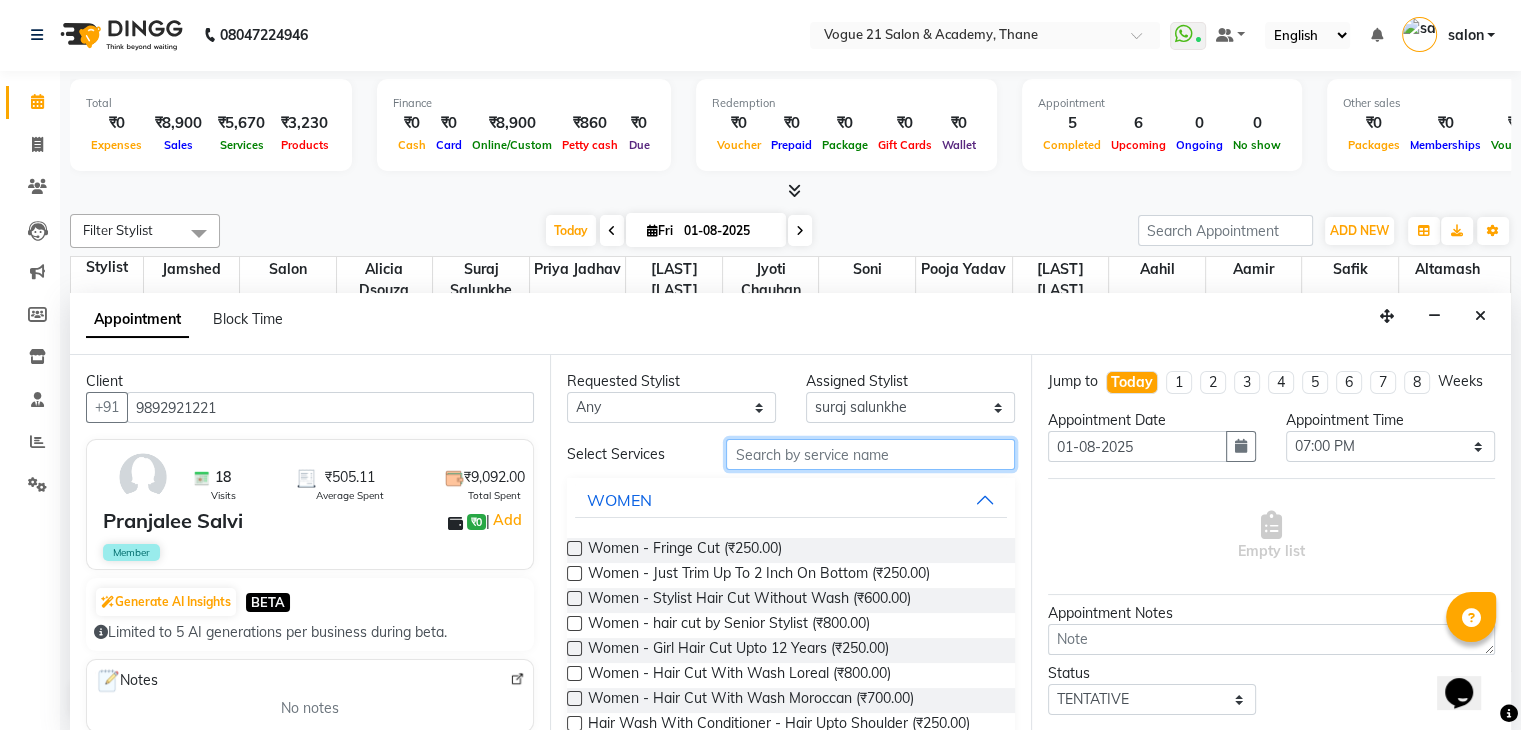click at bounding box center (870, 454) 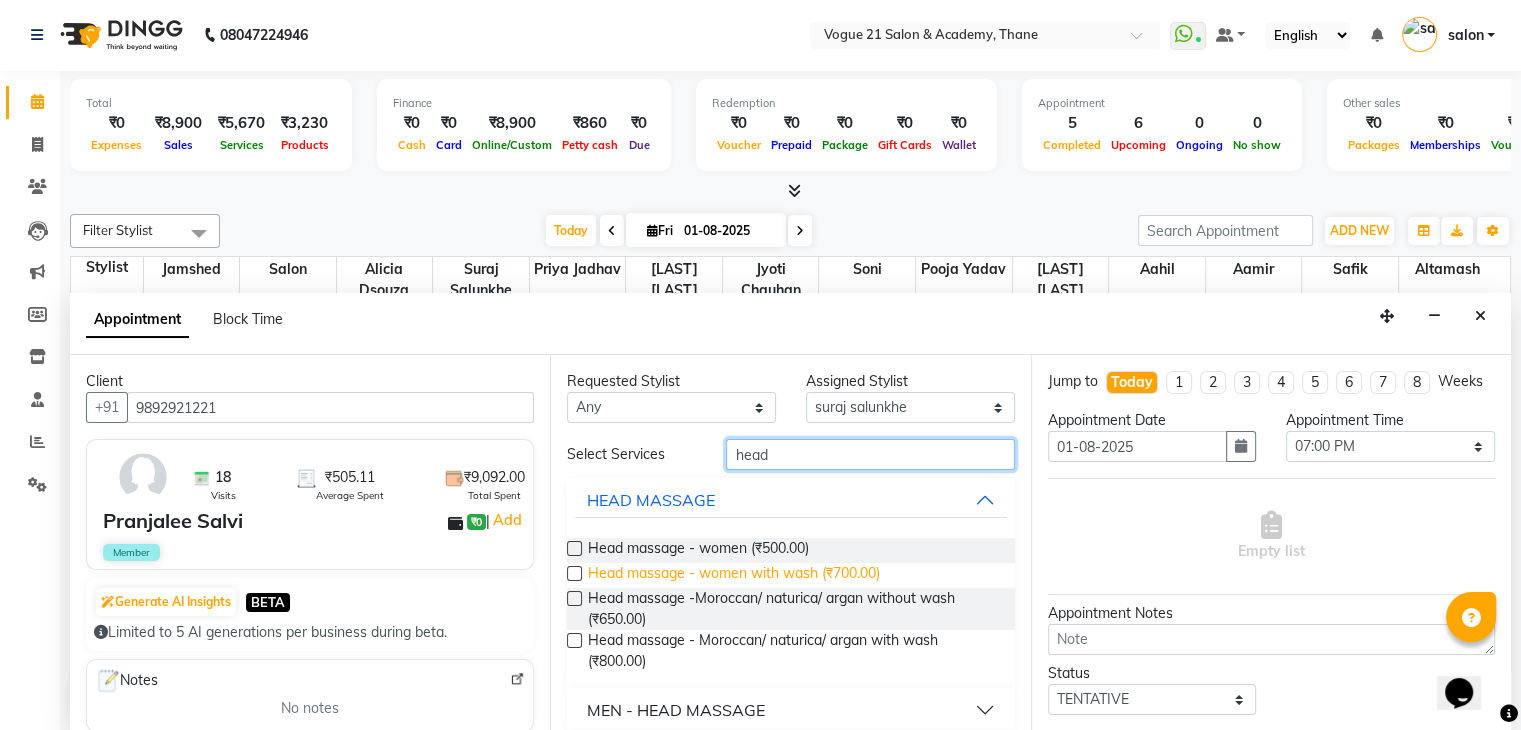 type on "head" 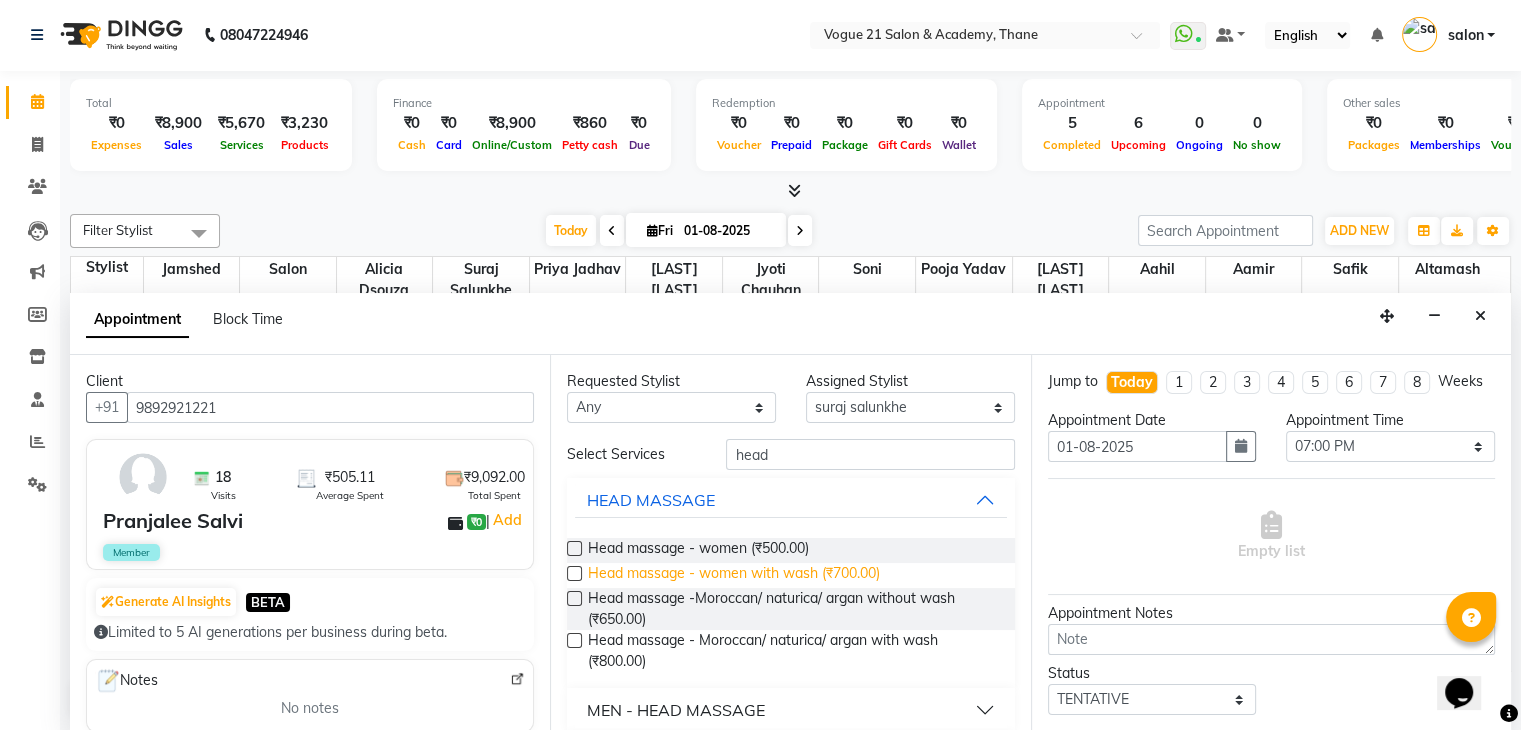 click on "Head massage - women with wash (₹700.00)" at bounding box center [734, 575] 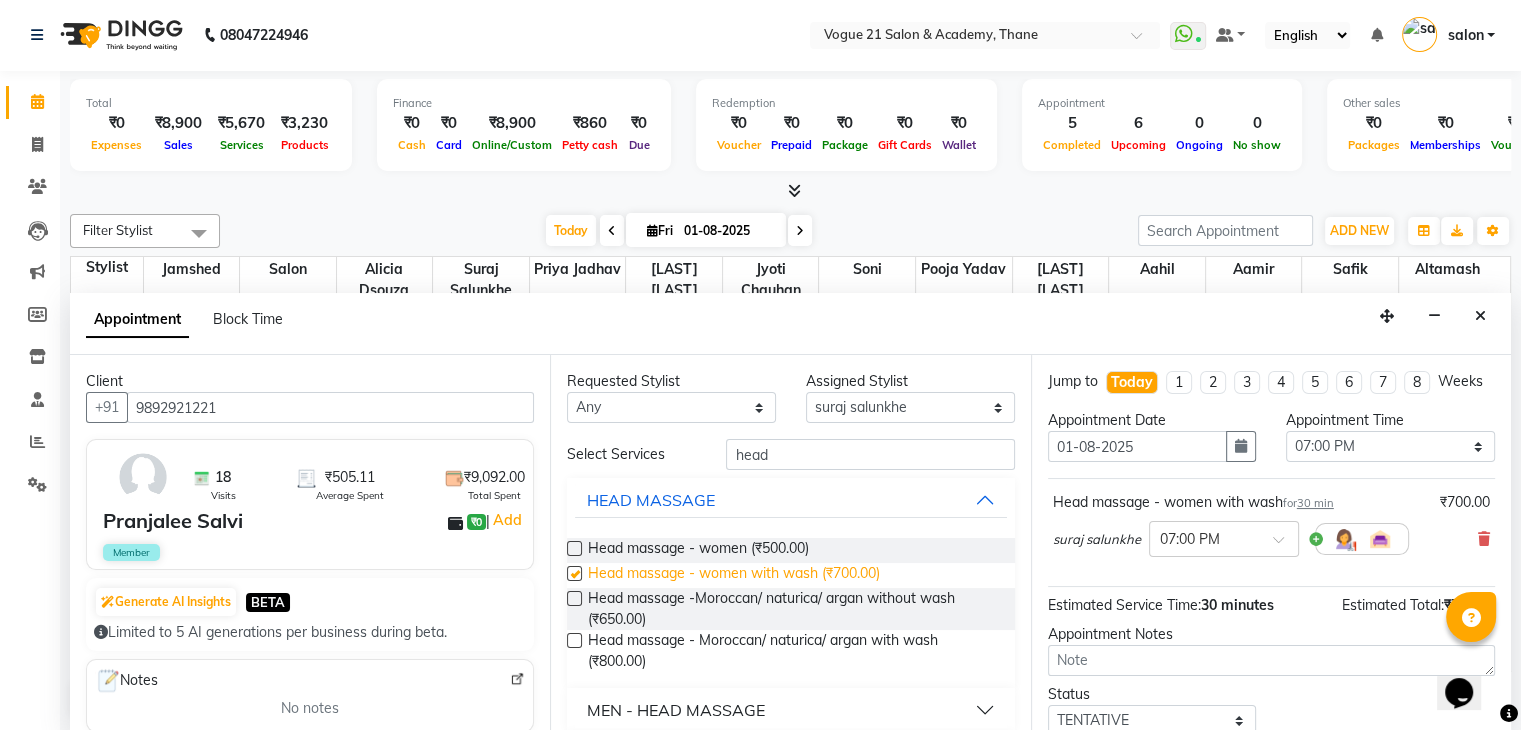 checkbox on "false" 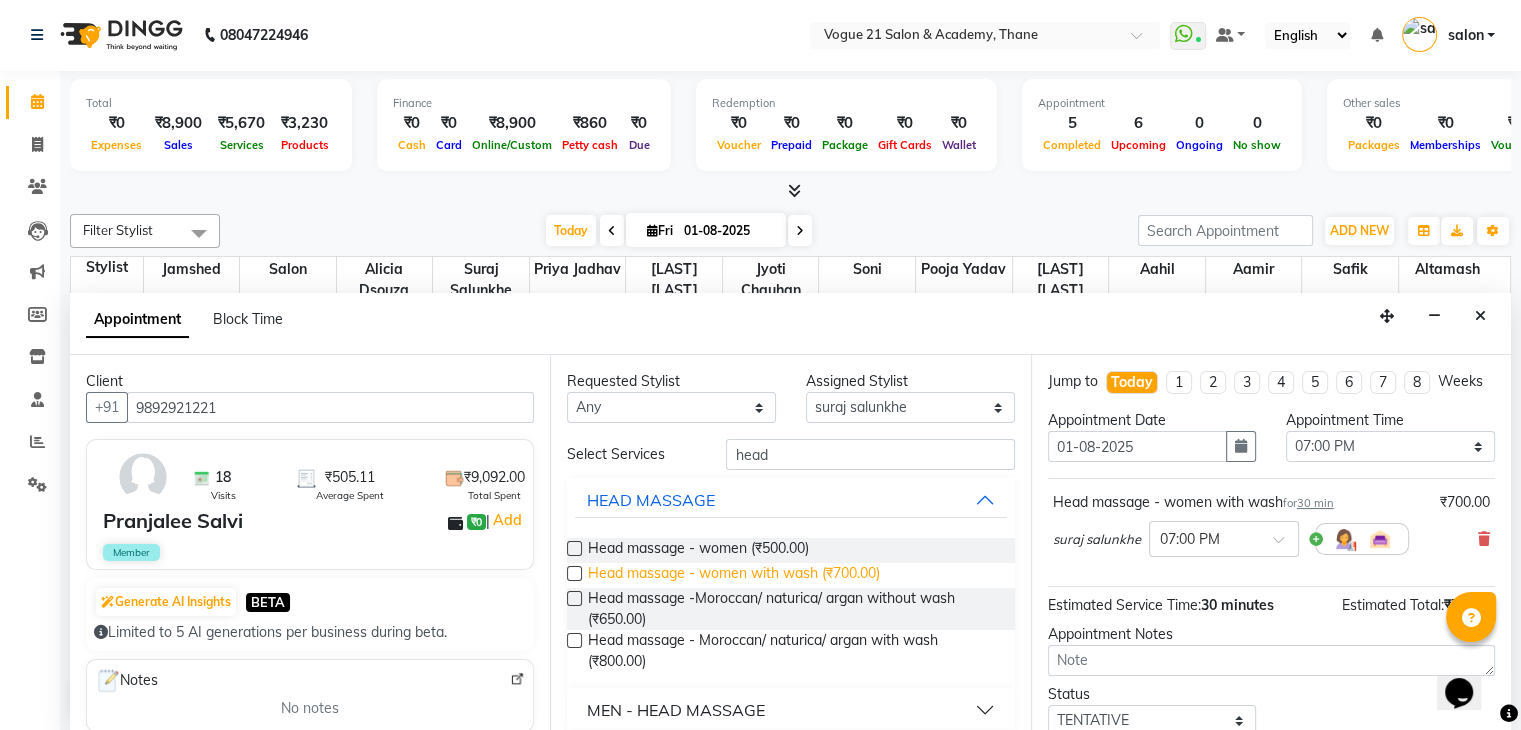 scroll, scrollTop: 148, scrollLeft: 0, axis: vertical 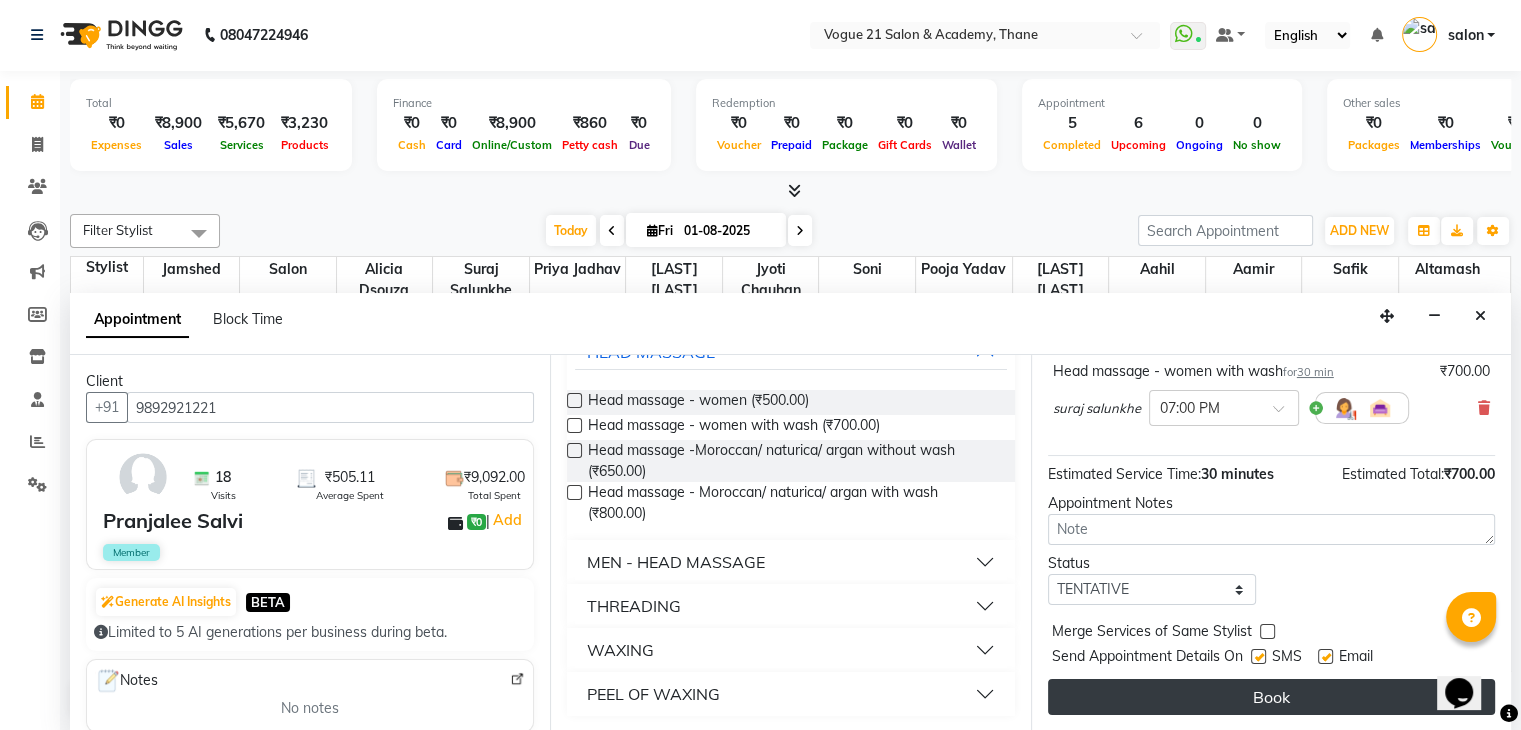 click on "Book" at bounding box center [1271, 697] 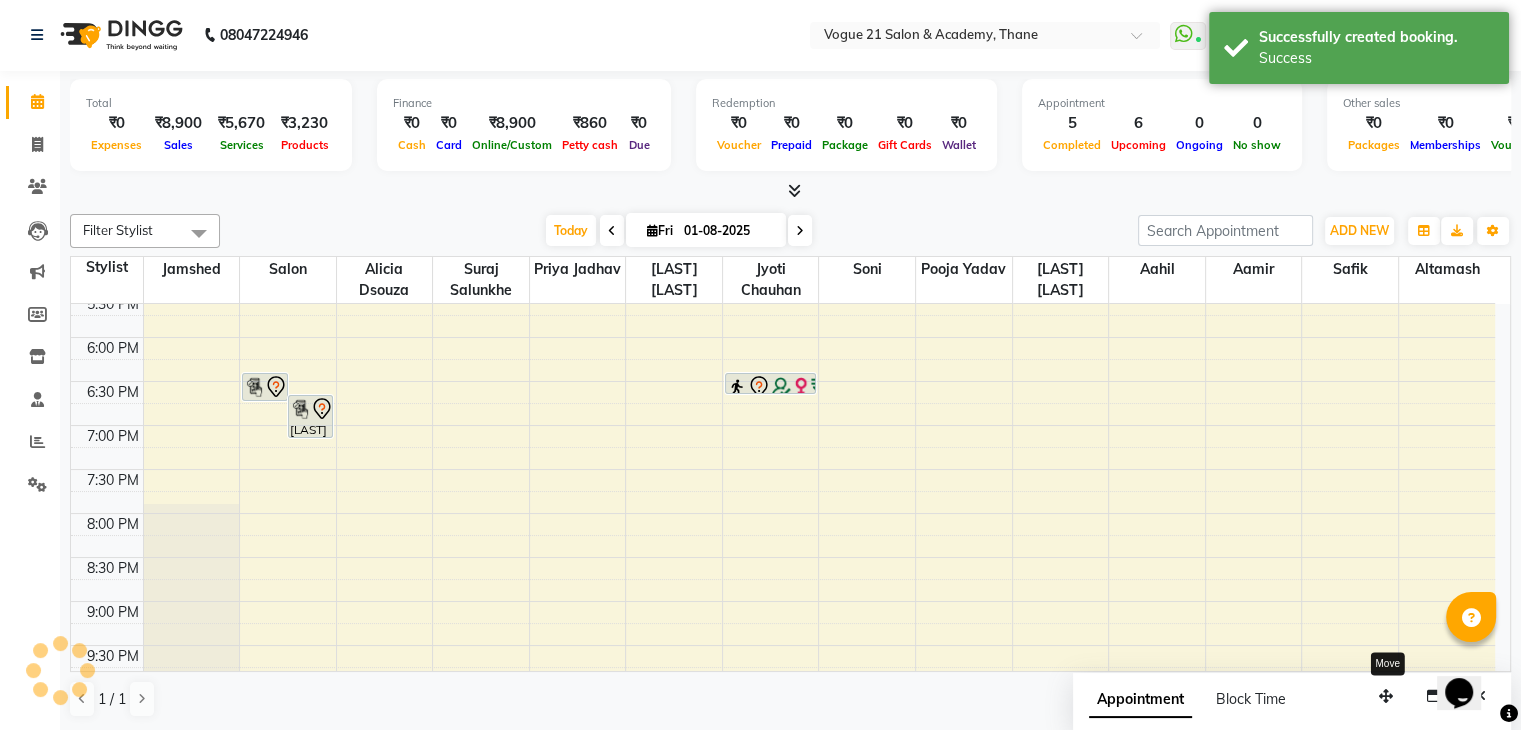 scroll, scrollTop: 0, scrollLeft: 0, axis: both 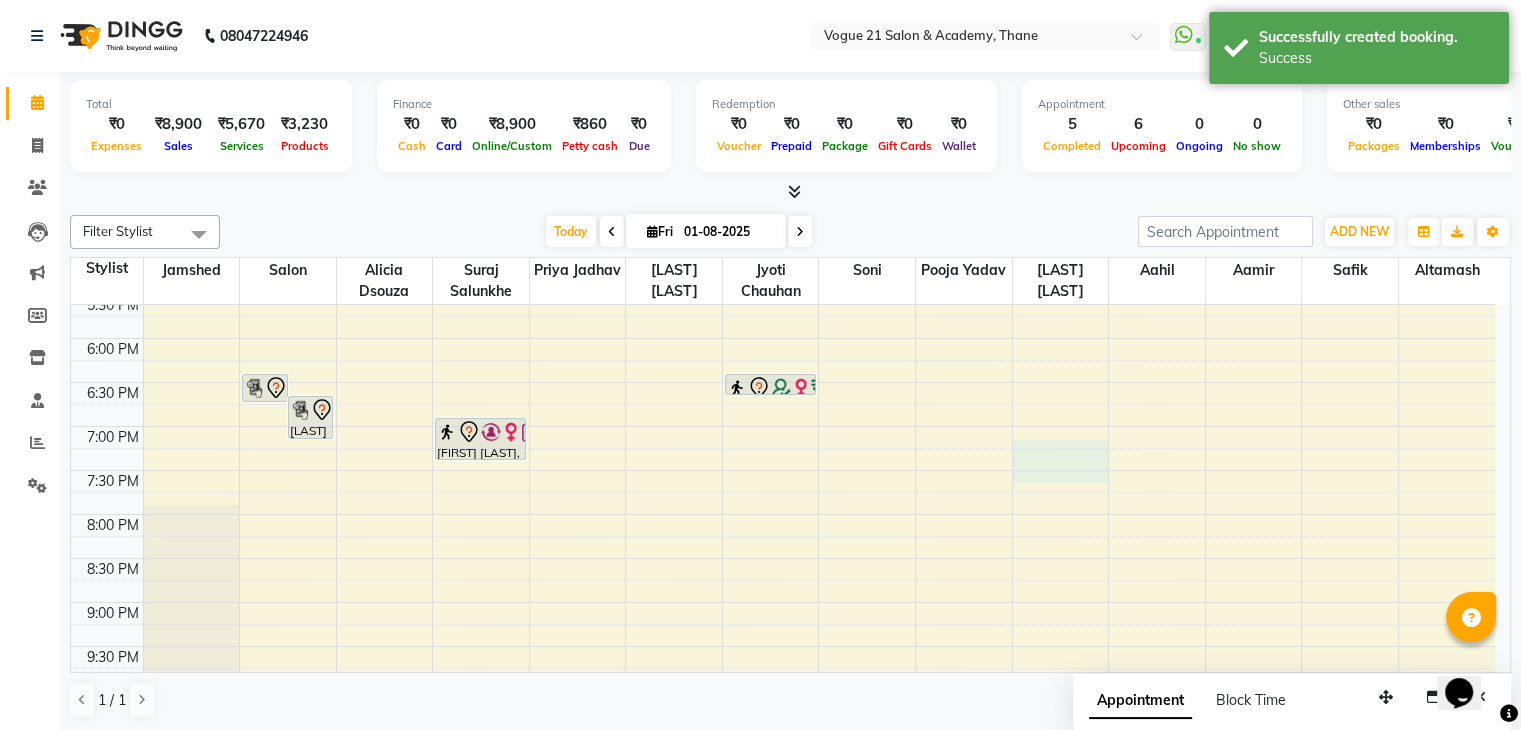 drag, startPoint x: 1034, startPoint y: 460, endPoint x: 773, endPoint y: 445, distance: 261.43066 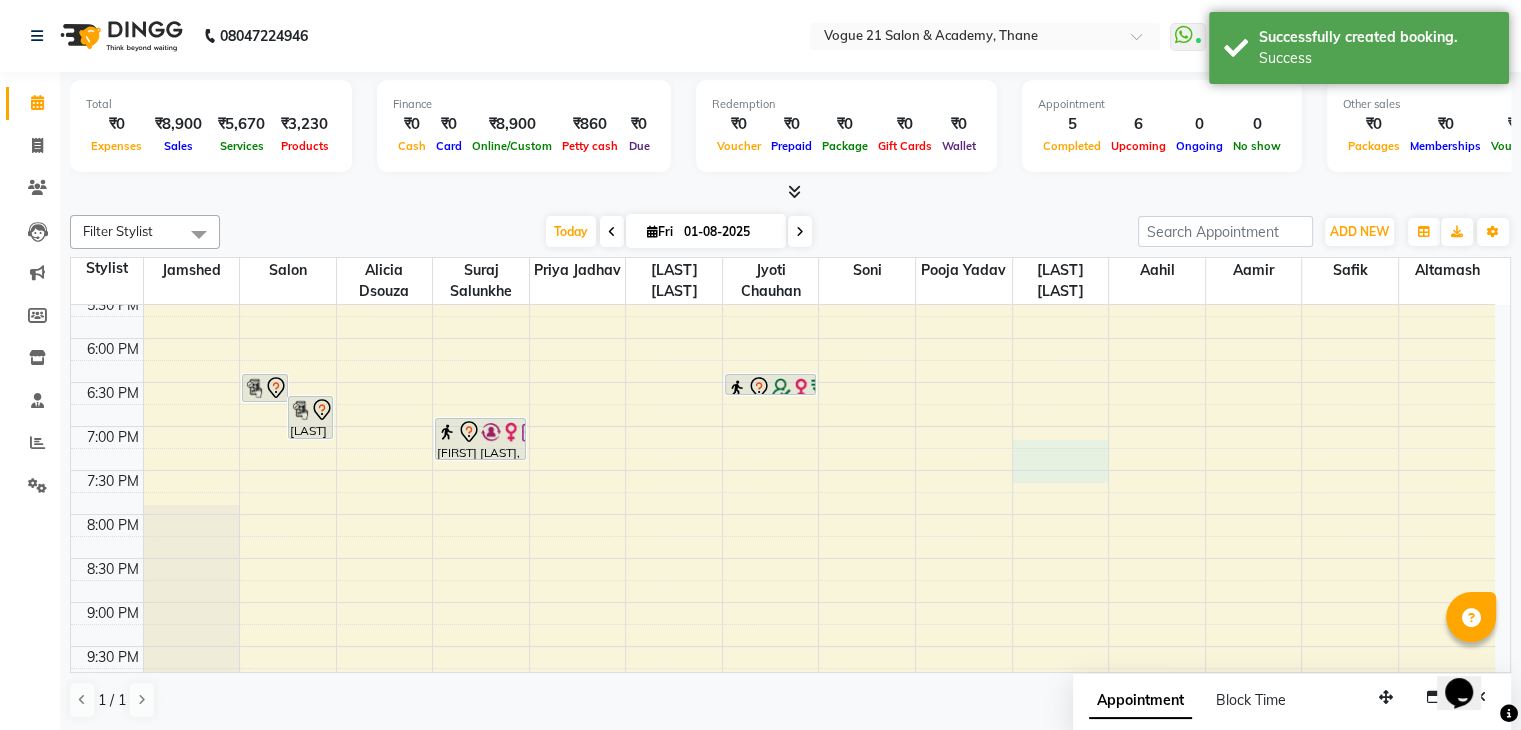 click on "8:00 AM 8:30 AM 9:00 AM 9:30 AM 10:00 AM 10:30 AM 11:00 AM 11:30 AM 12:00 PM 12:30 PM 1:00 PM 1:30 PM 2:00 PM 2:30 PM 3:00 PM 3:30 PM 4:00 PM 4:30 PM 5:00 PM 5:30 PM 6:00 PM 6:30 PM 7:00 PM 7:30 PM 8:00 PM 8:30 PM 9:00 PM 9:30 PM 10:00 PM 10:30 PM" at bounding box center [783, 118] 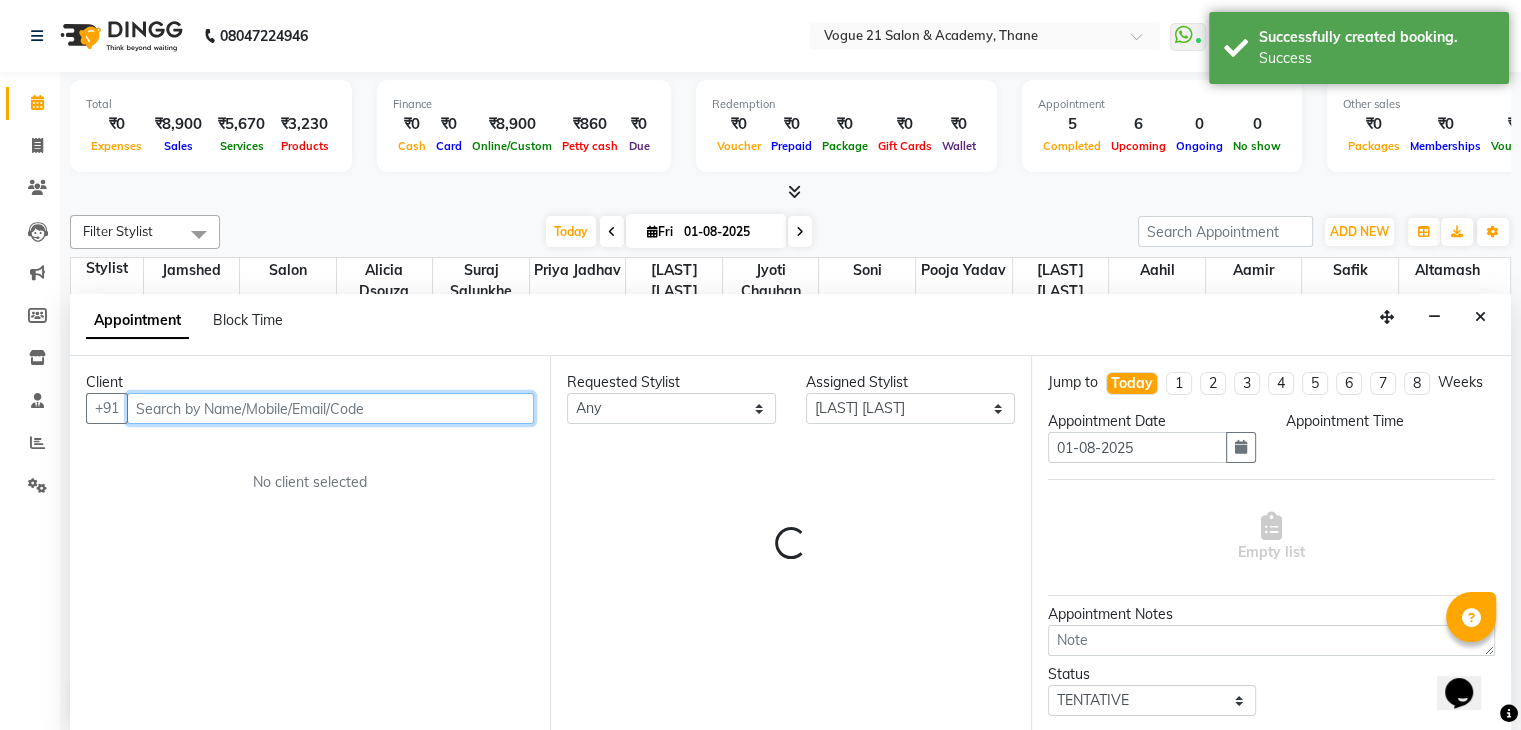 select on "1155" 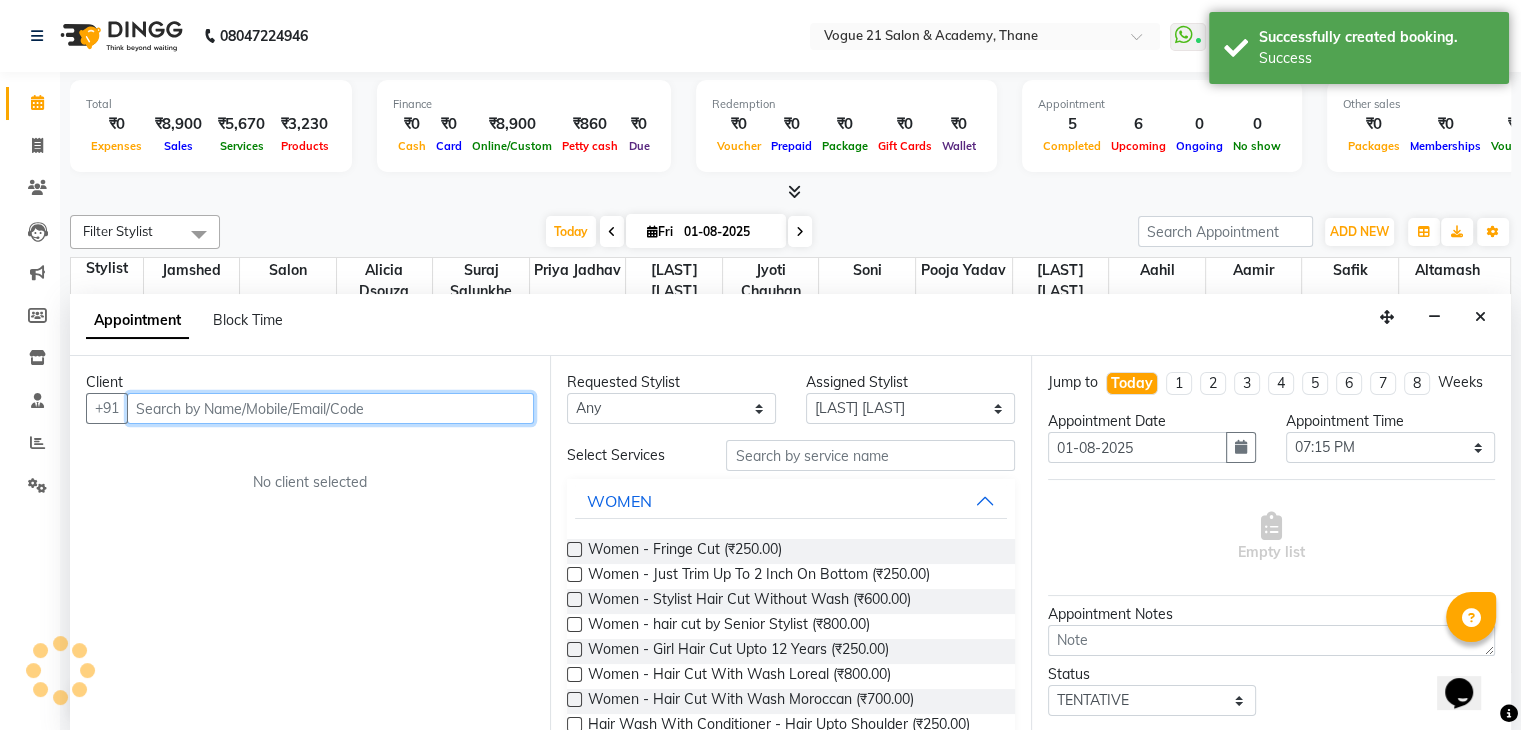 scroll, scrollTop: 1, scrollLeft: 0, axis: vertical 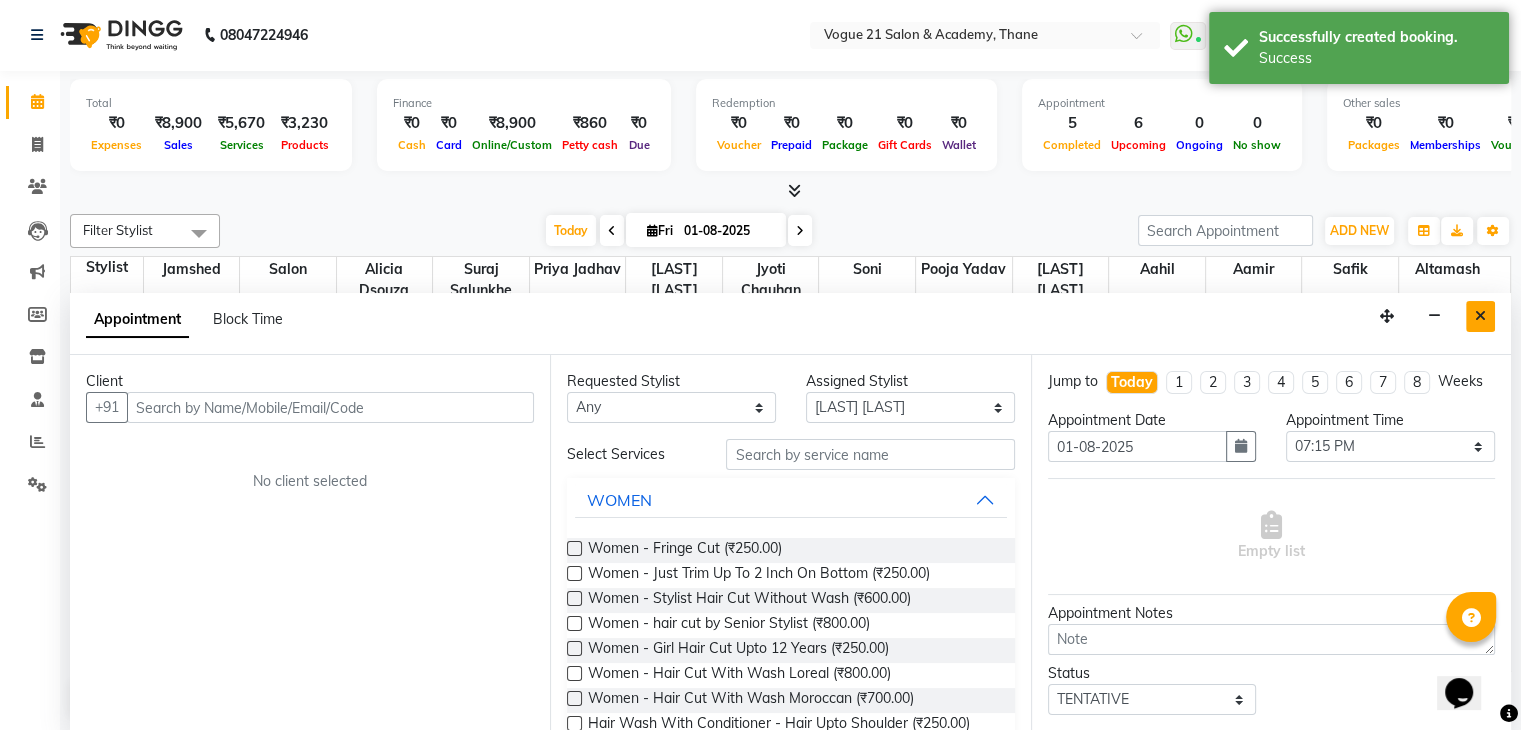 click at bounding box center (1480, 316) 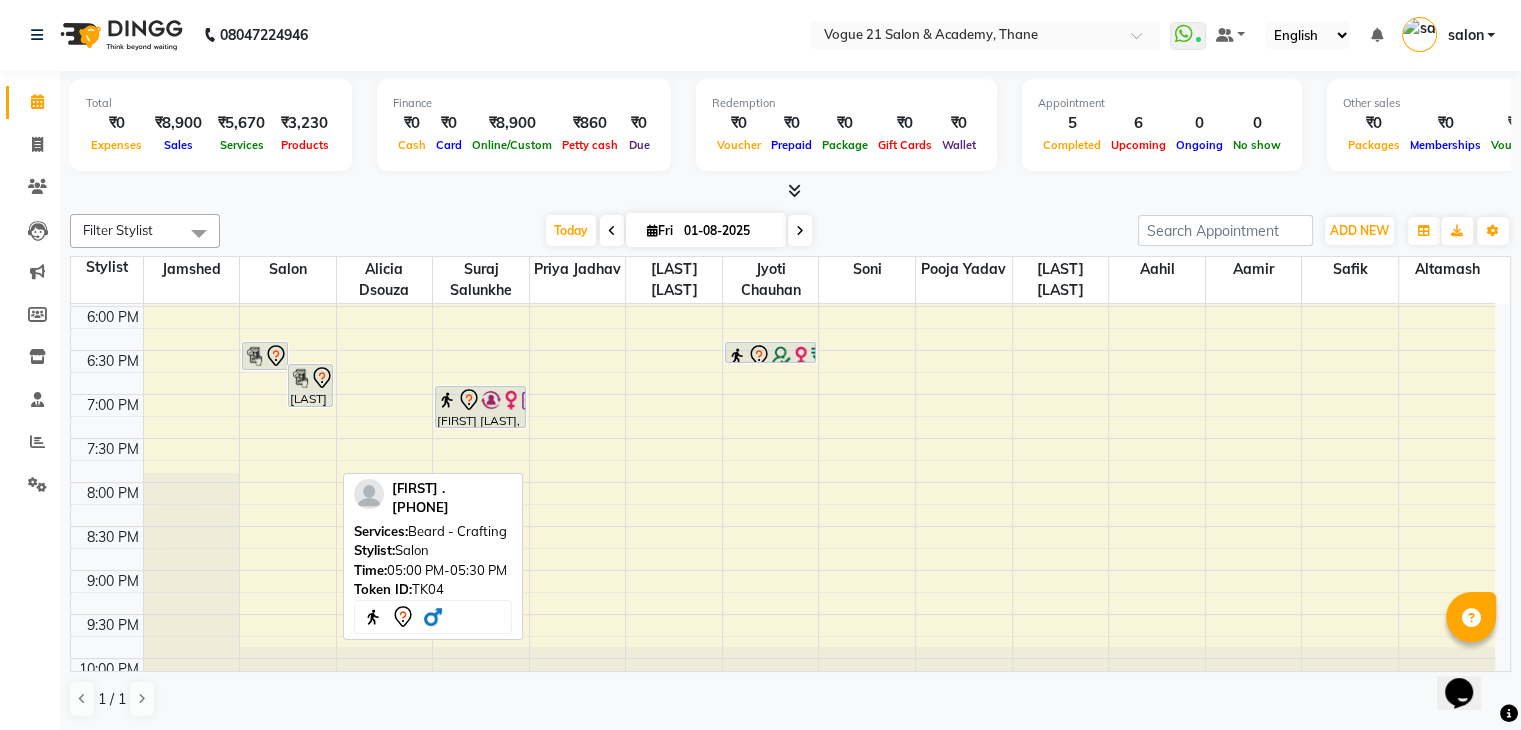 scroll, scrollTop: 939, scrollLeft: 0, axis: vertical 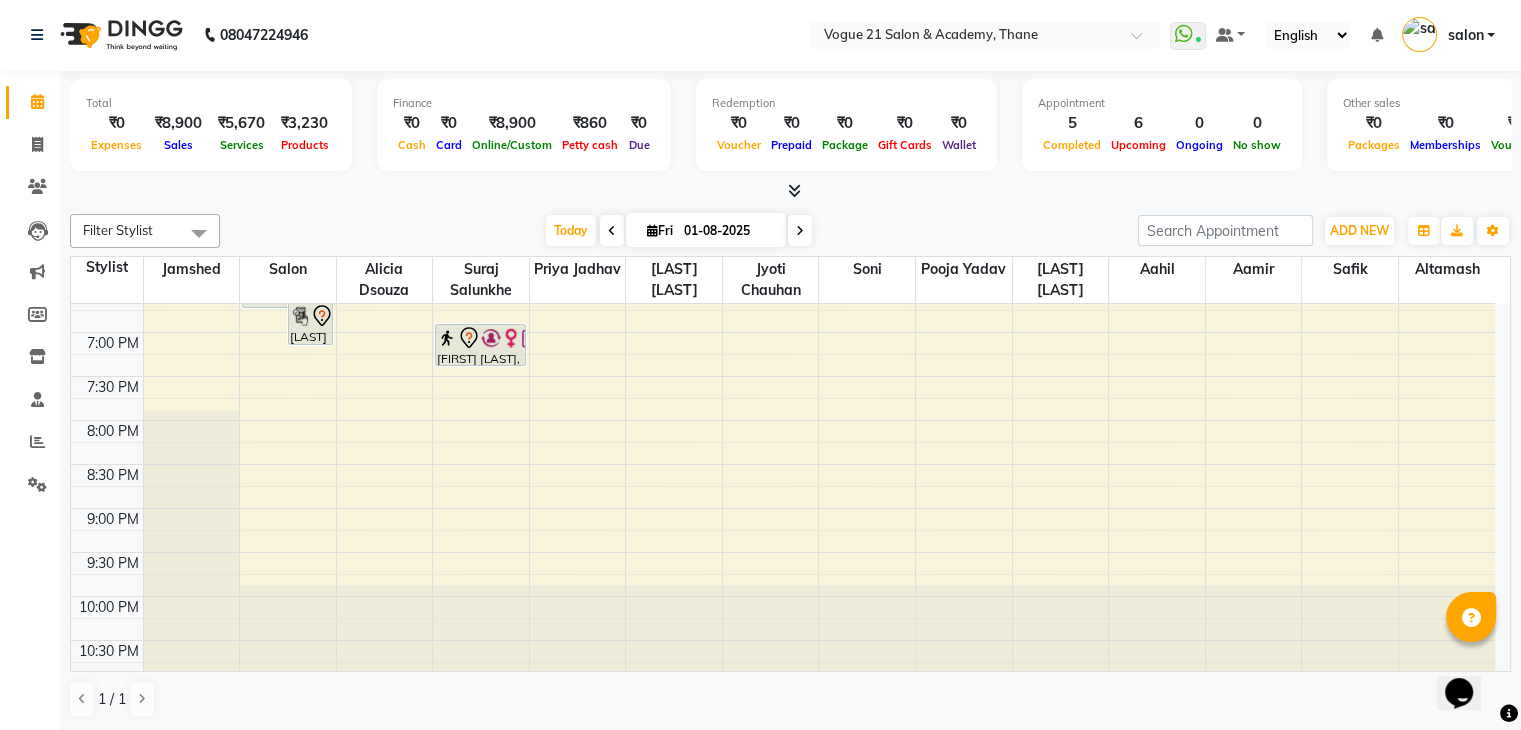 click on "8:00 AM 8:30 AM 9:00 AM 9:30 AM 10:00 AM 10:30 AM 11:00 AM 11:30 AM 12:00 PM 12:30 PM 1:00 PM 1:30 PM 2:00 PM 2:30 PM 3:00 PM 3:30 PM 4:00 PM 4:30 PM 5:00 PM 5:30 PM 6:00 PM 6:30 PM 7:00 PM 7:30 PM 8:00 PM 8:30 PM 9:00 PM 9:30 PM 10:00 PM 10:30 PM             JULE FERNANDS, TK01, 06:30 PM-06:50 PM, Membership hair wash             JULE FERNANDS, TK01, 06:45 PM-07:15 PM,  Facial   -   Classic     Harmeet Rikhraj, TK07, 03:55 PM-04:25 PM, Women - nail gel polish              anshu ., TK04, 04:30 PM-05:00 PM, Anti Dandruff/Hair Fall Treatmen   -   For Men             anshu ., TK04, 05:00 PM-05:30 PM, Beard   -   Crafting     Anjali pillai, TK06, 03:05 PM-03:35 PM, Hair Wash With Conditioner   -   Hair Upto Waste     Arjun joshi, TK08, 03:35 PM-04:05 PM, Men   -  boy haircut up to 12 years             Pranjalee Salvi, TK09, 07:00 PM-07:30 PM, Head massage - women with wash     Harmeet Rikhraj, TK07, 03:25 PM-03:55 PM, Luxury...(Manicure/Pedicure)   -   alga ( hand & feet both )" at bounding box center (783, 24) 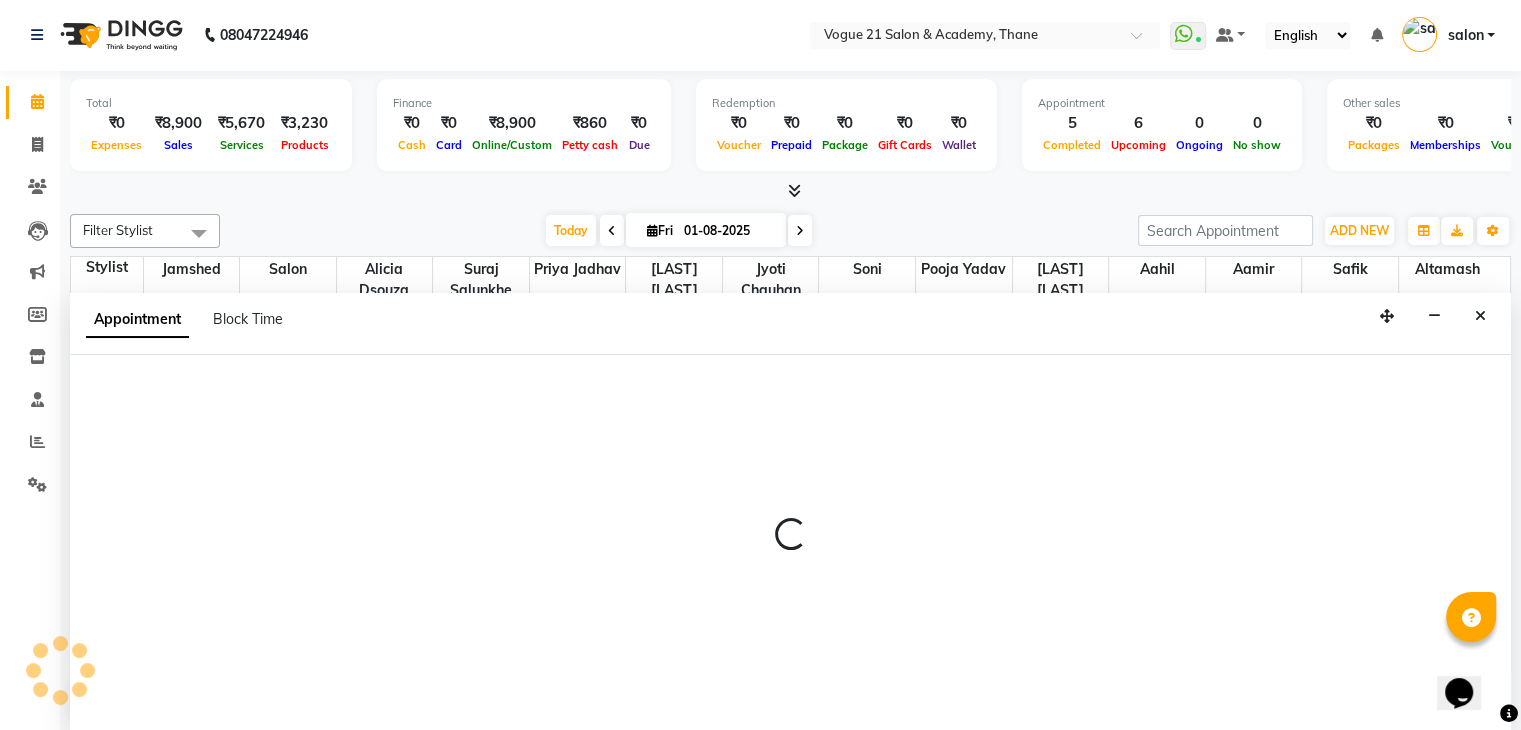 select on "25756" 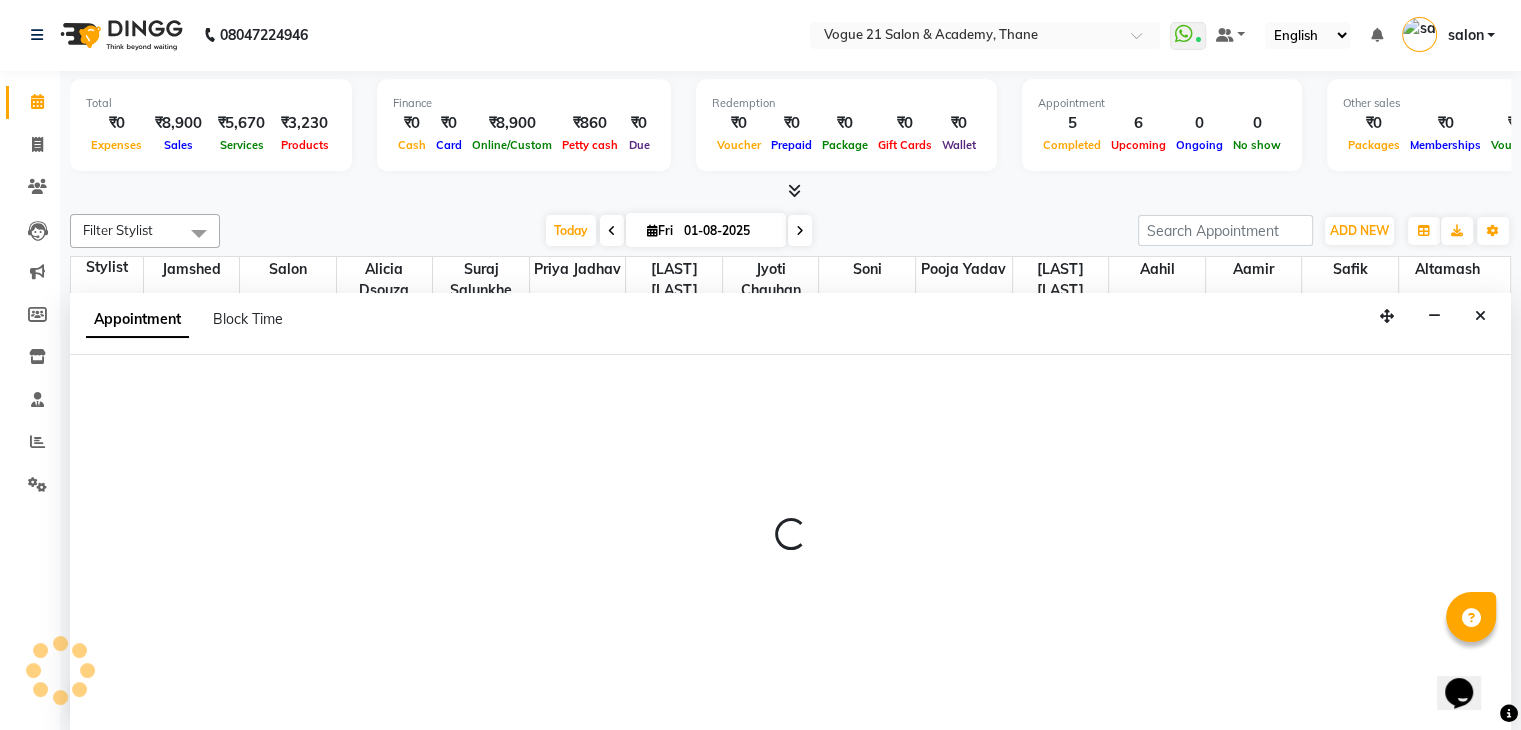 select on "1200" 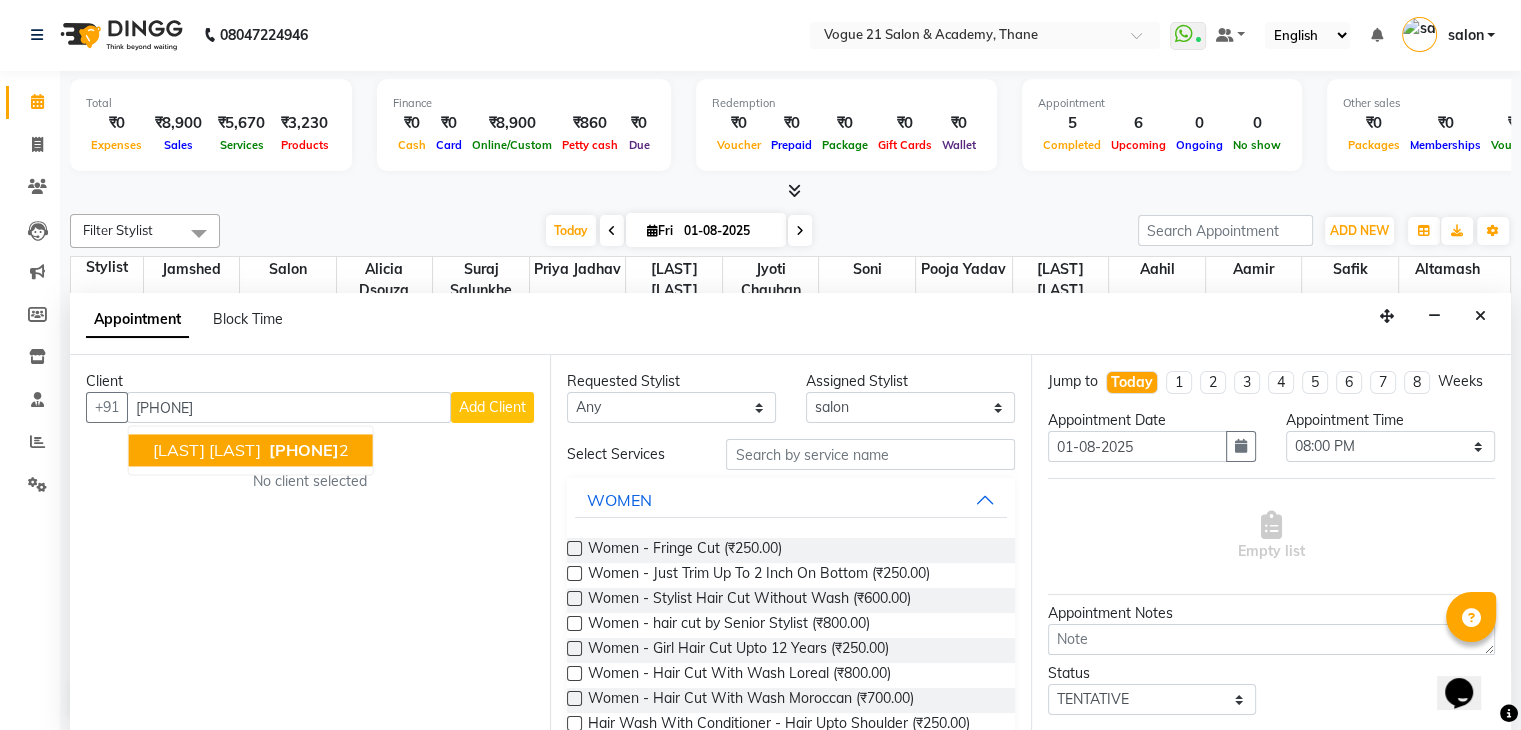 click on "993012931" at bounding box center [304, 451] 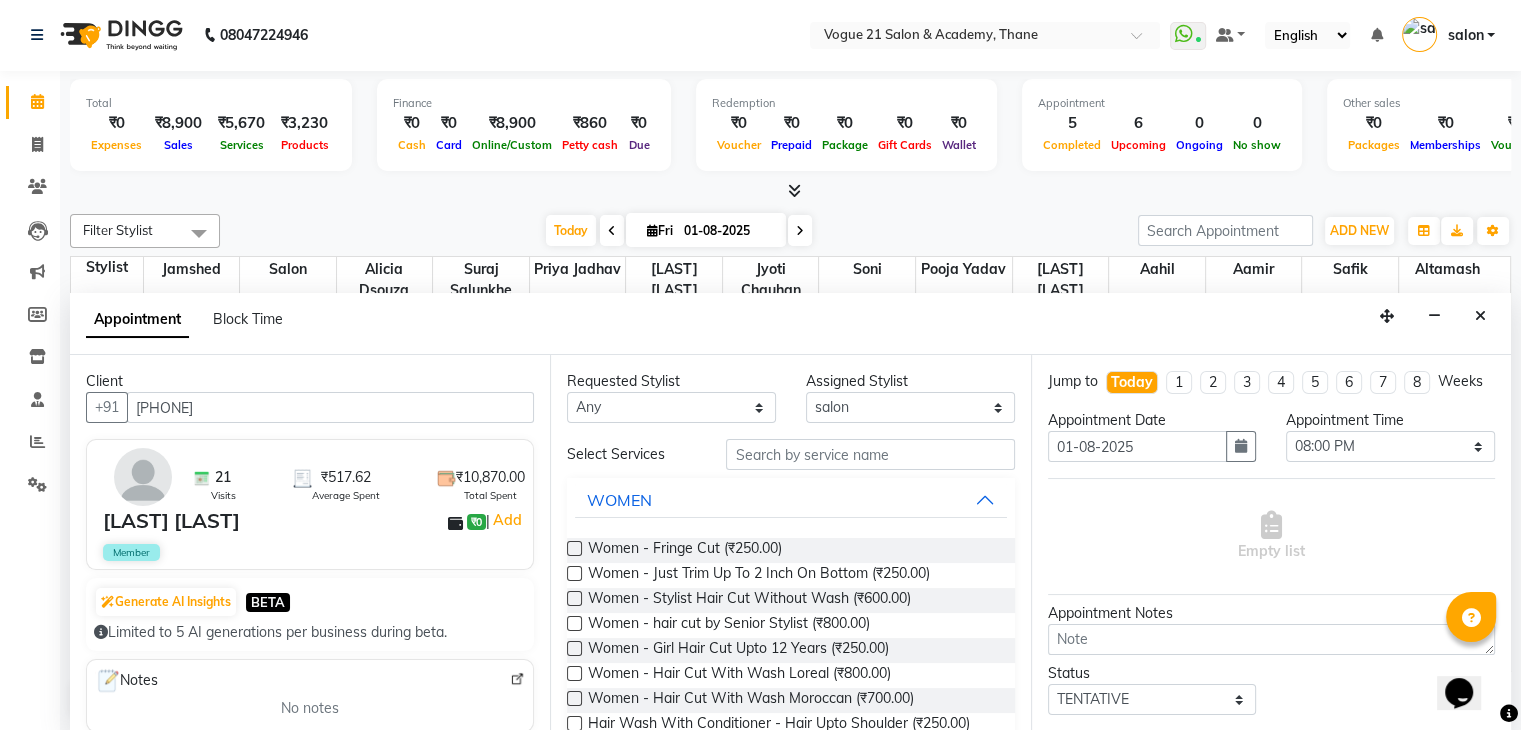 type on "[PHONE]" 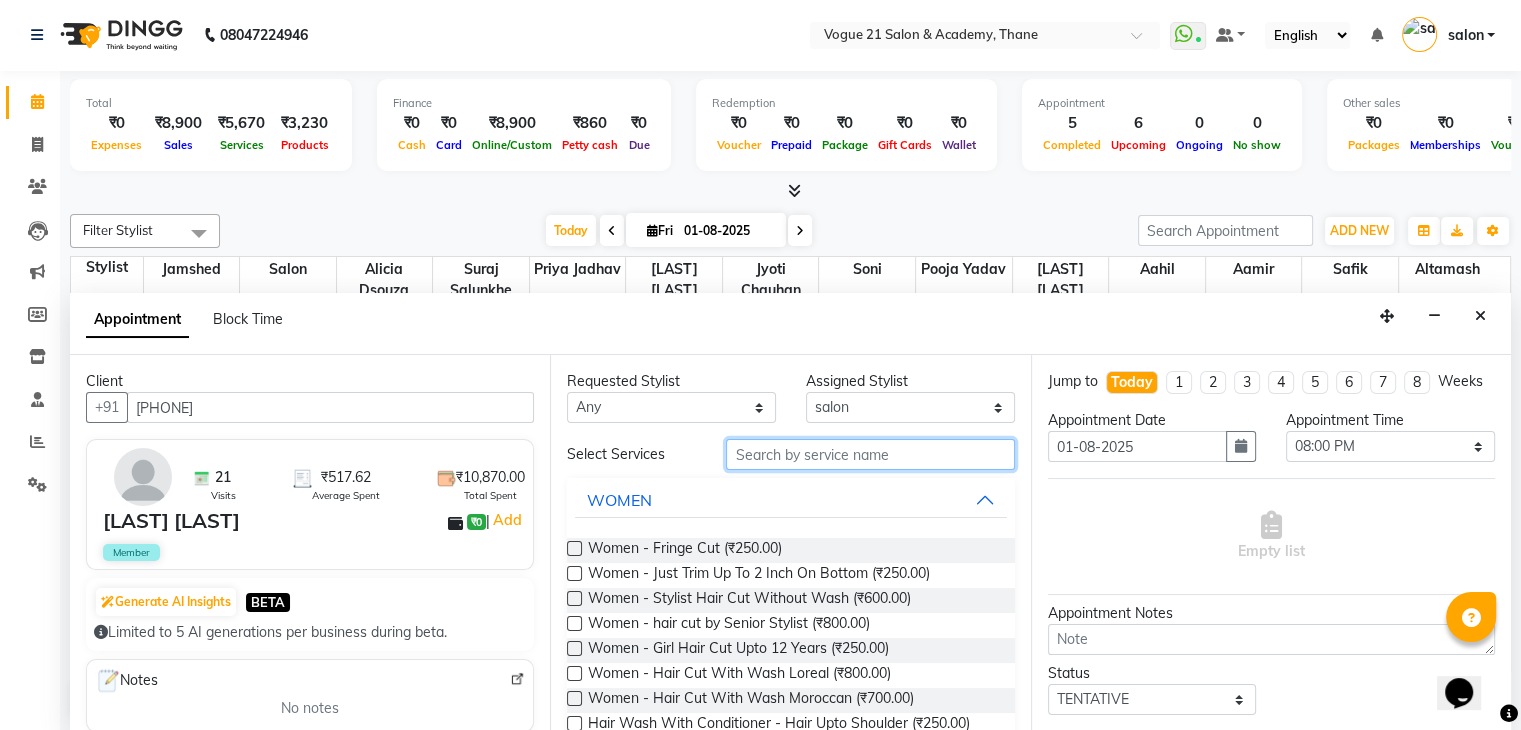 click at bounding box center (870, 454) 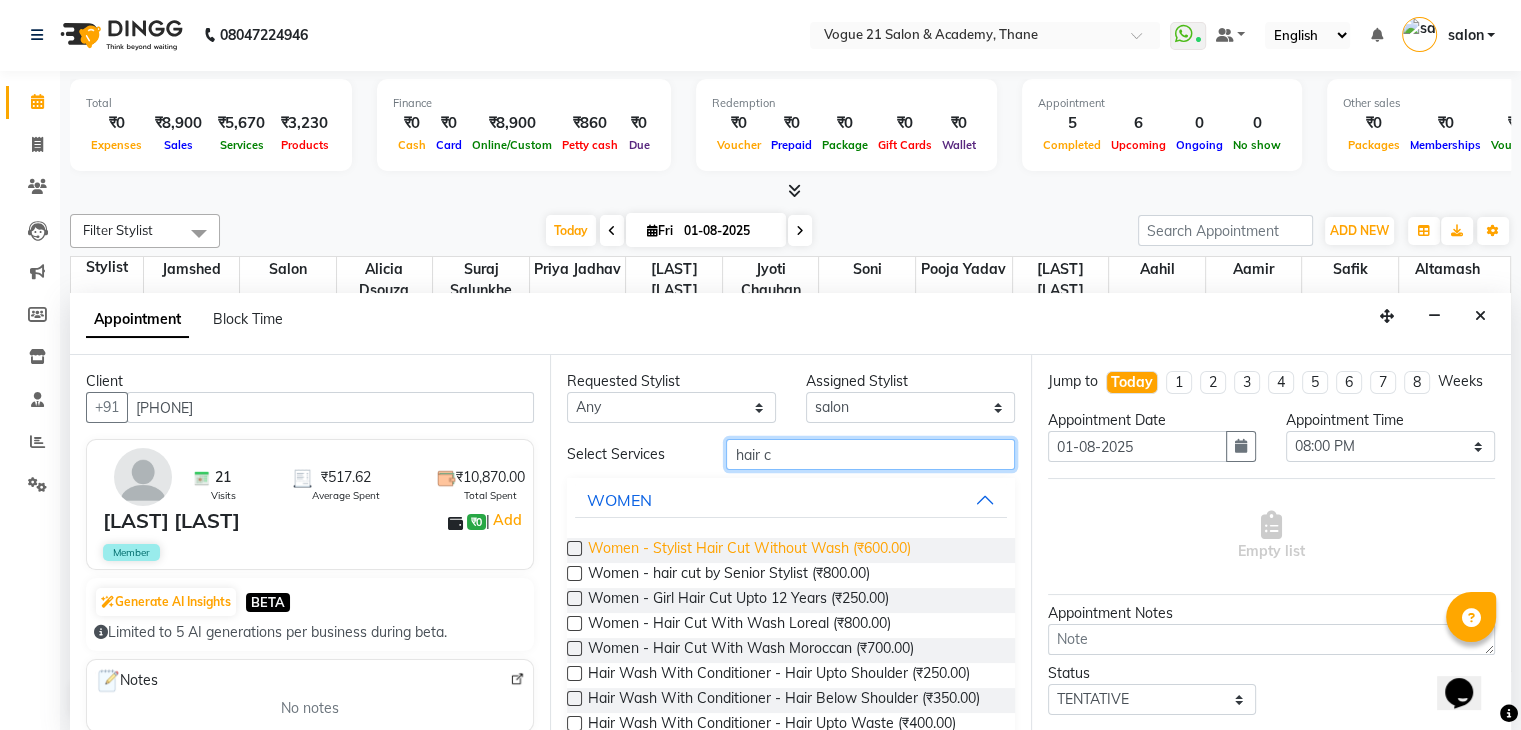 type on "hair c" 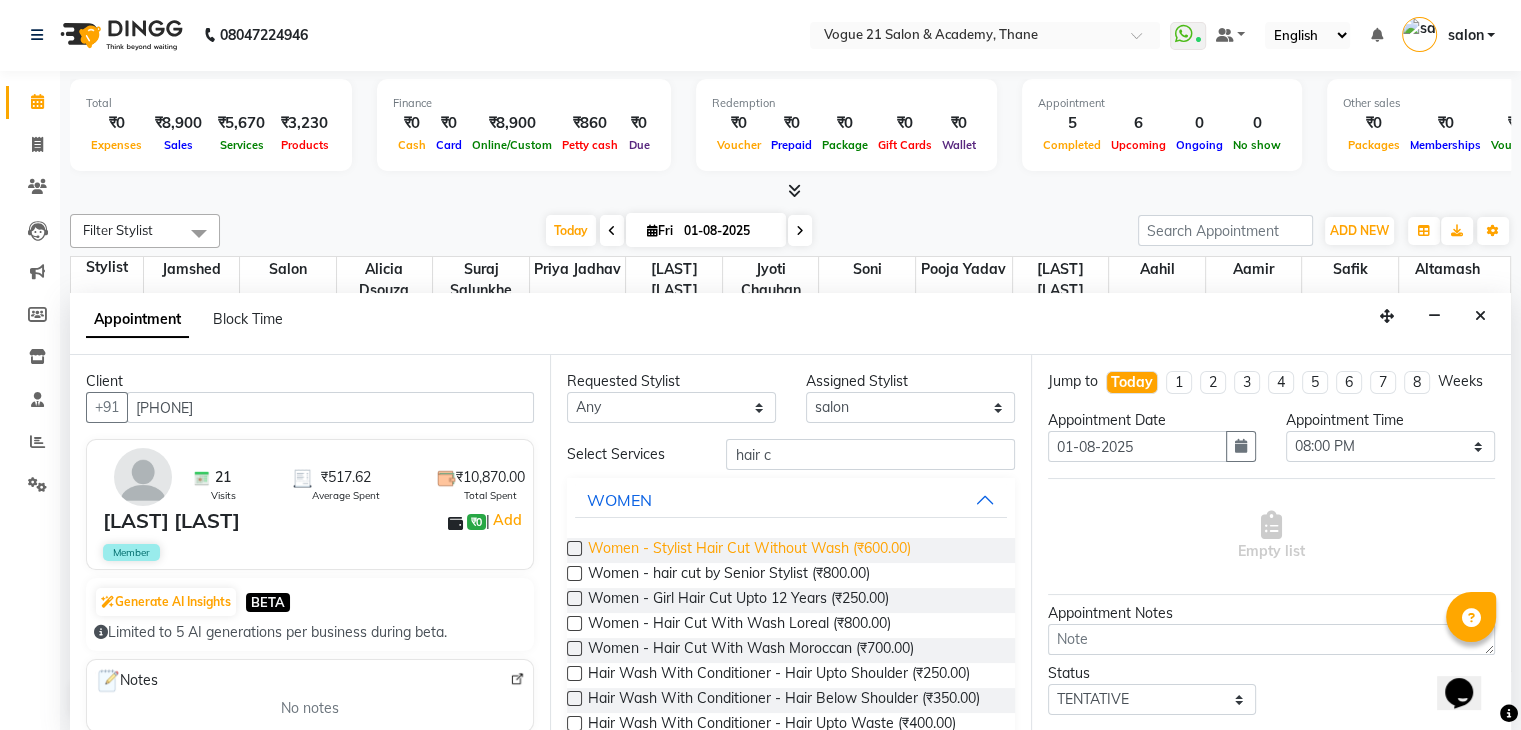click on "Women   -   Stylist Hair Cut Without Wash (₹600.00)" at bounding box center [749, 550] 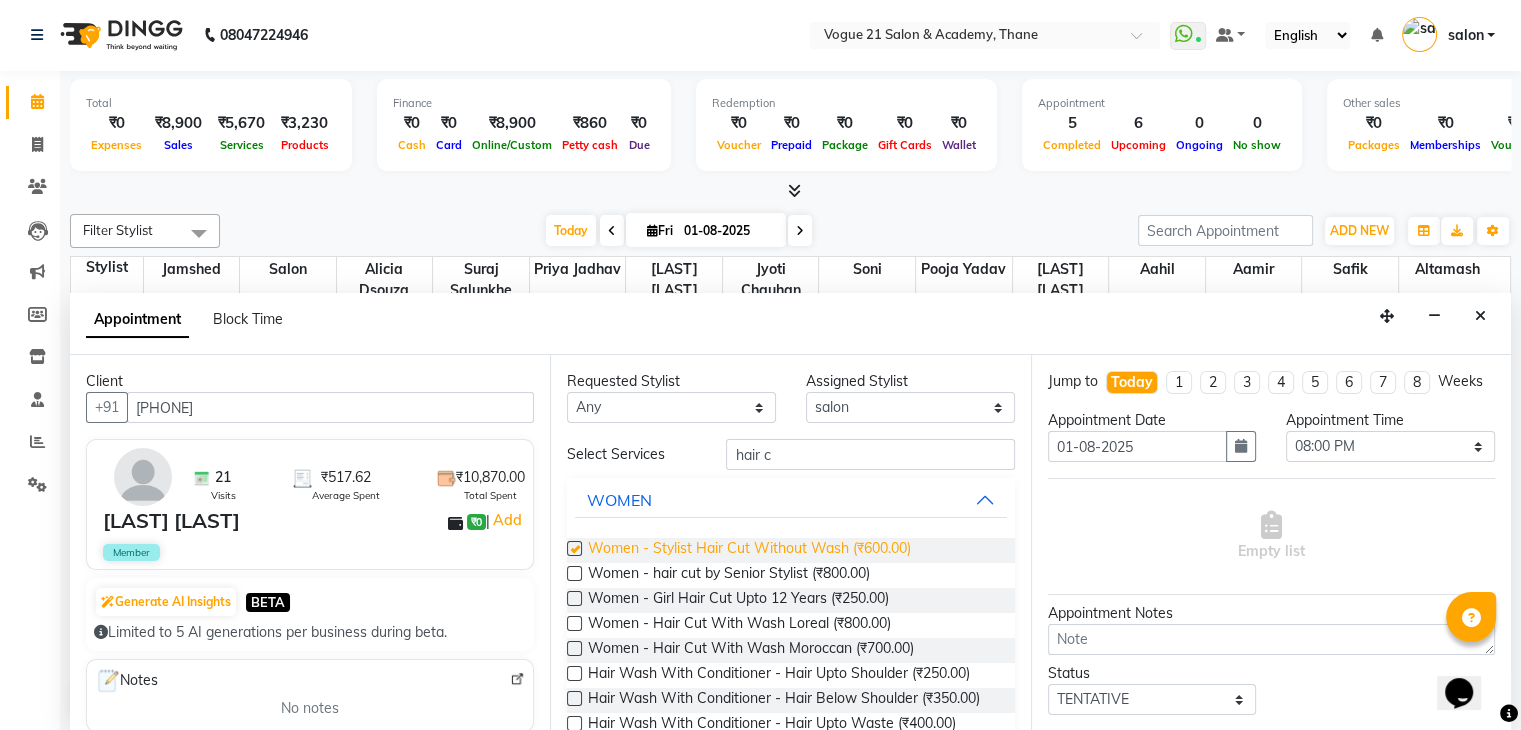 checkbox on "false" 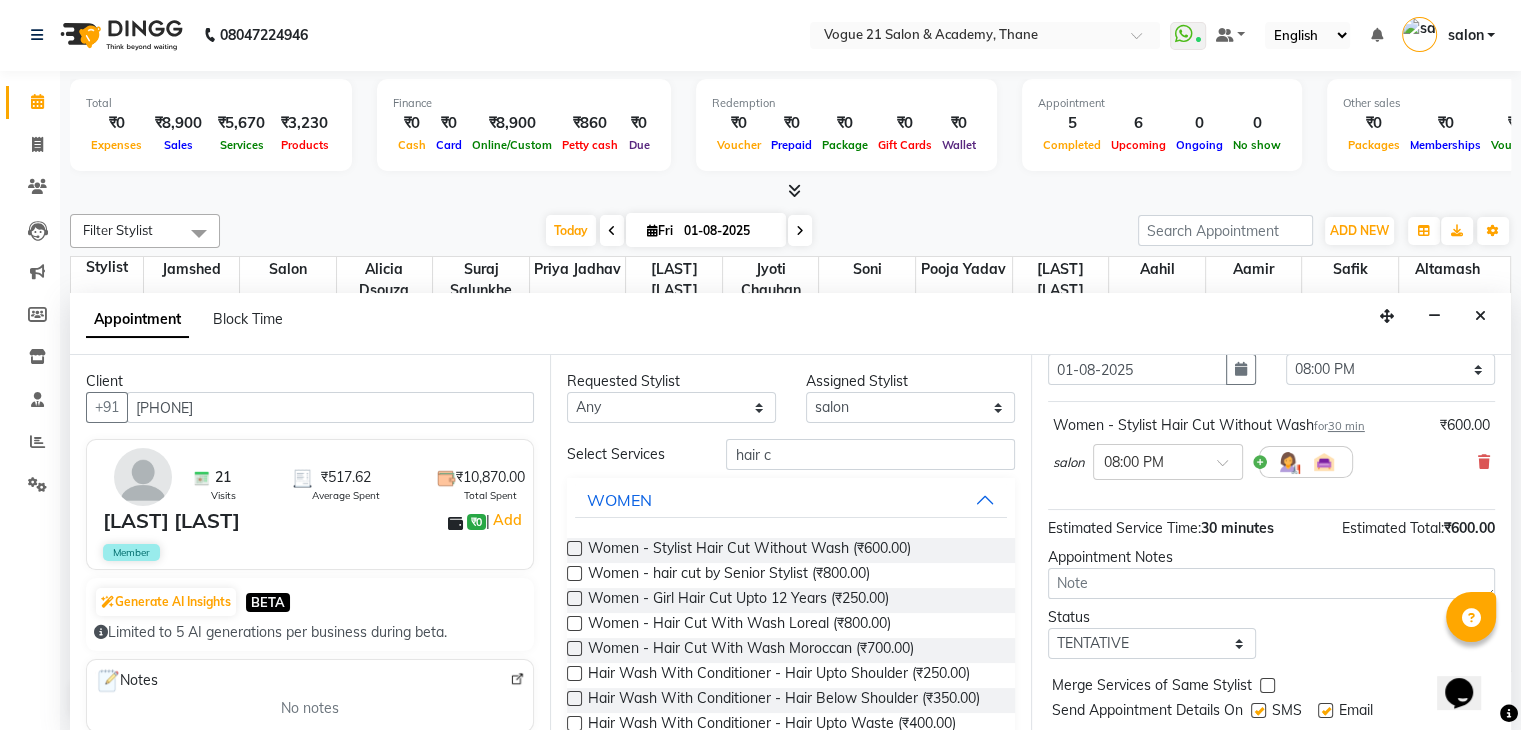 scroll, scrollTop: 149, scrollLeft: 0, axis: vertical 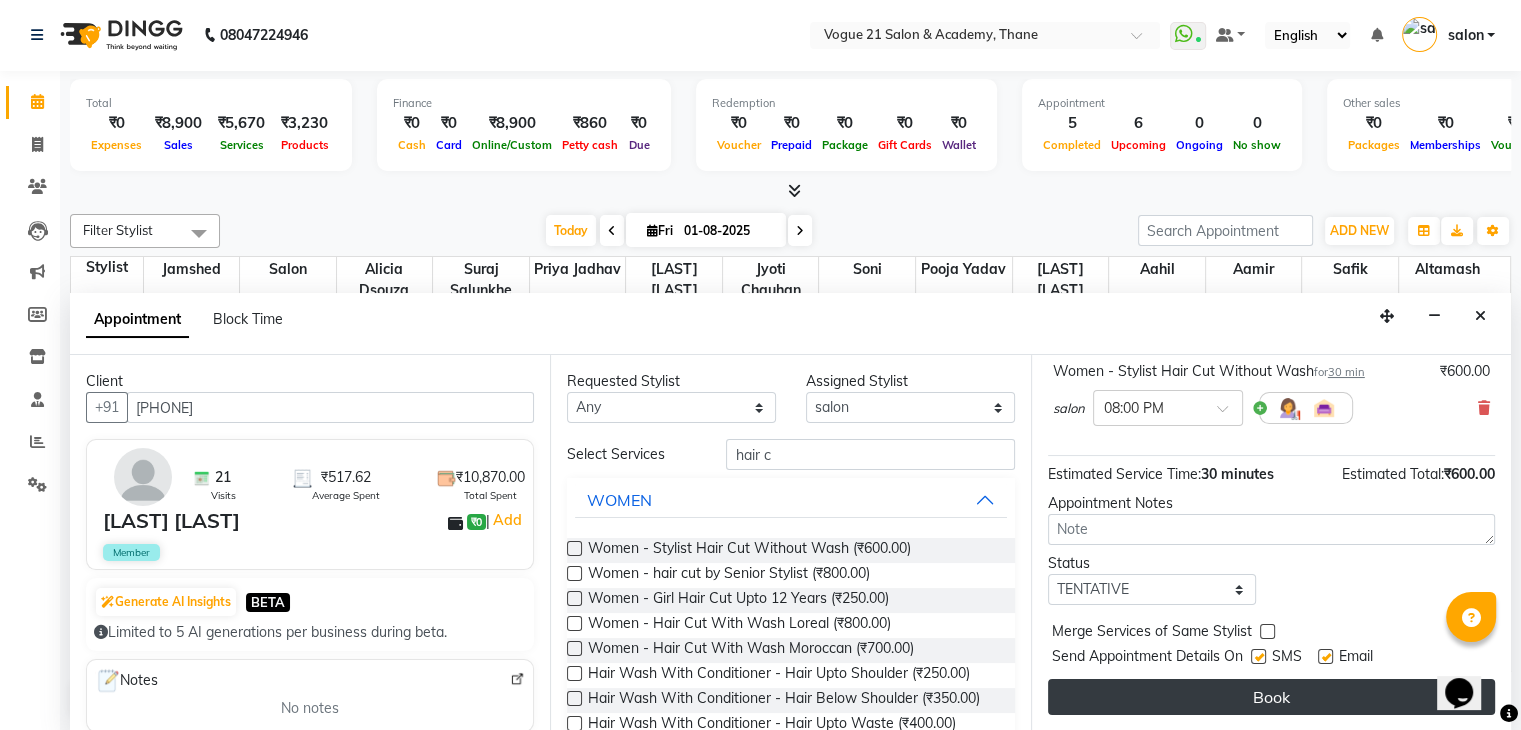 click on "Book" at bounding box center [1271, 697] 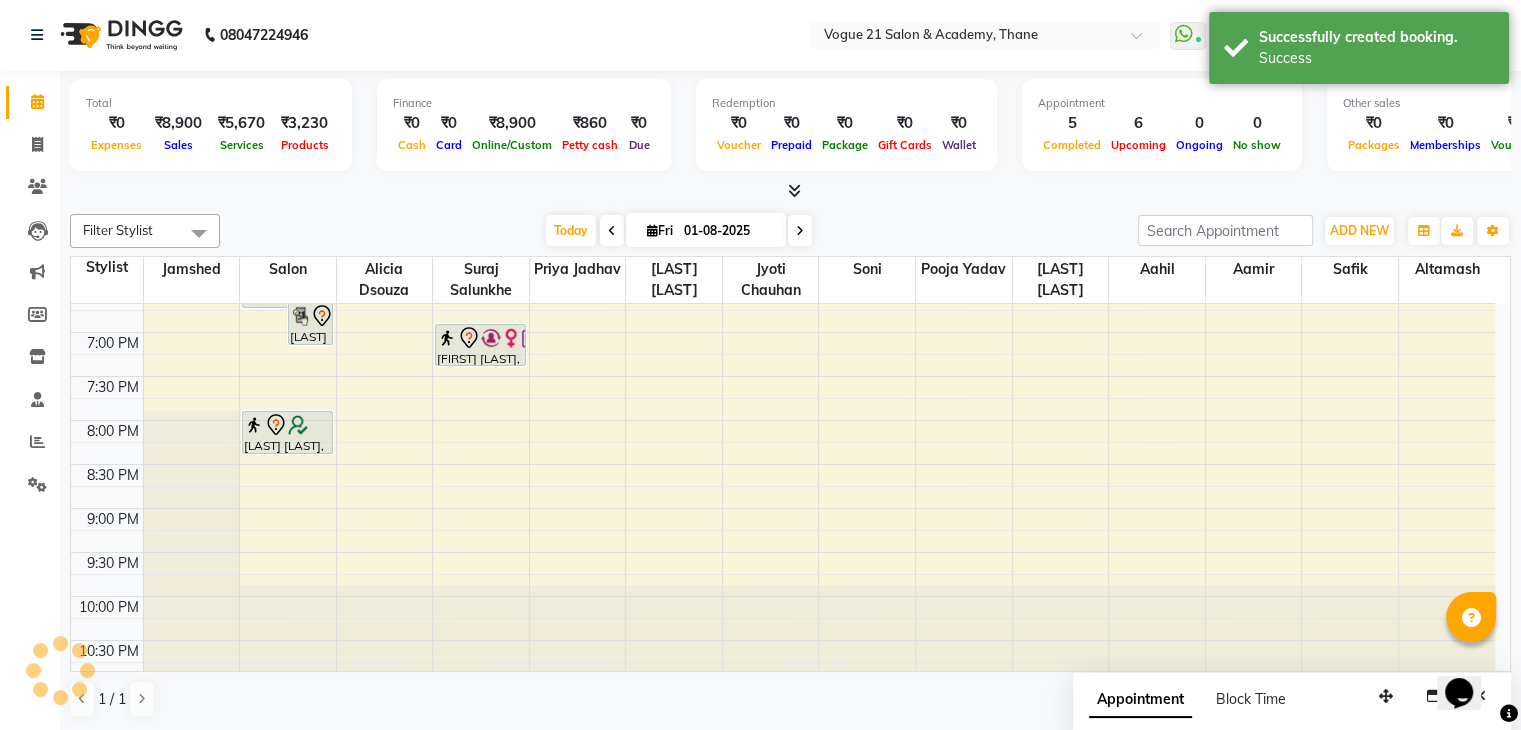 scroll, scrollTop: 0, scrollLeft: 0, axis: both 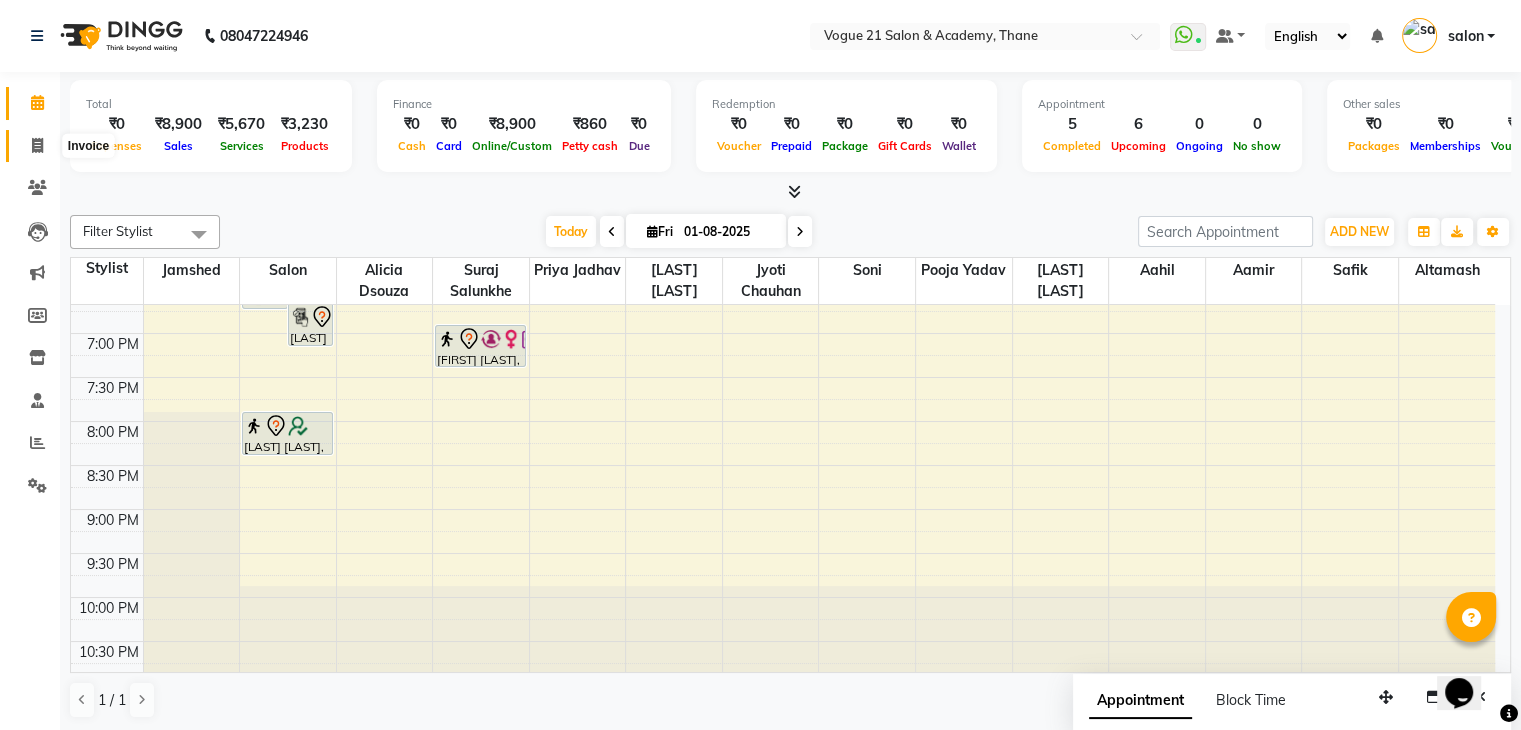 click 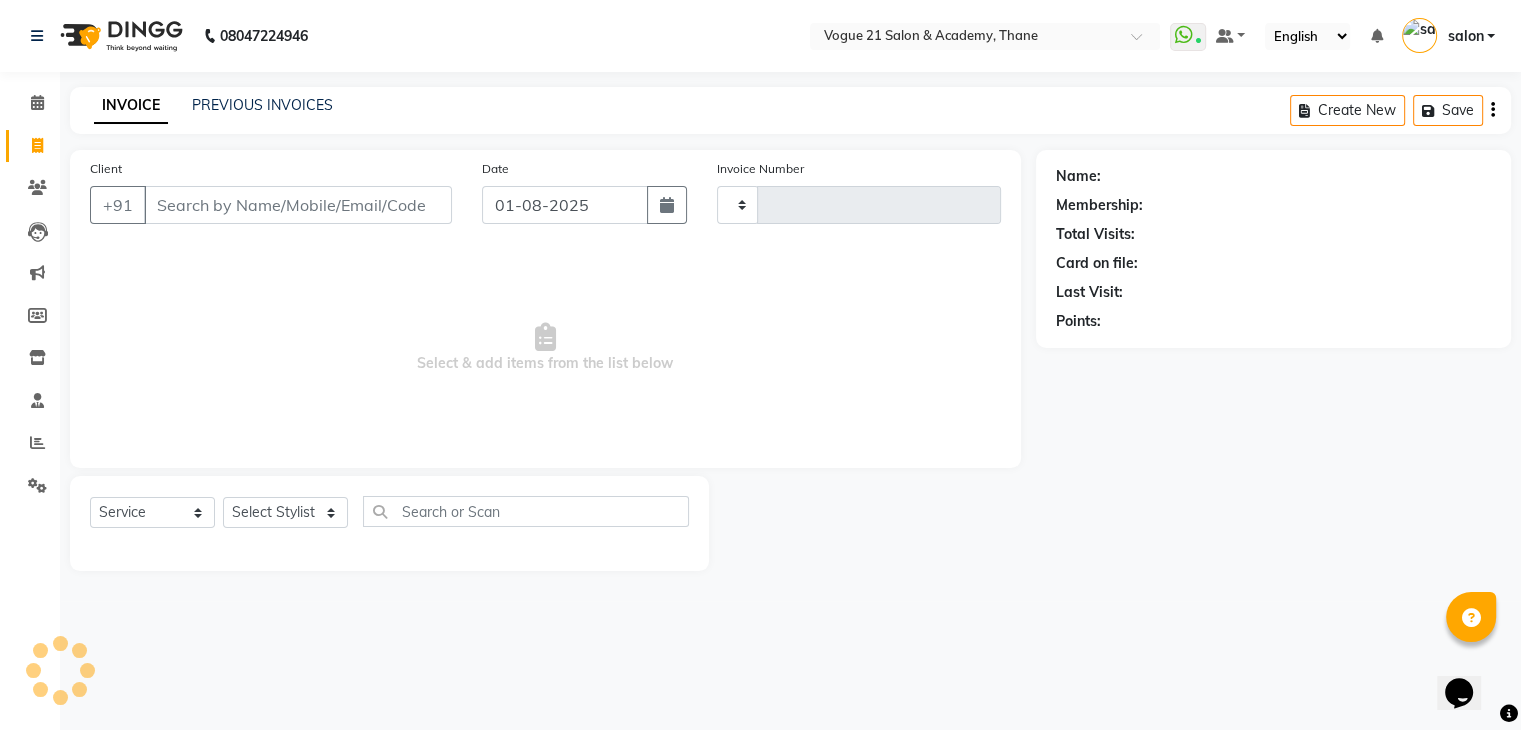 type on "2156" 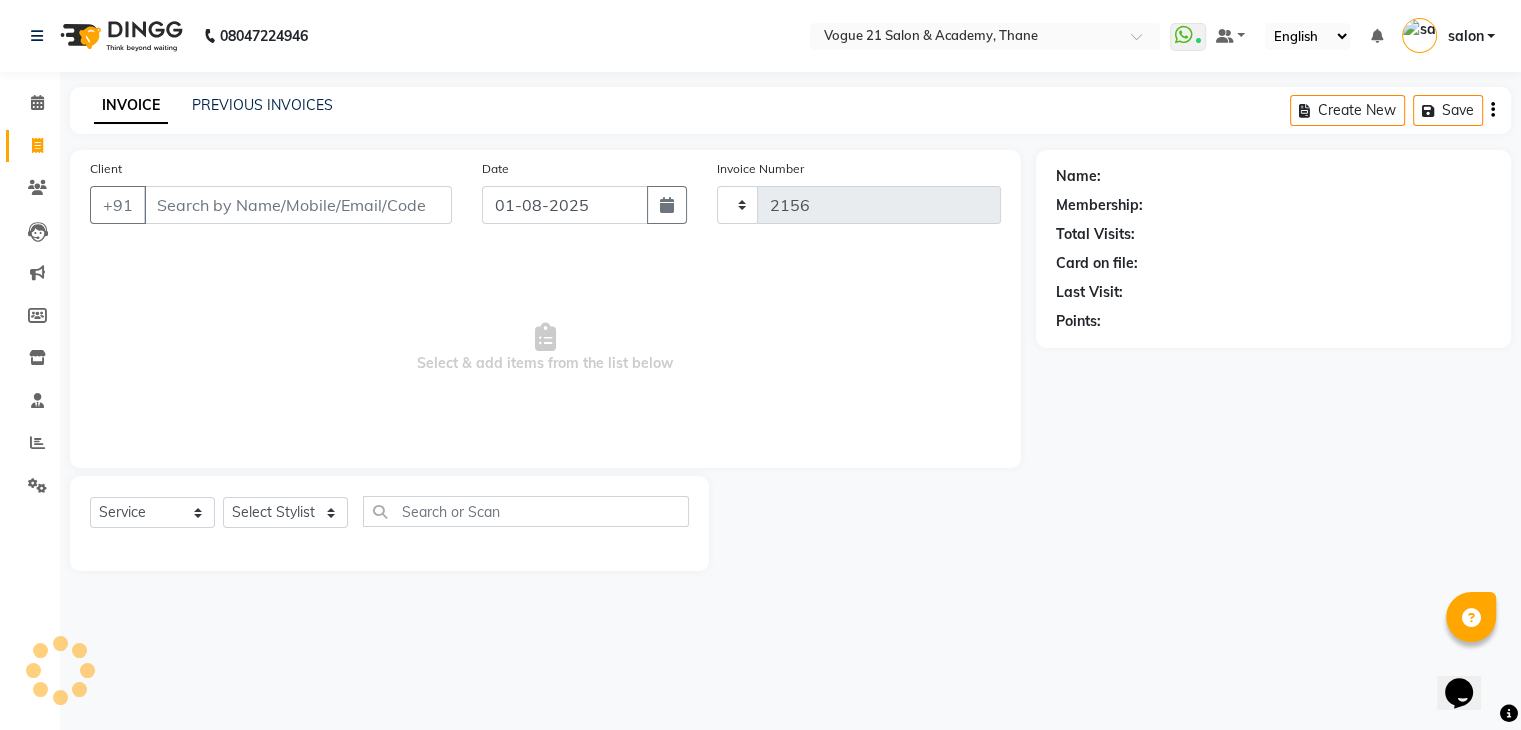 select on "4433" 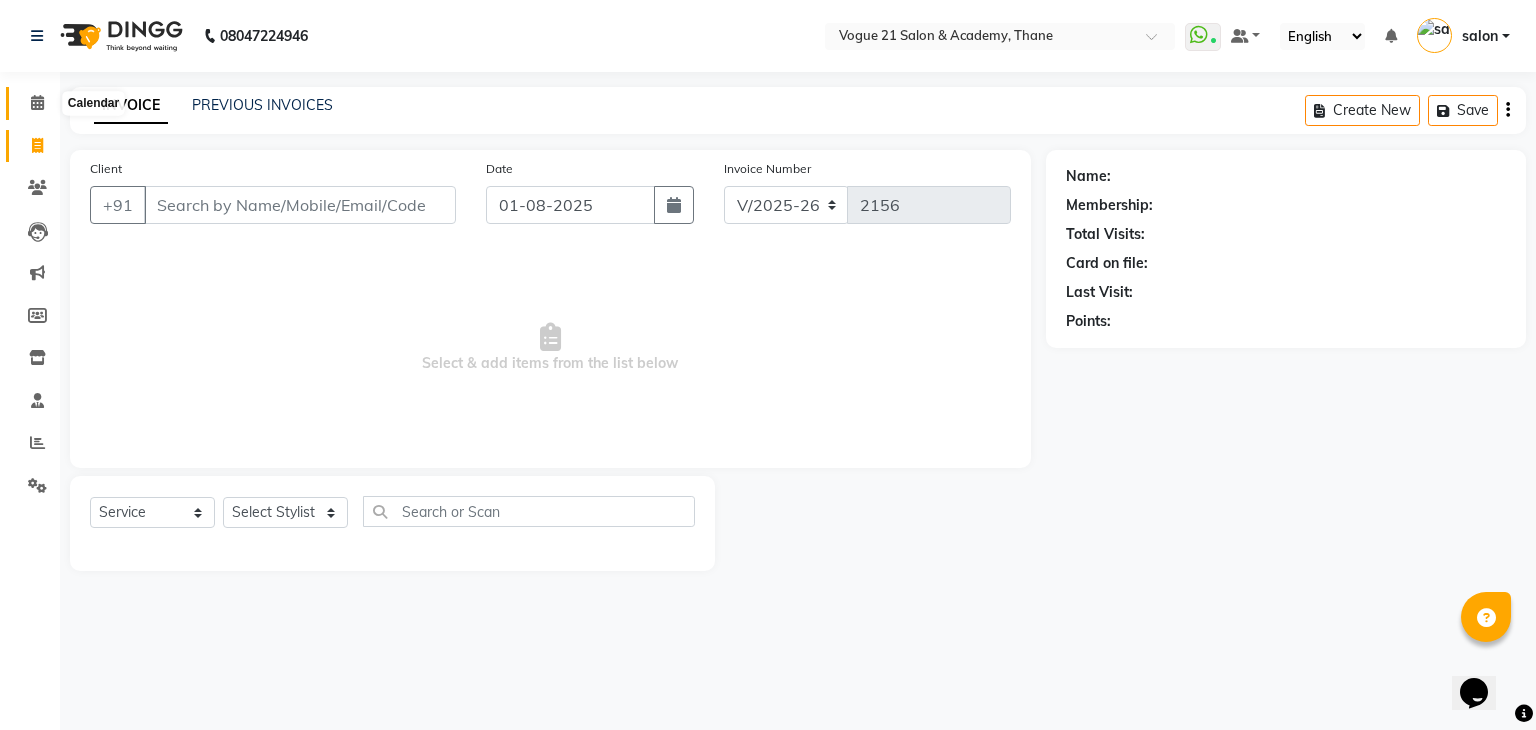 click 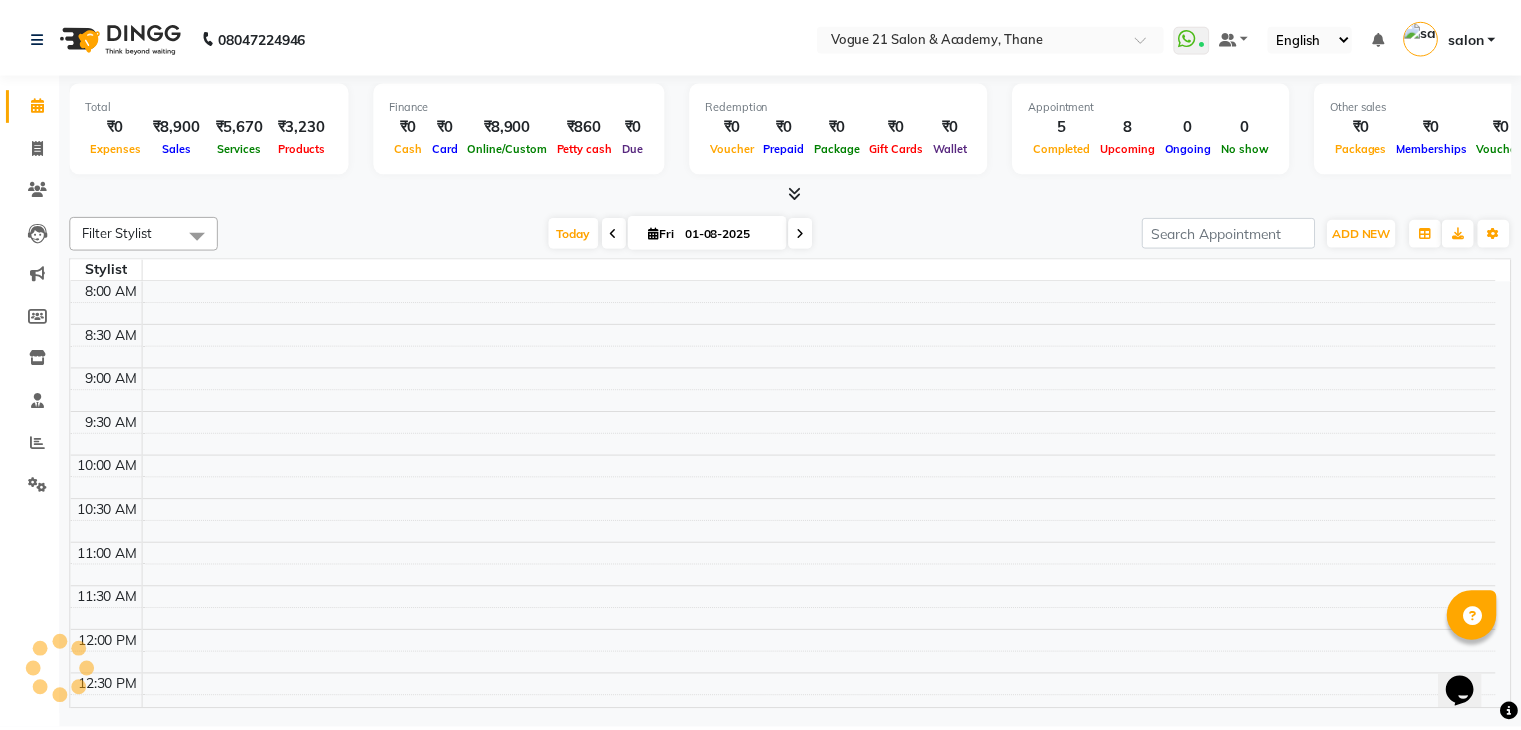scroll, scrollTop: 0, scrollLeft: 0, axis: both 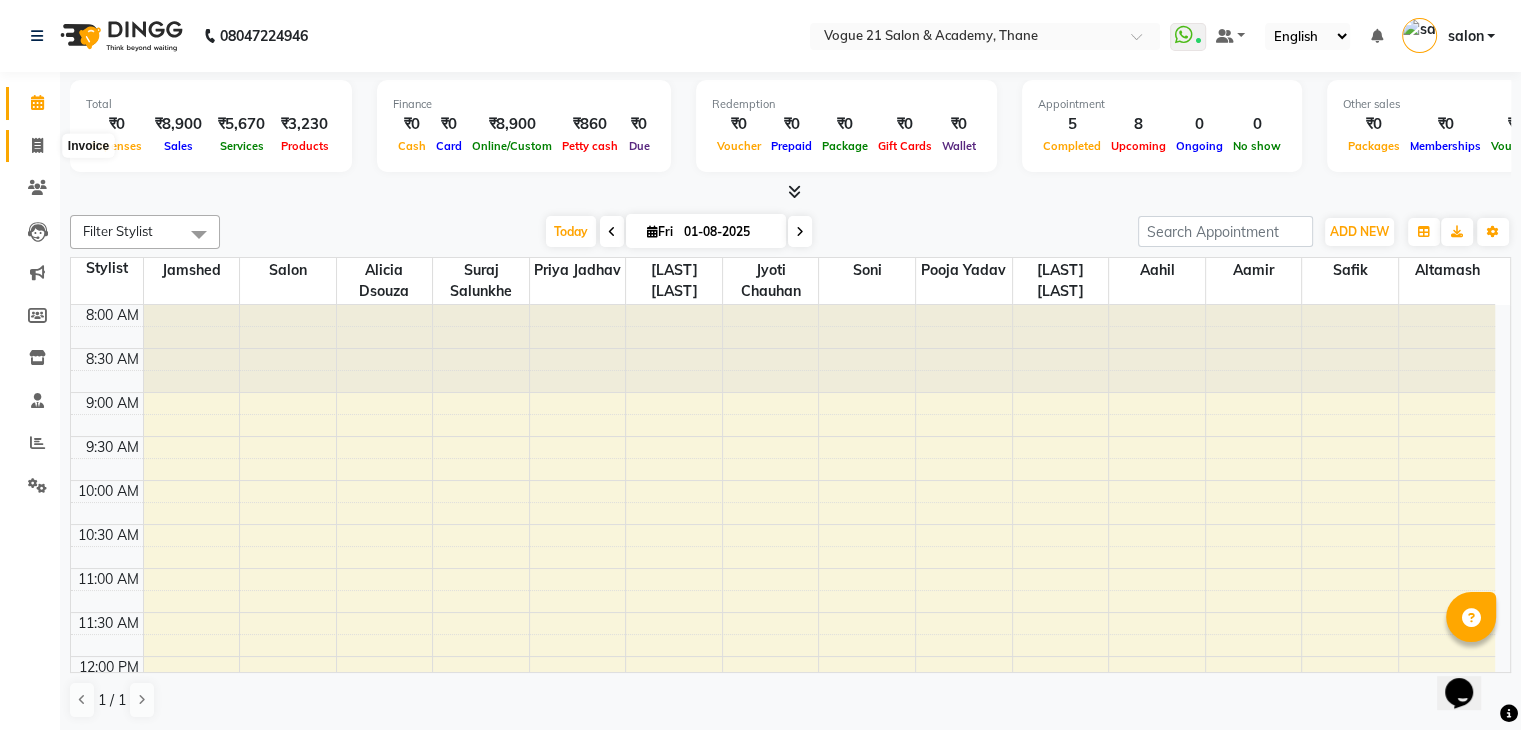 click 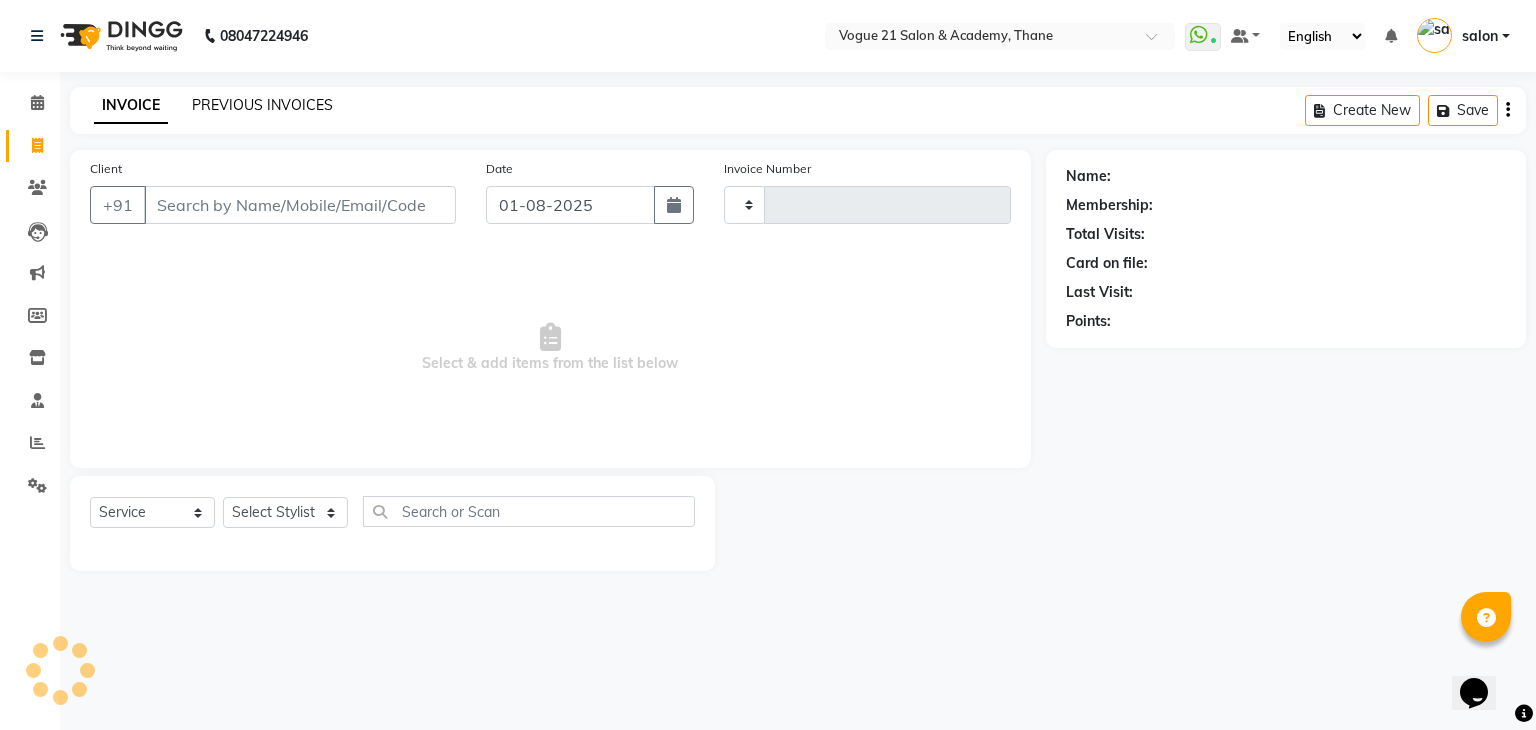 type on "2156" 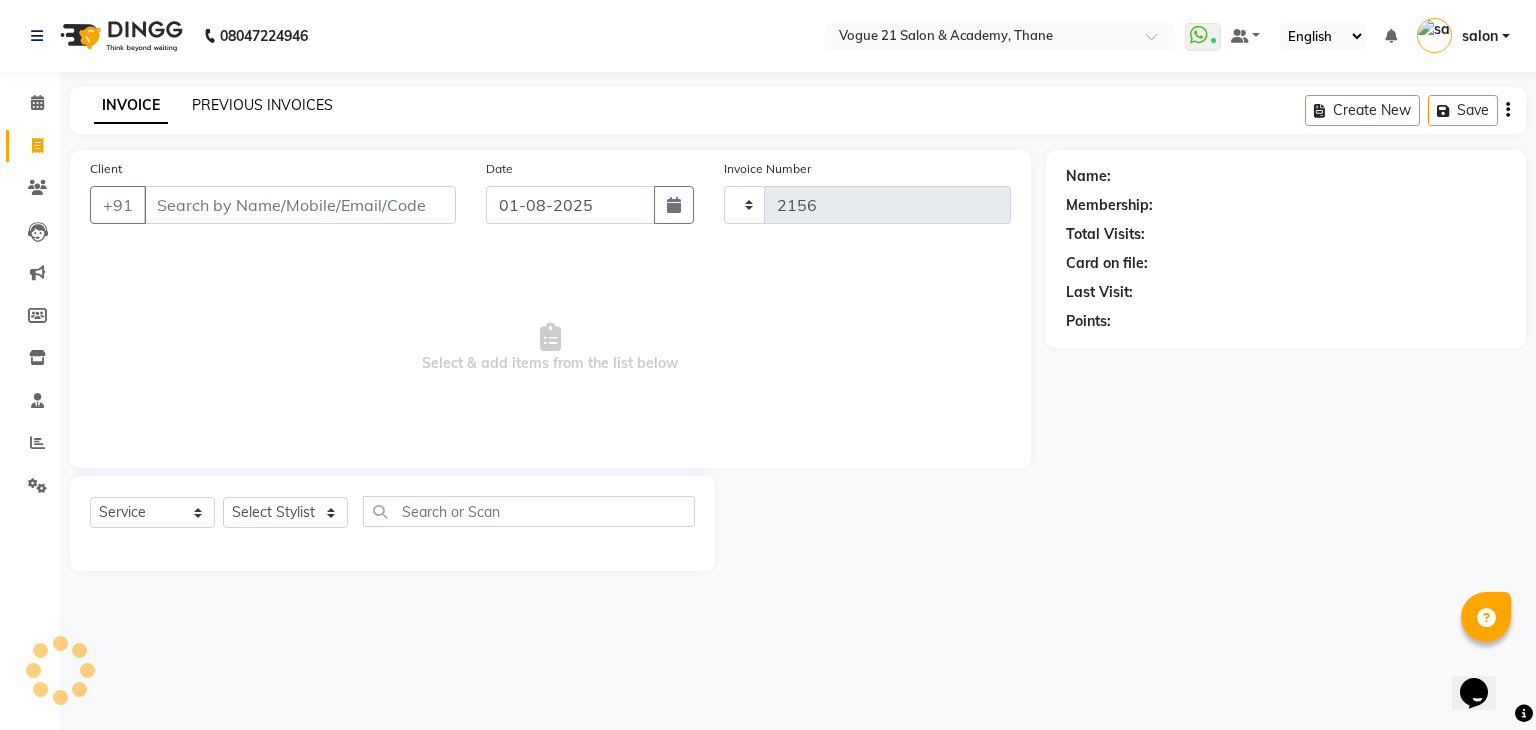 select on "4433" 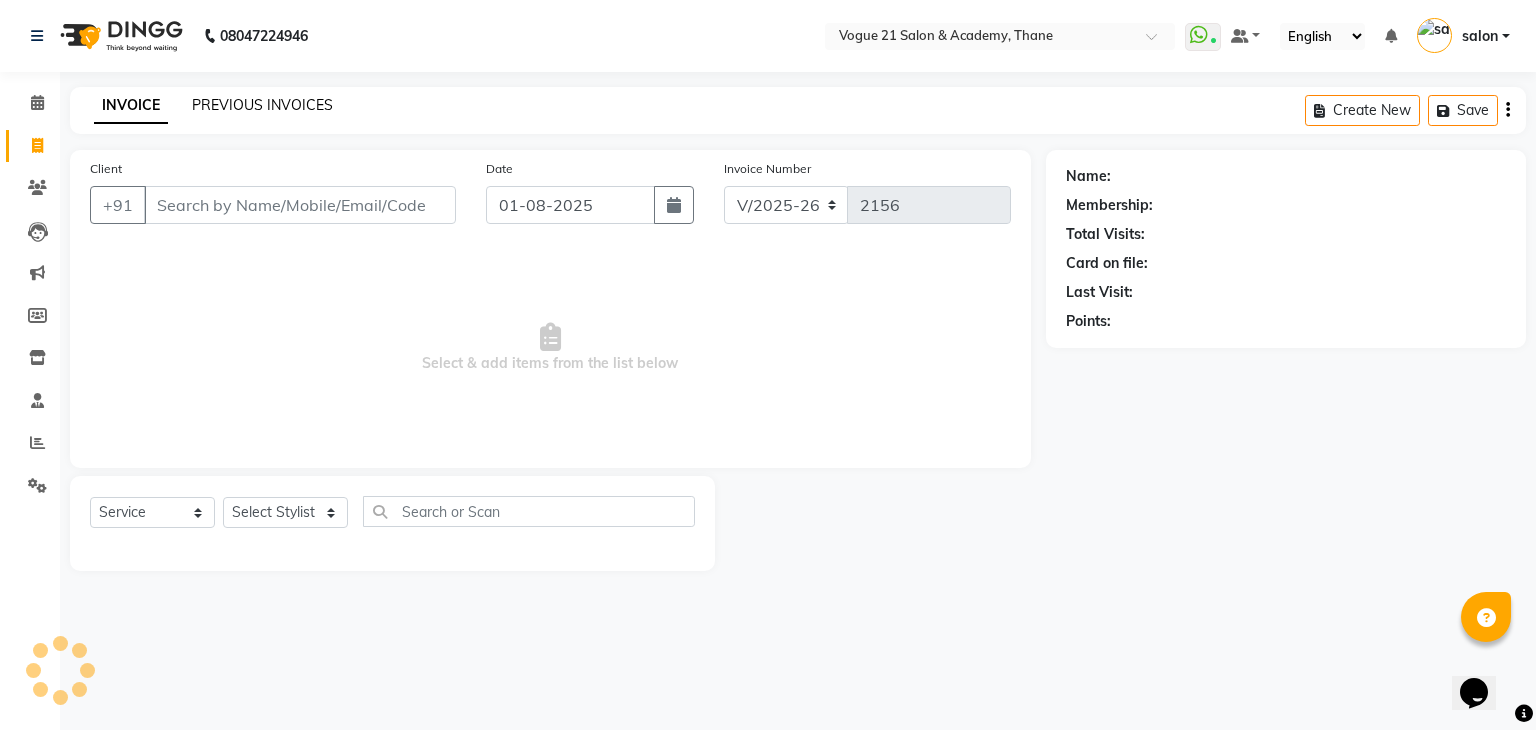 click on "PREVIOUS INVOICES" 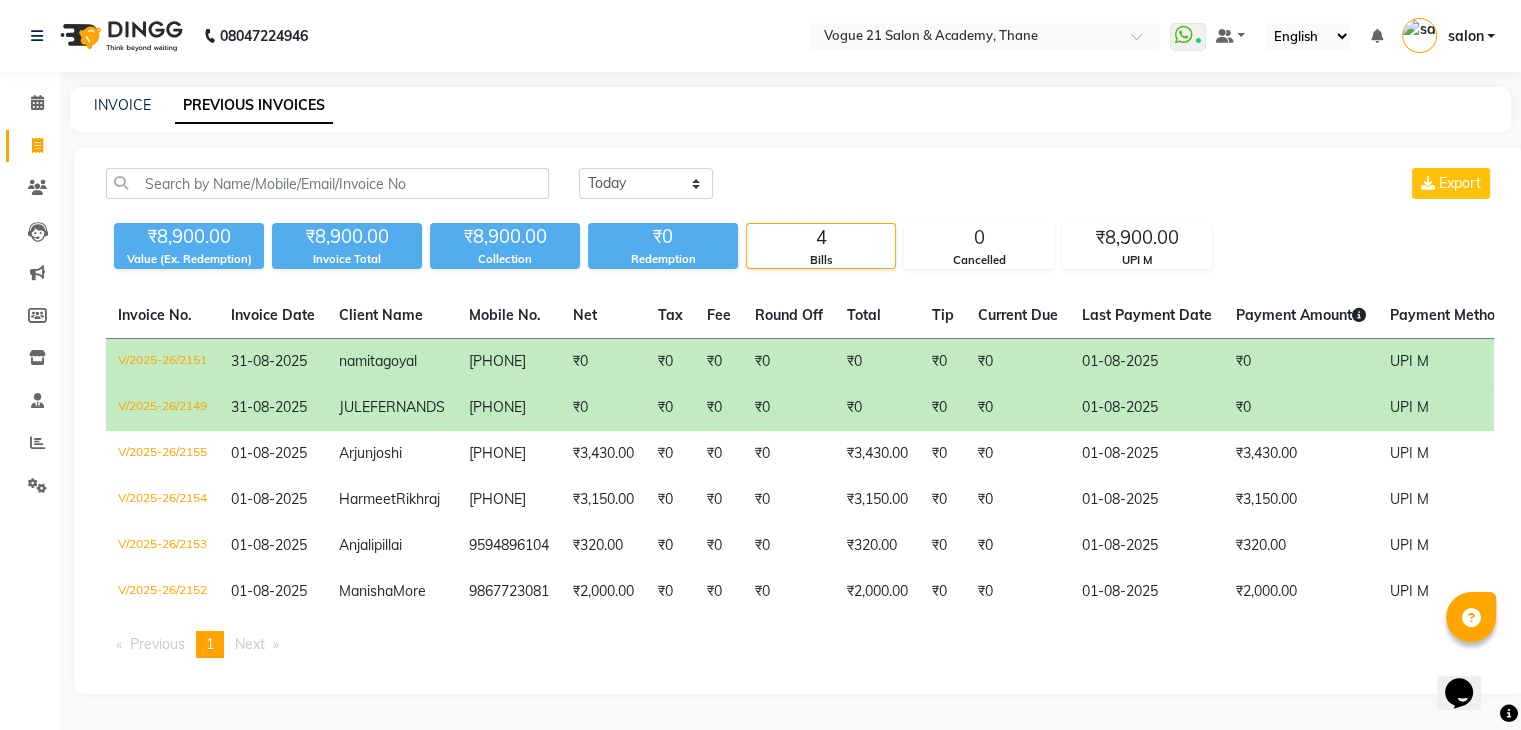 scroll, scrollTop: 48, scrollLeft: 0, axis: vertical 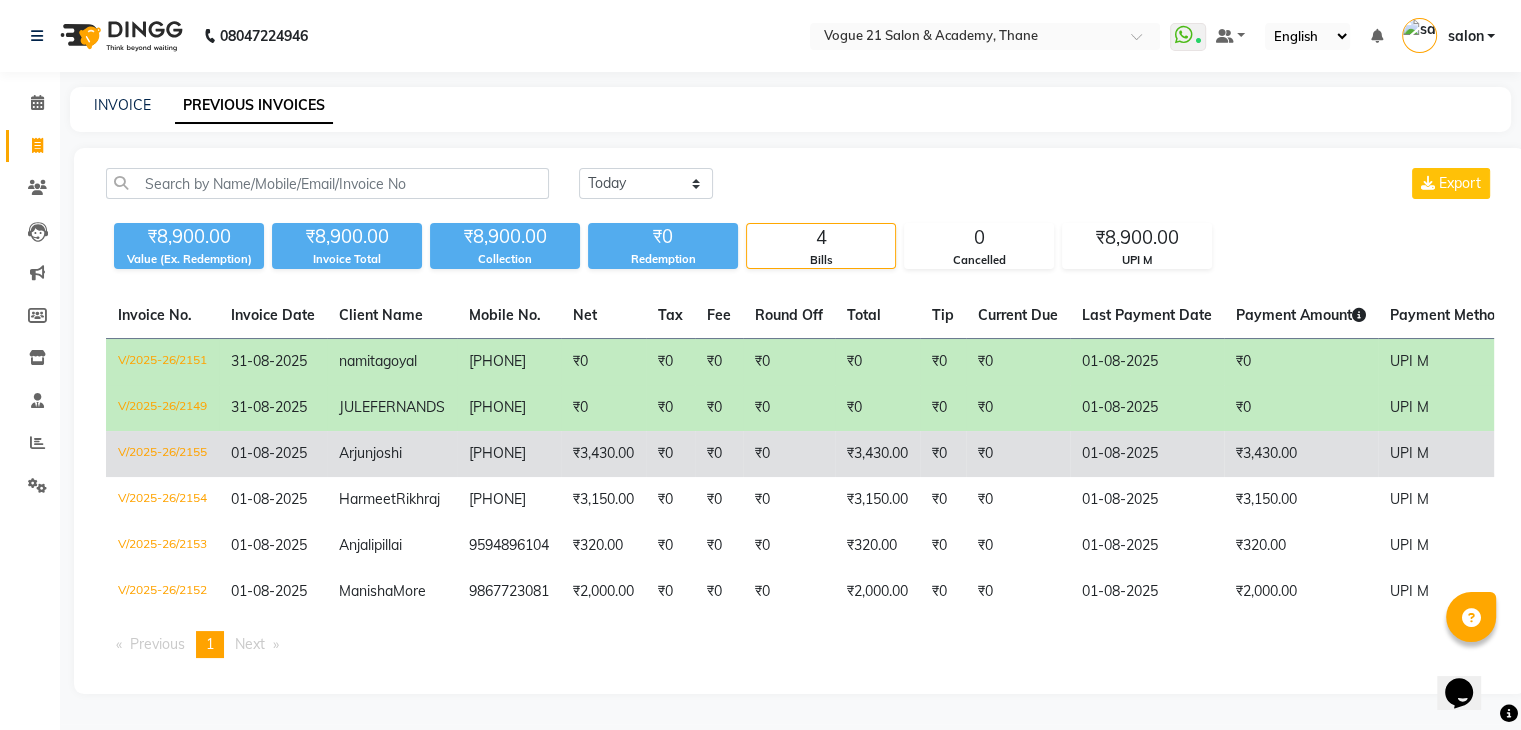 click on "₹0" 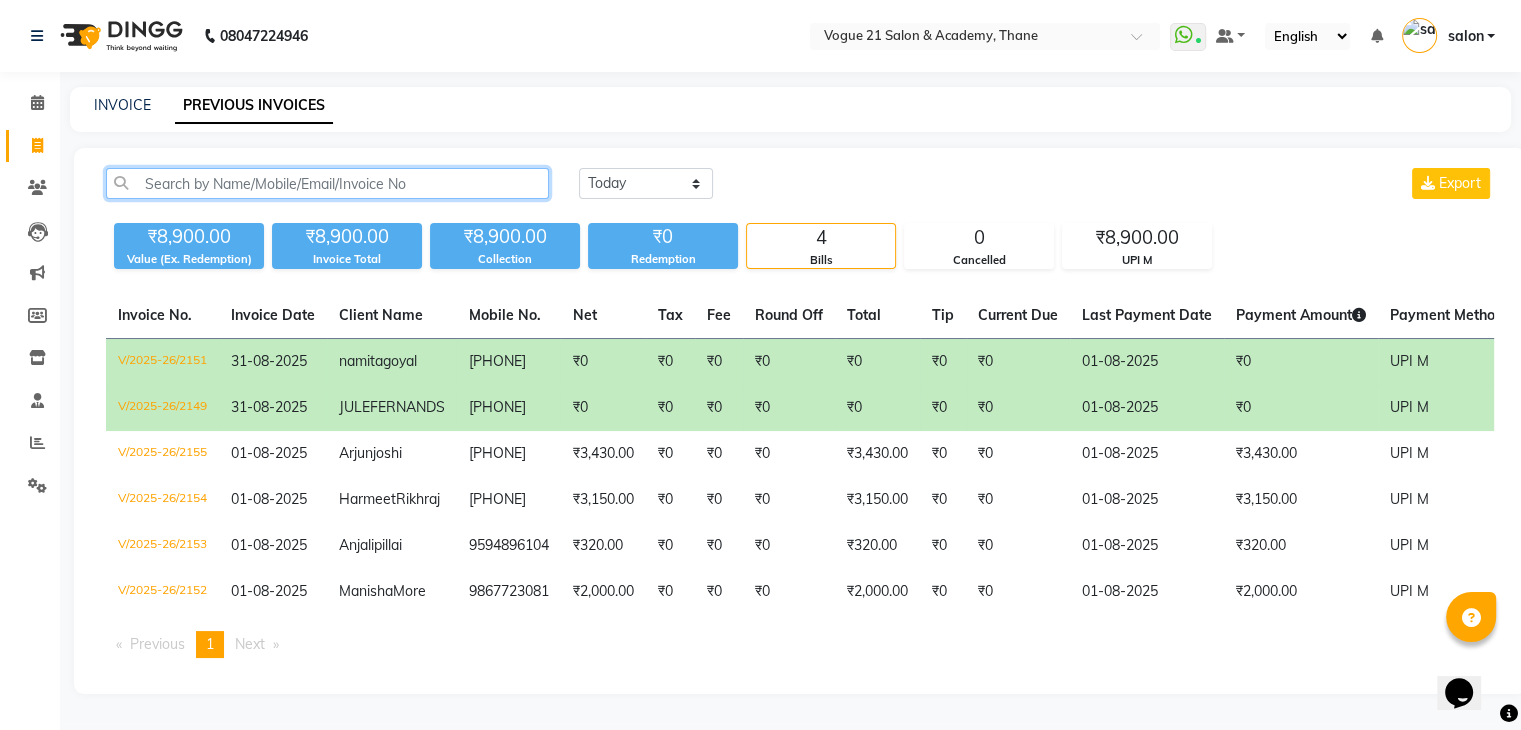 click 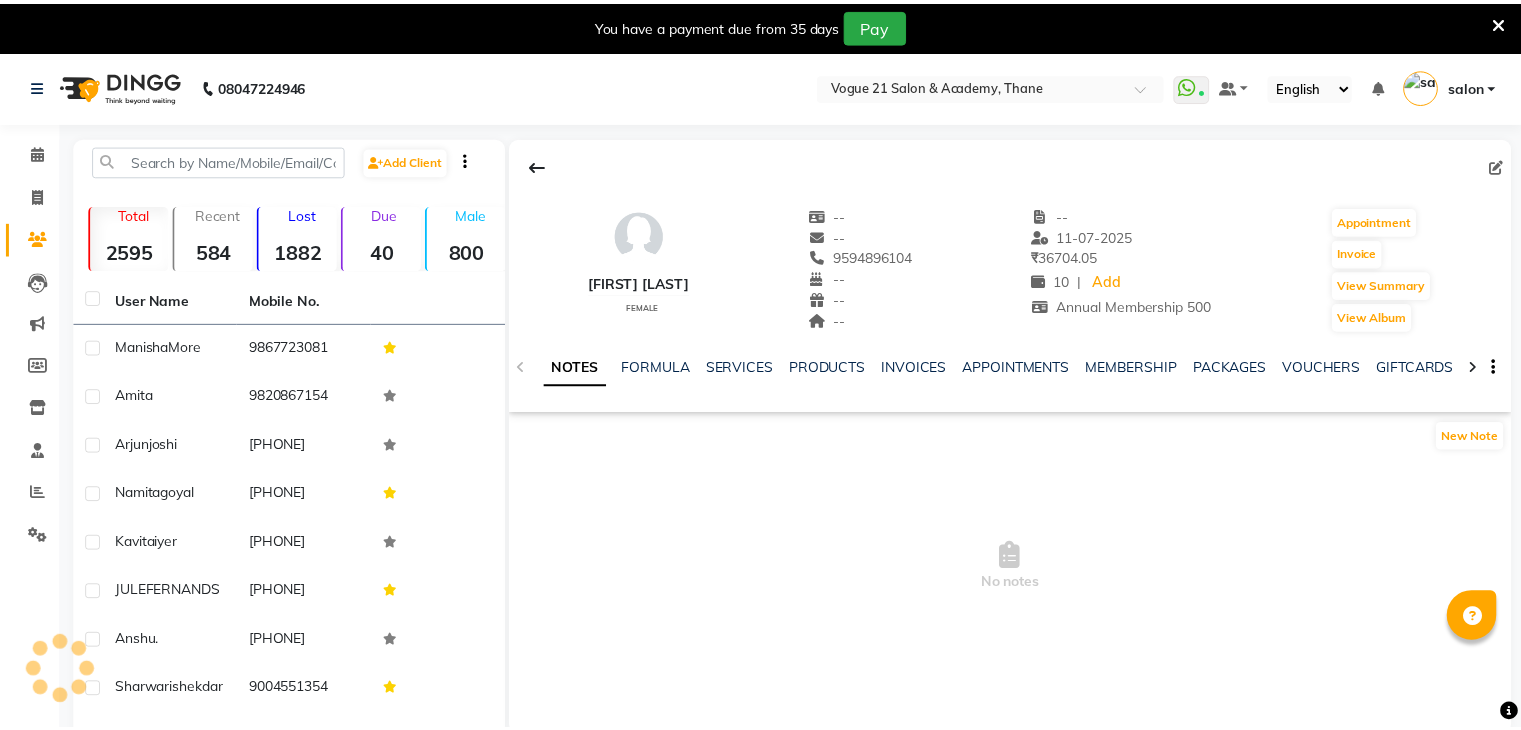 scroll, scrollTop: 0, scrollLeft: 0, axis: both 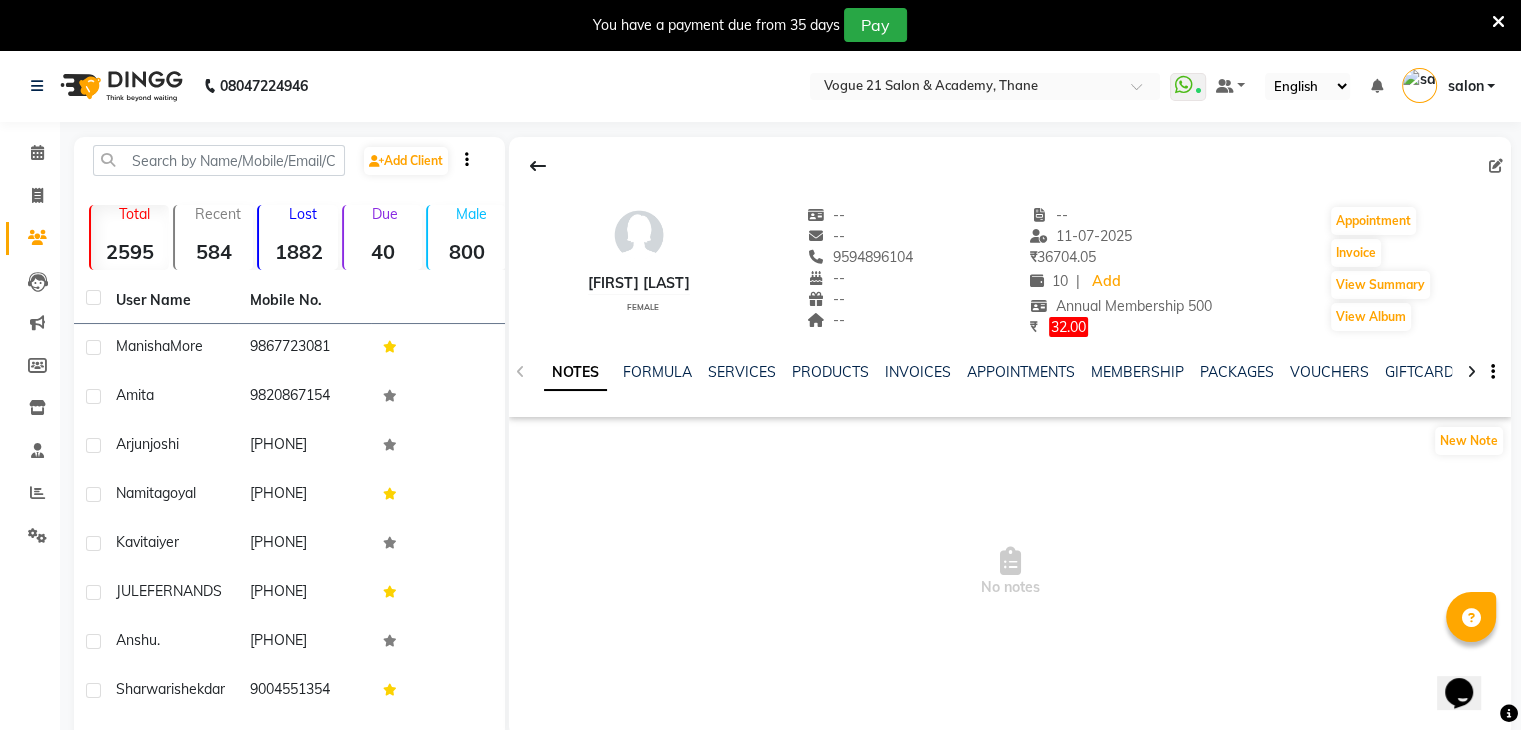 click at bounding box center [1498, 22] 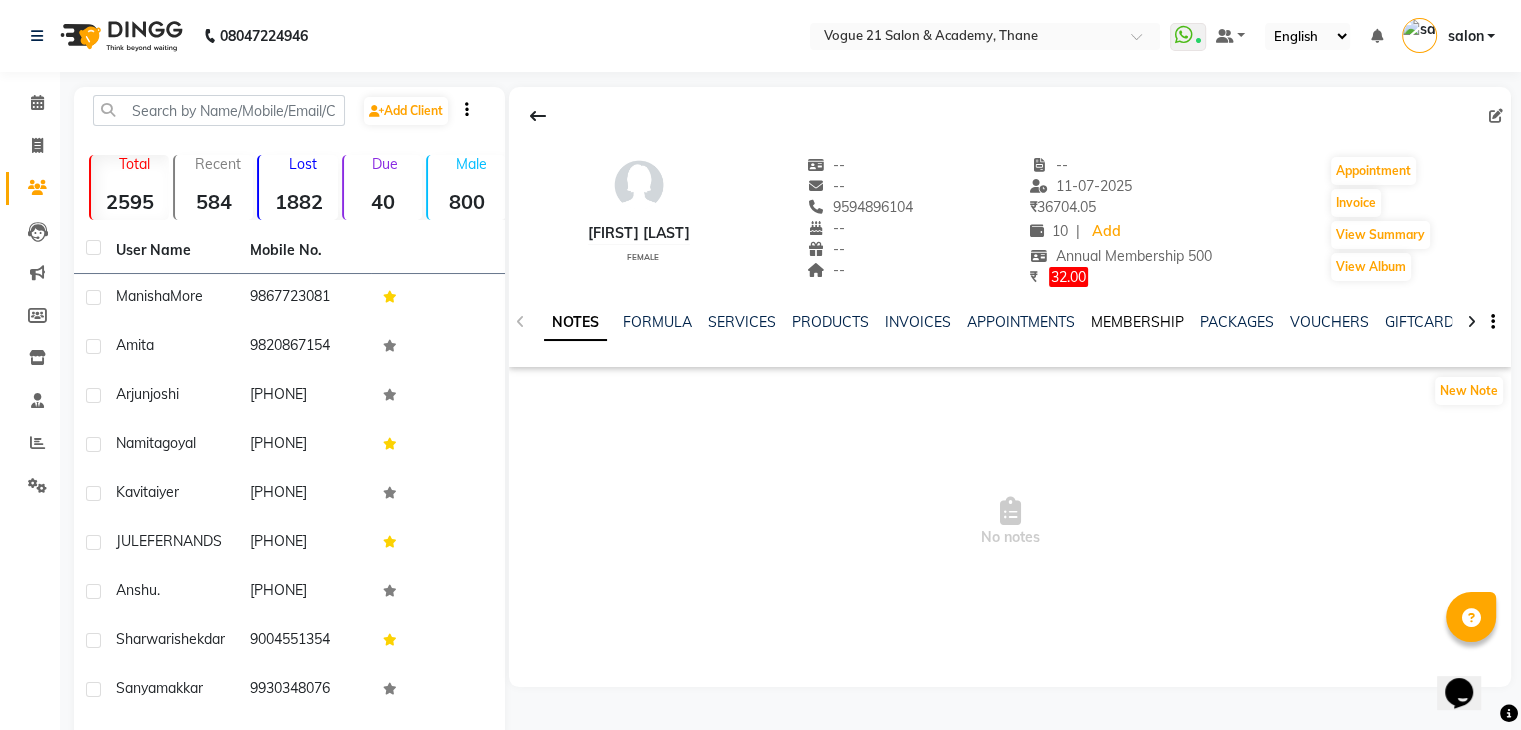 click on "MEMBERSHIP" 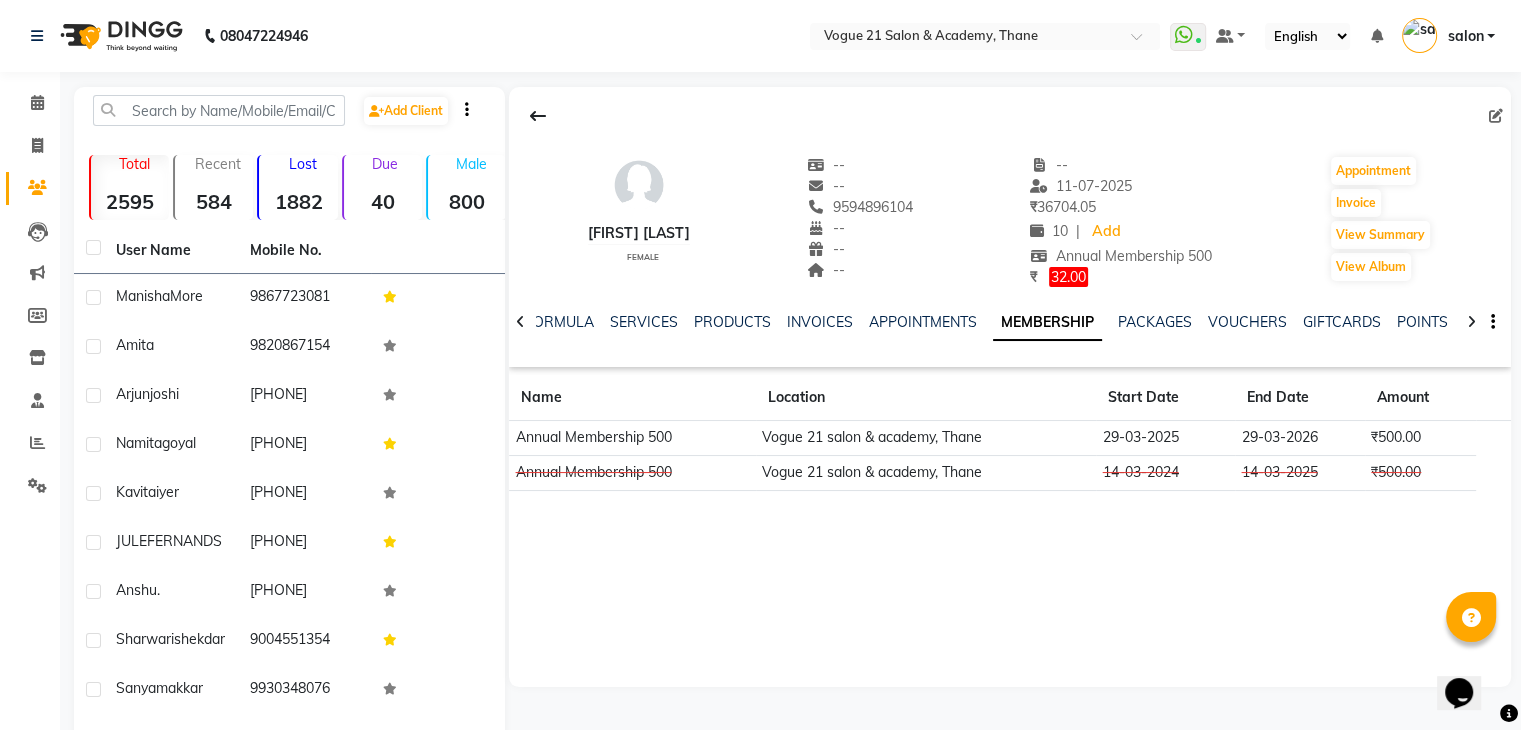 drag, startPoint x: 1437, startPoint y: 436, endPoint x: 1357, endPoint y: 444, distance: 80.399 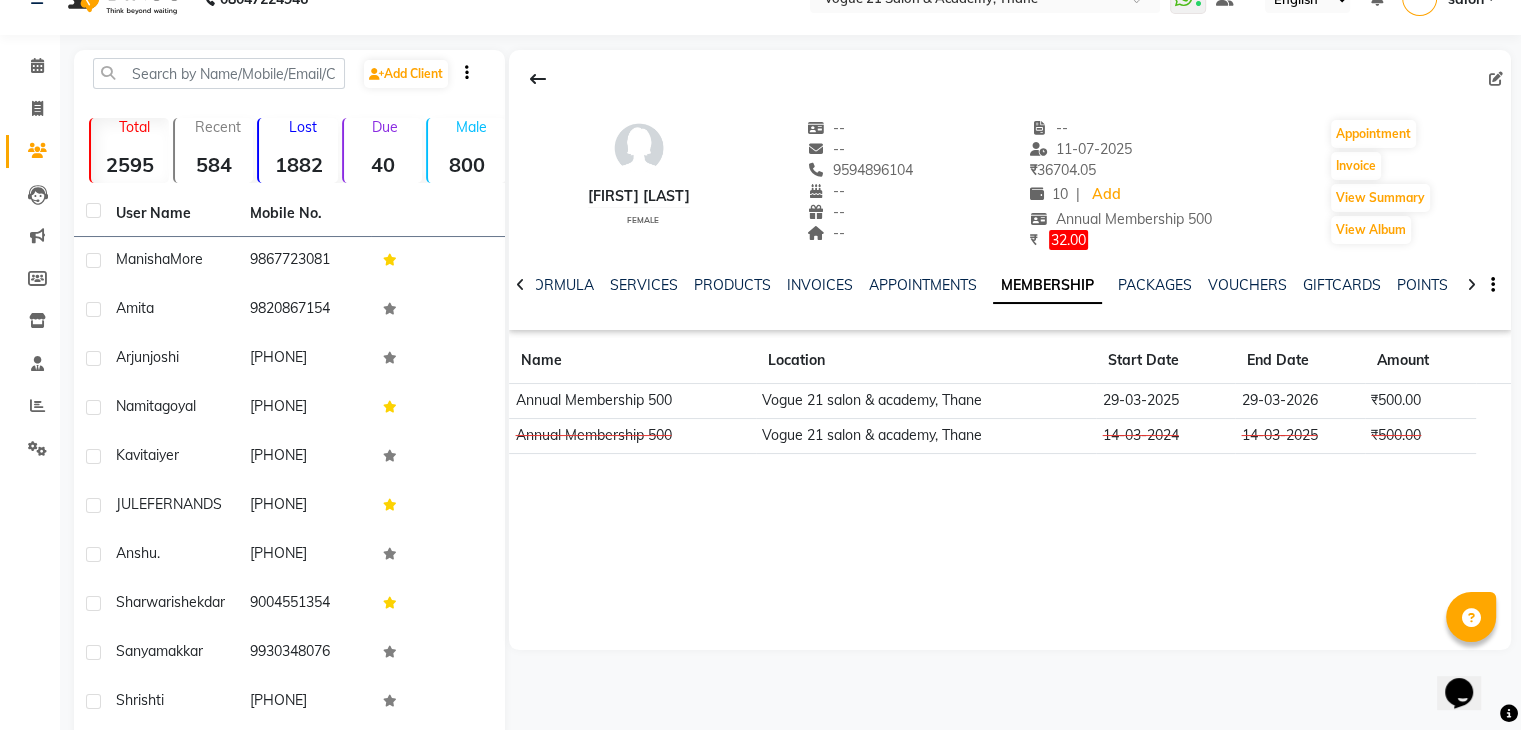 scroll, scrollTop: 0, scrollLeft: 0, axis: both 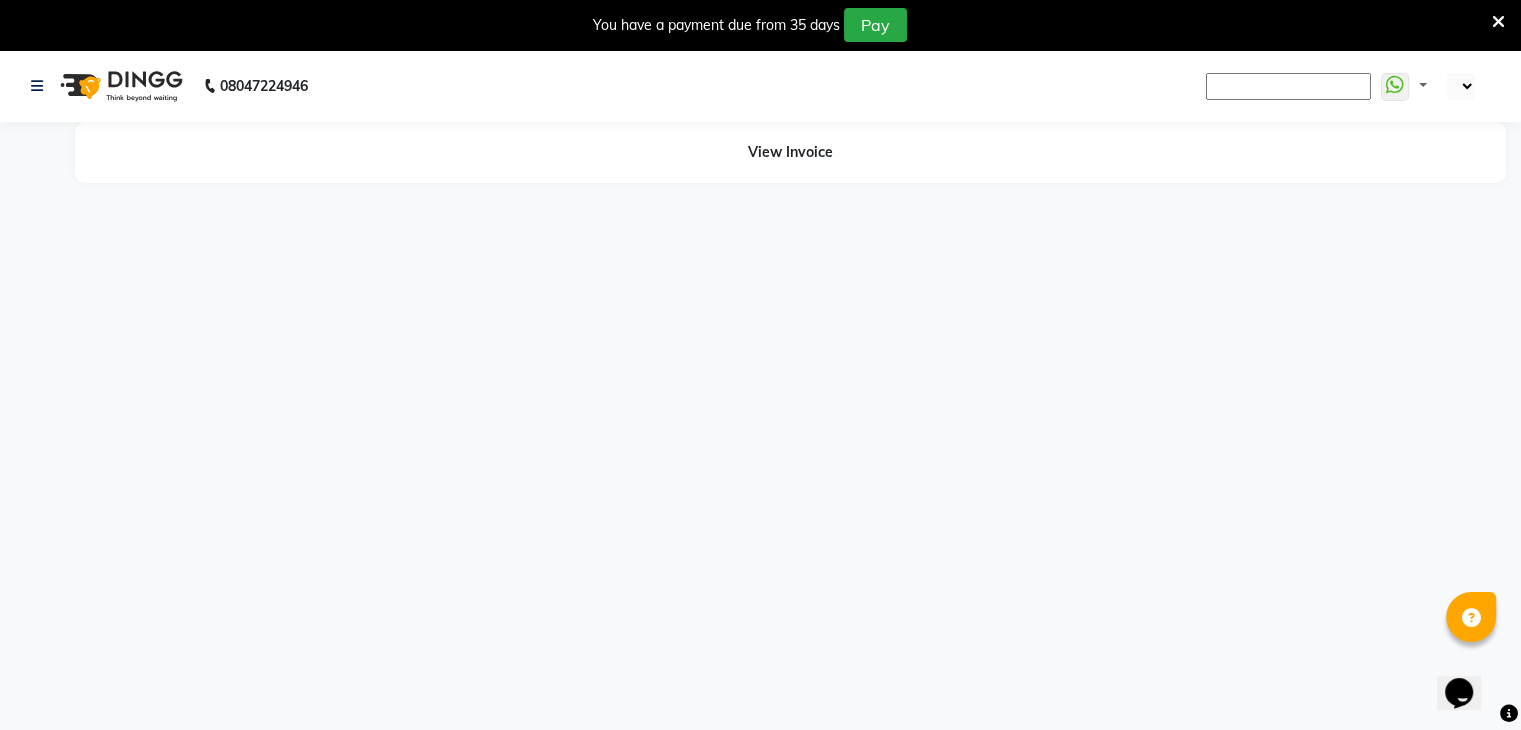 click at bounding box center [1498, 22] 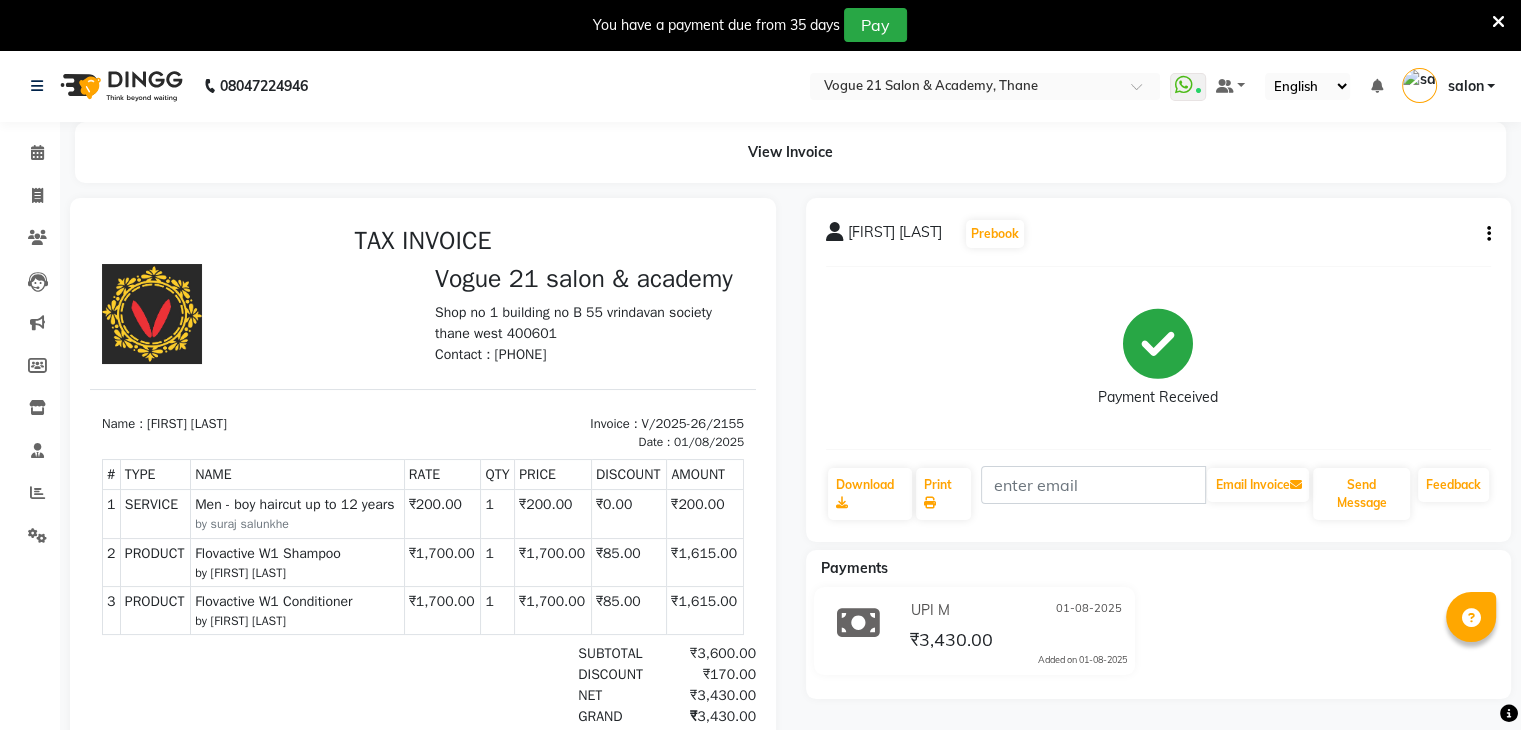 scroll, scrollTop: 0, scrollLeft: 0, axis: both 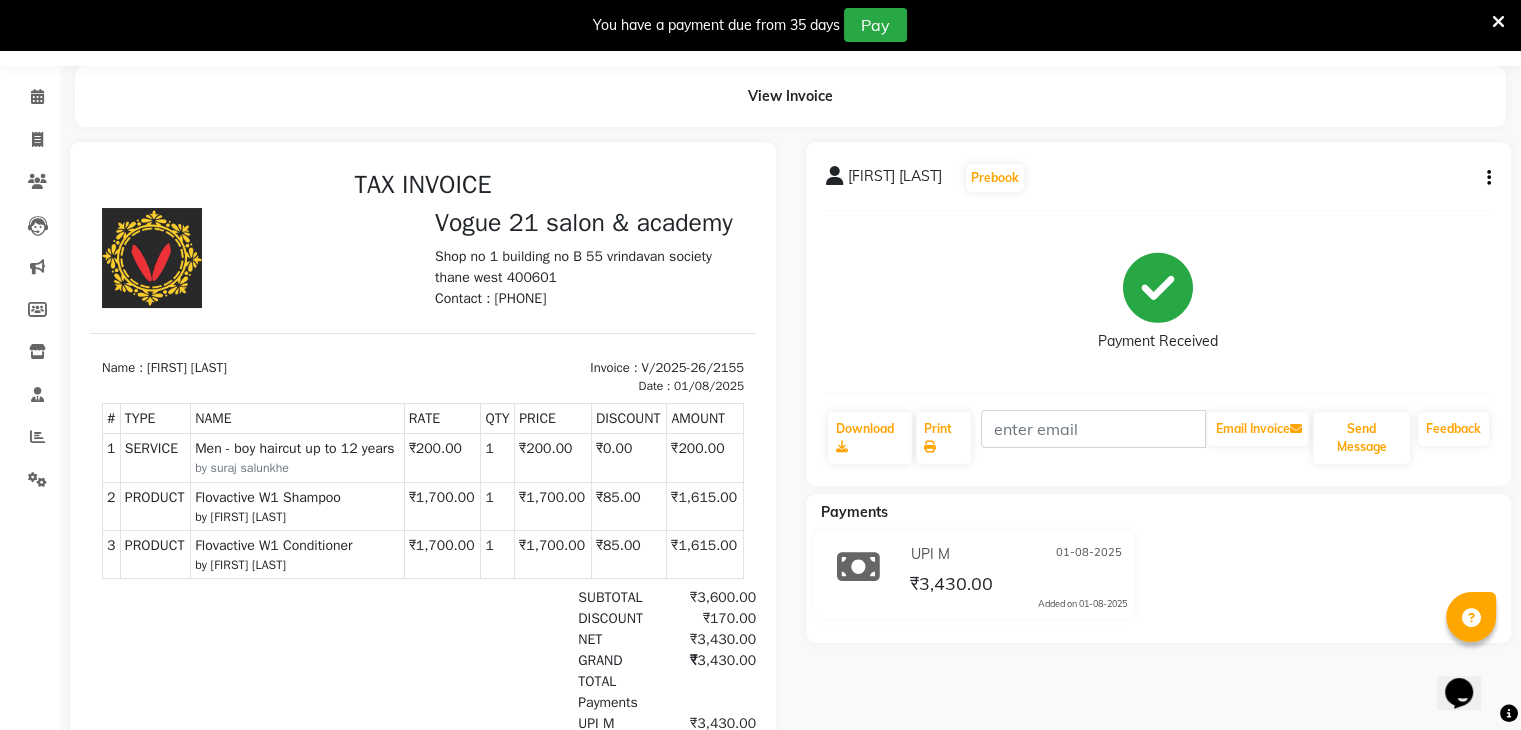 click at bounding box center (1498, 22) 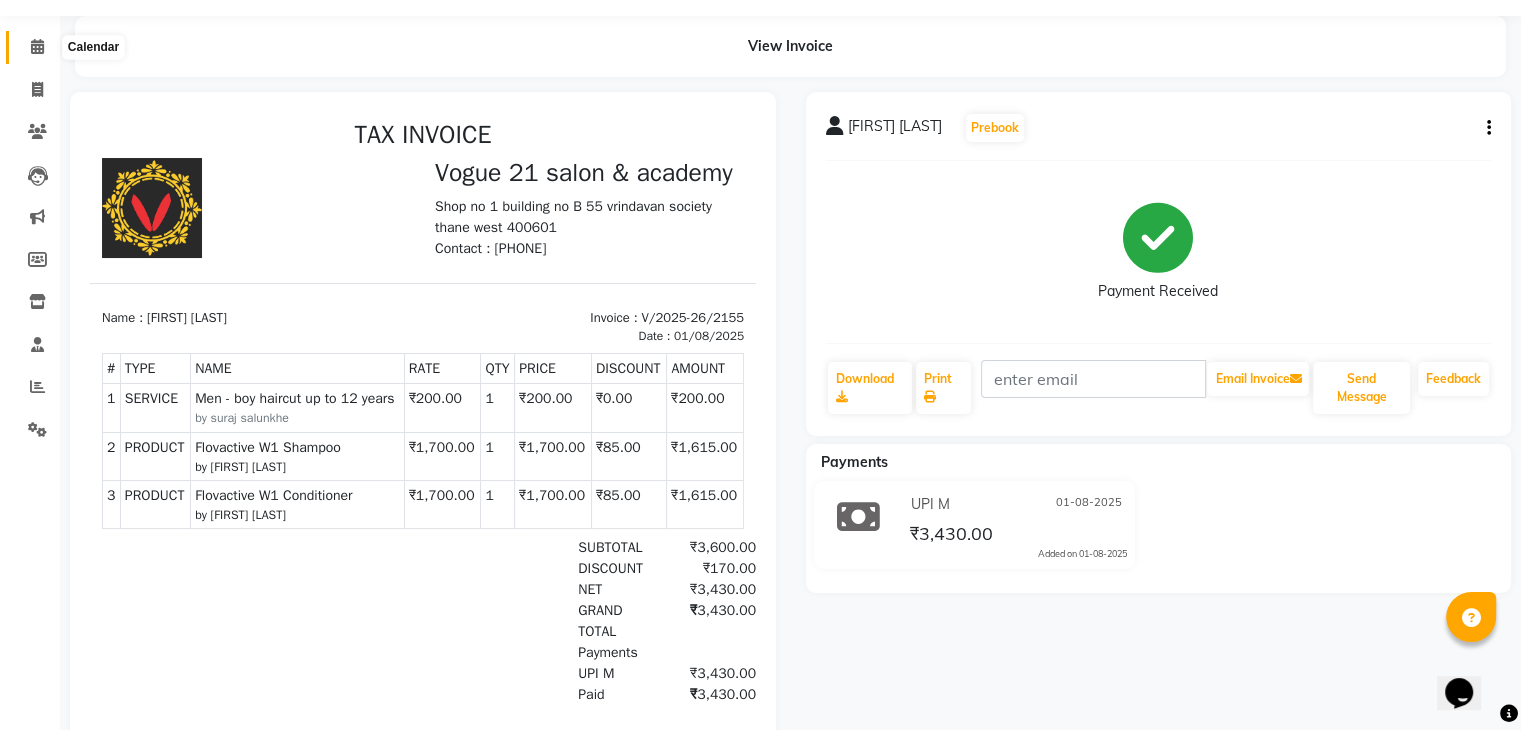 click 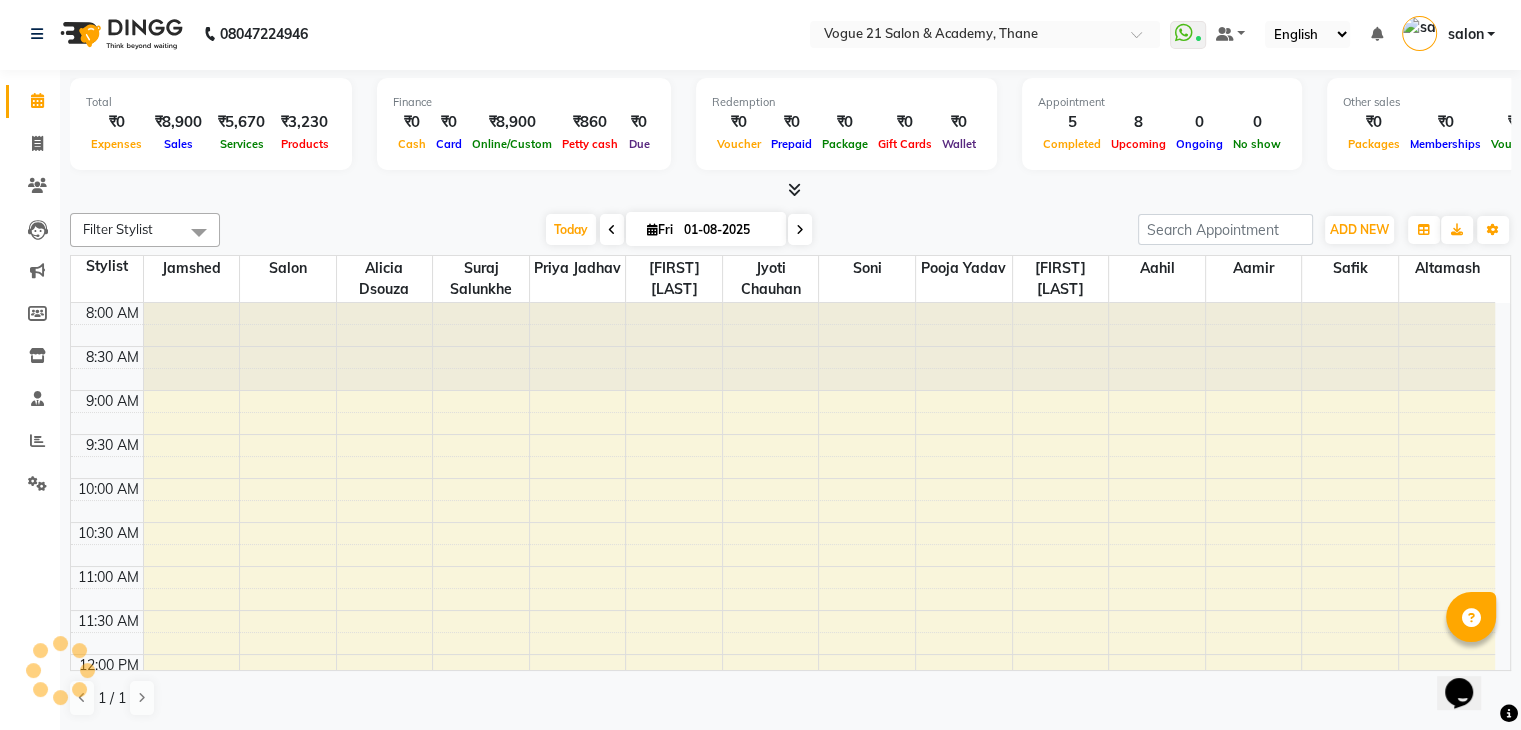 scroll, scrollTop: 0, scrollLeft: 0, axis: both 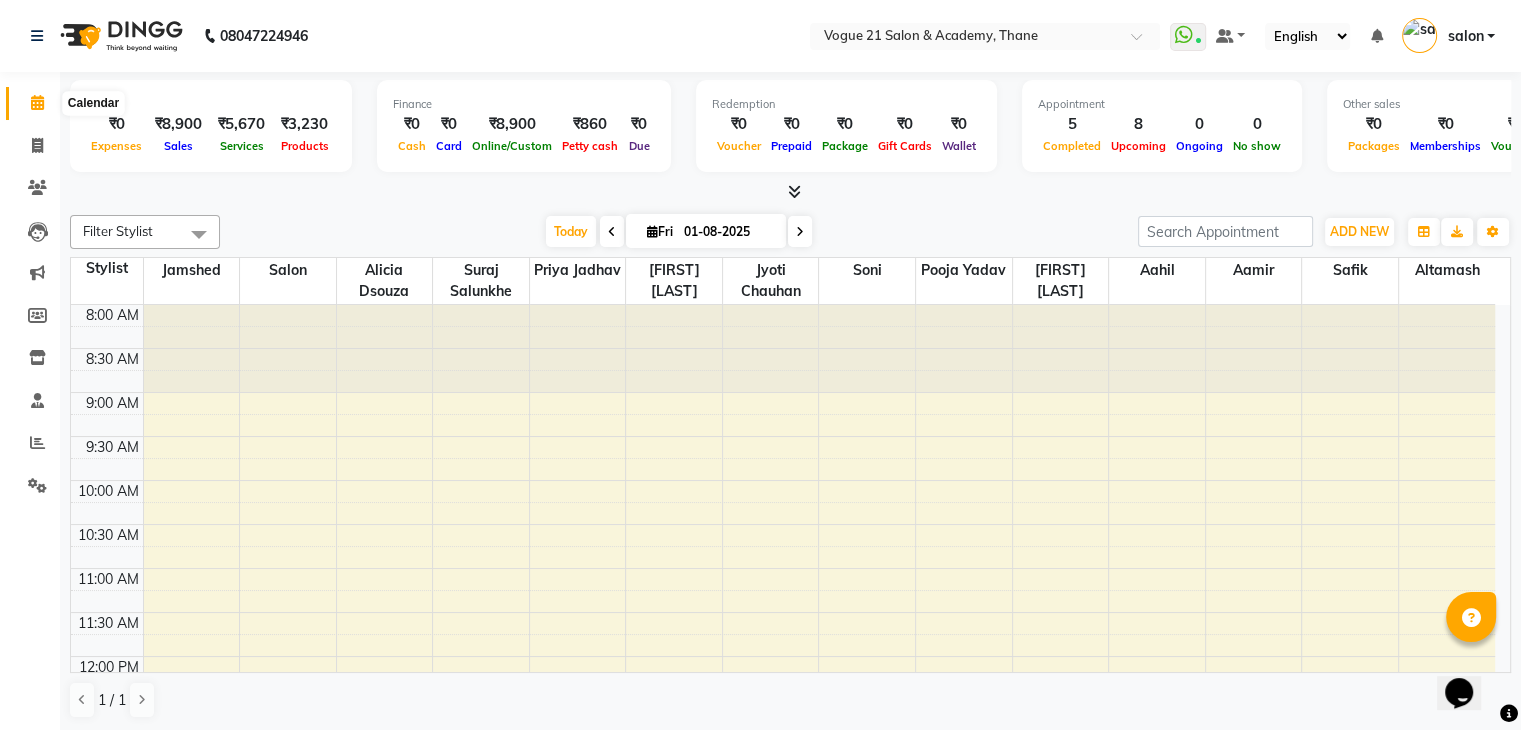 click 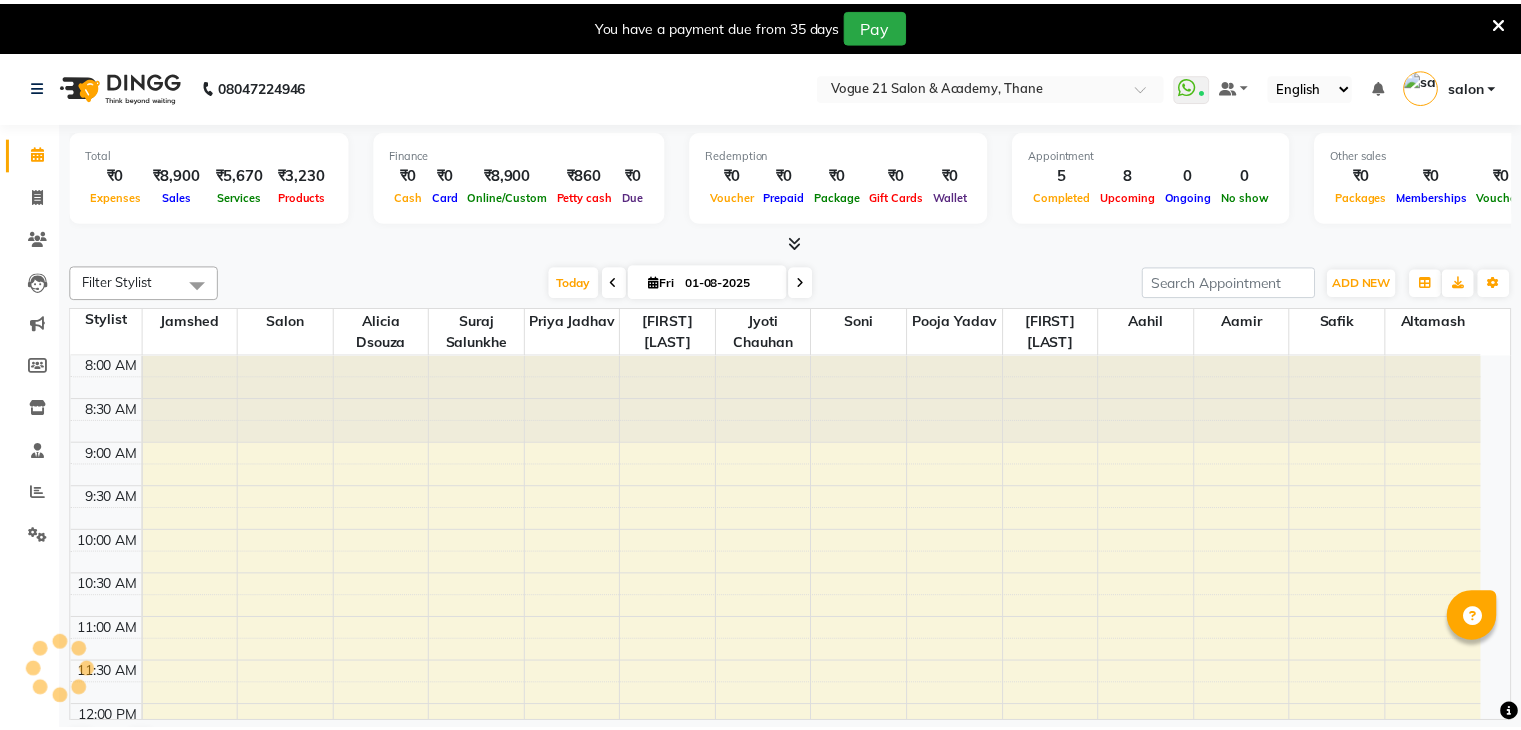 scroll, scrollTop: 0, scrollLeft: 0, axis: both 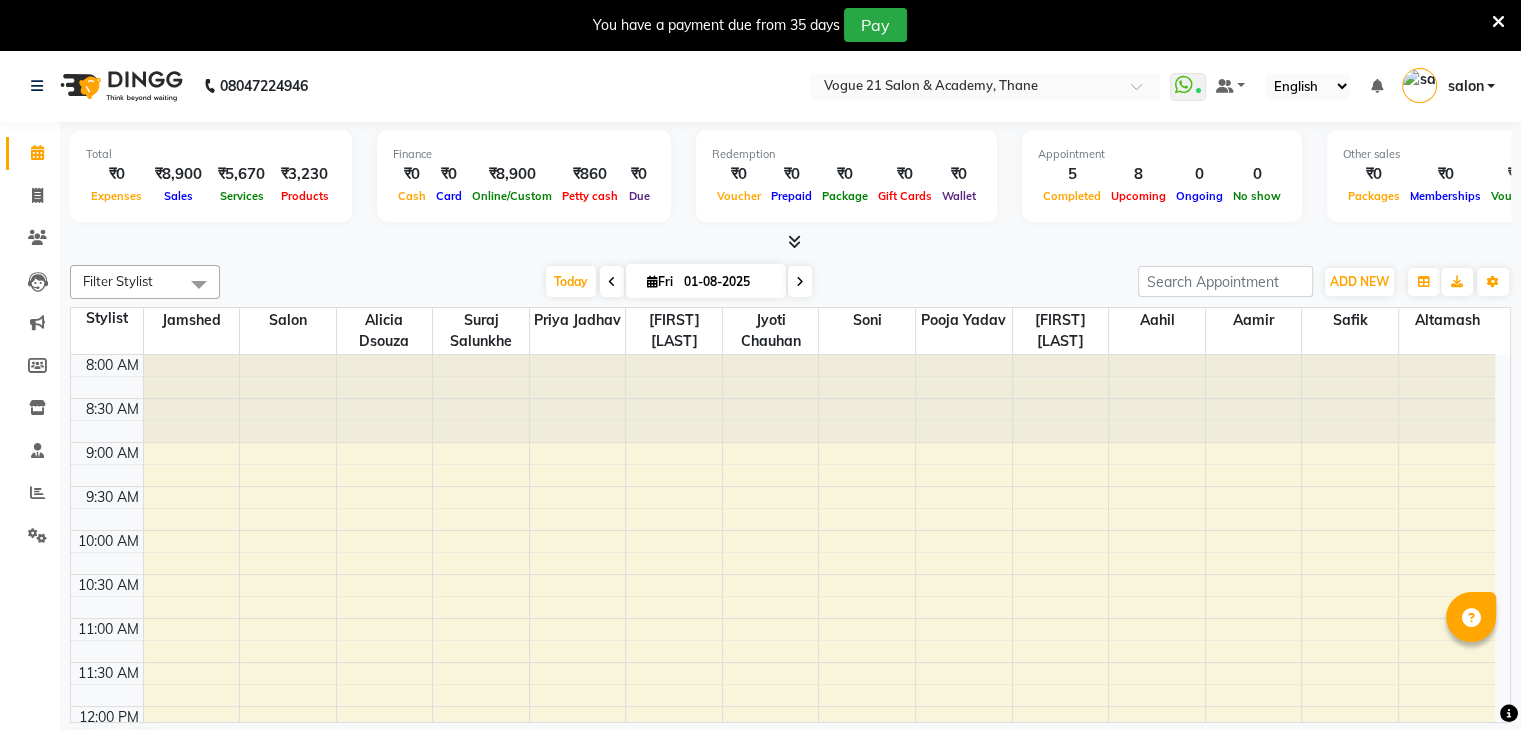 click at bounding box center [1498, 22] 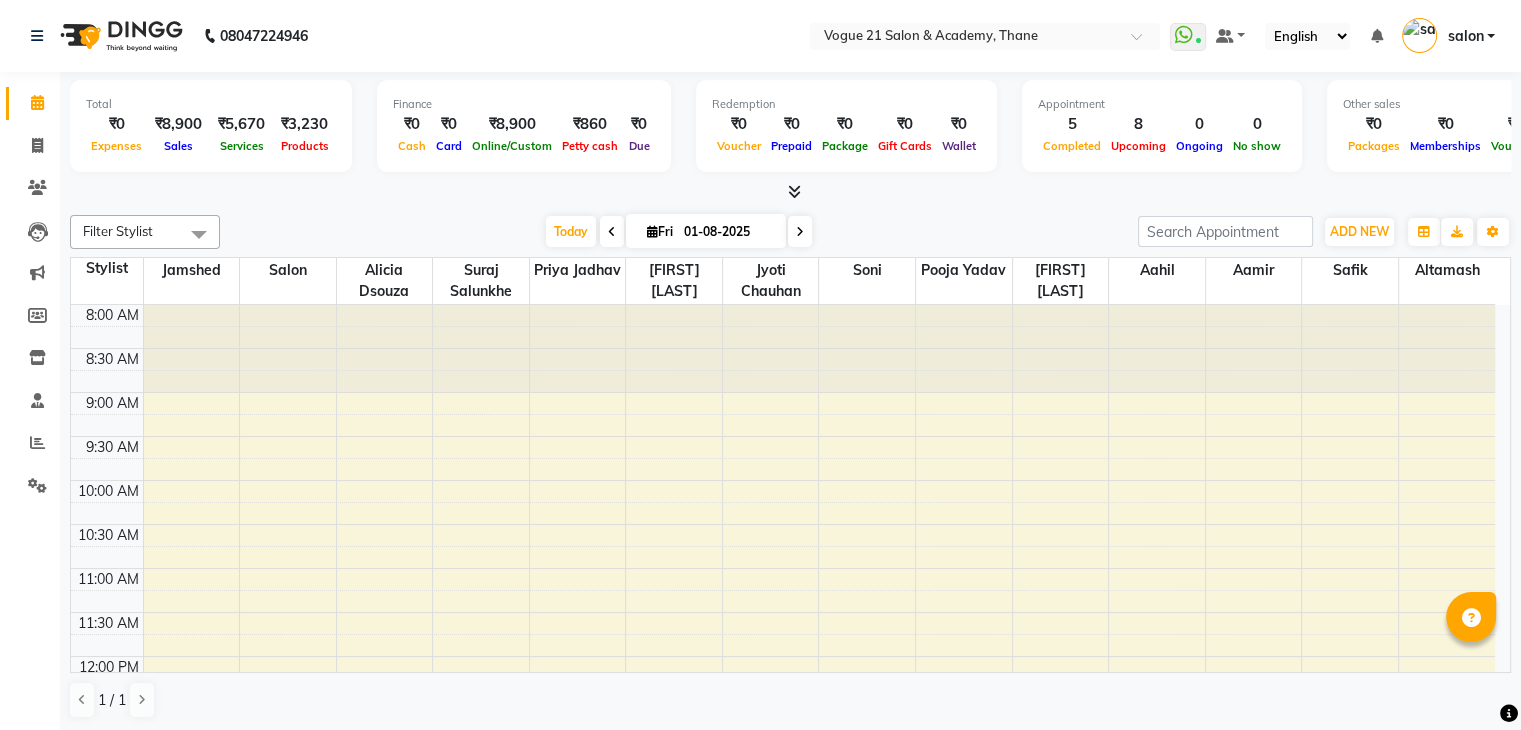 scroll, scrollTop: 1, scrollLeft: 0, axis: vertical 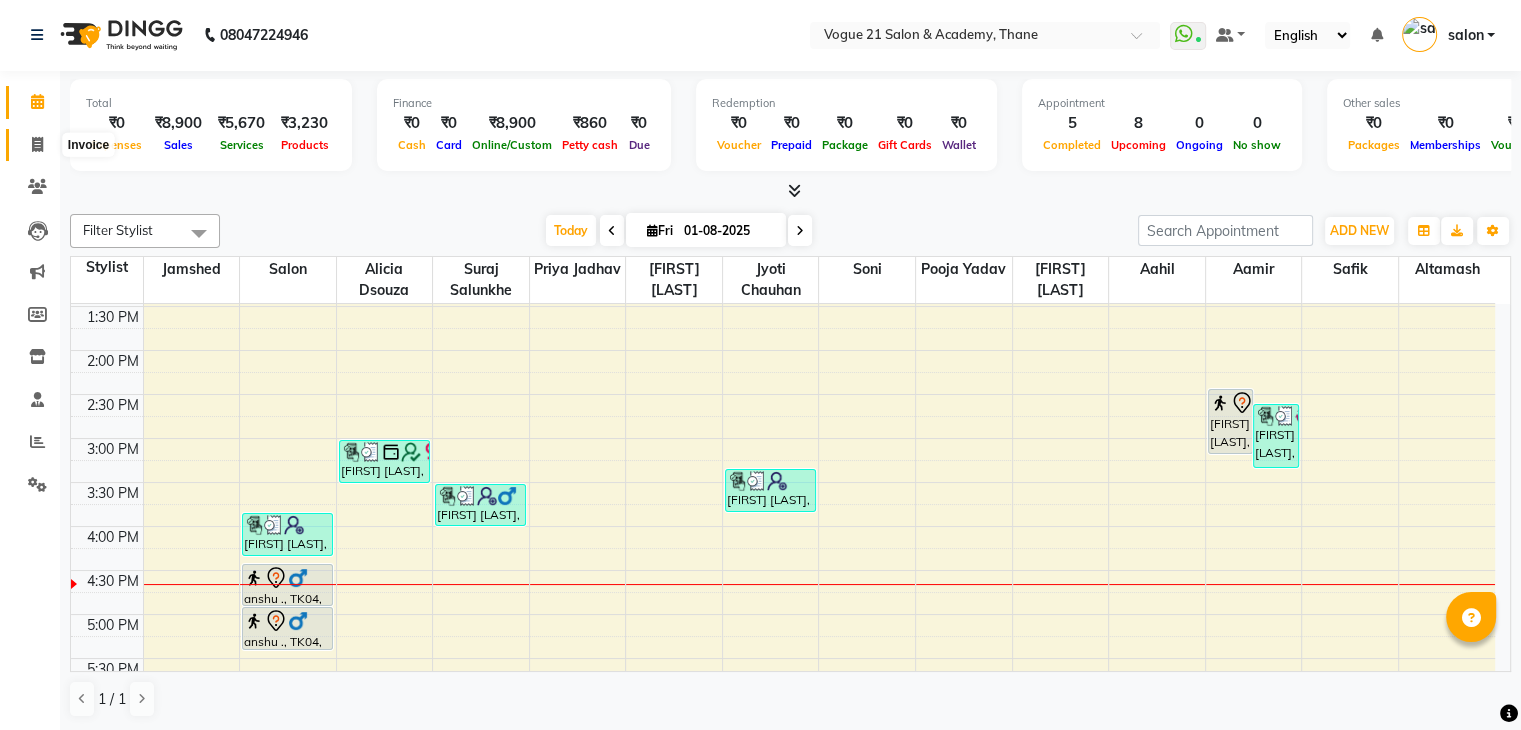 click 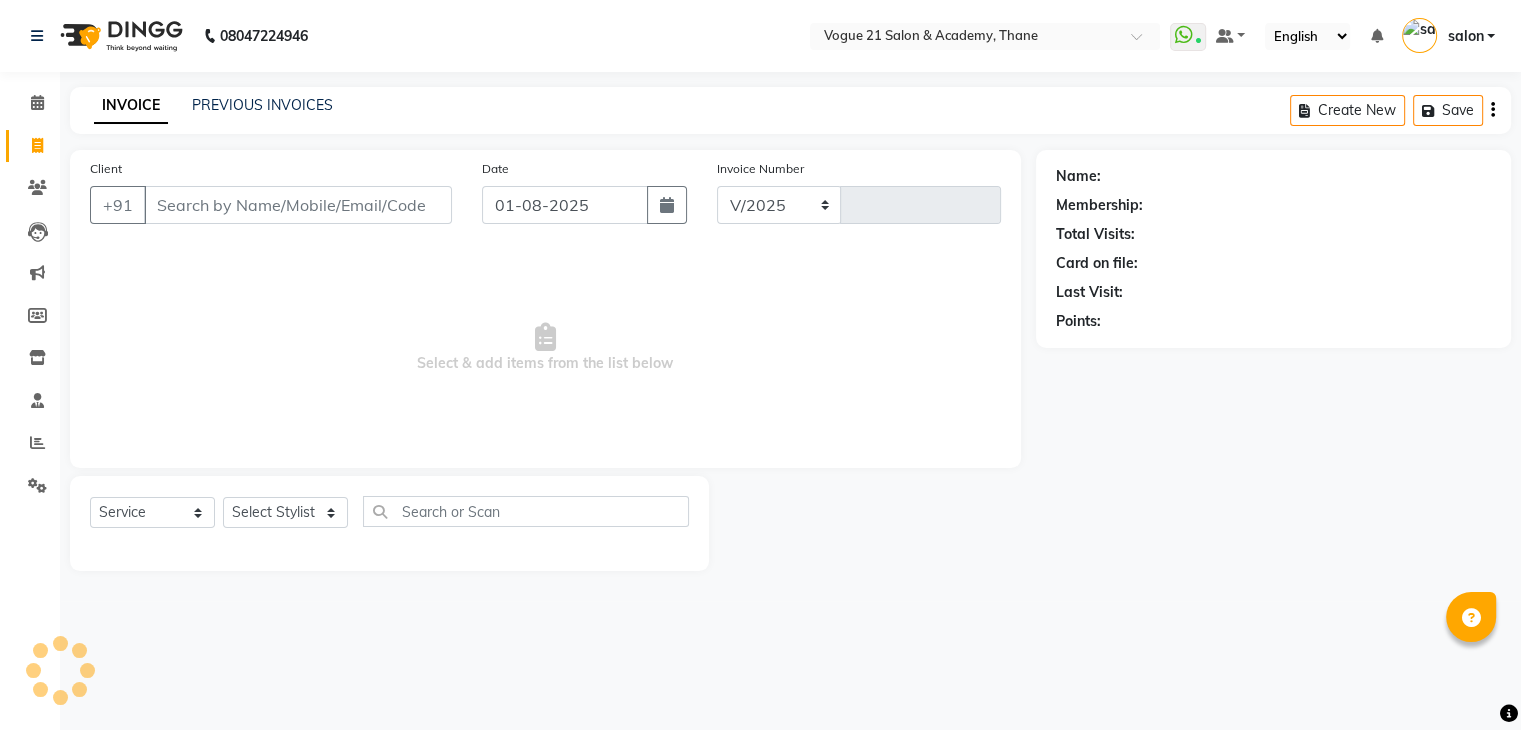 select on "4433" 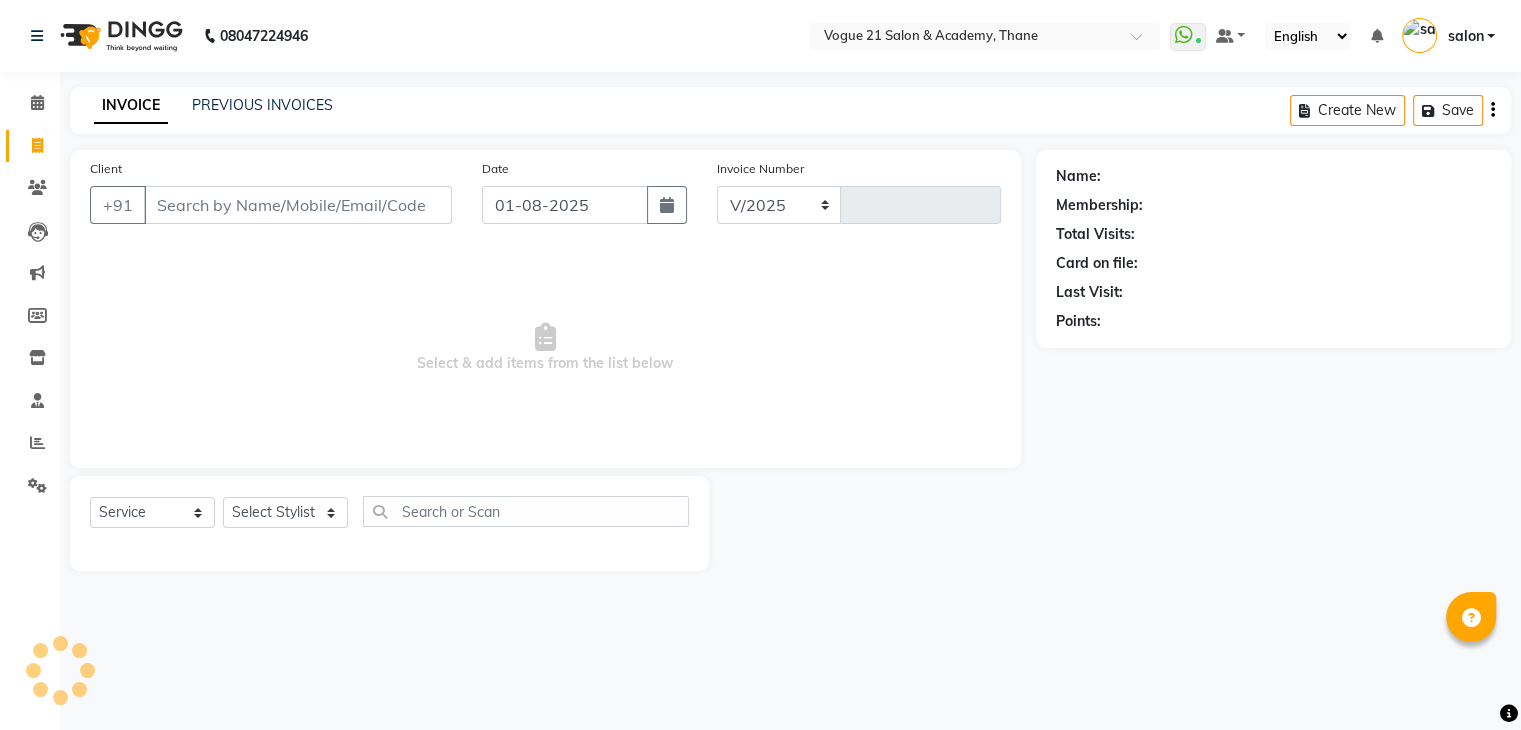 type on "2156" 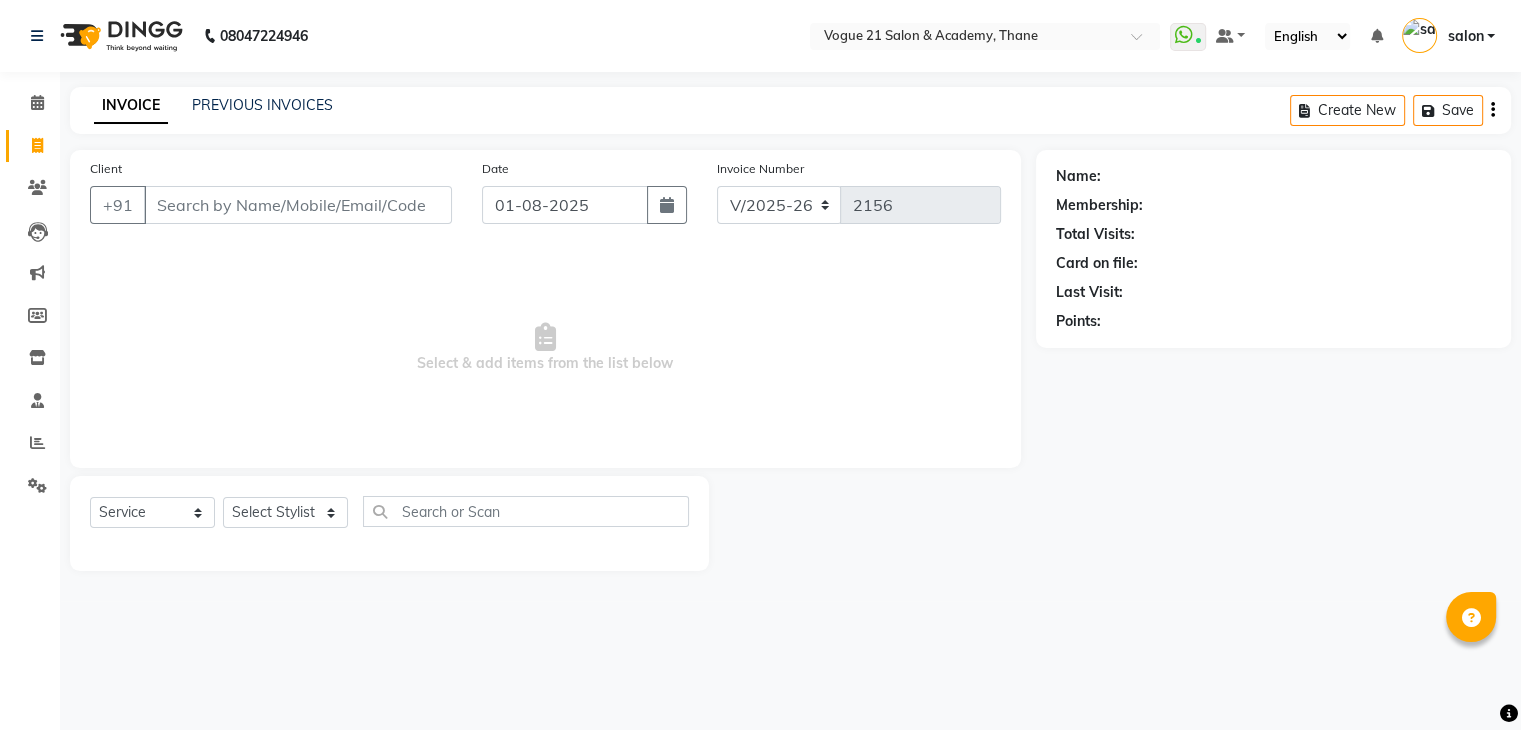 scroll, scrollTop: 0, scrollLeft: 0, axis: both 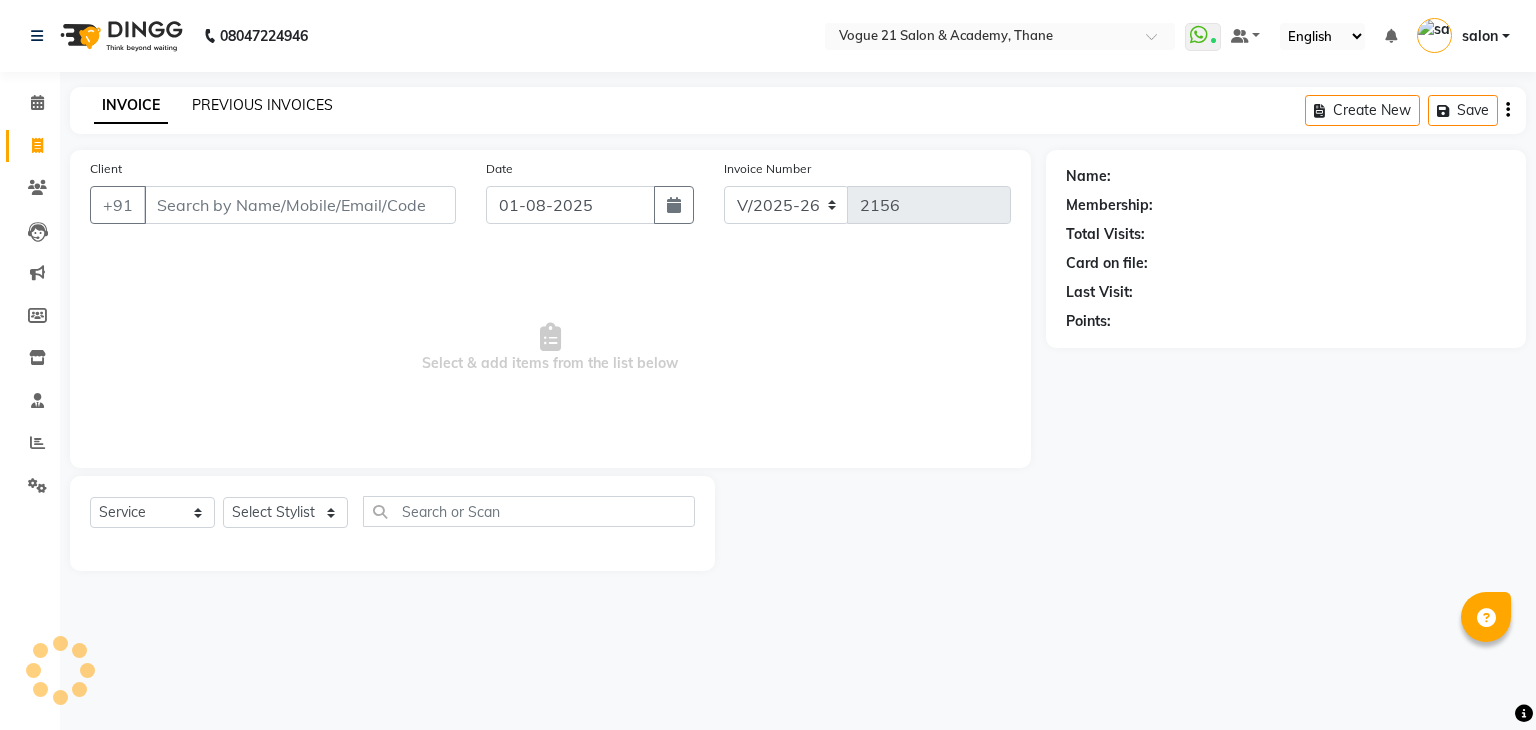 click on "PREVIOUS INVOICES" 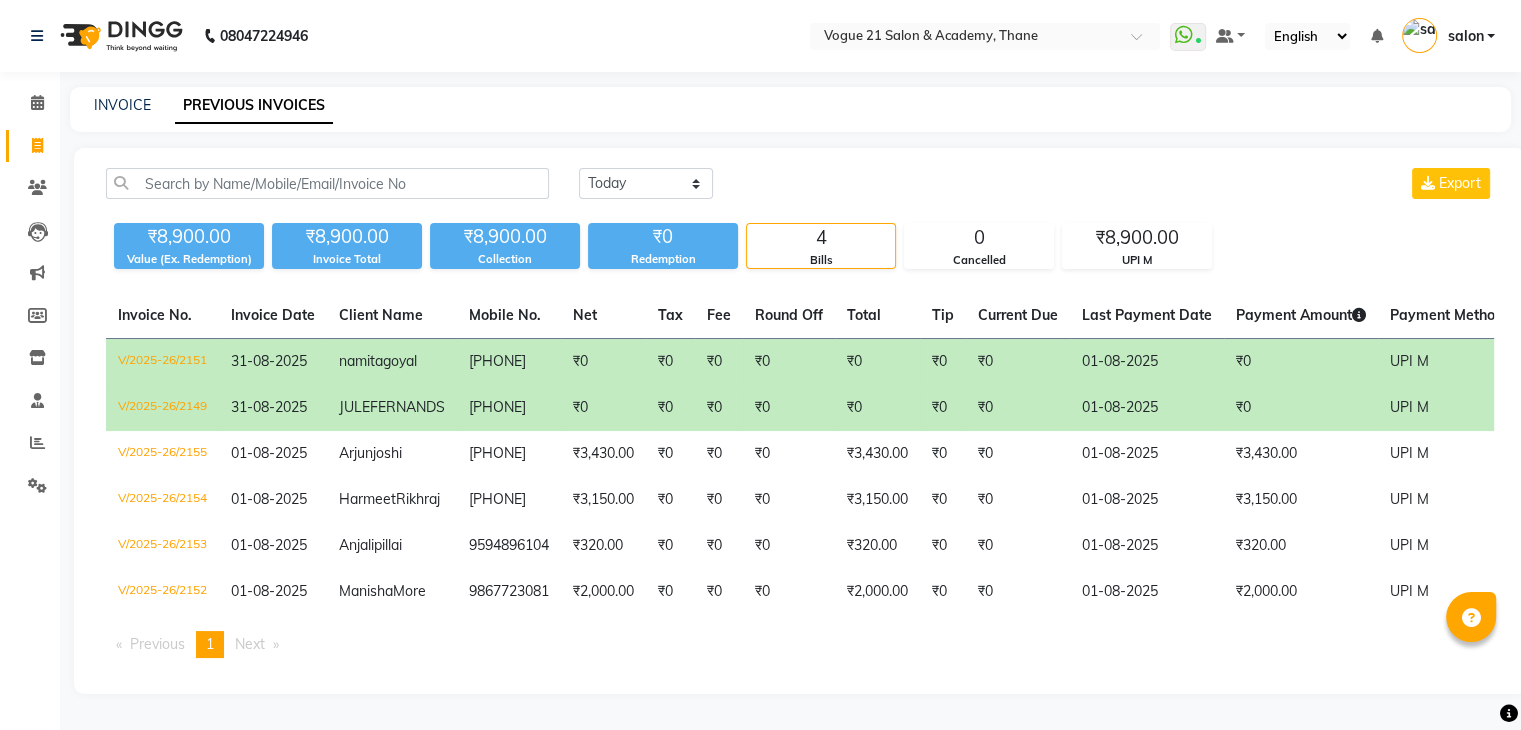 scroll, scrollTop: 89, scrollLeft: 0, axis: vertical 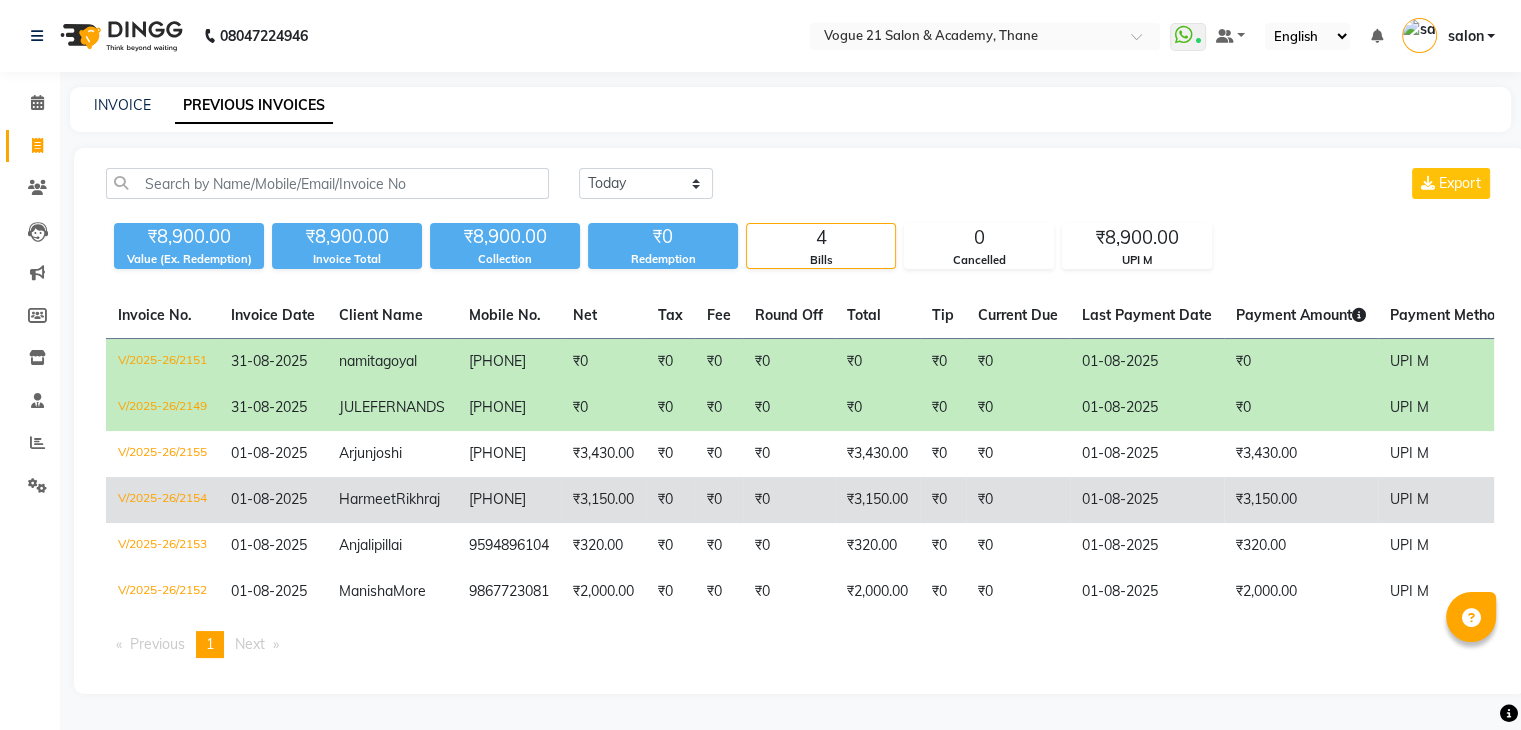 click on "₹3,150.00" 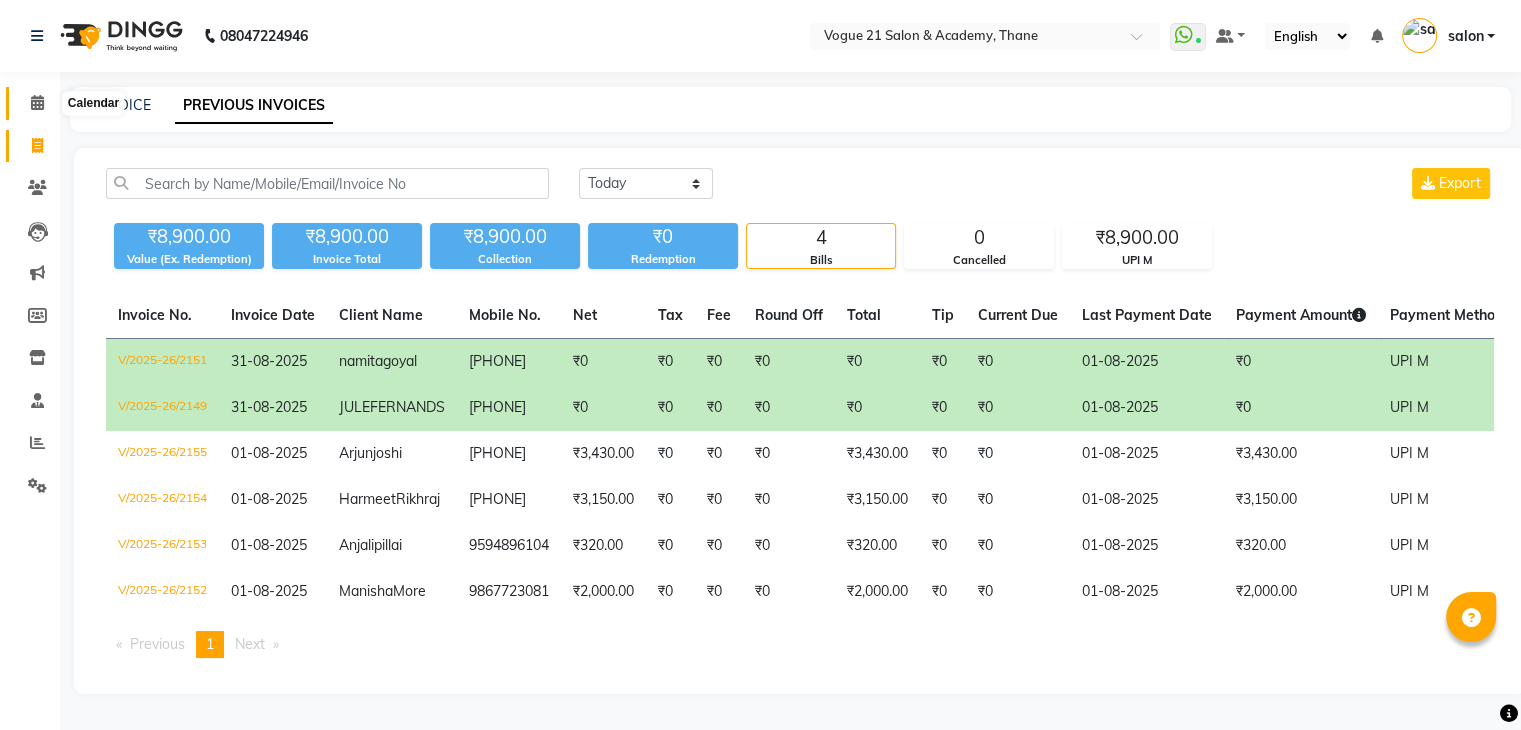 click 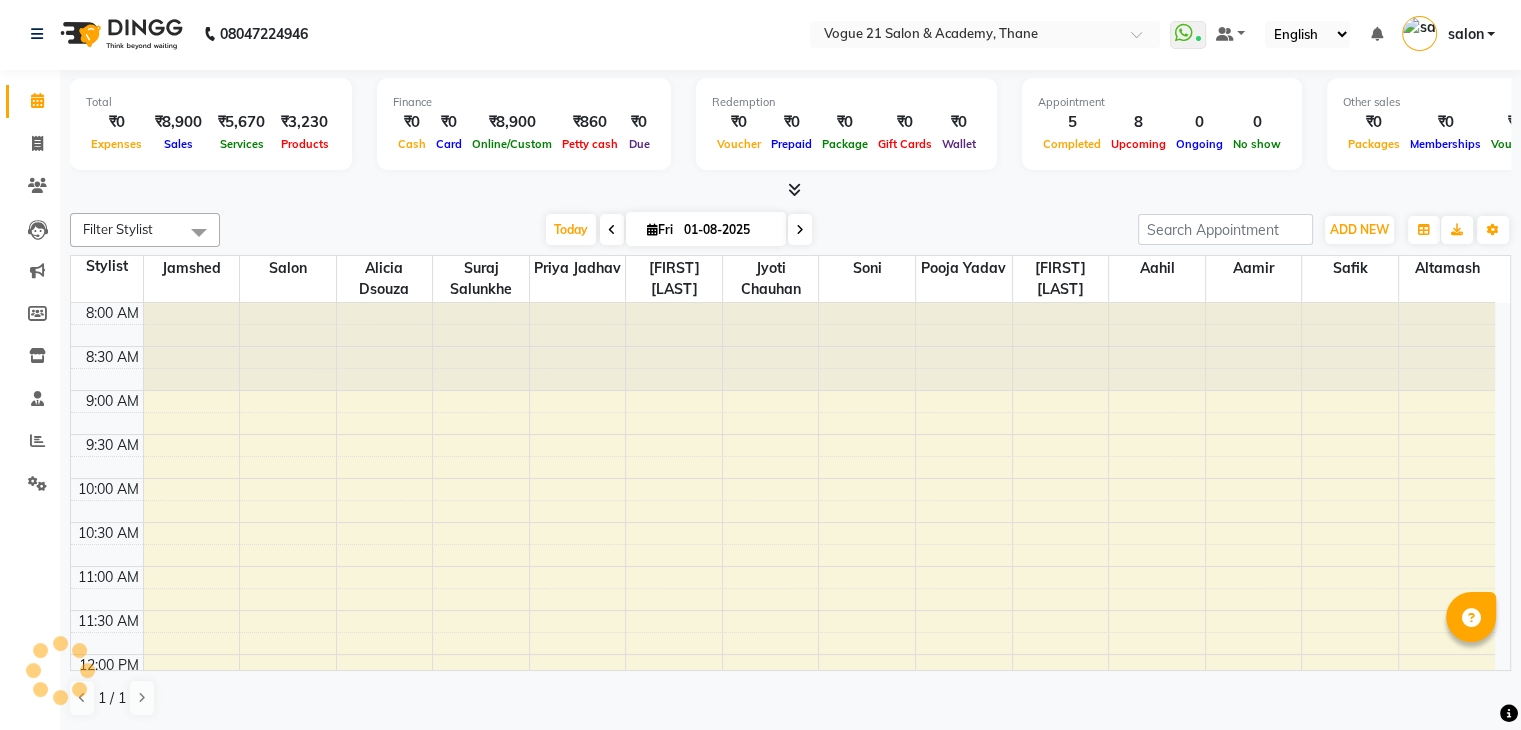 scroll, scrollTop: 0, scrollLeft: 0, axis: both 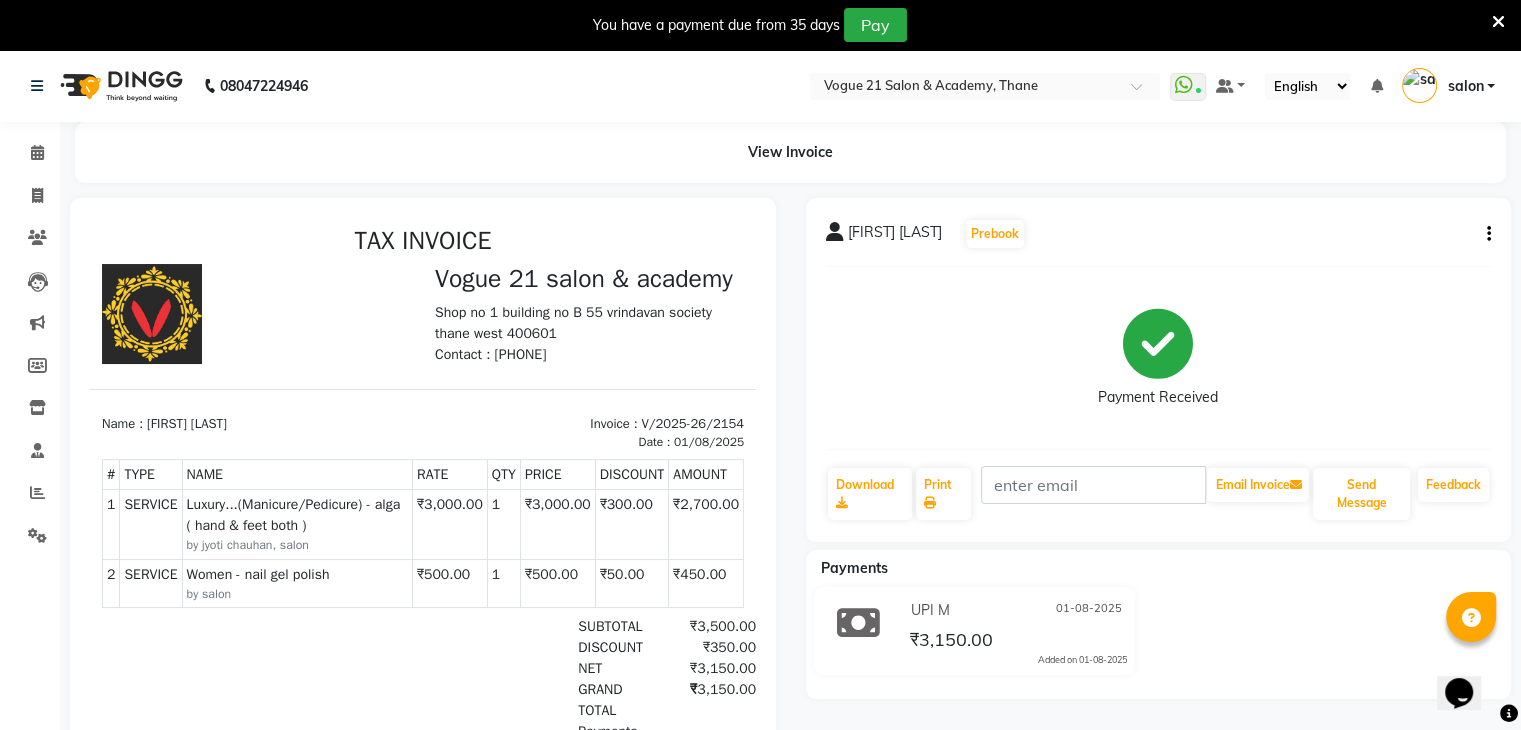 click at bounding box center [1498, 22] 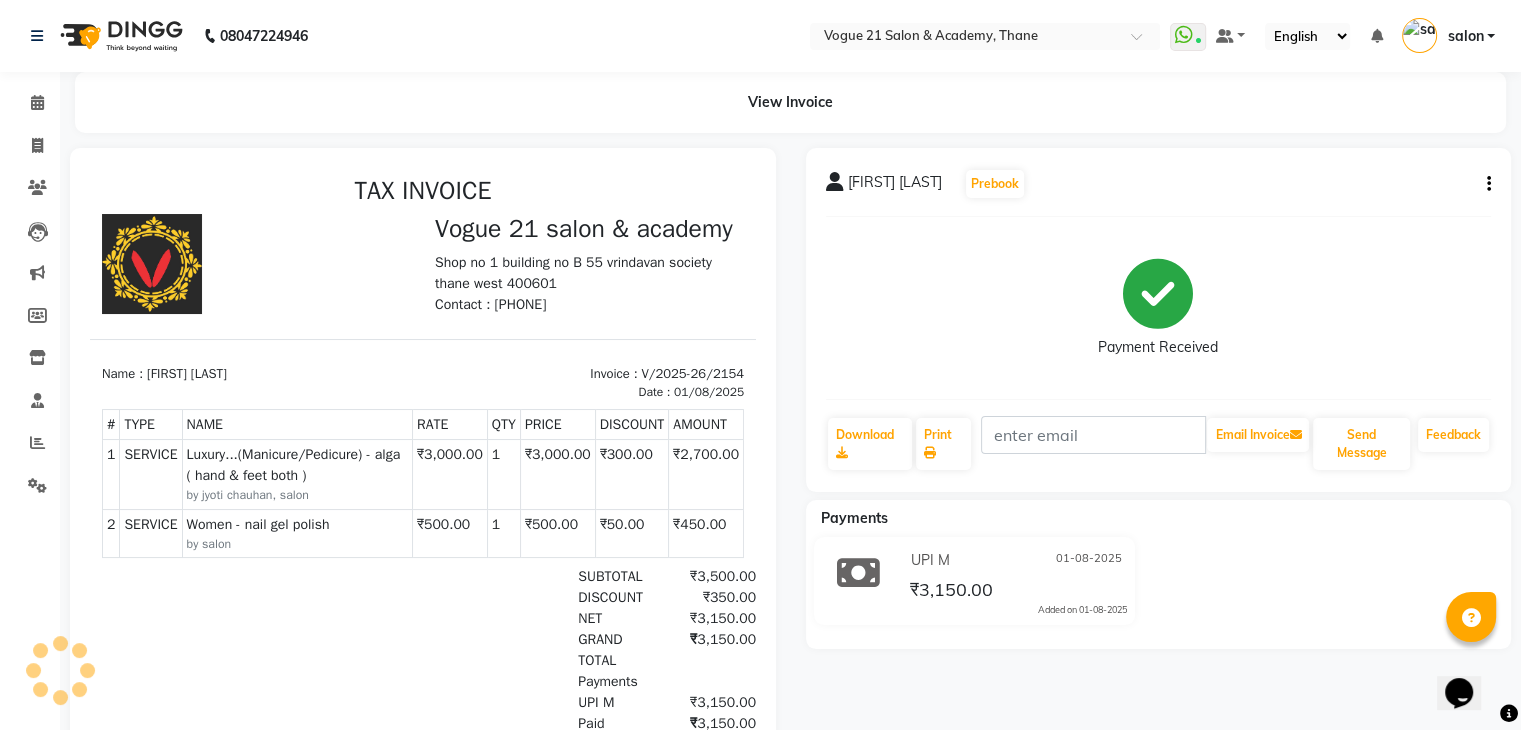 scroll, scrollTop: 15, scrollLeft: 0, axis: vertical 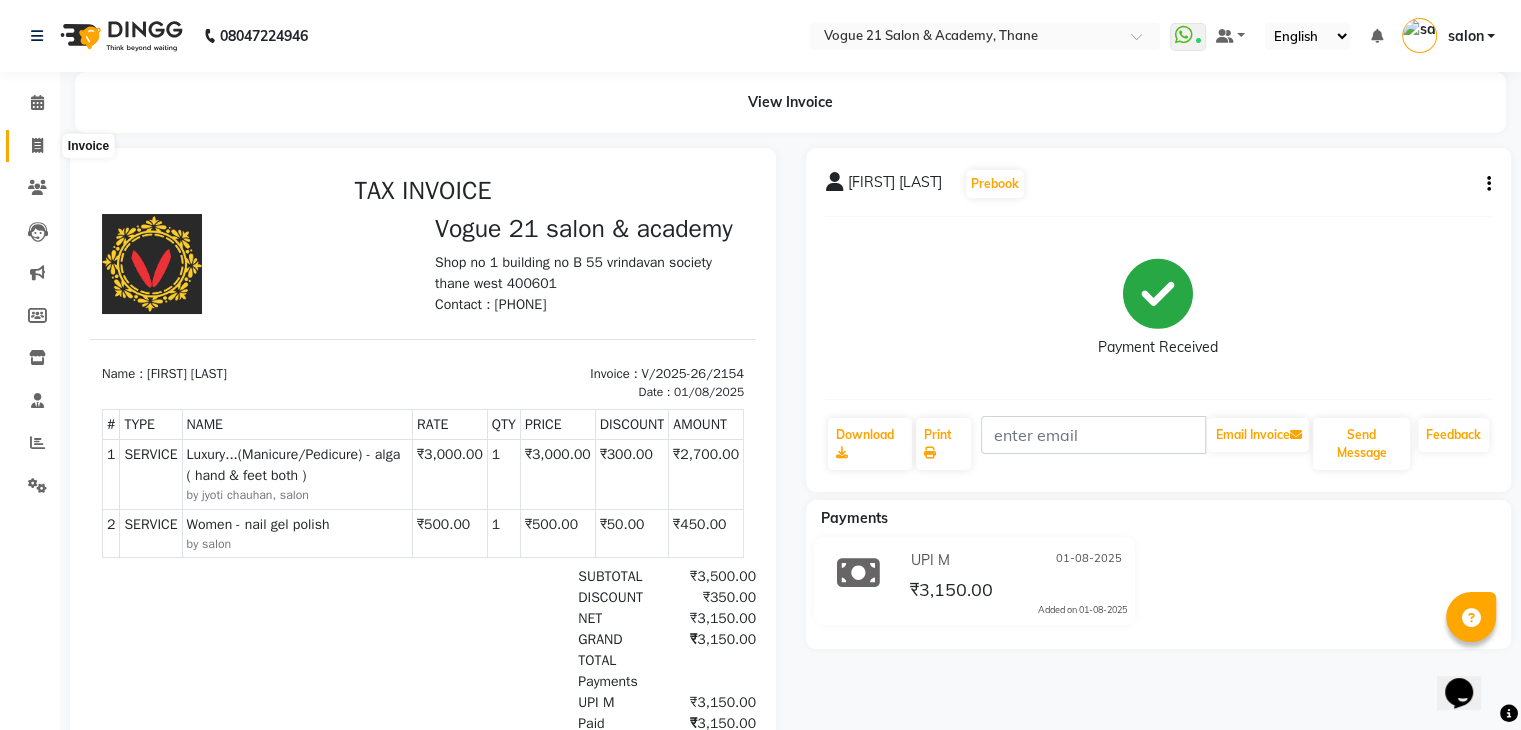 click 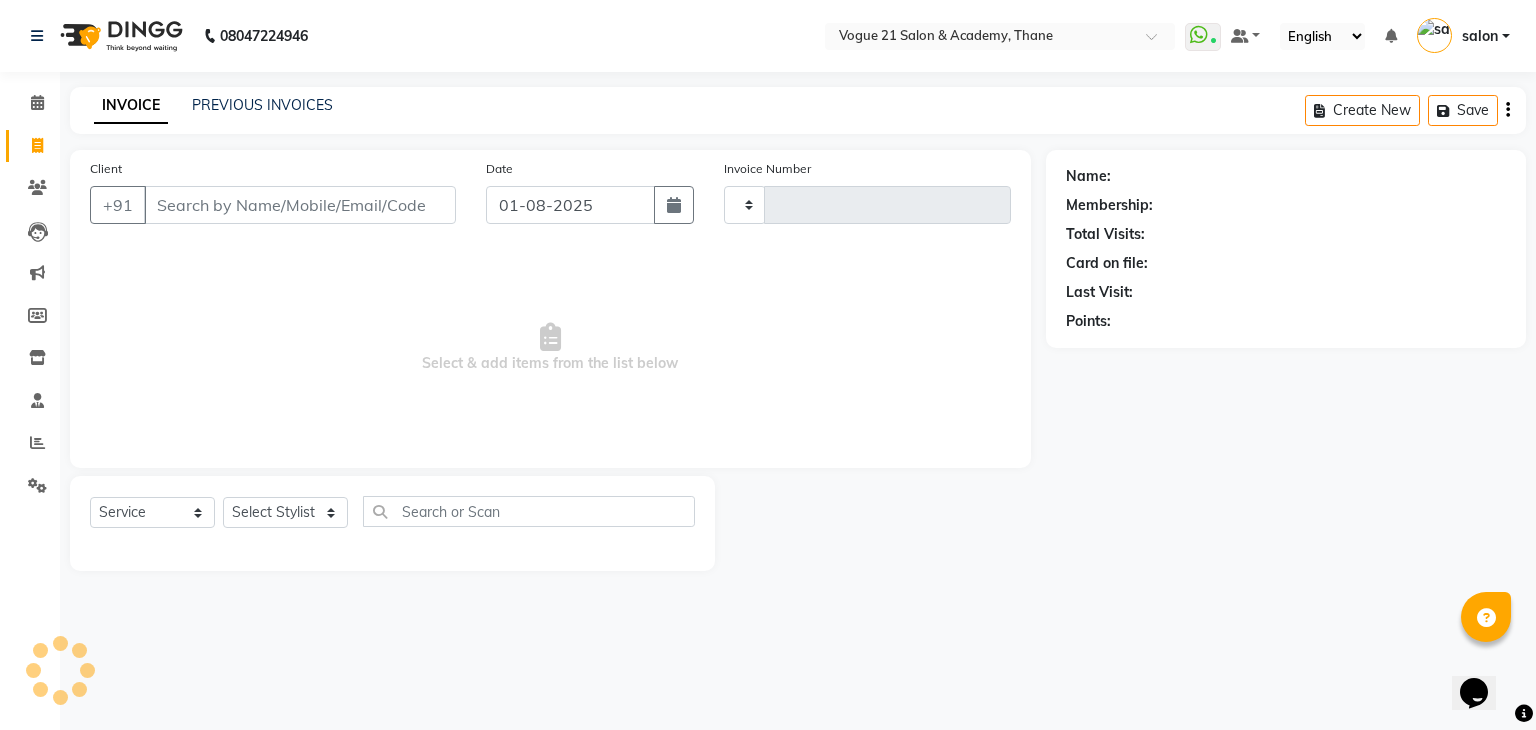 type on "2156" 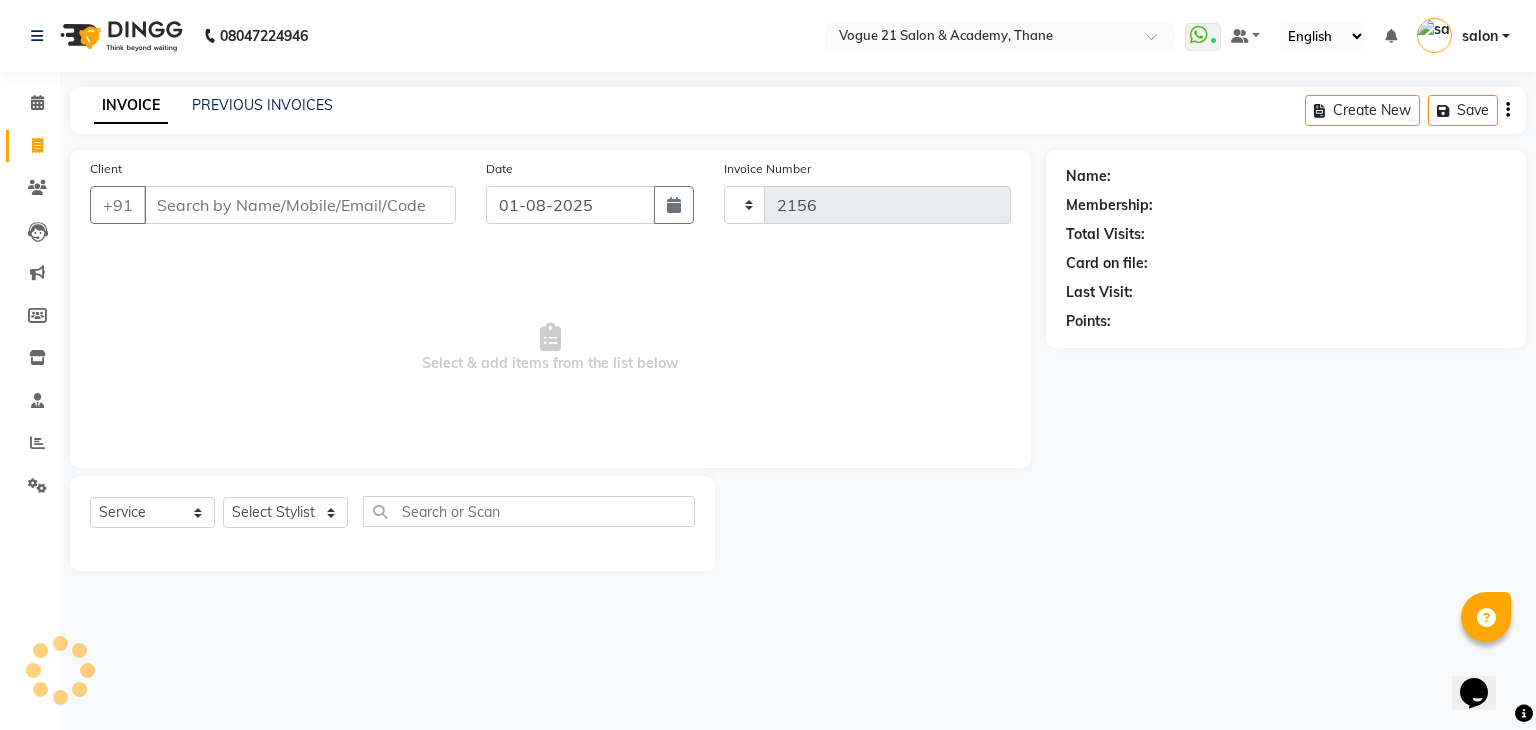 select on "4433" 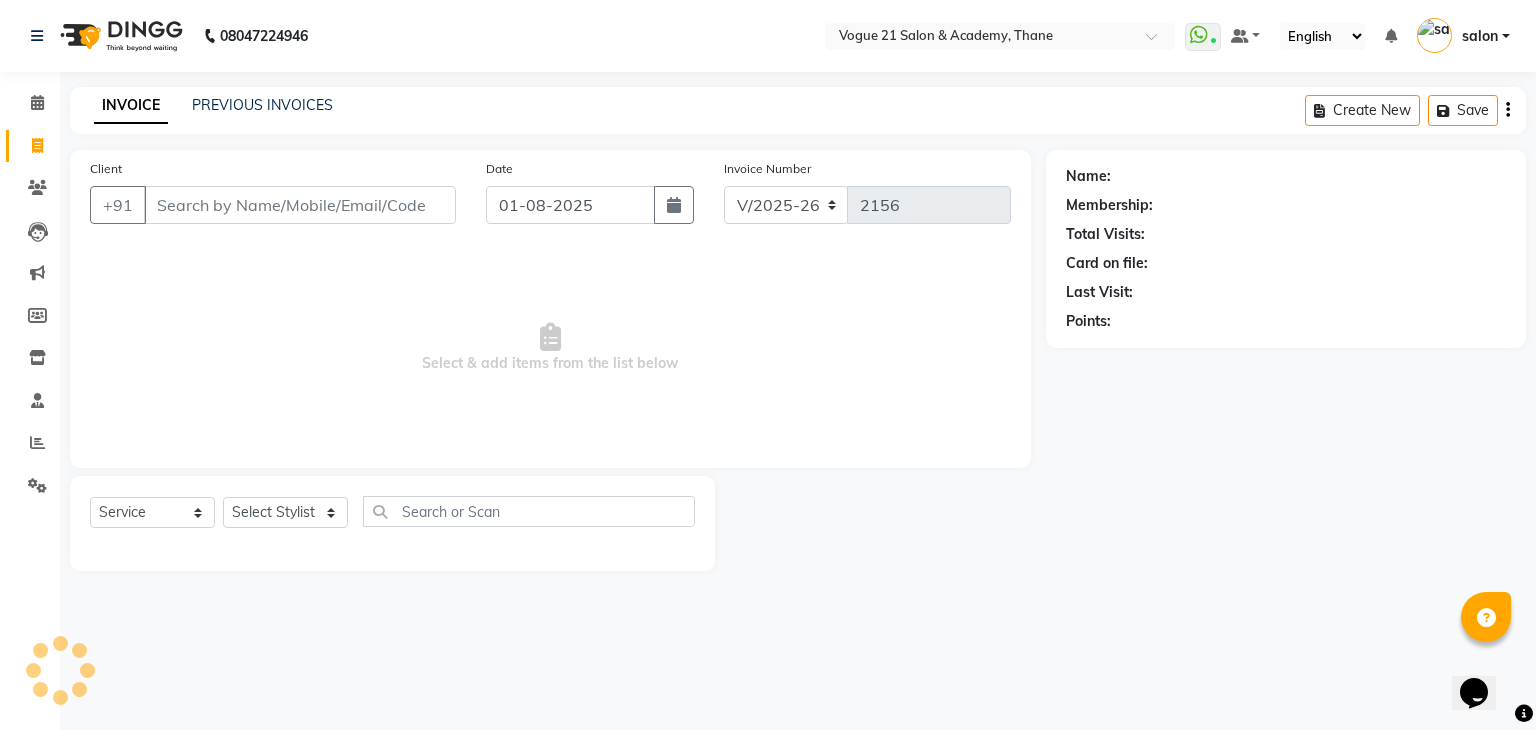 click on "Client" at bounding box center [300, 205] 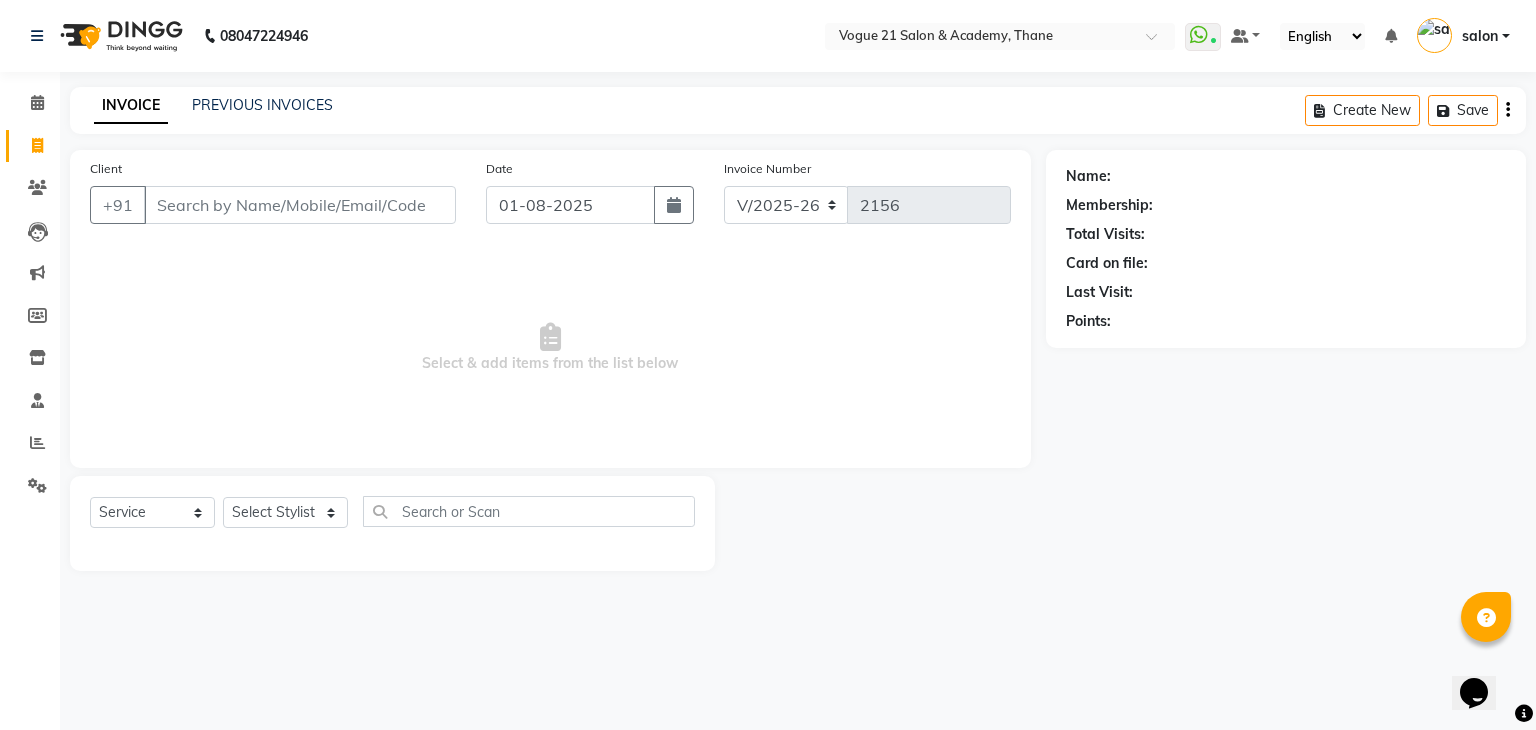click on "Client" at bounding box center (300, 205) 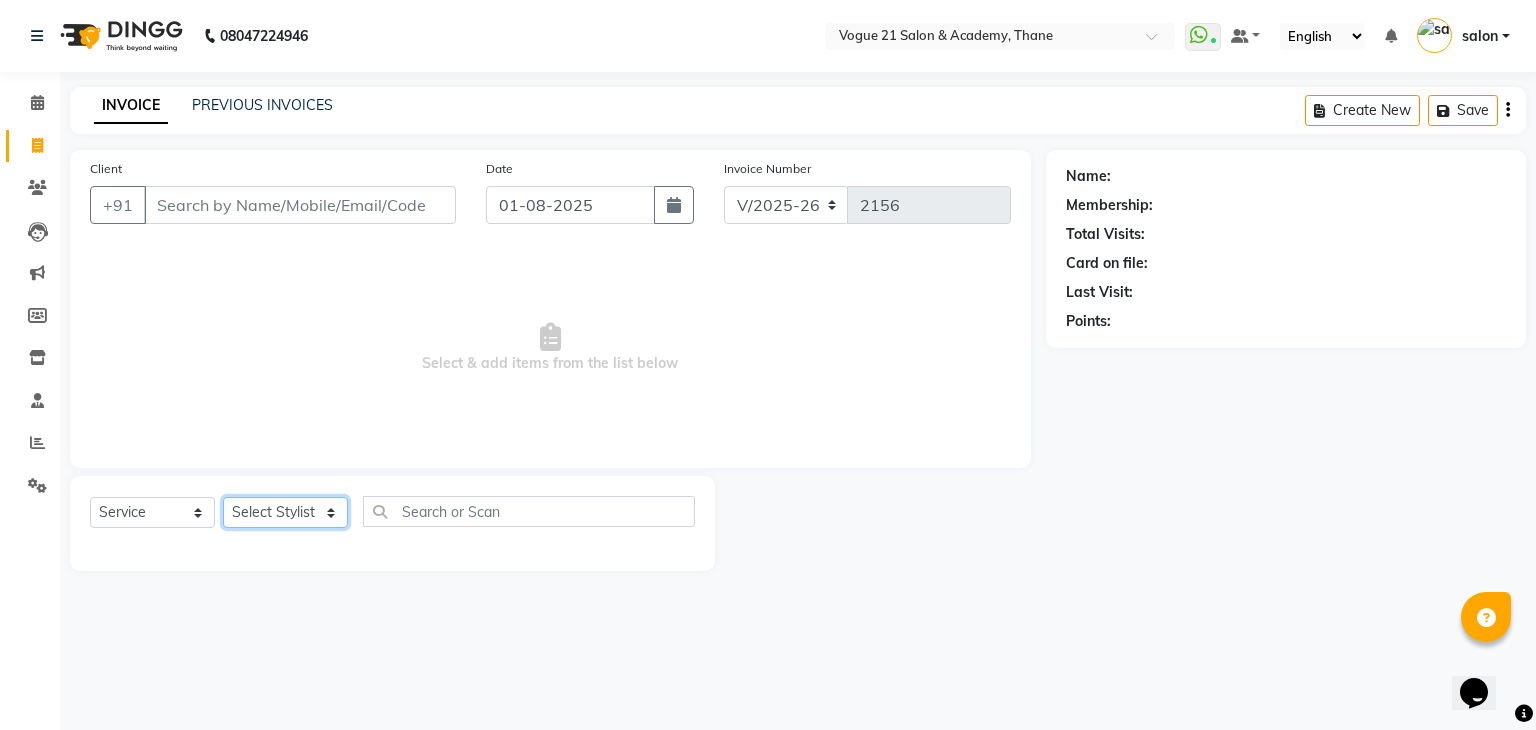 click on "Select Stylist aahil aamir  Alicia Dsouza Altamash Jamshed  jyoti chauhan Pooja yadav Priya jadhav Rihan malik Safik salon sameer jadhav soni suraj salunkhe" 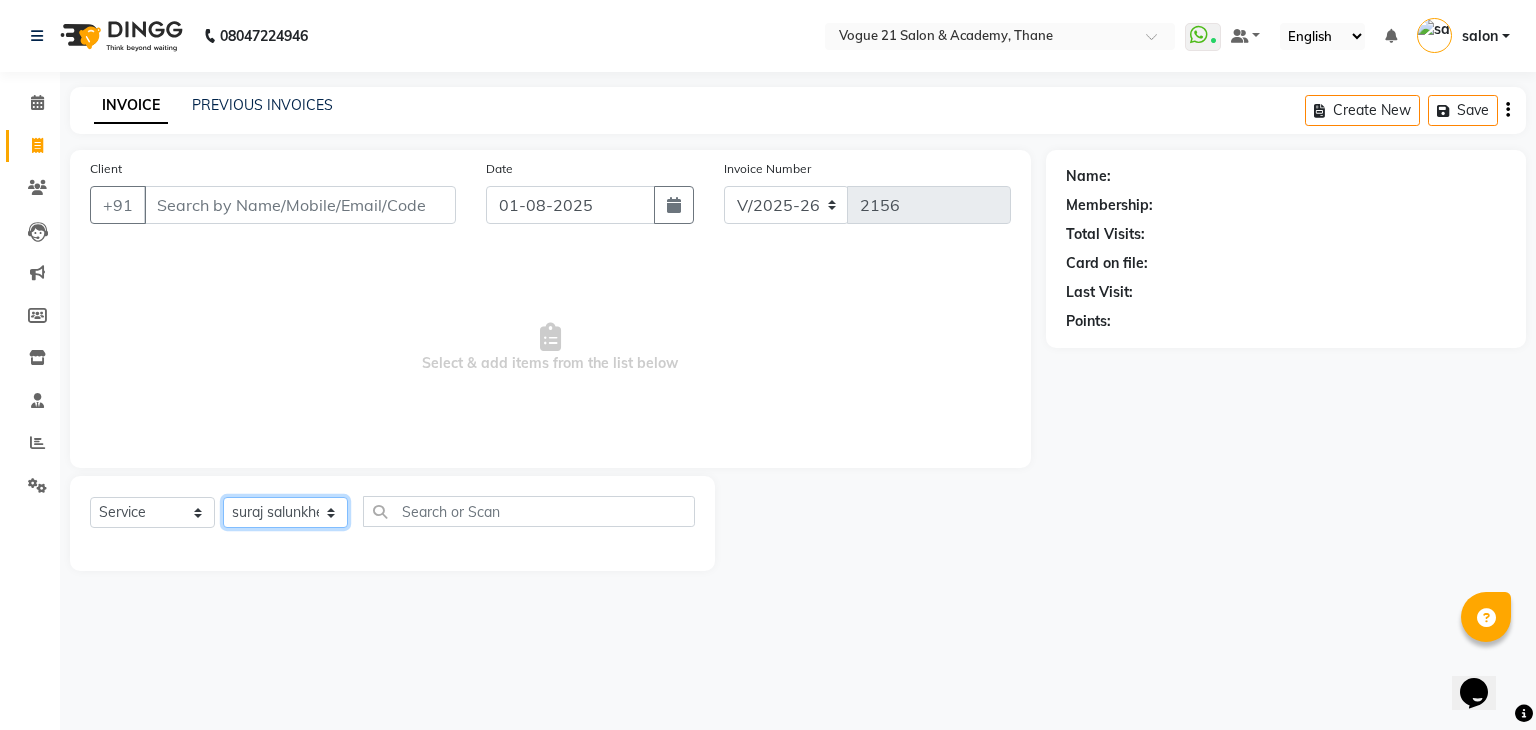 click on "Select Stylist aahil aamir  Alicia Dsouza Altamash Jamshed  jyoti chauhan Pooja yadav Priya jadhav Rihan malik Safik salon sameer jadhav soni suraj salunkhe" 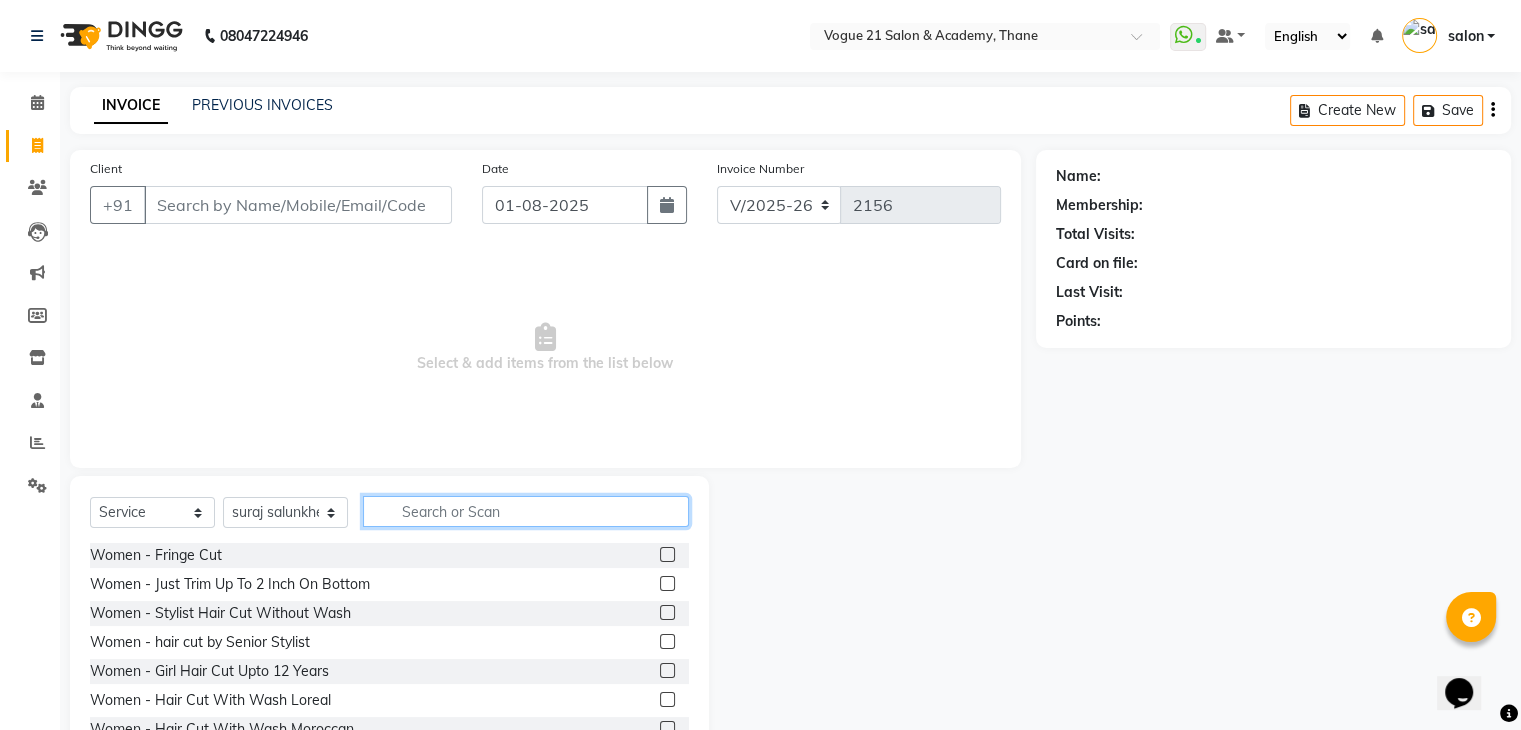 click 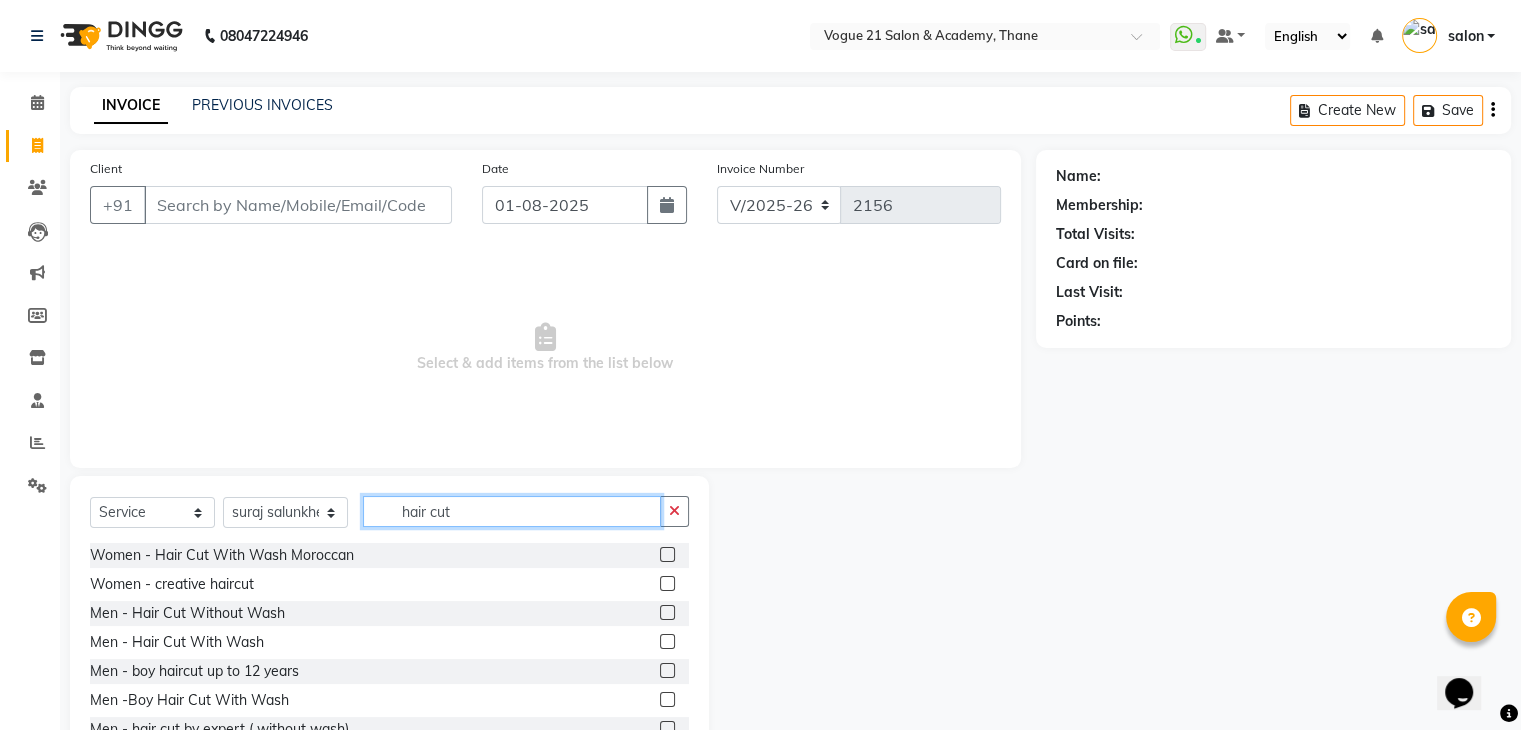 scroll, scrollTop: 119, scrollLeft: 0, axis: vertical 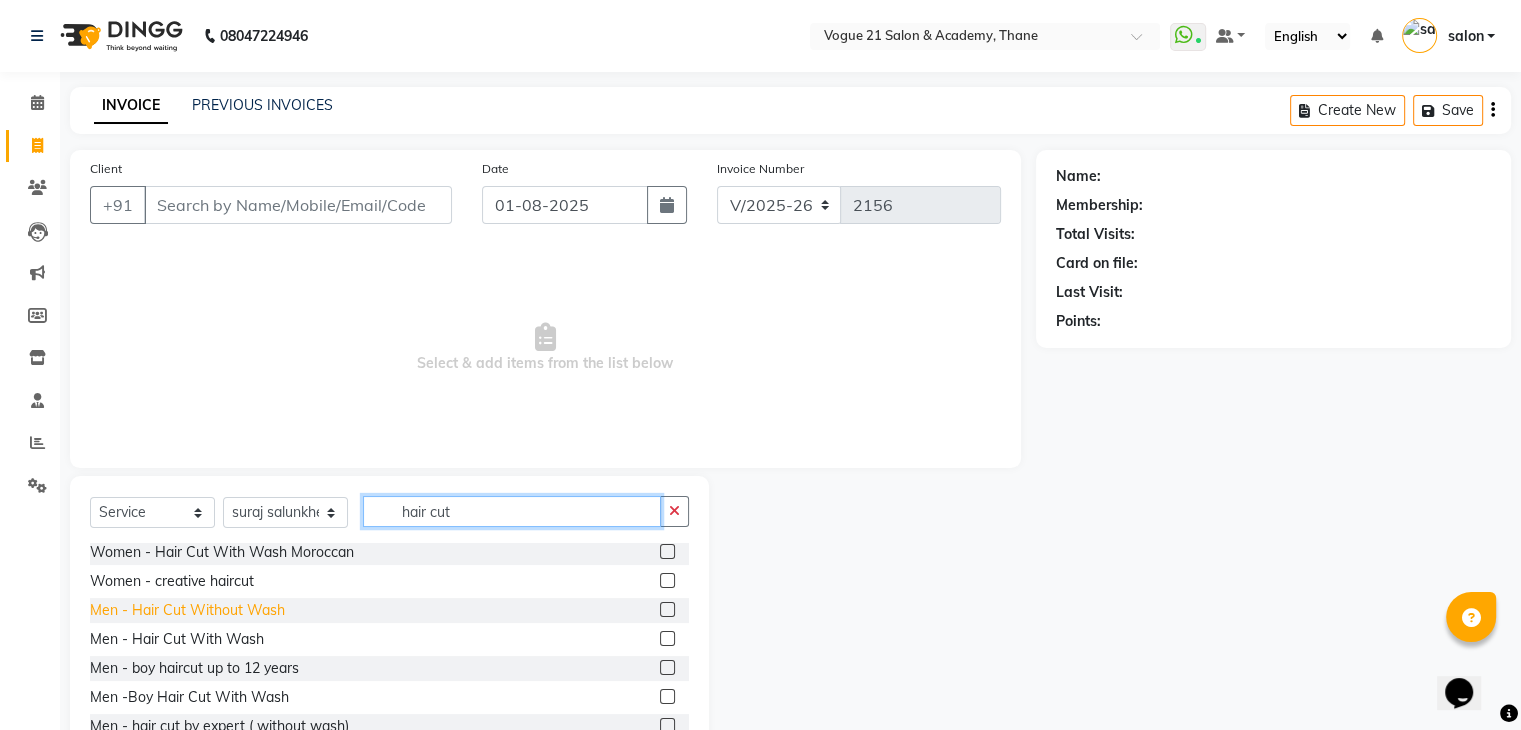 type on "hair cut" 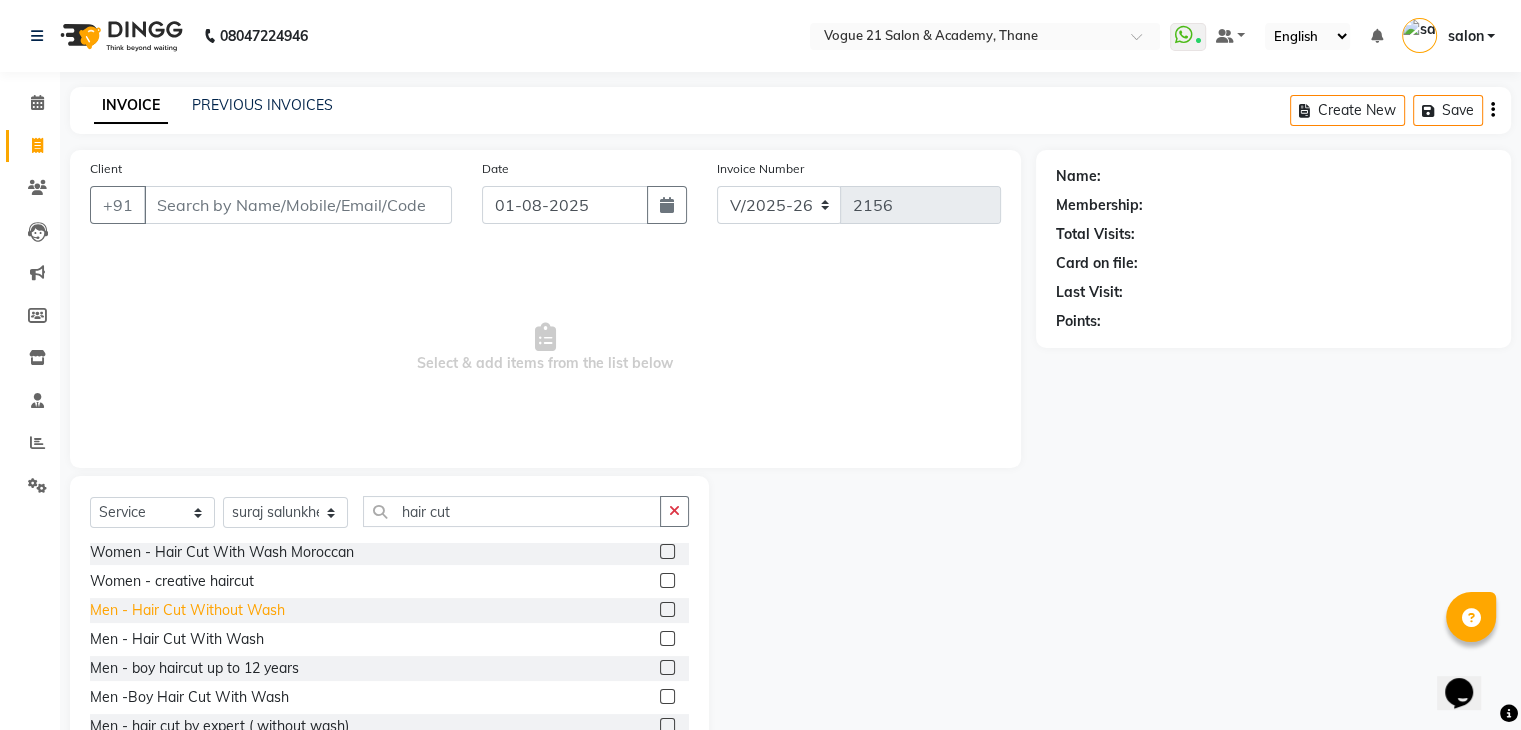 click on "Men   -   Hair Cut Without Wash" 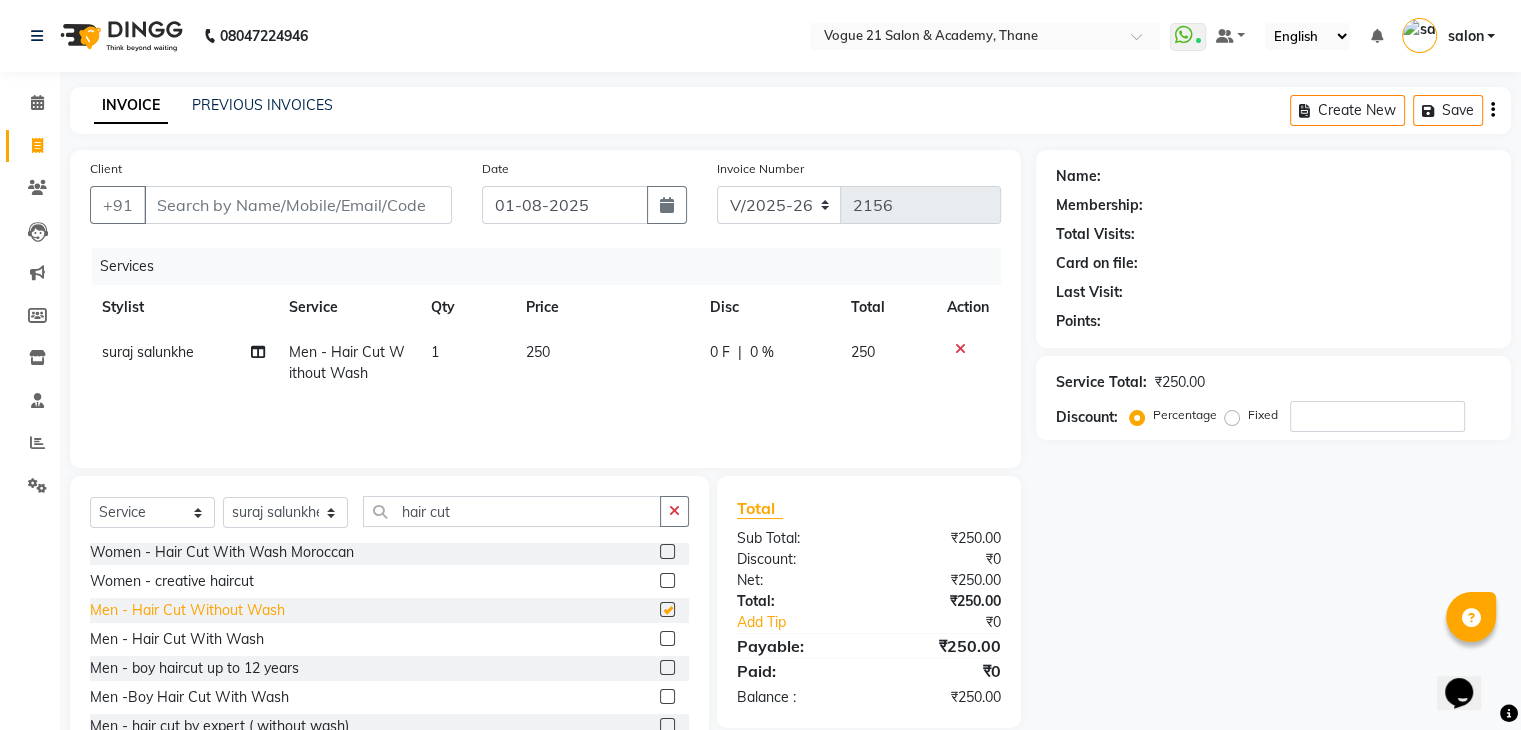checkbox on "false" 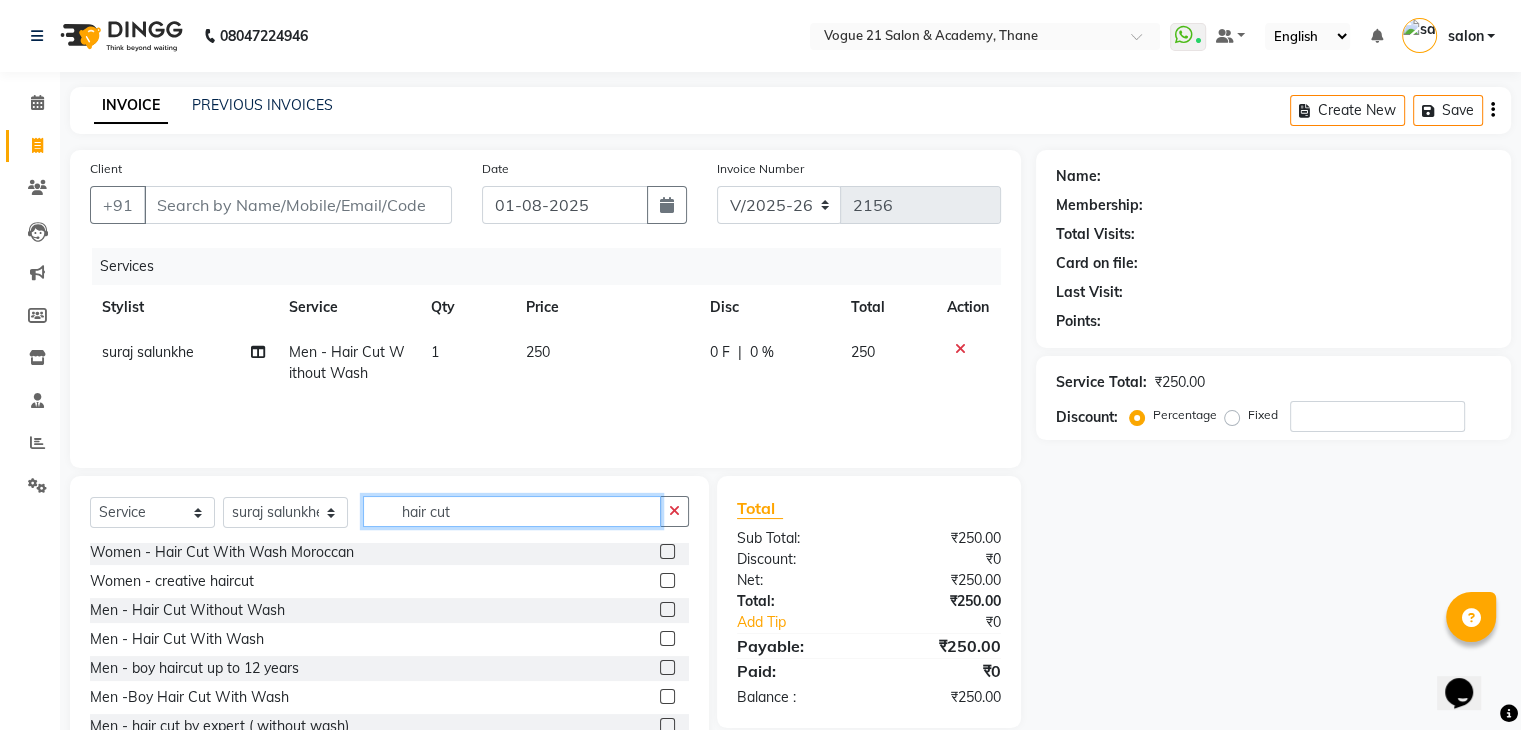 drag, startPoint x: 467, startPoint y: 503, endPoint x: 360, endPoint y: 510, distance: 107.22873 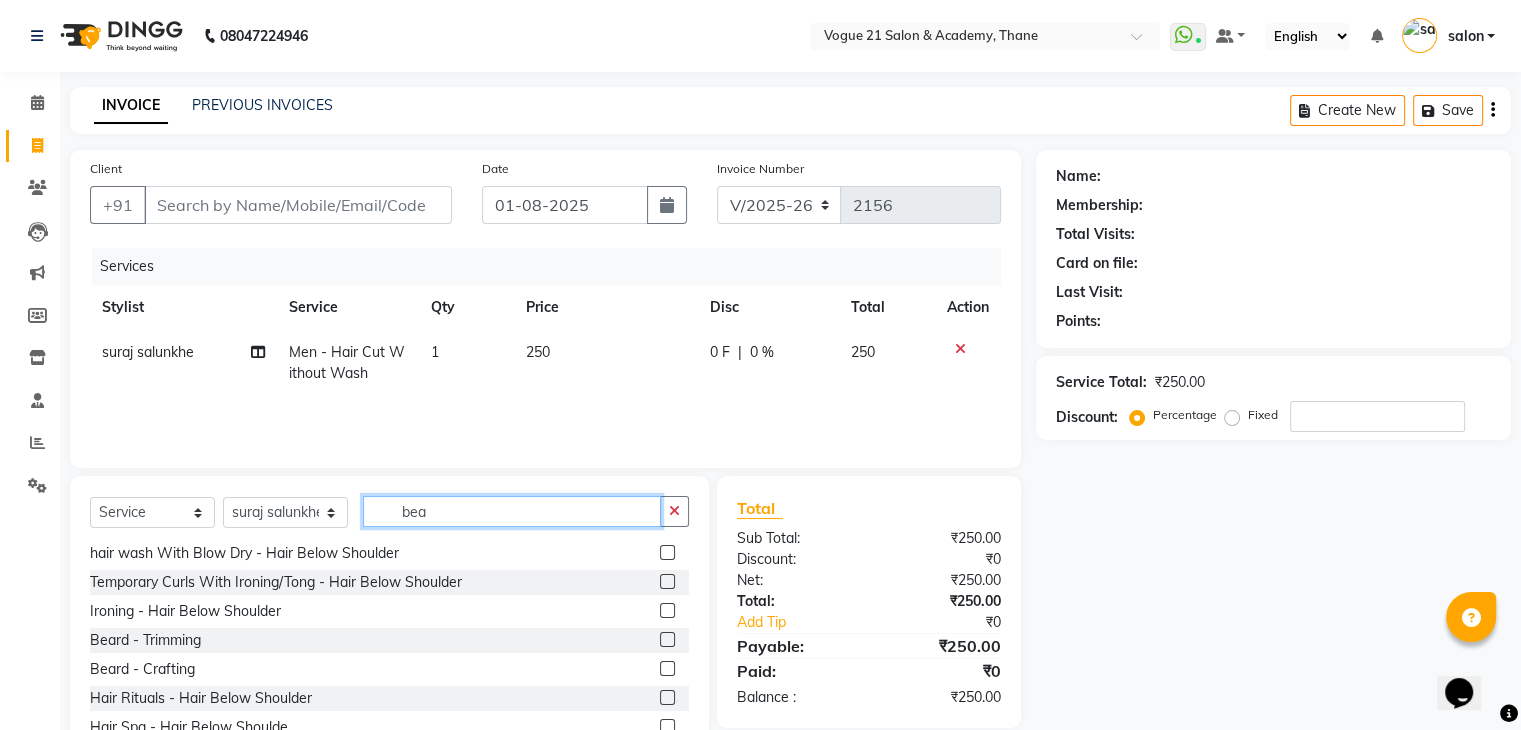 scroll, scrollTop: 0, scrollLeft: 0, axis: both 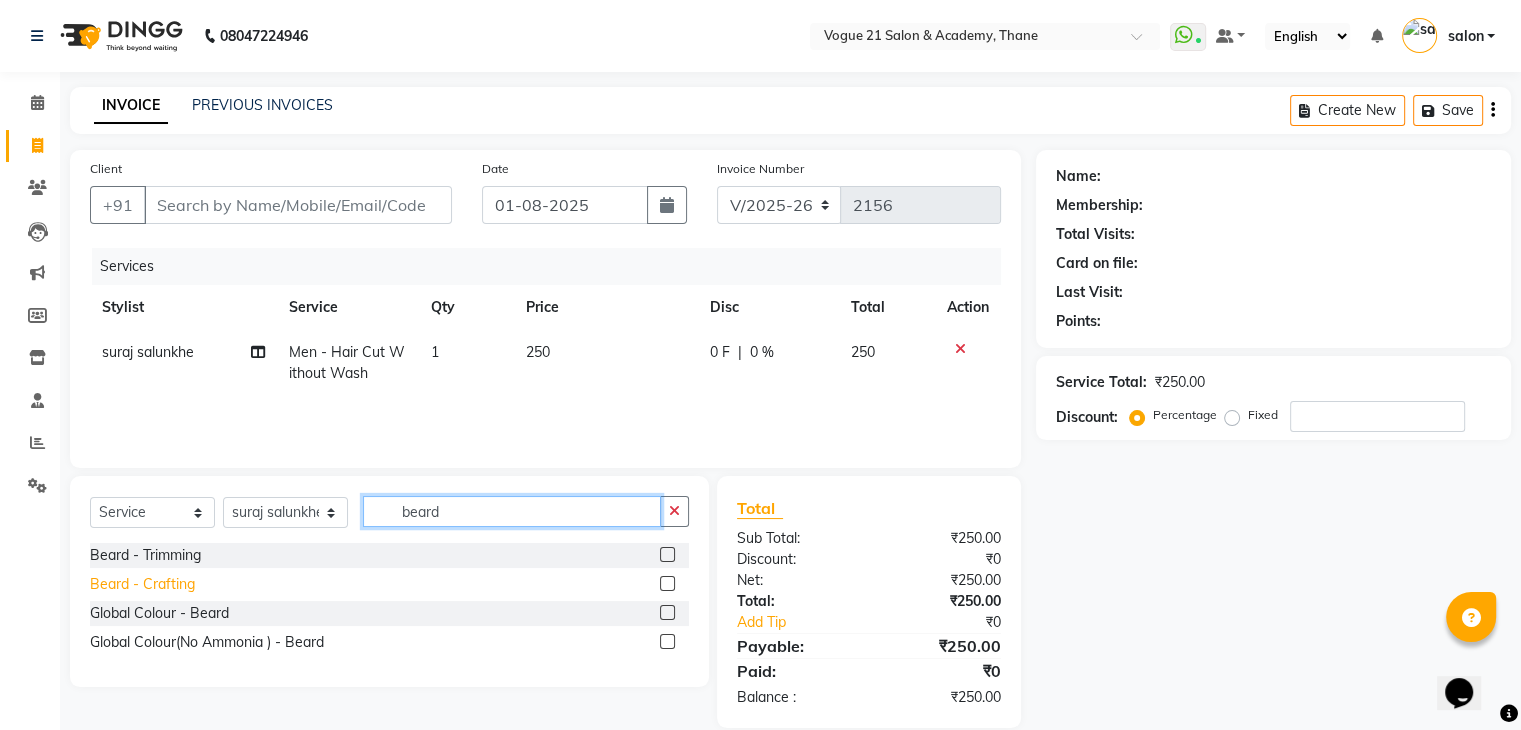 type on "beard" 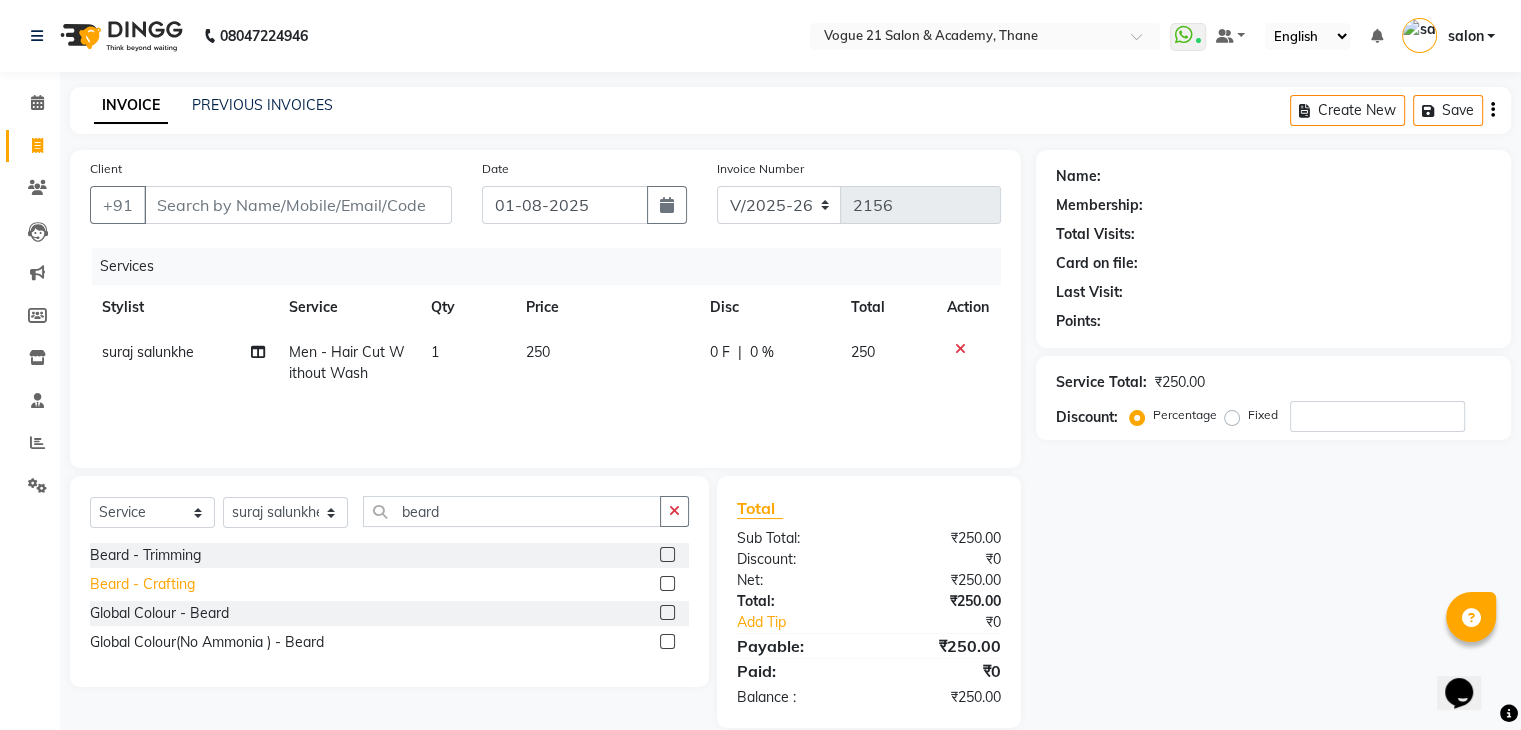 click on "Beard   -   Crafting" 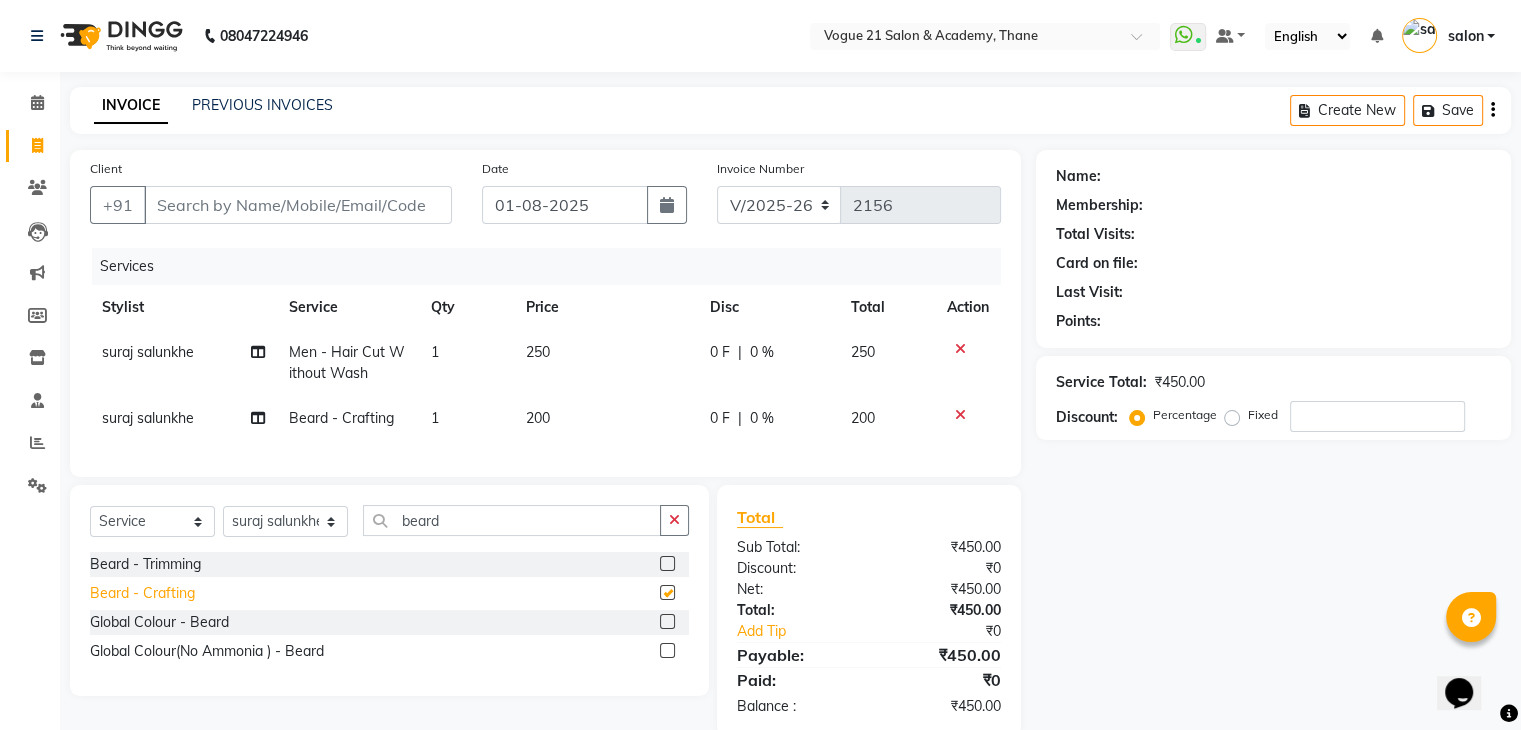 checkbox on "false" 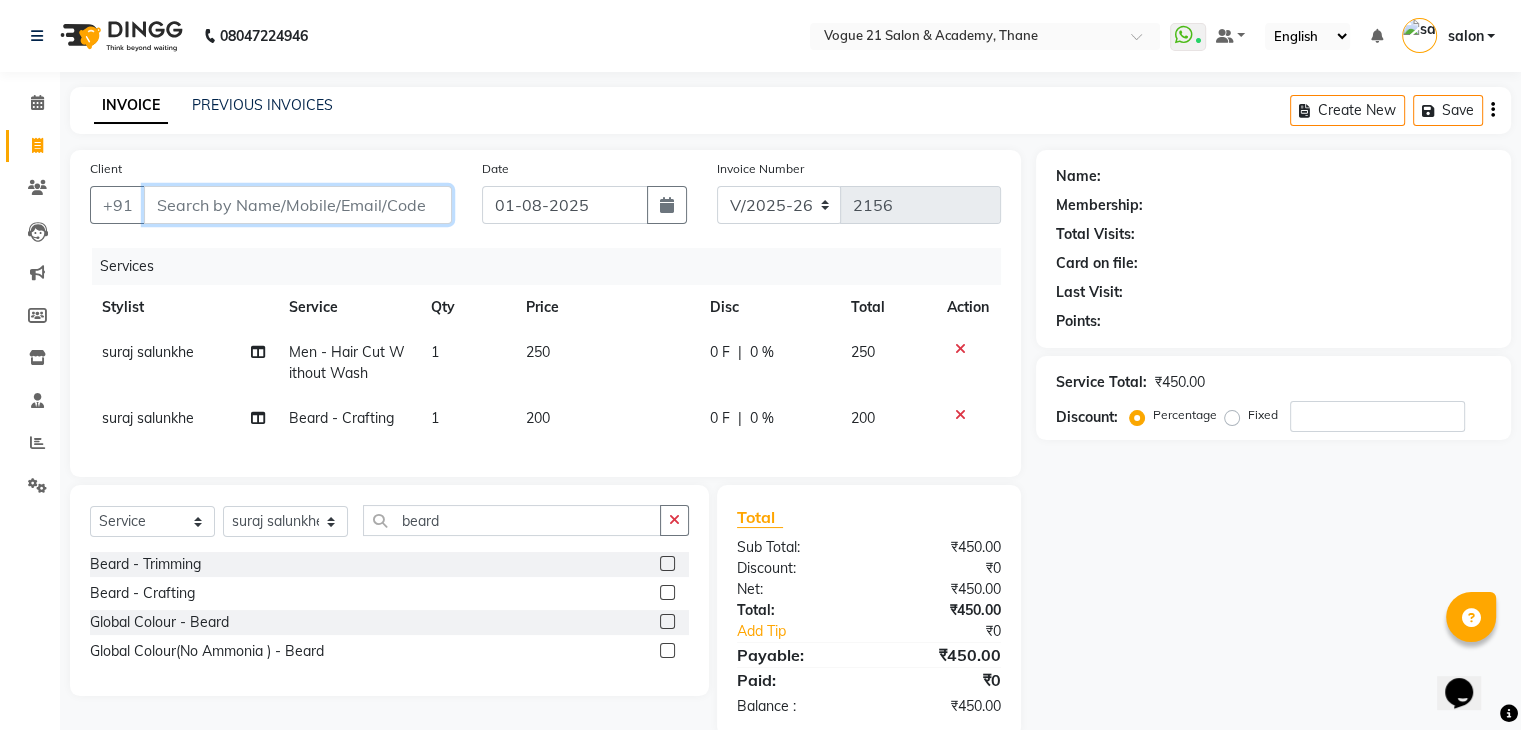 click on "Client" at bounding box center (298, 205) 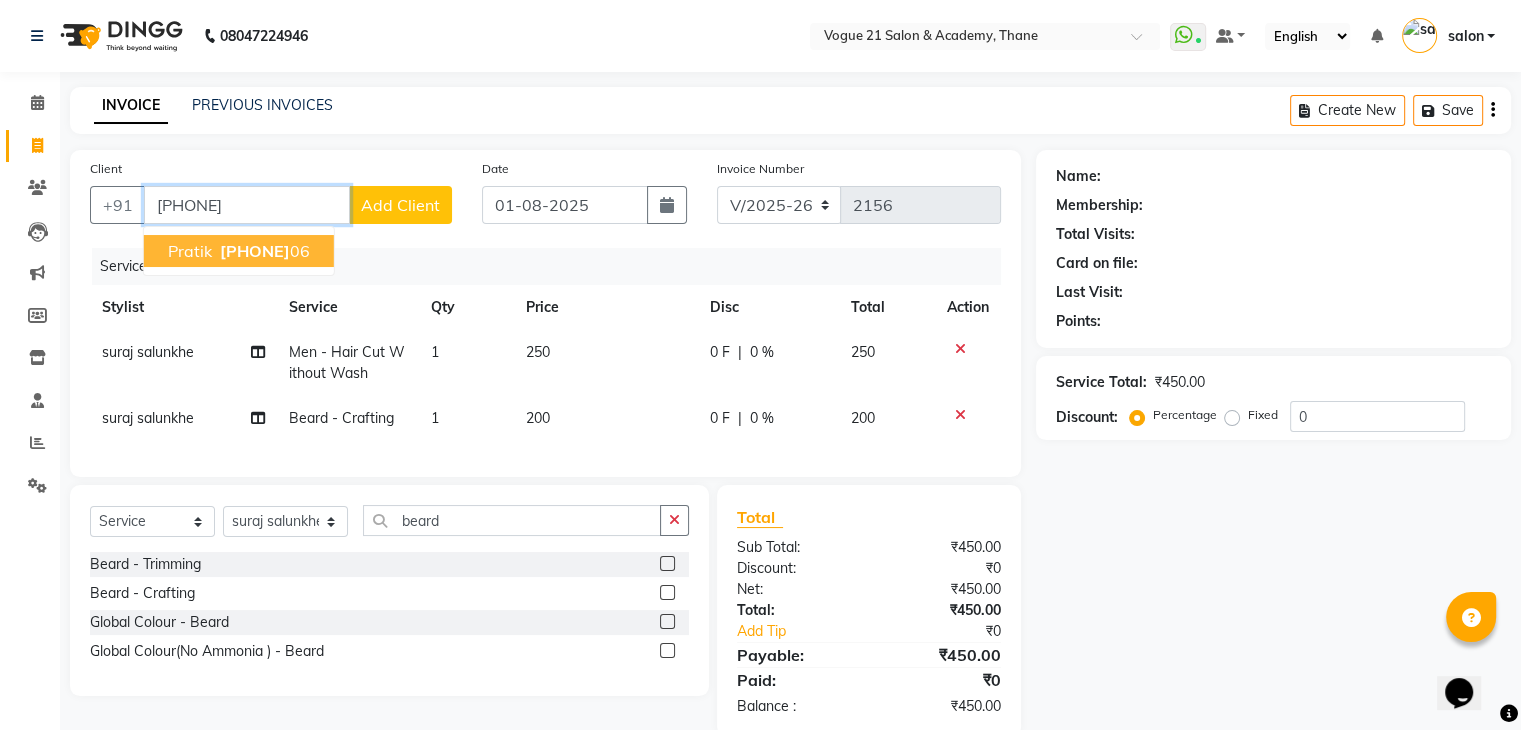 click on "88795974" at bounding box center [255, 251] 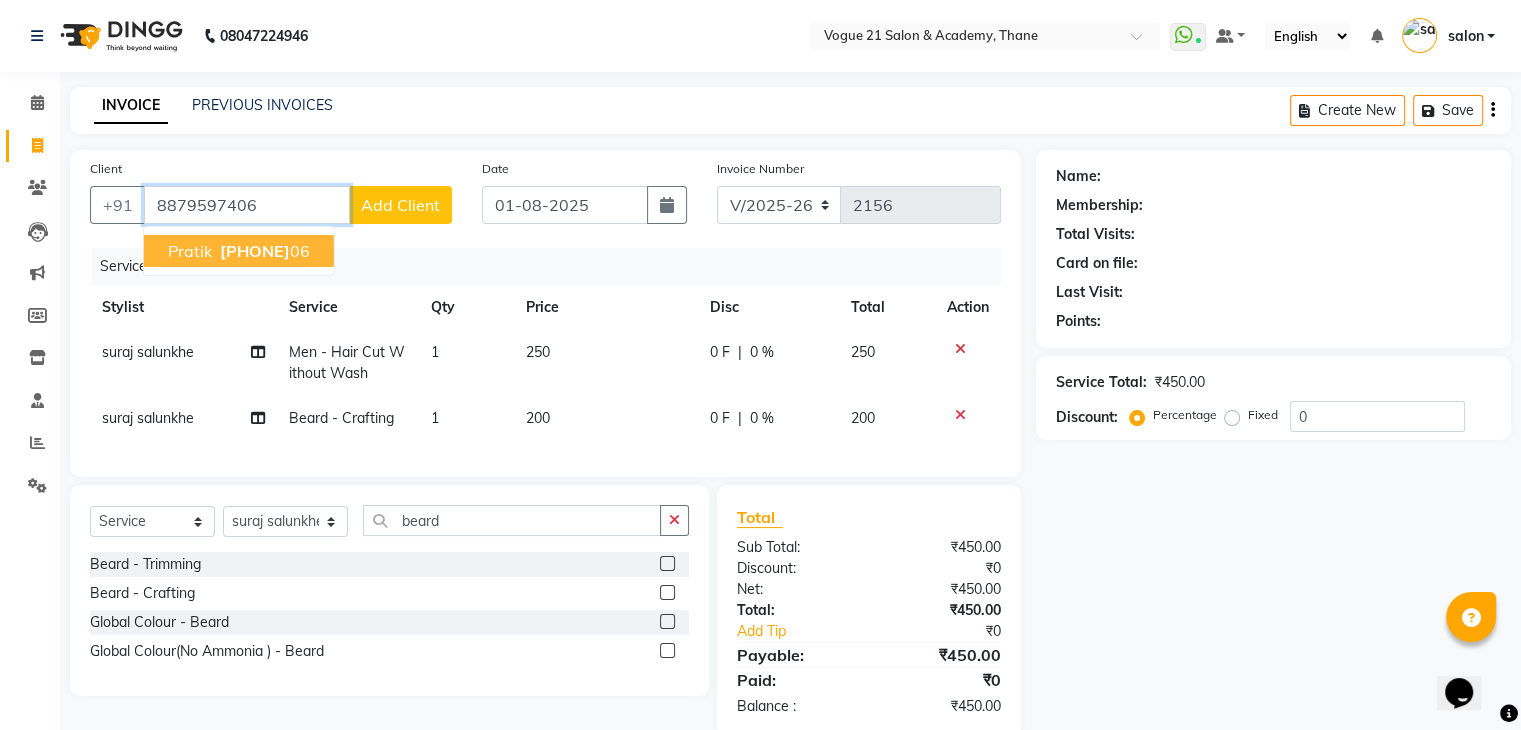 type on "8879597406" 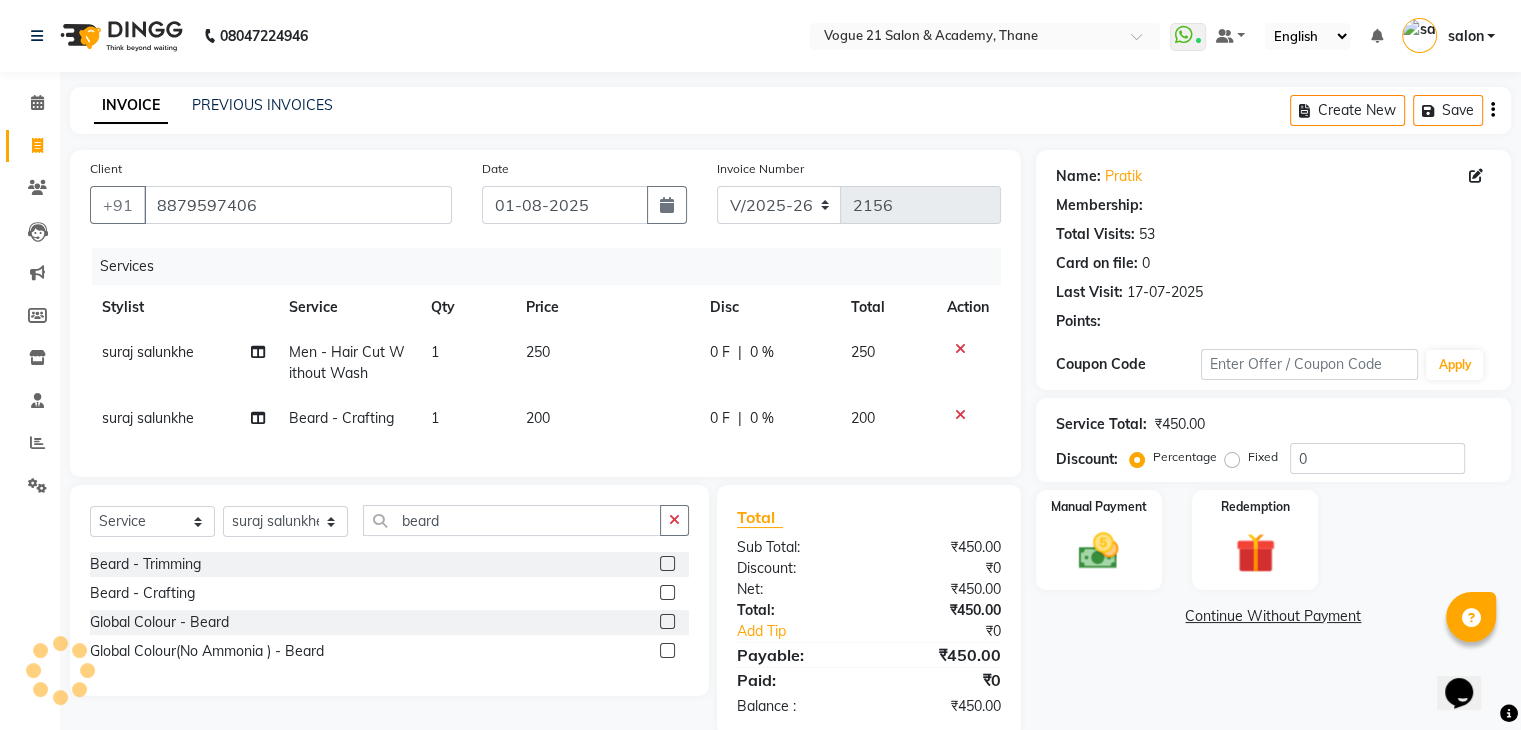 type on "20" 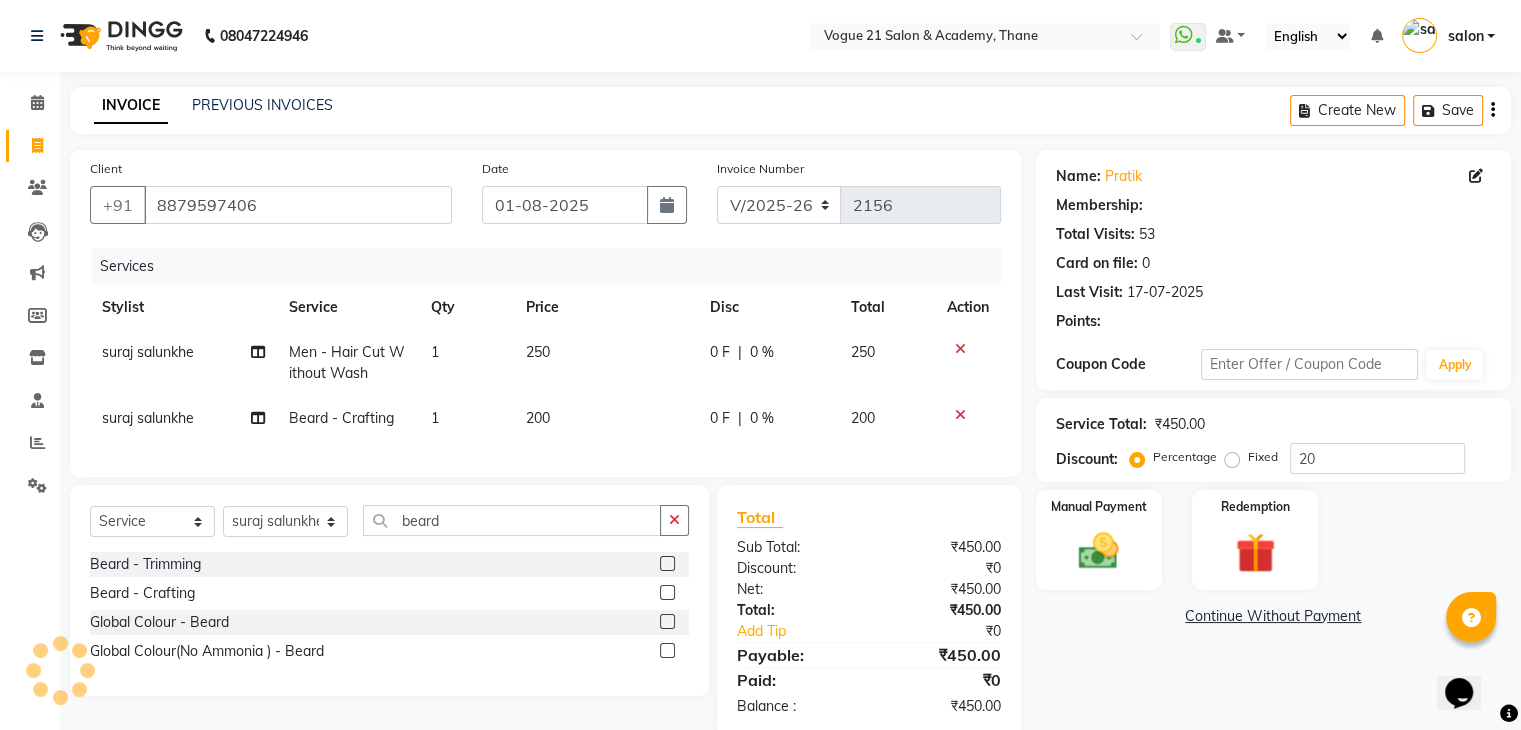 select on "1: Object" 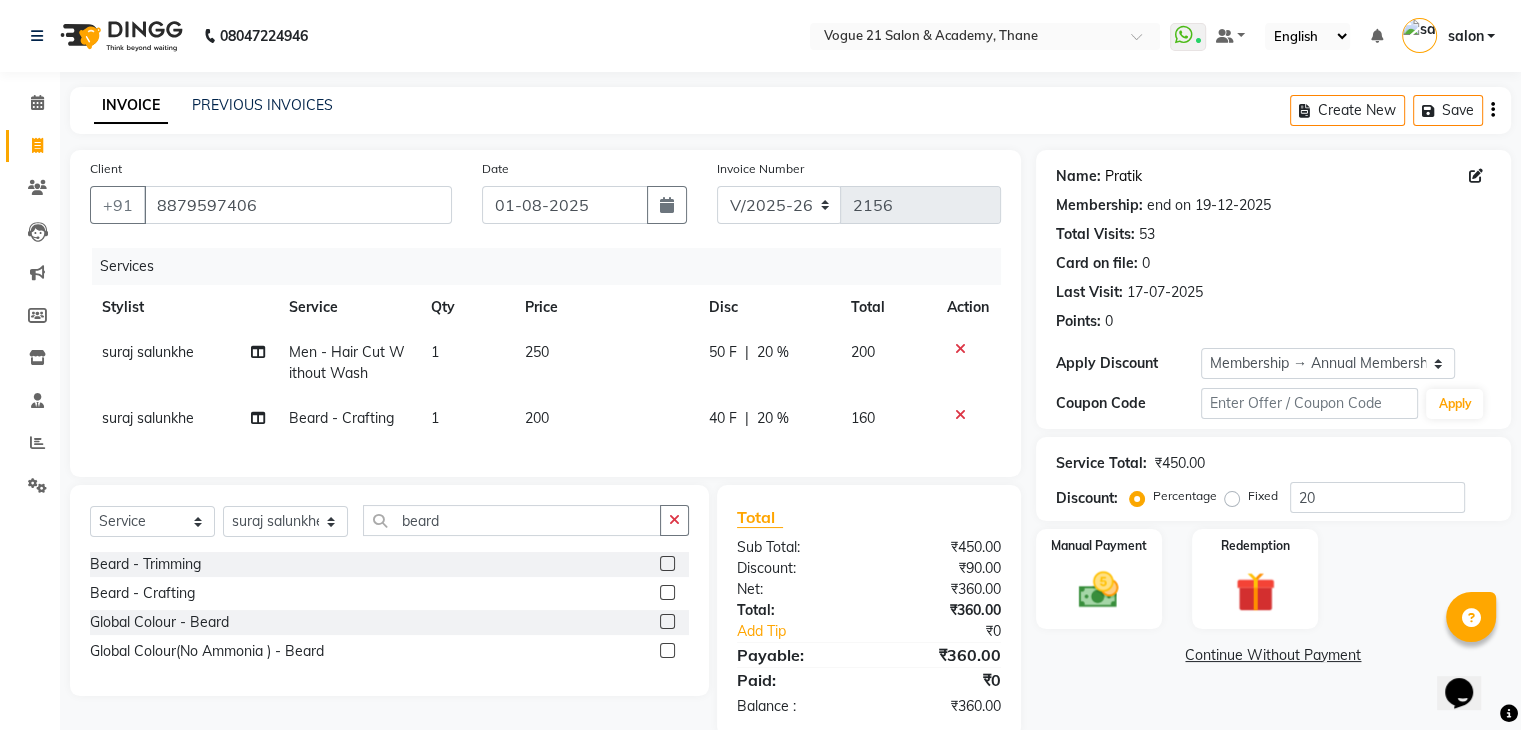click on "Pratik" 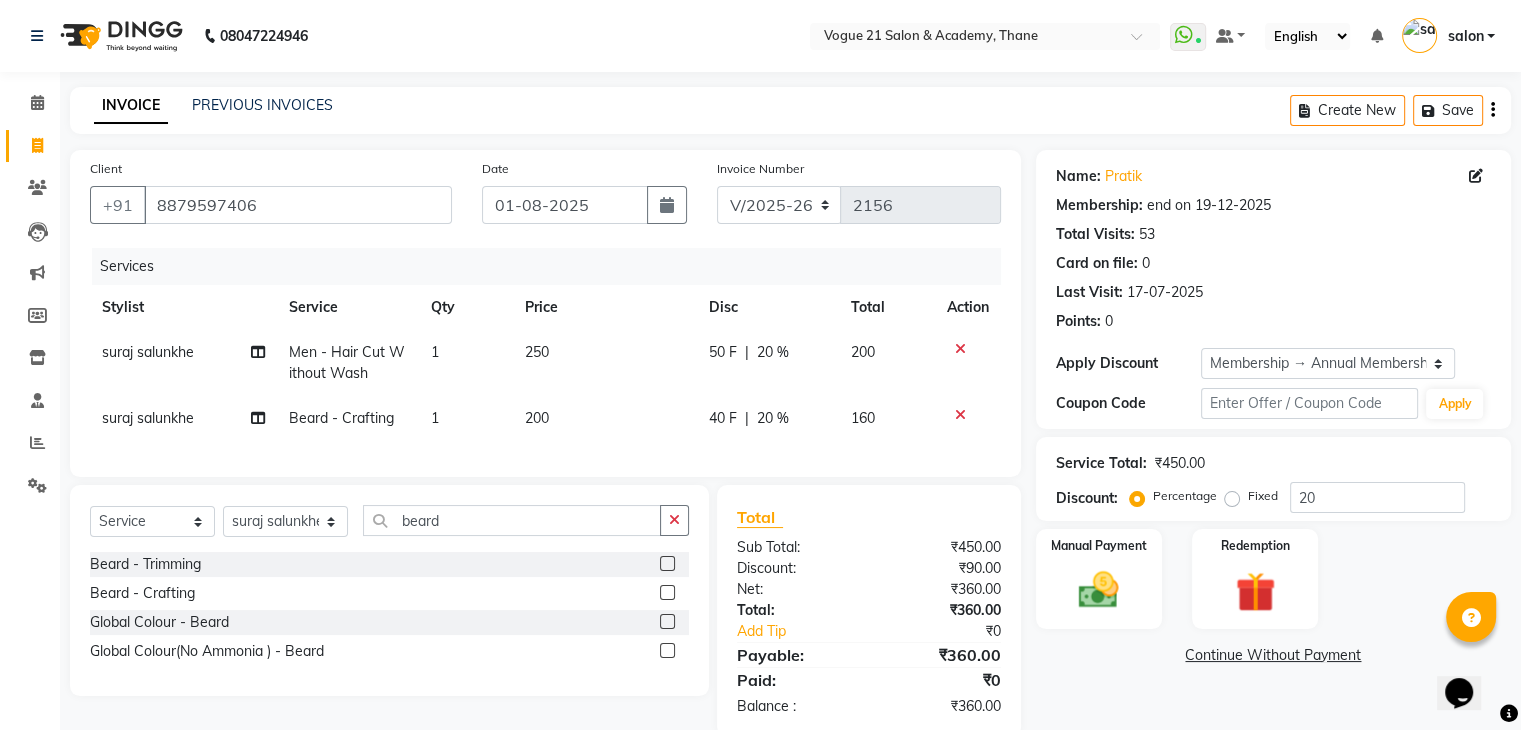 scroll, scrollTop: 52, scrollLeft: 0, axis: vertical 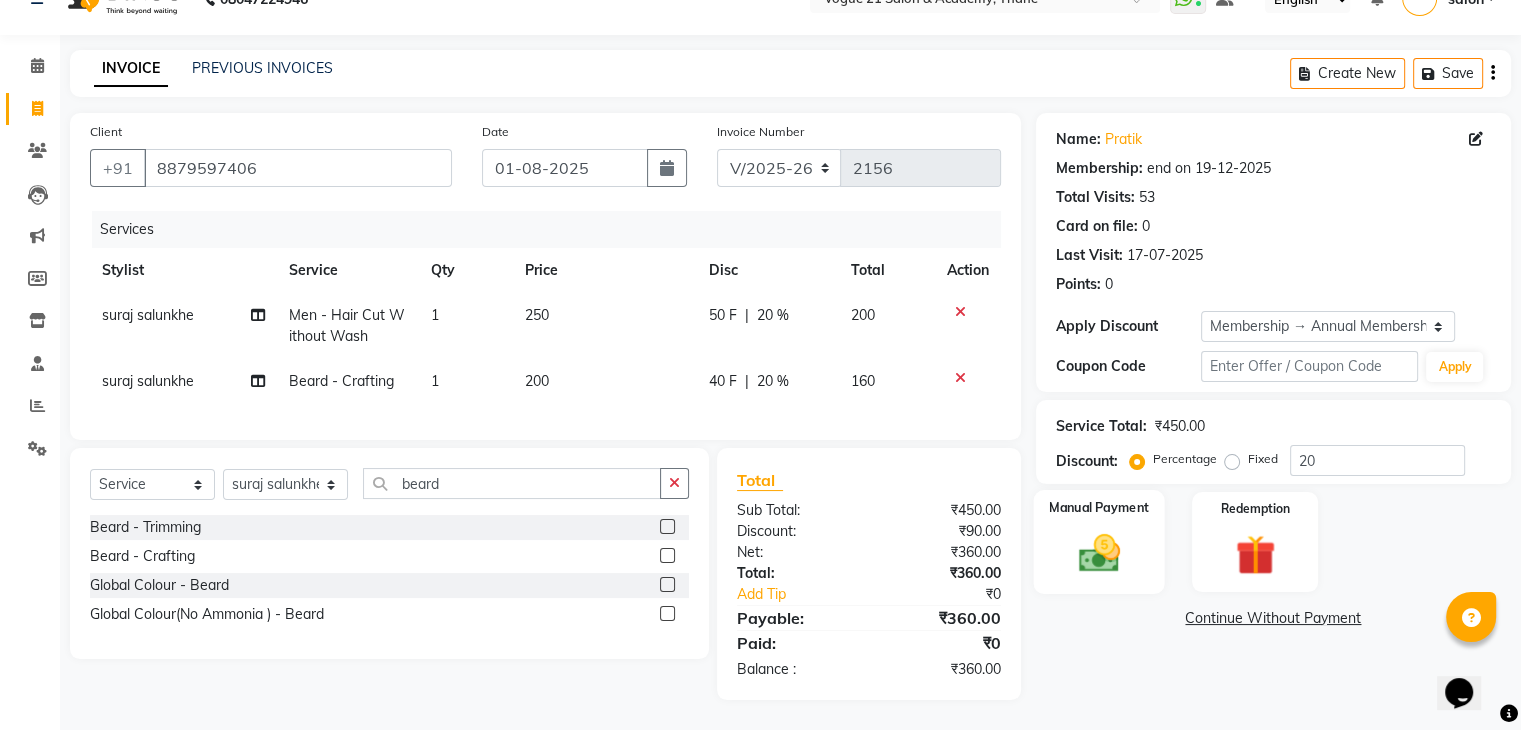 click 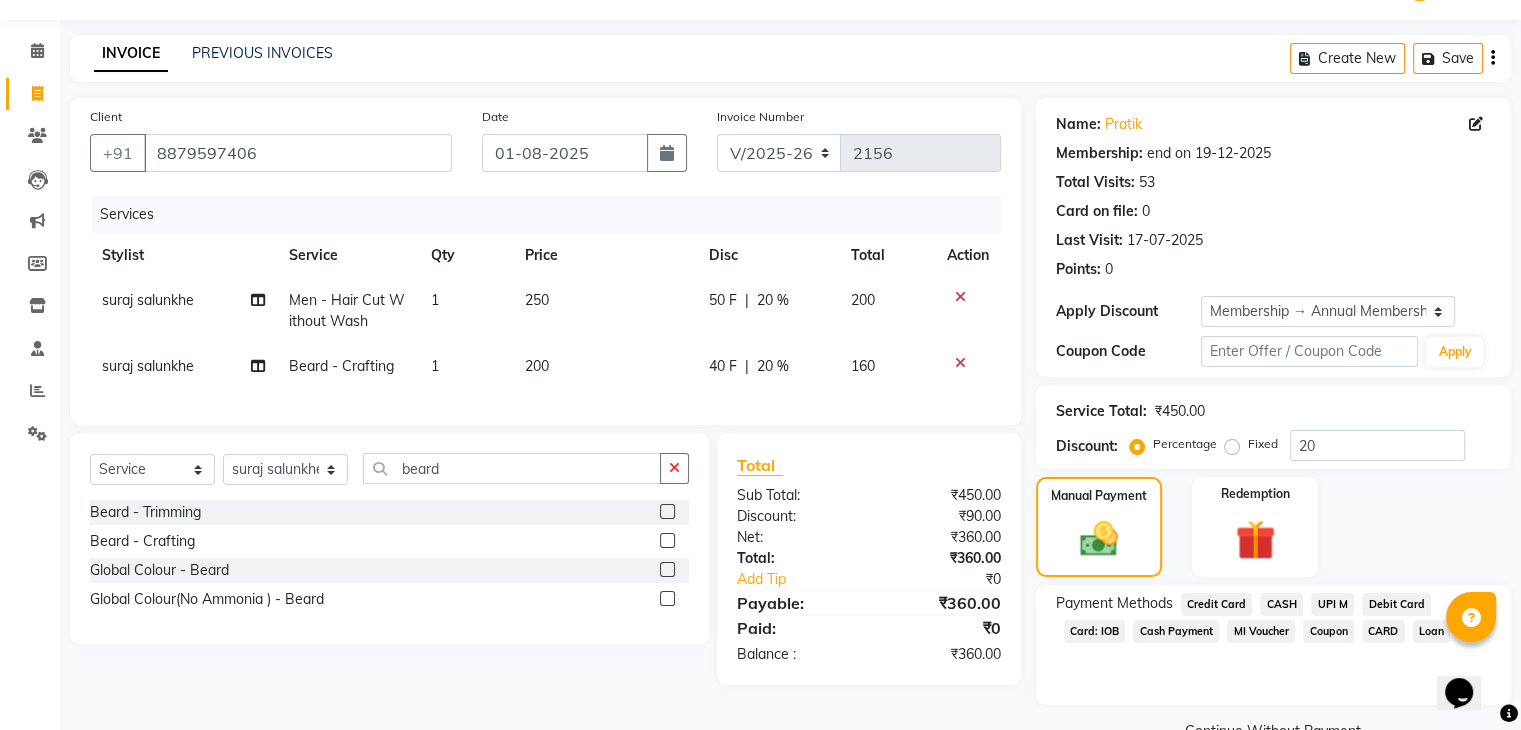 click on "UPI M" 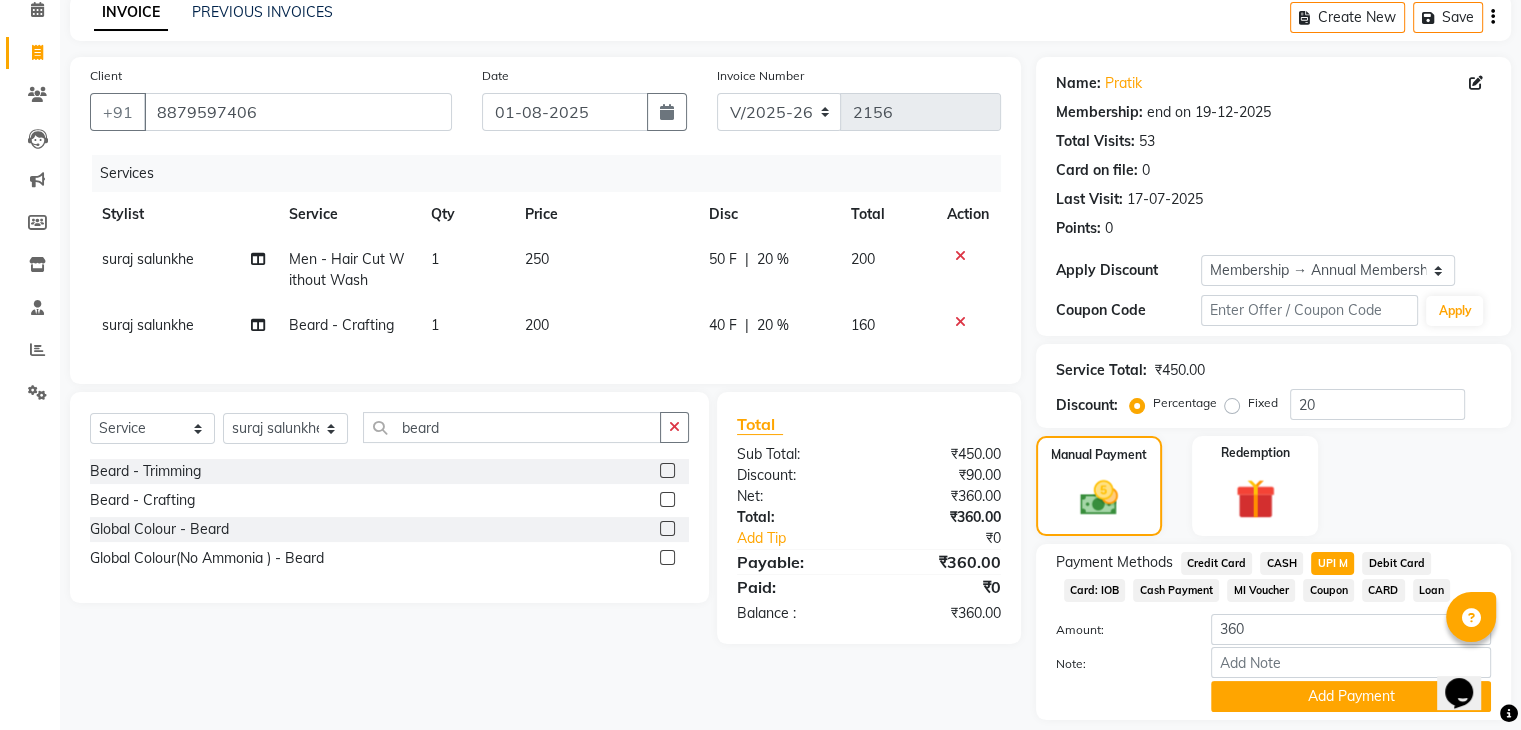 scroll, scrollTop: 156, scrollLeft: 0, axis: vertical 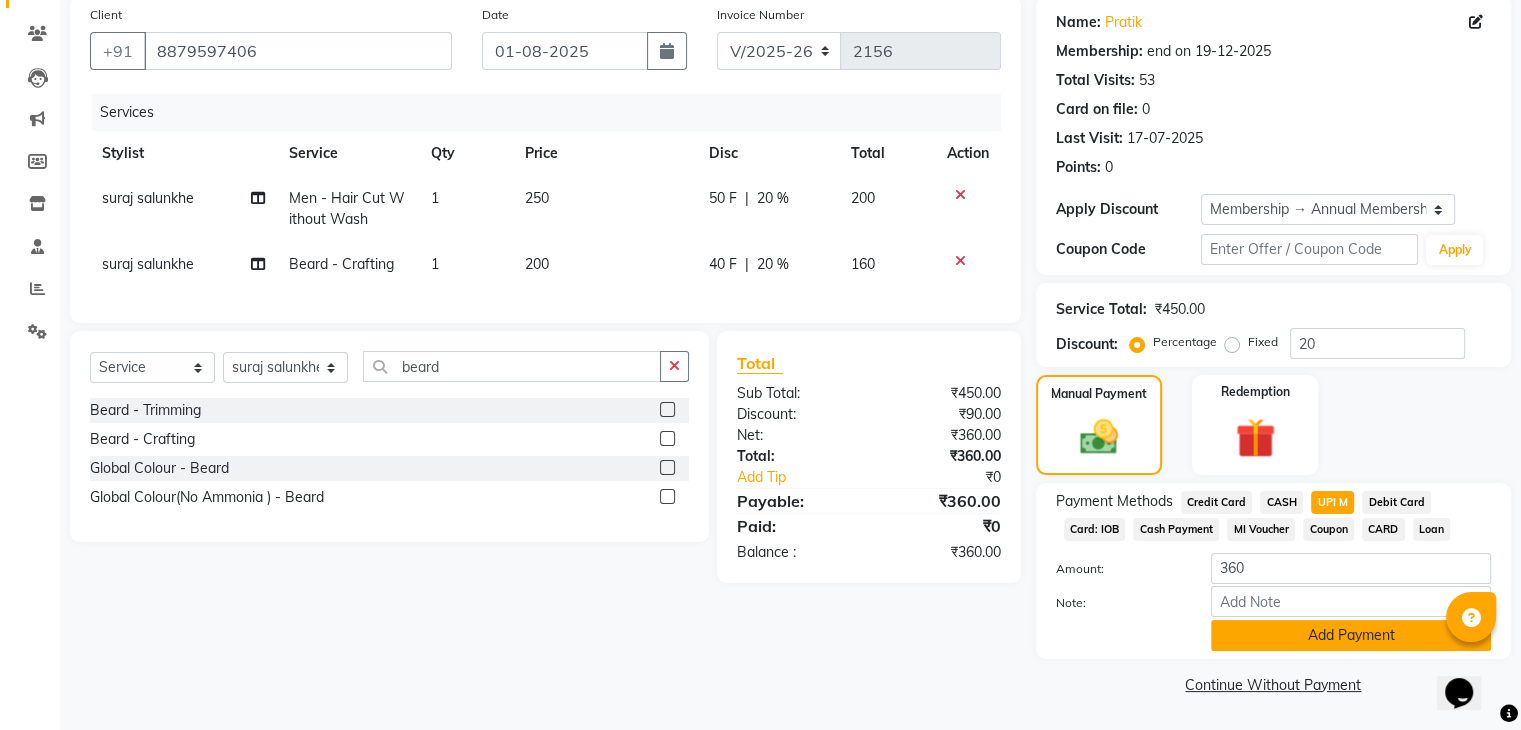 click on "Add Payment" 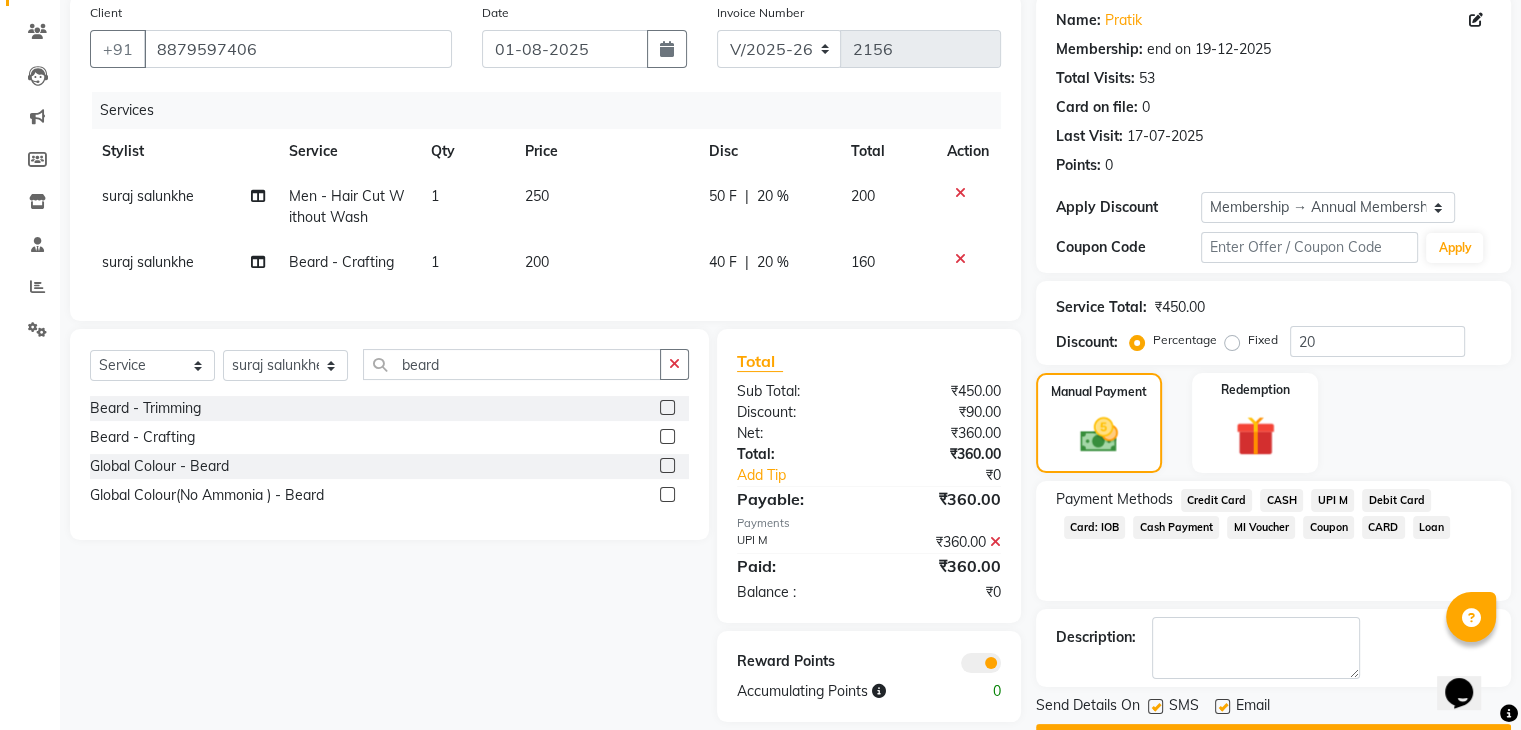 scroll, scrollTop: 209, scrollLeft: 0, axis: vertical 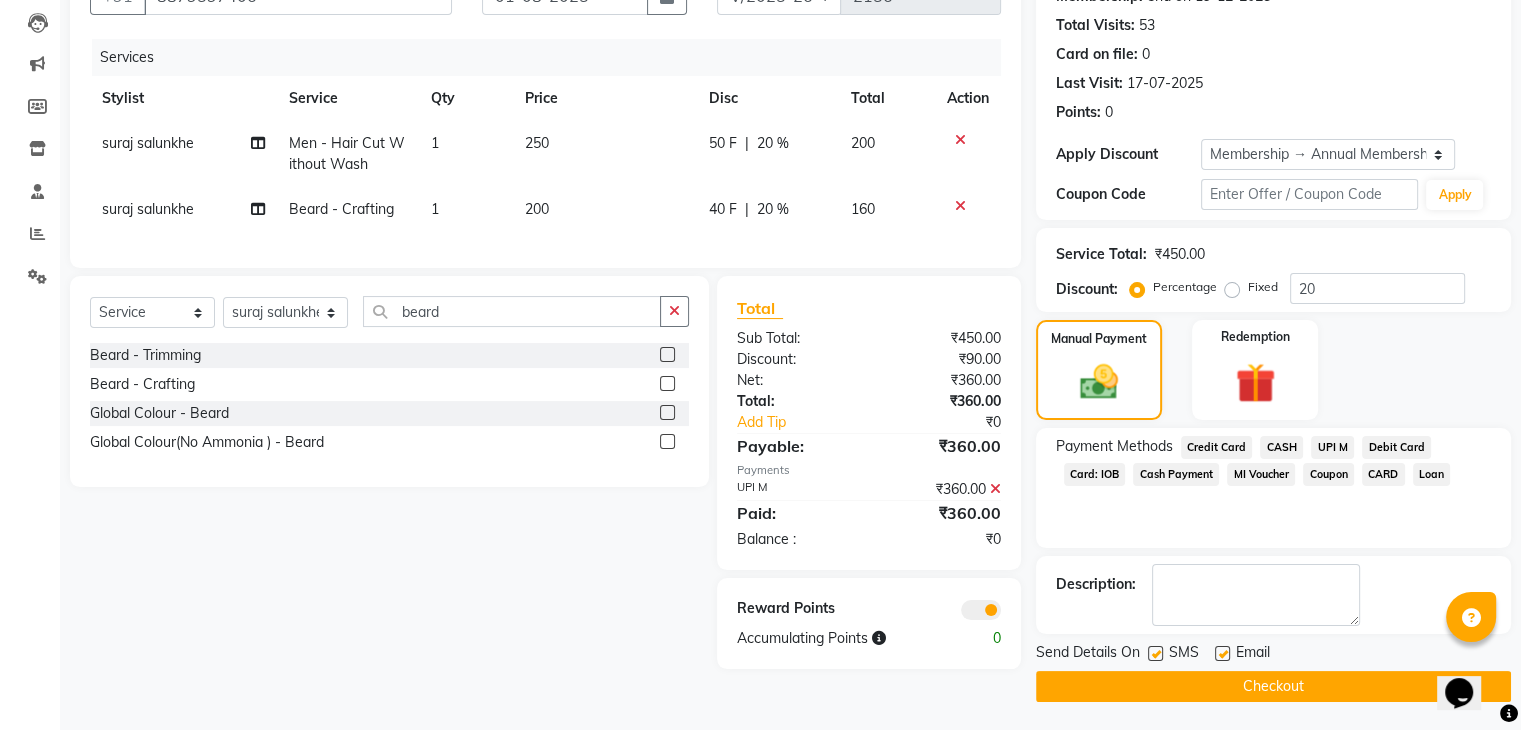 click on "Checkout" 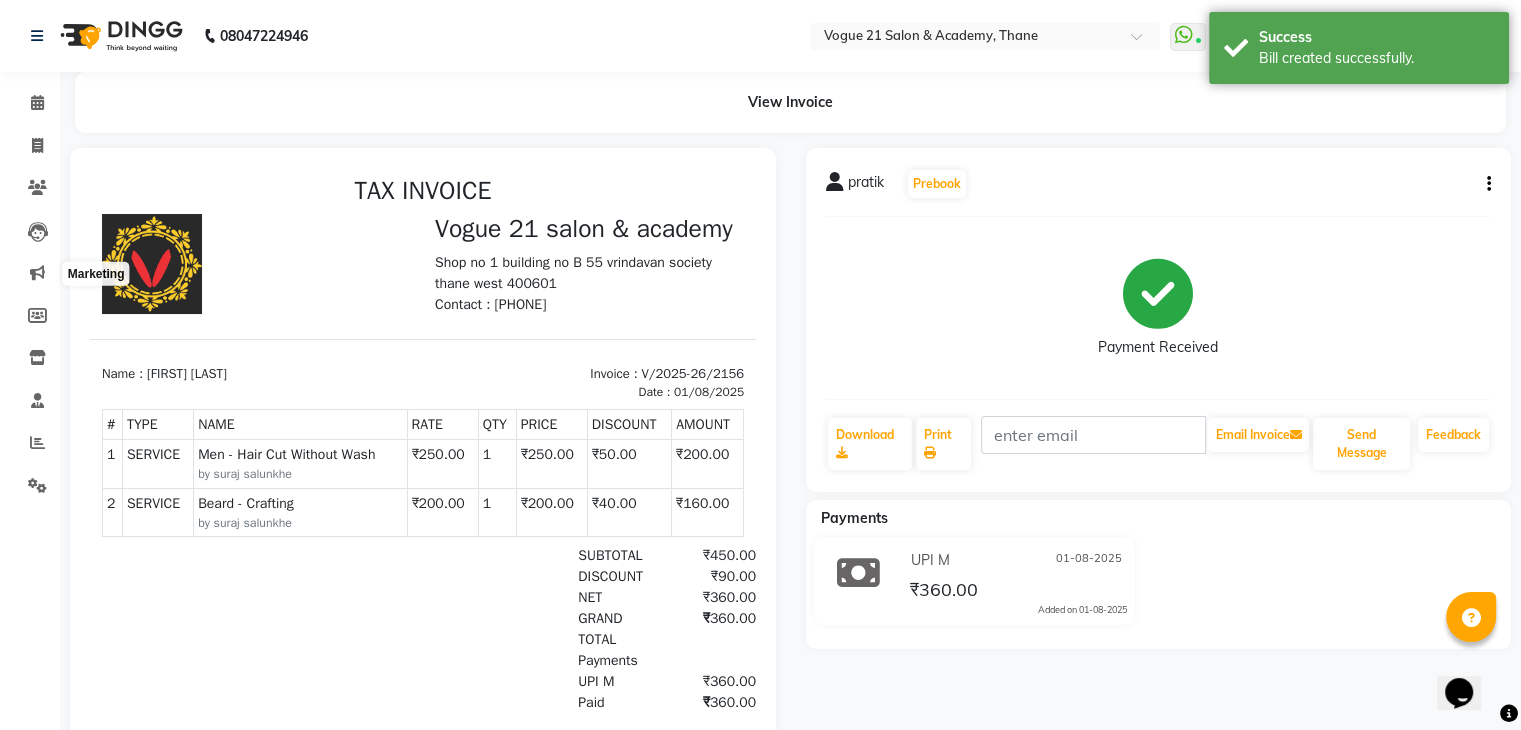 scroll, scrollTop: 0, scrollLeft: 0, axis: both 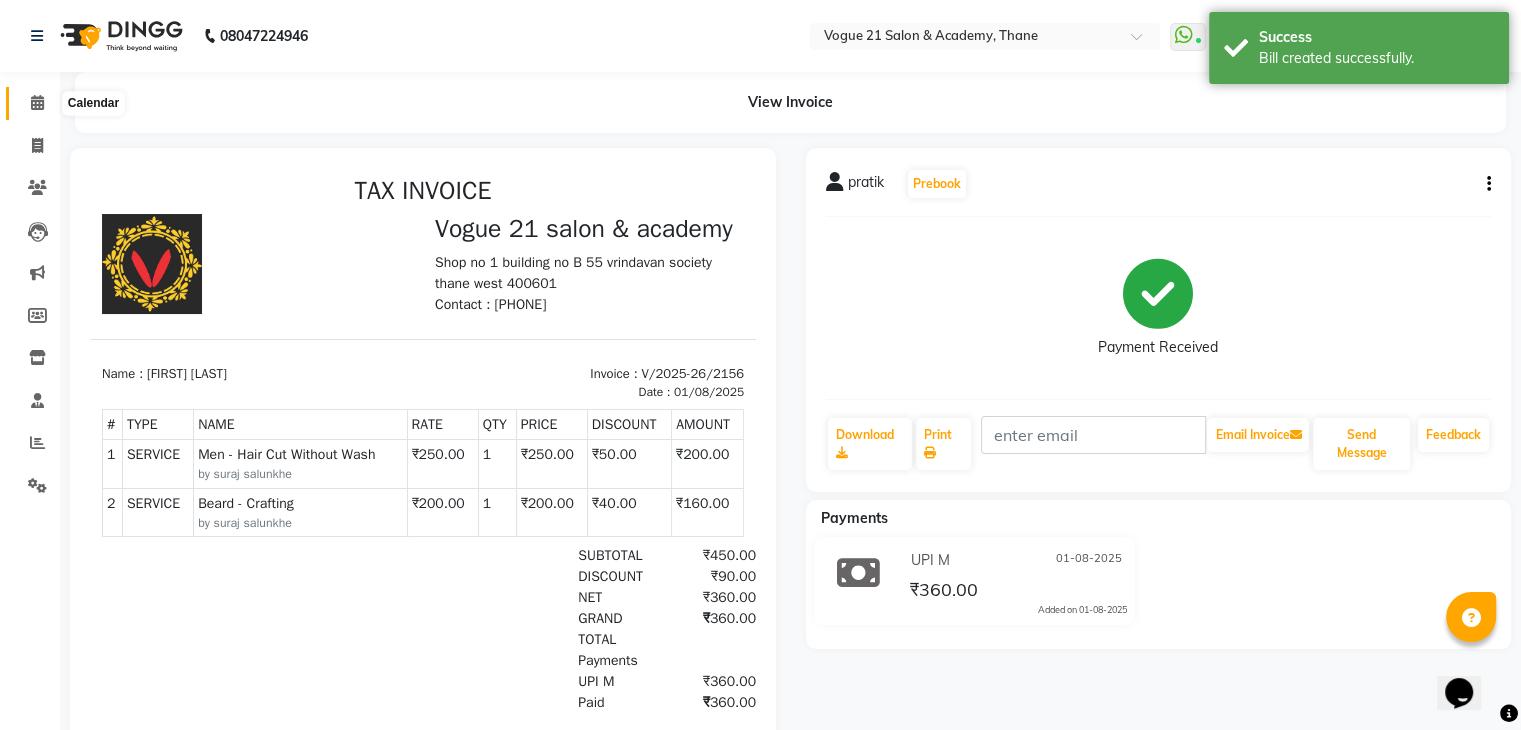 click 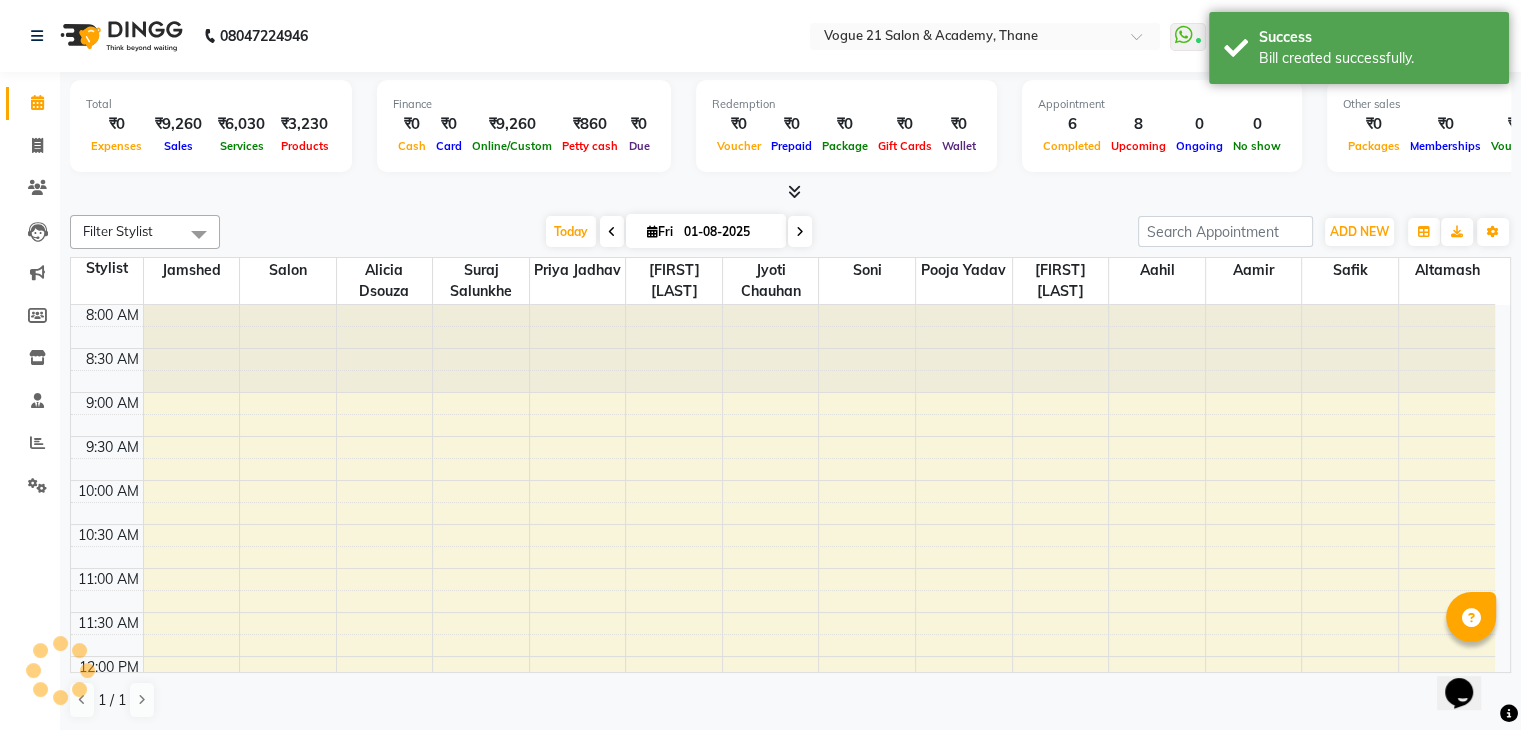 scroll, scrollTop: 872, scrollLeft: 0, axis: vertical 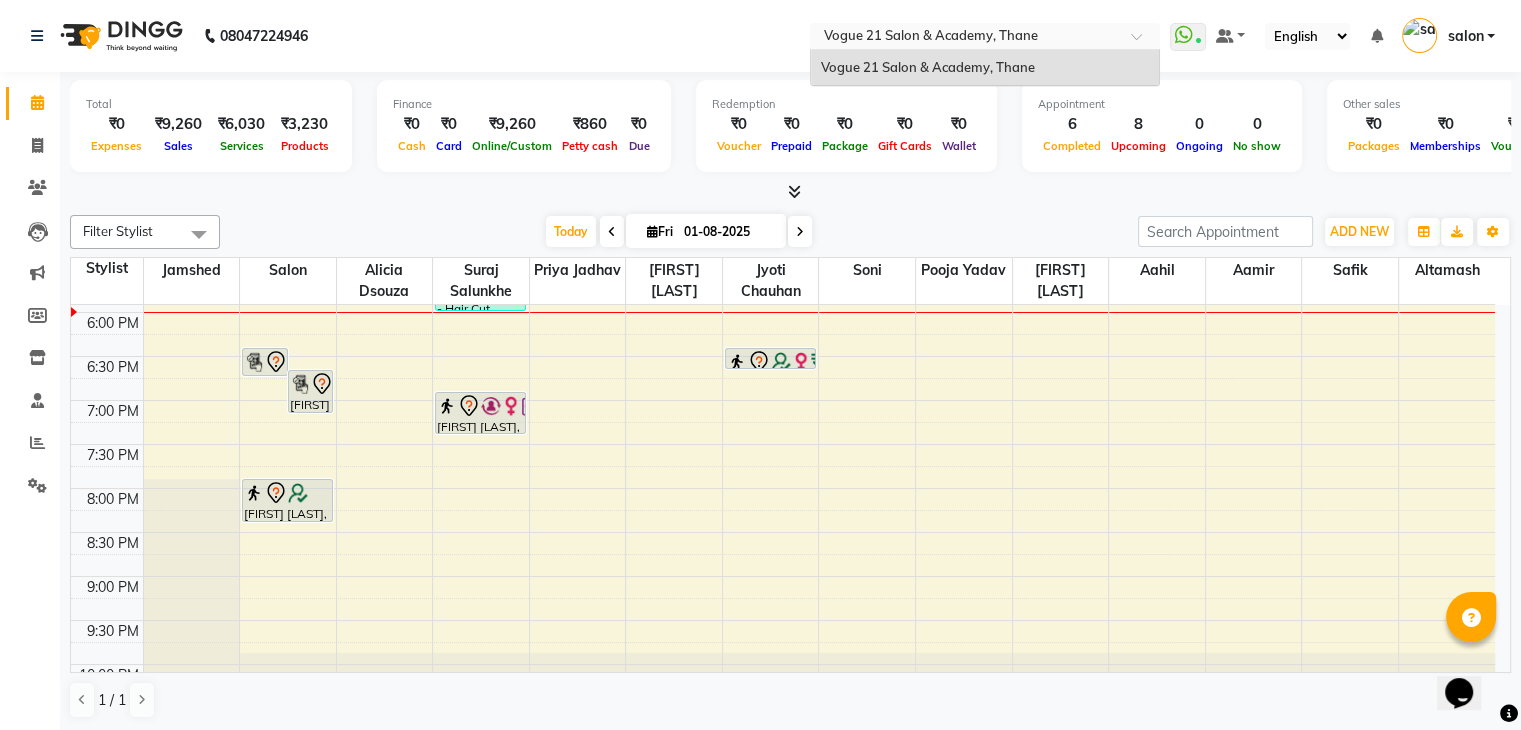 click at bounding box center (985, 38) 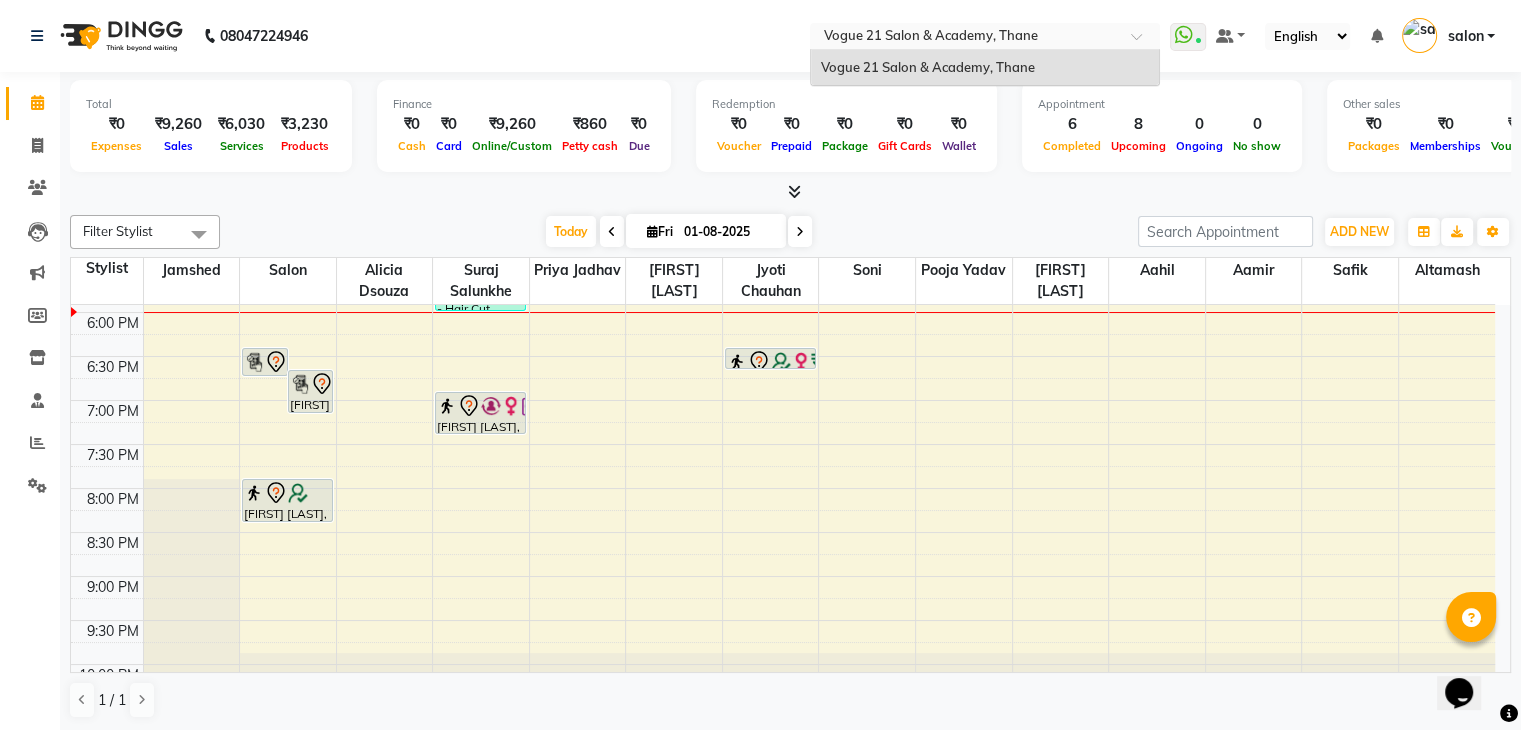 click at bounding box center [1143, 42] 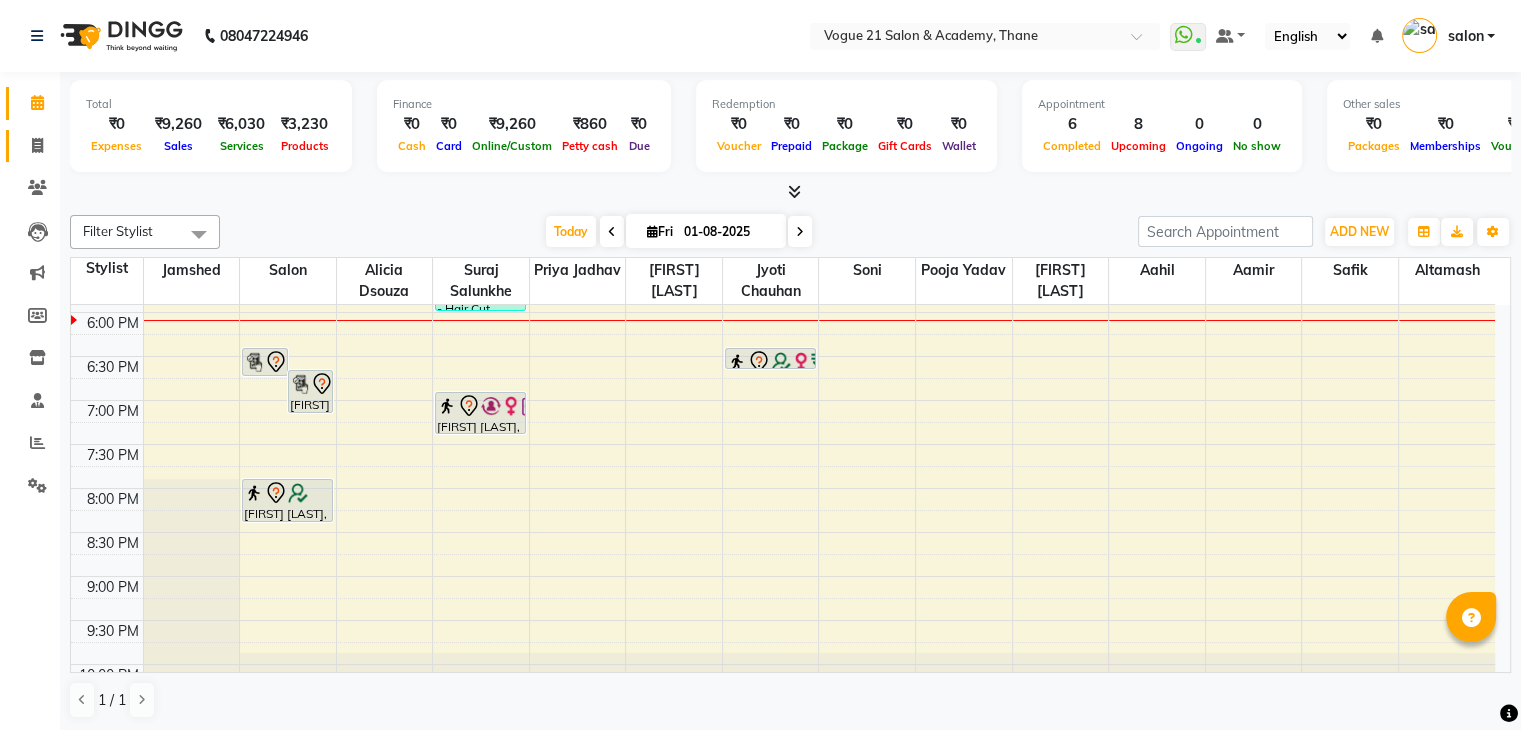 click on "Invoice" 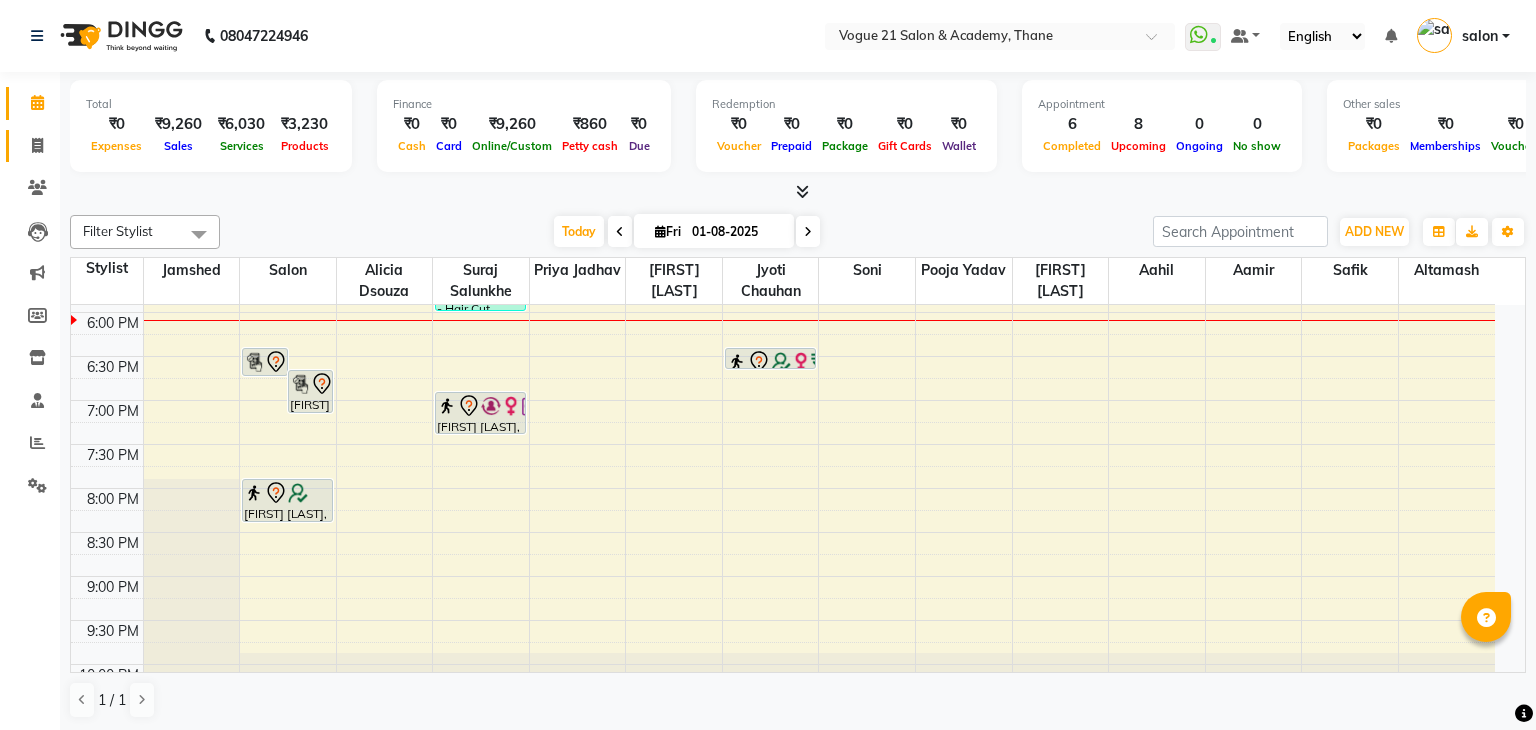 select on "4433" 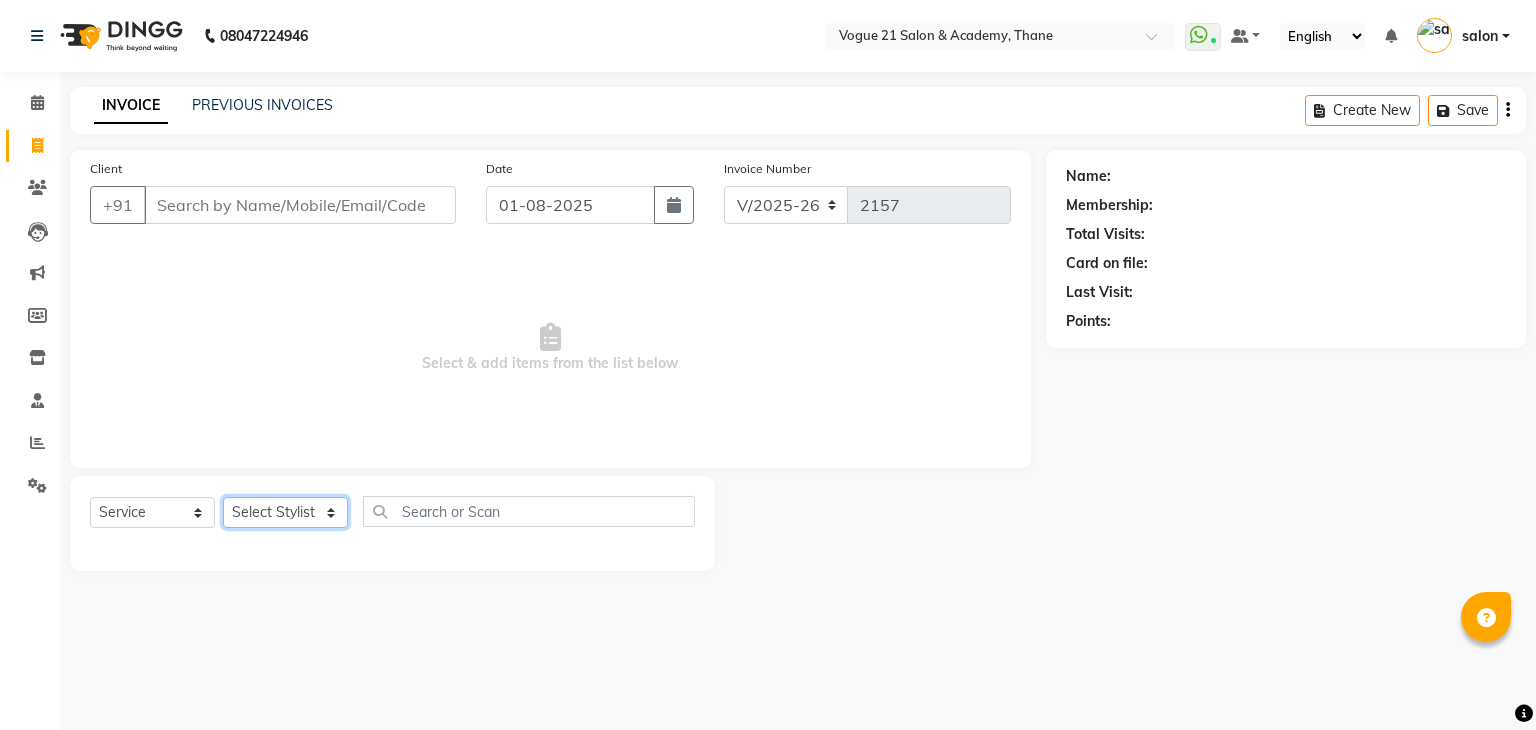 click on "Select Stylist aahil aamir  Alicia Dsouza Altamash Jamshed  jyoti chauhan Pooja yadav Priya jadhav Rihan malik Safik salon sameer jadhav soni suraj salunkhe" 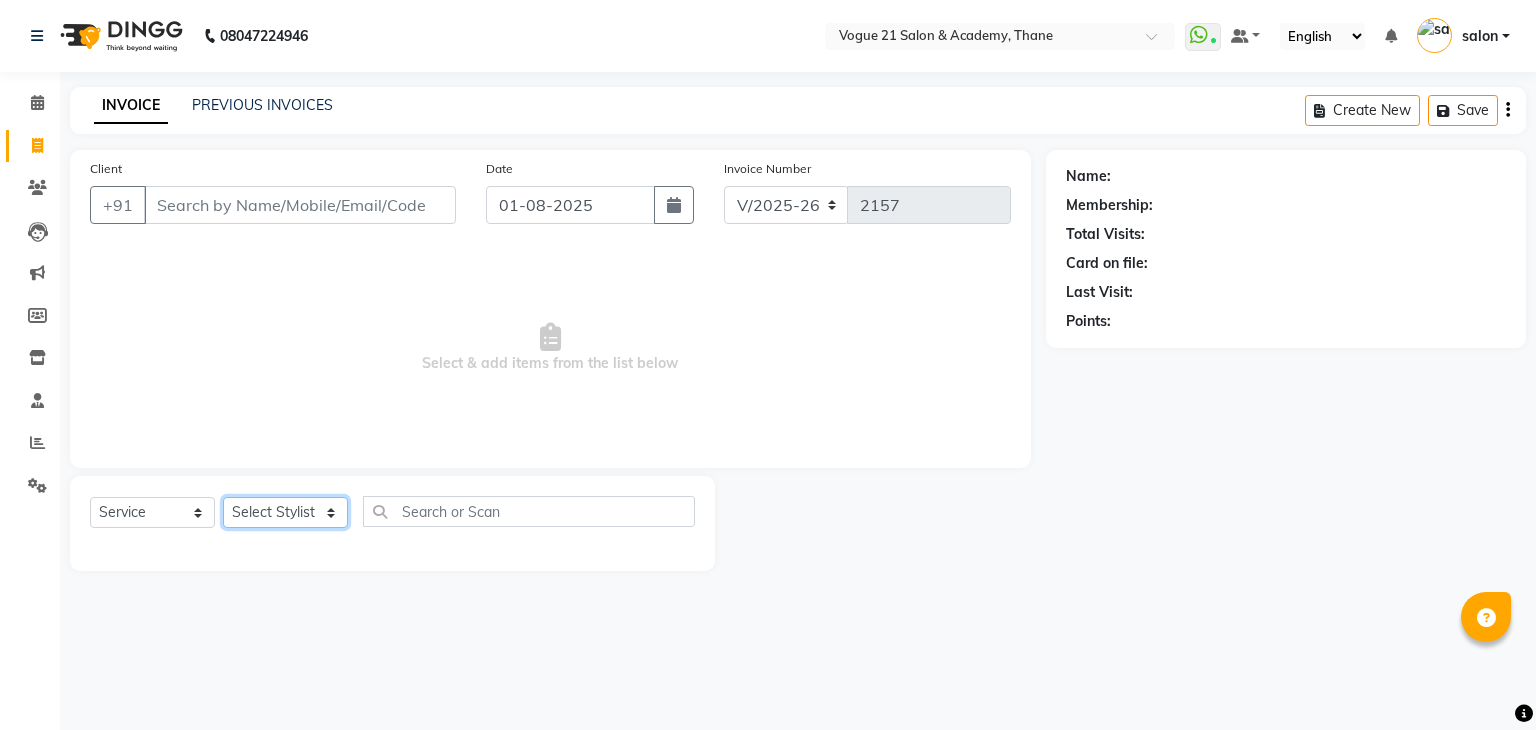 select on "52036" 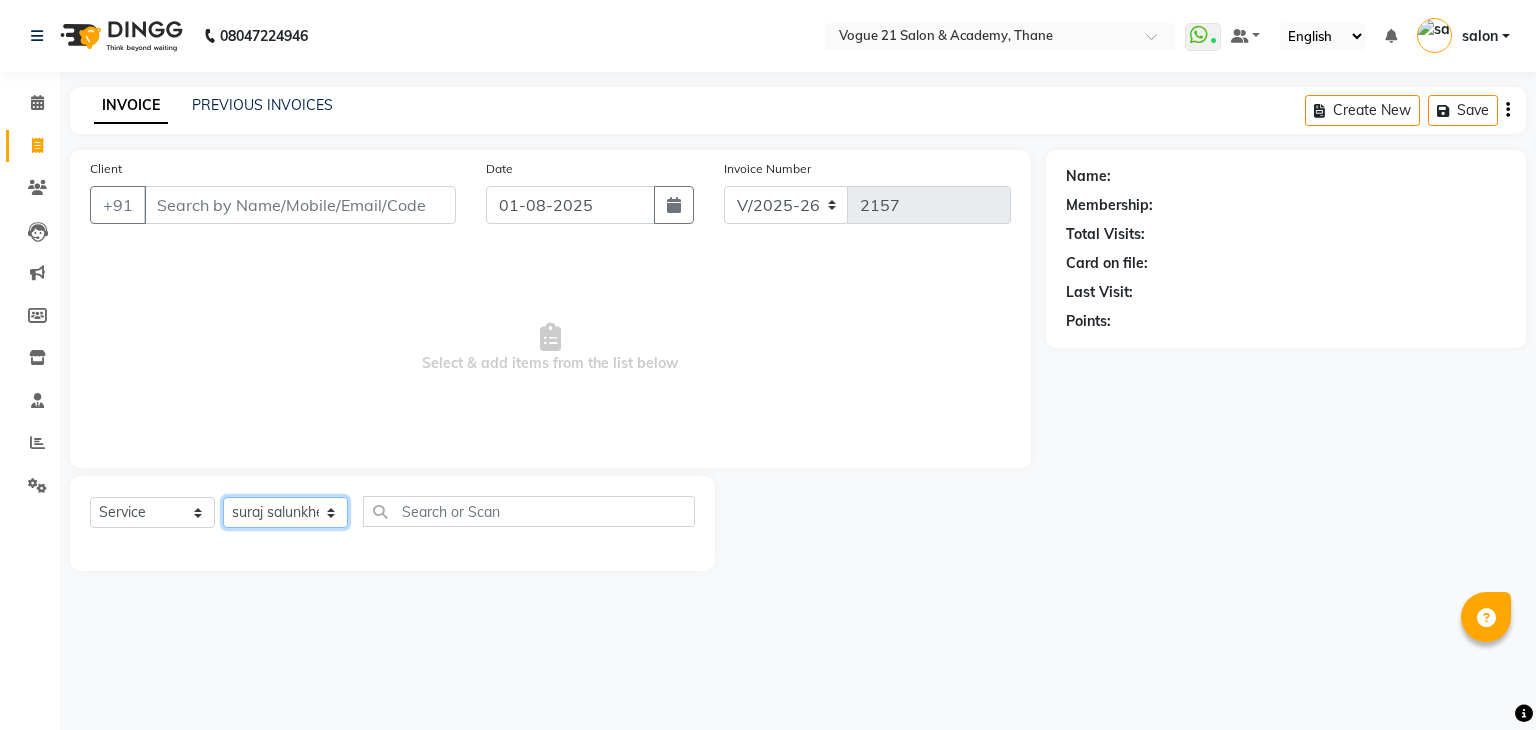 click on "Select Stylist aahil aamir  Alicia Dsouza Altamash Jamshed  jyoti chauhan Pooja yadav Priya jadhav Rihan malik Safik salon sameer jadhav soni suraj salunkhe" 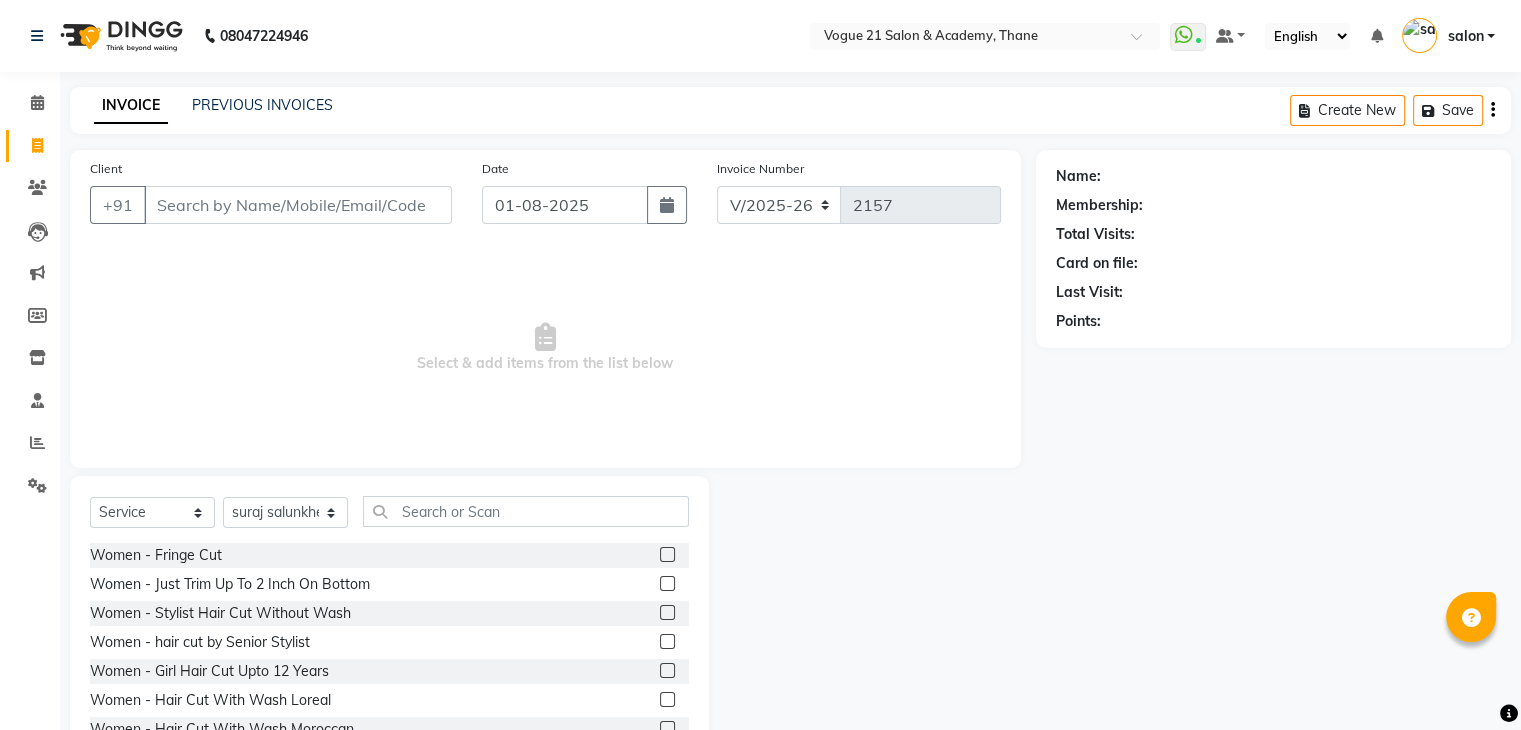 click on "Select  Service  Product  Membership  Package Voucher Prepaid Gift Card  Select Stylist aahil aamir  Alicia Dsouza Altamash Jamshed  jyoti chauhan Pooja yadav Priya jadhav Rihan malik Safik salon sameer jadhav soni suraj salunkhe Women   -   Fringe Cut  Women   -   Just Trim Up To 2 Inch On Bottom  Women   -   Stylist Hair Cut Without Wash  Women   -   hair cut by Senior Stylist  Women   -   Girl Hair Cut Upto 12 Years  Women   -   Hair Cut With Wash Loreal  Women   -   Hair Cut With Wash Moroccan  Hair Wash With Conditioner   -   Hair Upto Shoulder  Hair Wash With Conditioner   -   Hair Below Shoulder  Hair Wash With Conditioner   -   Hair Upto Waste  Hair Wash With Conditioner   -   Hair Wash With Styling  Women - creative haircut  Women - nail gel polish   vogue 21 ritual below sholder   make-up  sadi draping  nail cut & file  normal nail paint  women hairstyling   Blow Dry   -   Hair Upto Shoulder  Blow Dry   -   Hair Below Shoulder  Blow Dry   -   Hair Upto Waste  Ironing   -   Hair Upto Shoulder" 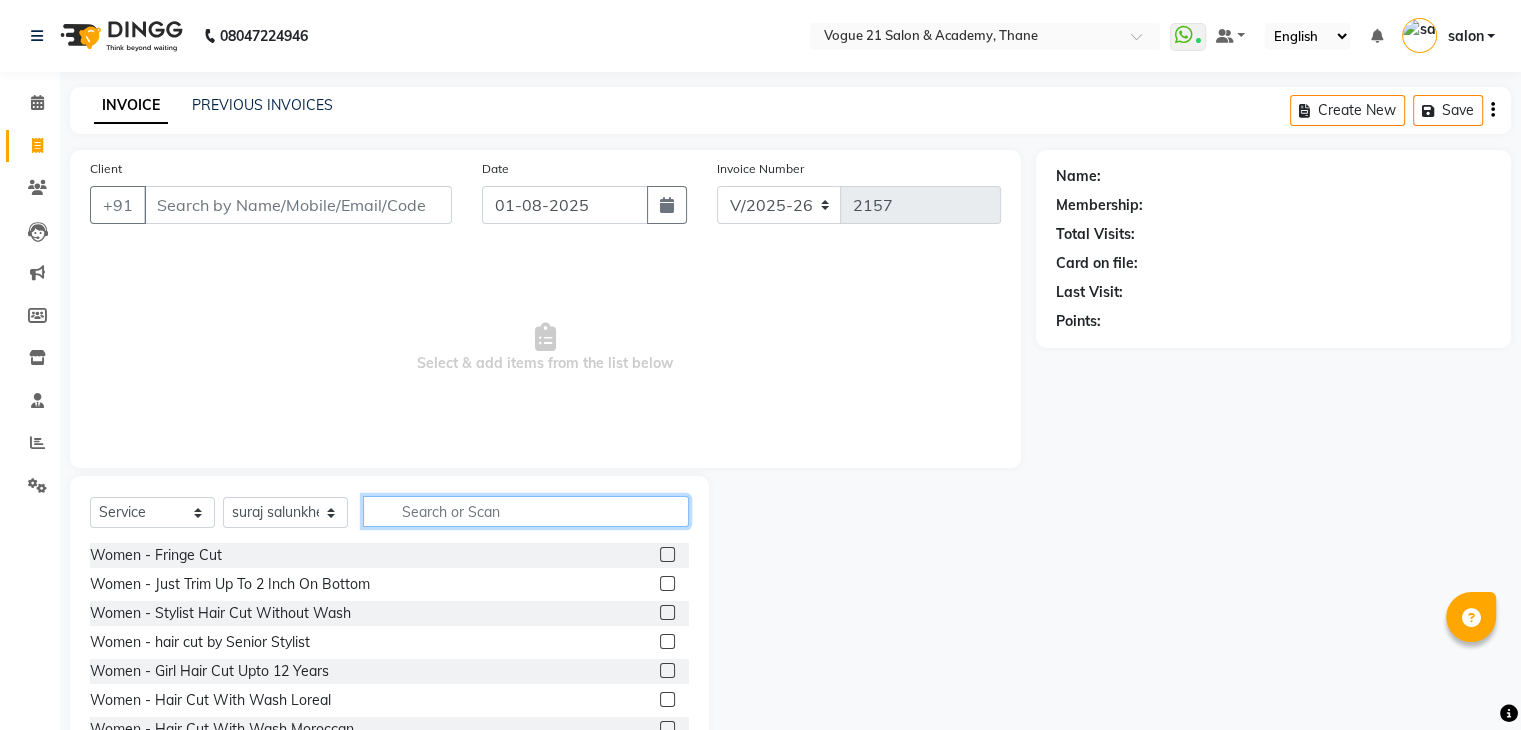 click 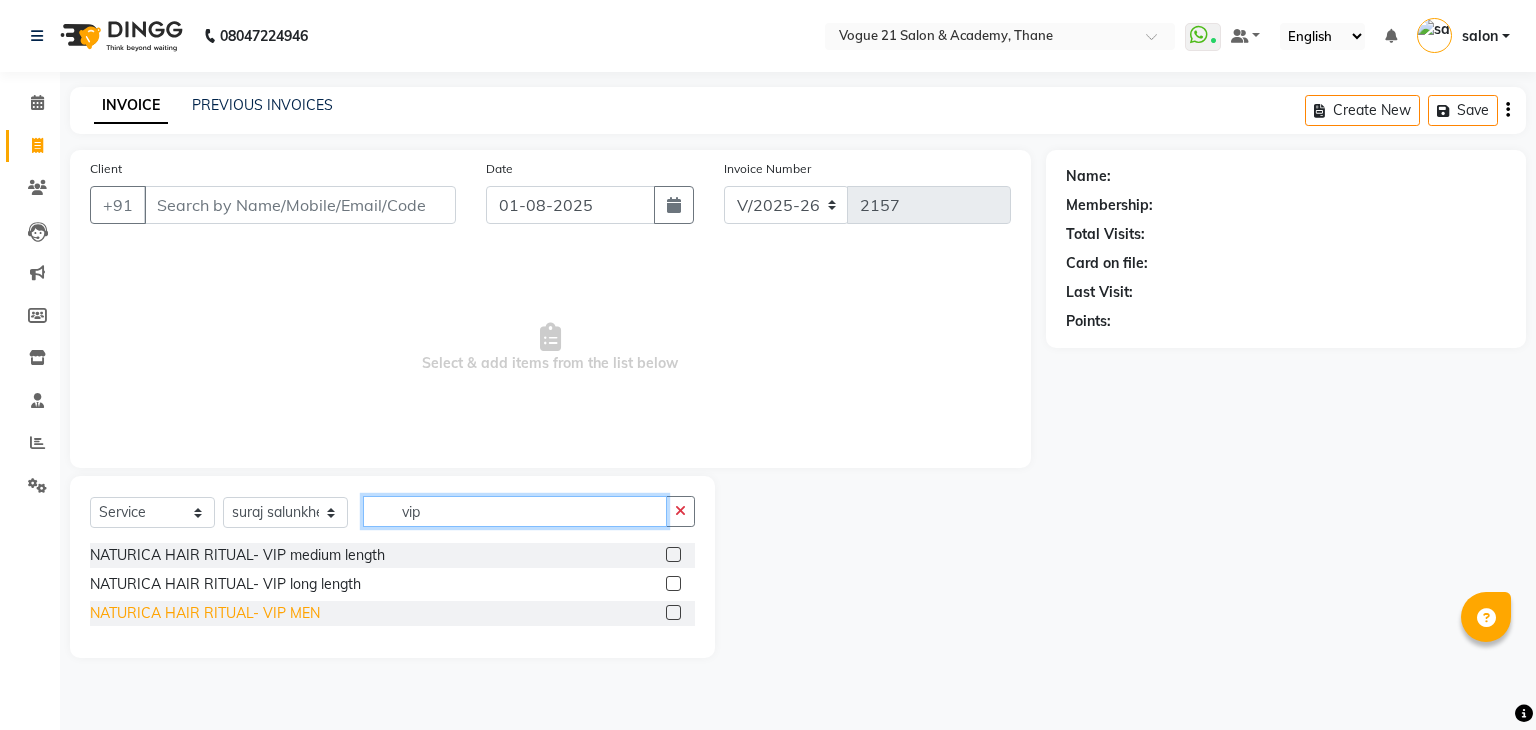 type on "vip" 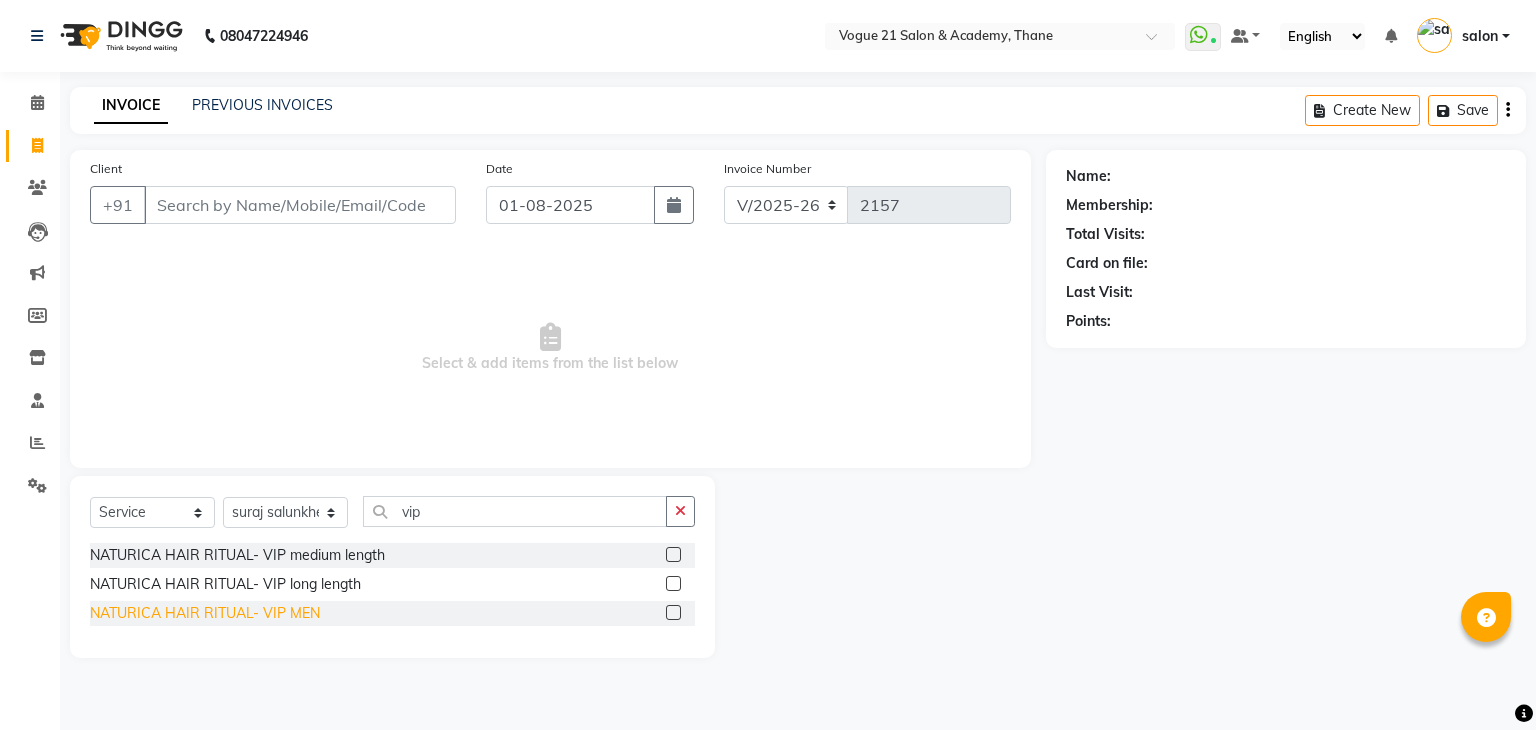 click on "NATURICA HAIR RITUAL- VIP MEN" 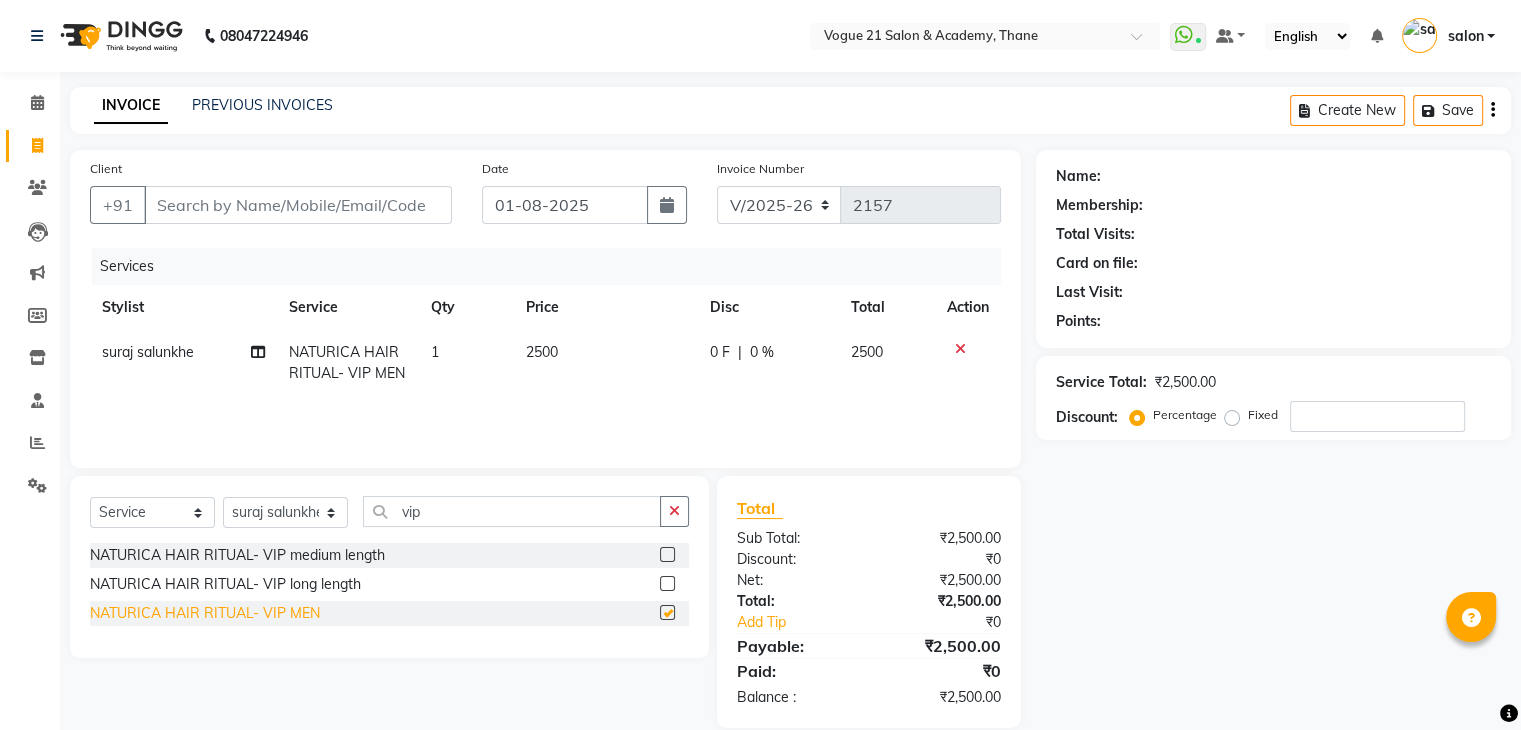 checkbox on "false" 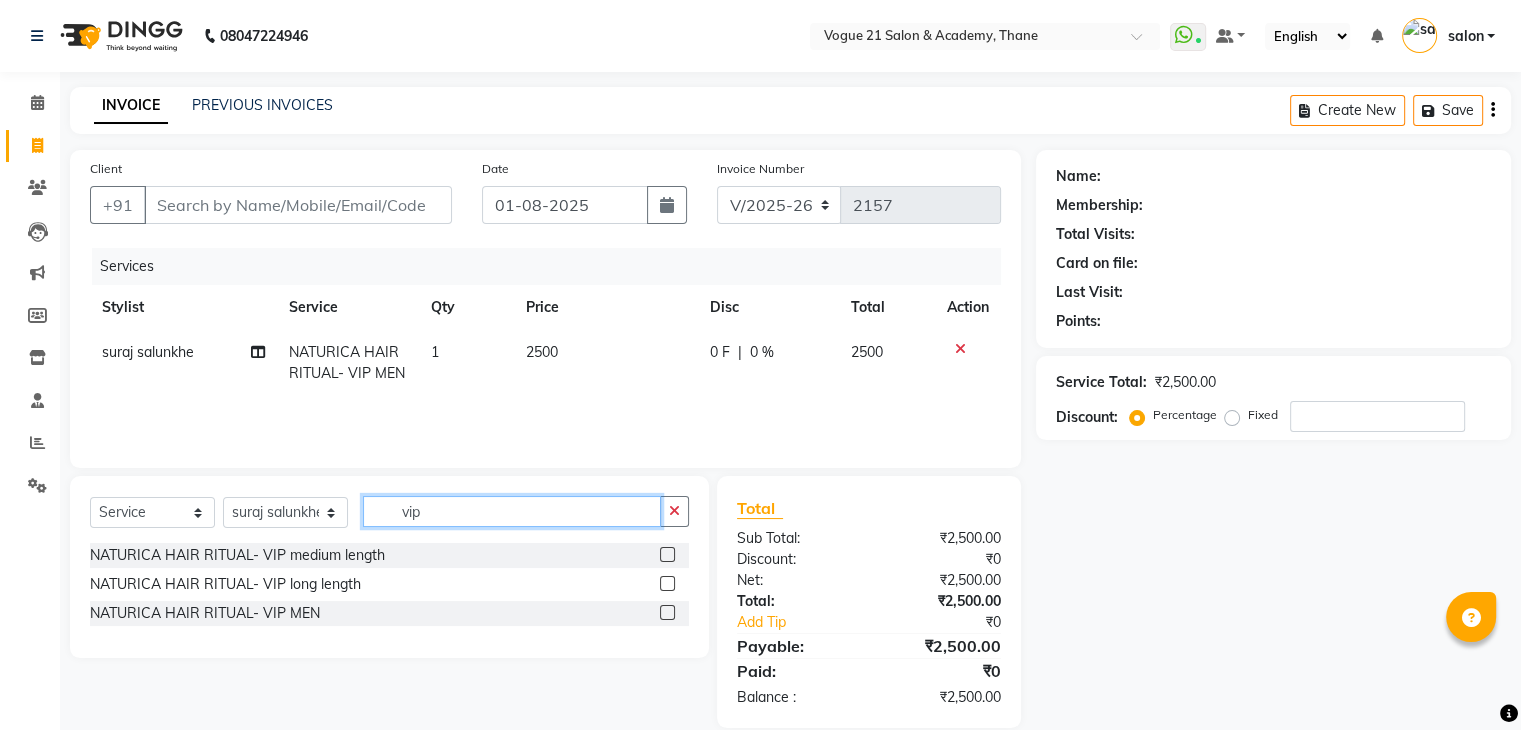 click on "vip" 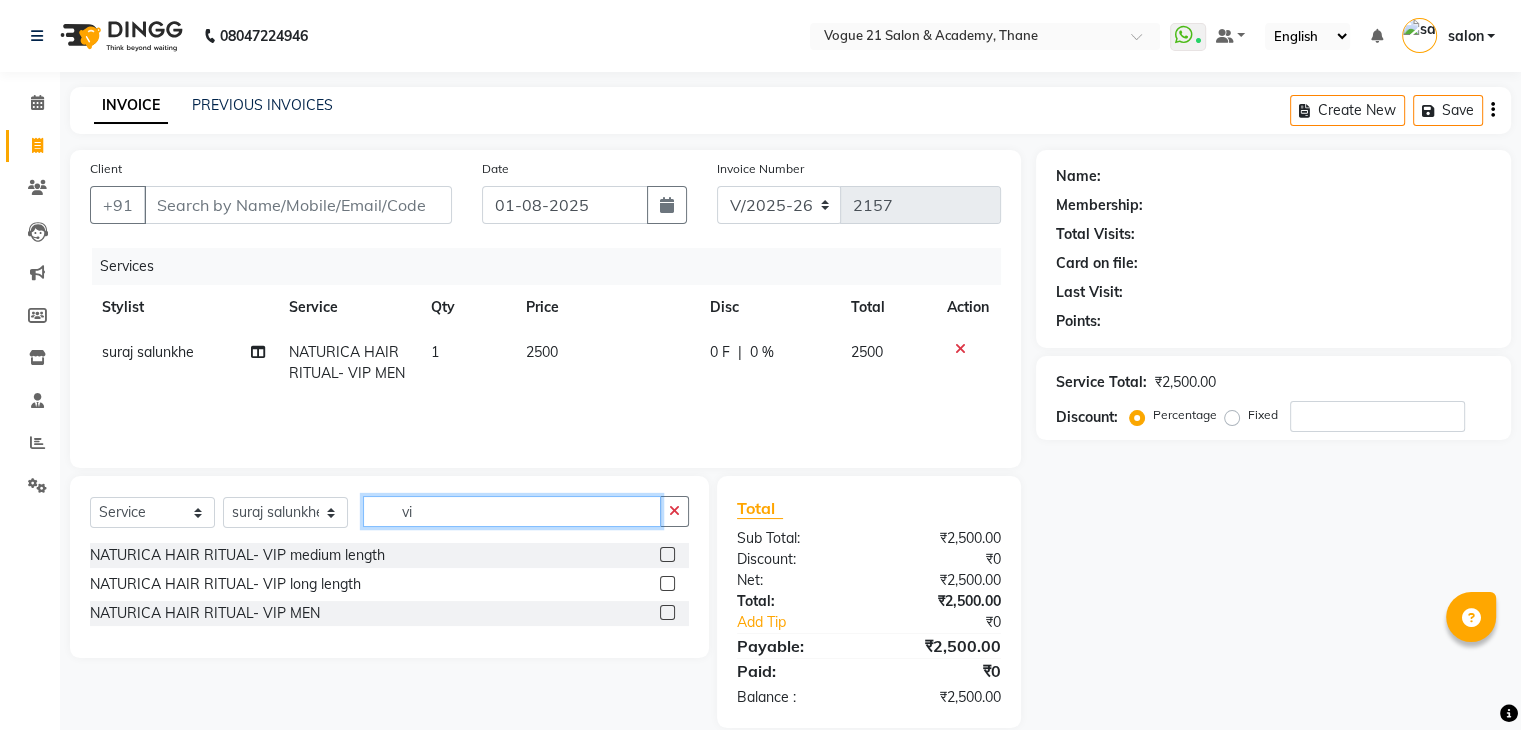 type on "v" 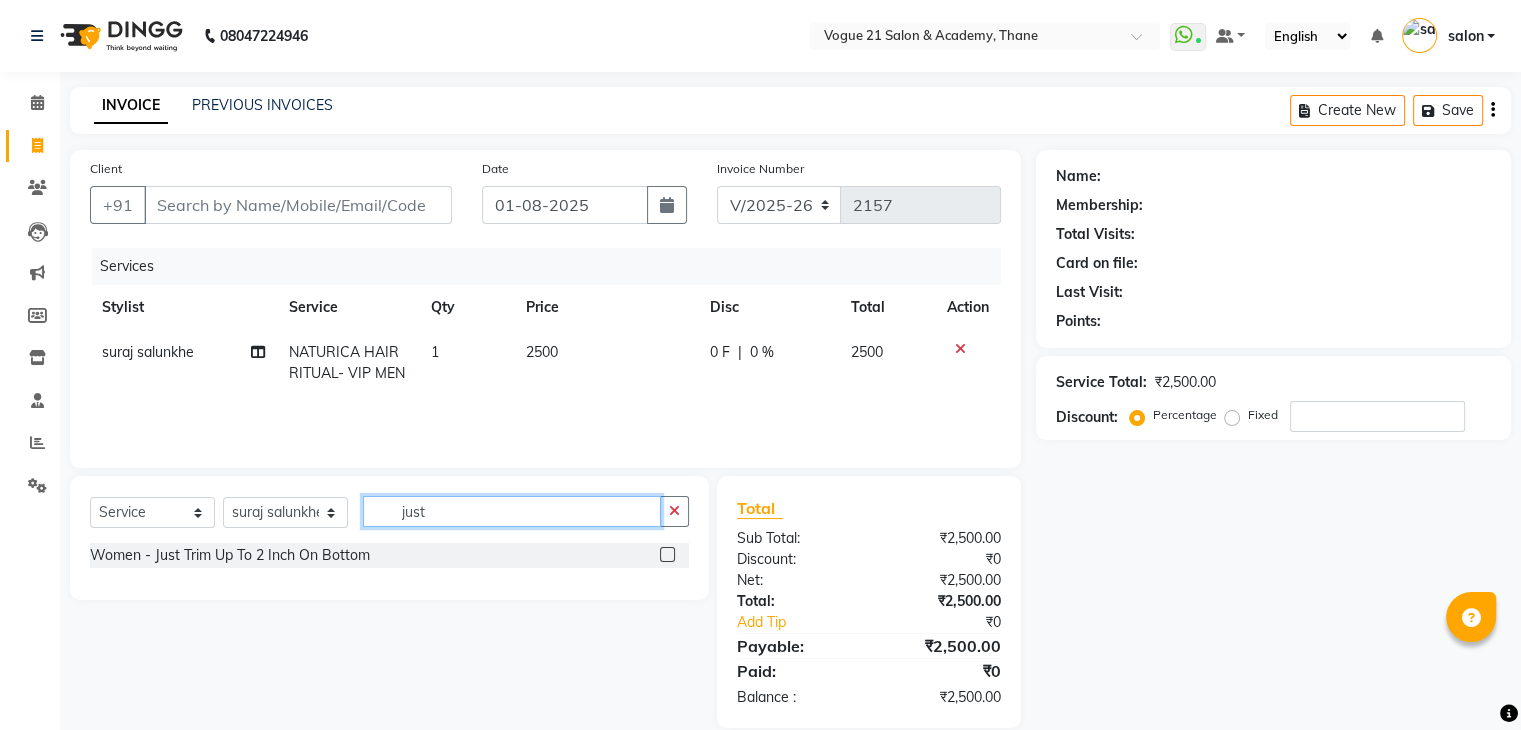 click on "just" 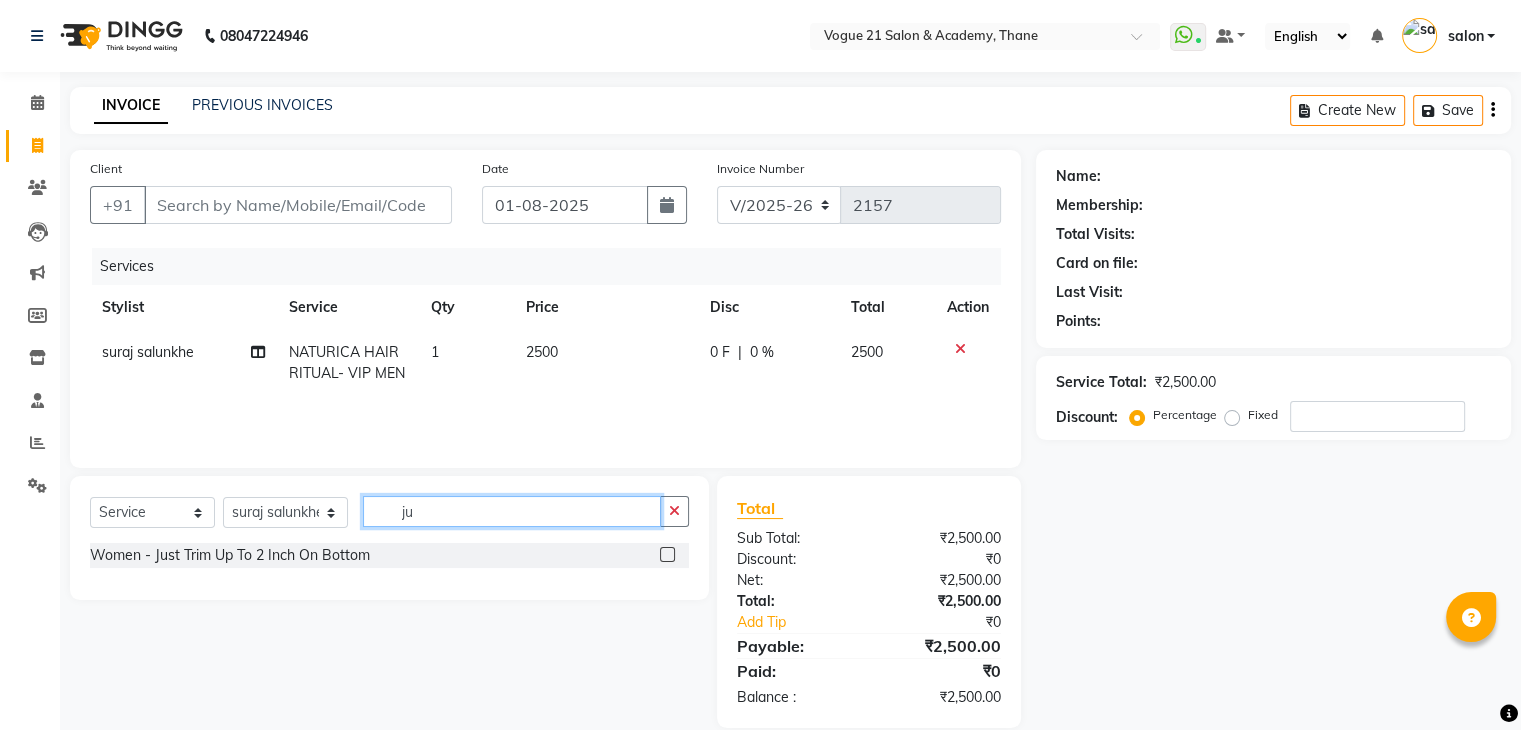 type on "j" 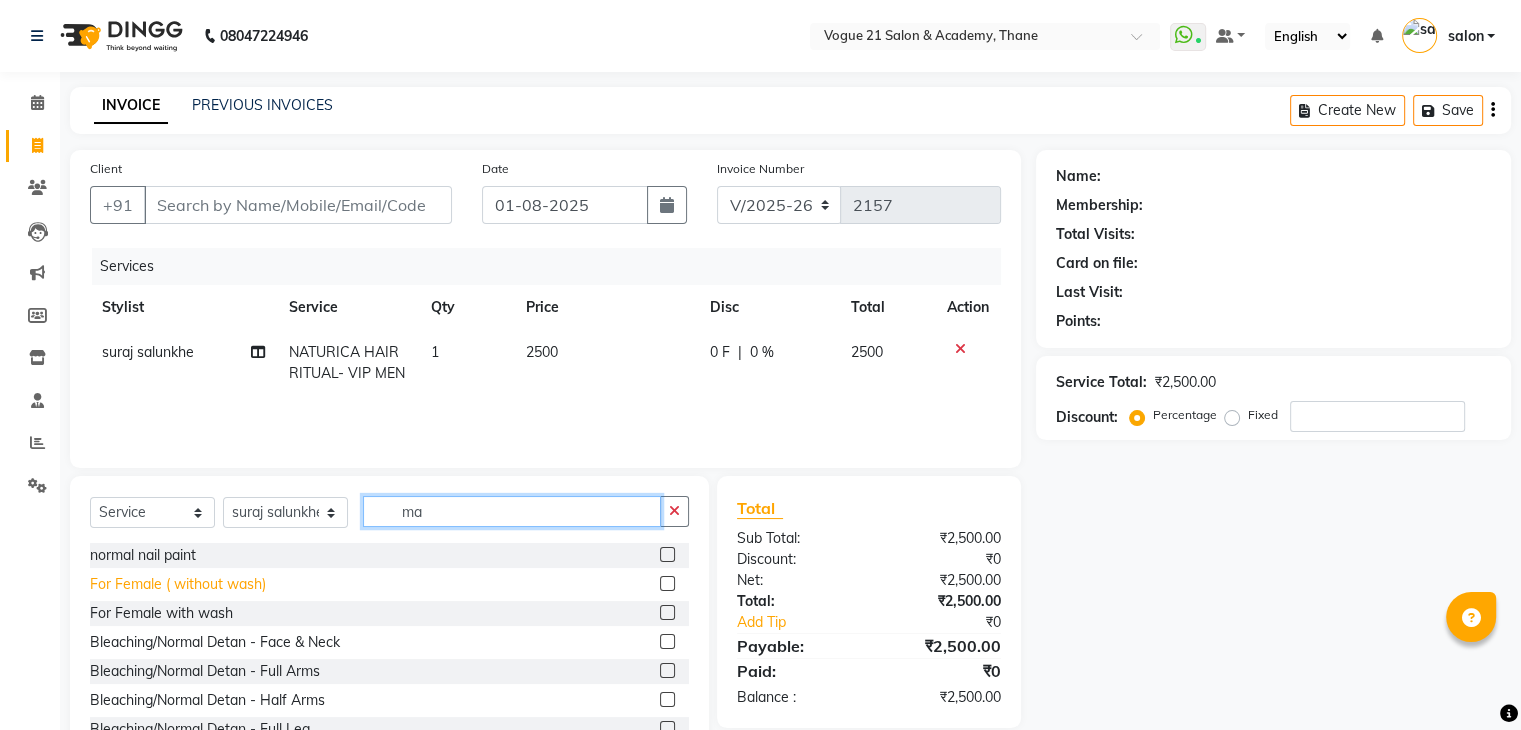 type on "m" 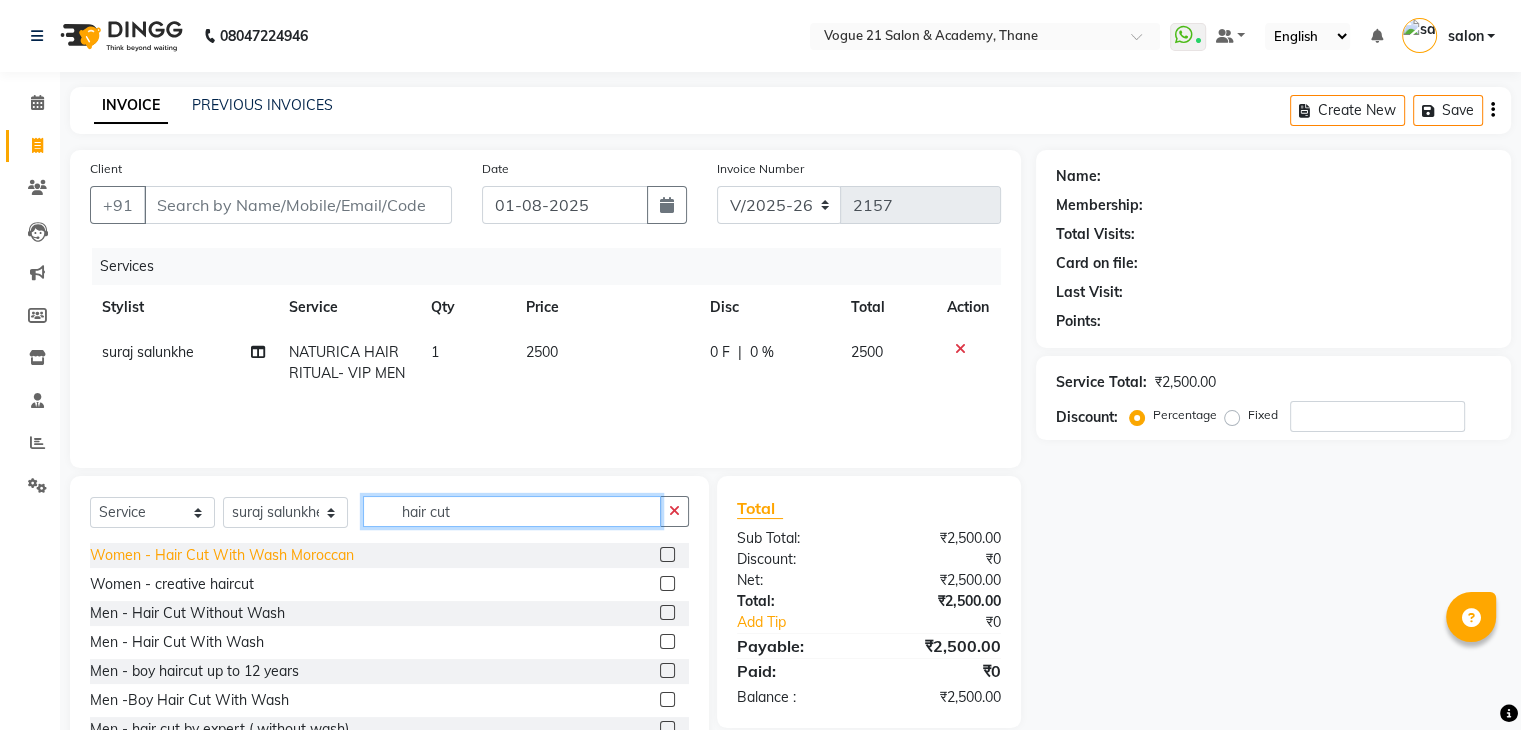 scroll, scrollTop: 119, scrollLeft: 0, axis: vertical 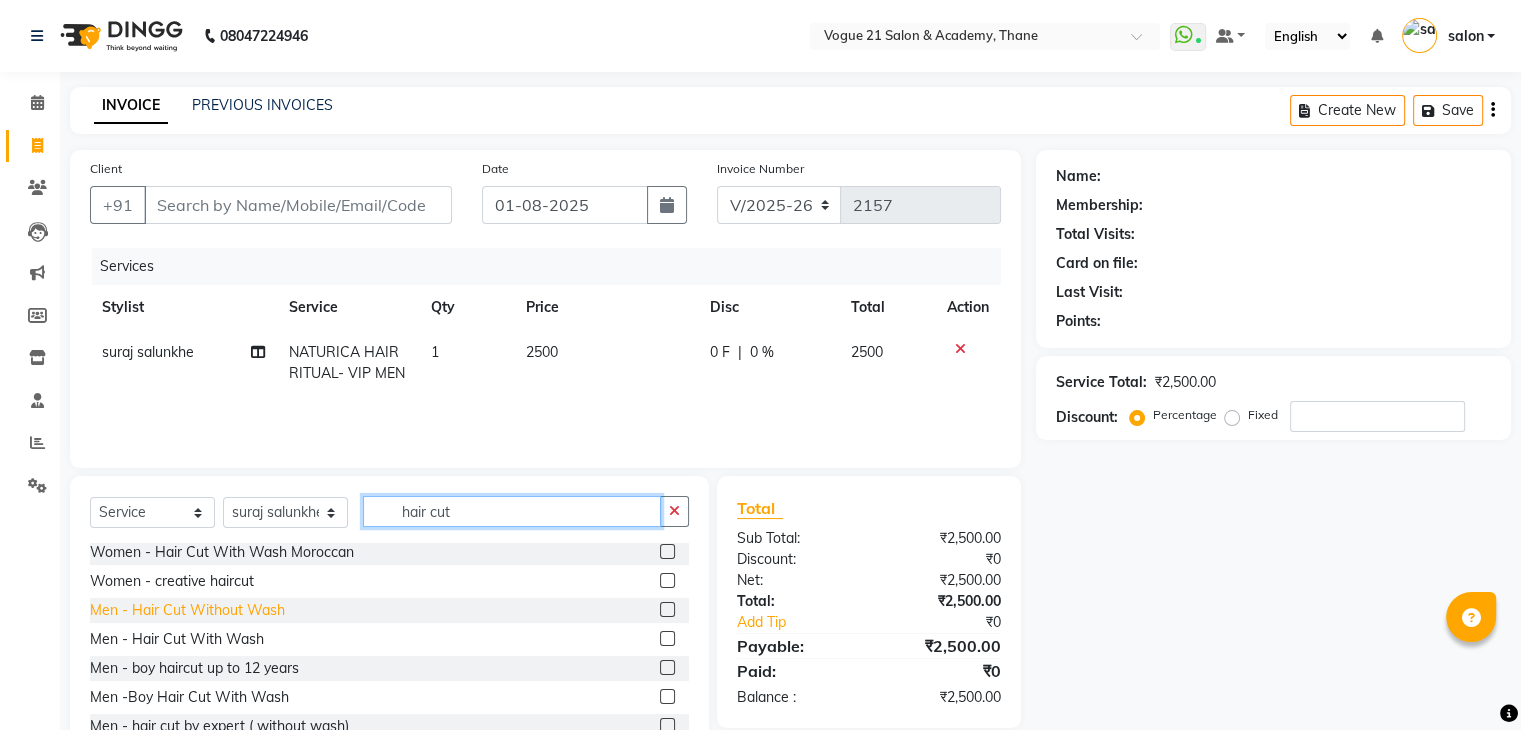 type on "hair cut" 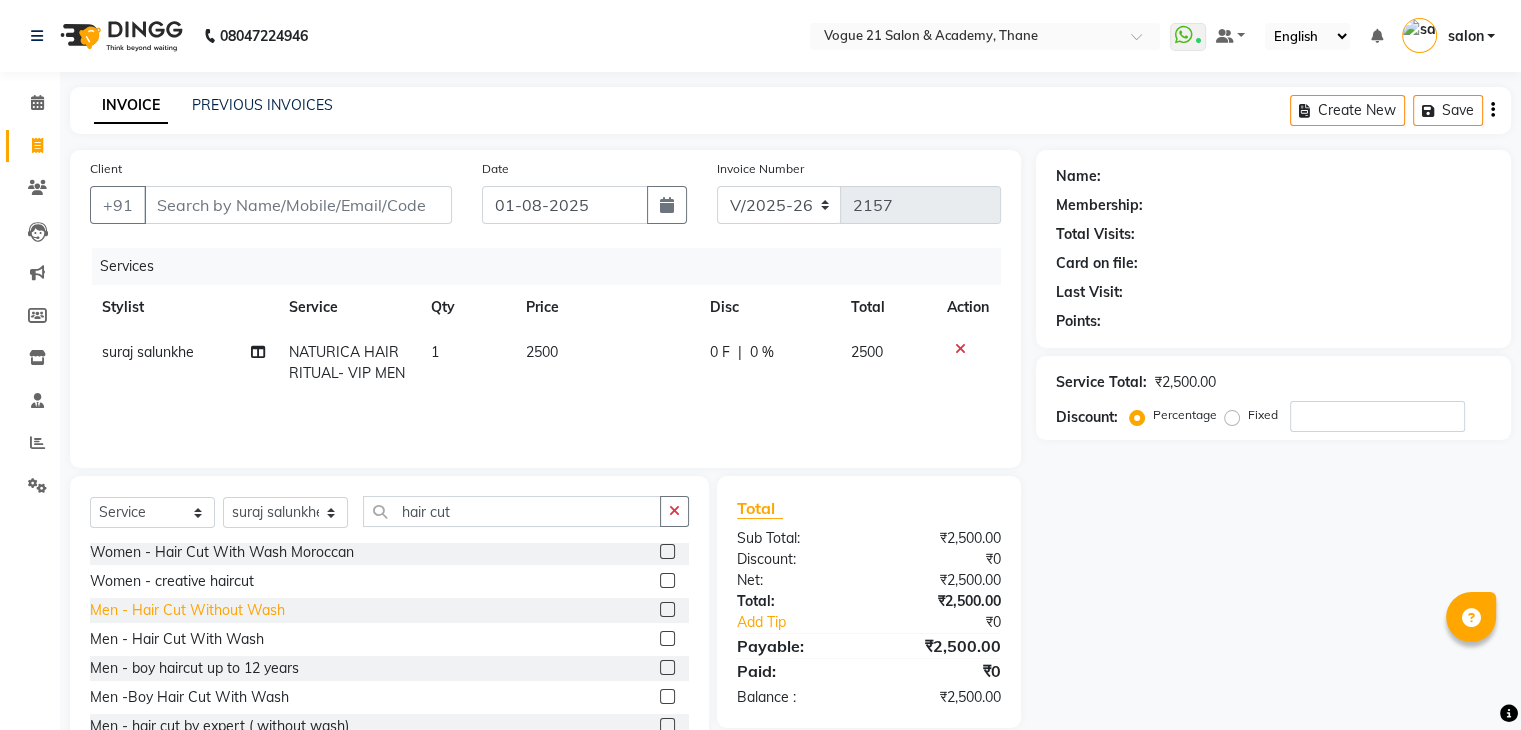 click on "Men   -   Hair Cut Without Wash" 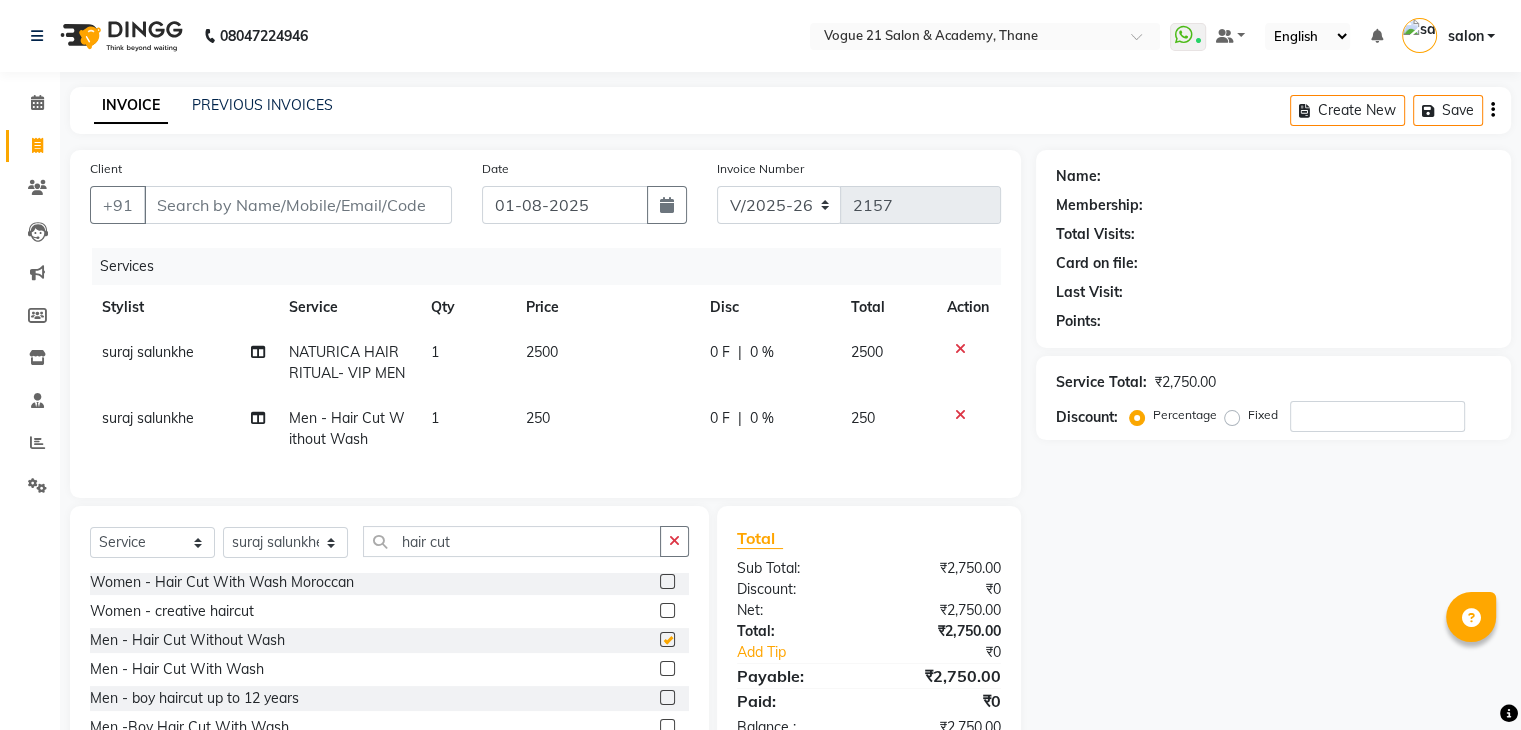 checkbox on "false" 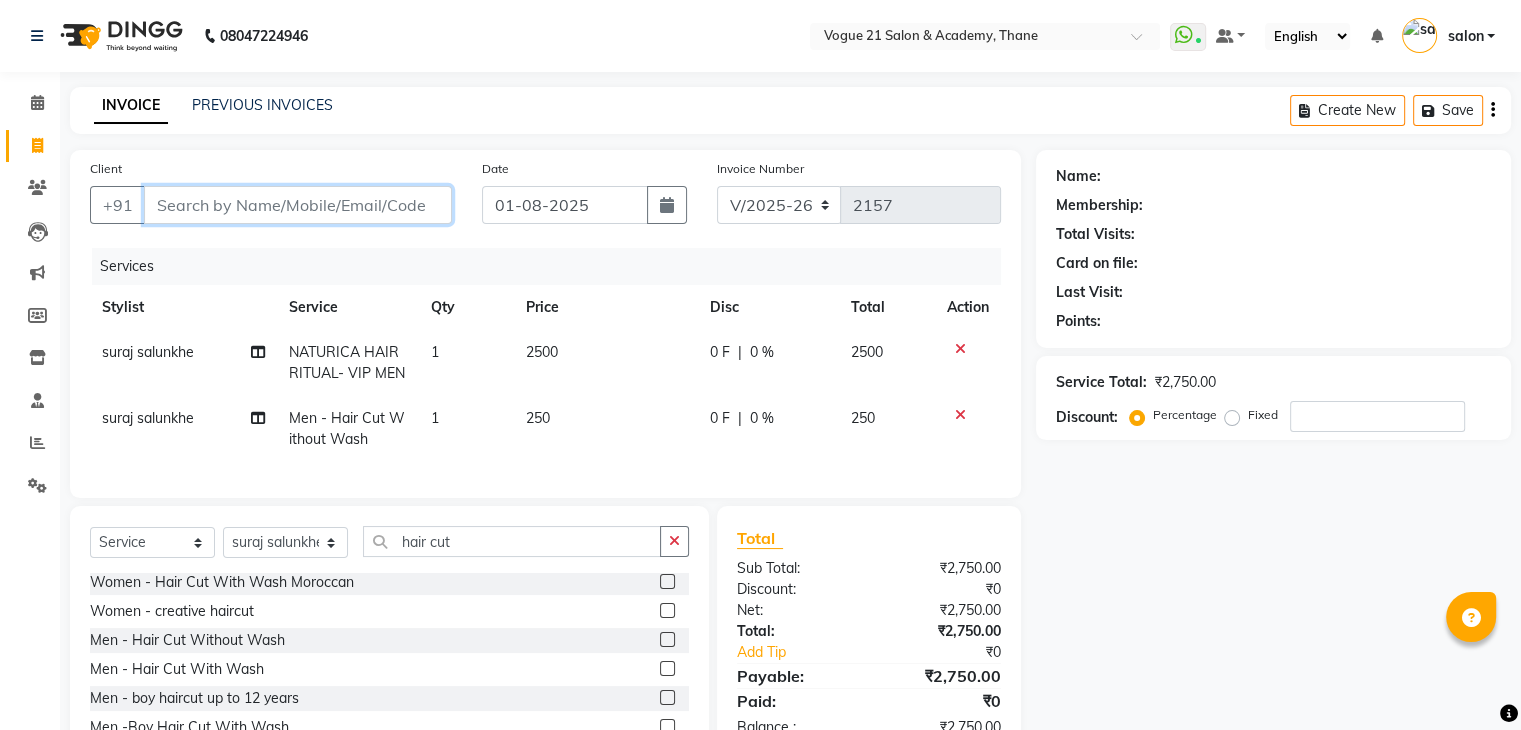 click on "Client" at bounding box center [298, 205] 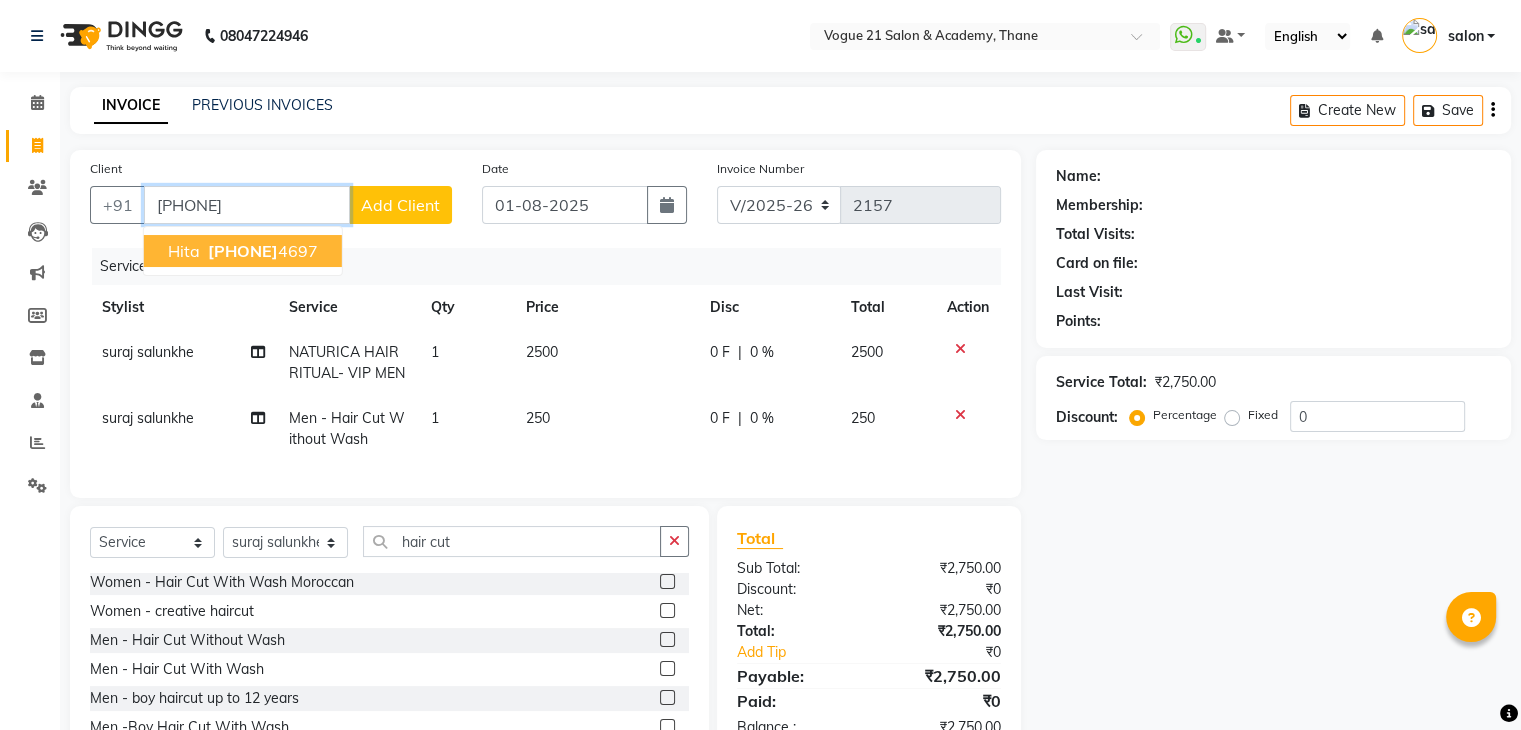 click on "983322 4697" at bounding box center [261, 251] 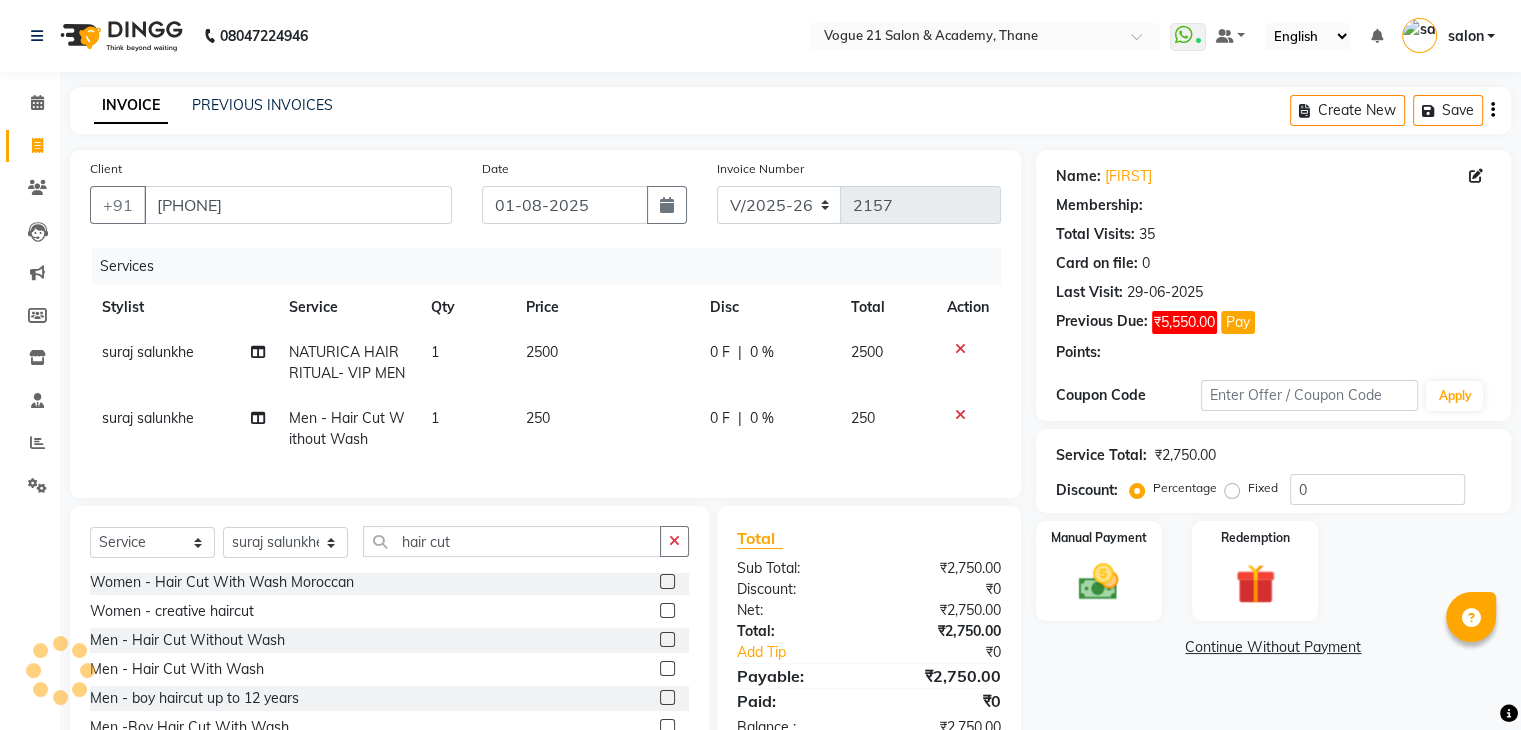 select on "1: Object" 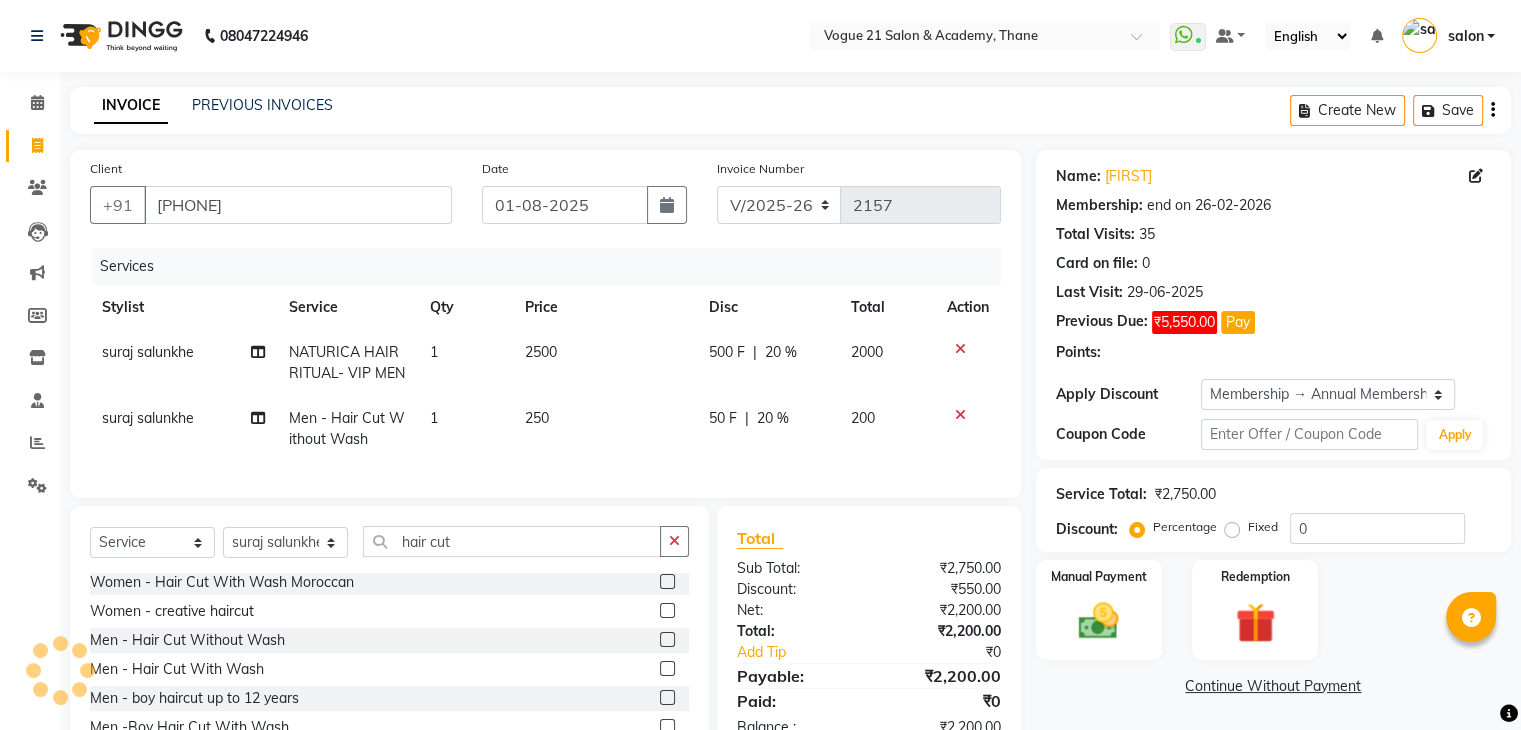 type on "20" 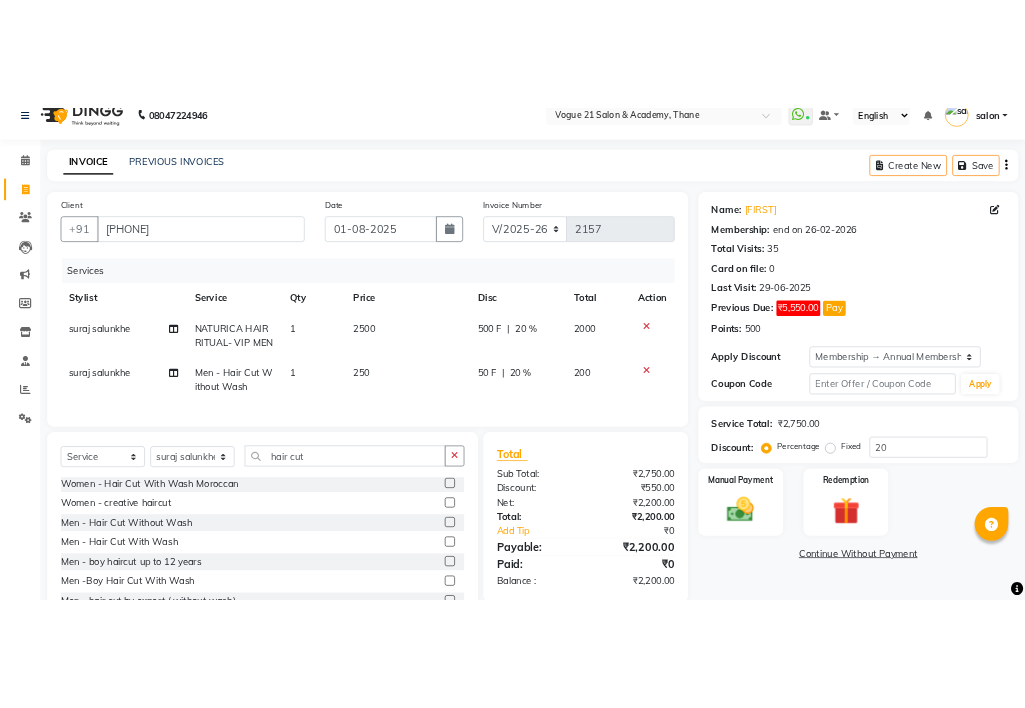 scroll, scrollTop: 0, scrollLeft: 0, axis: both 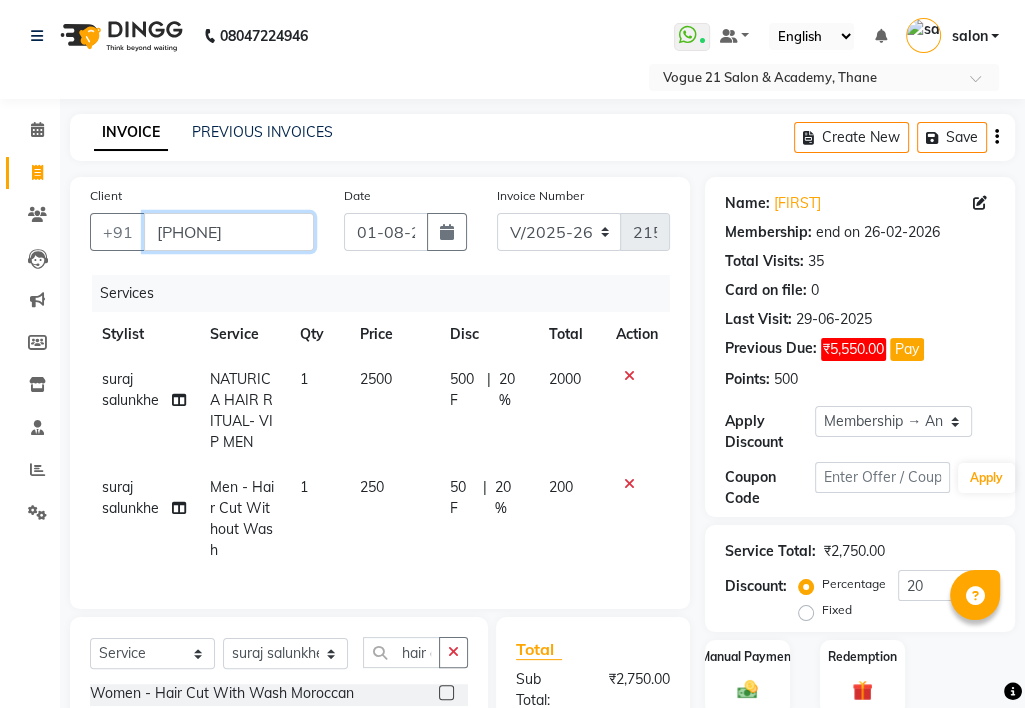 drag, startPoint x: 276, startPoint y: 227, endPoint x: 160, endPoint y: 225, distance: 116.01724 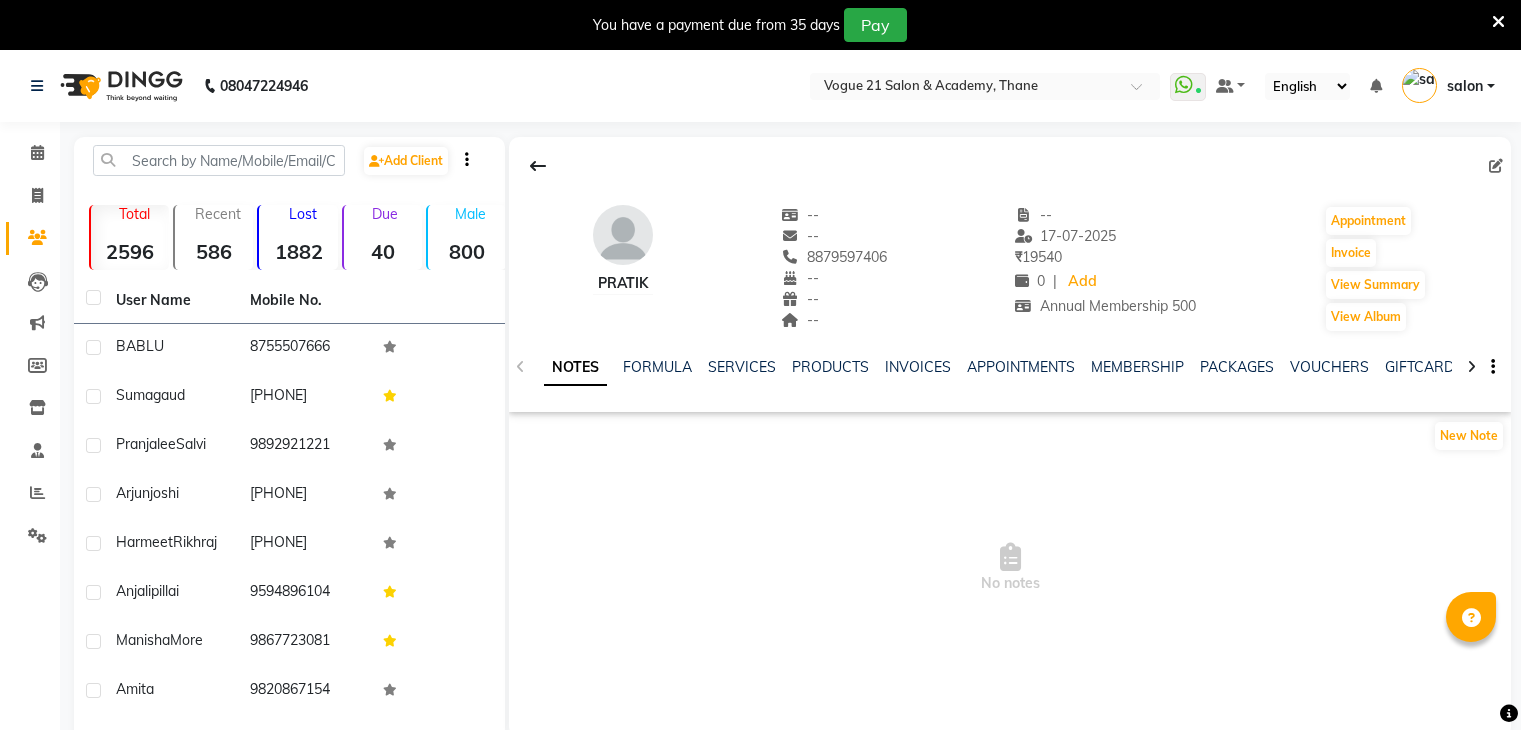 scroll, scrollTop: 0, scrollLeft: 0, axis: both 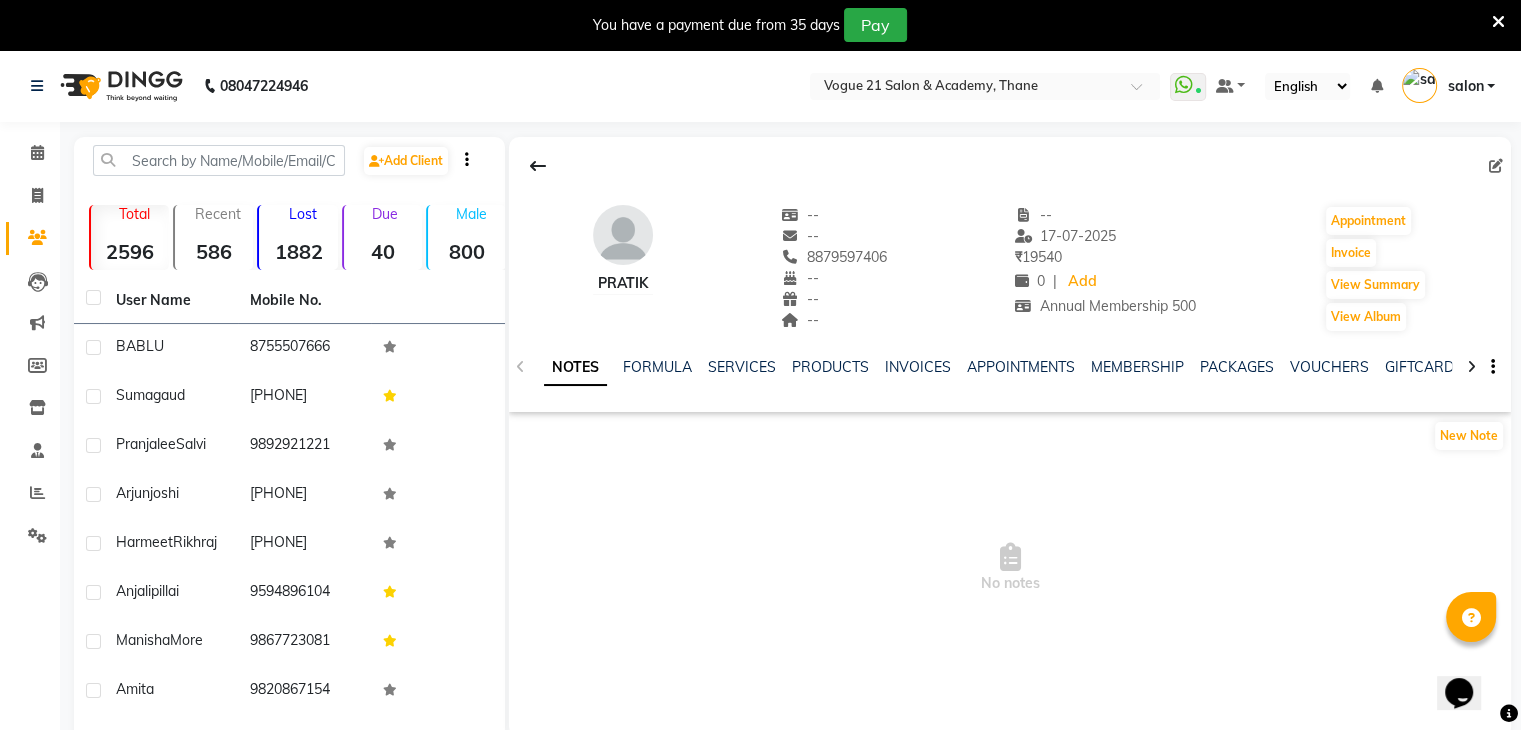 click at bounding box center [1498, 22] 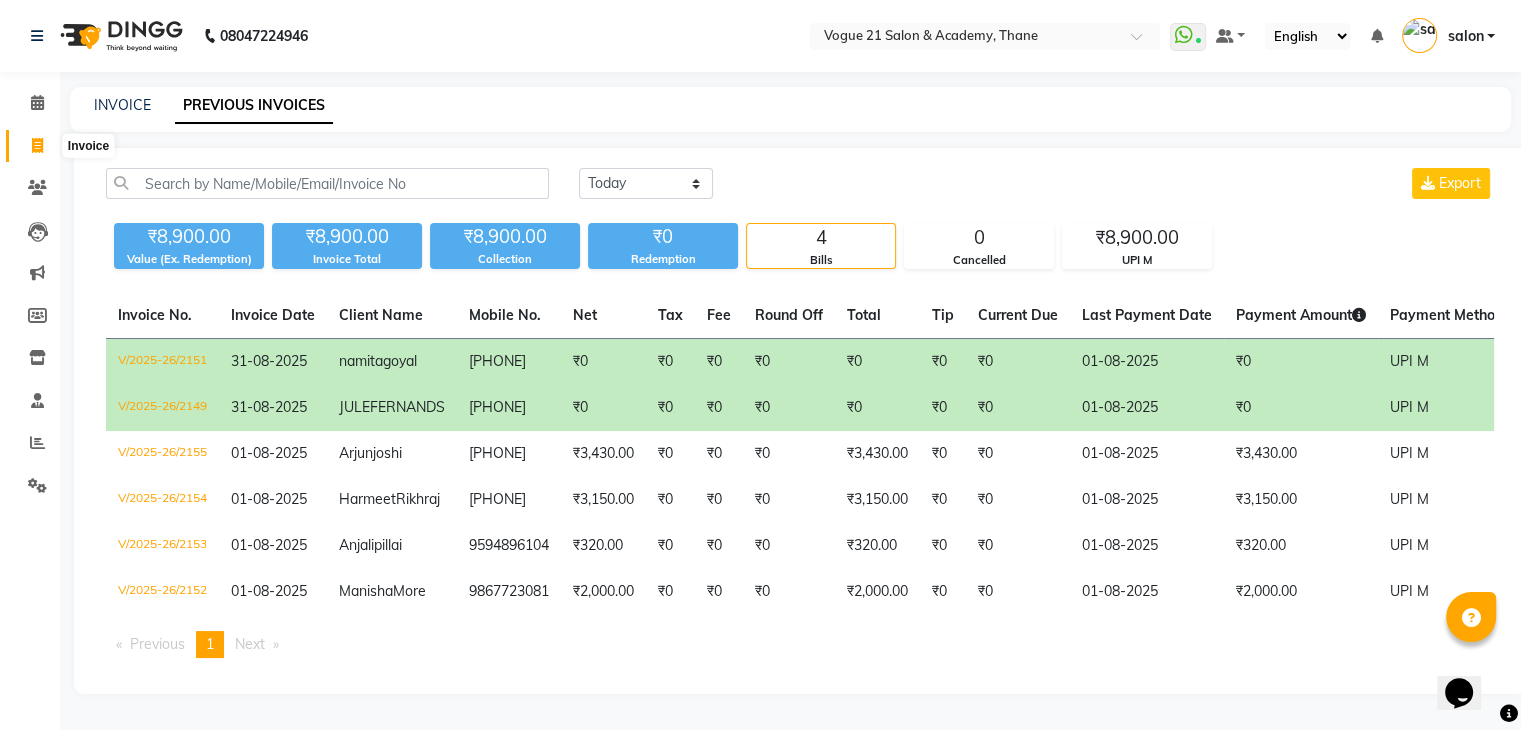 scroll, scrollTop: 0, scrollLeft: 0, axis: both 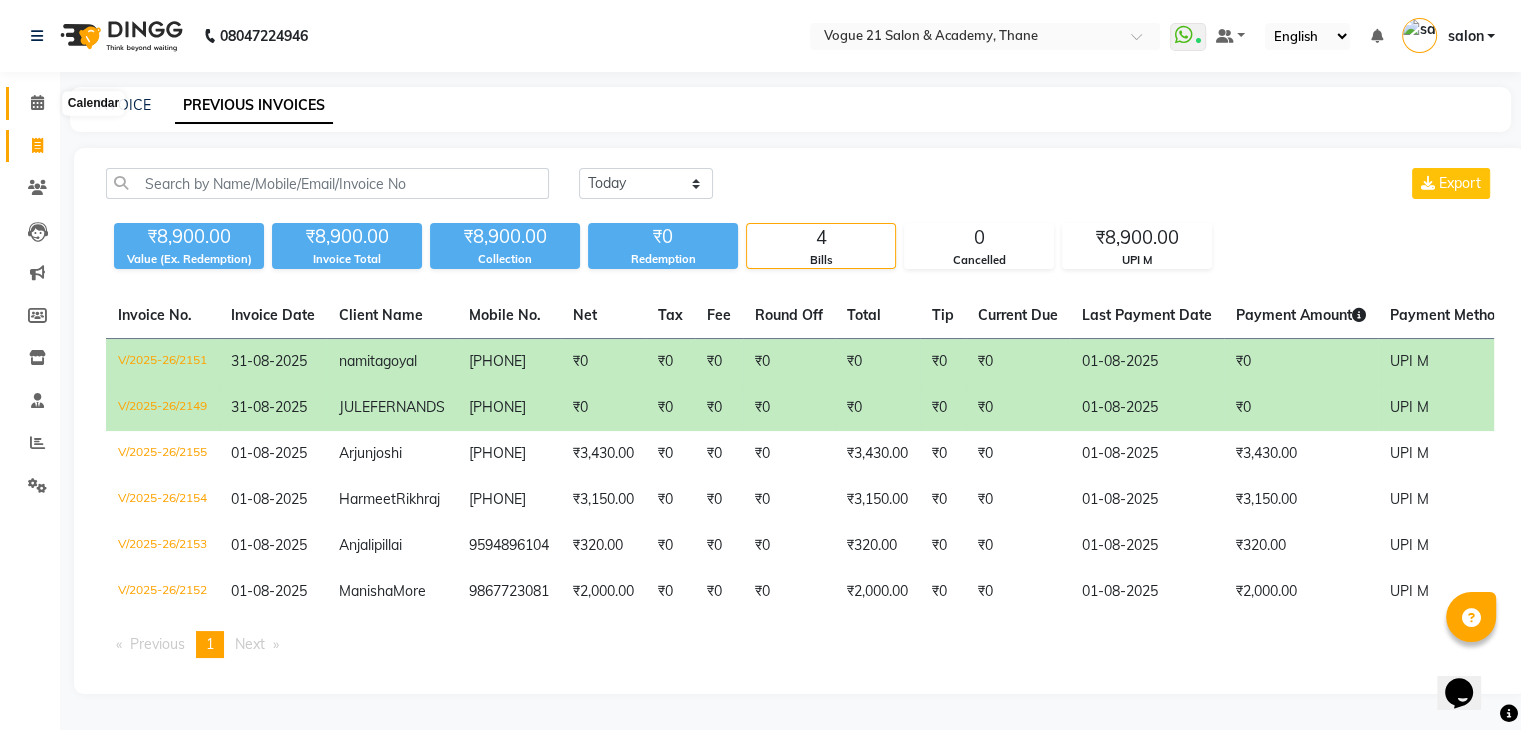 click 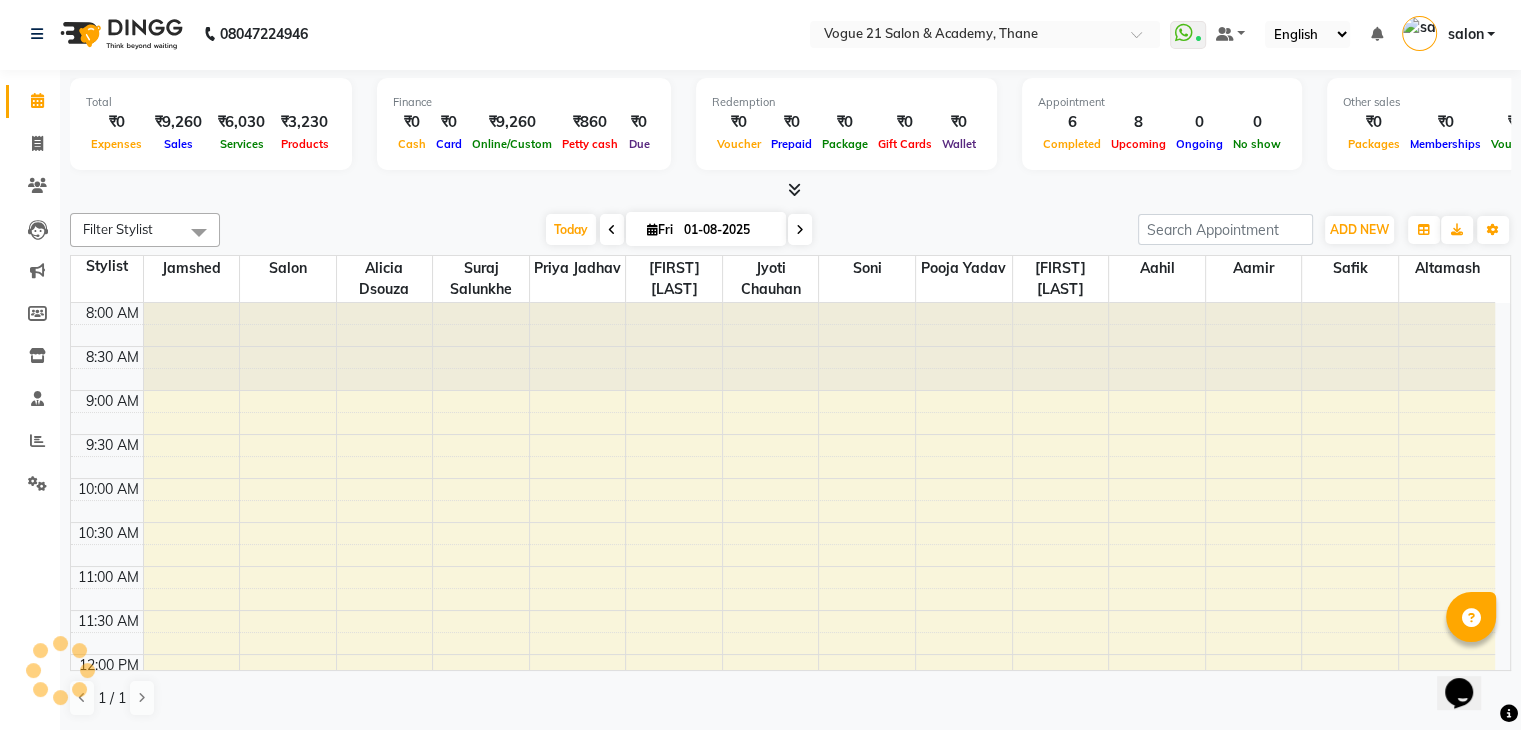 scroll, scrollTop: 0, scrollLeft: 0, axis: both 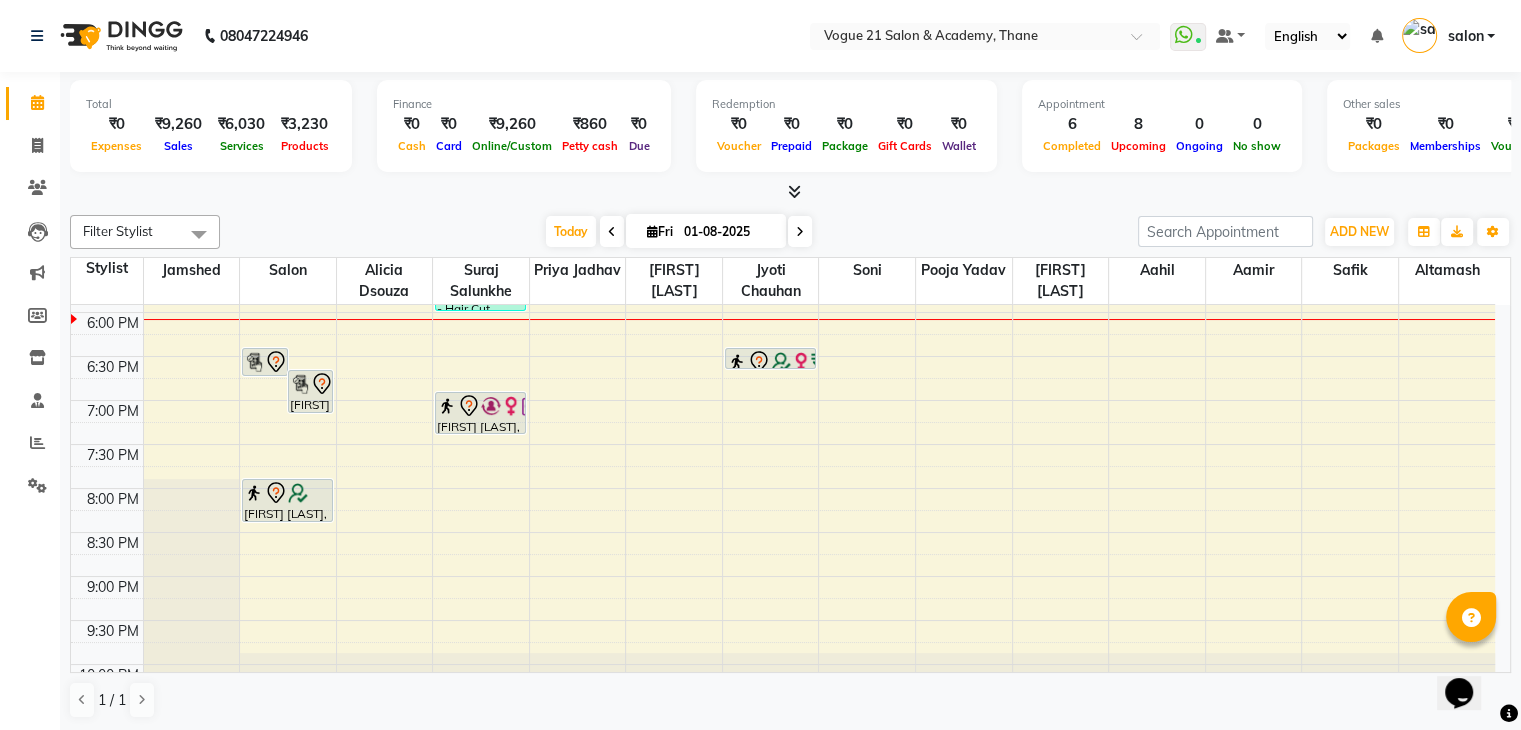 click at bounding box center (800, 232) 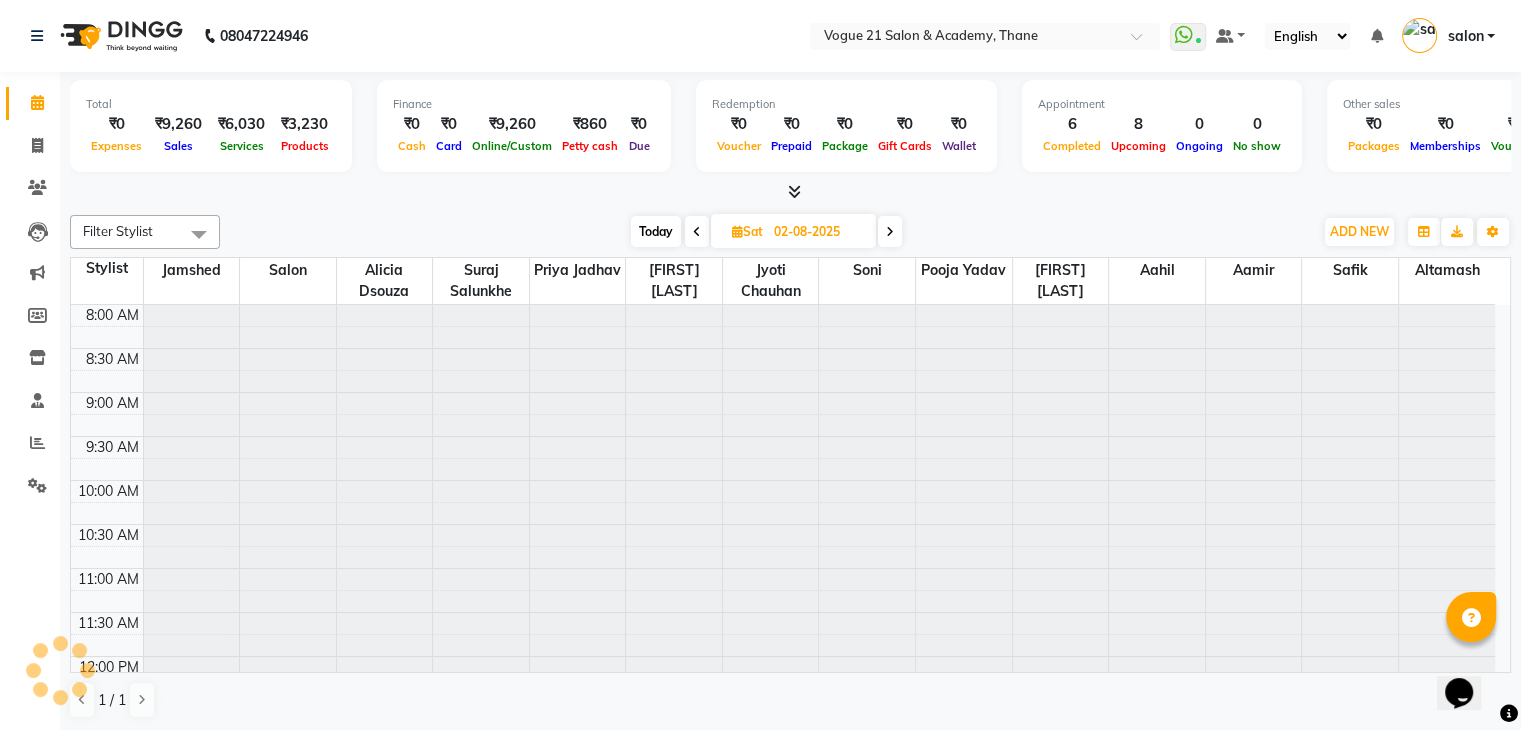 scroll, scrollTop: 872, scrollLeft: 0, axis: vertical 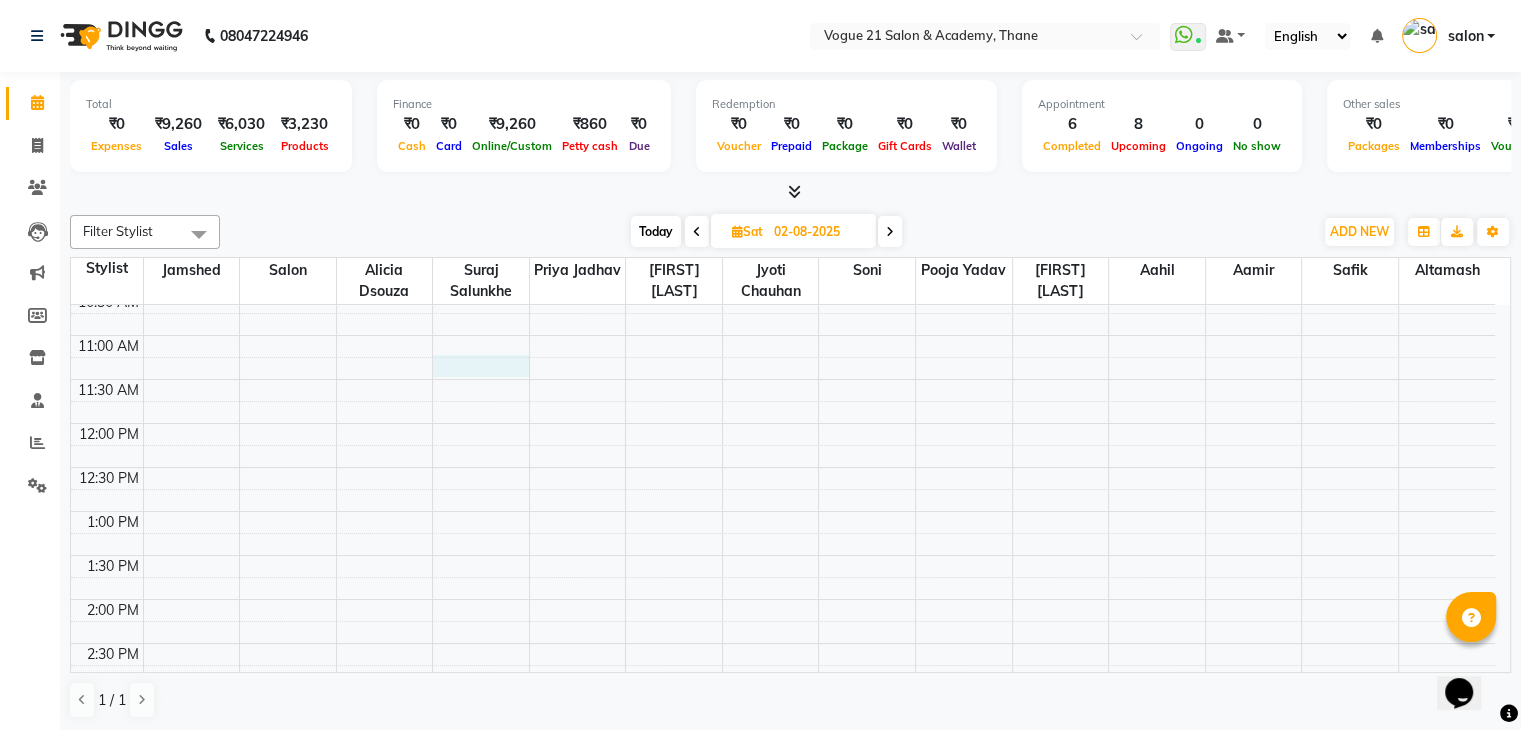 click on "8:00 AM 8:30 AM 9:00 AM 9:30 AM 10:00 AM 10:30 AM 11:00 AM 11:30 AM 12:00 PM 12:30 PM 1:00 PM 1:30 PM 2:00 PM 2:30 PM 3:00 PM 3:30 PM 4:00 PM 4:30 PM 5:00 PM 5:30 PM 6:00 PM 6:30 PM 7:00 PM 7:30 PM 8:00 PM 8:30 PM 9:00 PM 9:30 PM 10:00 PM 10:30 PM" at bounding box center (783, 731) 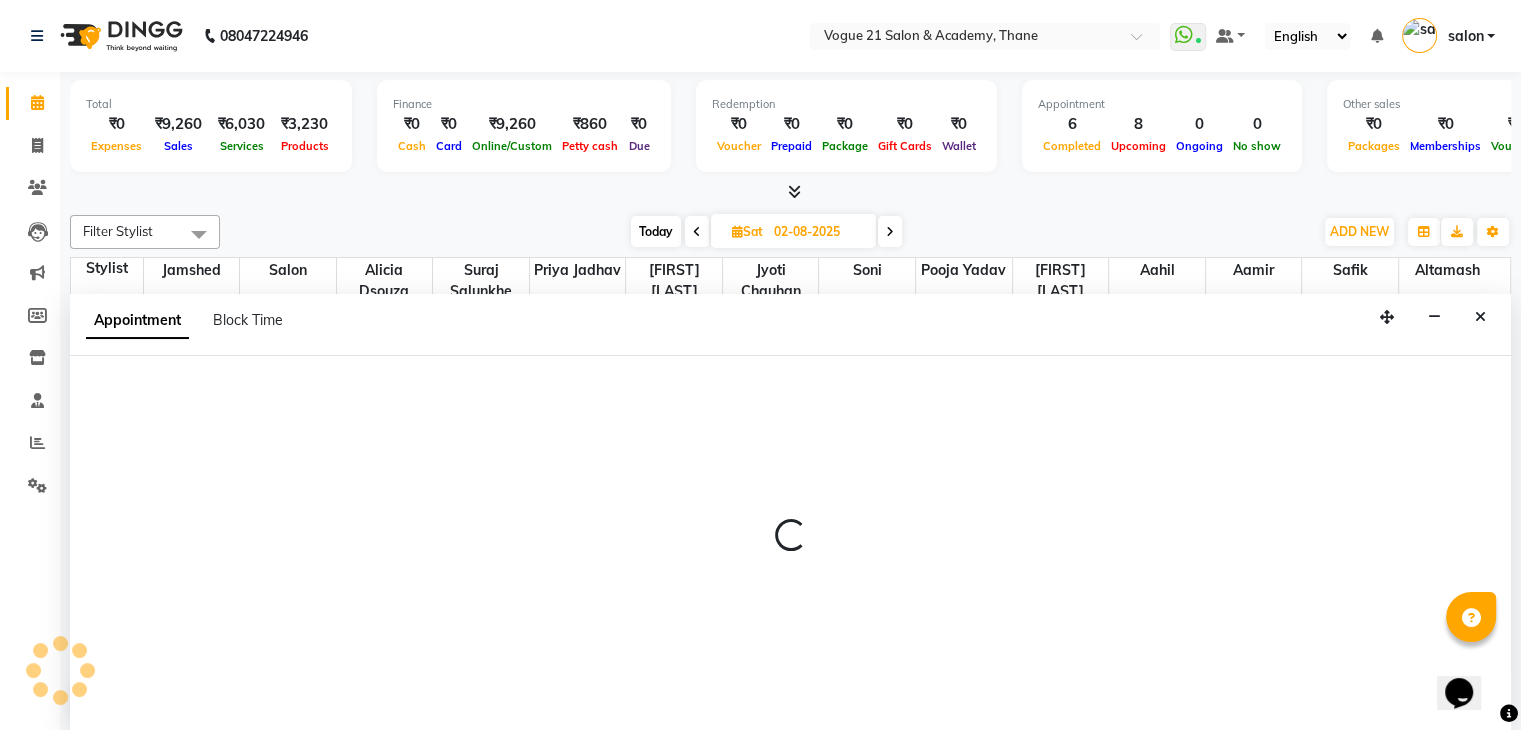 scroll, scrollTop: 1, scrollLeft: 0, axis: vertical 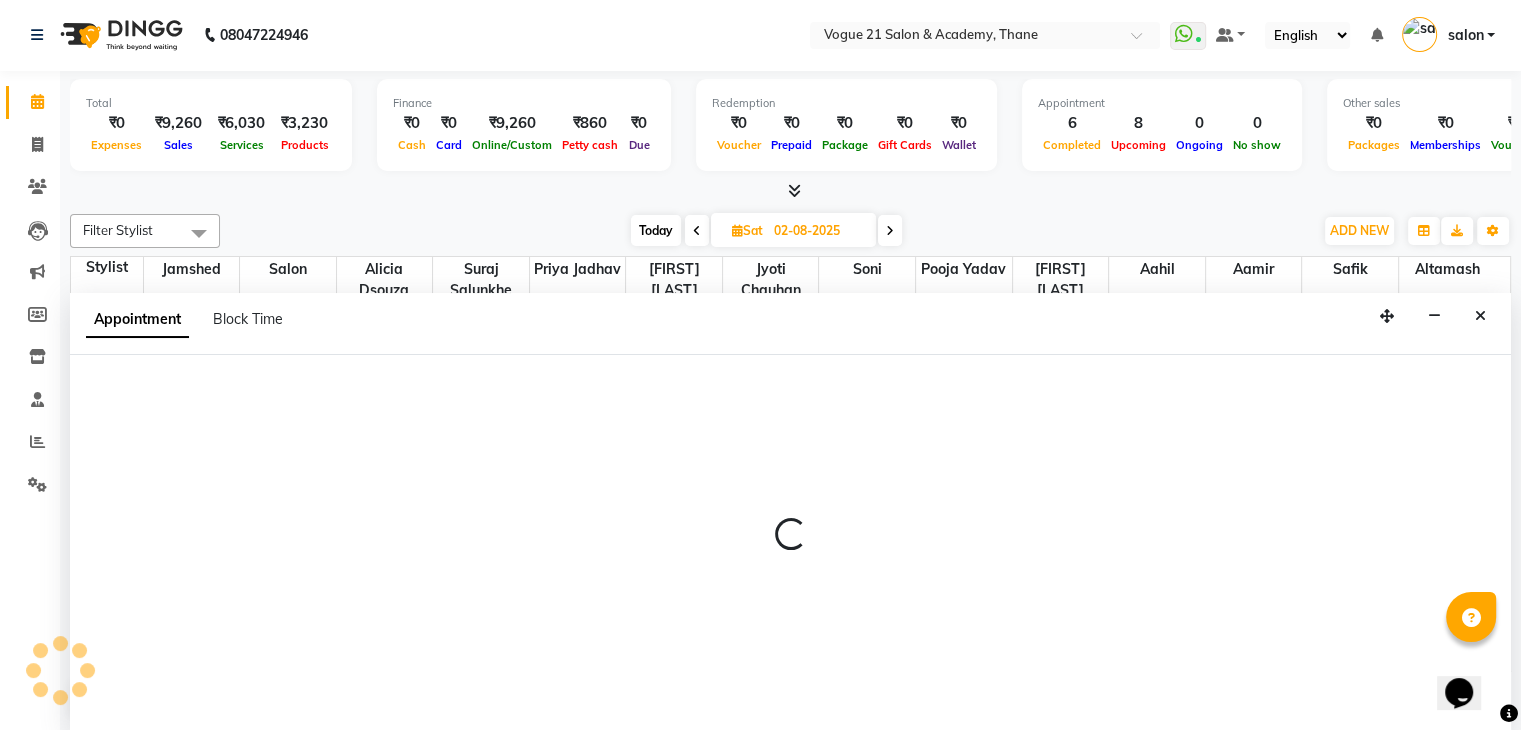 select on "52036" 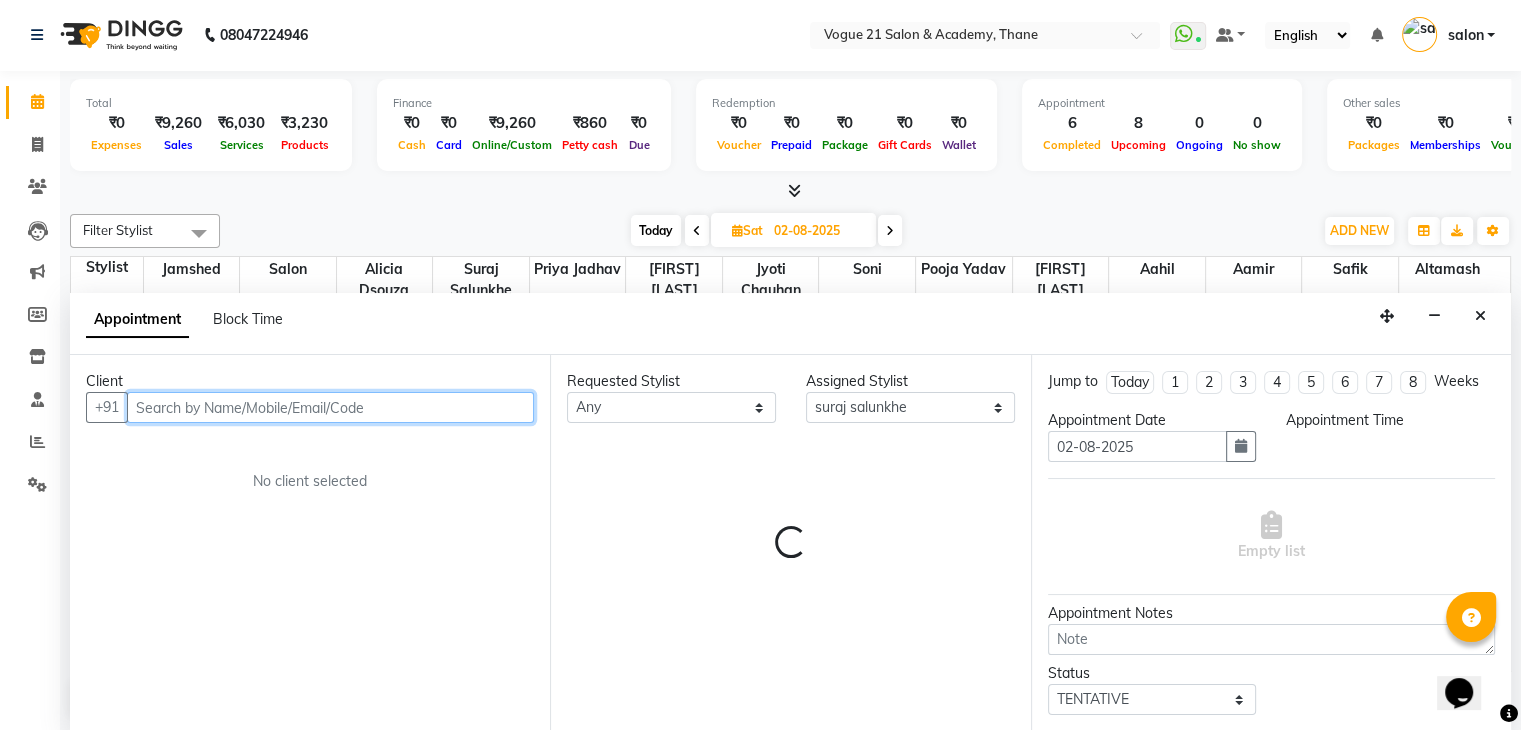 select on "675" 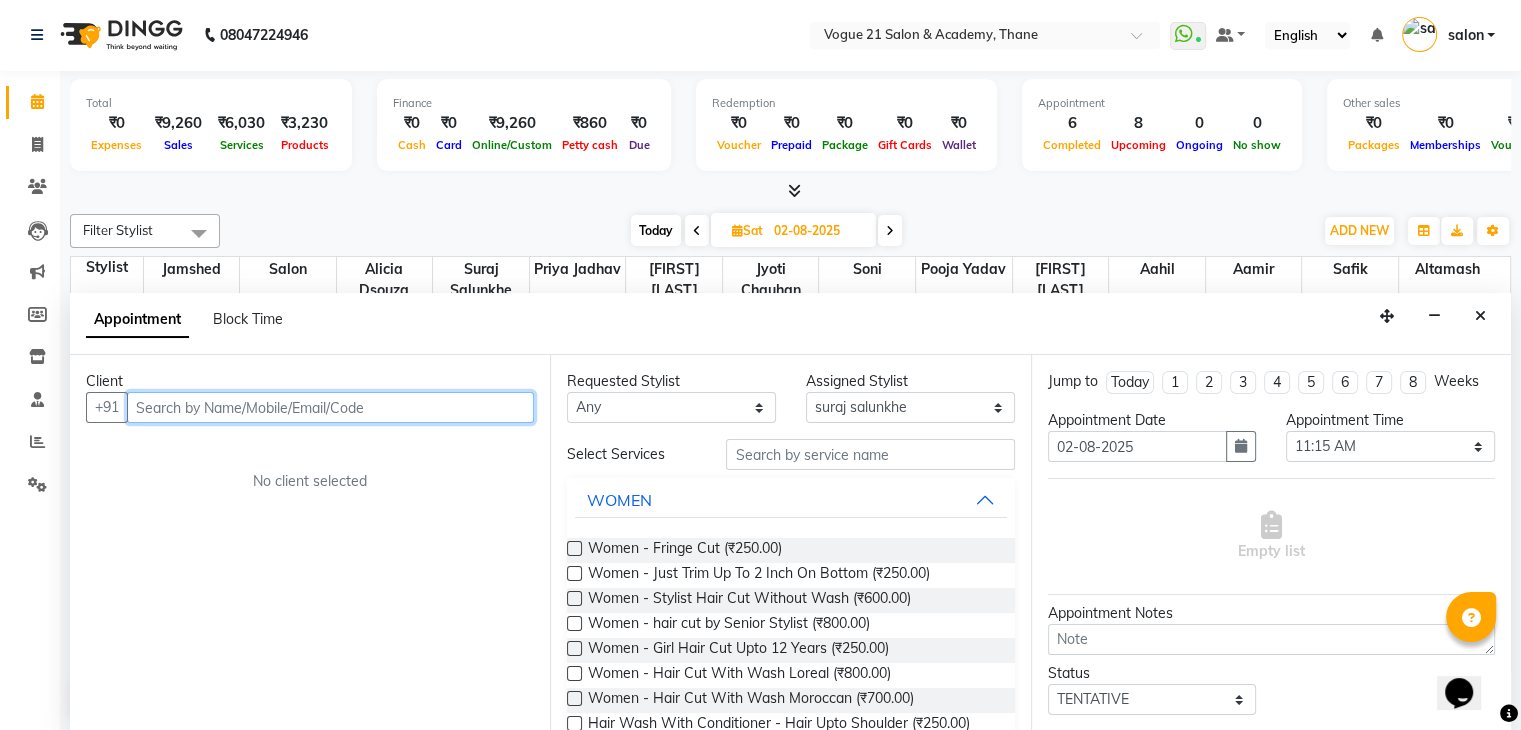 click at bounding box center [330, 407] 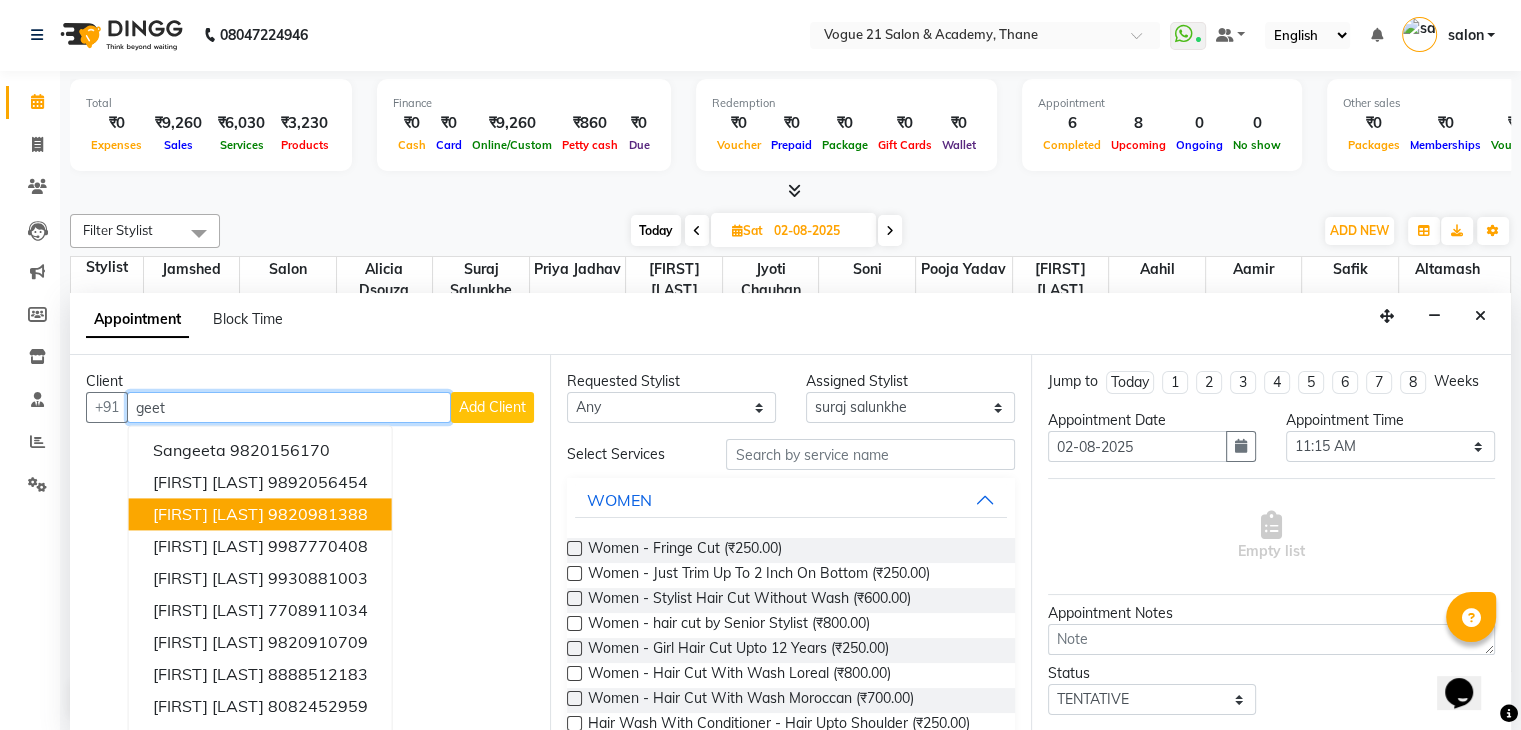 click on "Geeta Shriram" at bounding box center (208, 515) 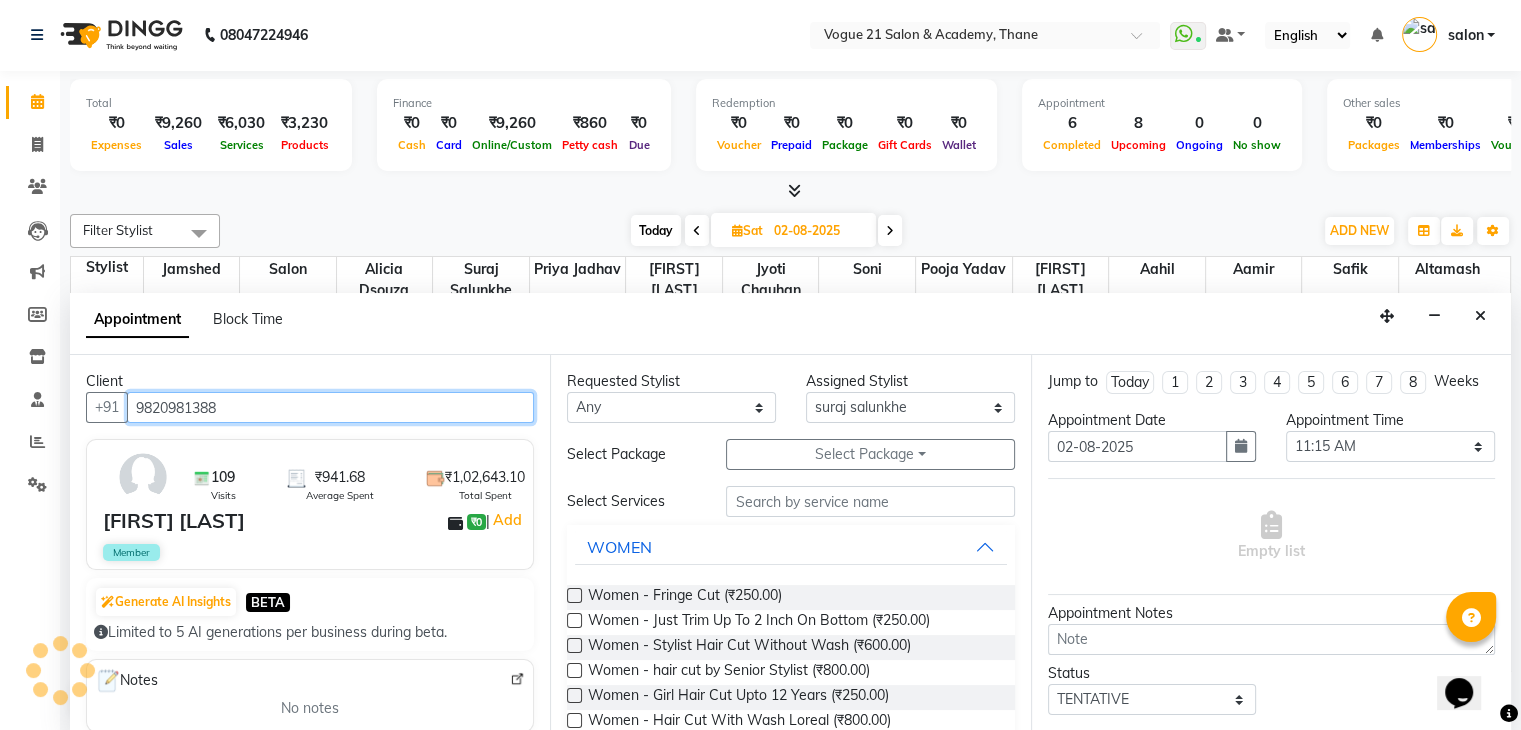 type on "9820981388" 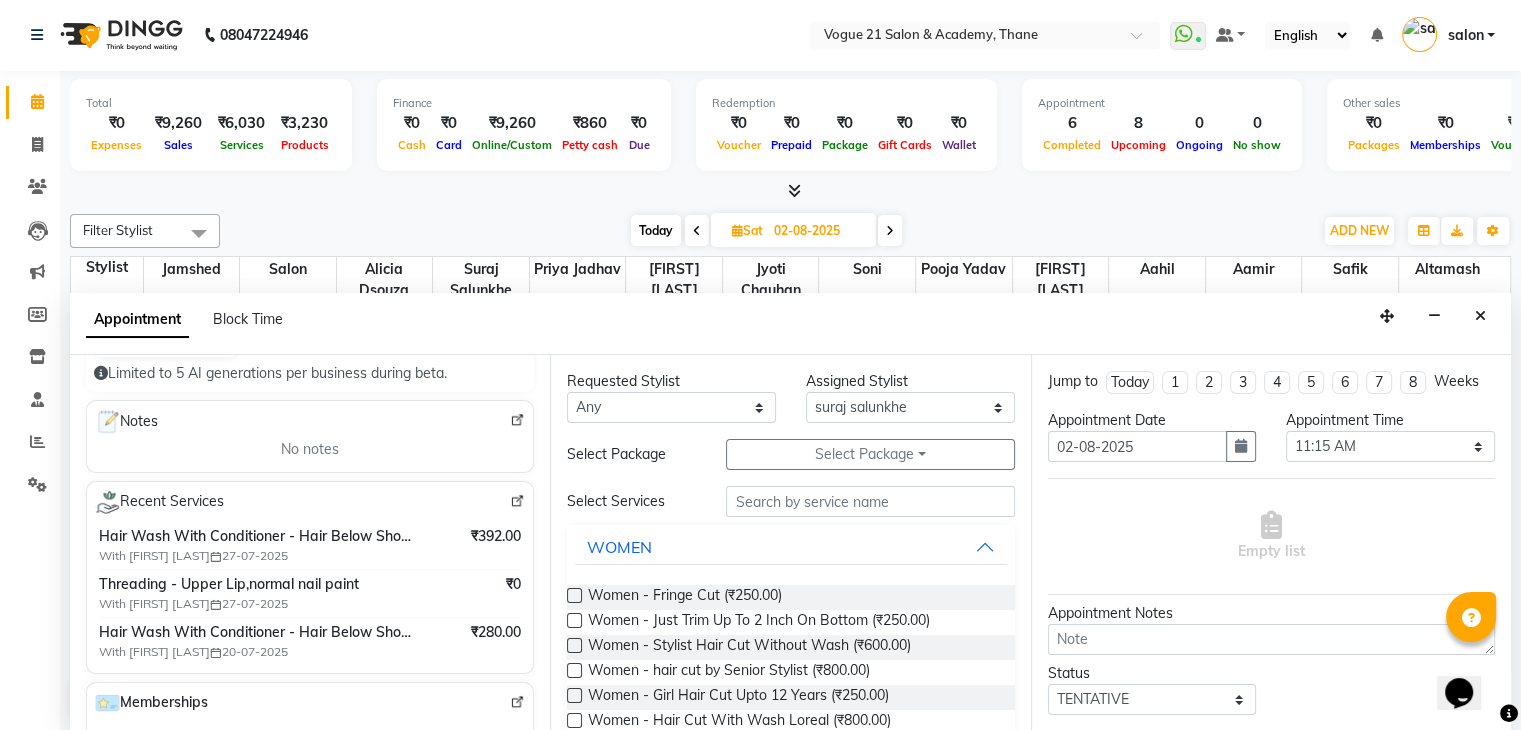 scroll, scrollTop: 493, scrollLeft: 0, axis: vertical 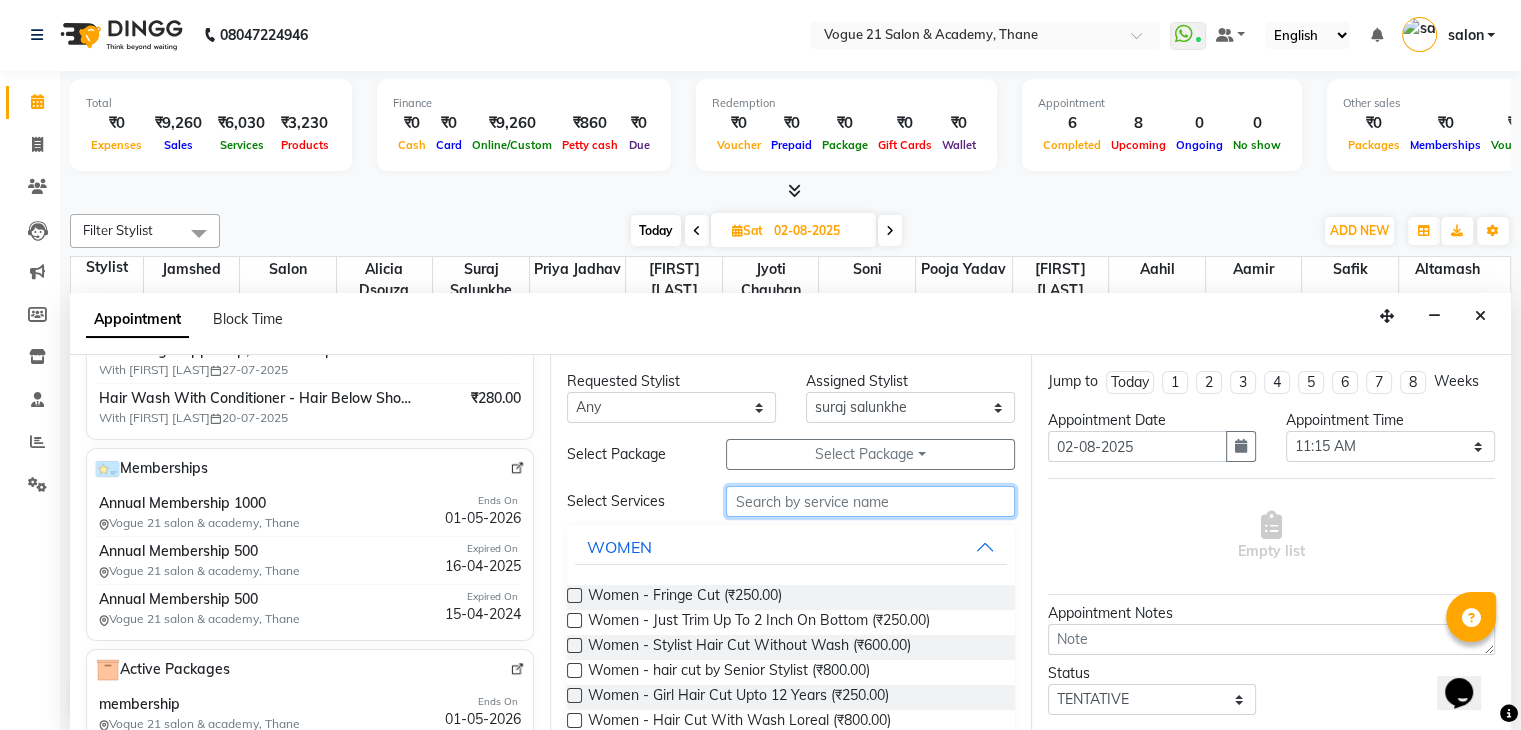 click at bounding box center (870, 501) 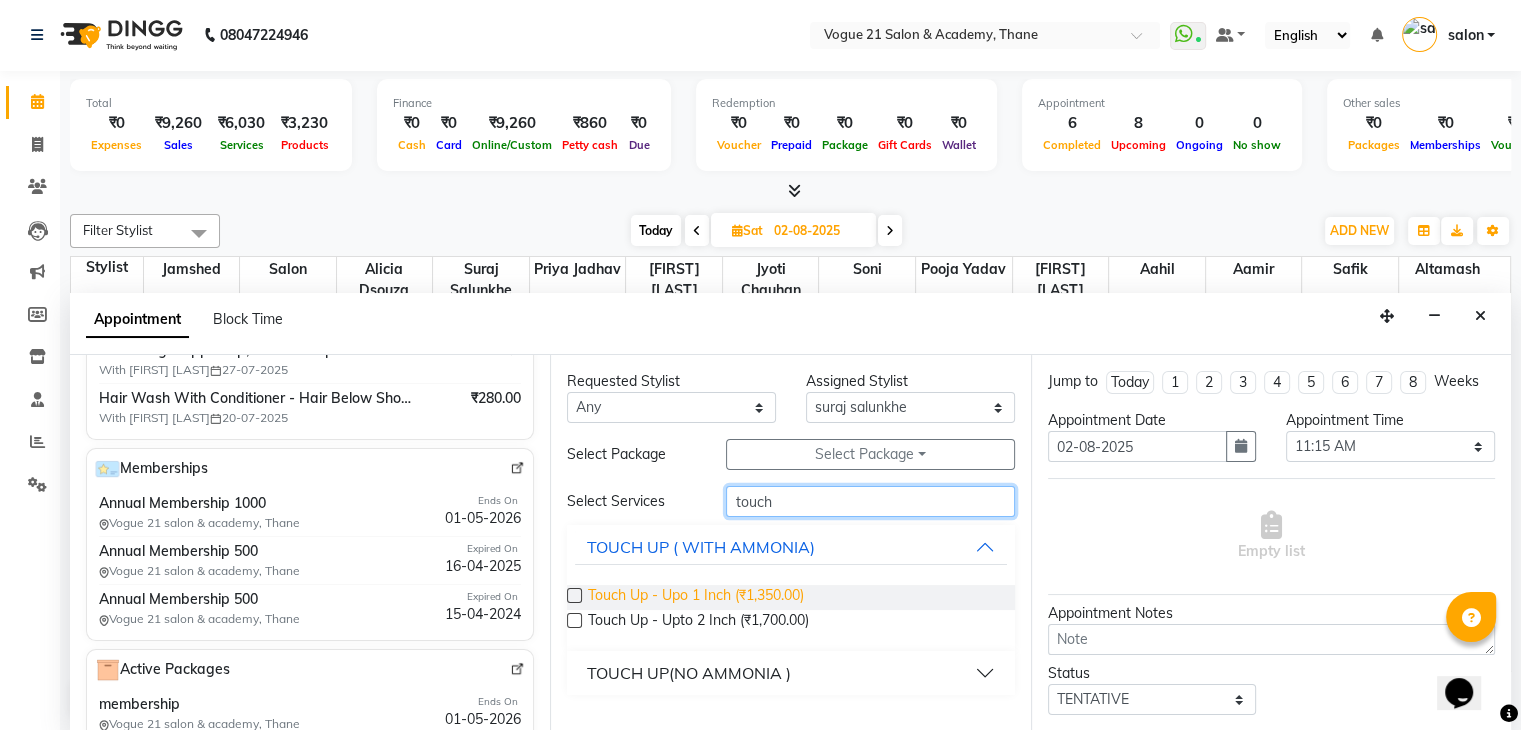 type on "touch" 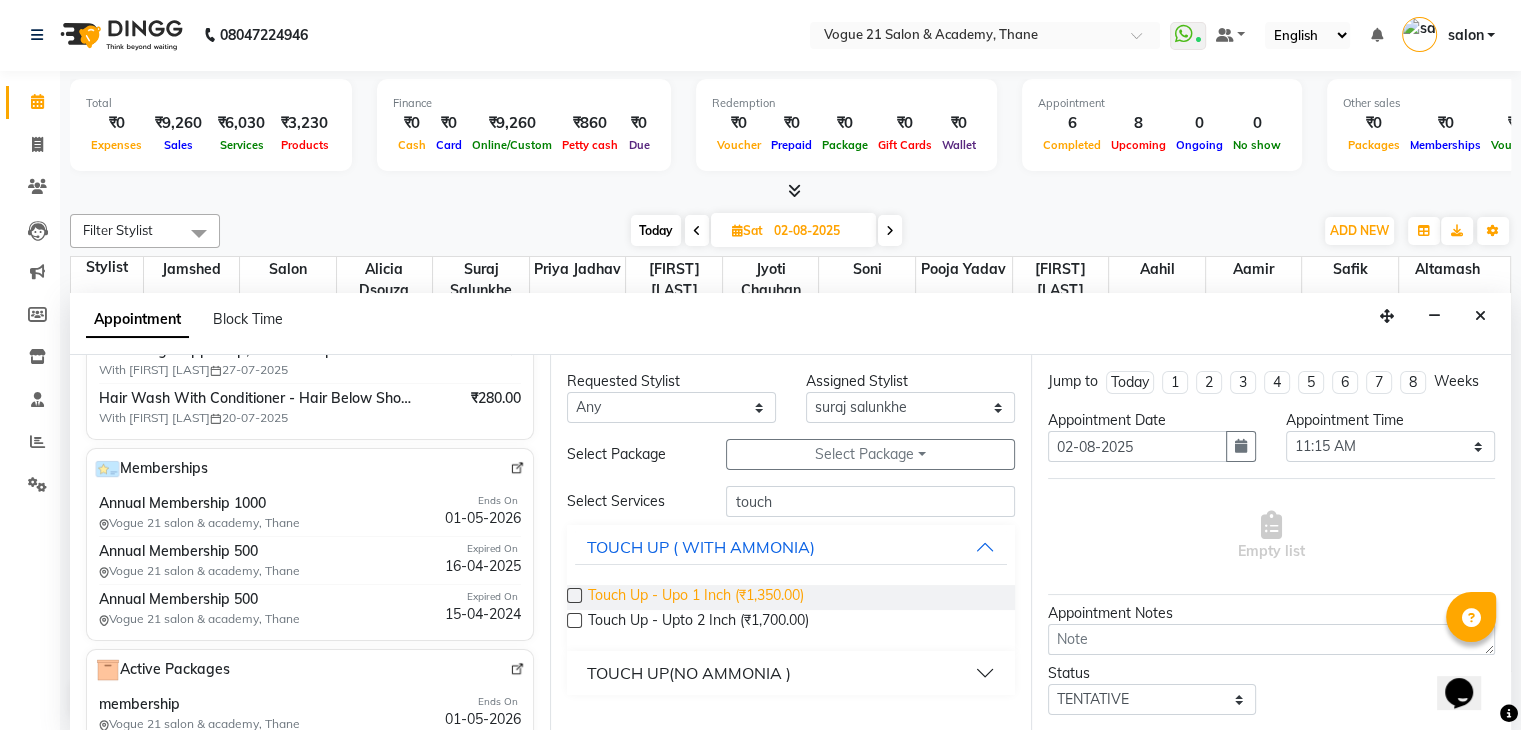 click on "Touch Up   -   Upo 1 Inch (₹1,350.00)" at bounding box center (696, 597) 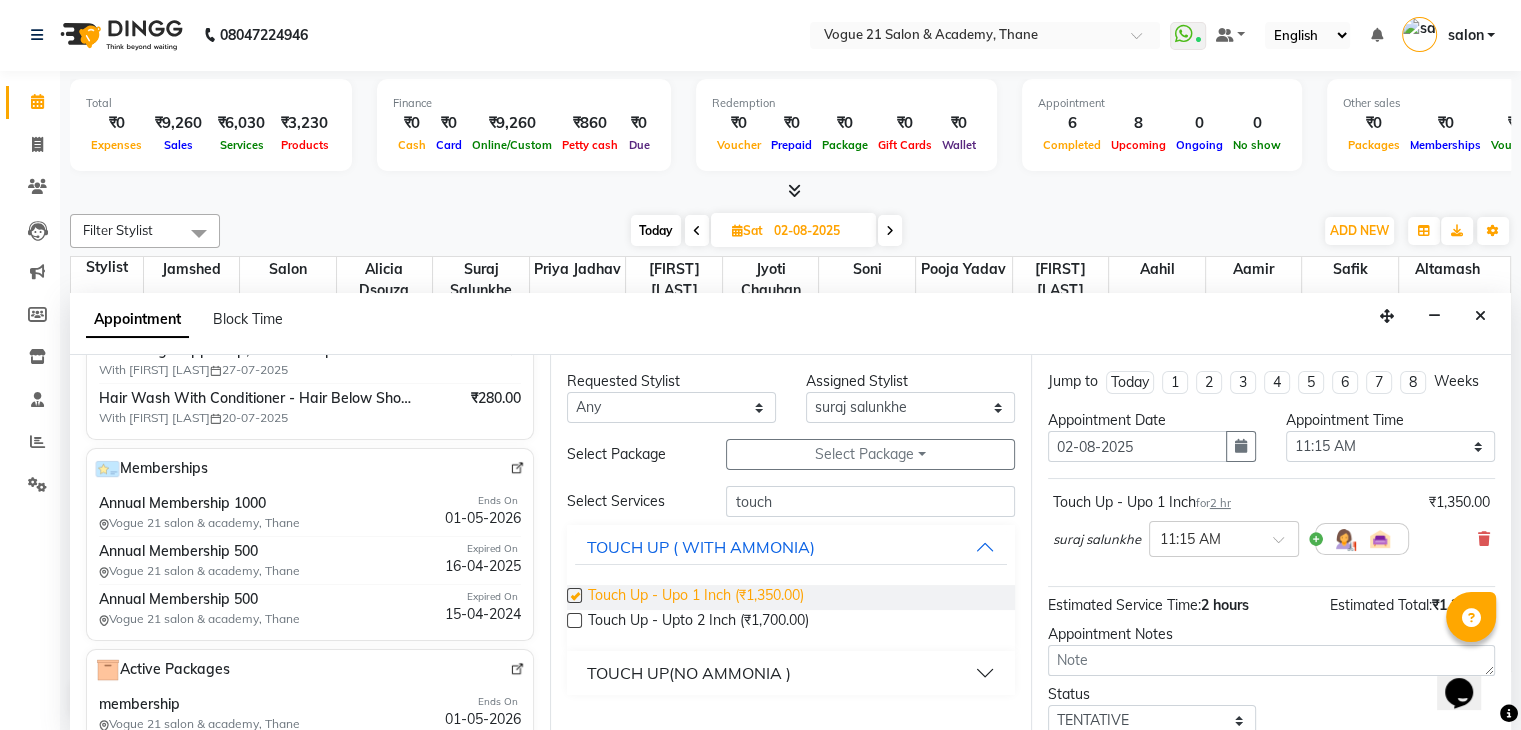 checkbox on "false" 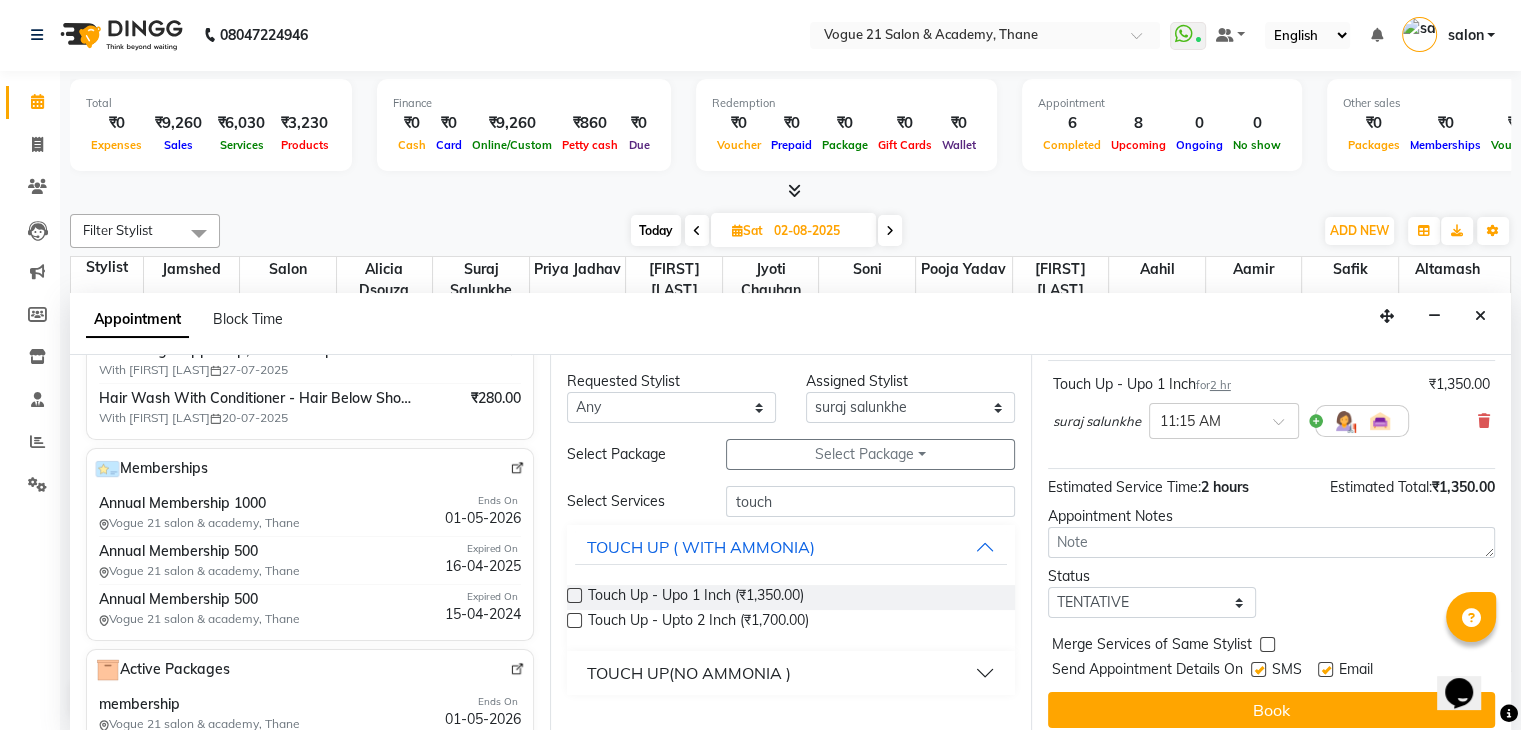 scroll, scrollTop: 130, scrollLeft: 0, axis: vertical 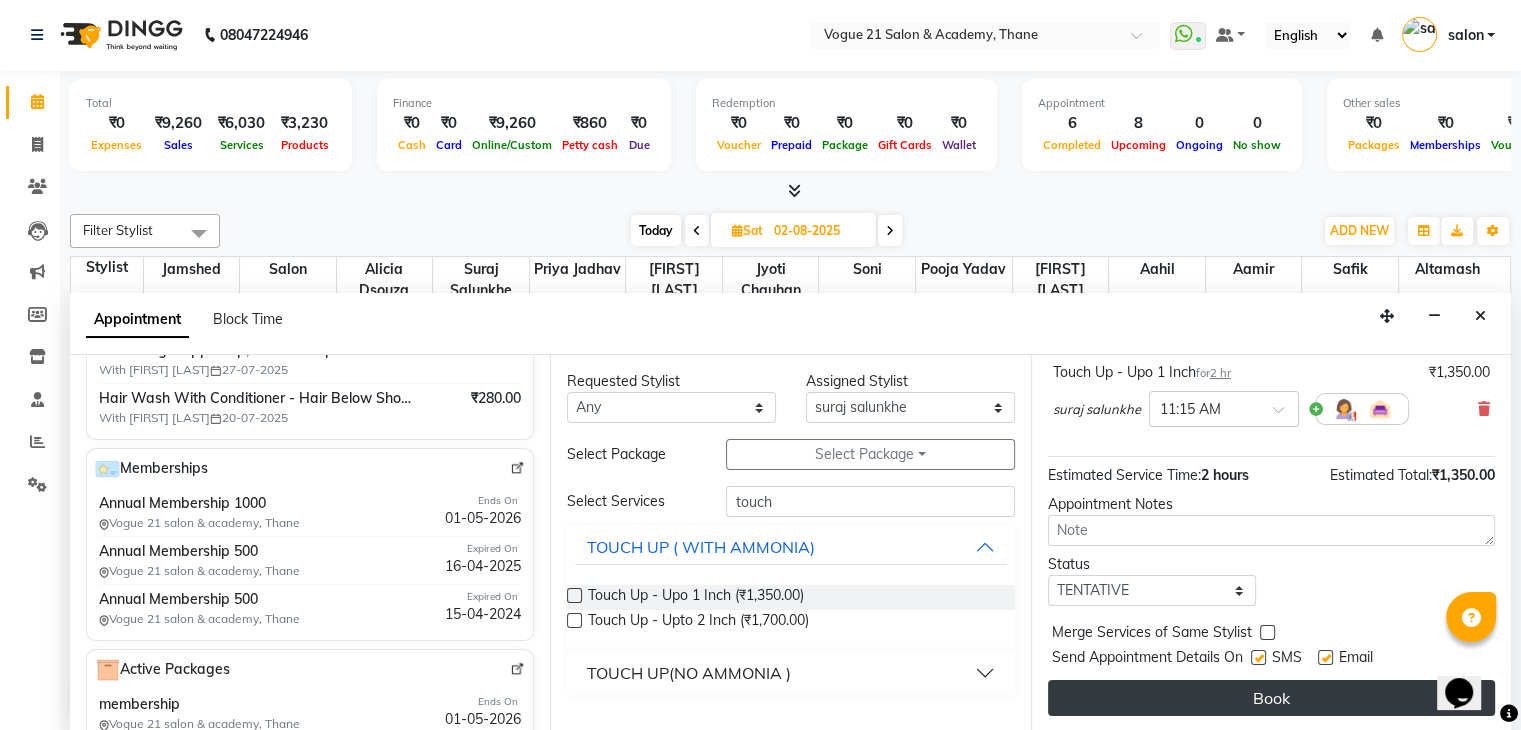 click on "Book" at bounding box center [1271, 698] 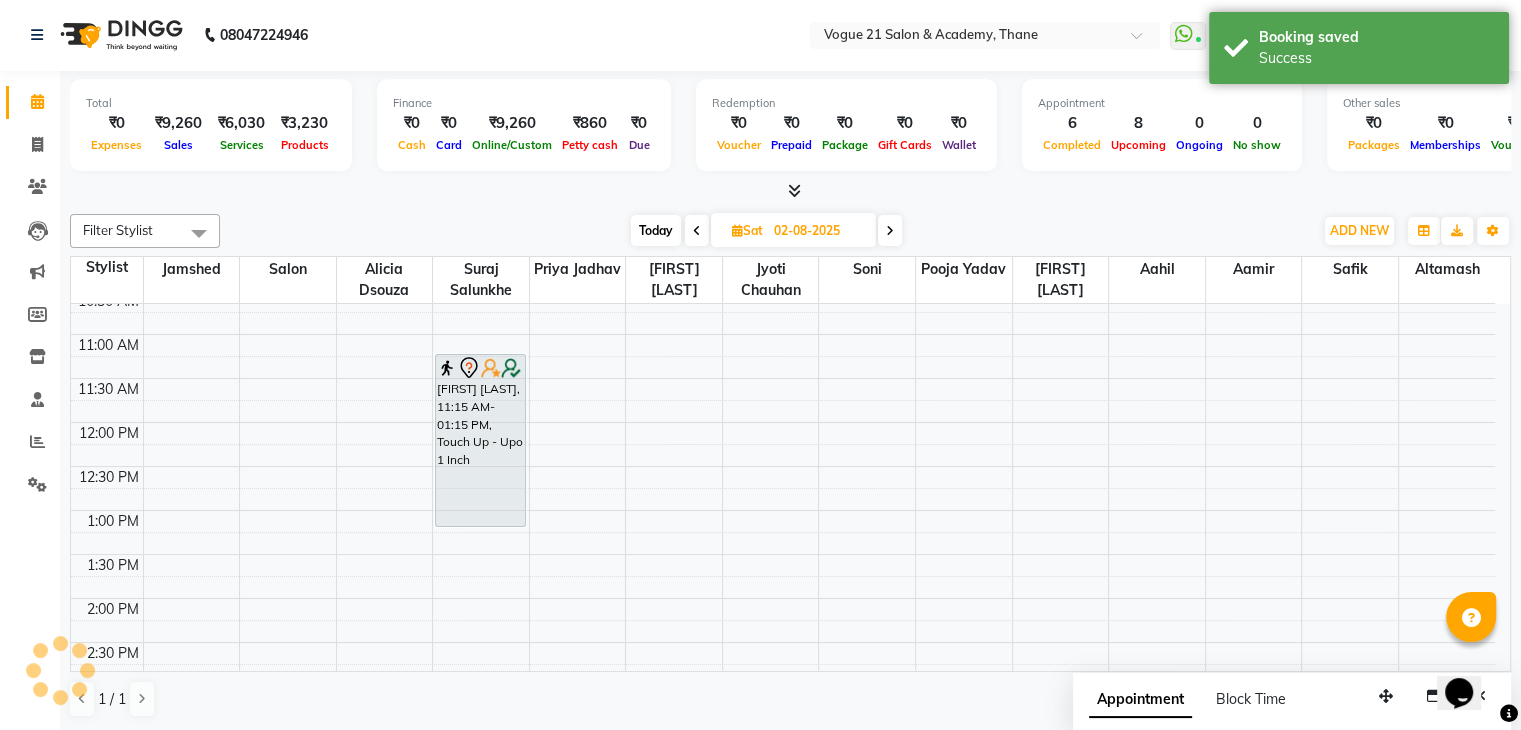scroll, scrollTop: 0, scrollLeft: 0, axis: both 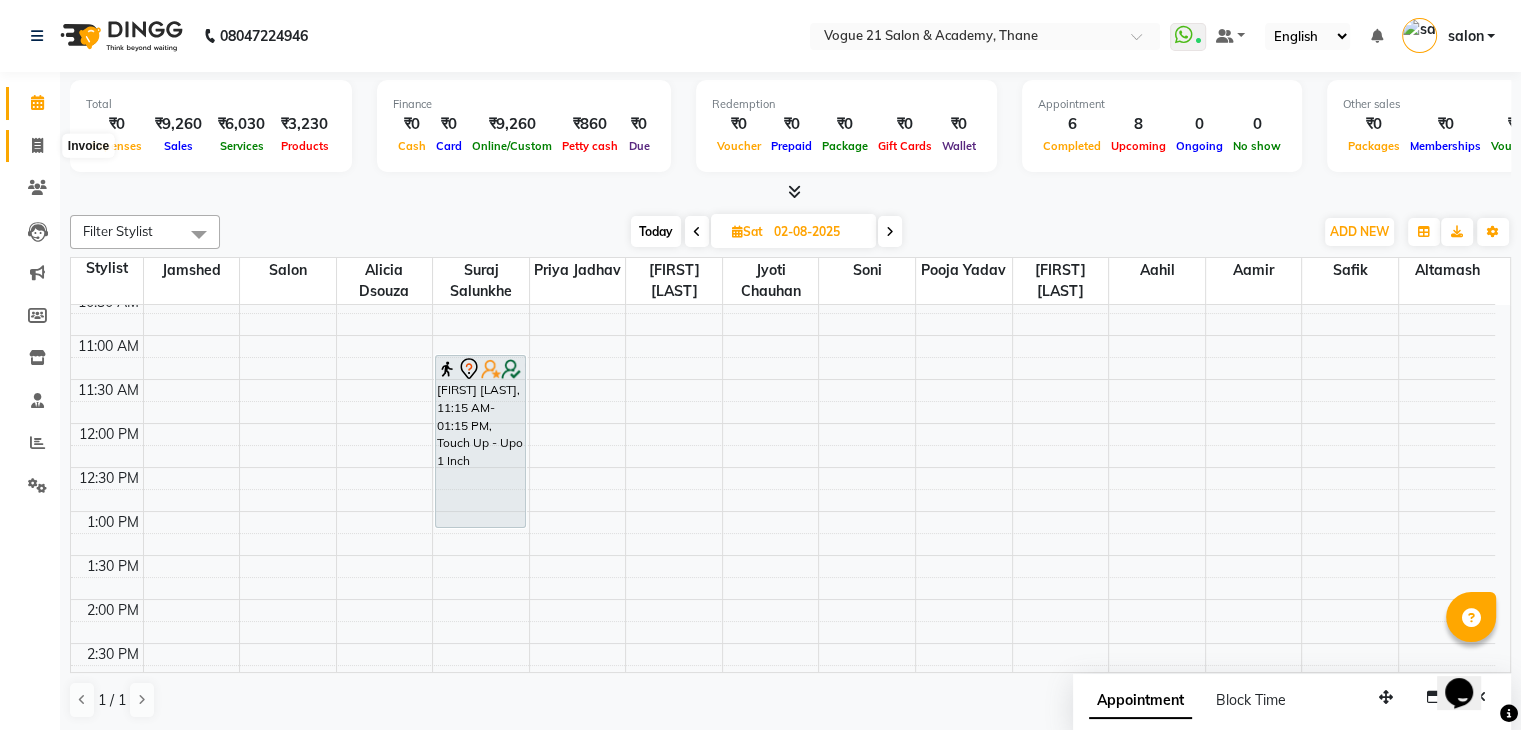 click 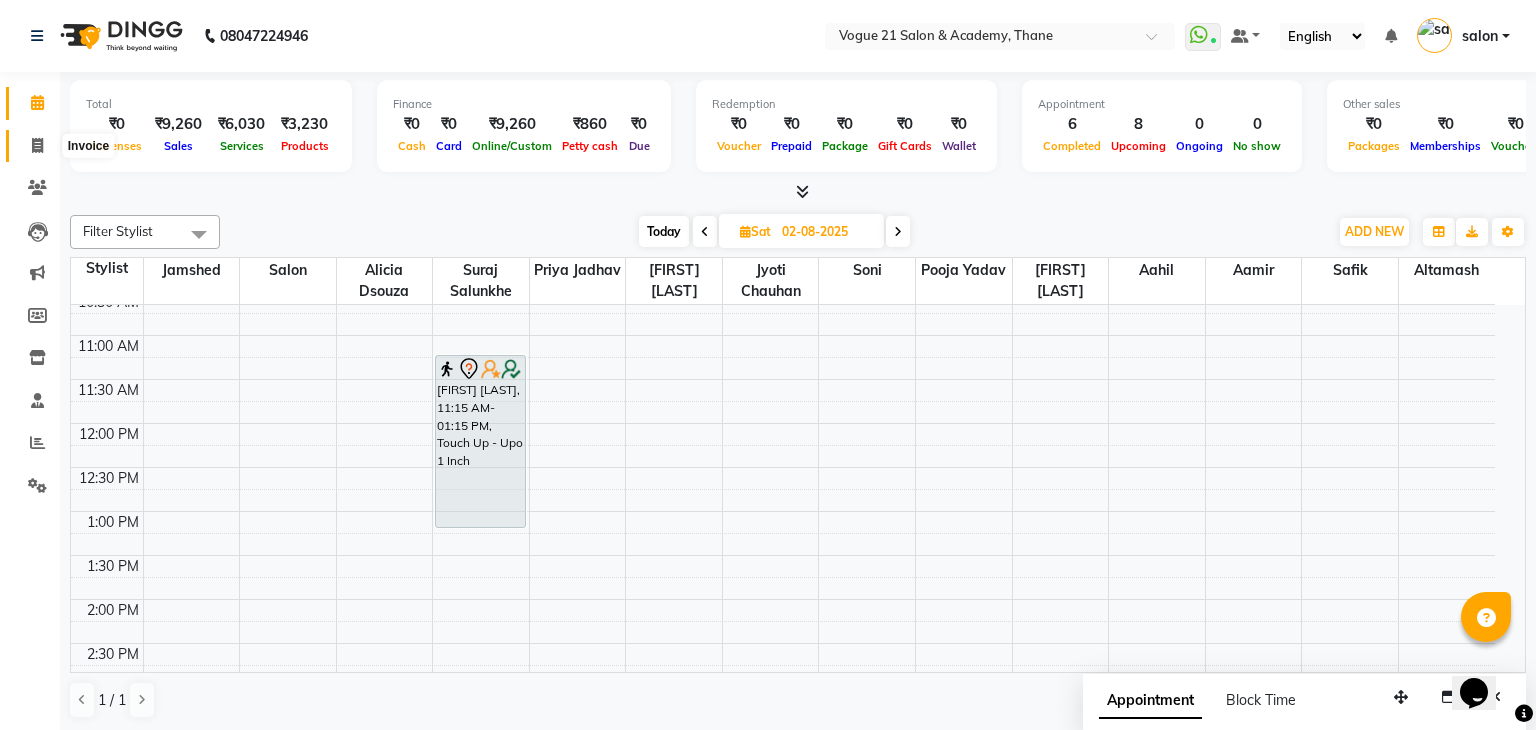 select on "service" 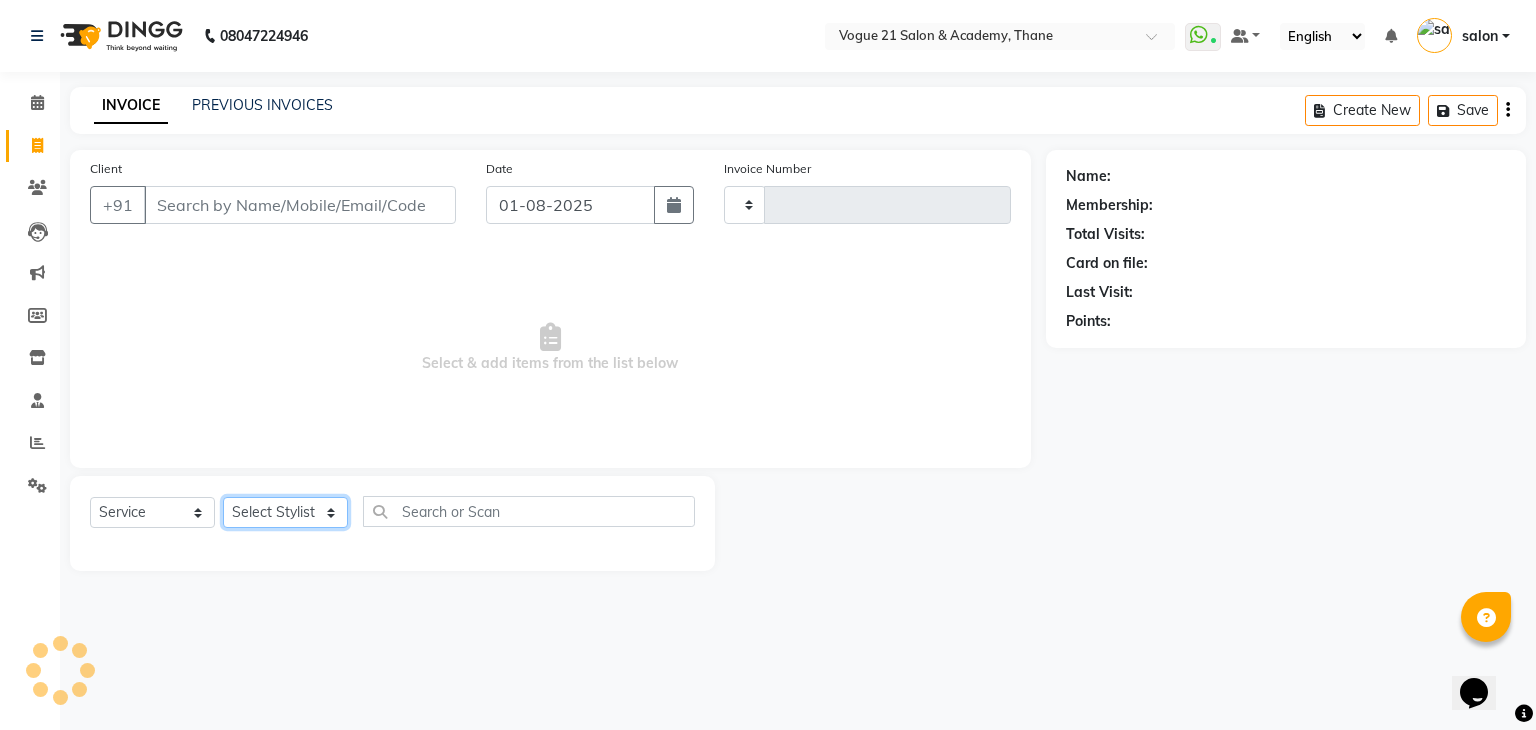 type on "2158" 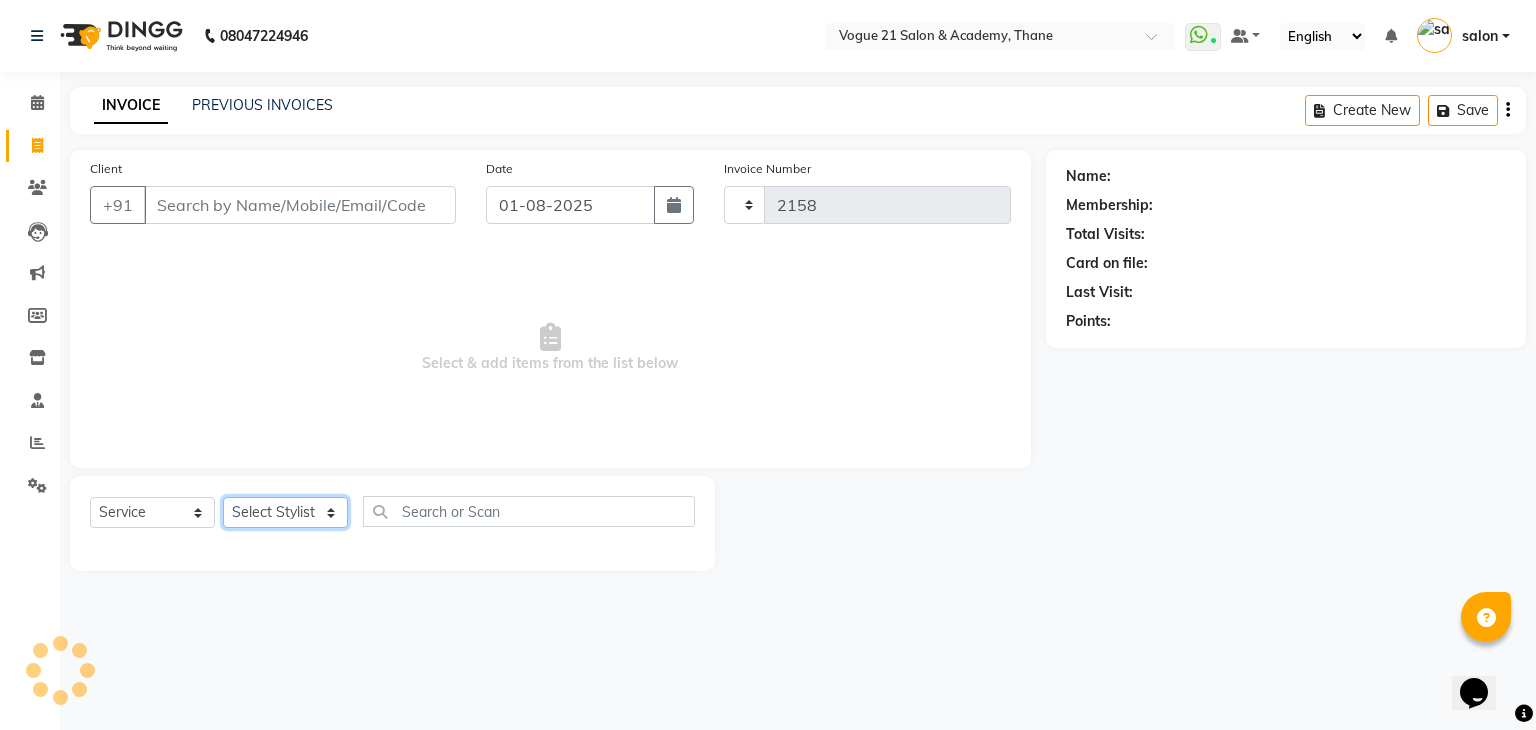 click on "Select Stylist aahil aamir  Alicia Dsouza Altamash Jamshed  jyoti chauhan Pooja yadav Priya jadhav Rihan malik Safik salon sameer jadhav soni suraj salunkhe" 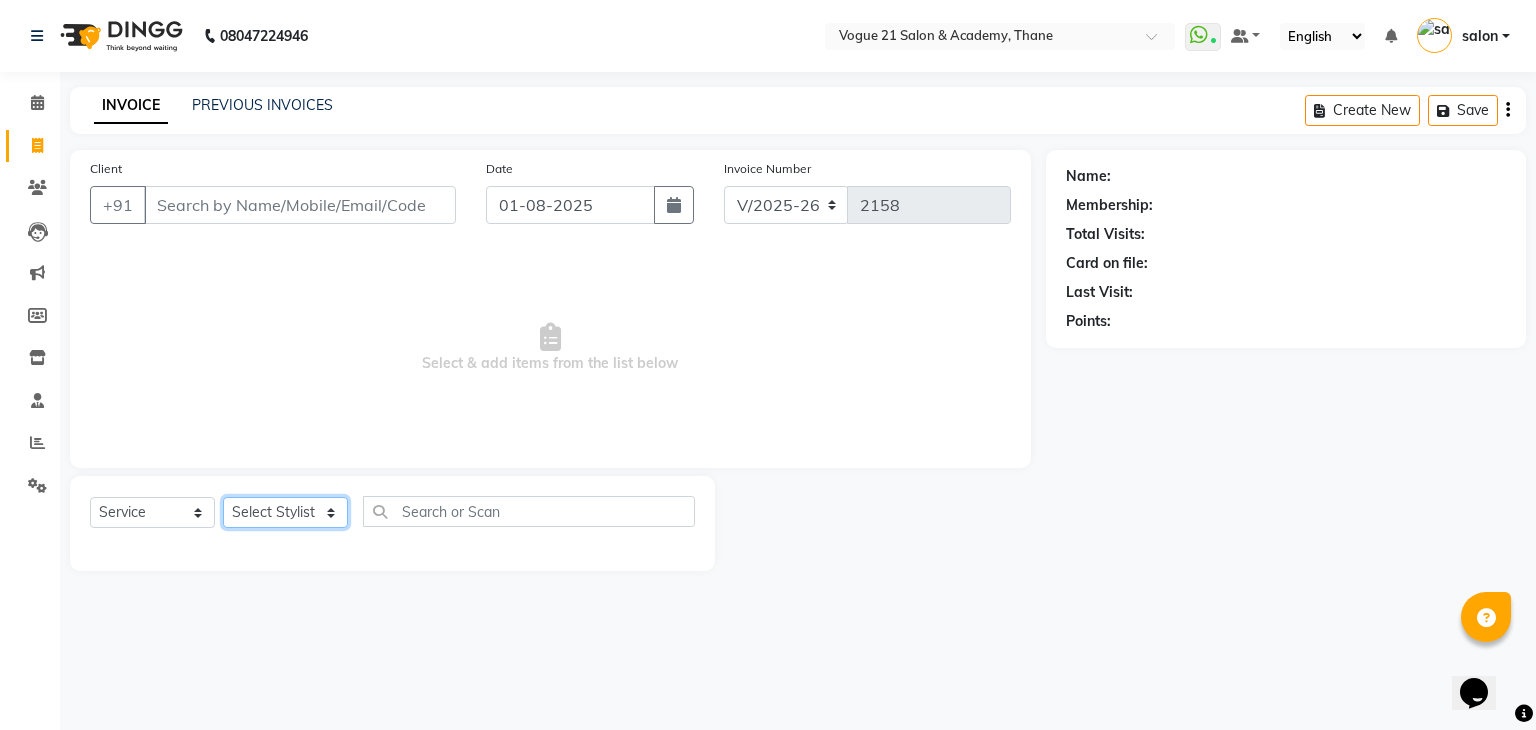select on "52036" 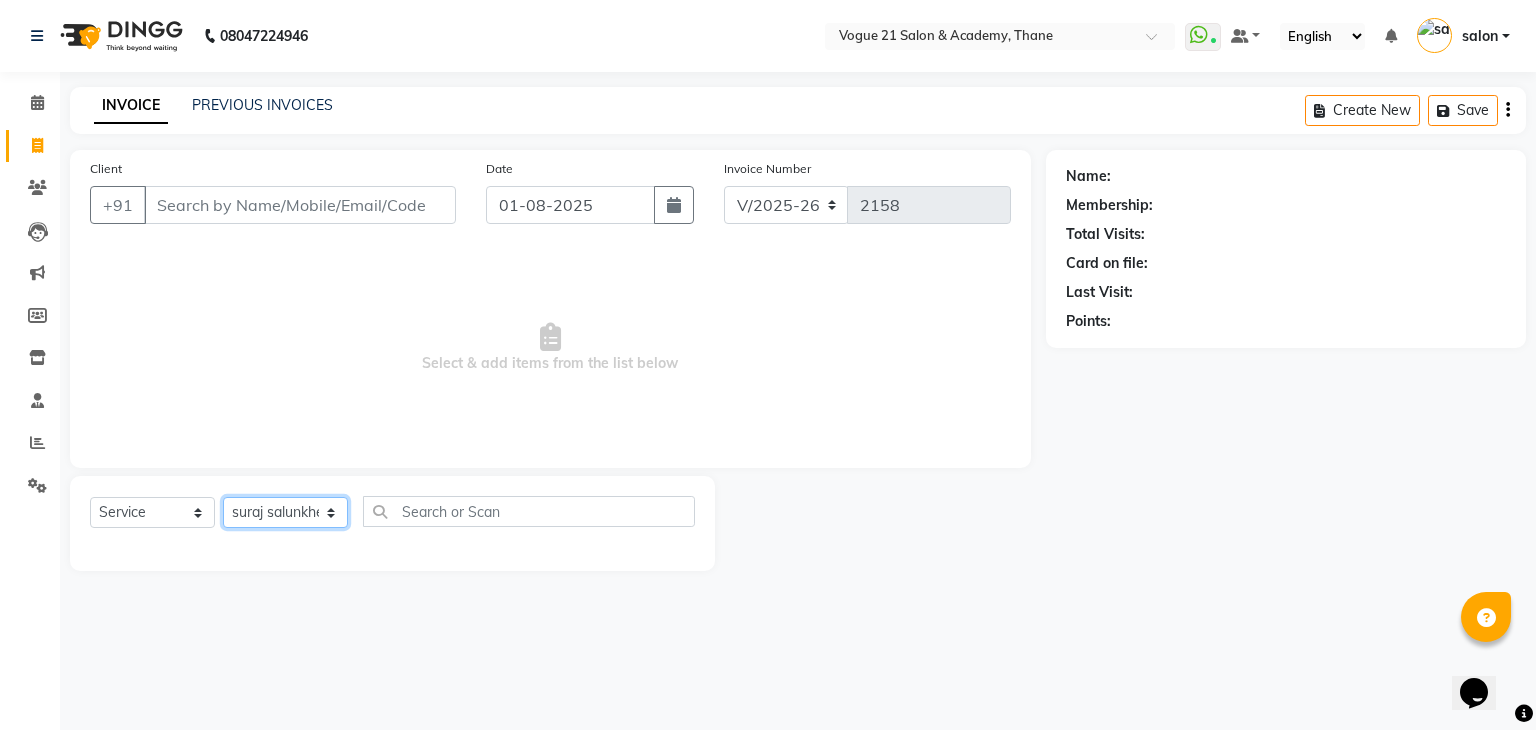 click on "Select Stylist aahil aamir  Alicia Dsouza Altamash Jamshed  jyoti chauhan Pooja yadav Priya jadhav Rihan malik Safik salon sameer jadhav soni suraj salunkhe" 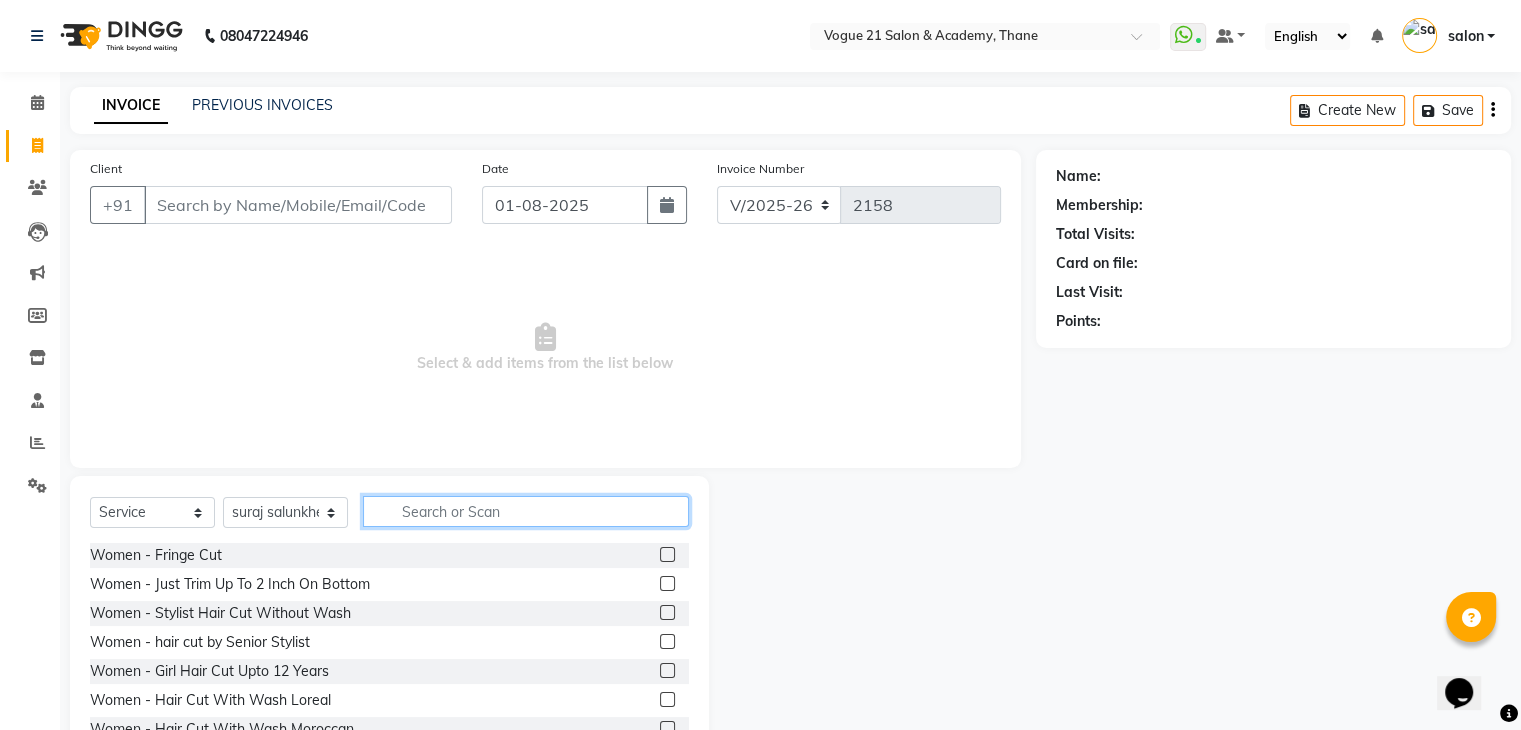 click 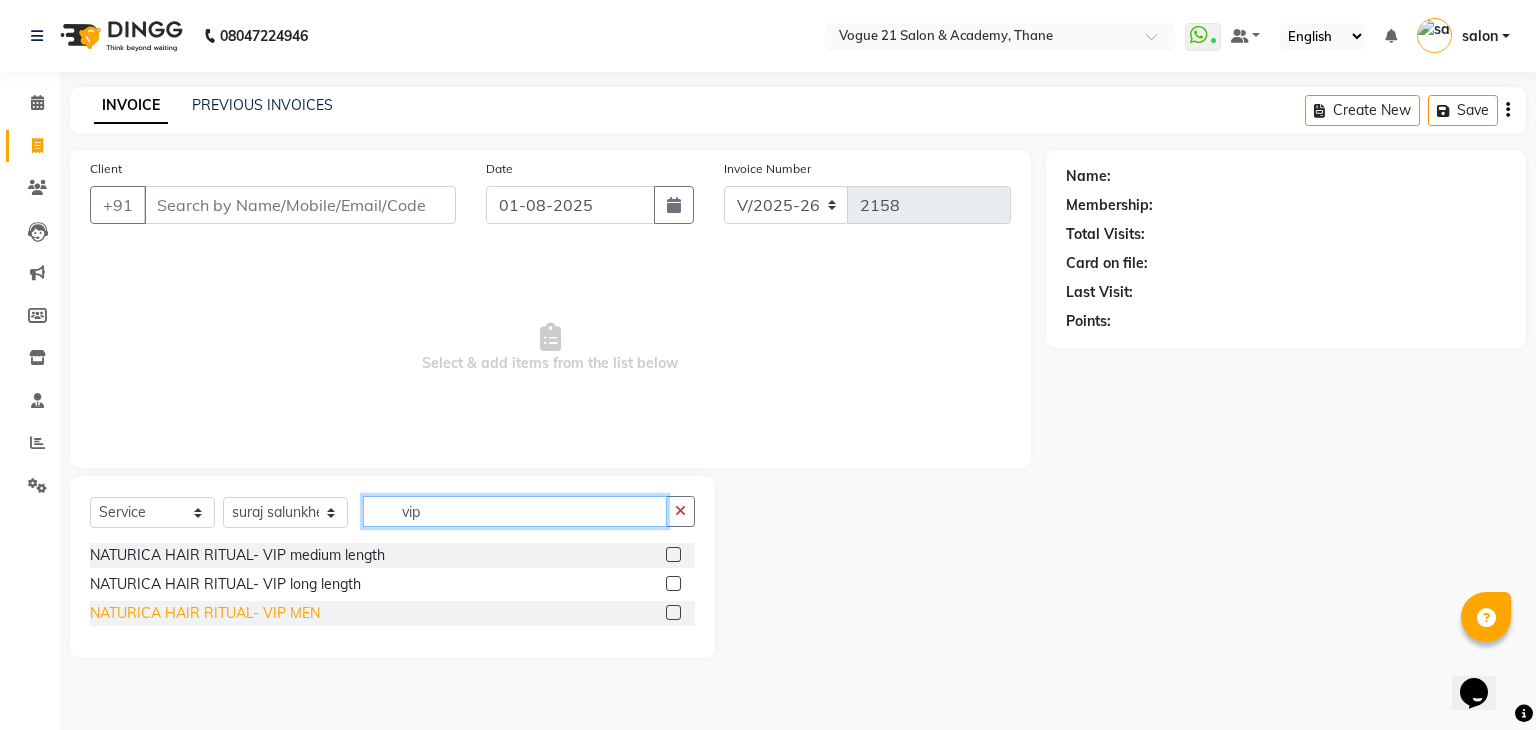 type on "vip" 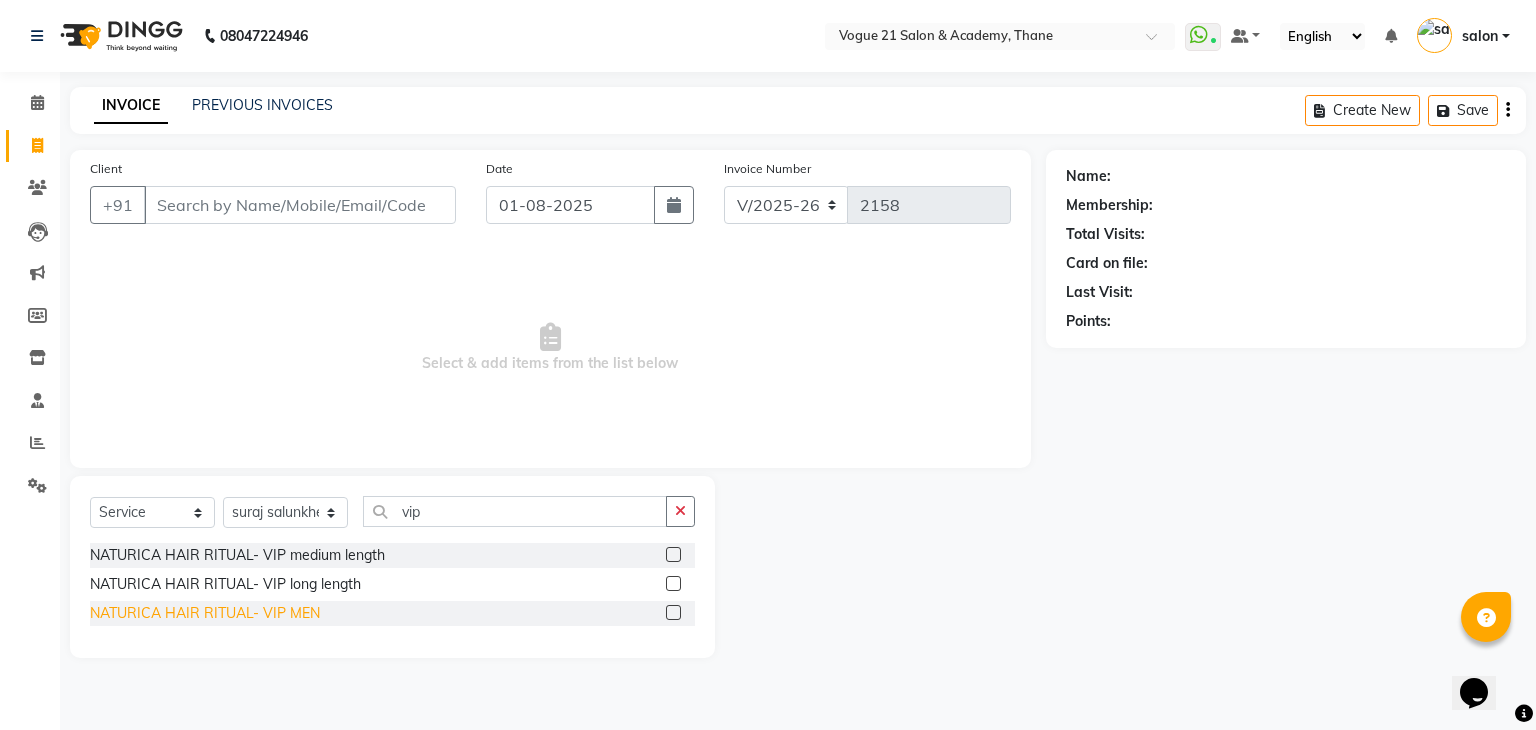 click on "NATURICA HAIR RITUAL- VIP MEN" 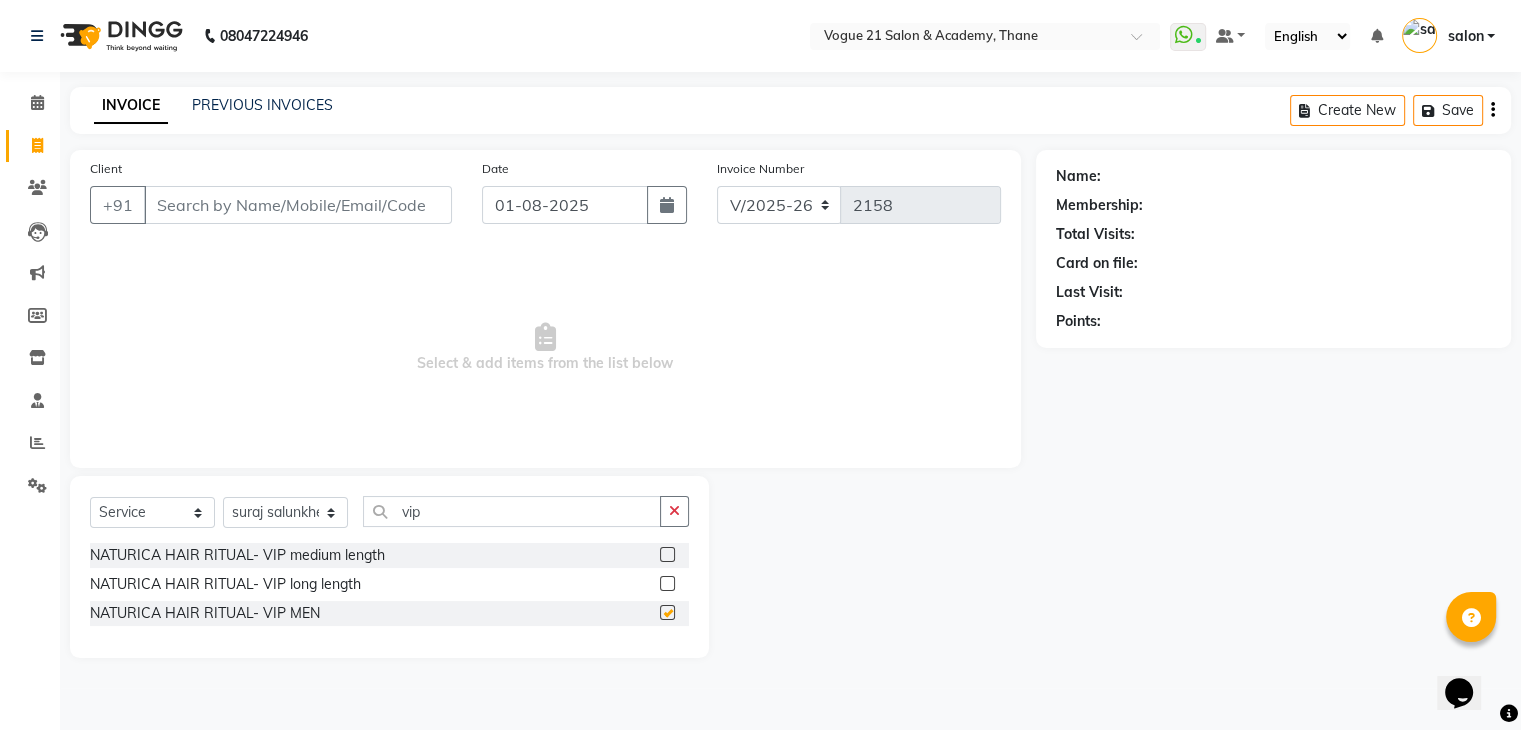 checkbox on "false" 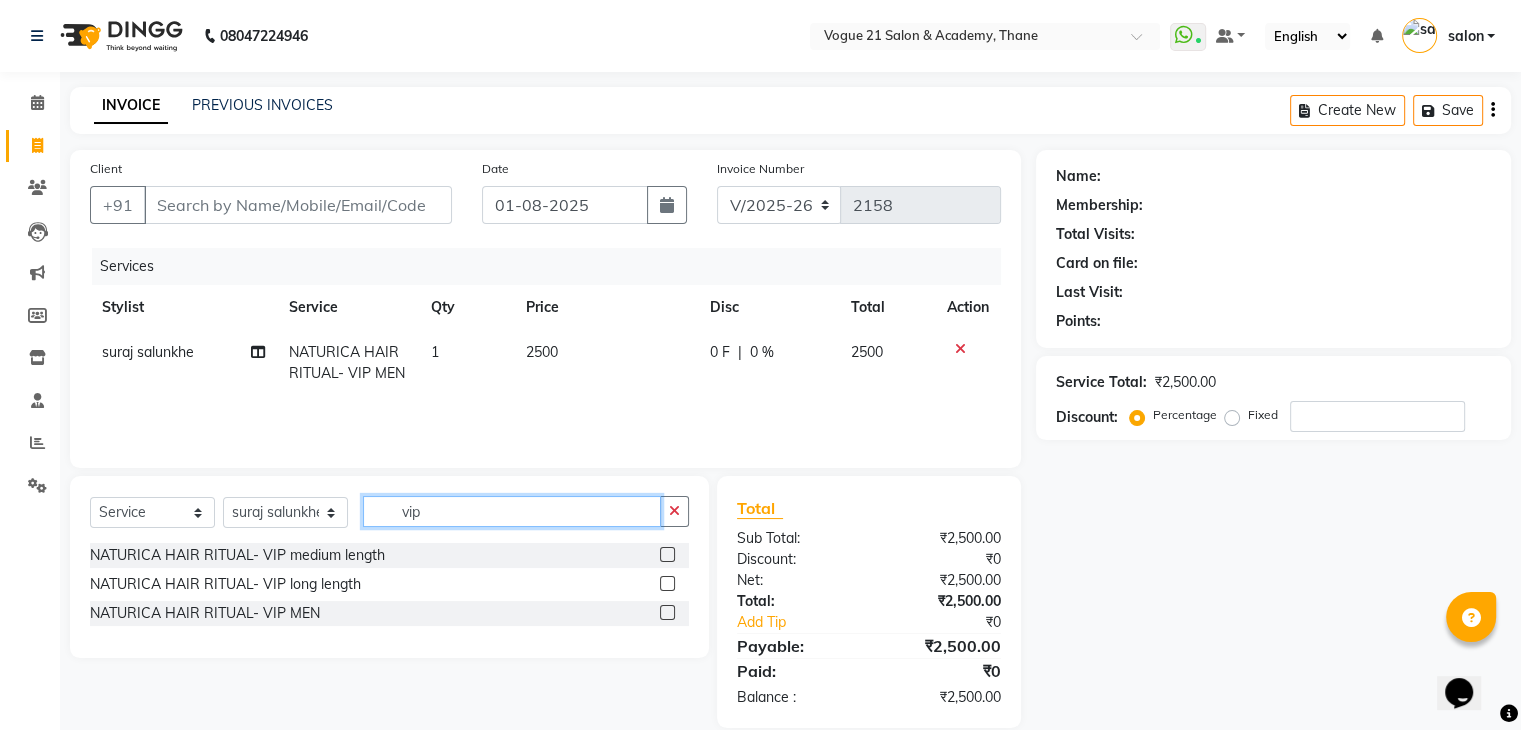click on "vip" 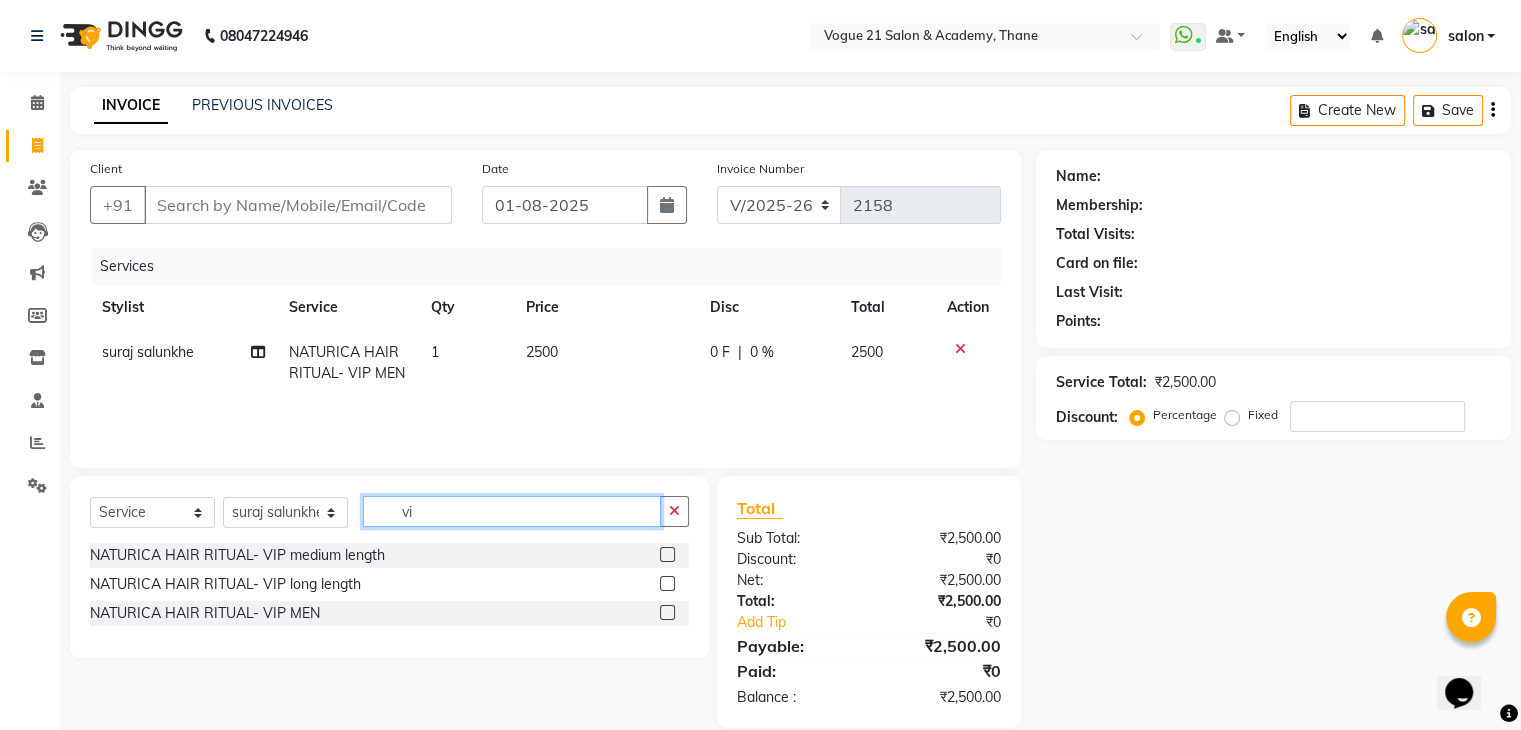 type on "v" 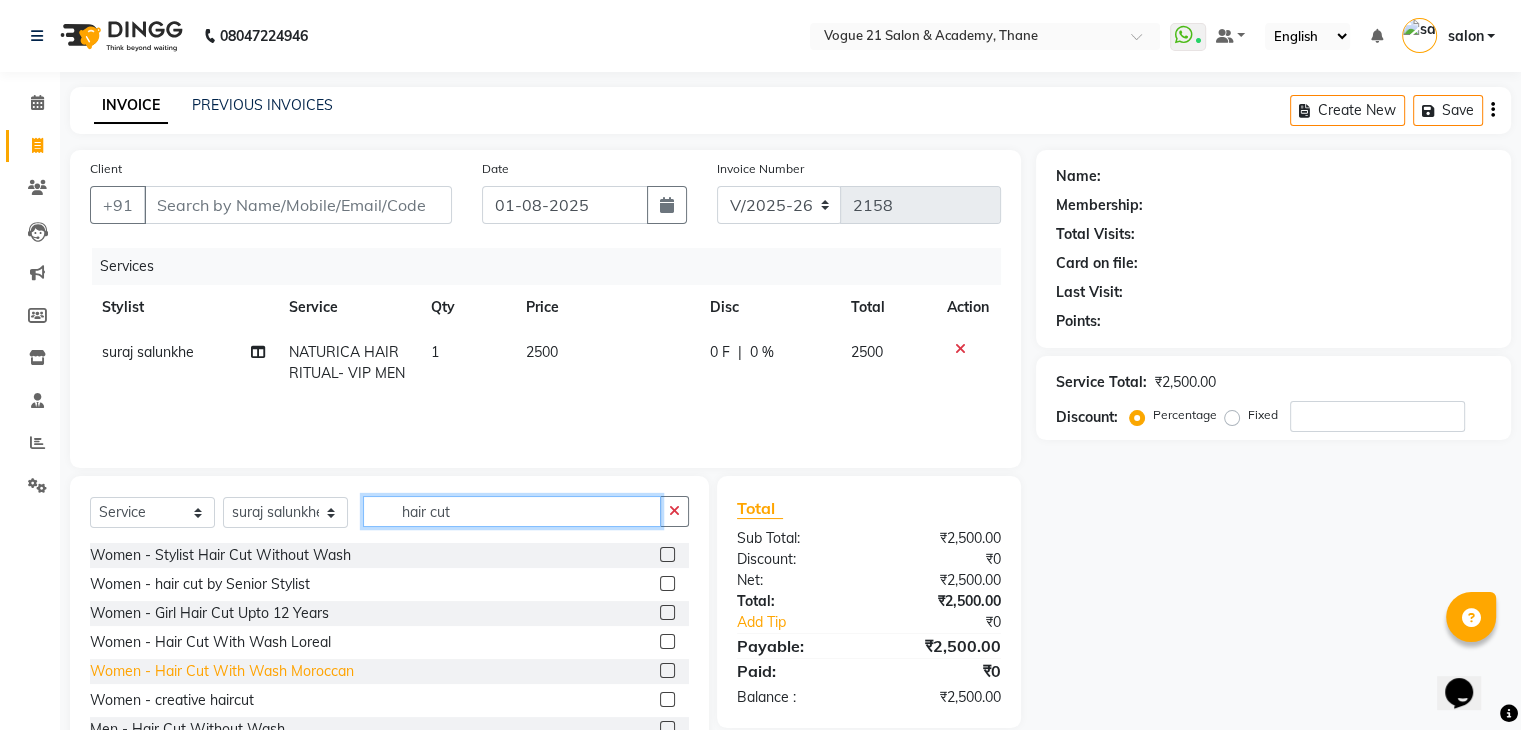 scroll, scrollTop: 33, scrollLeft: 0, axis: vertical 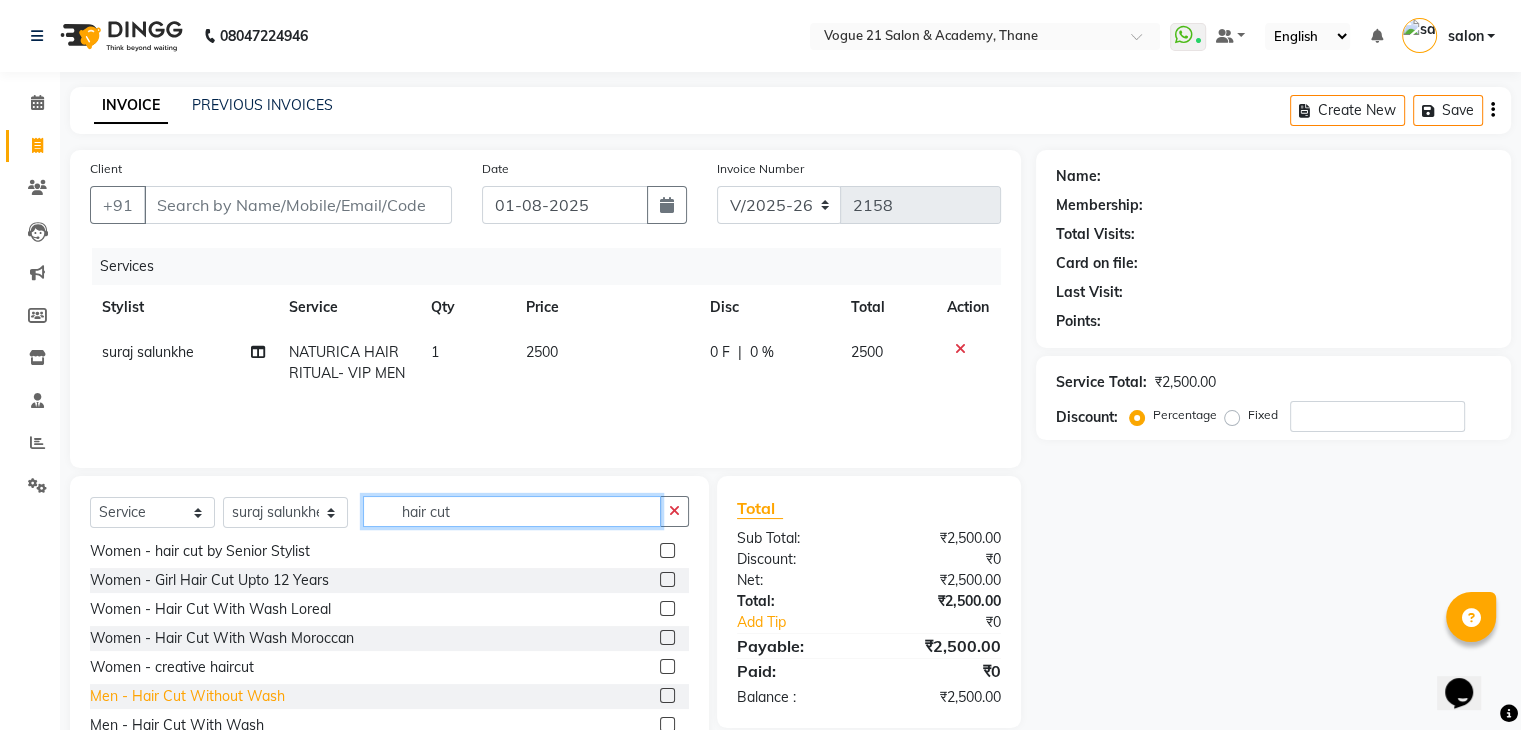 type on "hair cut" 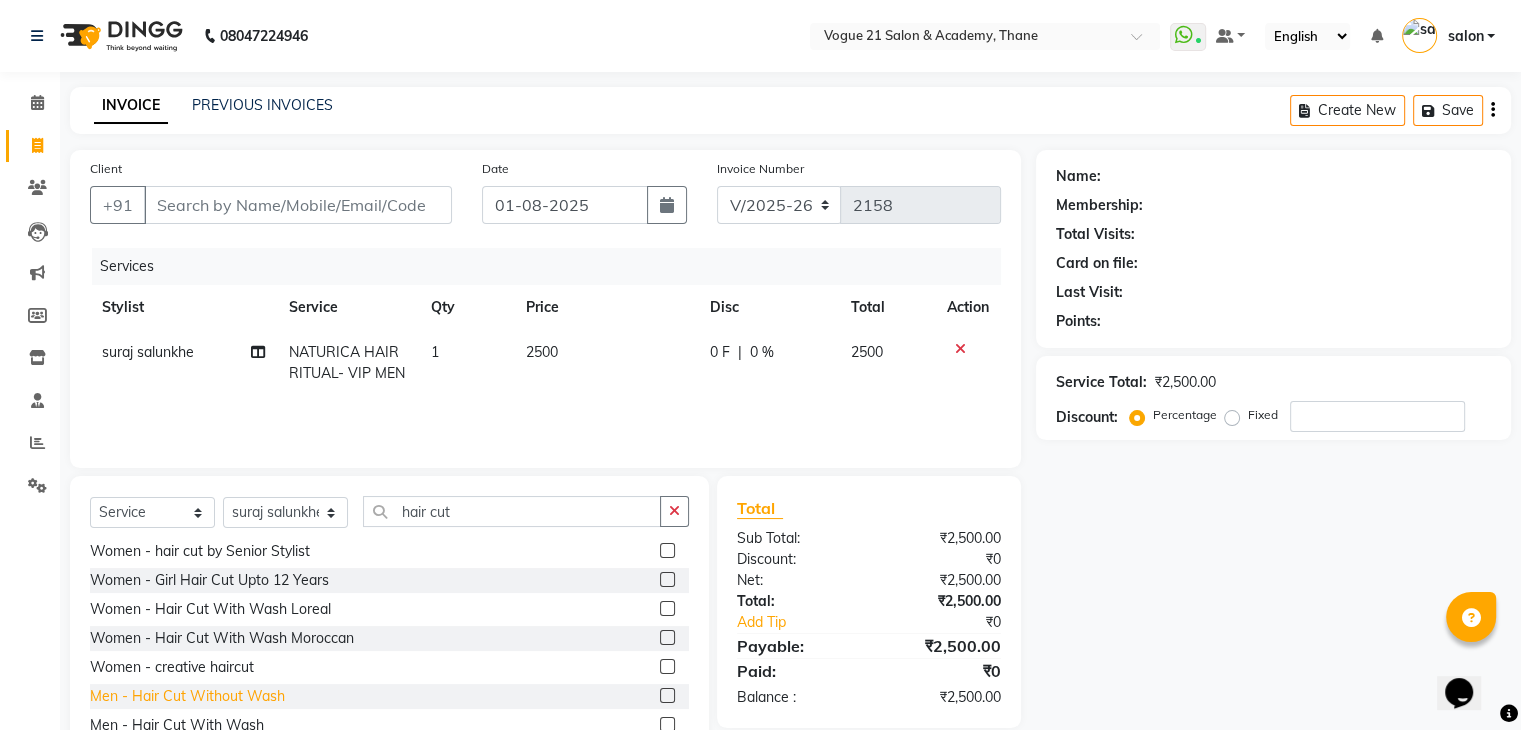 click on "Men   -   Hair Cut Without Wash" 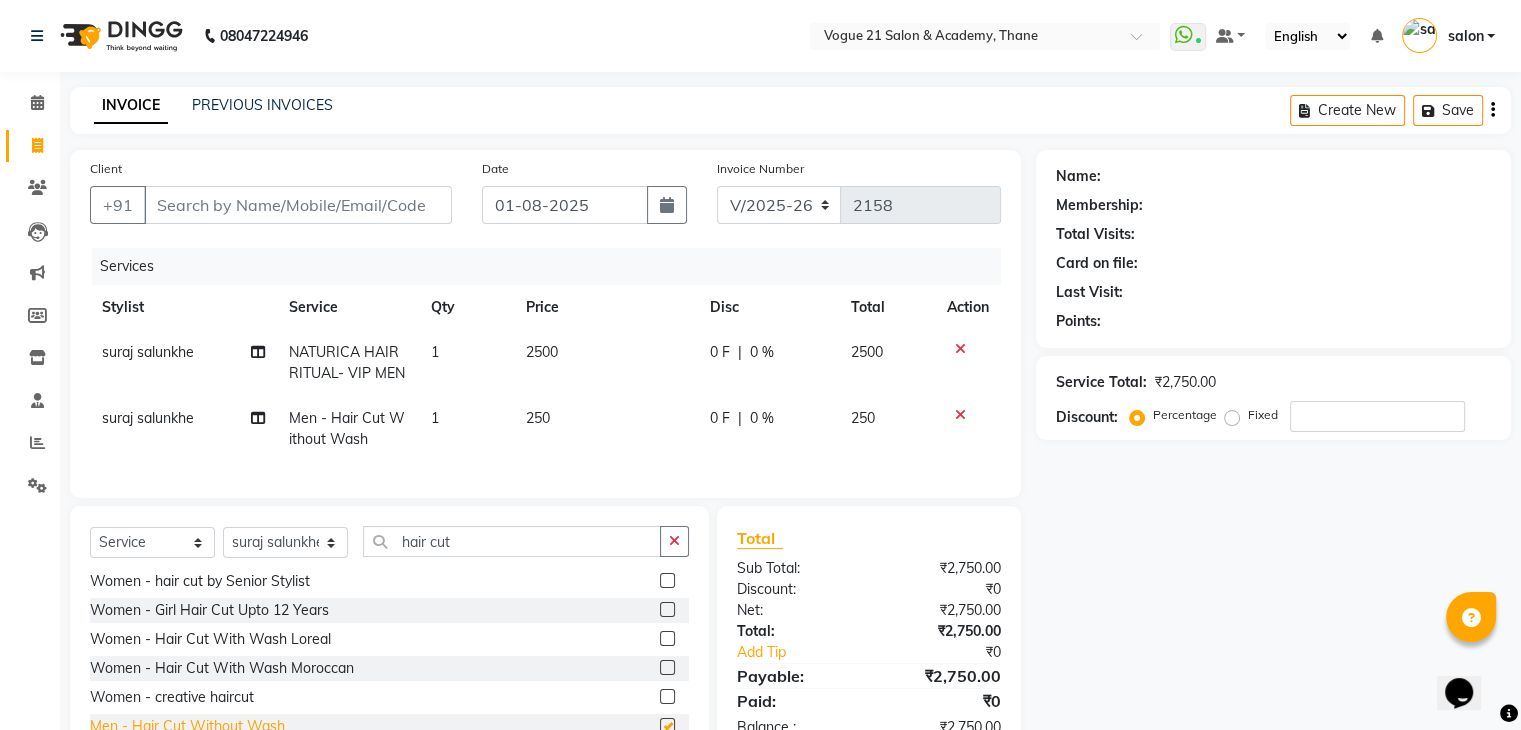 checkbox on "false" 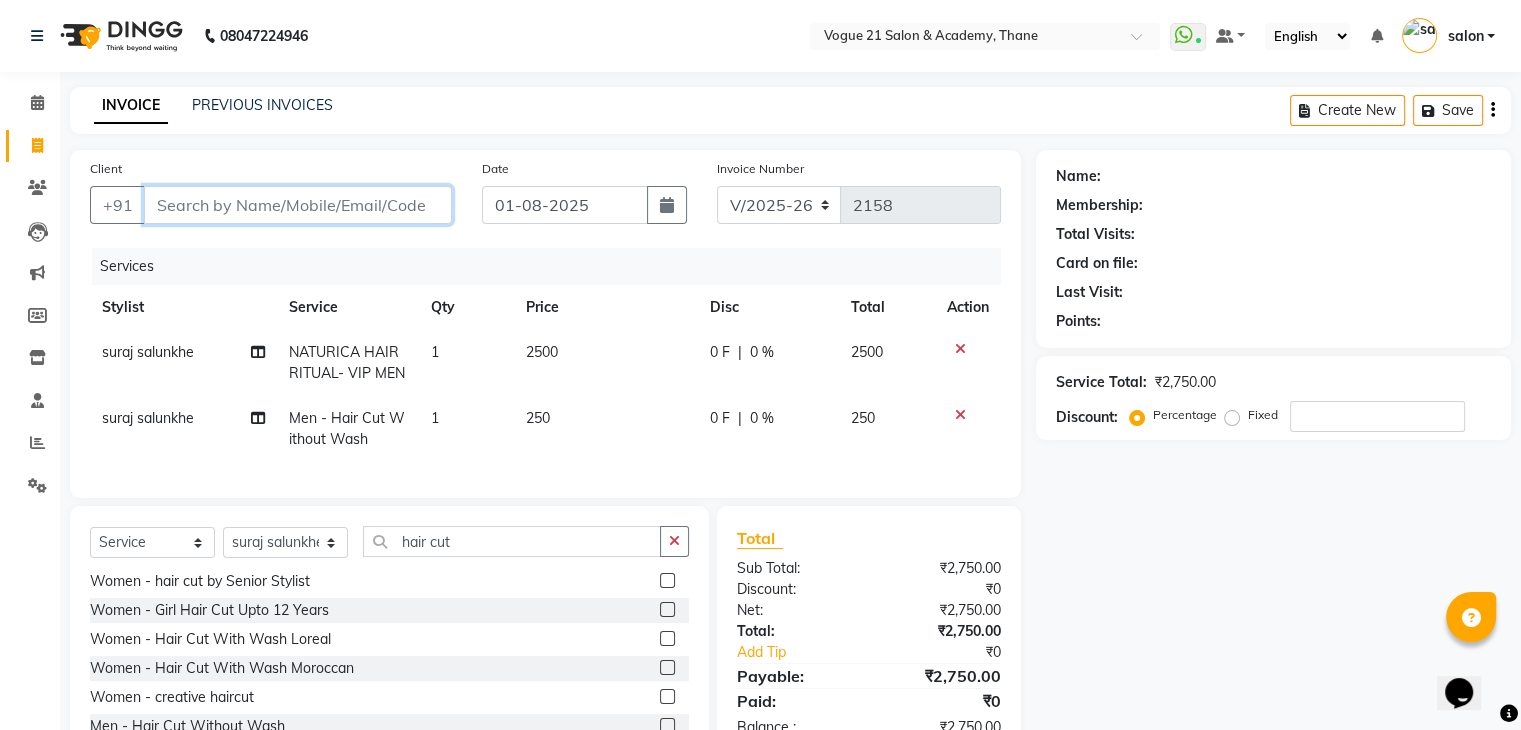 click on "Client" at bounding box center [298, 205] 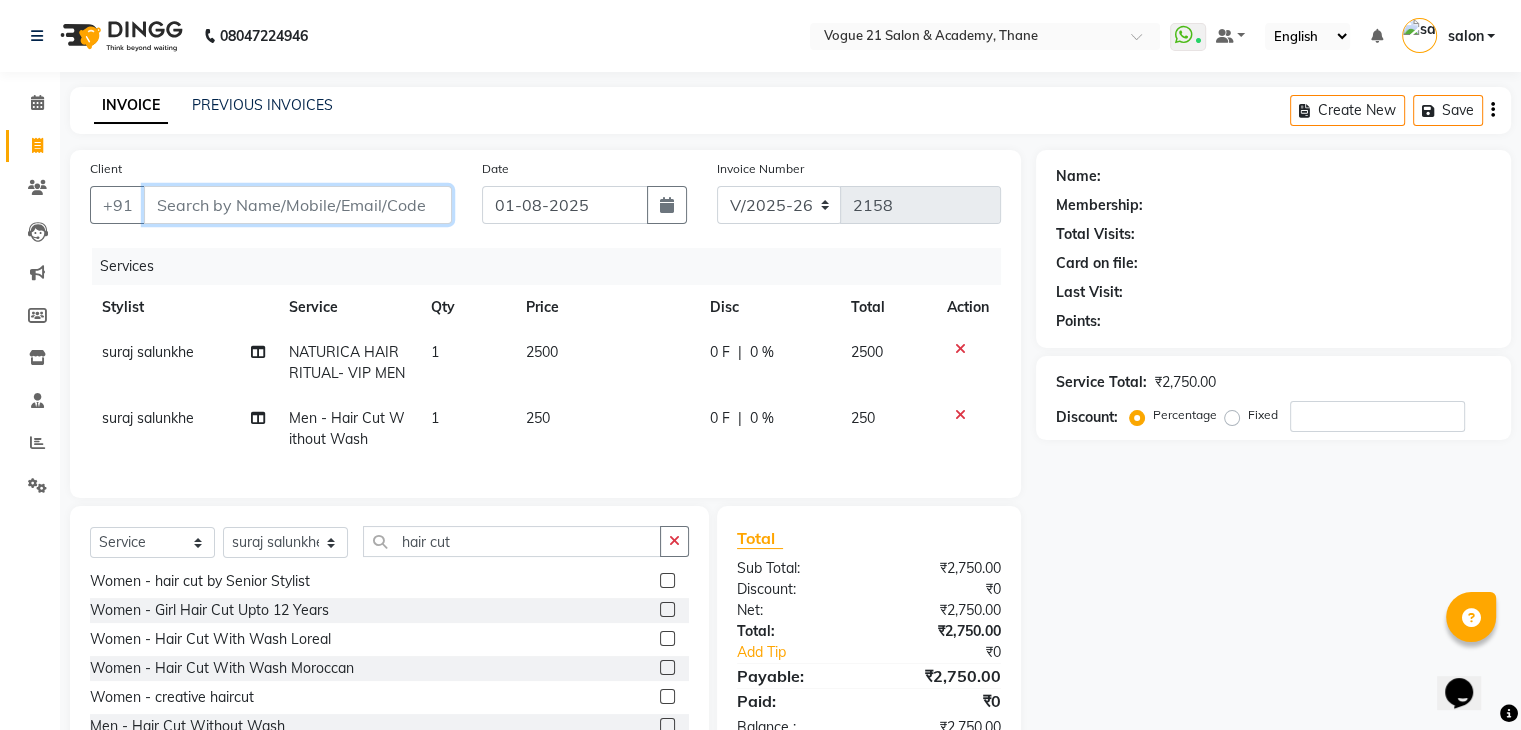type on "9" 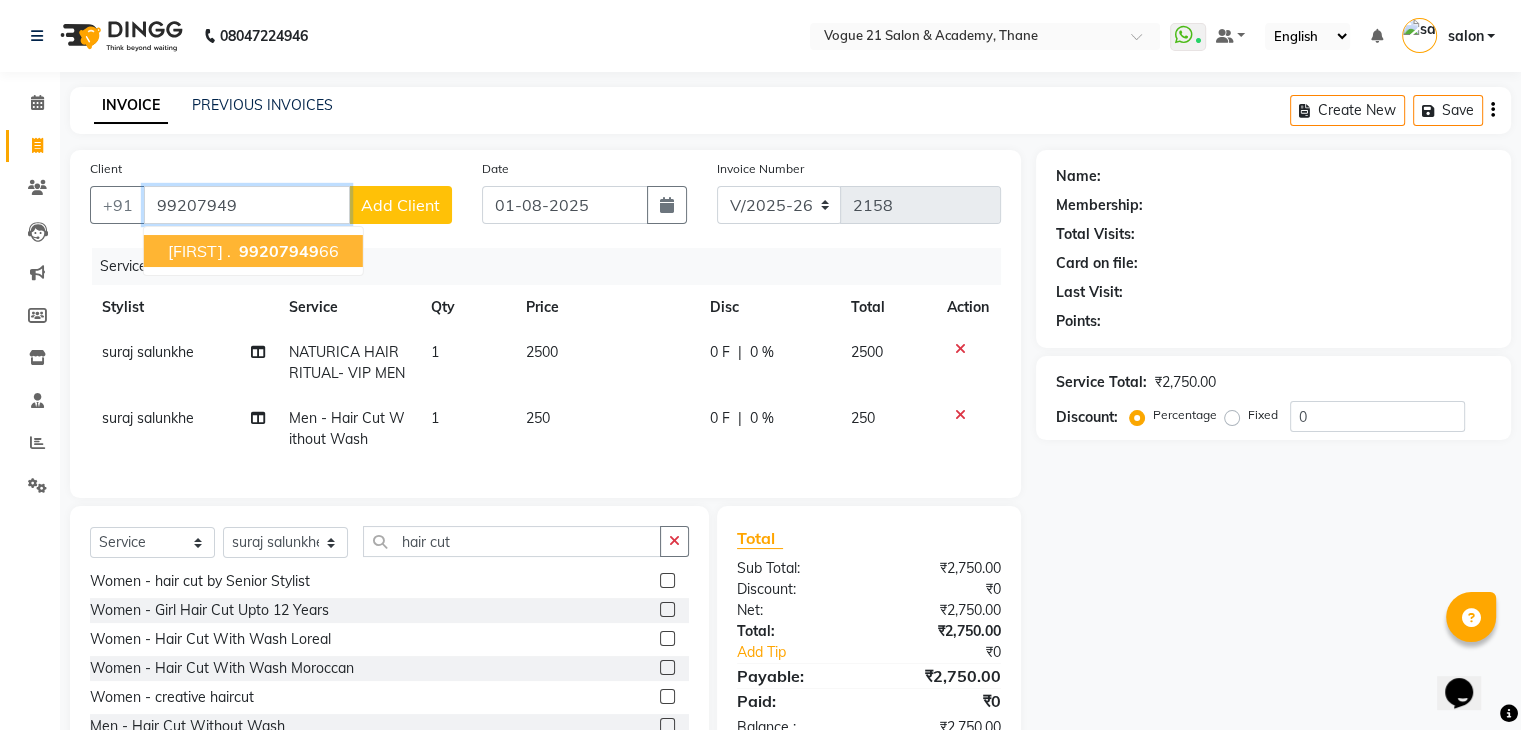 click on "99207949" at bounding box center (279, 251) 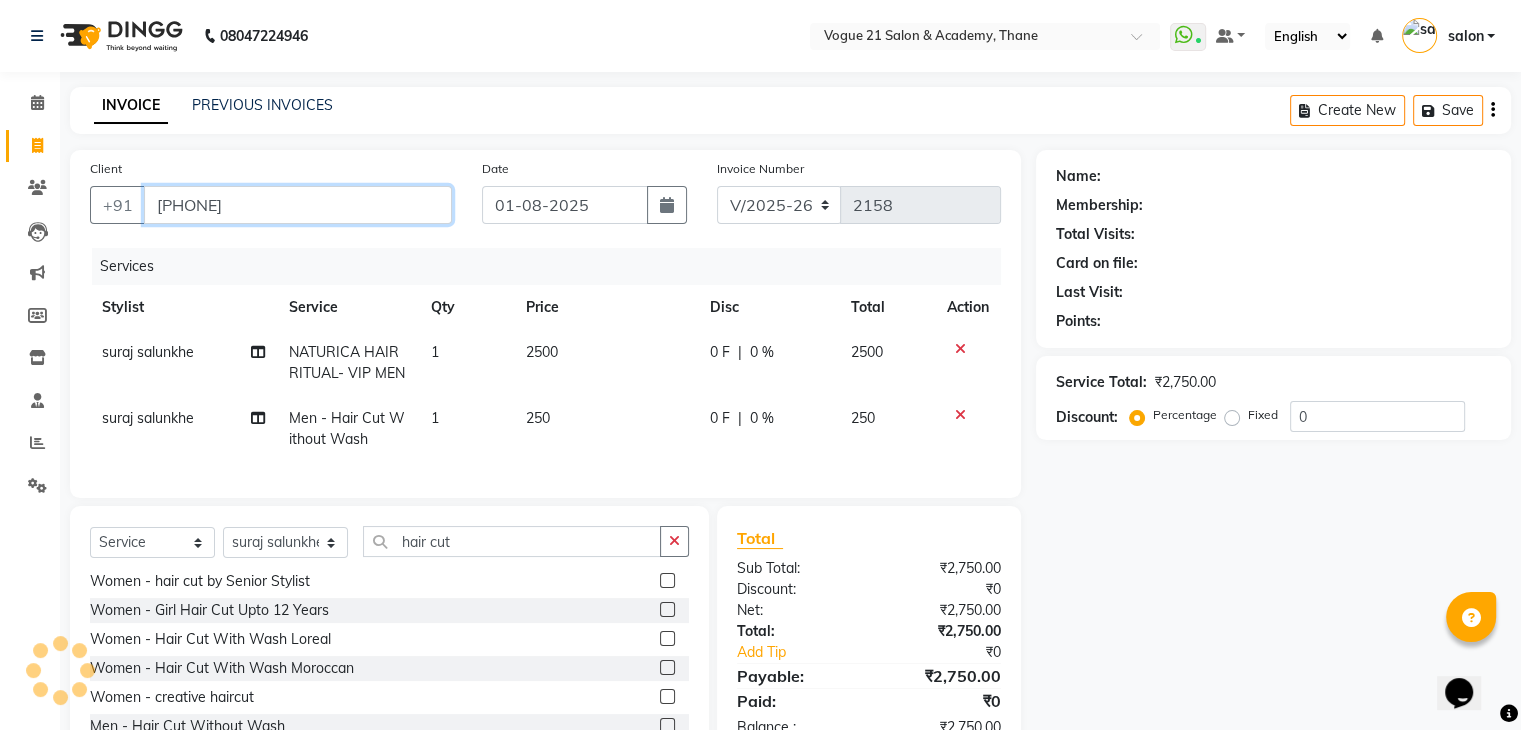 type on "9920794966" 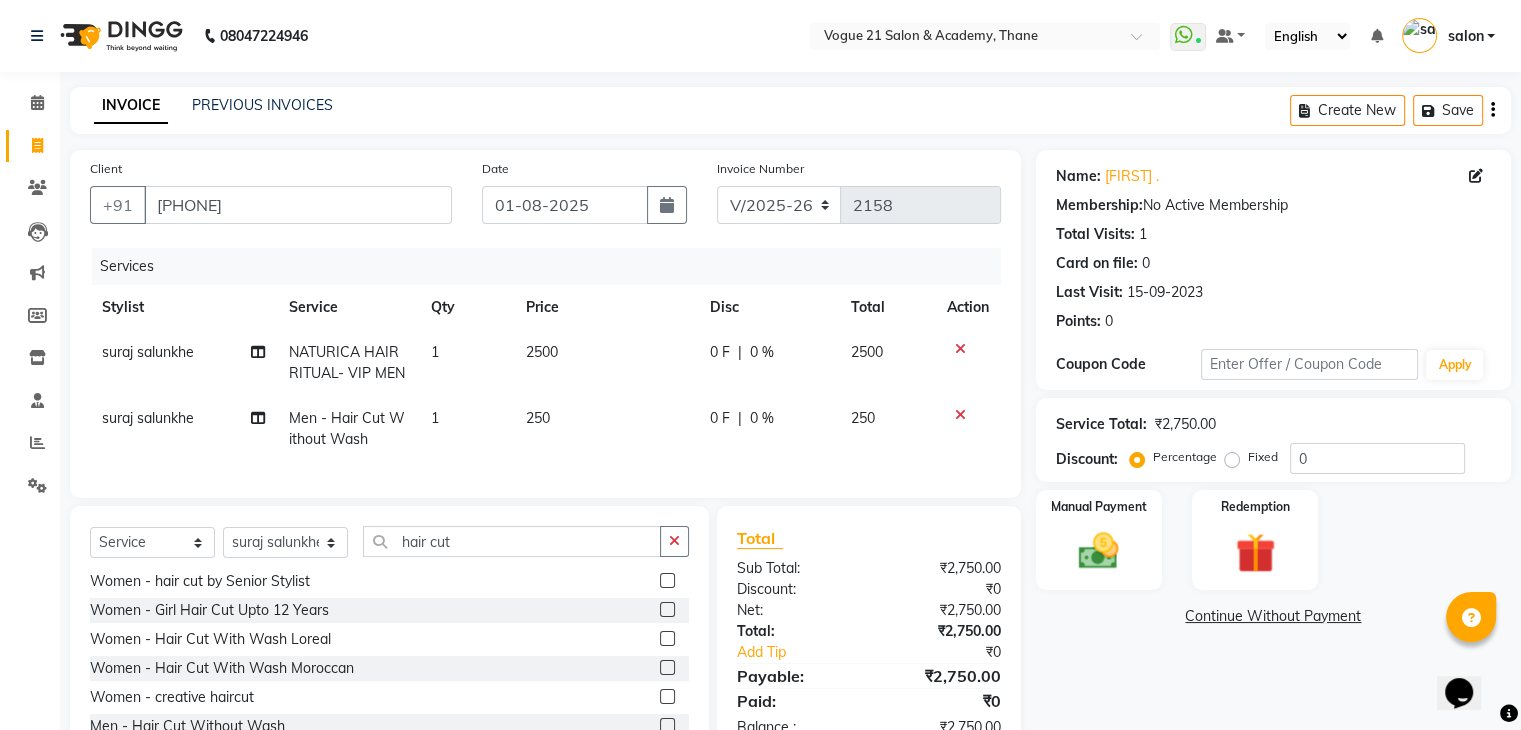 scroll, scrollTop: 117, scrollLeft: 0, axis: vertical 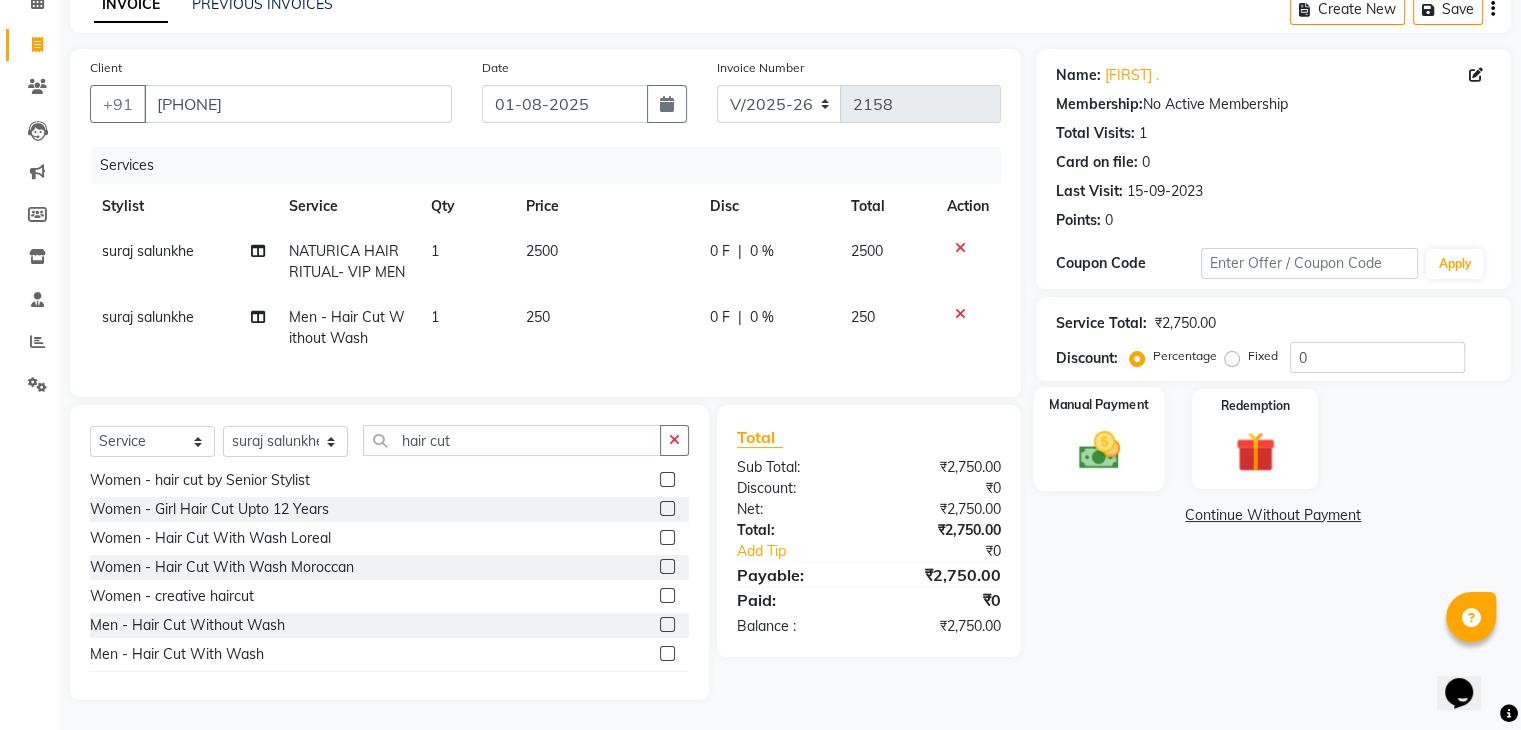 click 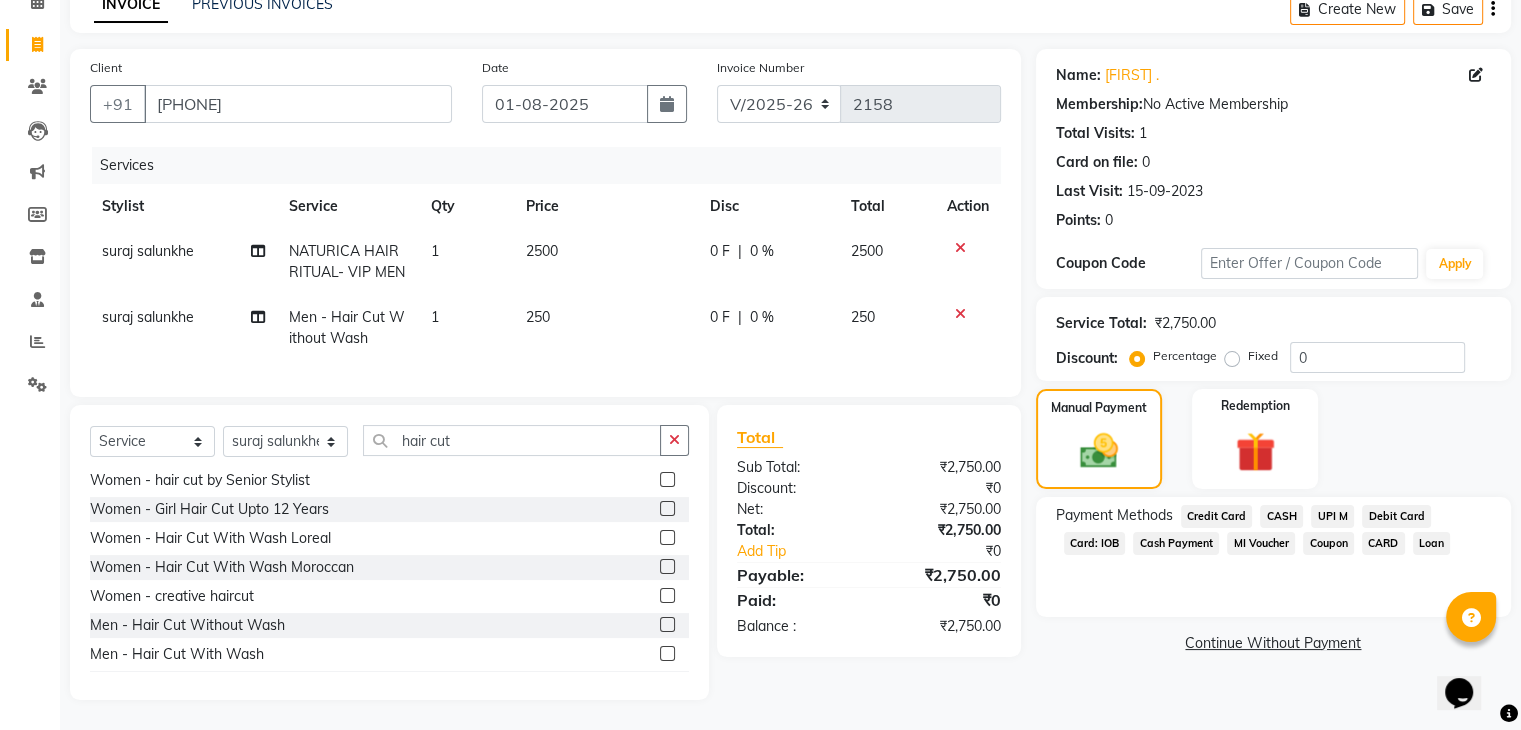 click on "UPI M" 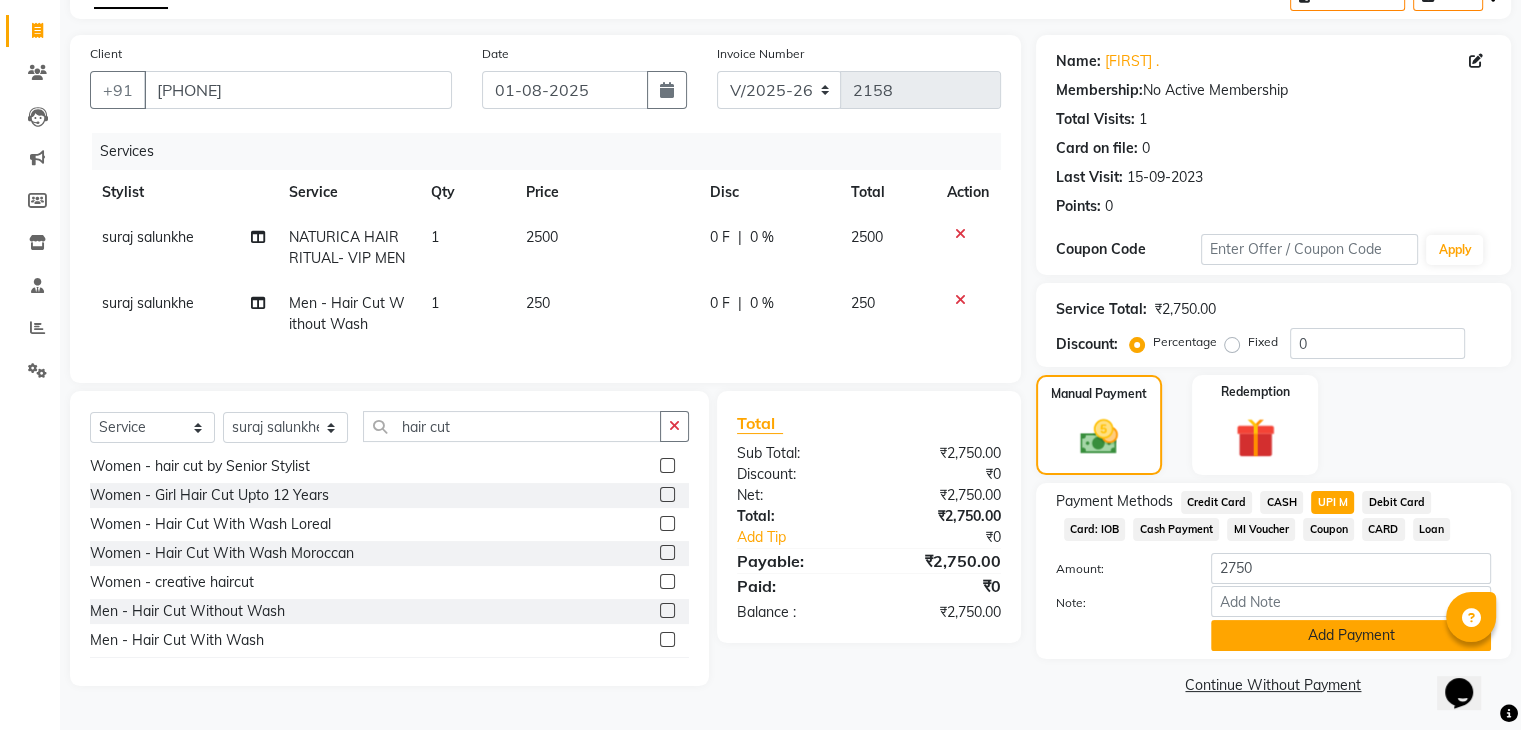 click on "Add Payment" 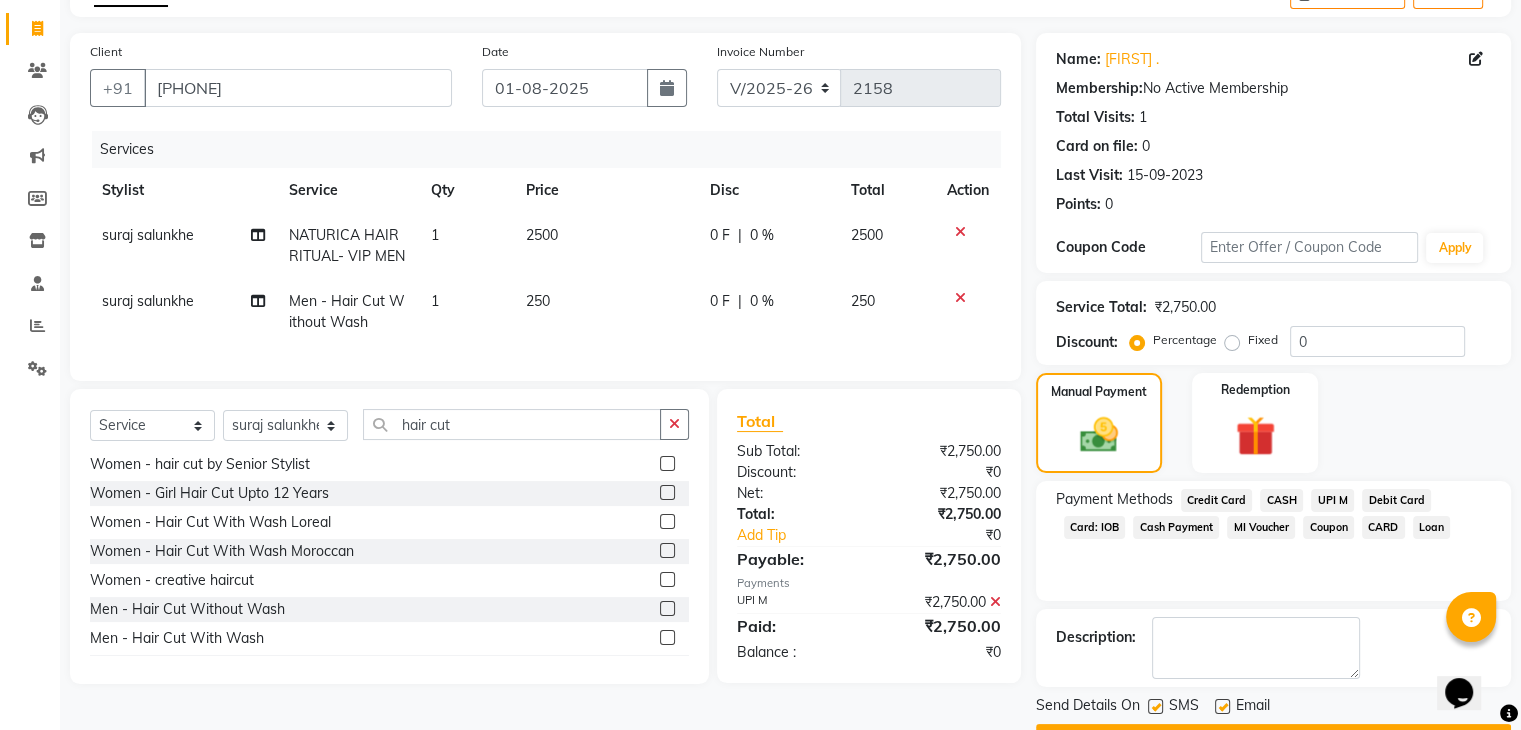 scroll, scrollTop: 171, scrollLeft: 0, axis: vertical 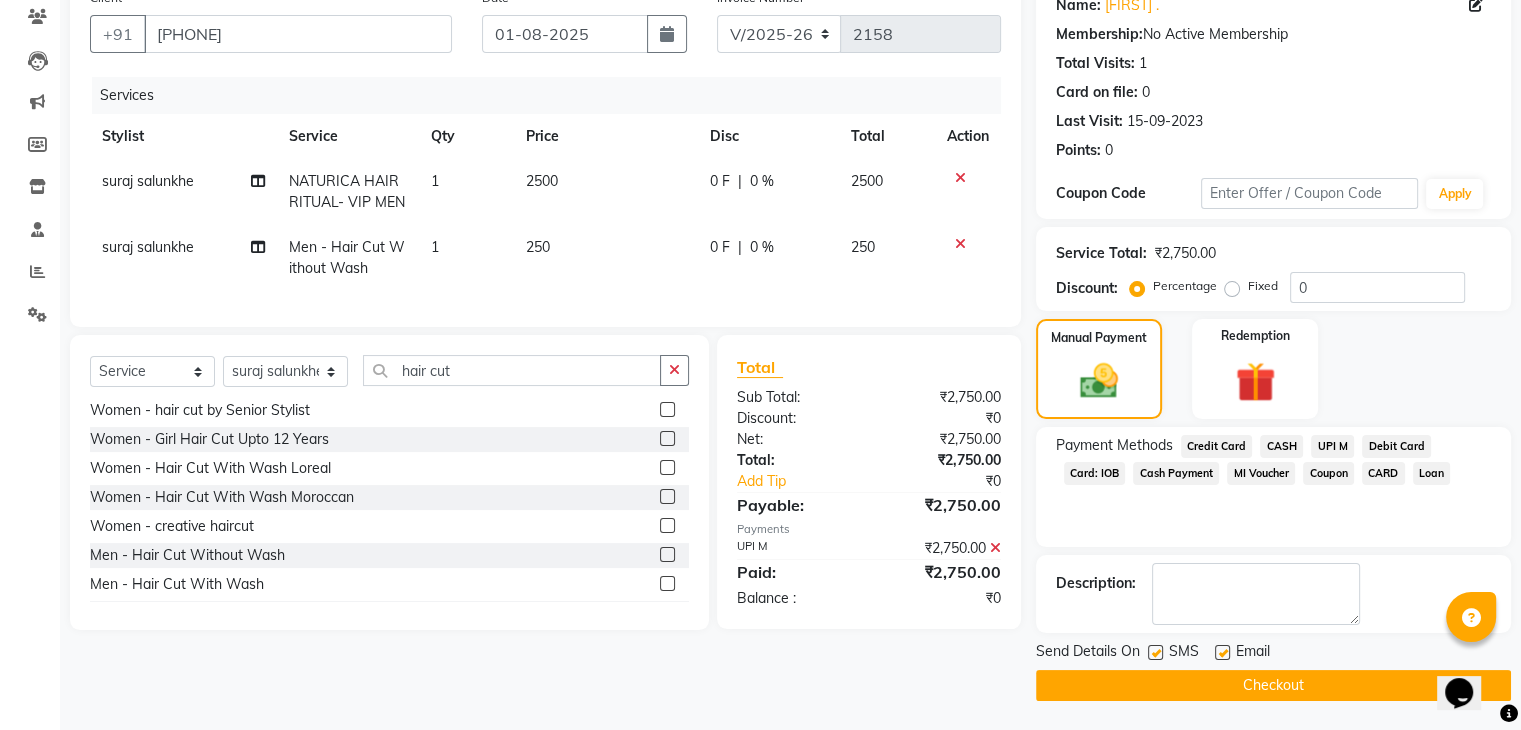 click on "INVOICE PREVIOUS INVOICES Create New   Save  Client +91 9920794966 Date 01-08-2025 Invoice Number V/2025 V/2025-26 2158 Services Stylist Service Qty Price Disc Total Action suraj salunkhe NATURICA HAIR RITUAL- VIP MEN 1 2500 0 F | 0 % 2500 suraj salunkhe Men   -   Hair Cut Without Wash 1 250 0 F | 0 % 250 Select  Service  Product  Membership  Package Voucher Prepaid Gift Card  Select Stylist aahil aamir  Alicia Dsouza Altamash Jamshed  jyoti chauhan Pooja yadav Priya jadhav Rihan malik Safik salon sameer jadhav soni suraj salunkhe hair cut Women   -   Stylist Hair Cut Without Wash  Women   -   hair cut by Senior Stylist  Women   -   Girl Hair Cut Upto 12 Years  Women   -   Hair Cut With Wash Loreal  Women   -   Hair Cut With Wash Moroccan  Women - creative haircut  Men   -   Hair Cut Without Wash  Men   -   Hair Cut With Wash  Men   -  boy haircut up to 12 years  Men -Boy Hair Cut With Wash  Men - hair cut by expert ( without wash)  Total Sub Total: ₹2,750.00 Discount: ₹0 Net: ₹2,750.00 Total: Add Tip 0" 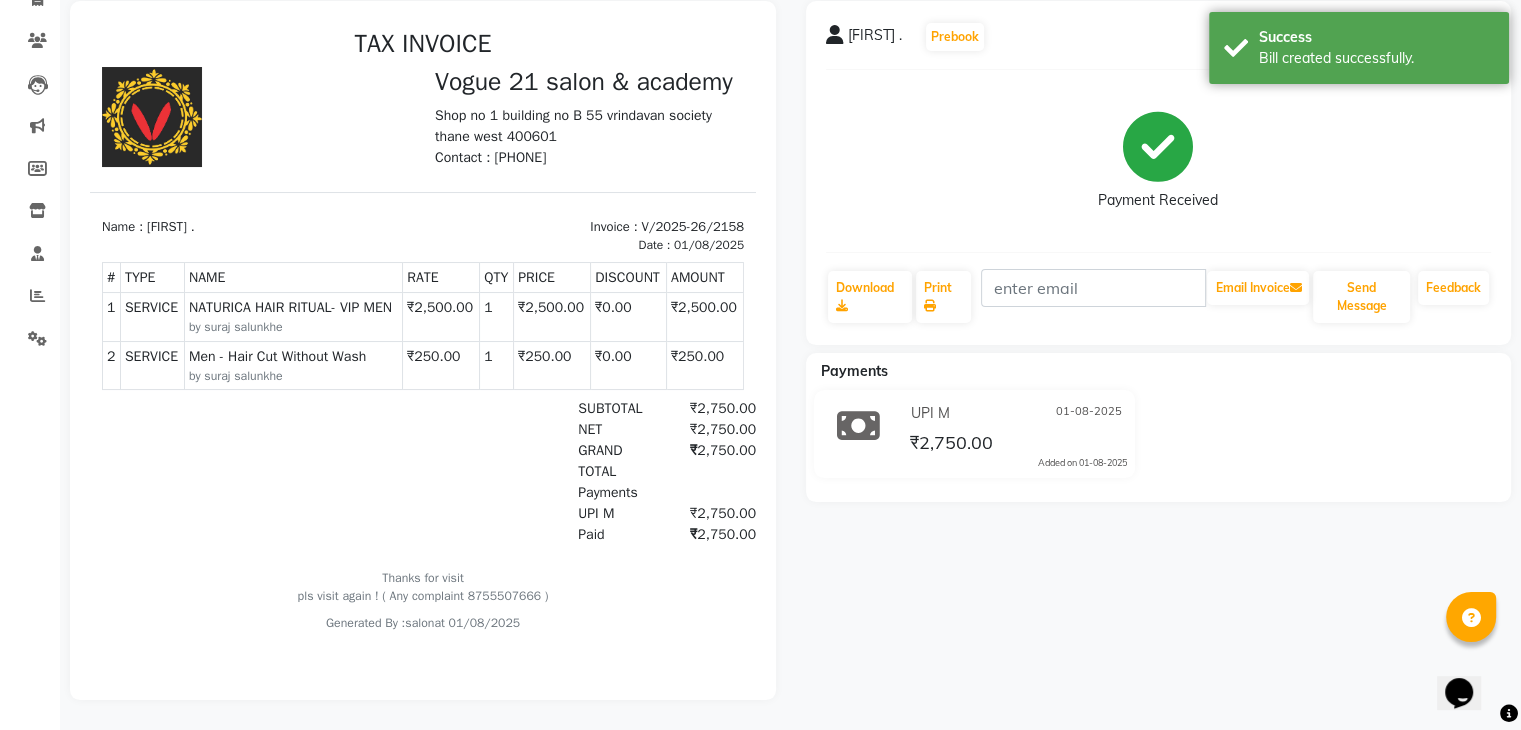 scroll, scrollTop: 0, scrollLeft: 0, axis: both 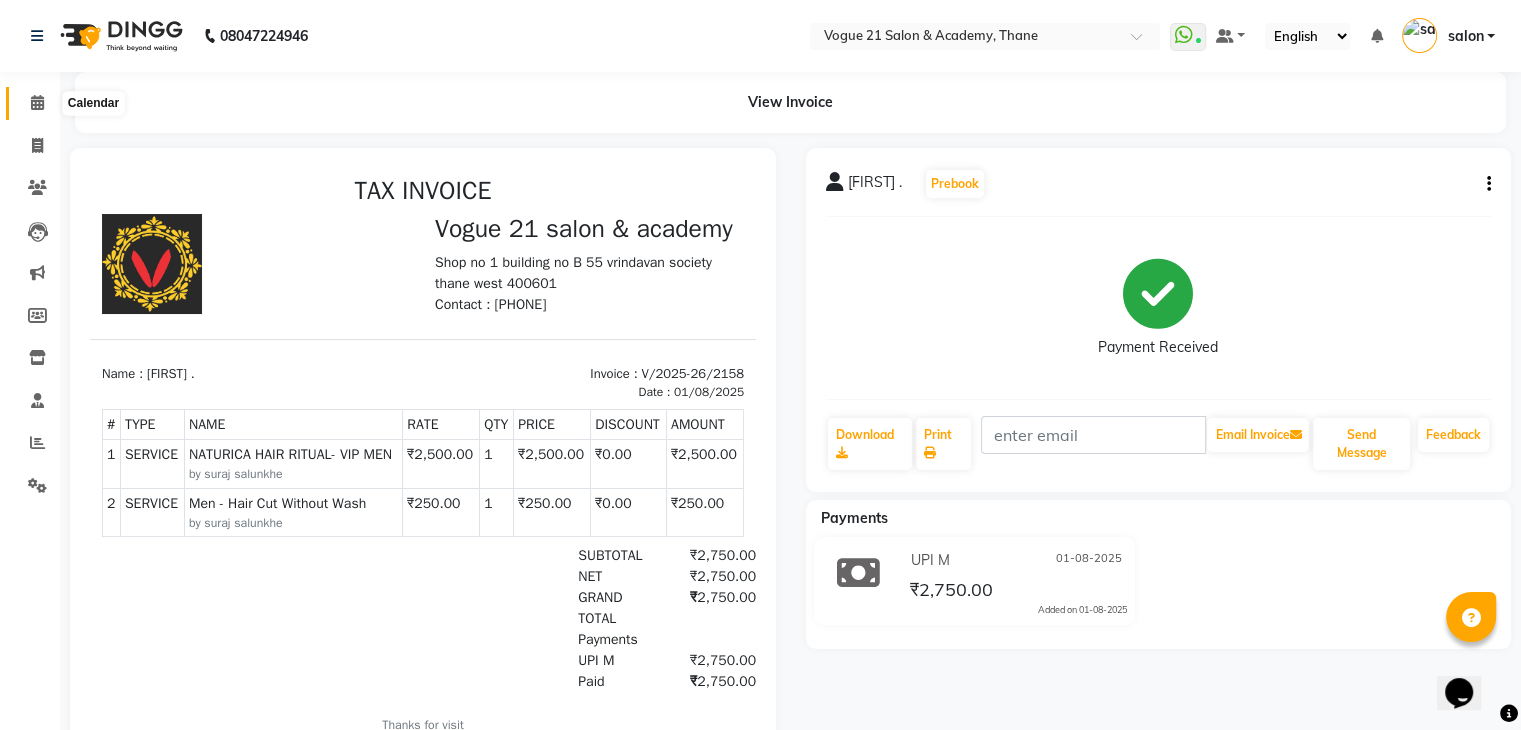 click 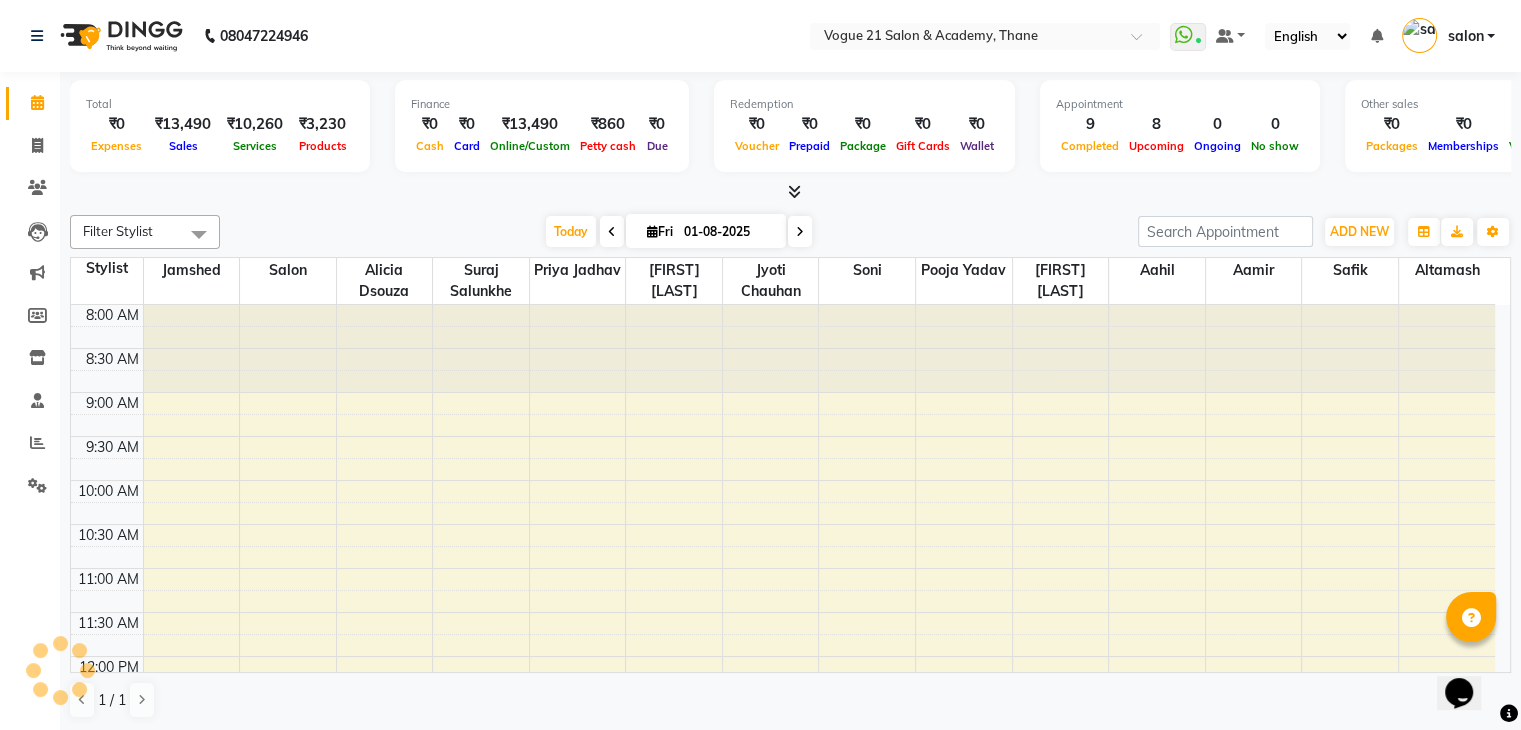 scroll, scrollTop: 0, scrollLeft: 0, axis: both 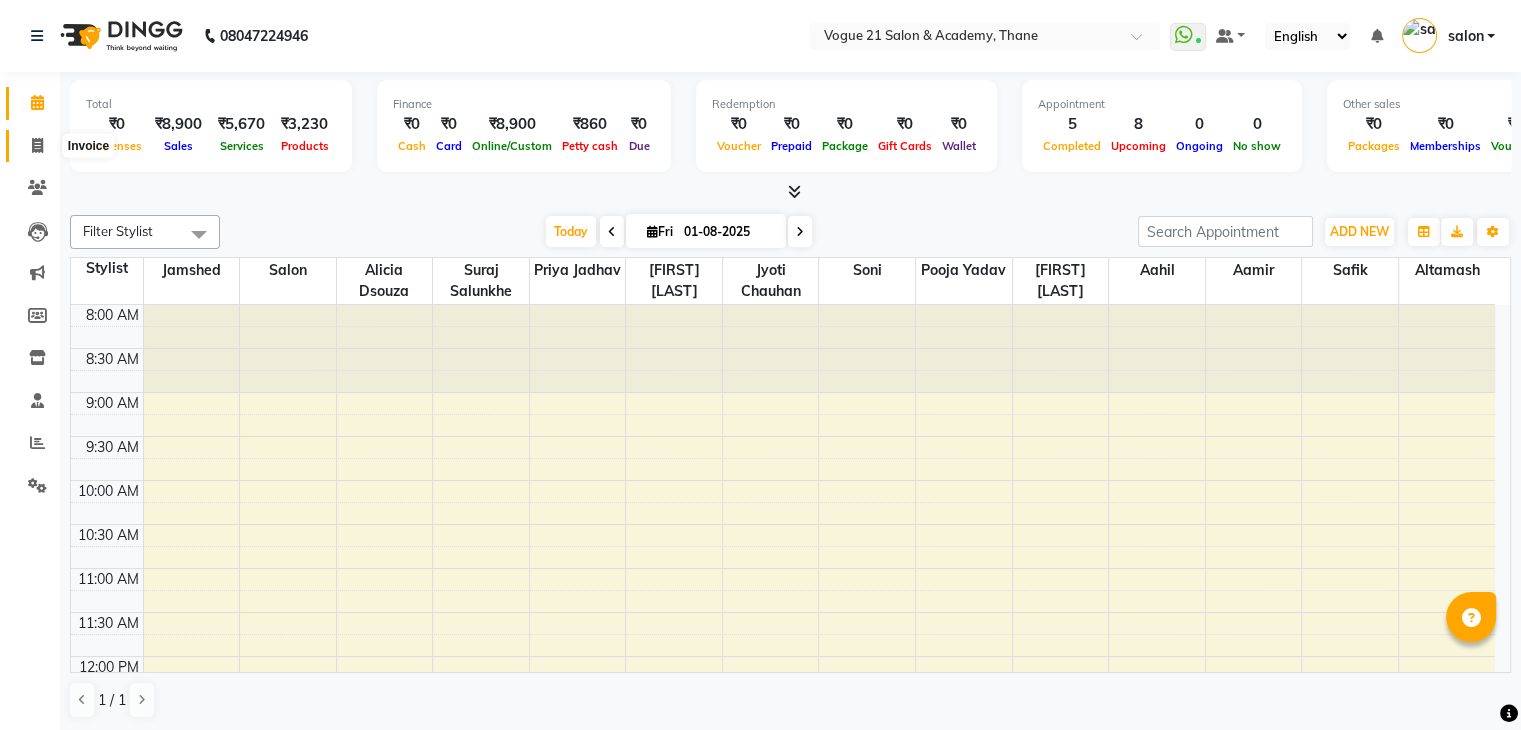click 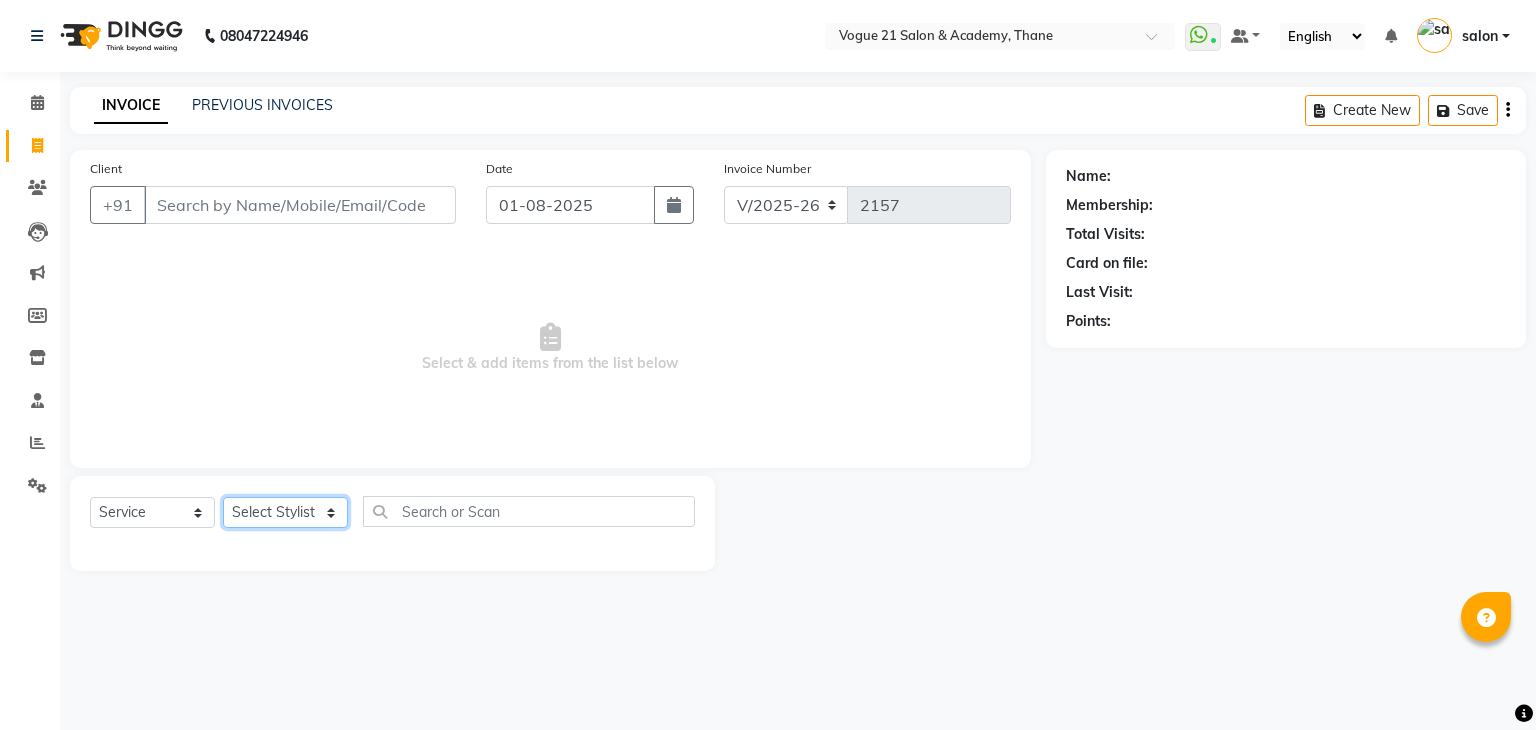 click on "Select Stylist aahil aamir  Alicia Dsouza Altamash Jamshed  jyoti chauhan Pooja yadav Priya jadhav Rihan malik Safik salon sameer jadhav soni suraj salunkhe" 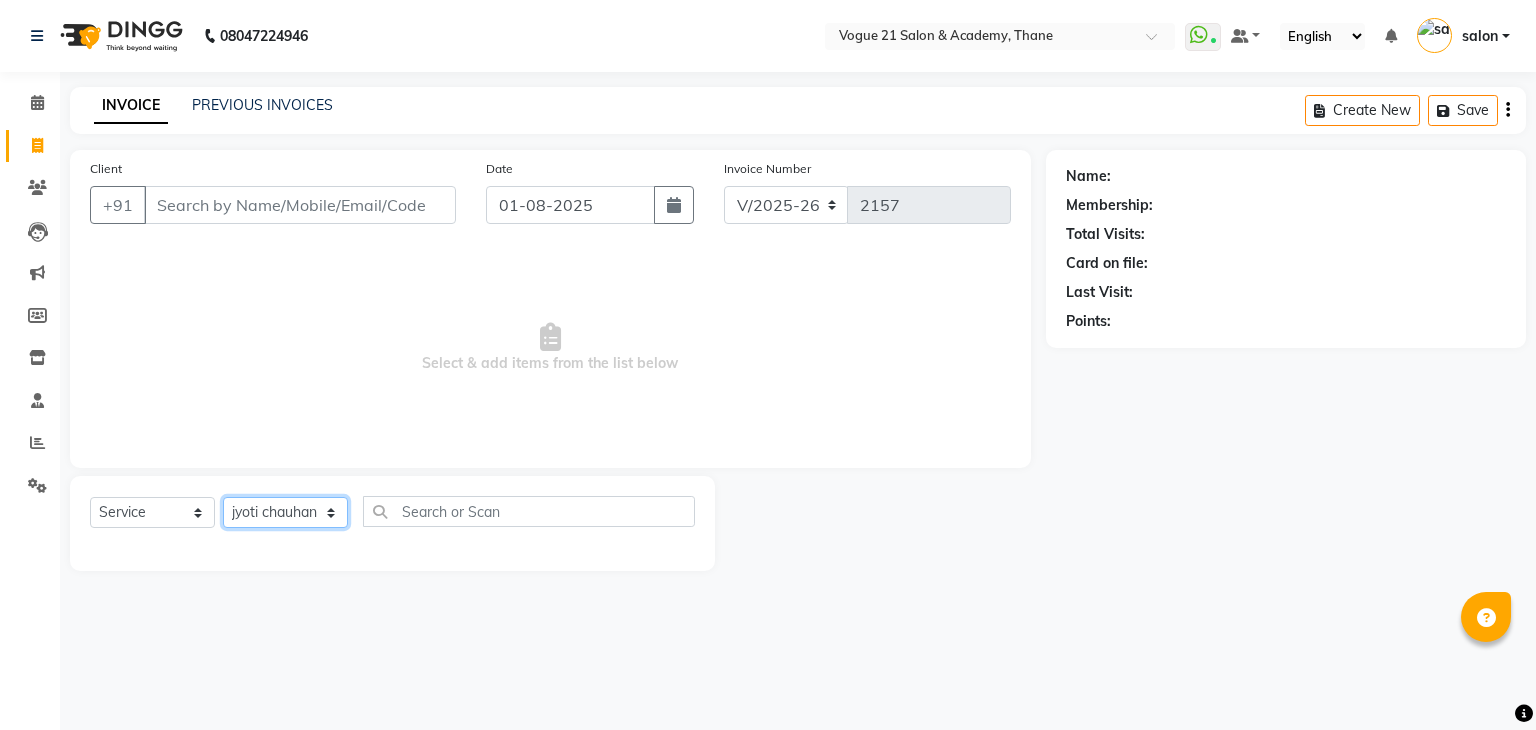 click on "Select Stylist aahil aamir  Alicia Dsouza Altamash Jamshed  jyoti chauhan Pooja yadav Priya jadhav Rihan malik Safik salon sameer jadhav soni suraj salunkhe" 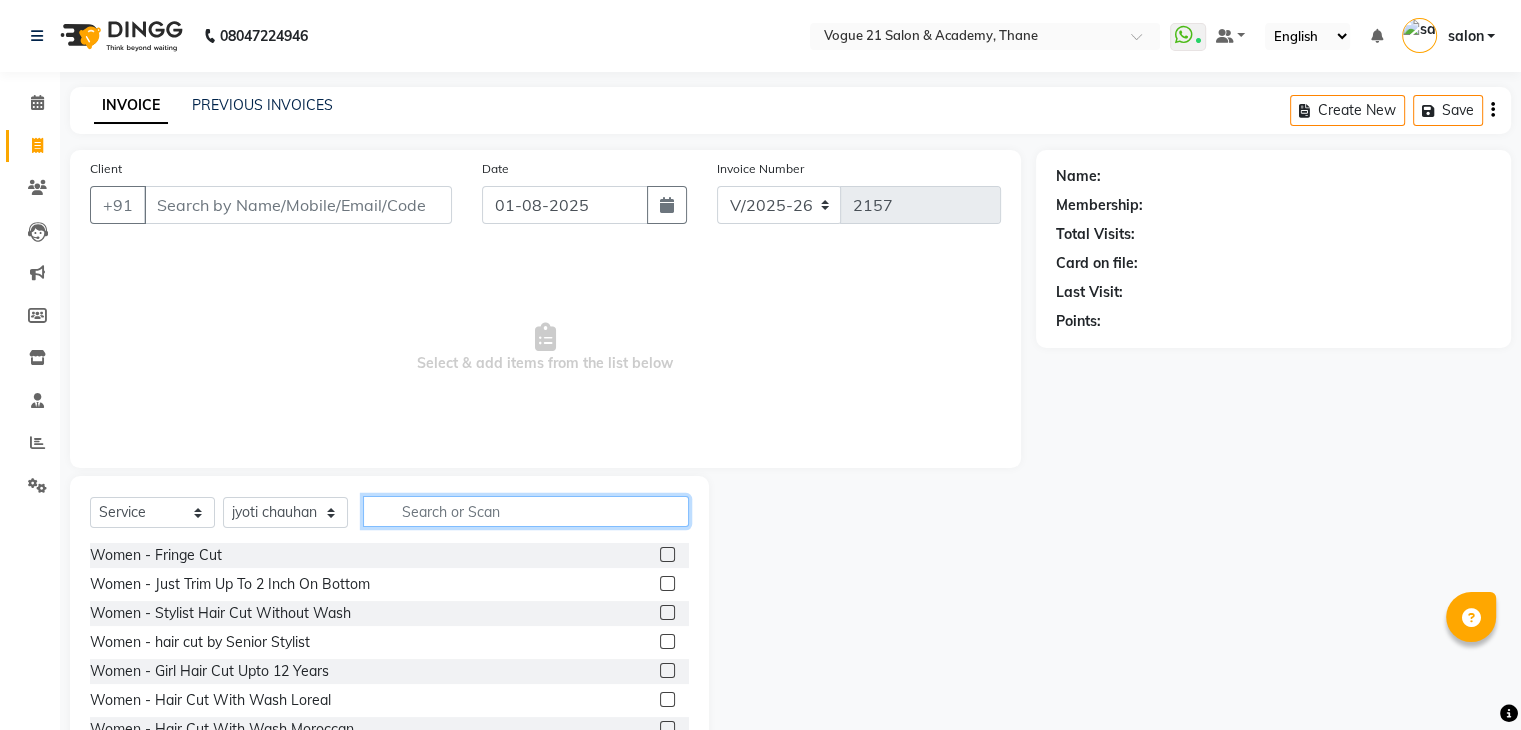 click 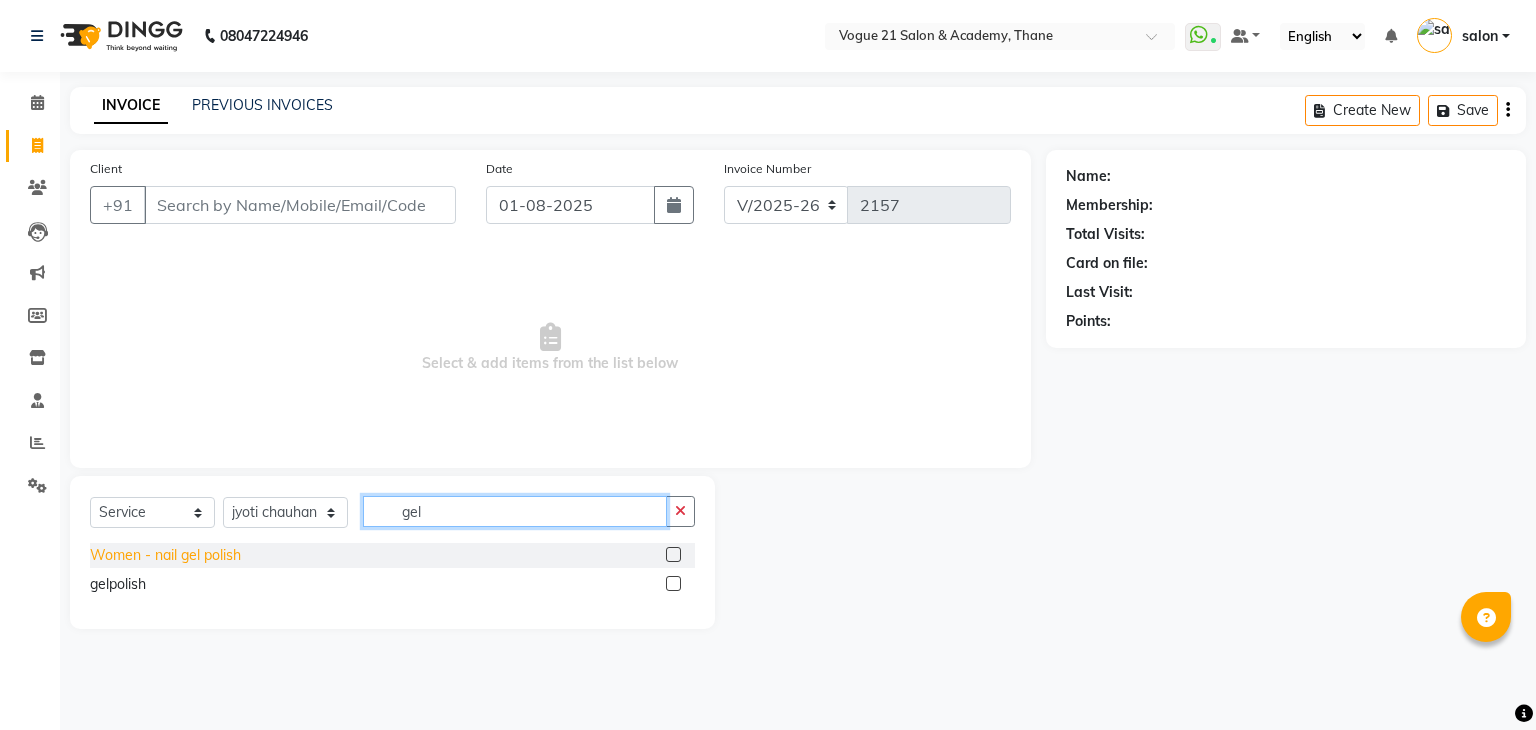 type on "gel" 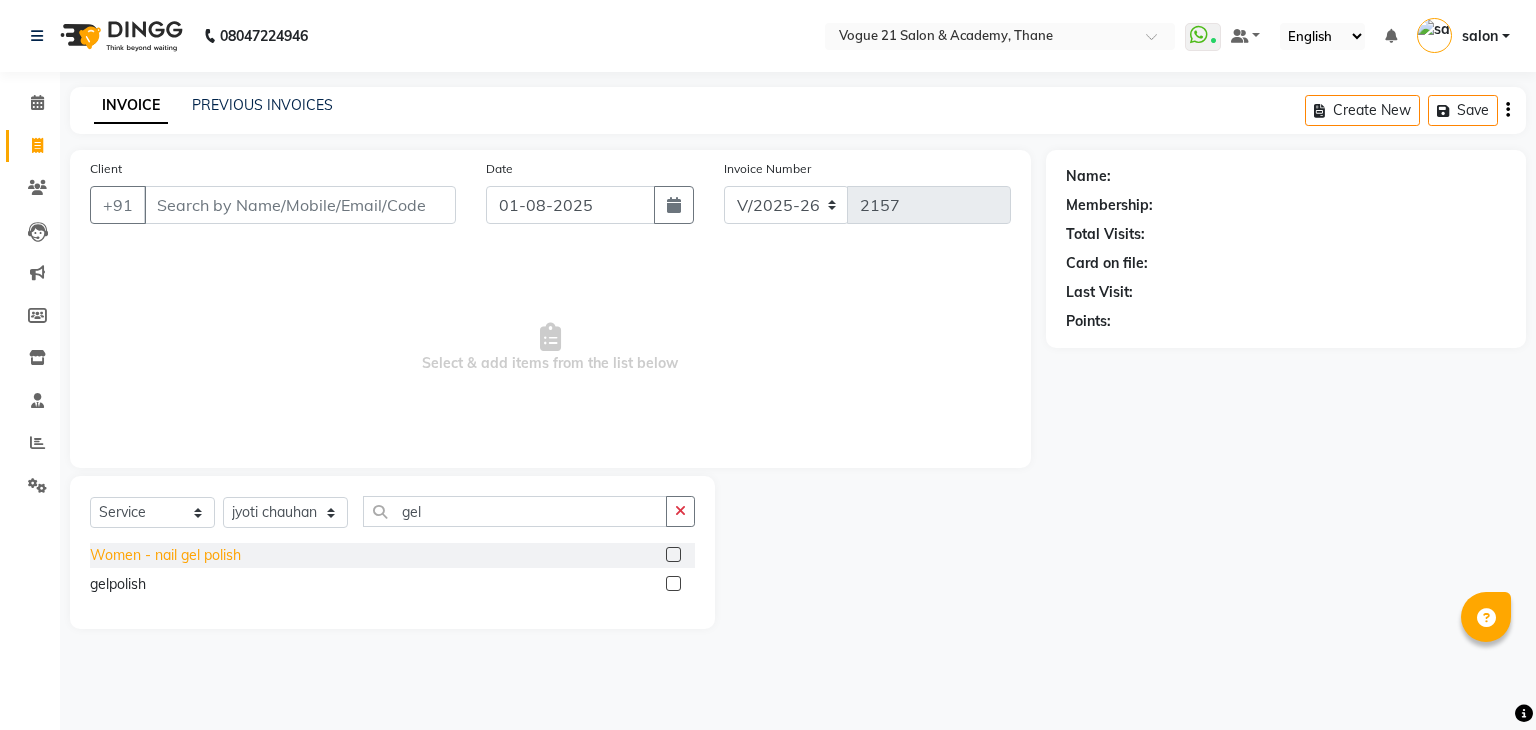 click on "Women - nail gel polish" 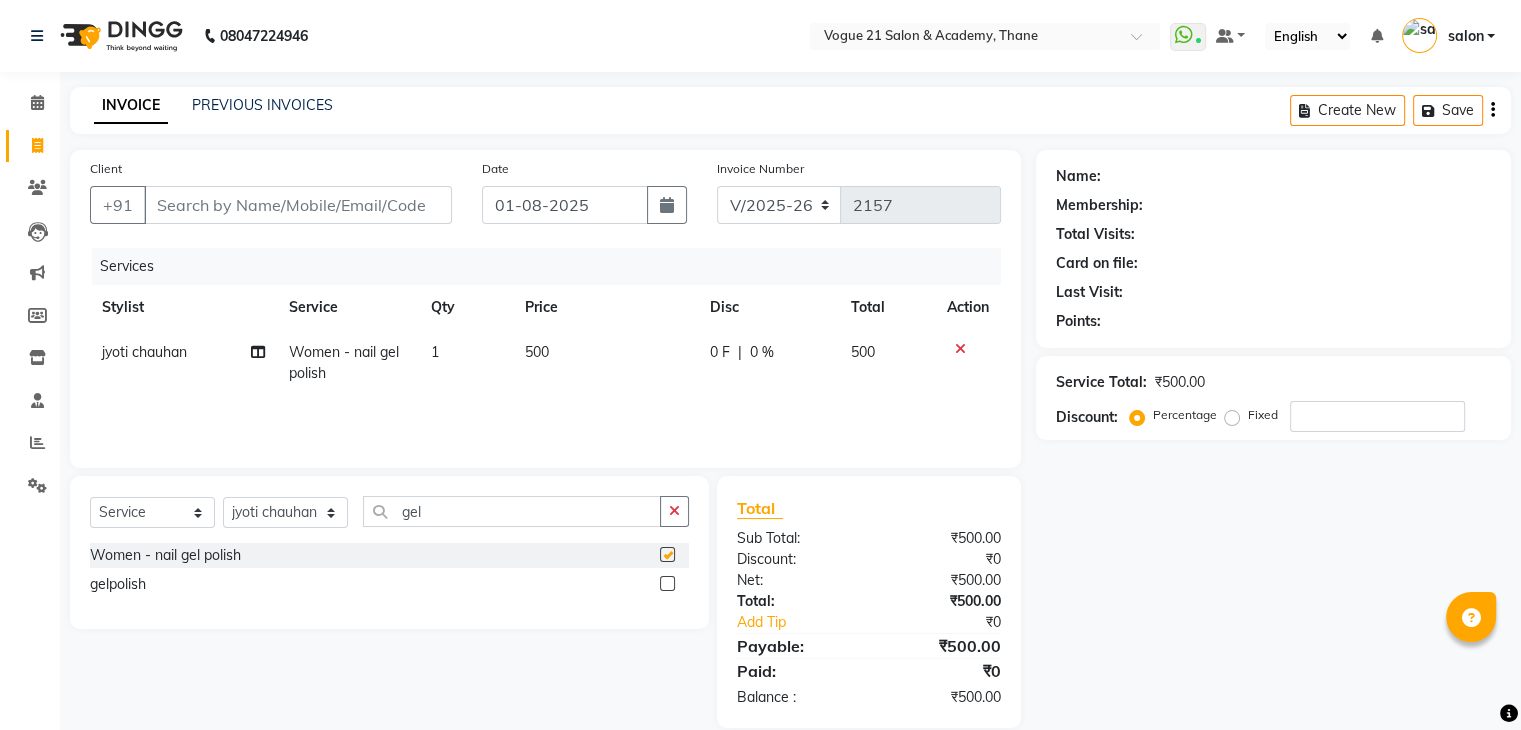 checkbox on "false" 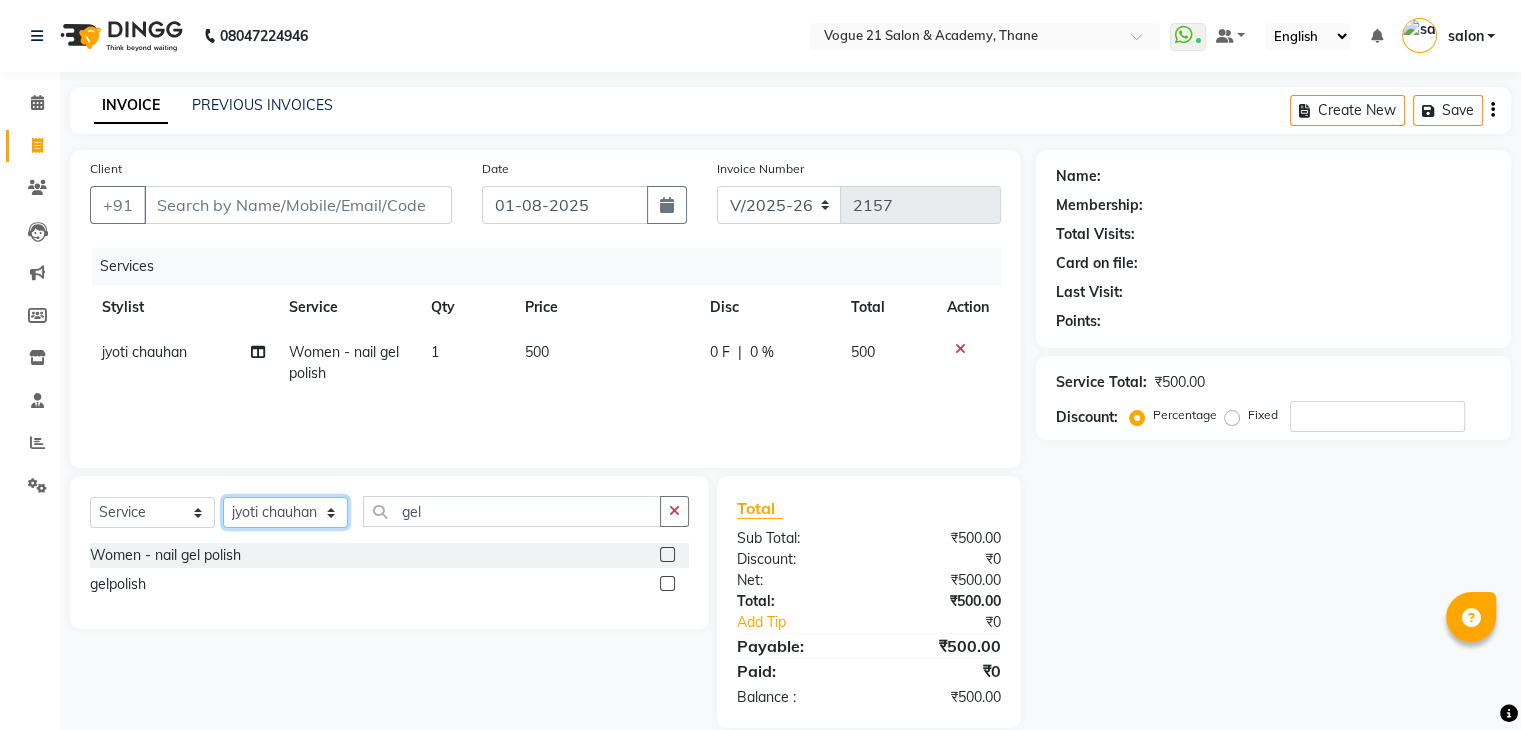 click on "Select Stylist aahil aamir  Alicia Dsouza Altamash Jamshed  jyoti chauhan Pooja yadav Priya jadhav Rihan malik Safik salon sameer jadhav soni suraj salunkhe" 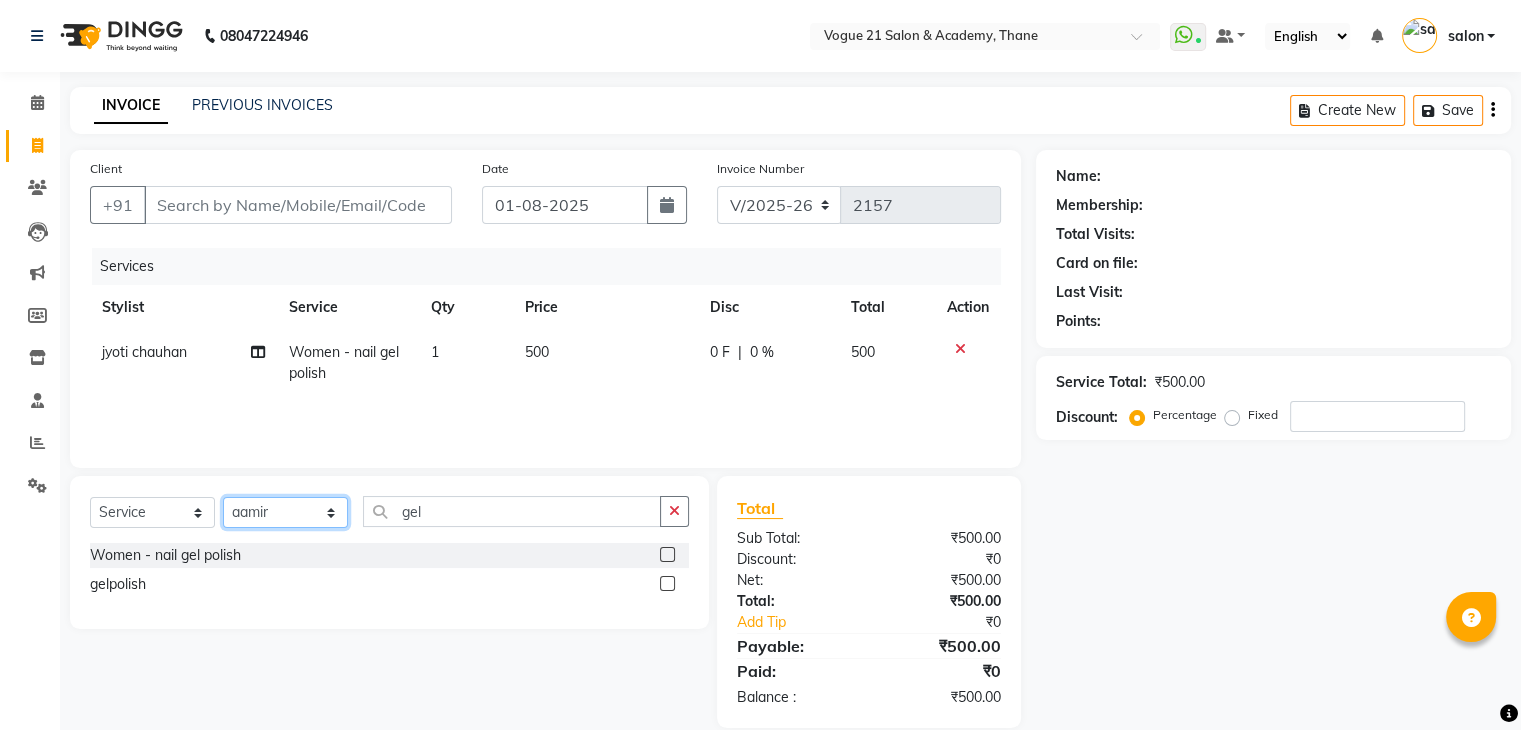 click on "Select Stylist aahil aamir  Alicia Dsouza Altamash Jamshed  jyoti chauhan Pooja yadav Priya jadhav Rihan malik Safik salon sameer jadhav soni suraj salunkhe" 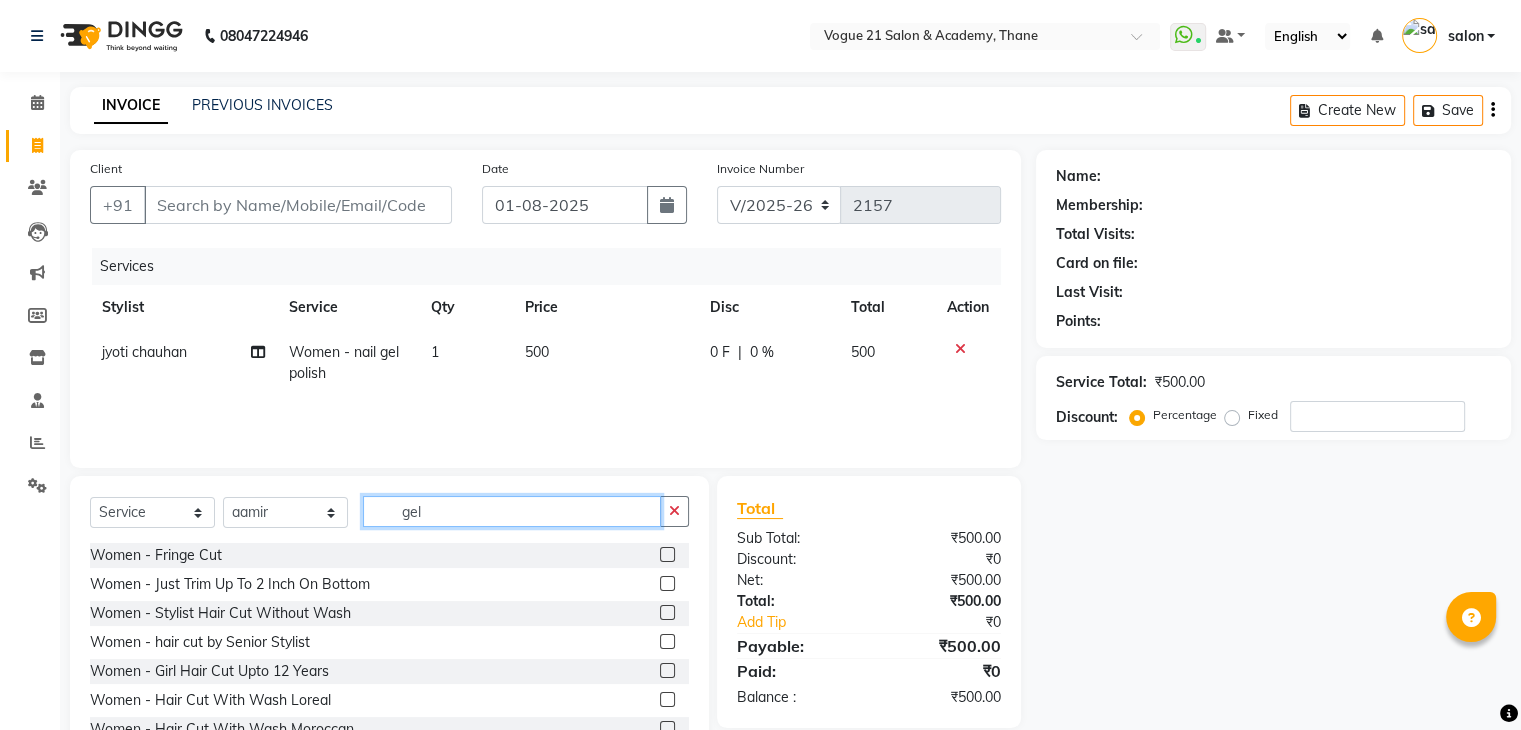 click on "gel" 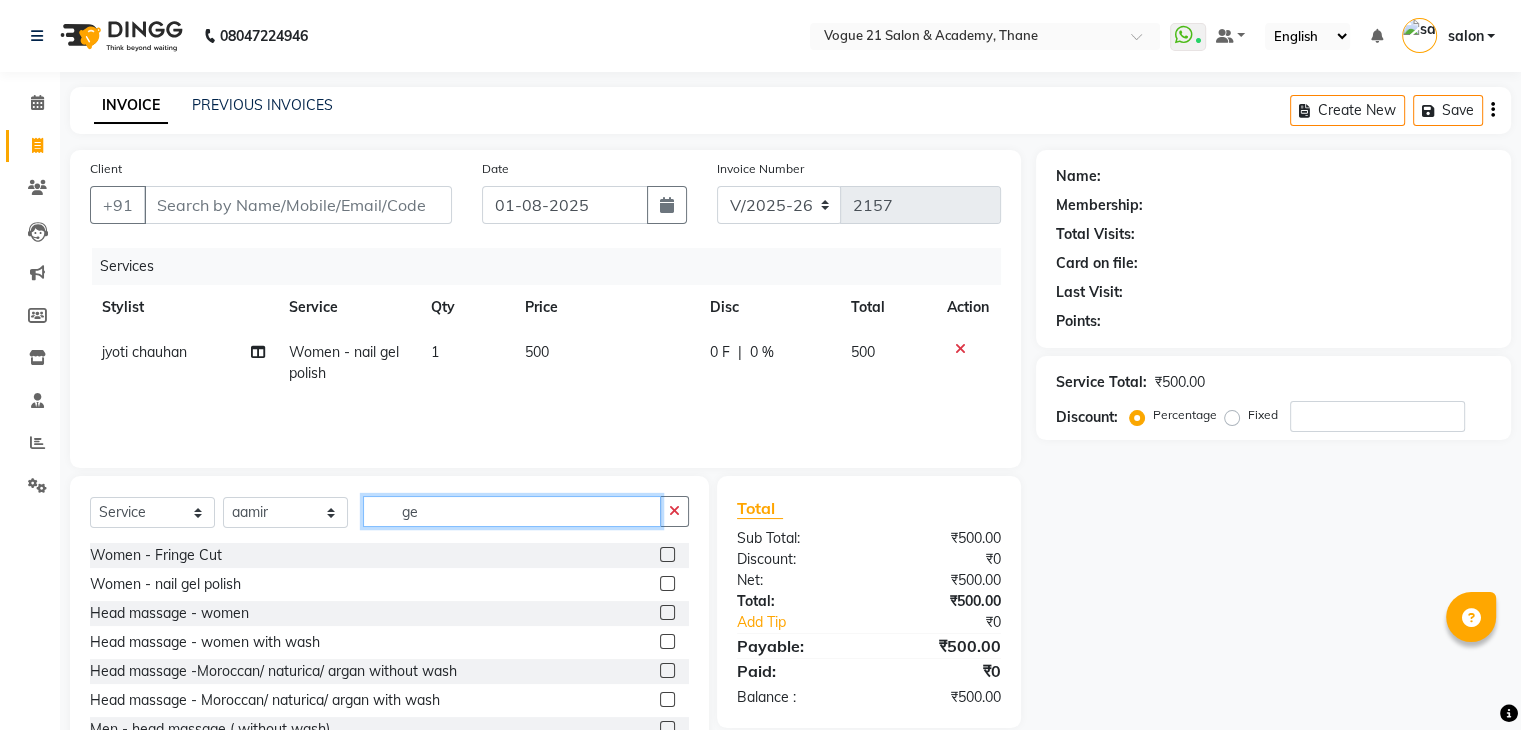 type on "g" 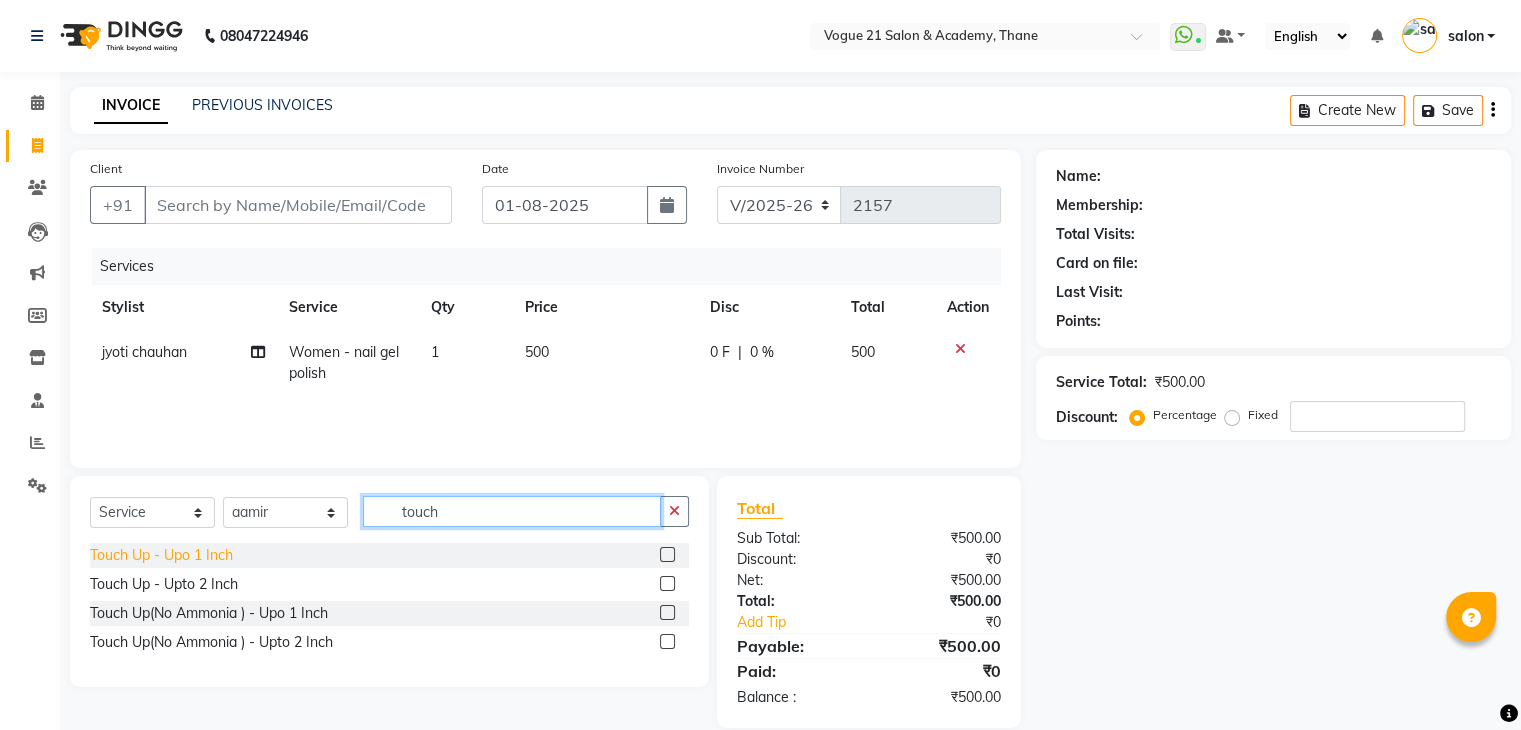 type on "touch" 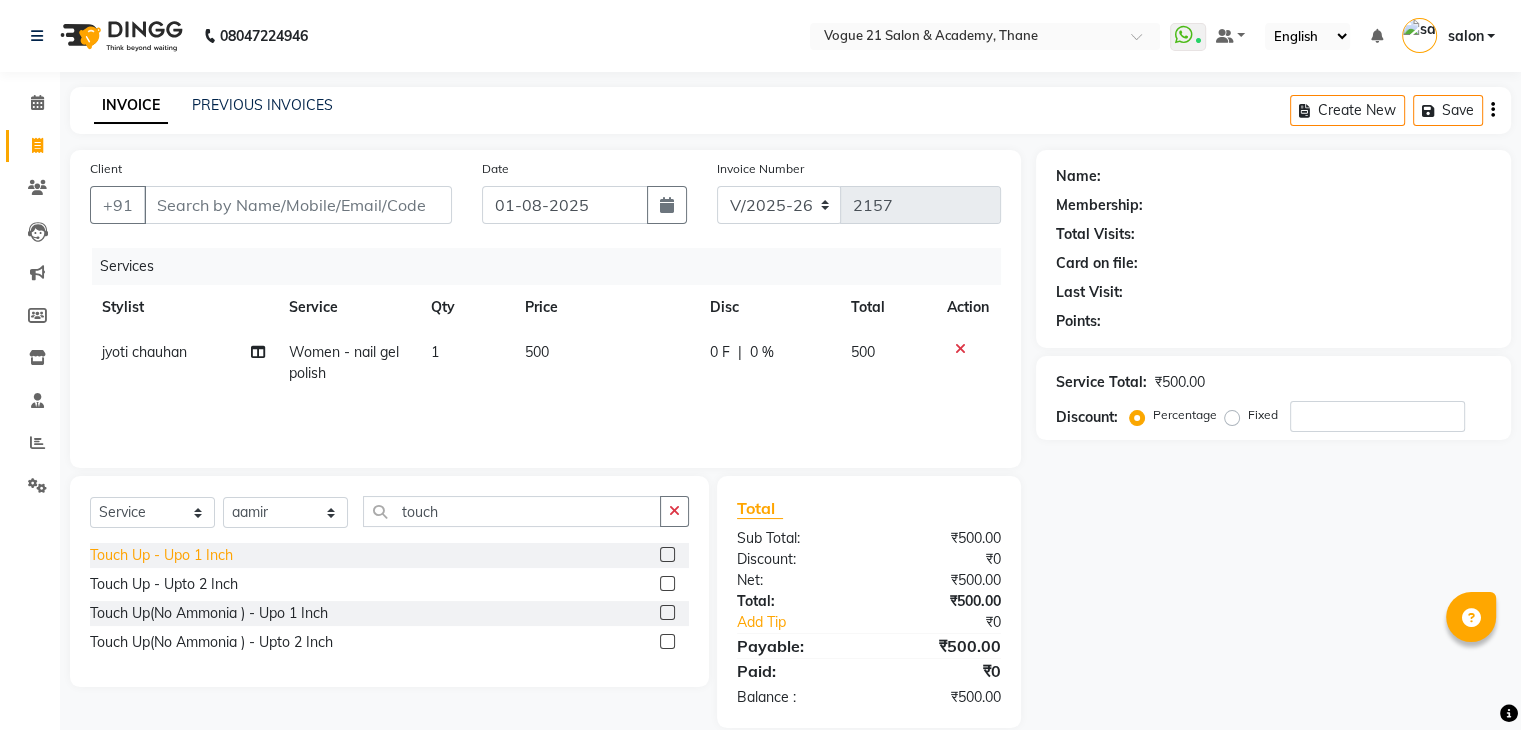 click on "Touch Up   -   Upo 1 Inch" 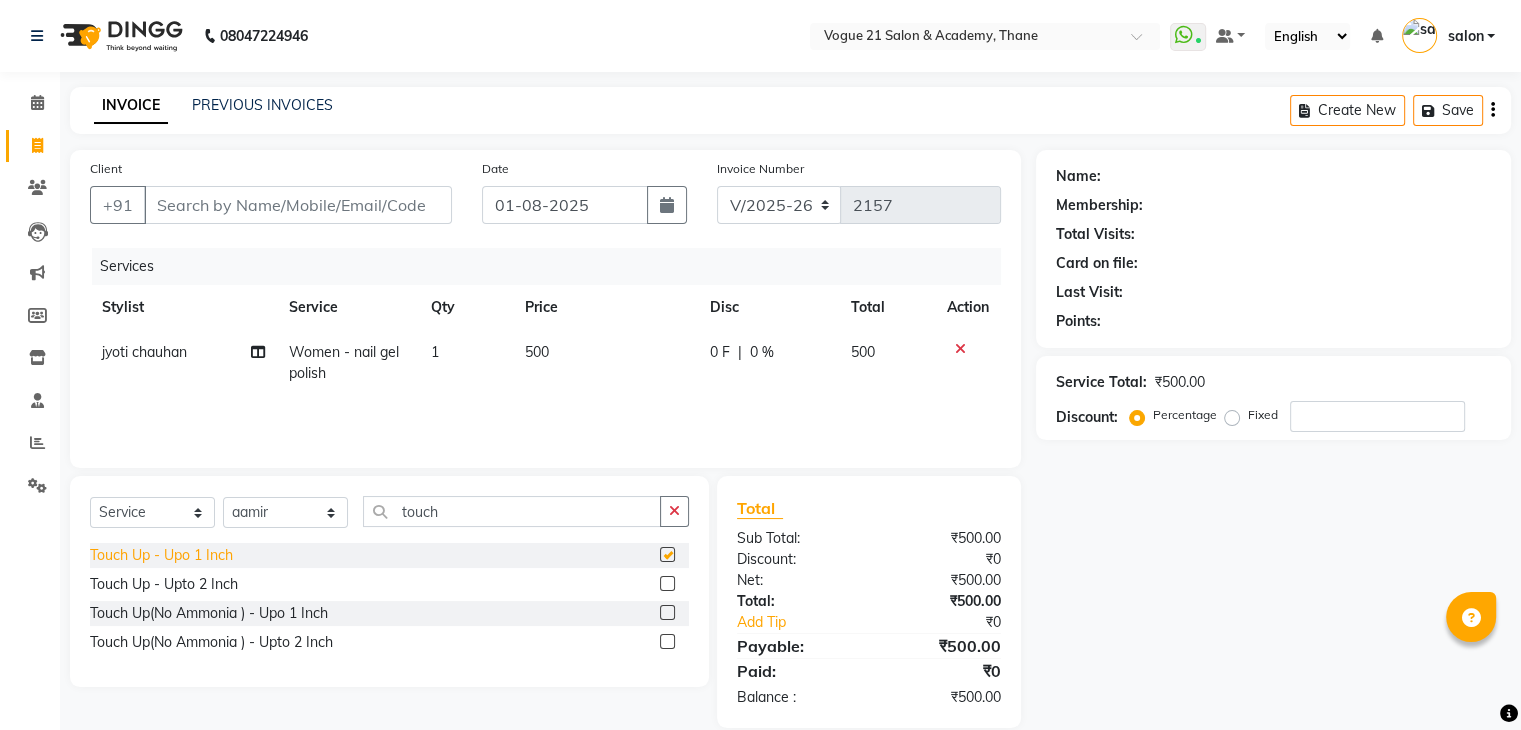checkbox on "false" 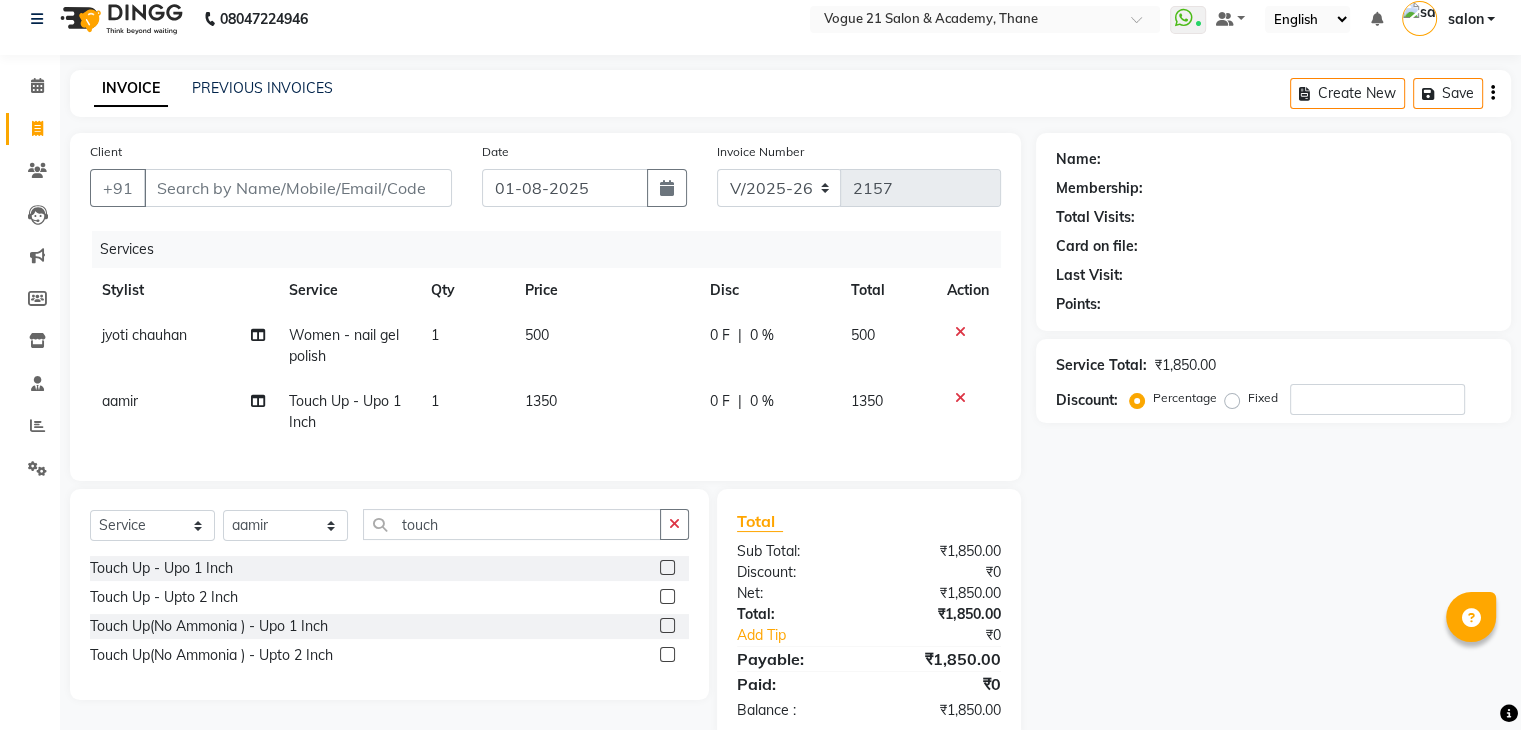 scroll, scrollTop: 74, scrollLeft: 0, axis: vertical 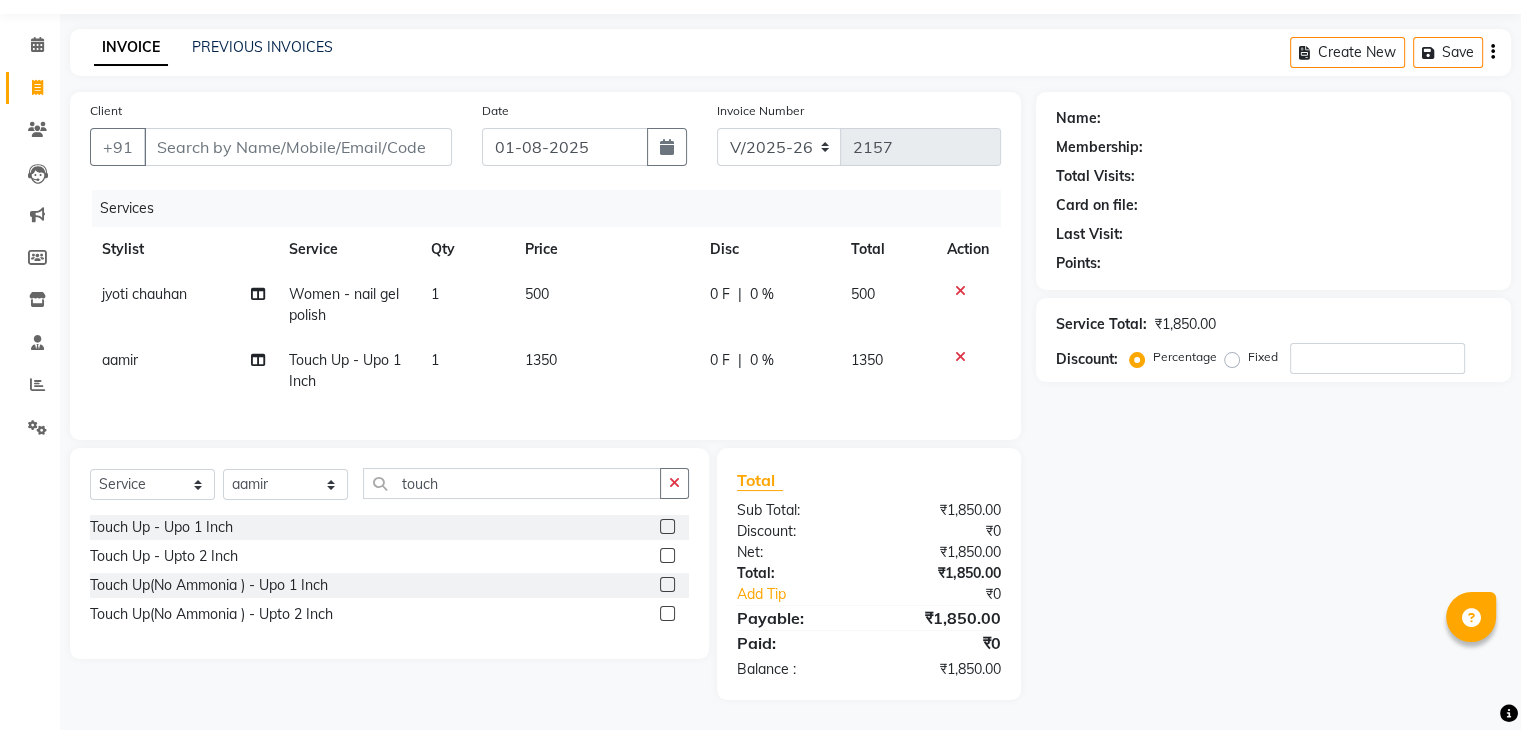 click 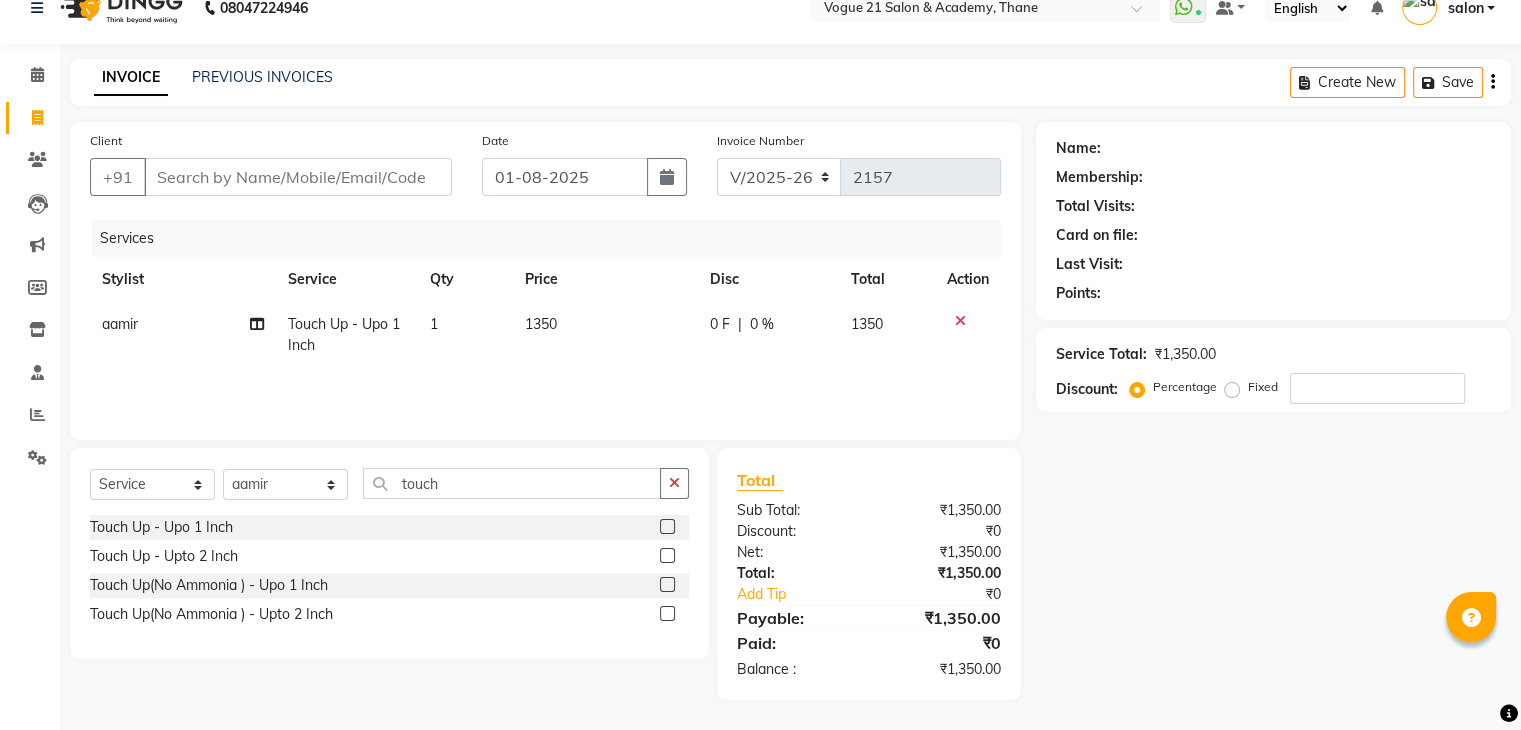 scroll, scrollTop: 28, scrollLeft: 0, axis: vertical 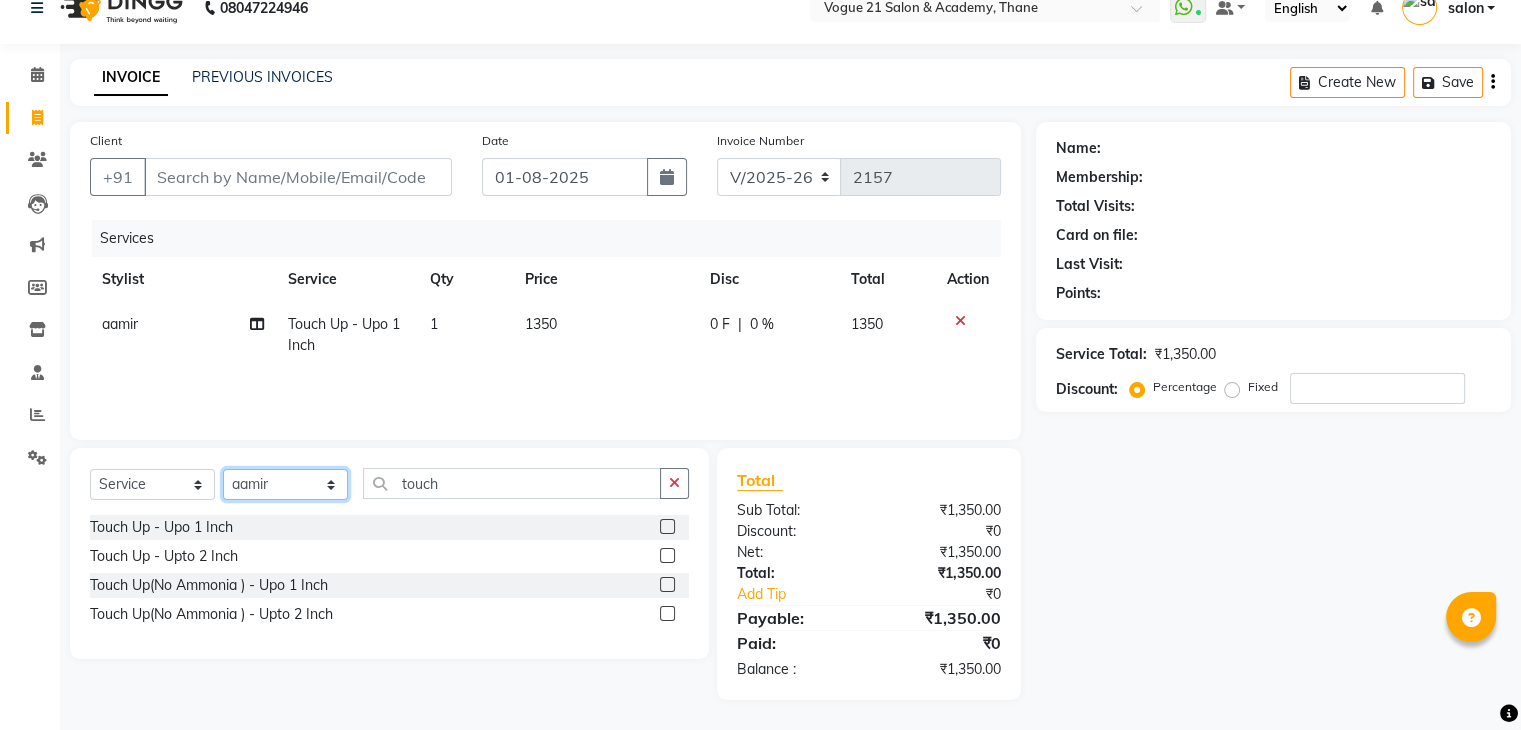 click on "Select Stylist aahil aamir  Alicia Dsouza Altamash Jamshed  jyoti chauhan Pooja yadav Priya jadhav Rihan malik Safik salon sameer jadhav soni suraj salunkhe" 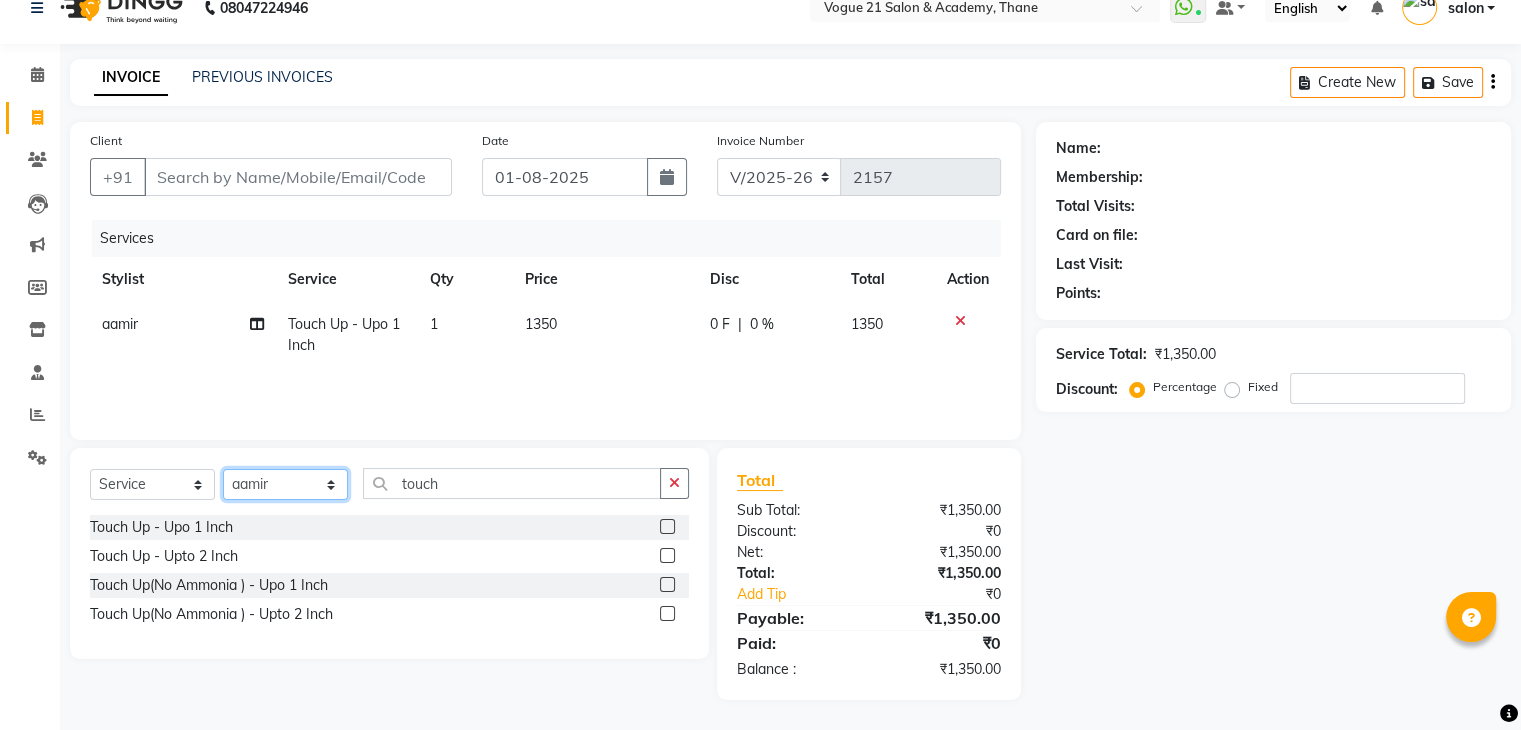 select on "66614" 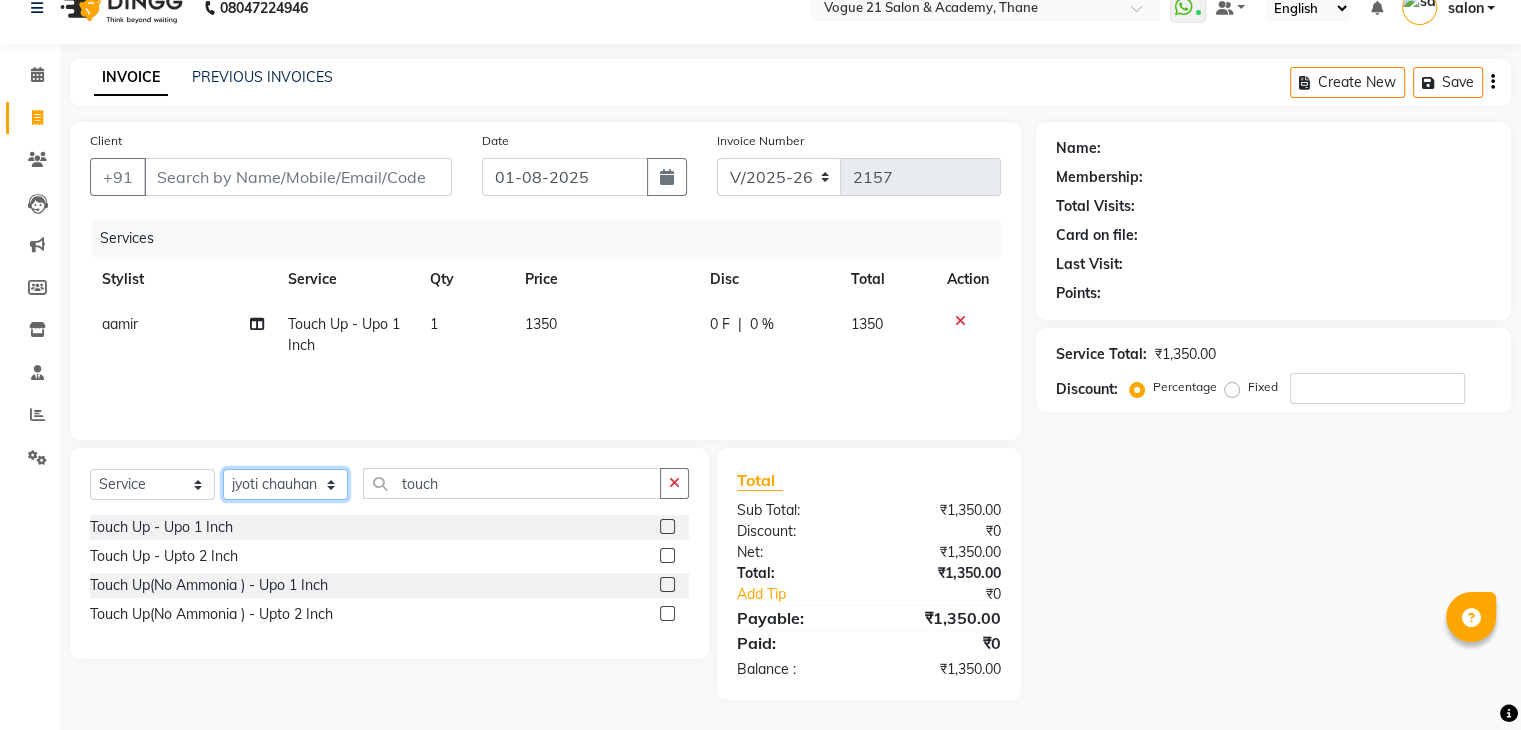 click on "Select Stylist aahil aamir  Alicia Dsouza Altamash Jamshed  jyoti chauhan Pooja yadav Priya jadhav Rihan malik Safik salon sameer jadhav soni suraj salunkhe" 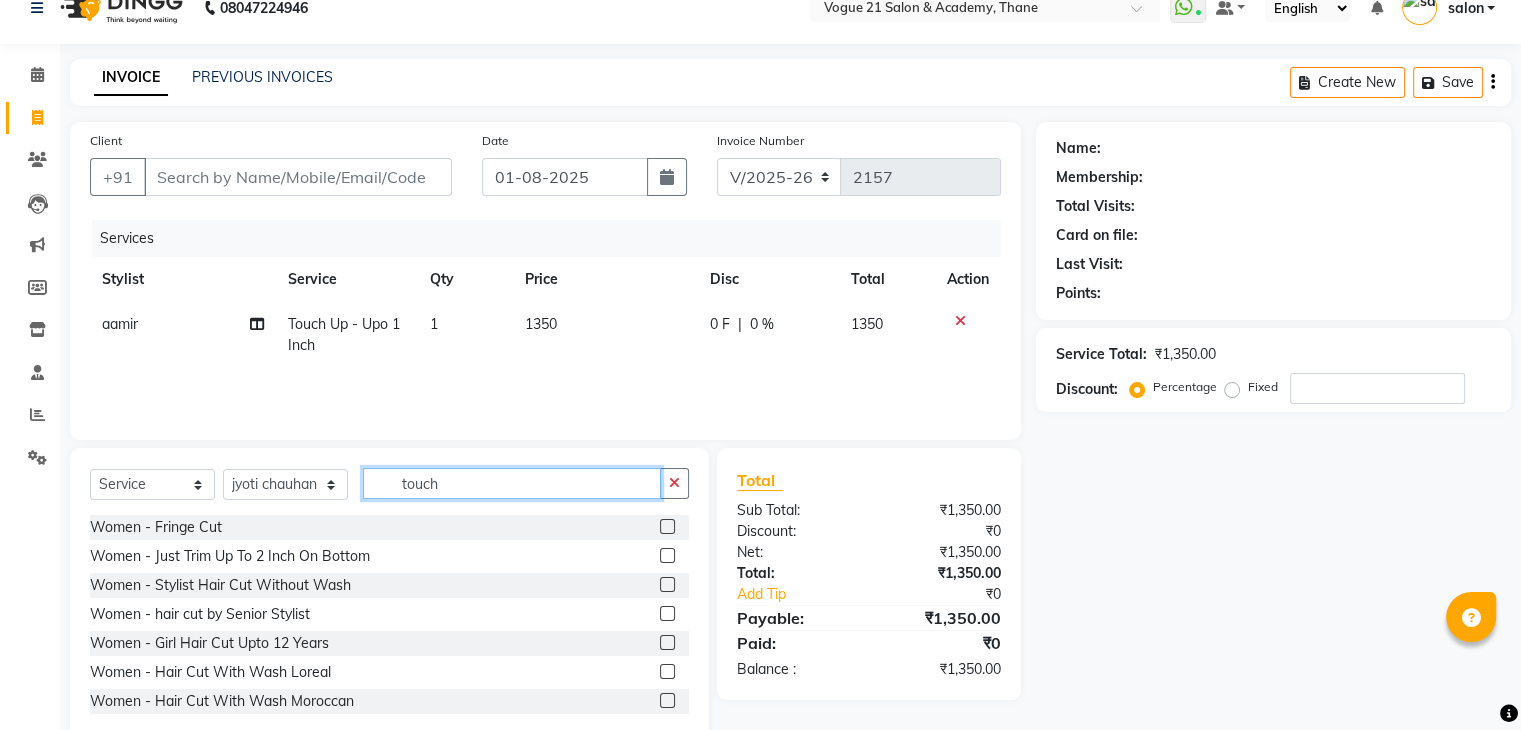 click on "touch" 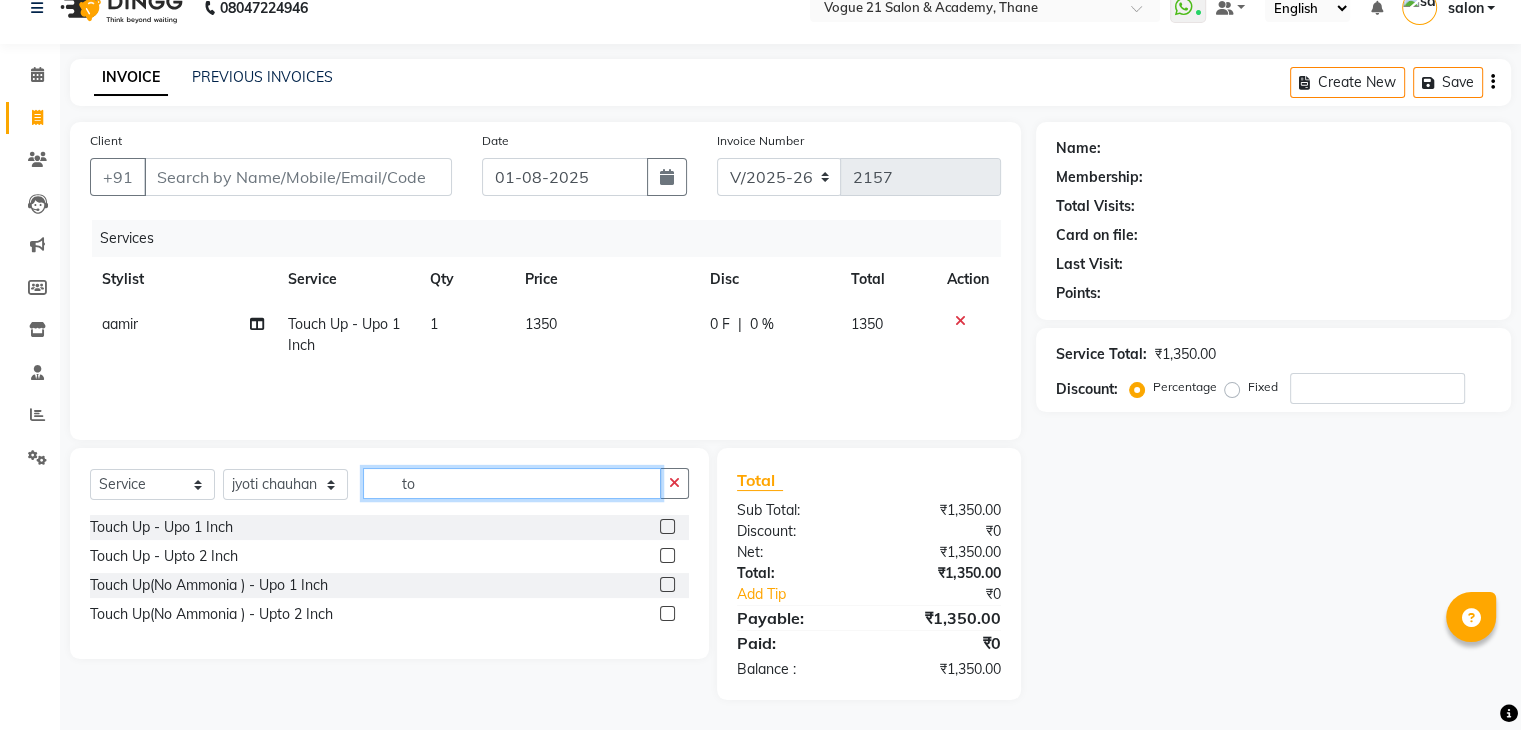 type on "t" 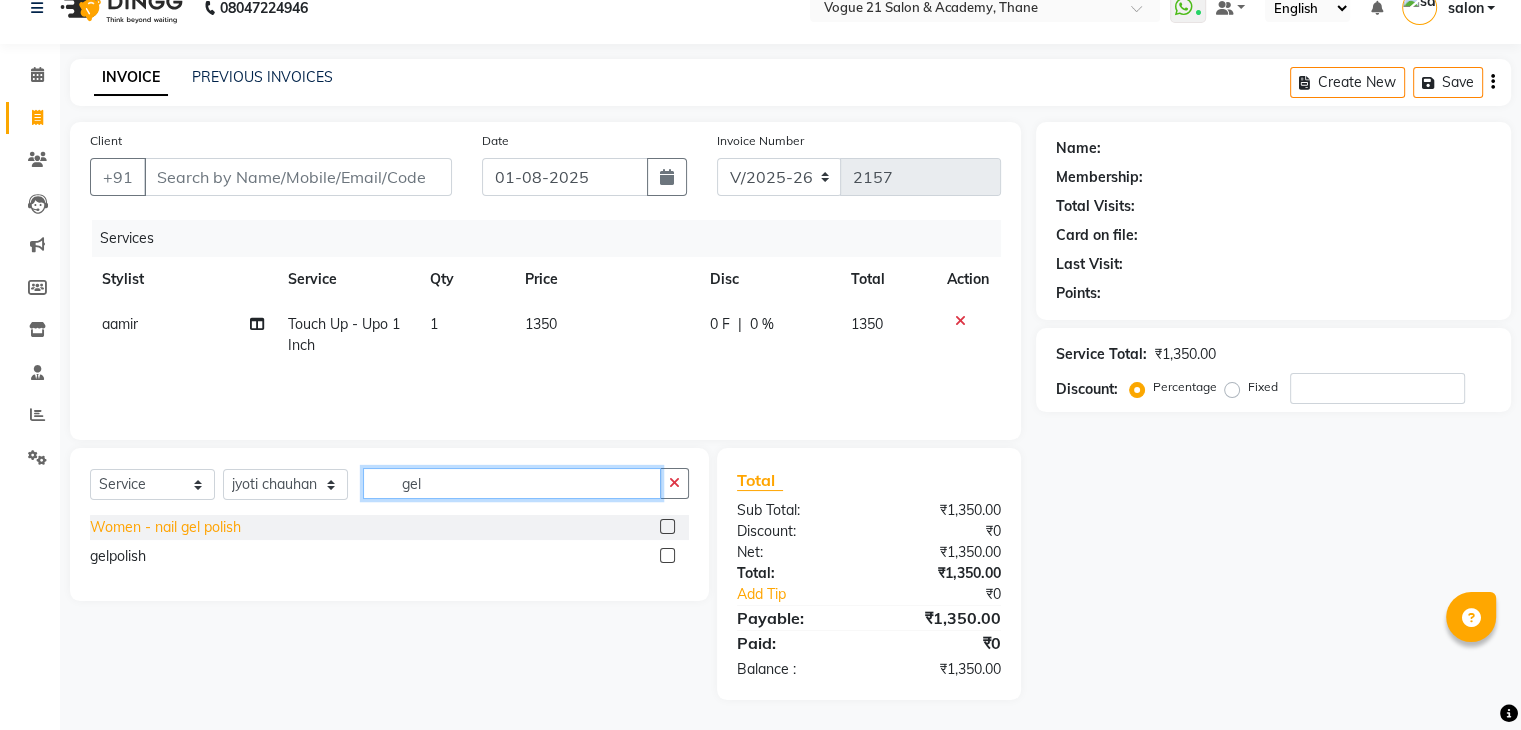 type on "gel" 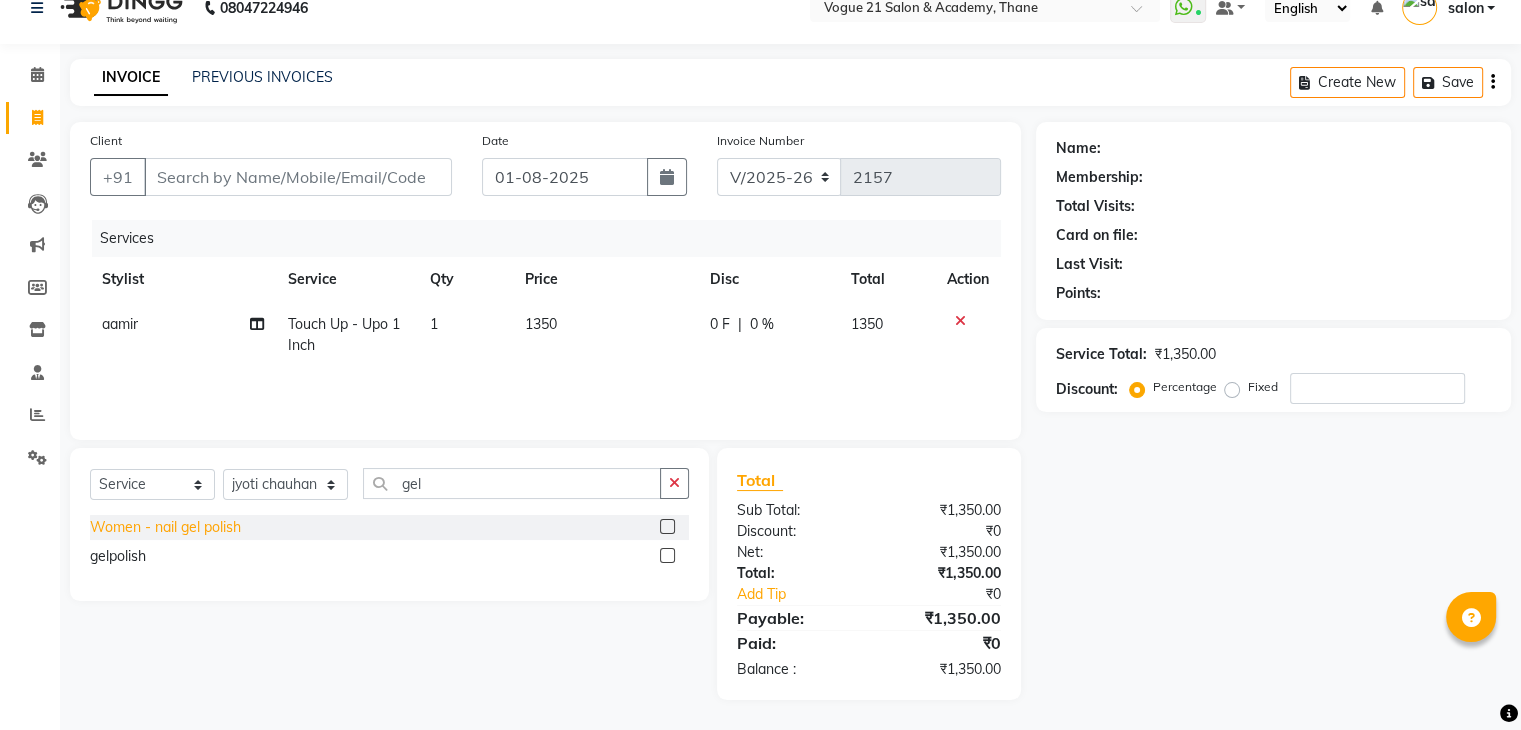 click on "Women - nail gel polish" 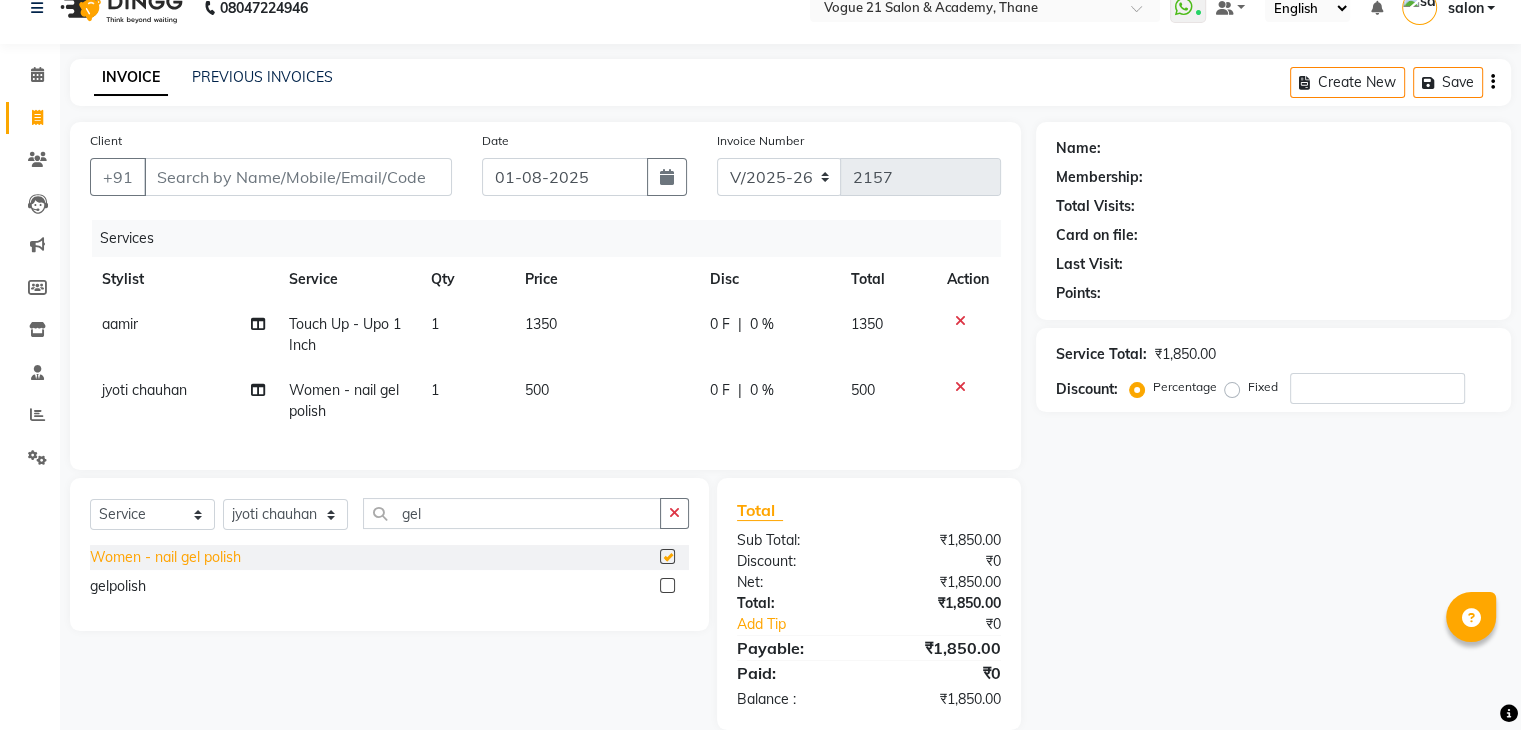 checkbox on "false" 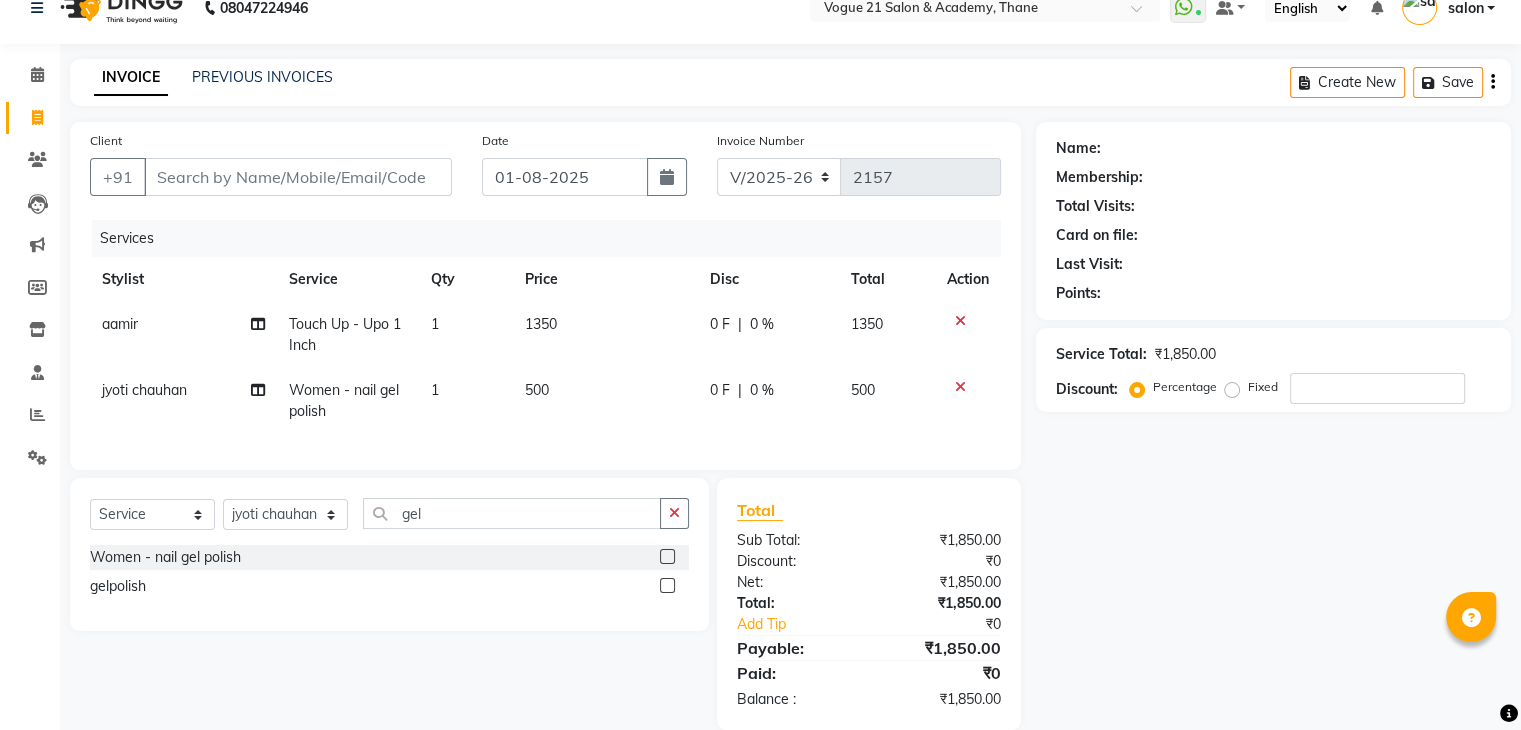 scroll, scrollTop: 74, scrollLeft: 0, axis: vertical 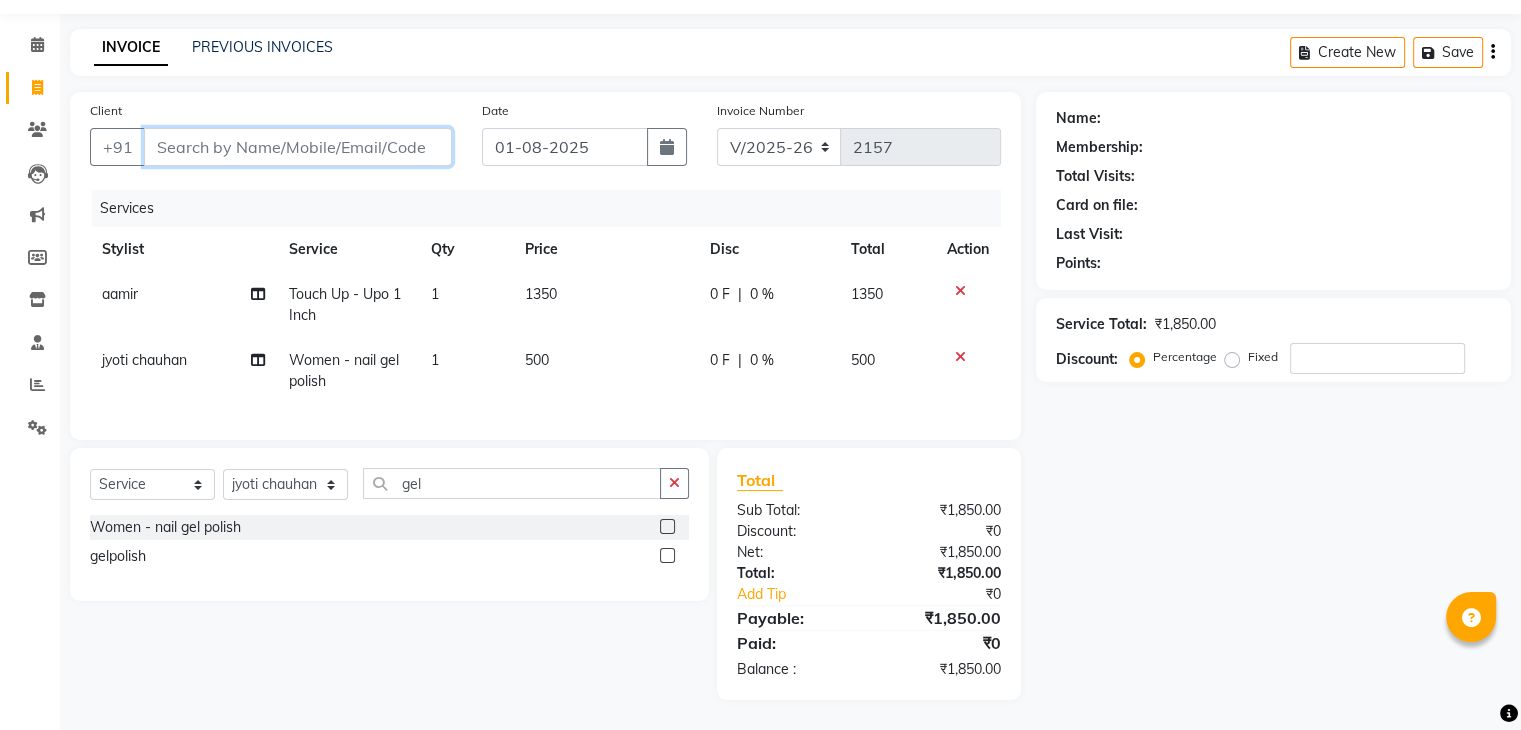 click on "Client" at bounding box center [298, 147] 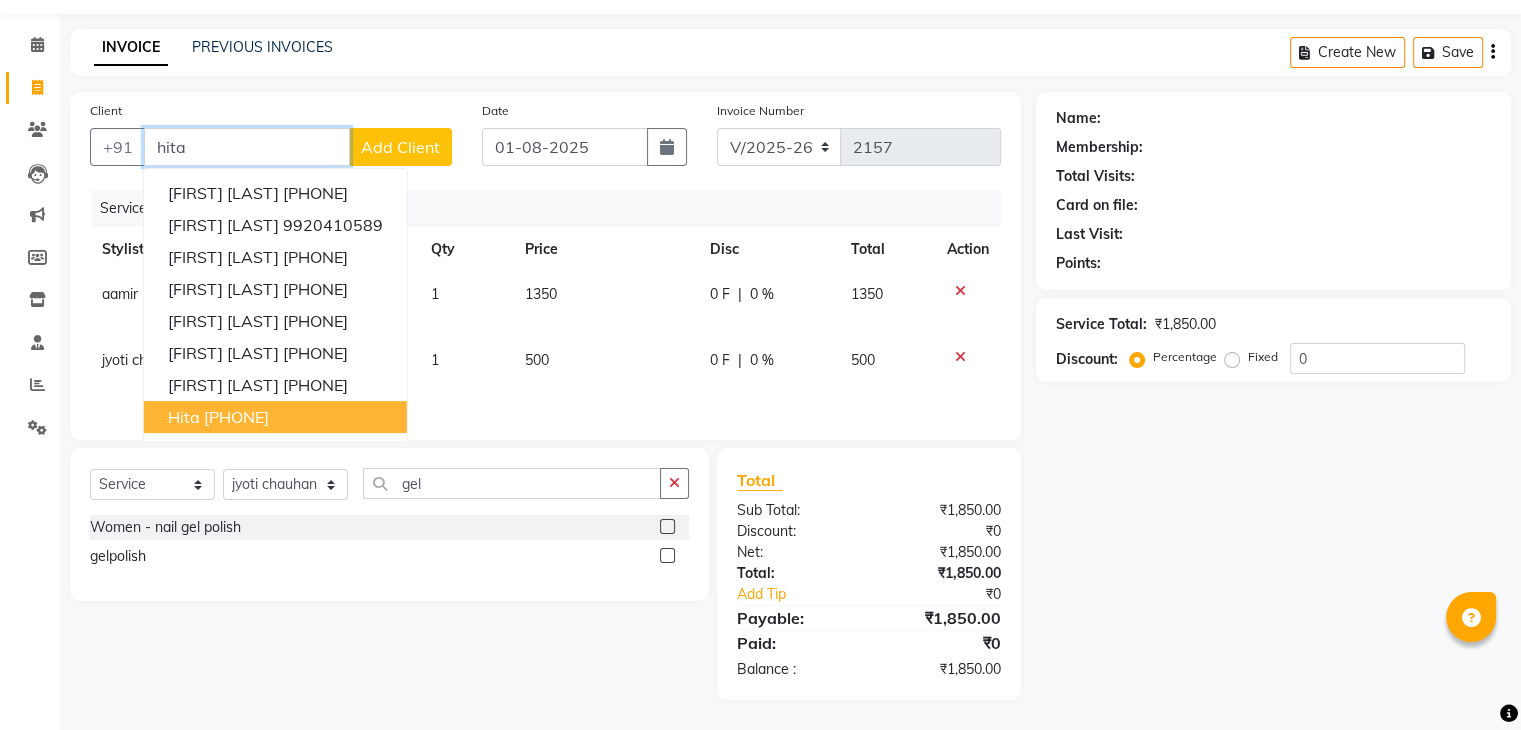 click on "[PHONE]" at bounding box center (236, 417) 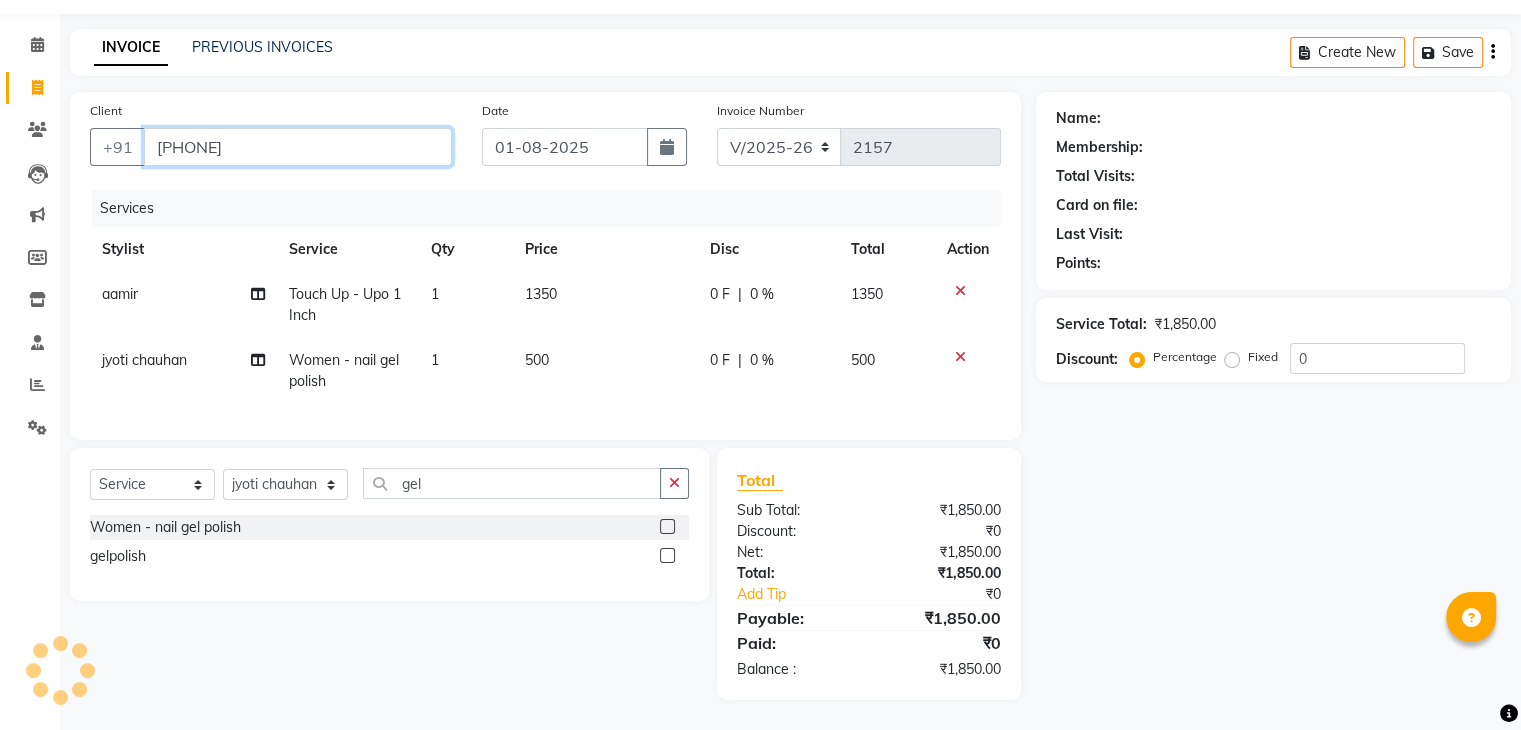 type on "[PHONE]" 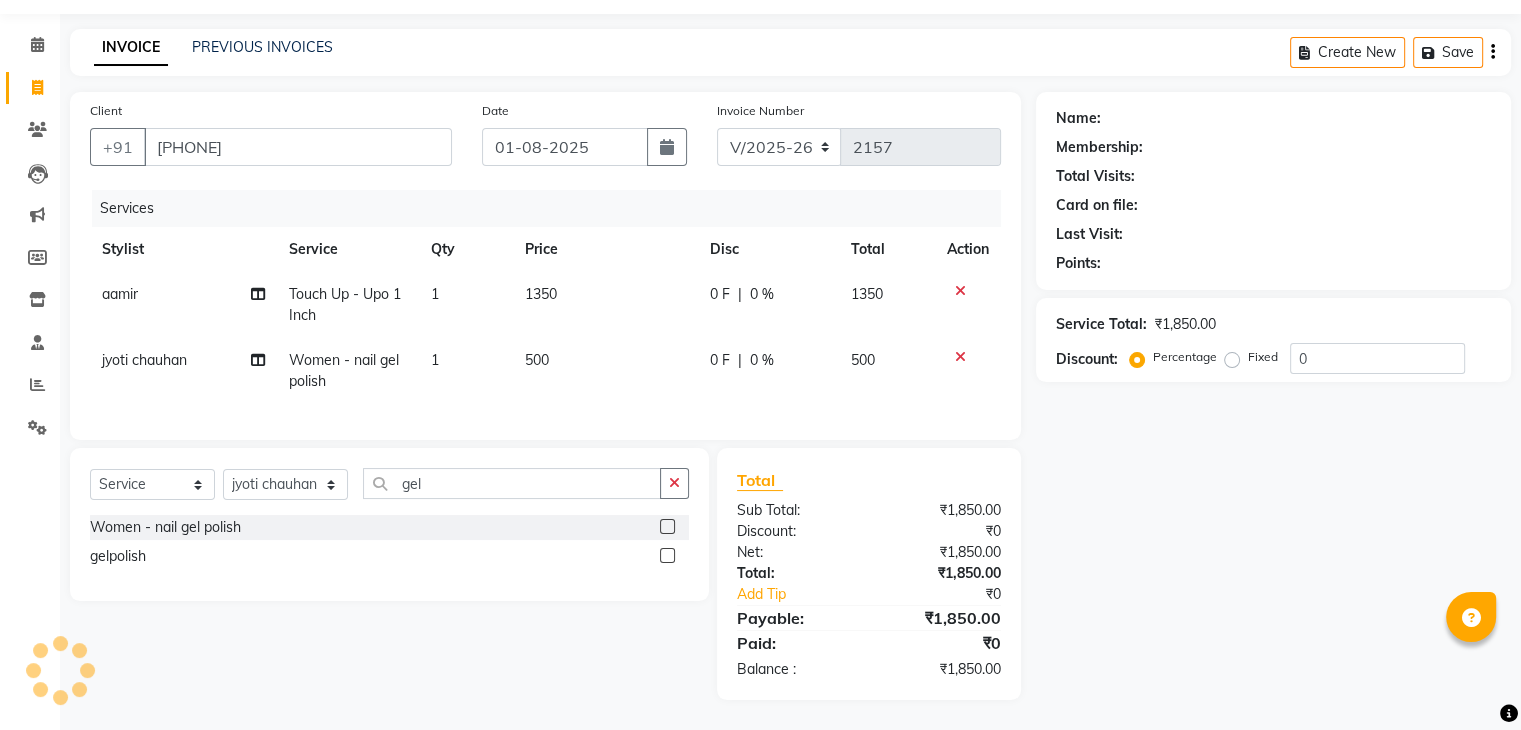select on "1: Object" 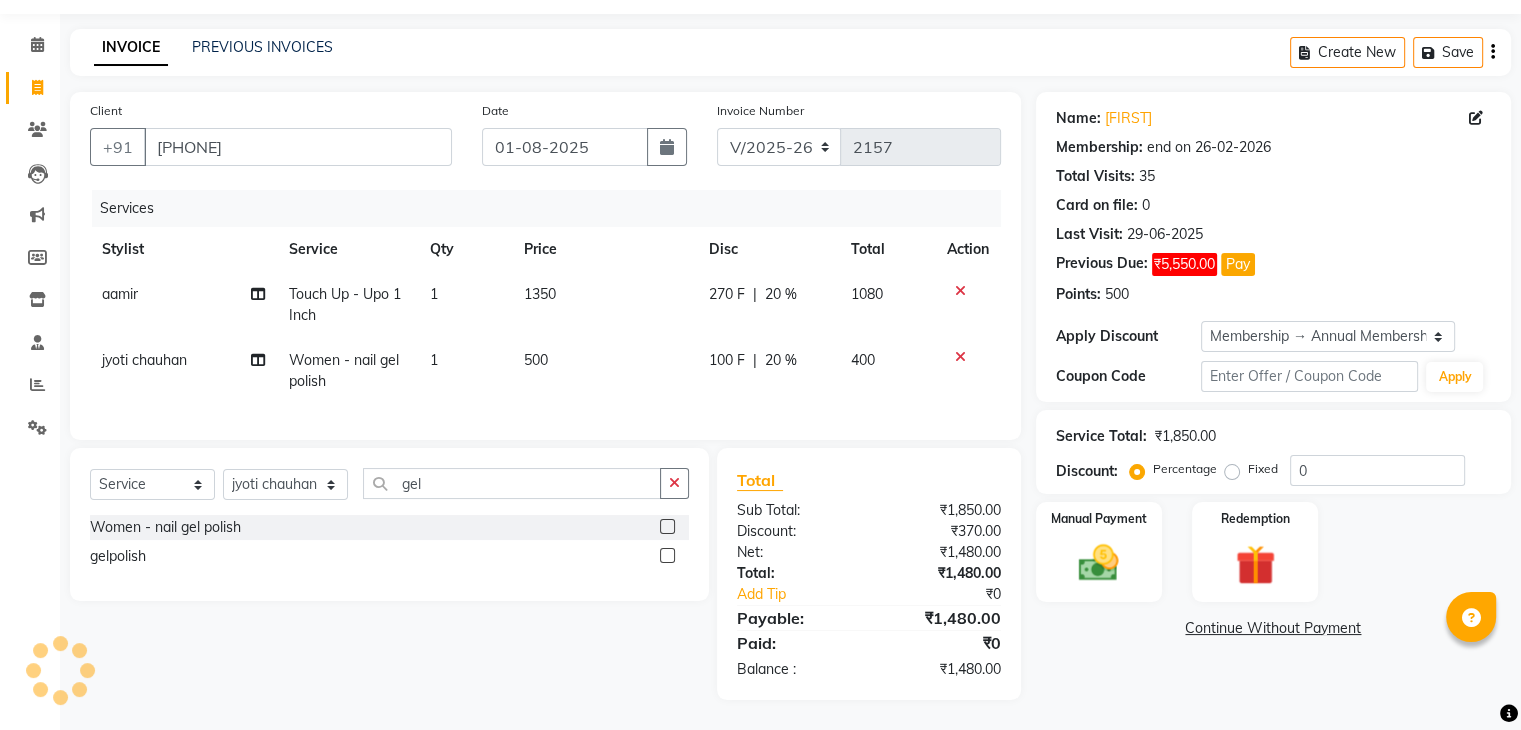 type on "20" 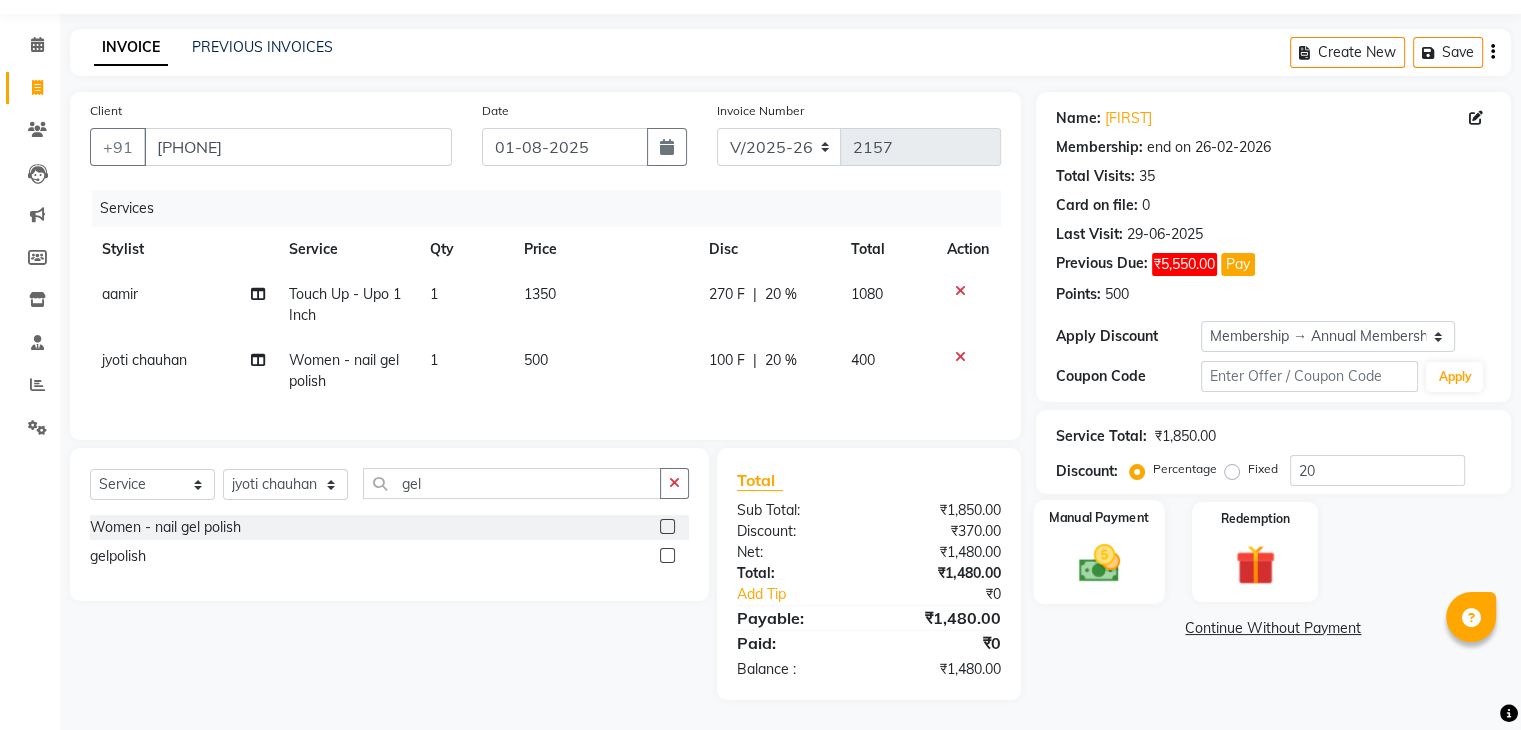 click on "Manual Payment" 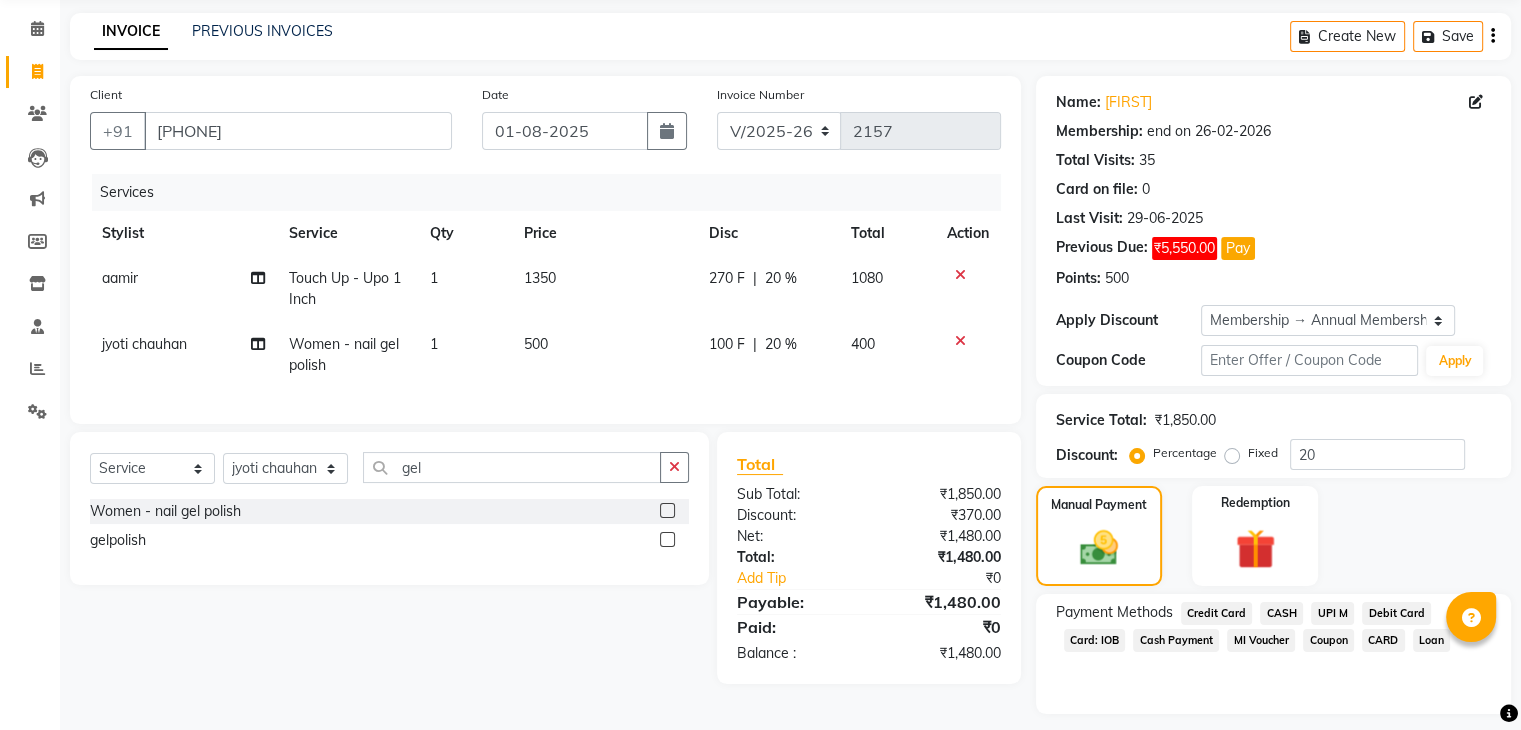click on "UPI M" 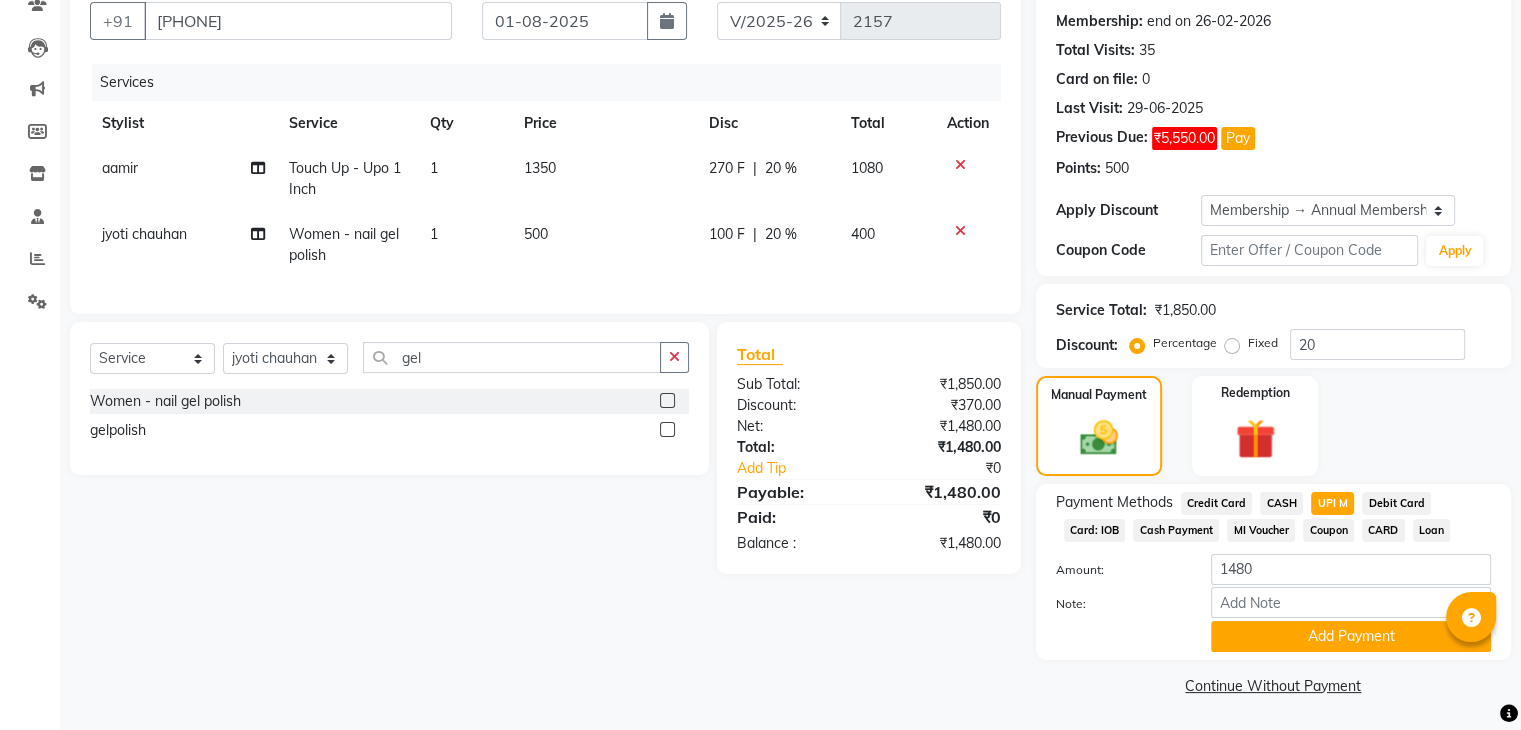 scroll, scrollTop: 187, scrollLeft: 0, axis: vertical 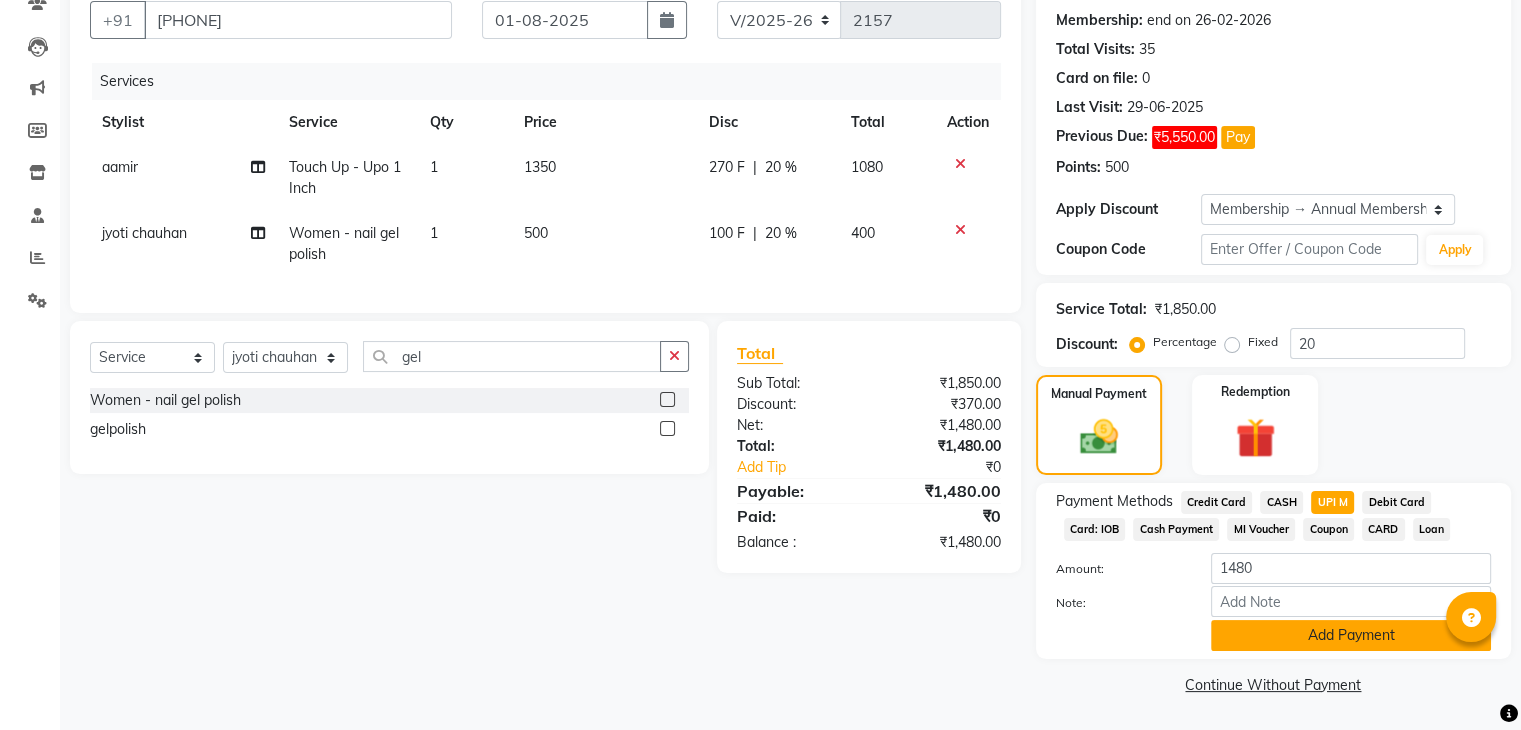 click on "Add Payment" 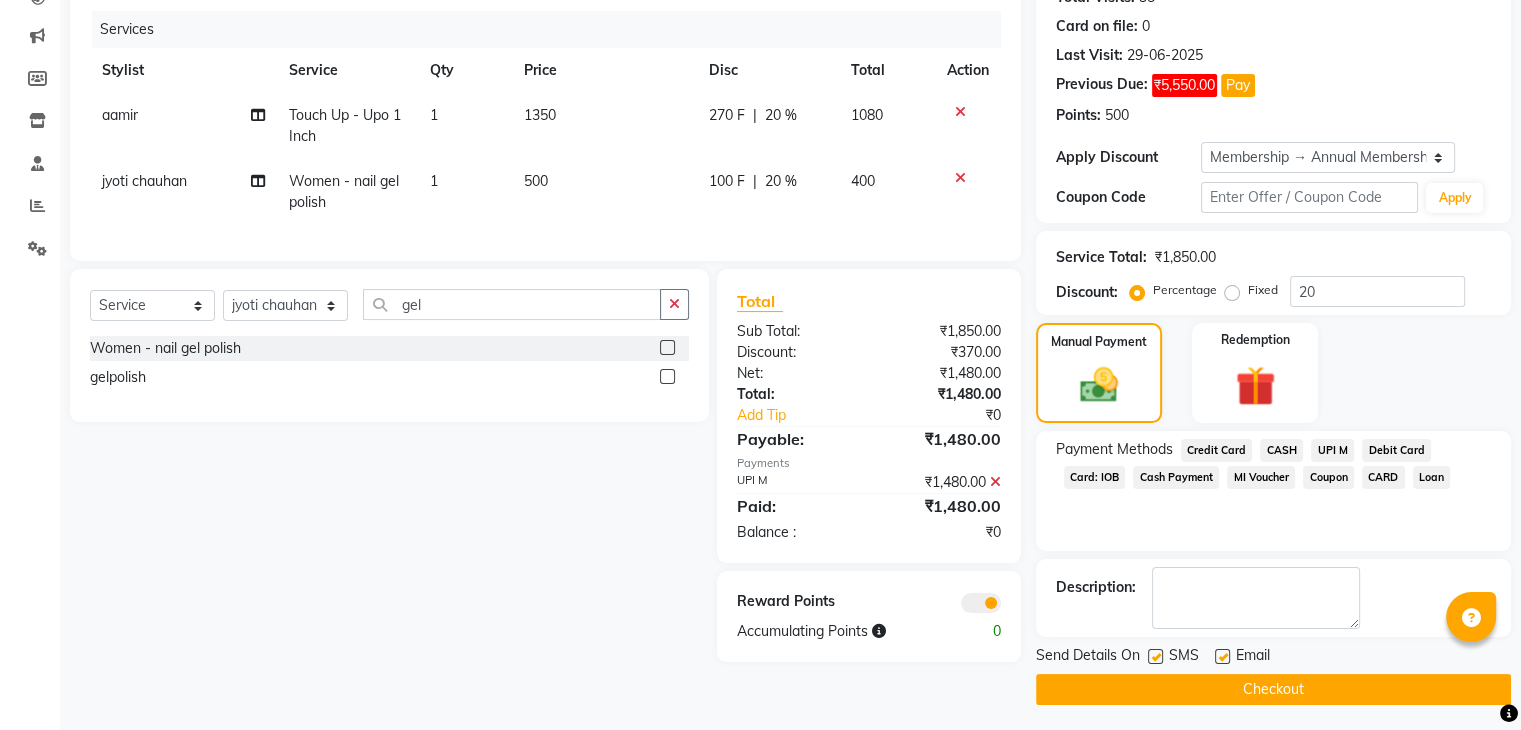 scroll, scrollTop: 240, scrollLeft: 0, axis: vertical 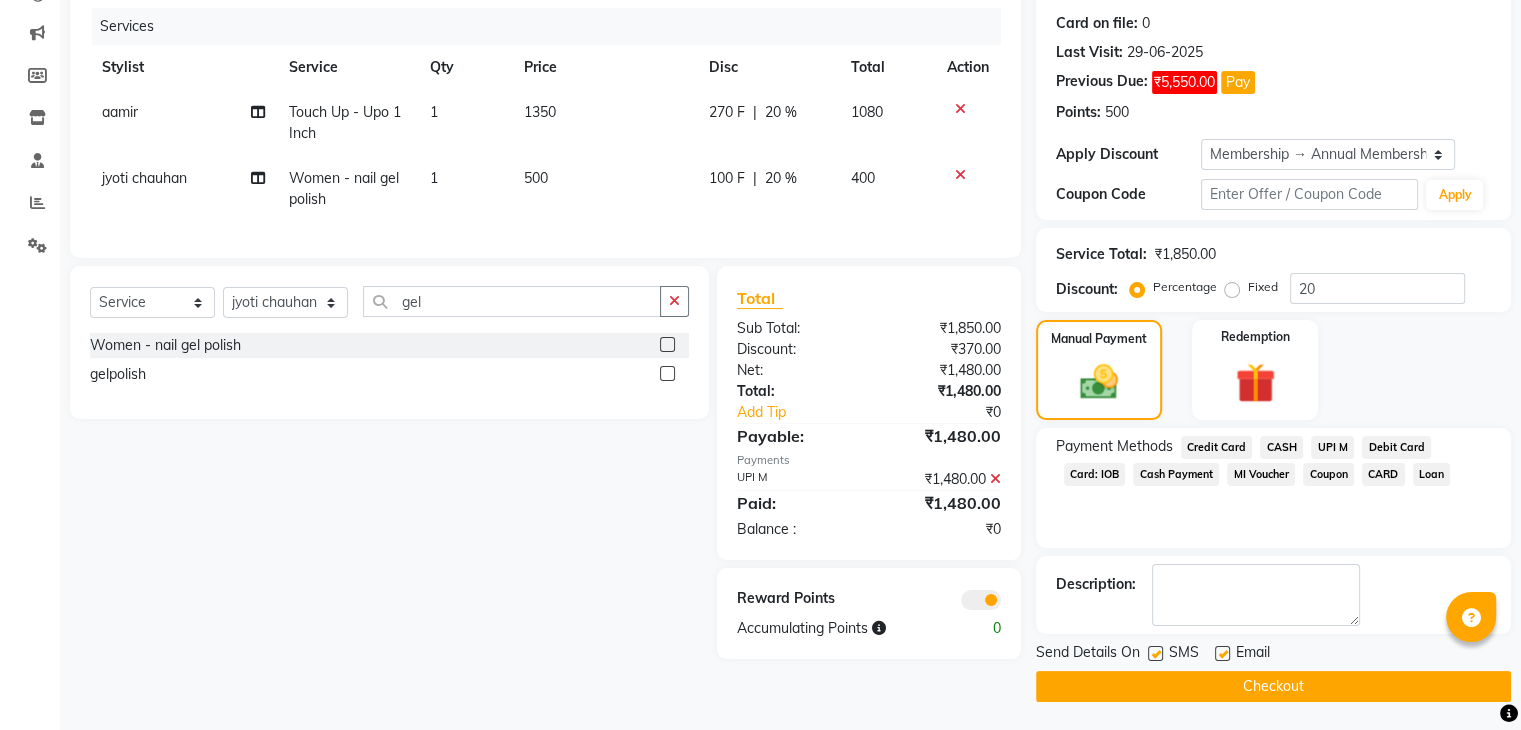 click on "Checkout" 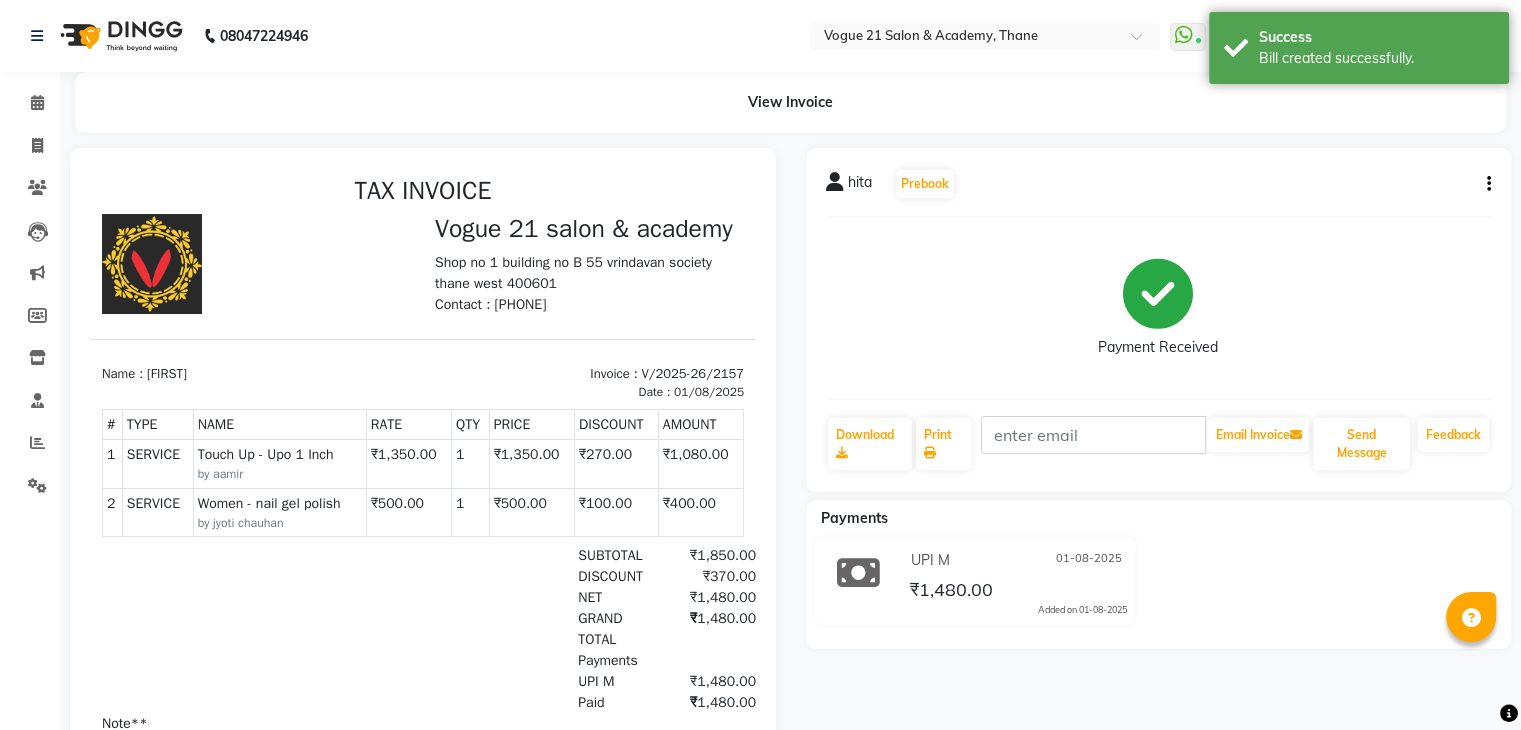 scroll, scrollTop: 0, scrollLeft: 0, axis: both 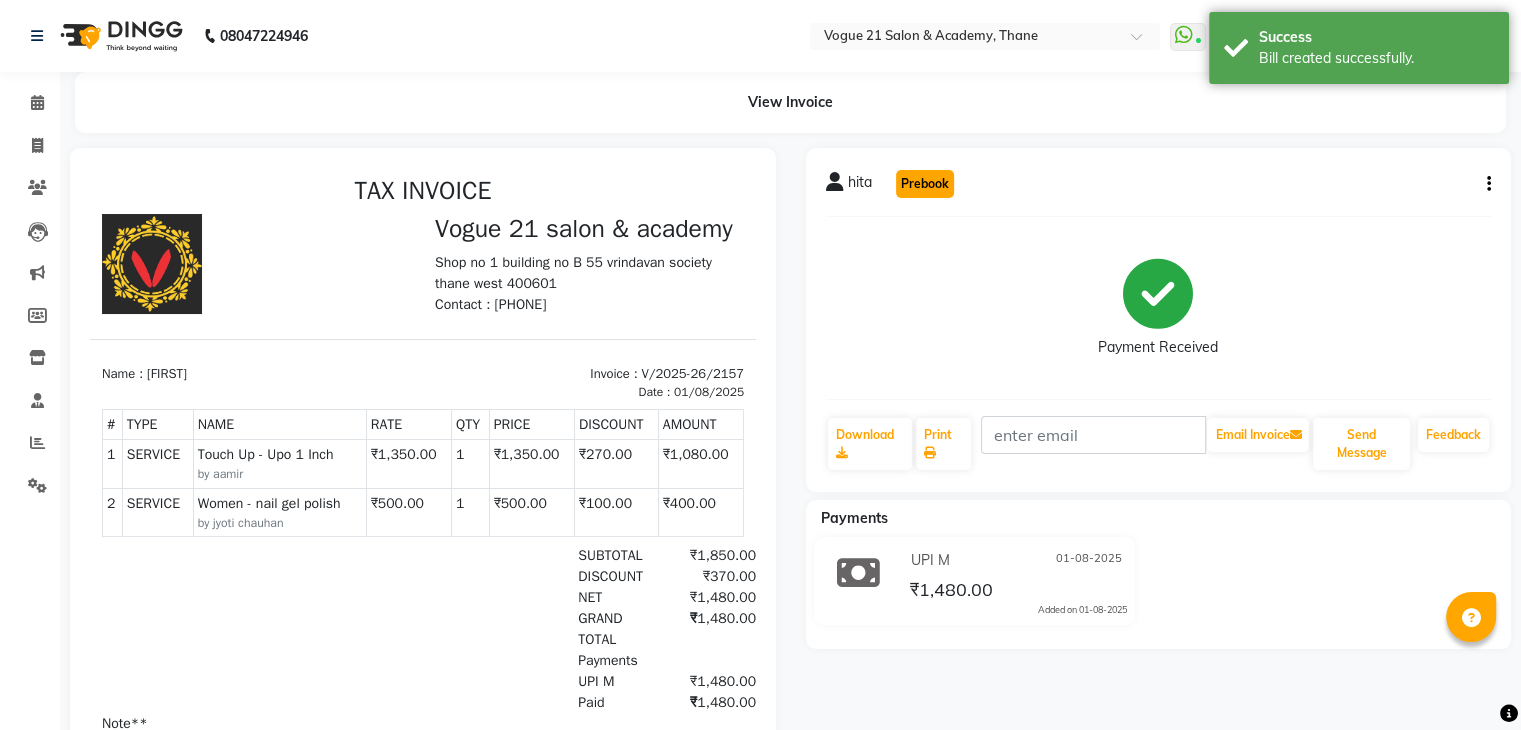 click on "Prebook" 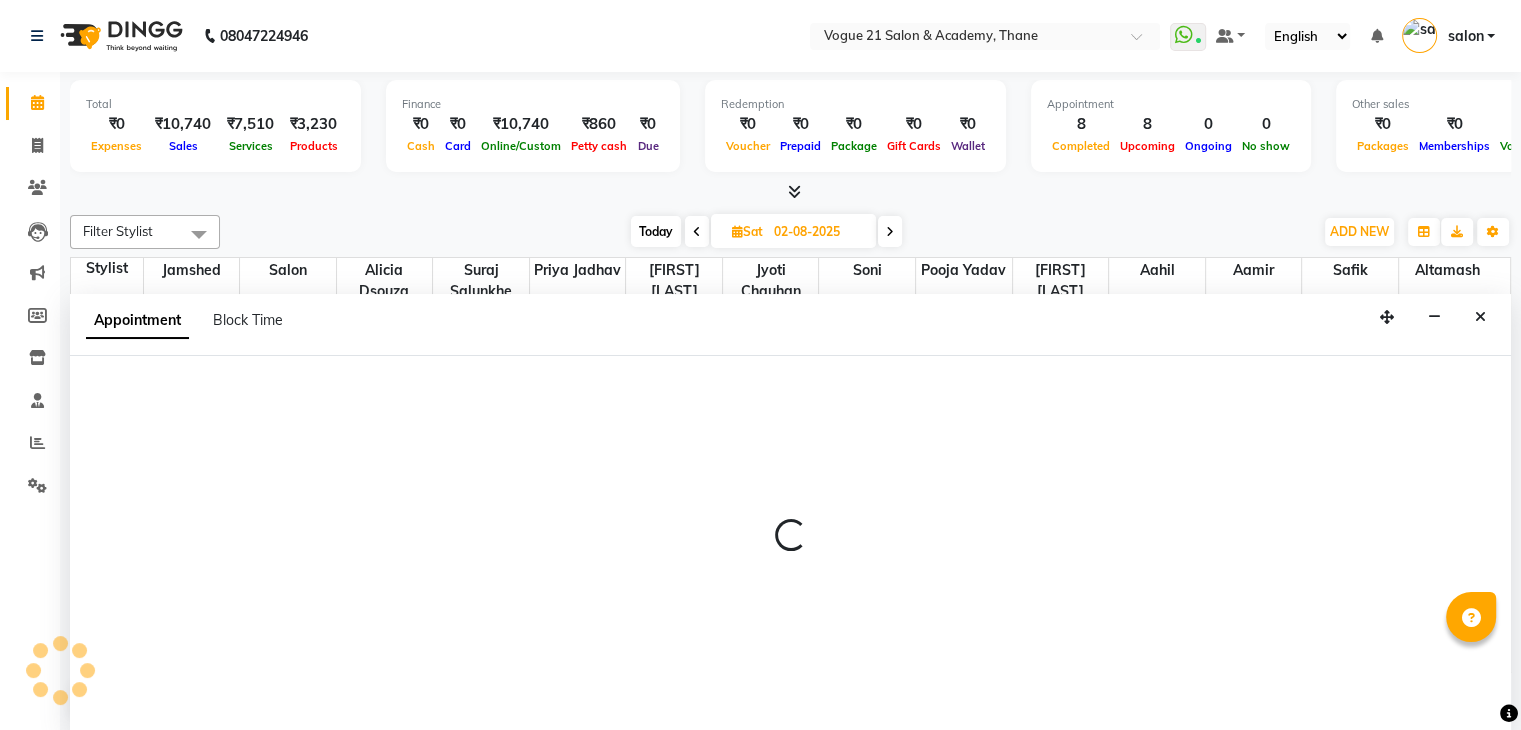 scroll, scrollTop: 1, scrollLeft: 0, axis: vertical 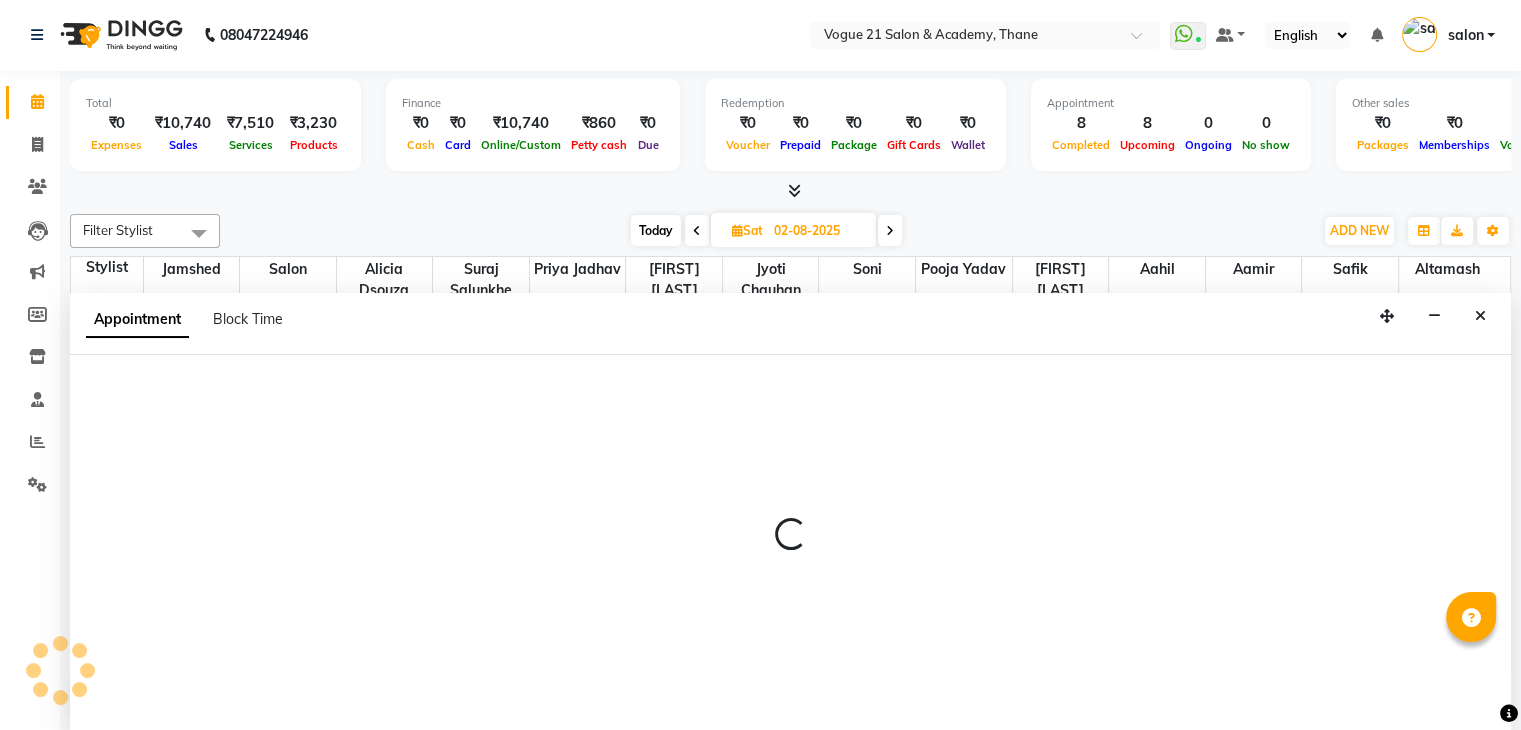 select on "79160" 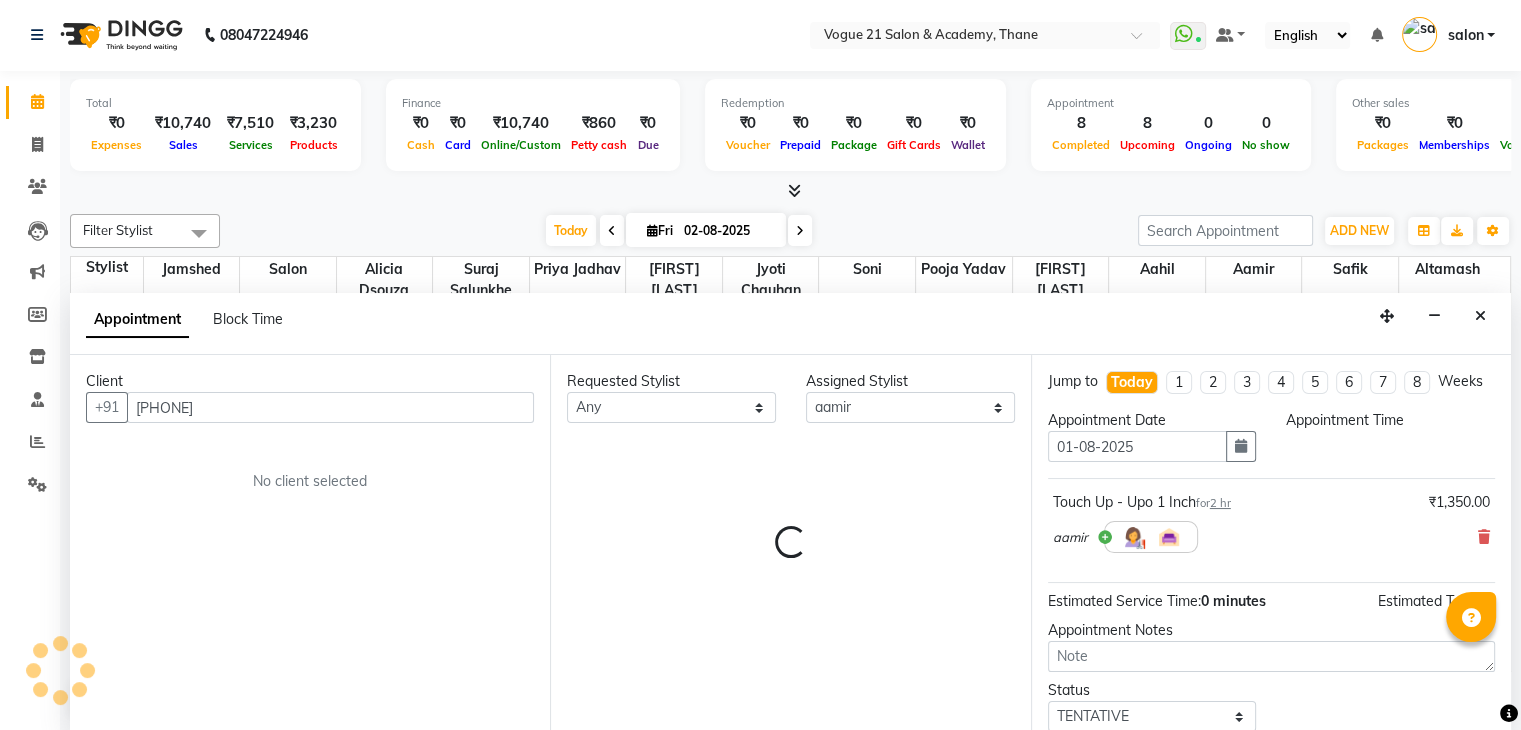 type on "01-08-2025" 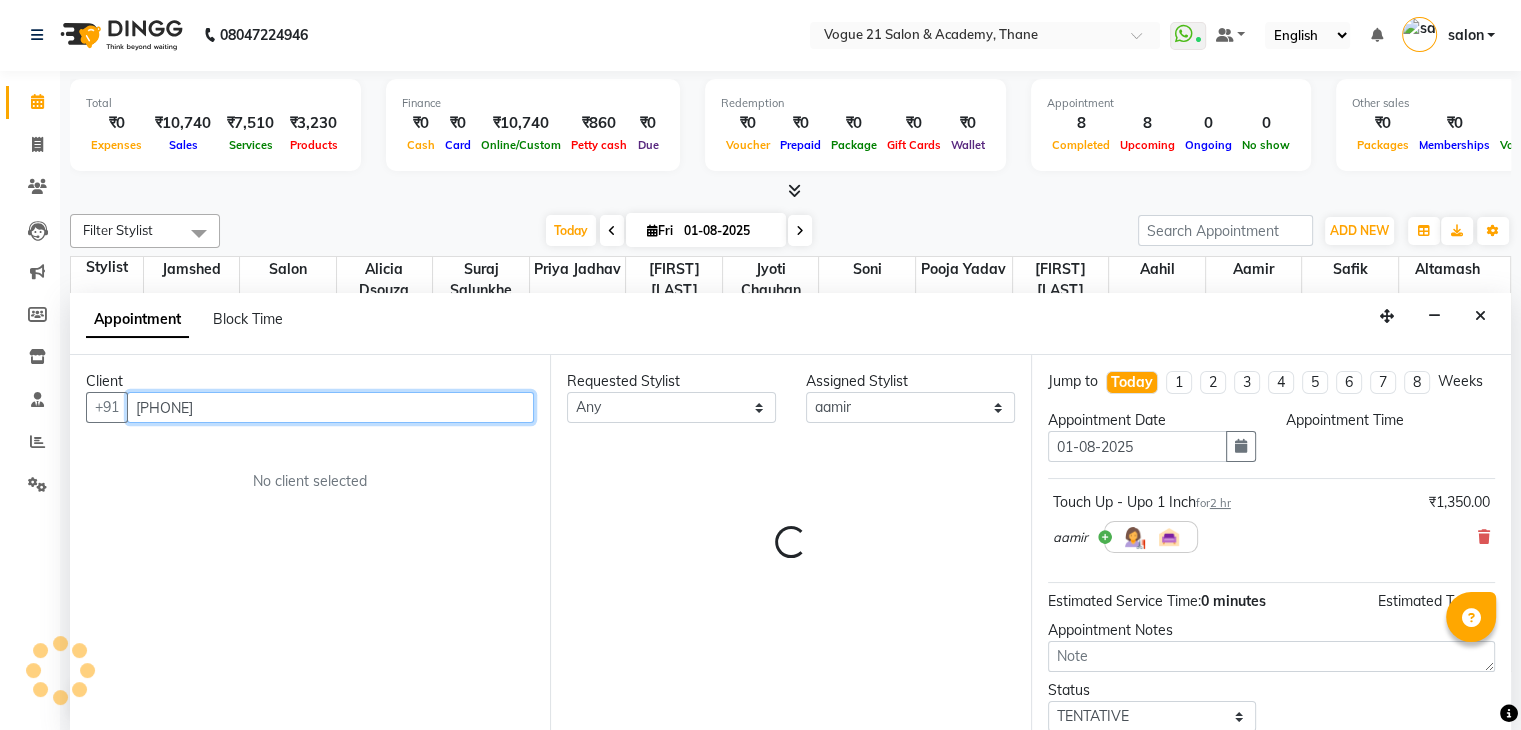 select on "540" 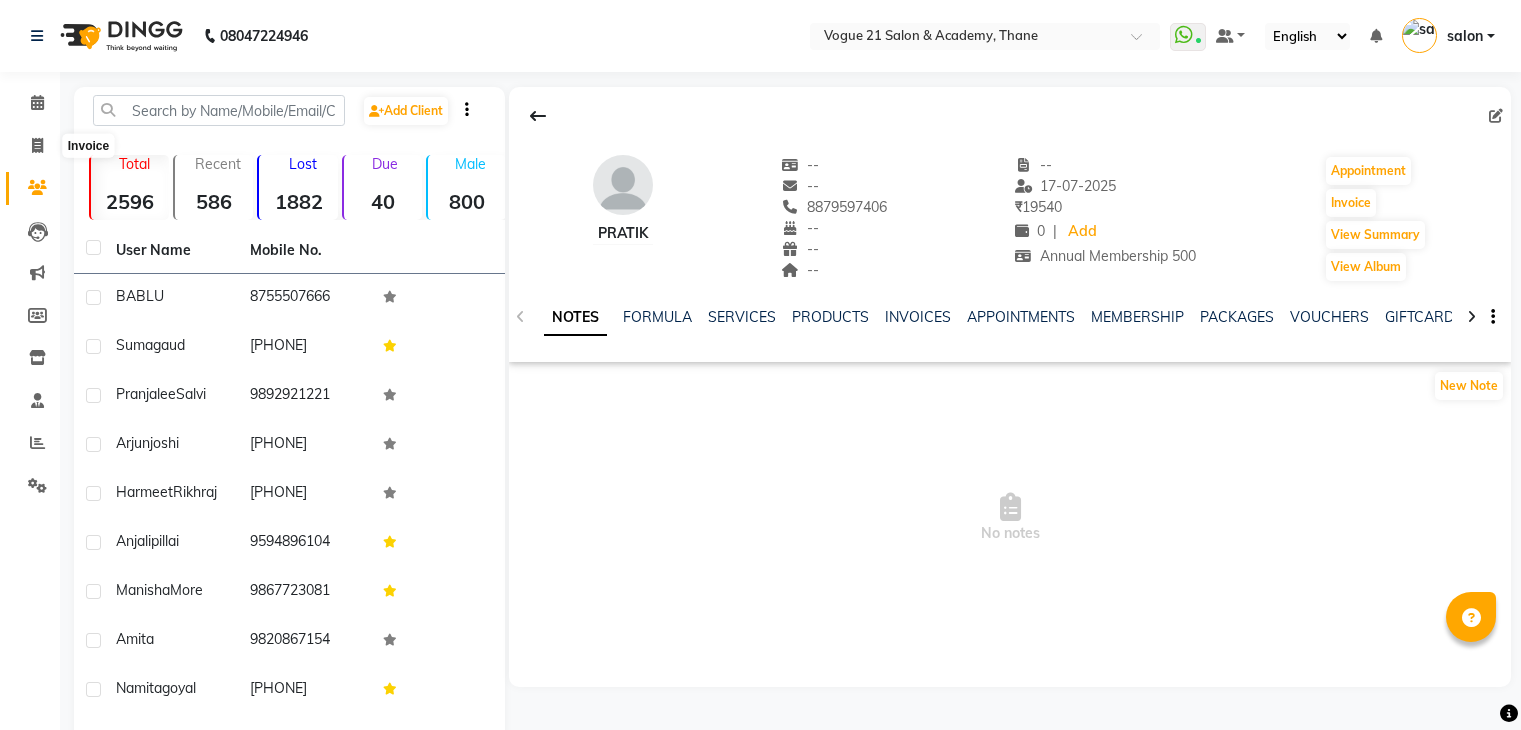 scroll, scrollTop: 0, scrollLeft: 0, axis: both 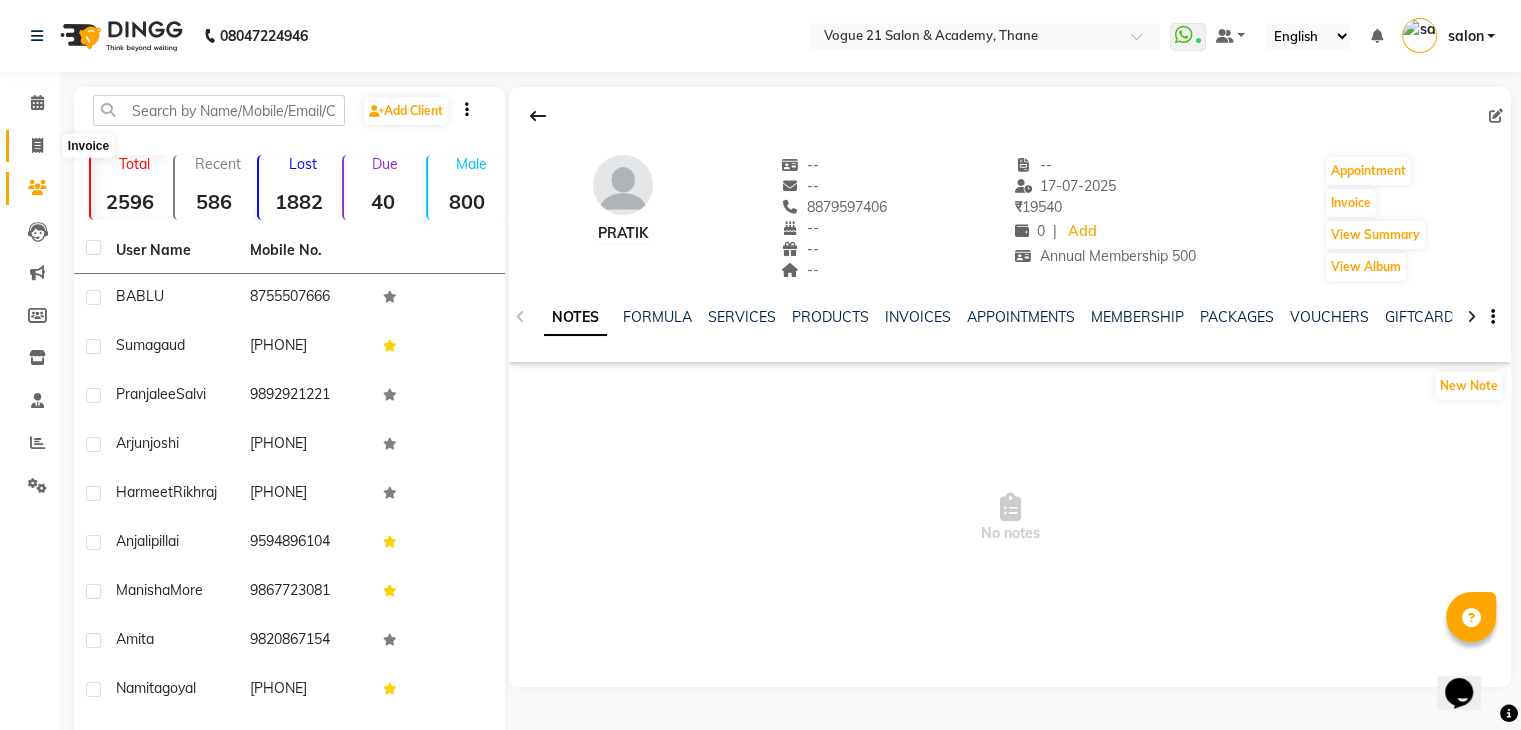 click 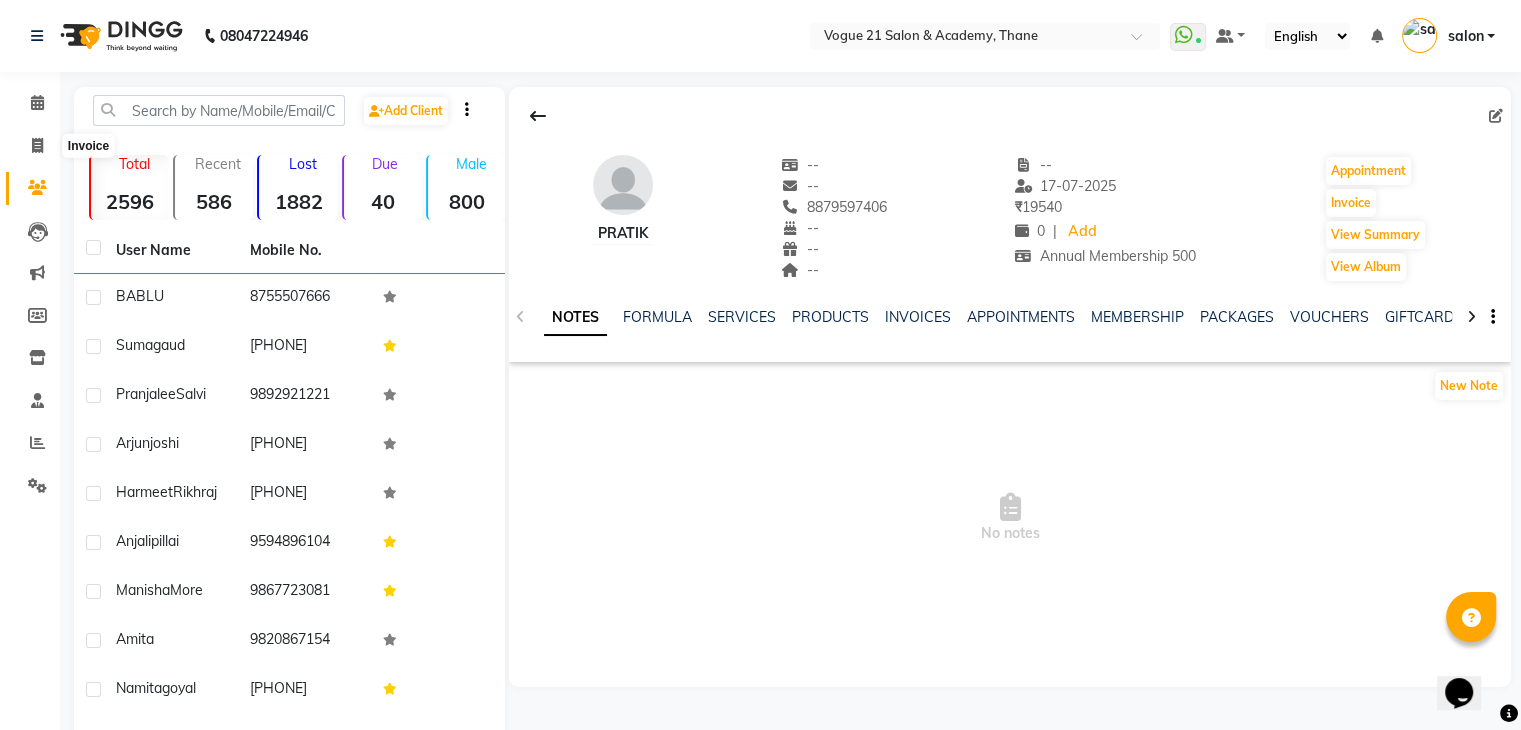 select on "4433" 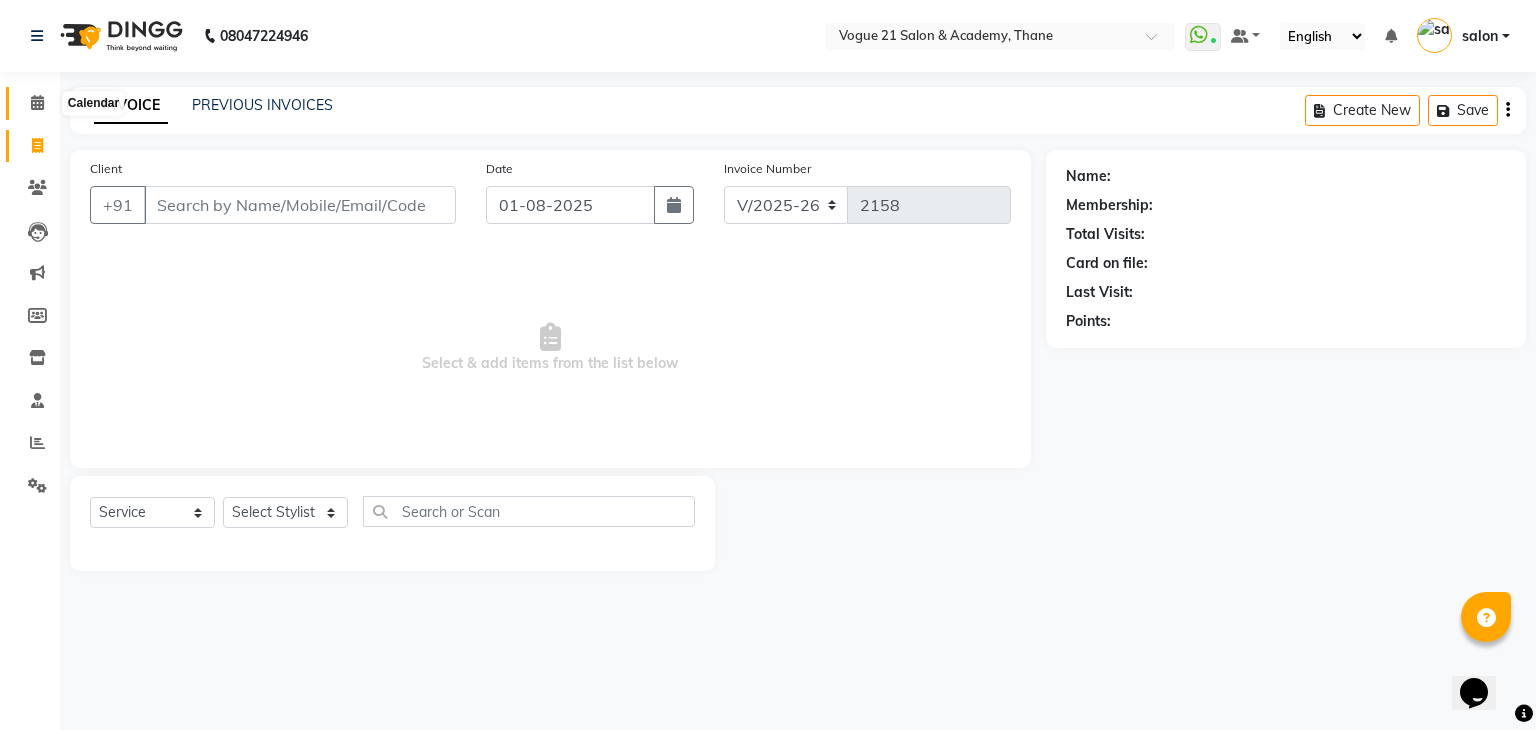 click 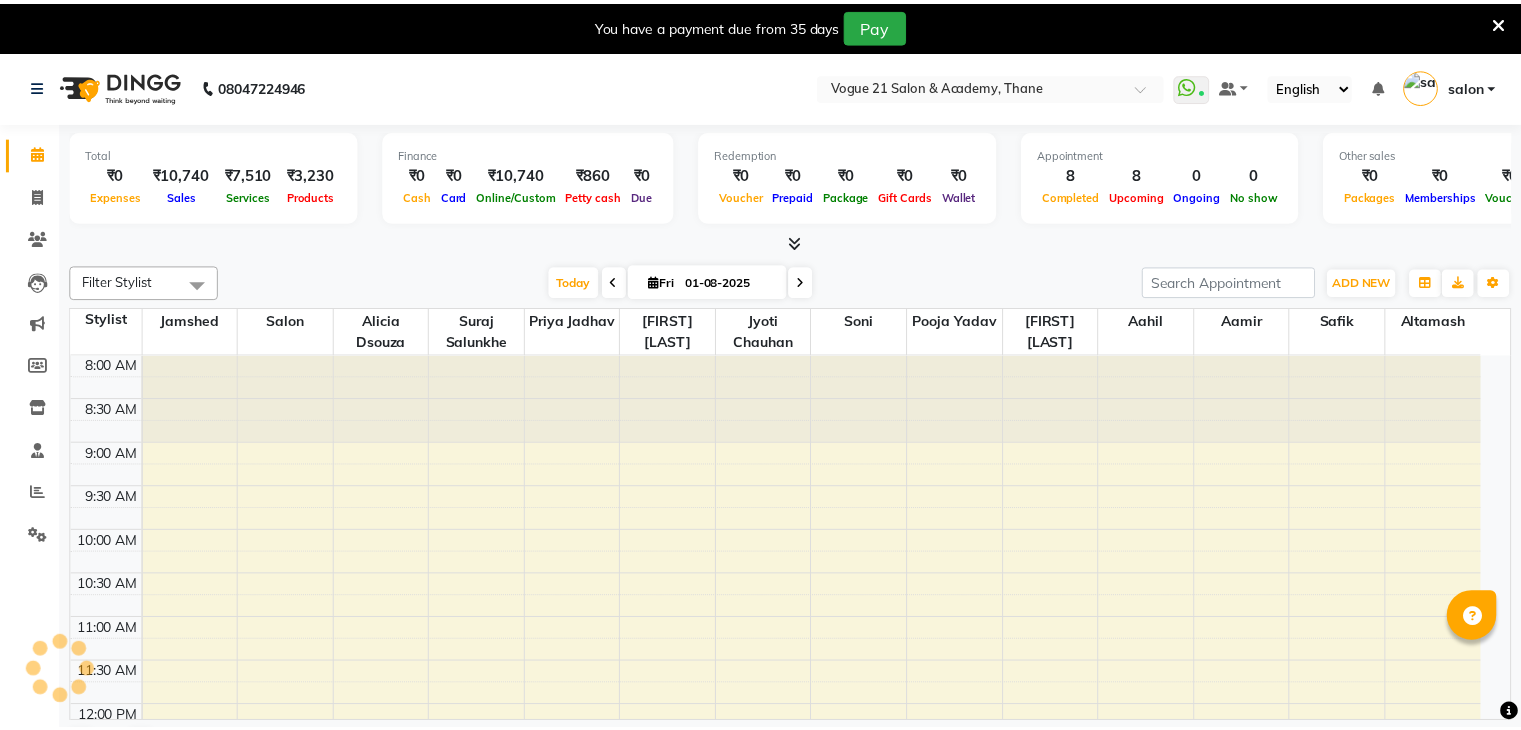 scroll, scrollTop: 0, scrollLeft: 0, axis: both 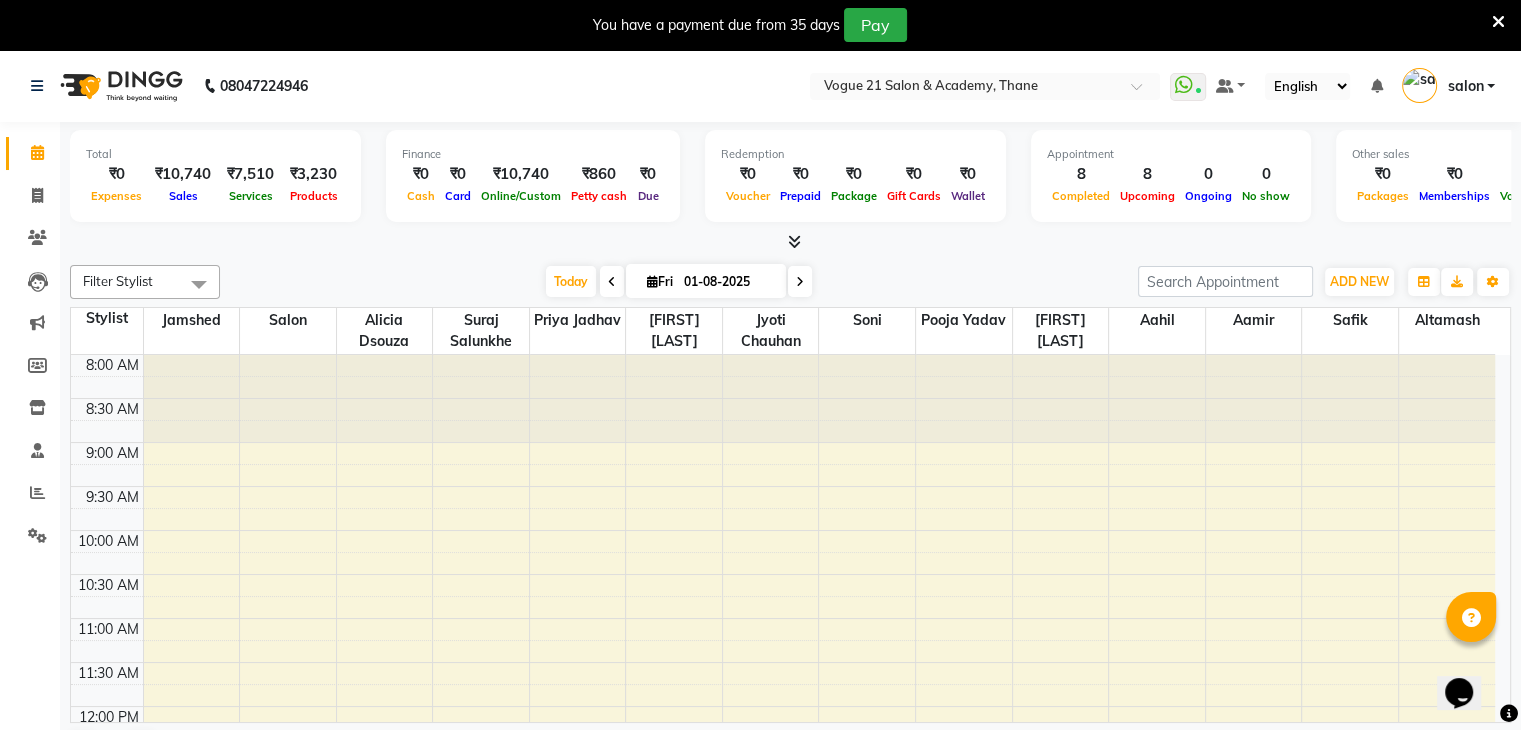 click at bounding box center [1498, 22] 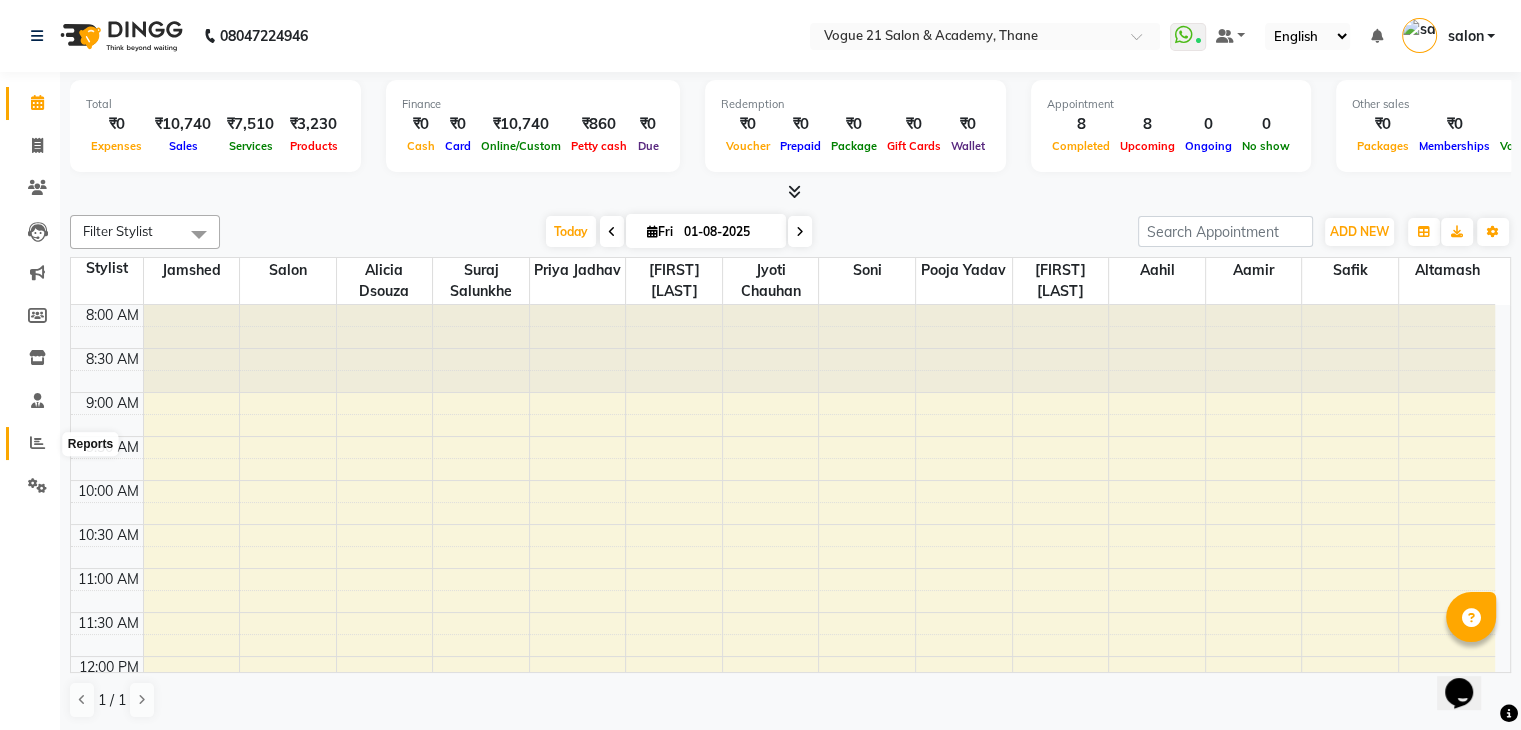 click 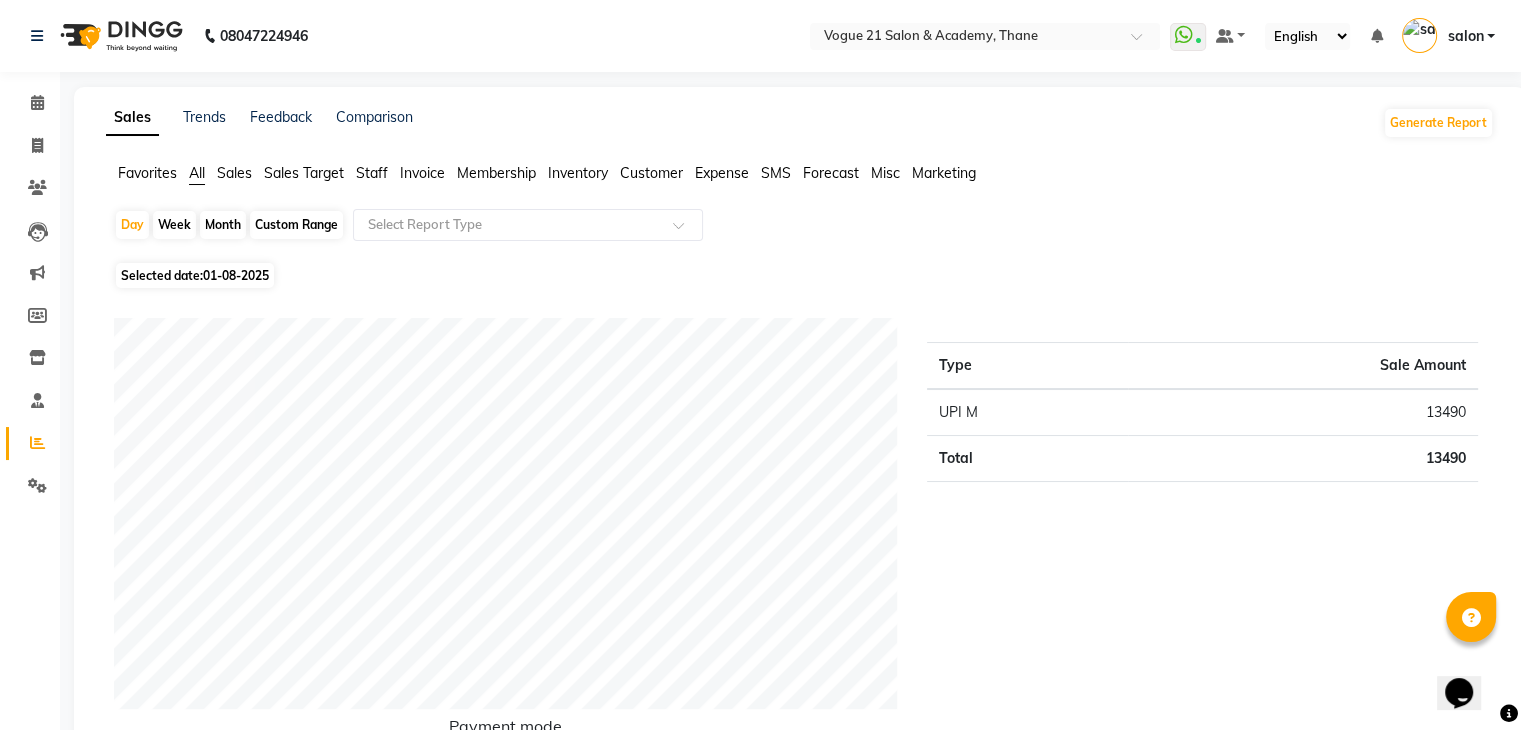 click on "Staff" 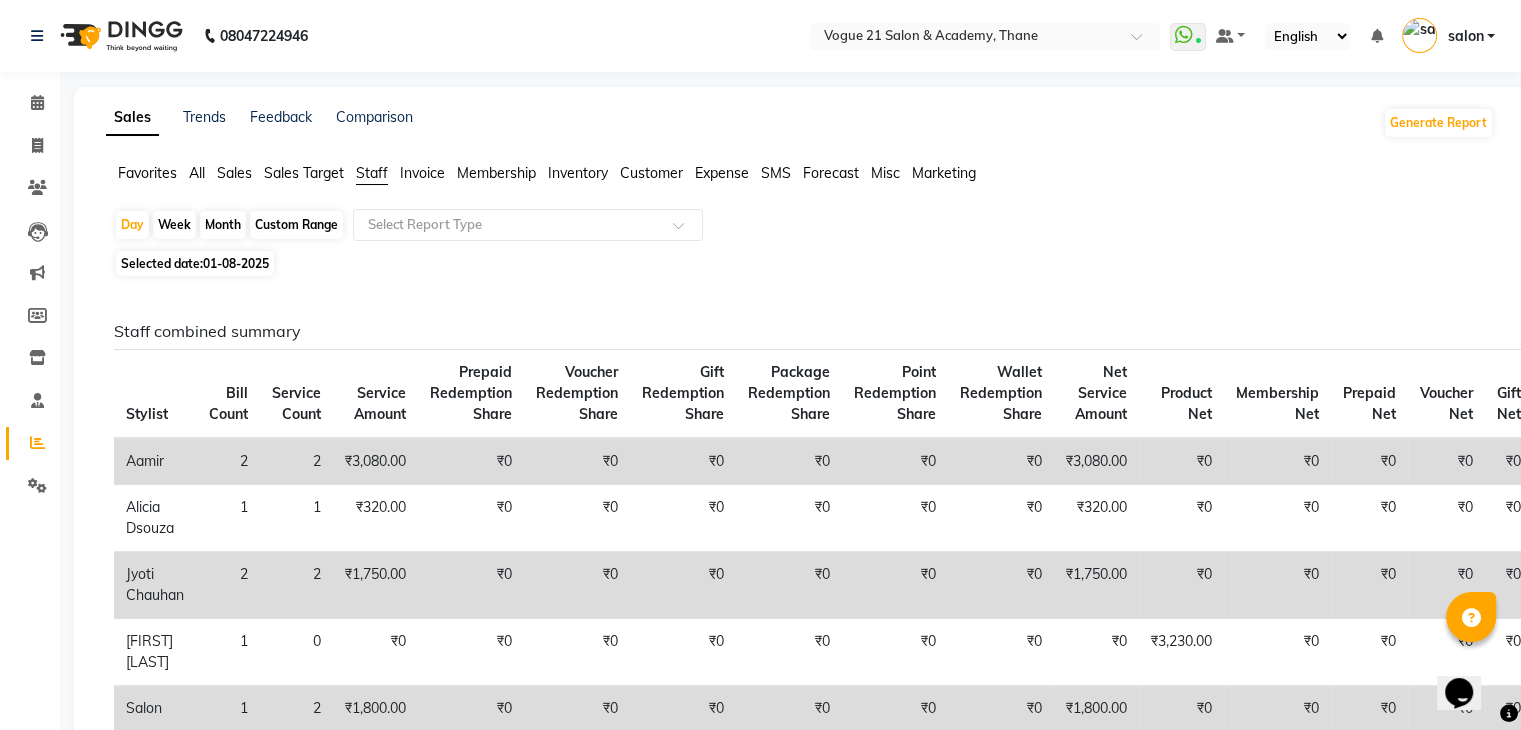 click on "Staff combined summary" 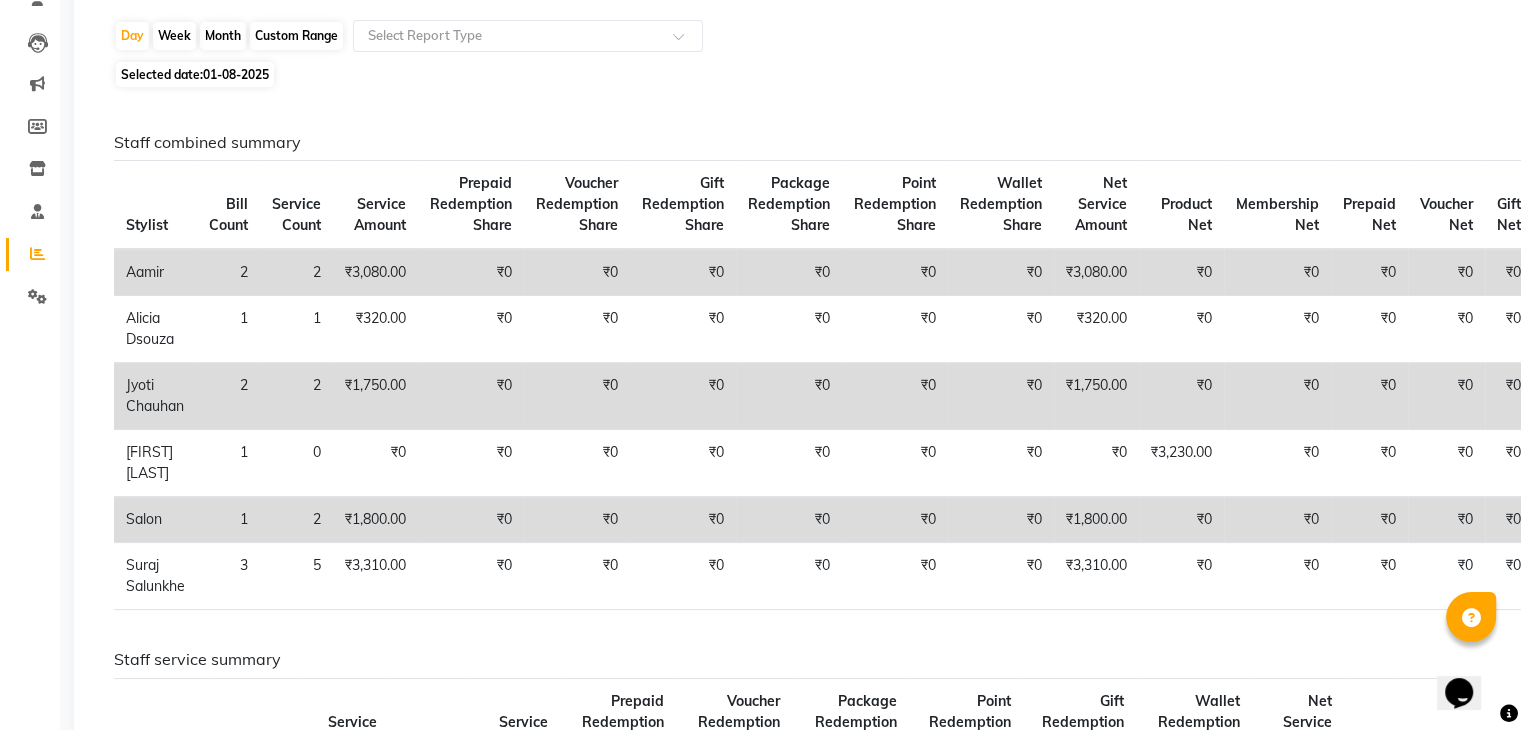 scroll, scrollTop: 200, scrollLeft: 0, axis: vertical 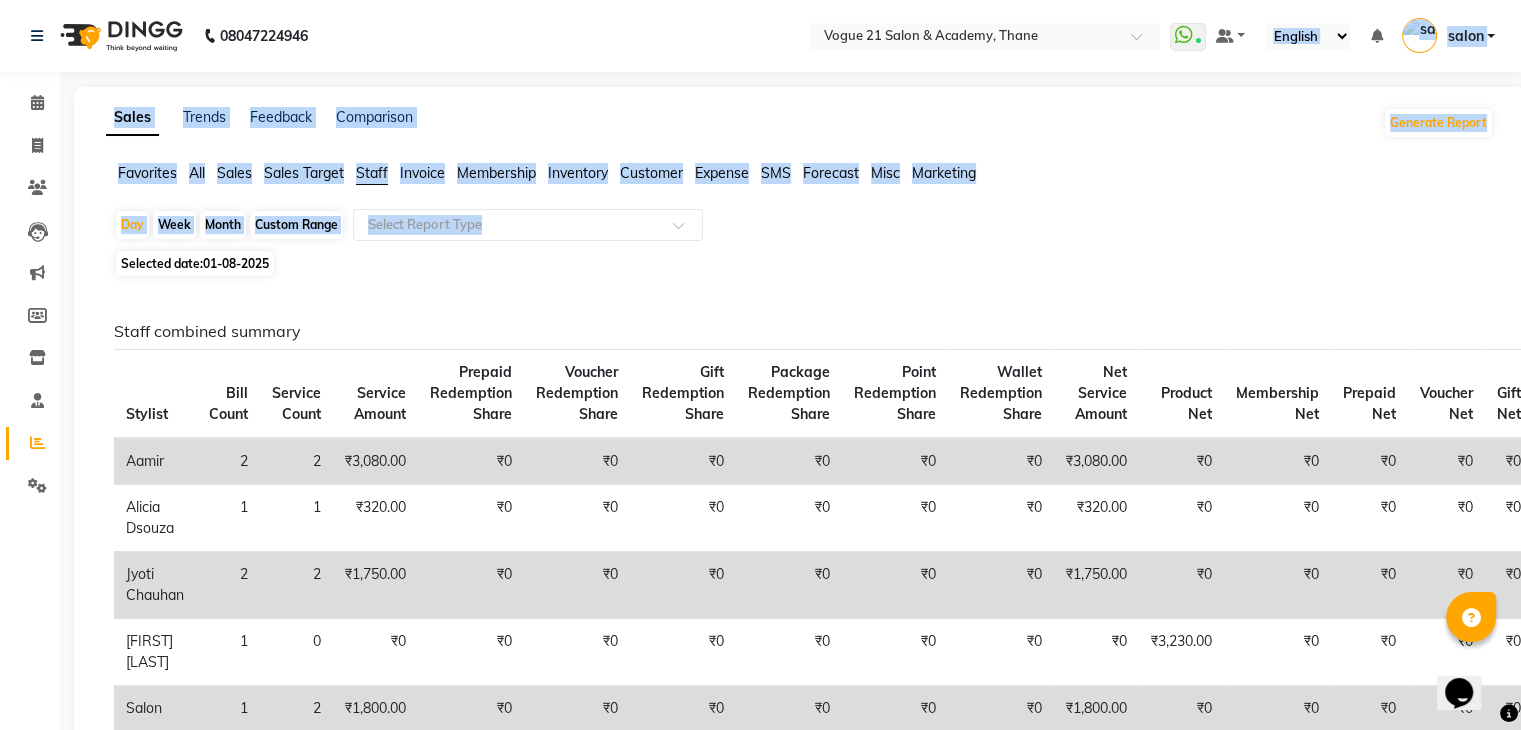 drag, startPoint x: 1277, startPoint y: 10, endPoint x: 1062, endPoint y: -14, distance: 216.33539 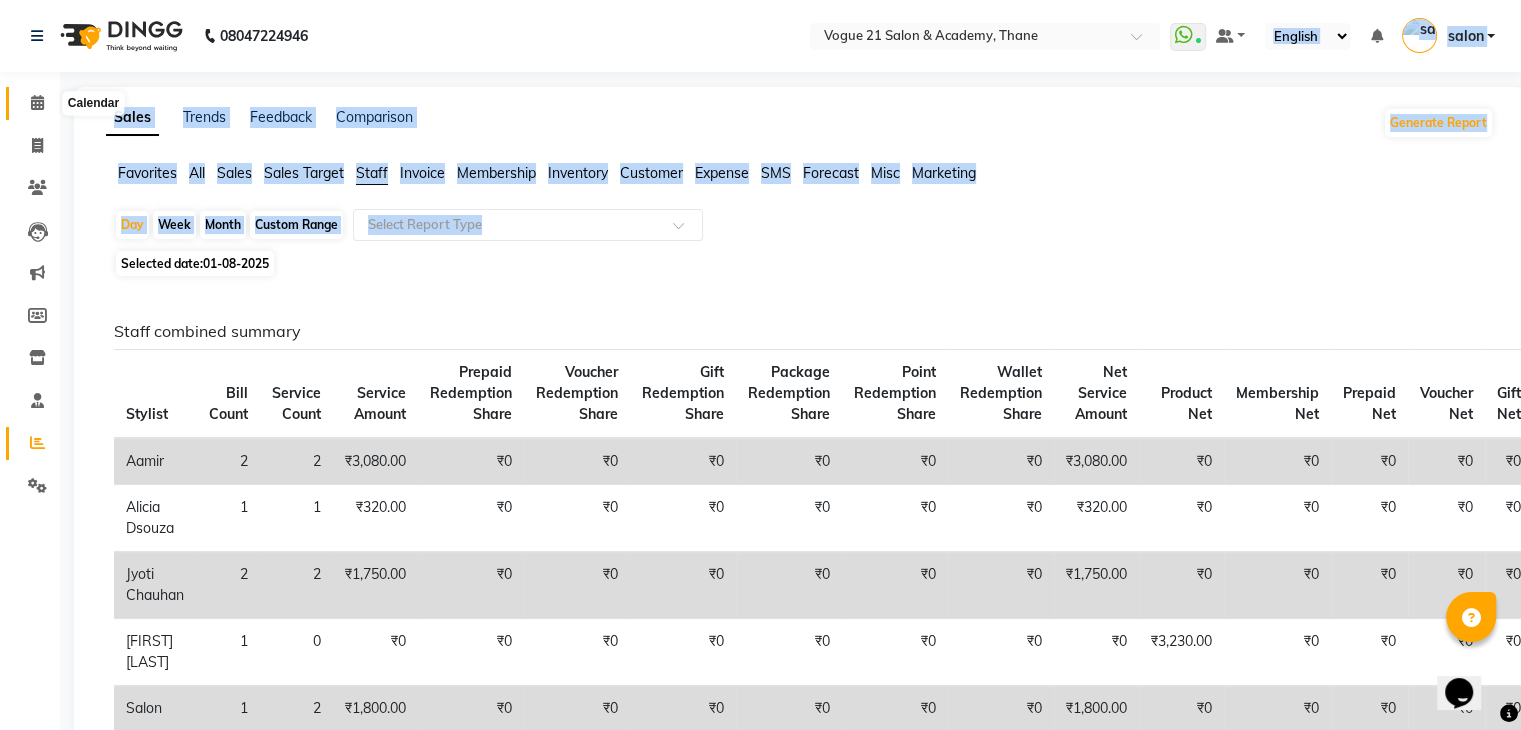 click 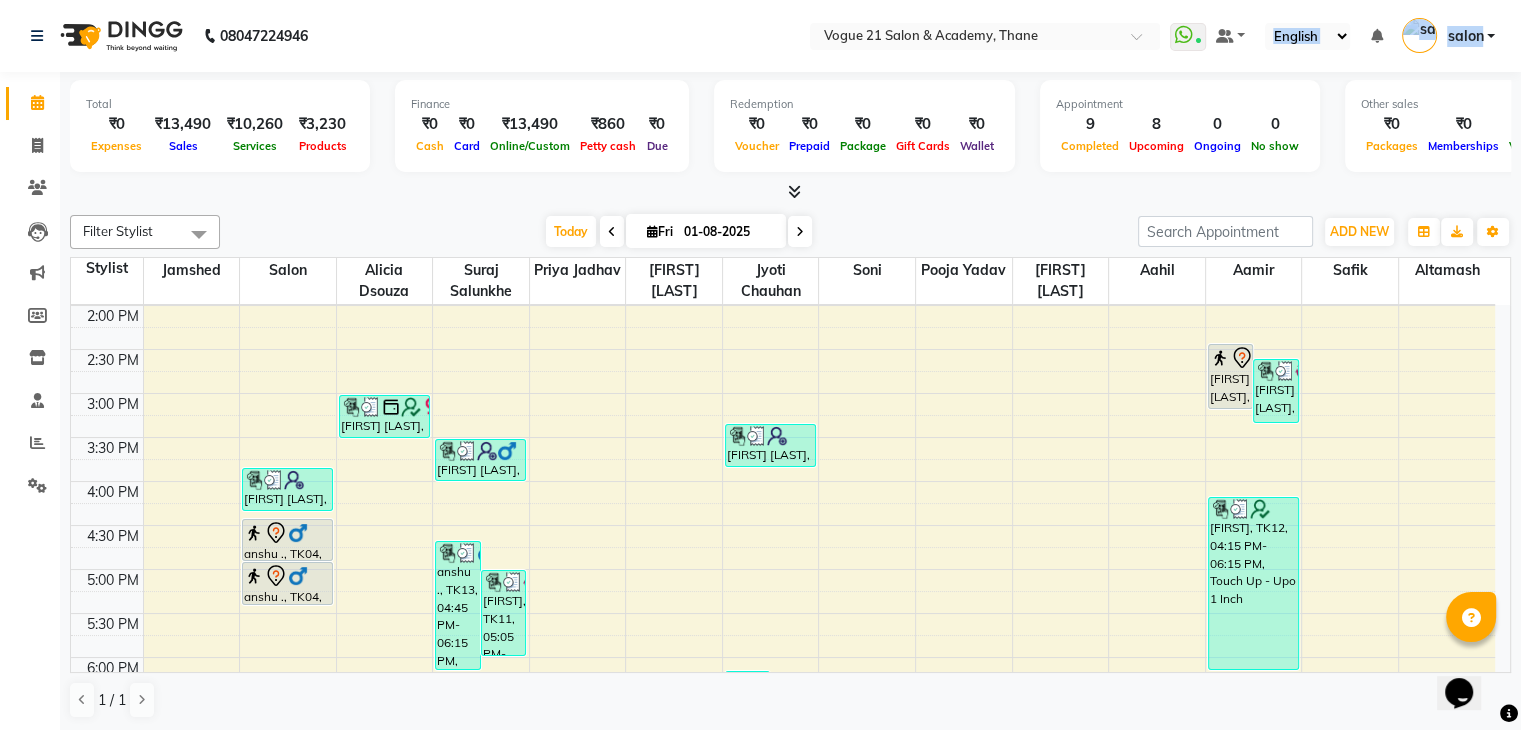 scroll, scrollTop: 533, scrollLeft: 0, axis: vertical 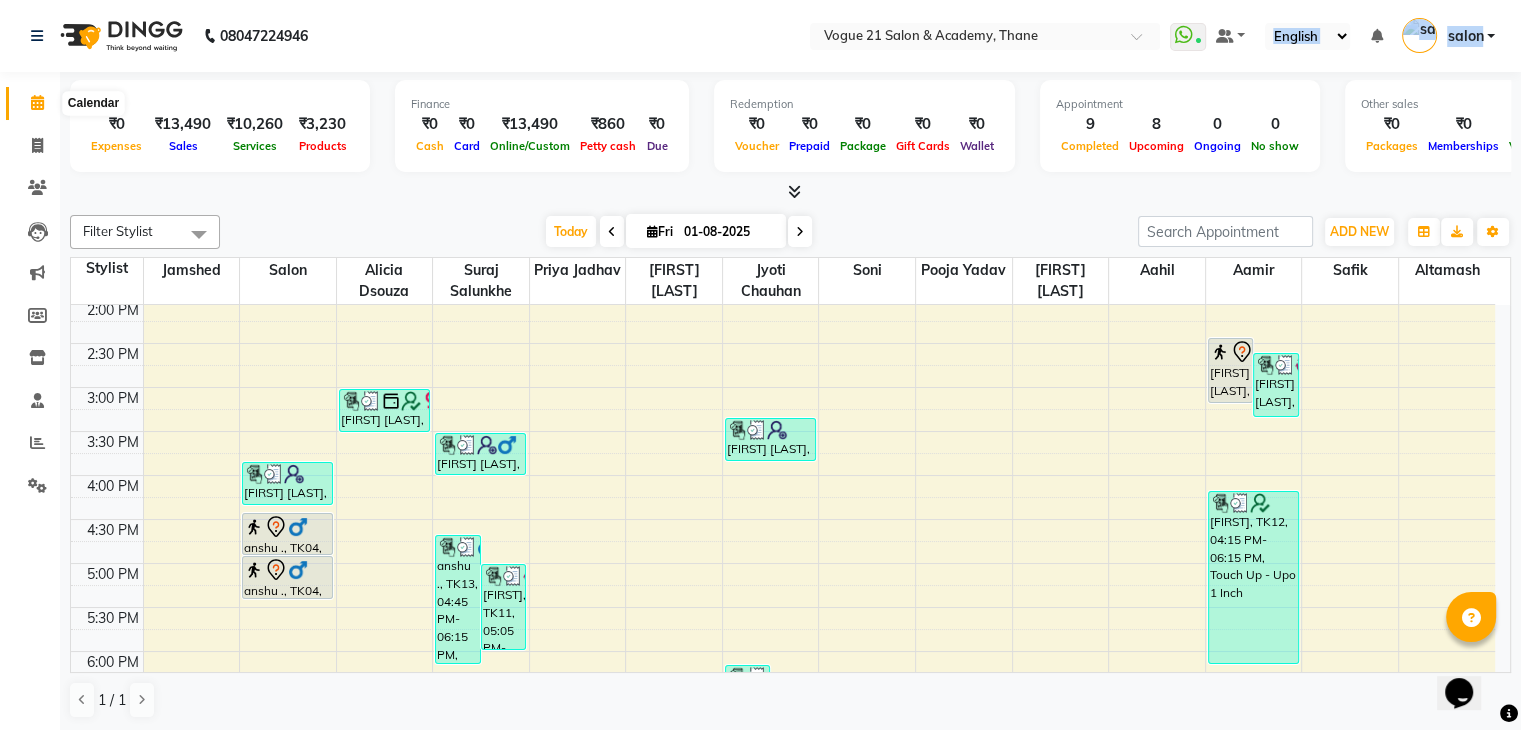 click 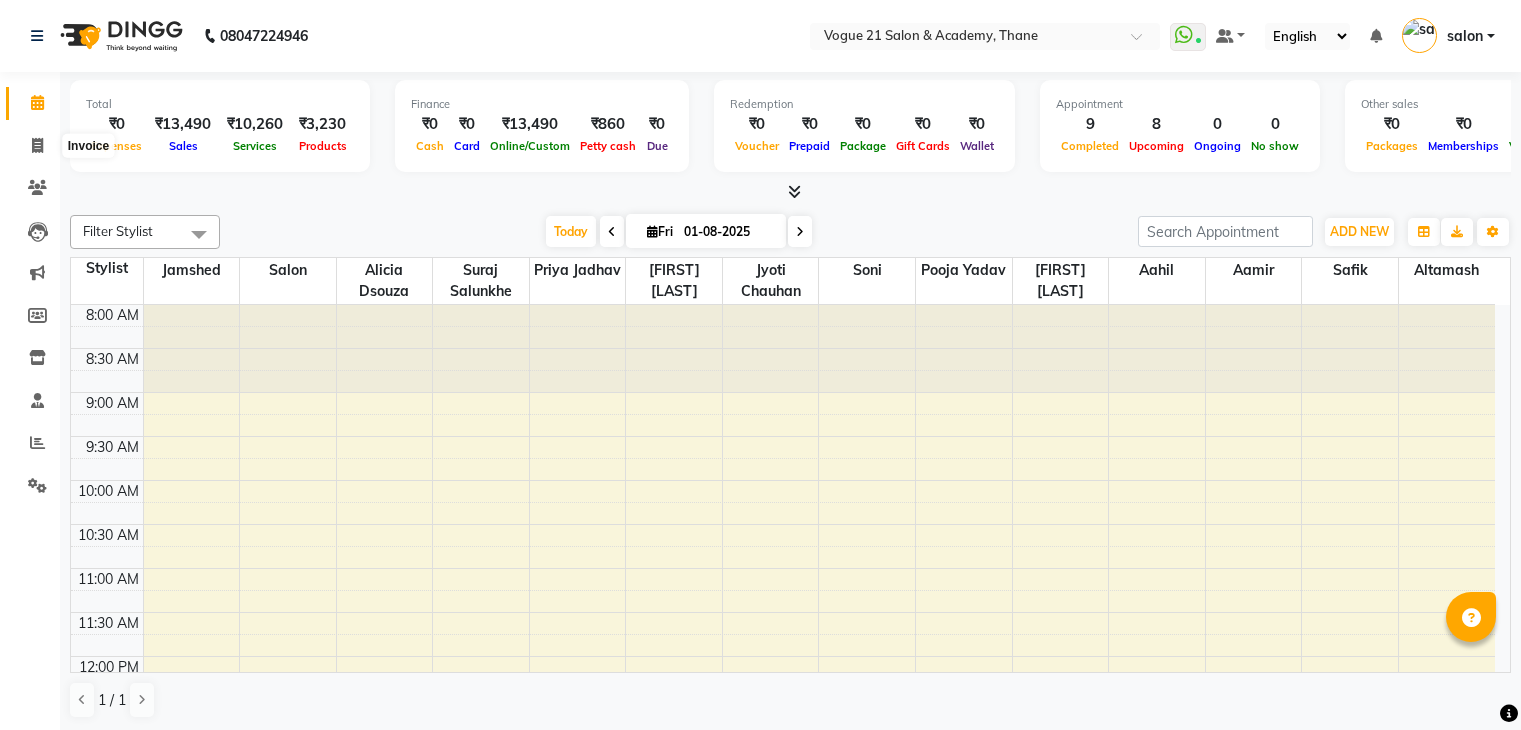 scroll, scrollTop: 0, scrollLeft: 0, axis: both 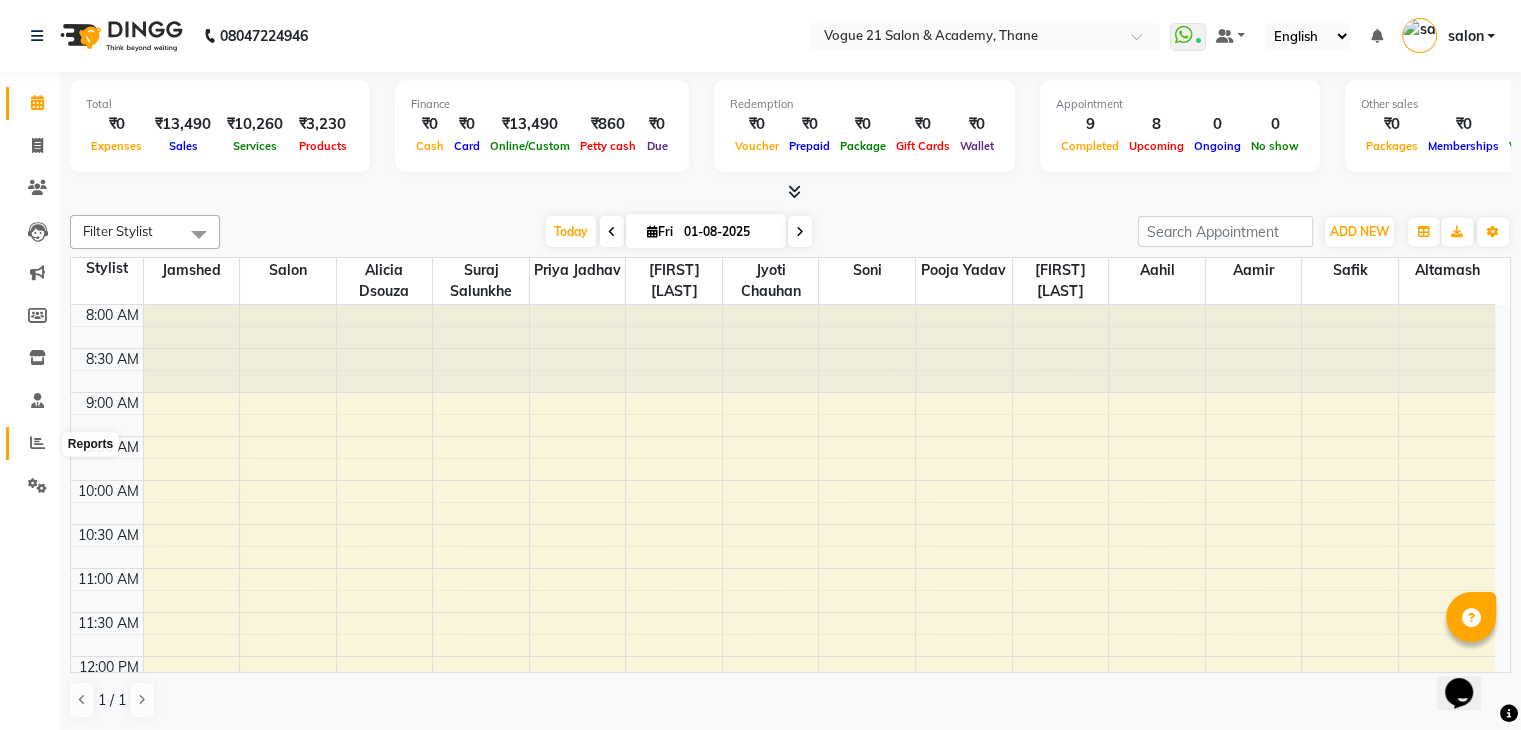 click 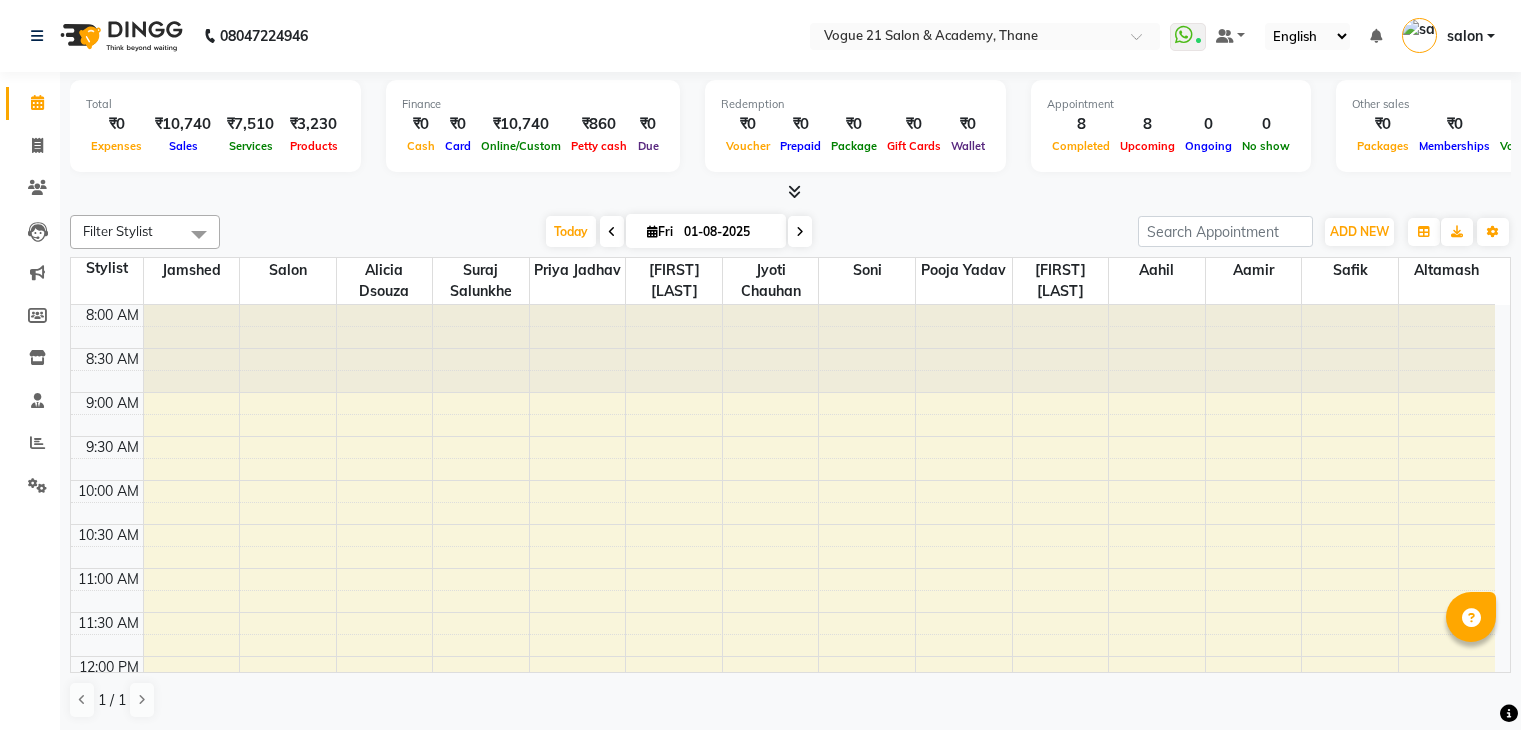 scroll, scrollTop: 0, scrollLeft: 0, axis: both 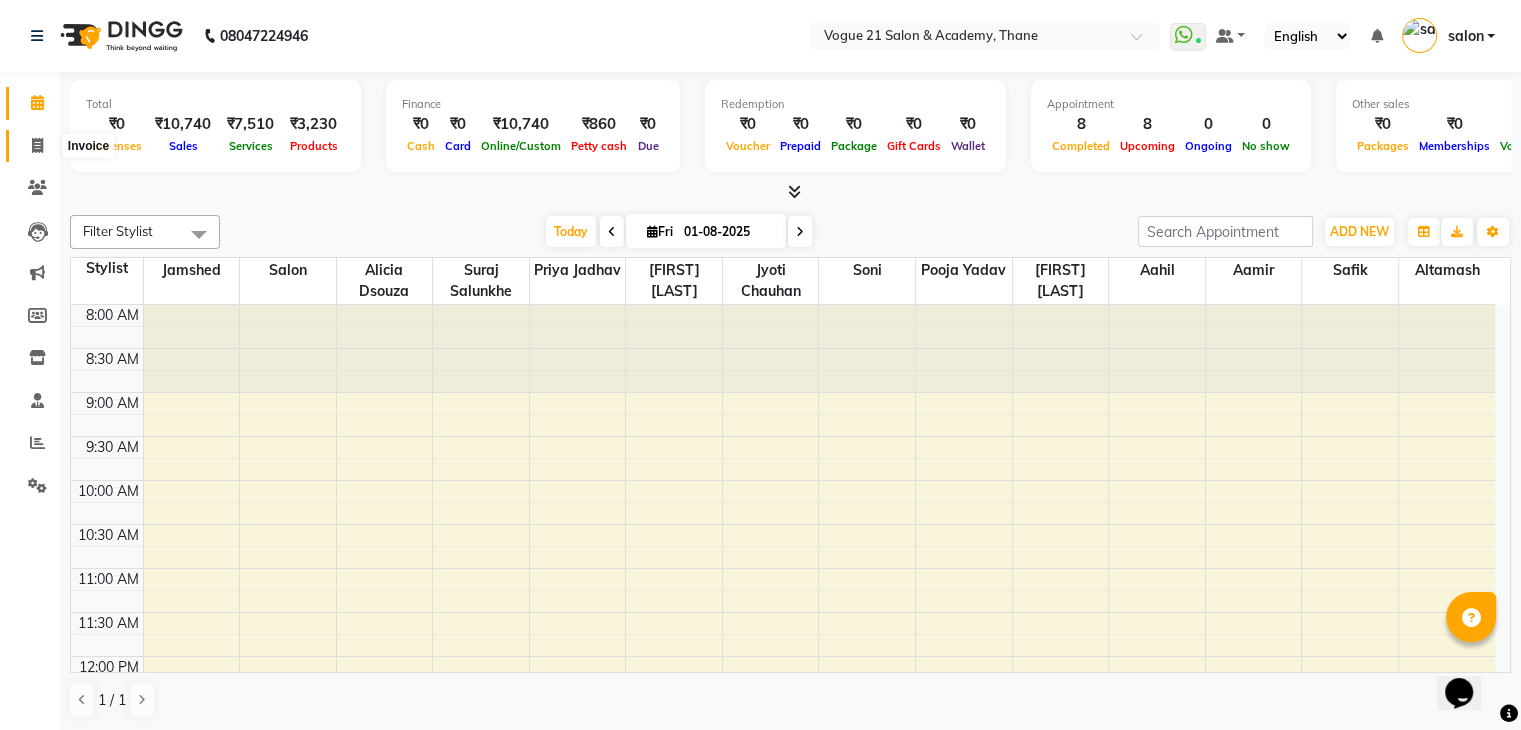 click 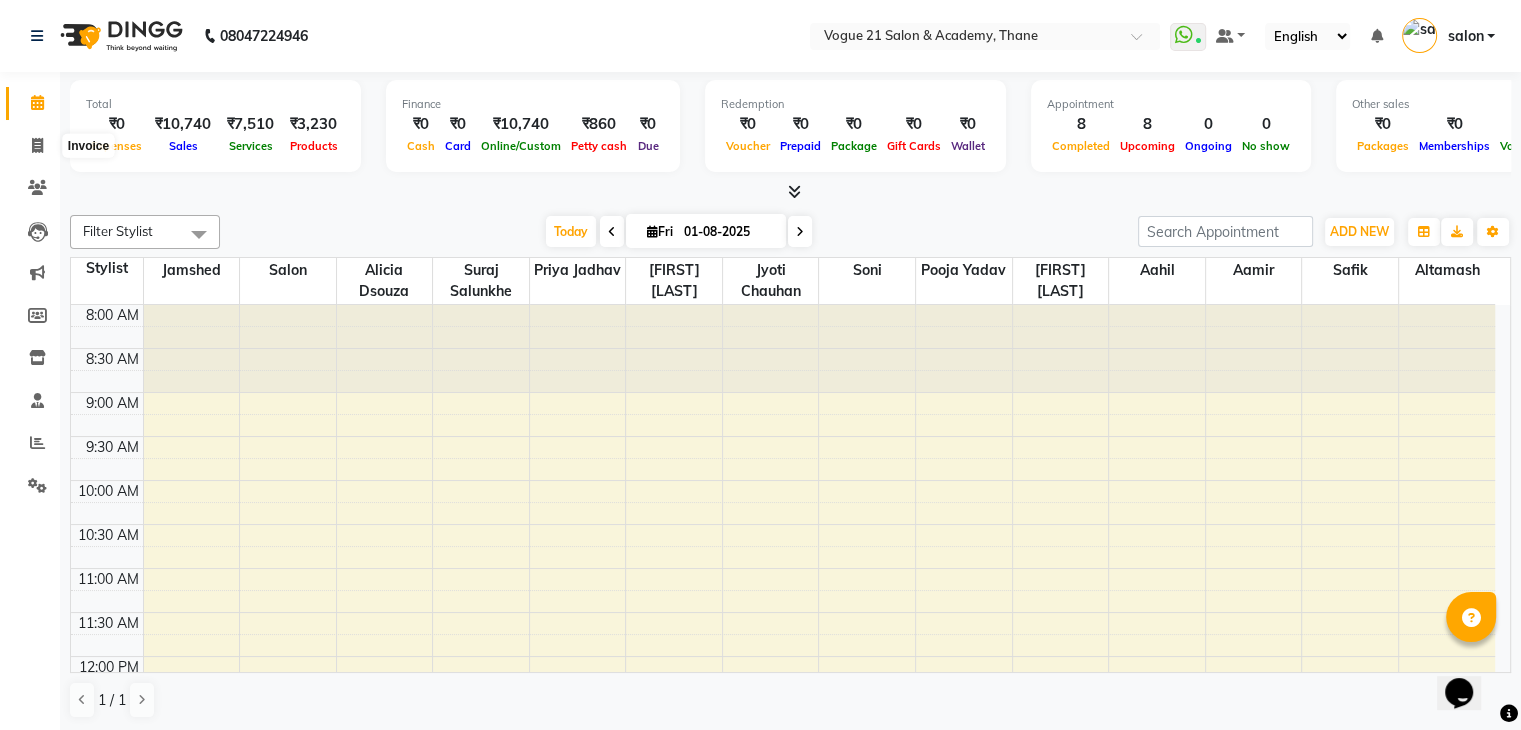 select on "4433" 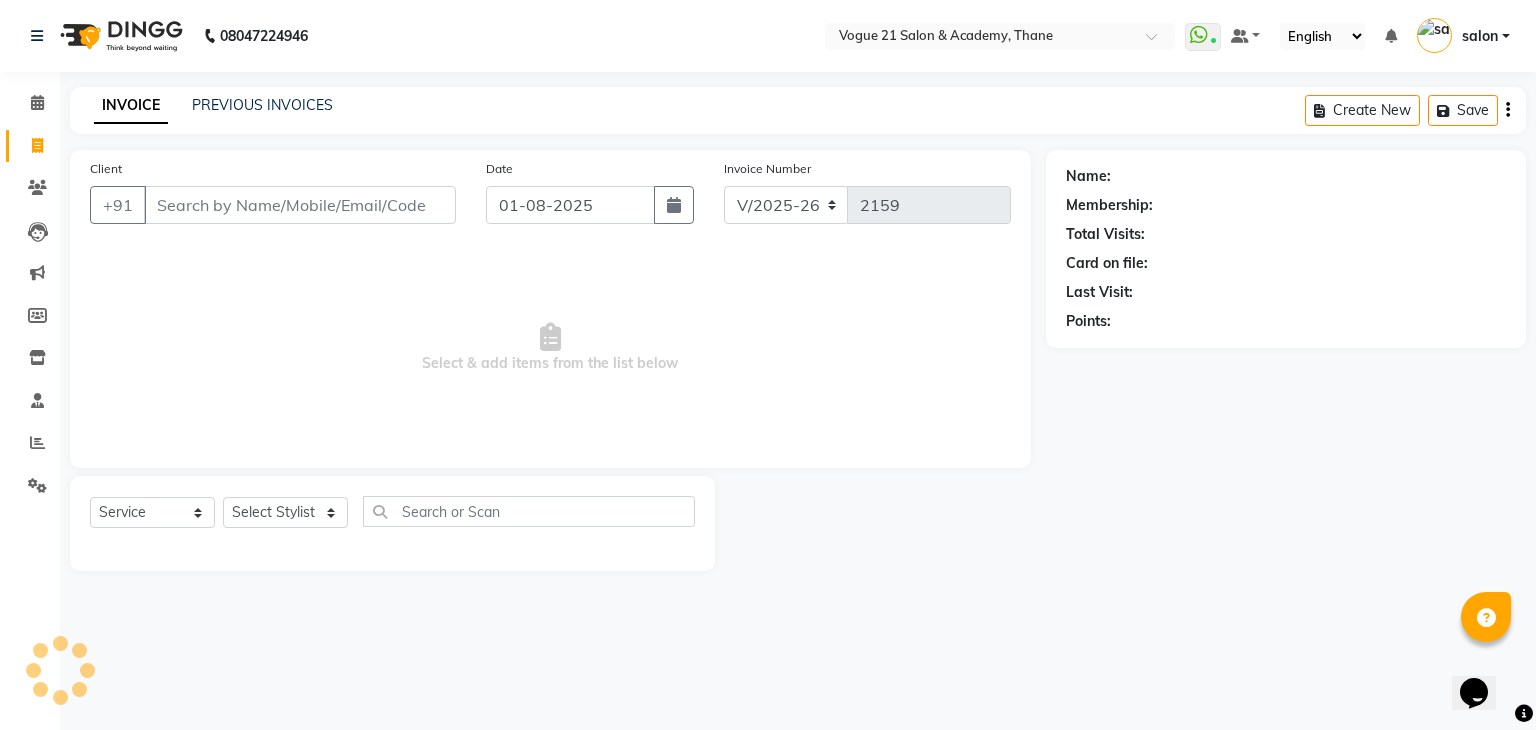 click on "Client" at bounding box center [300, 205] 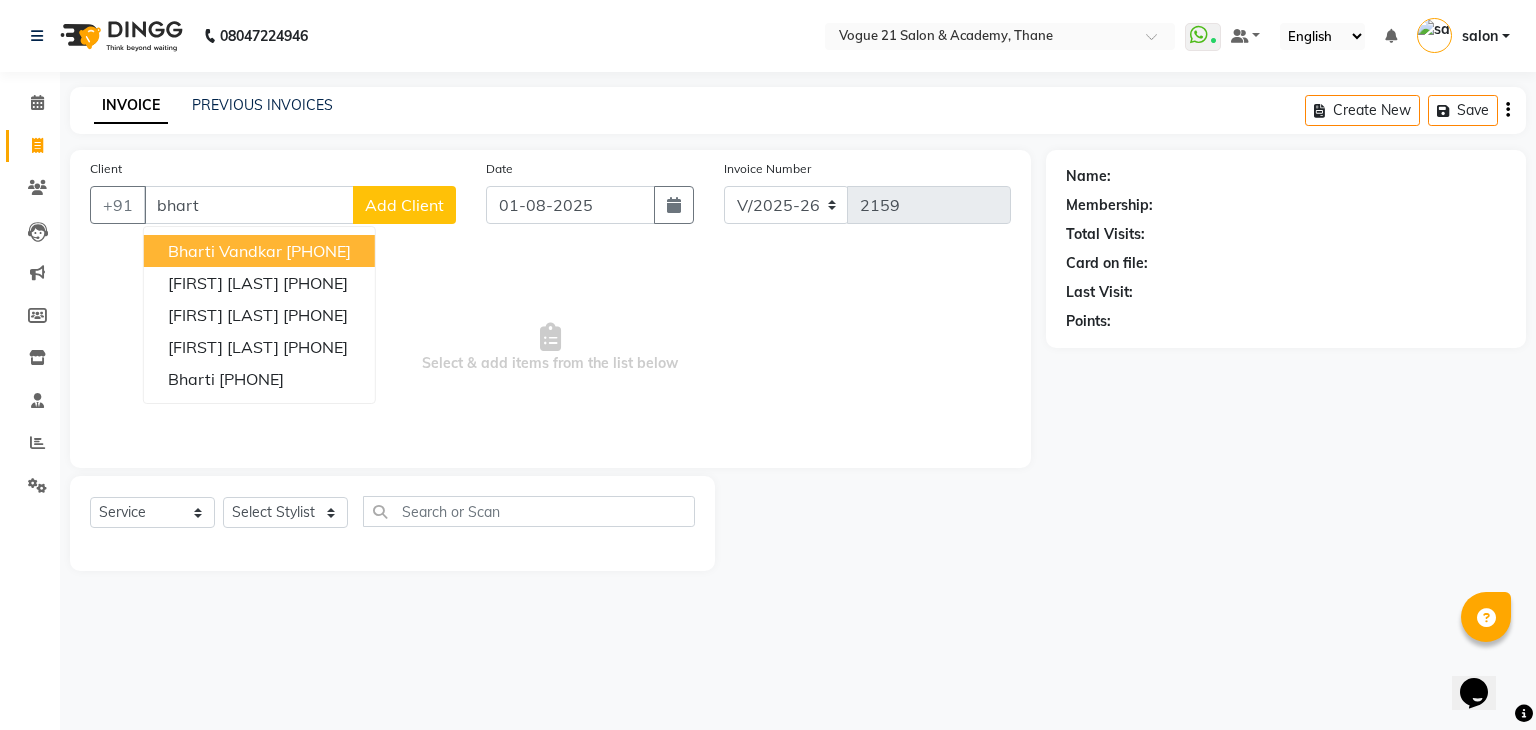 click on "bharti vandkar" at bounding box center [225, 251] 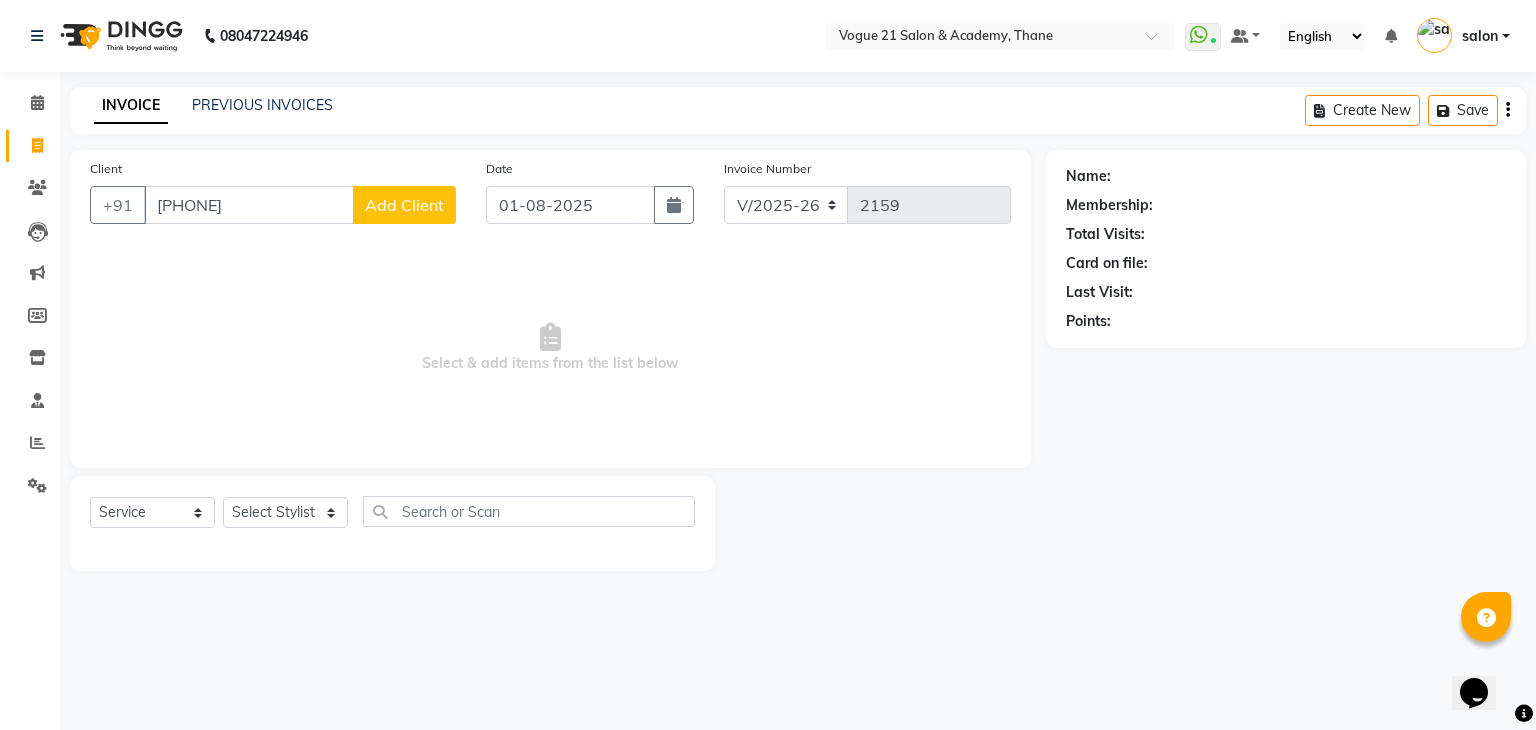 click on "9987761397" at bounding box center (249, 205) 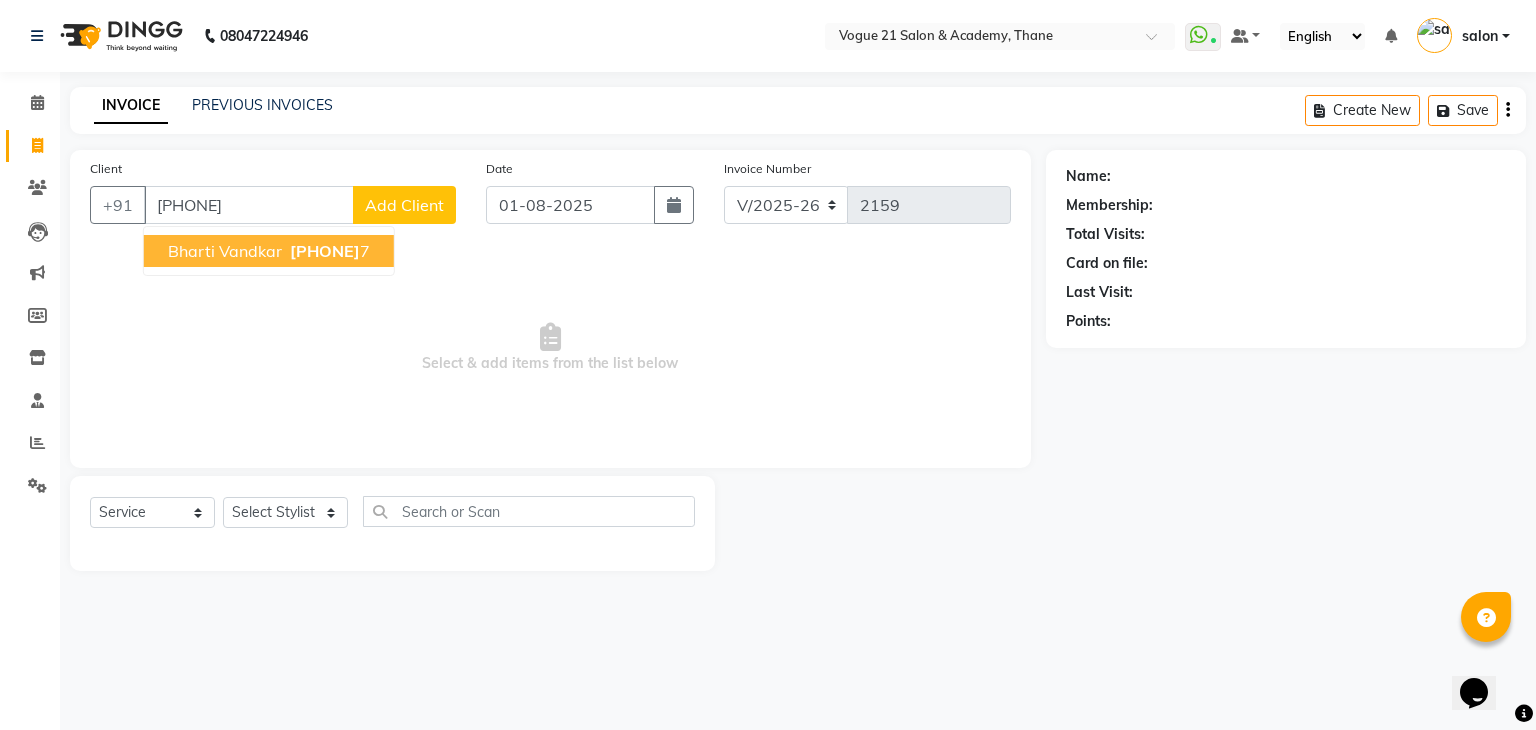 click on "998776139" at bounding box center (325, 251) 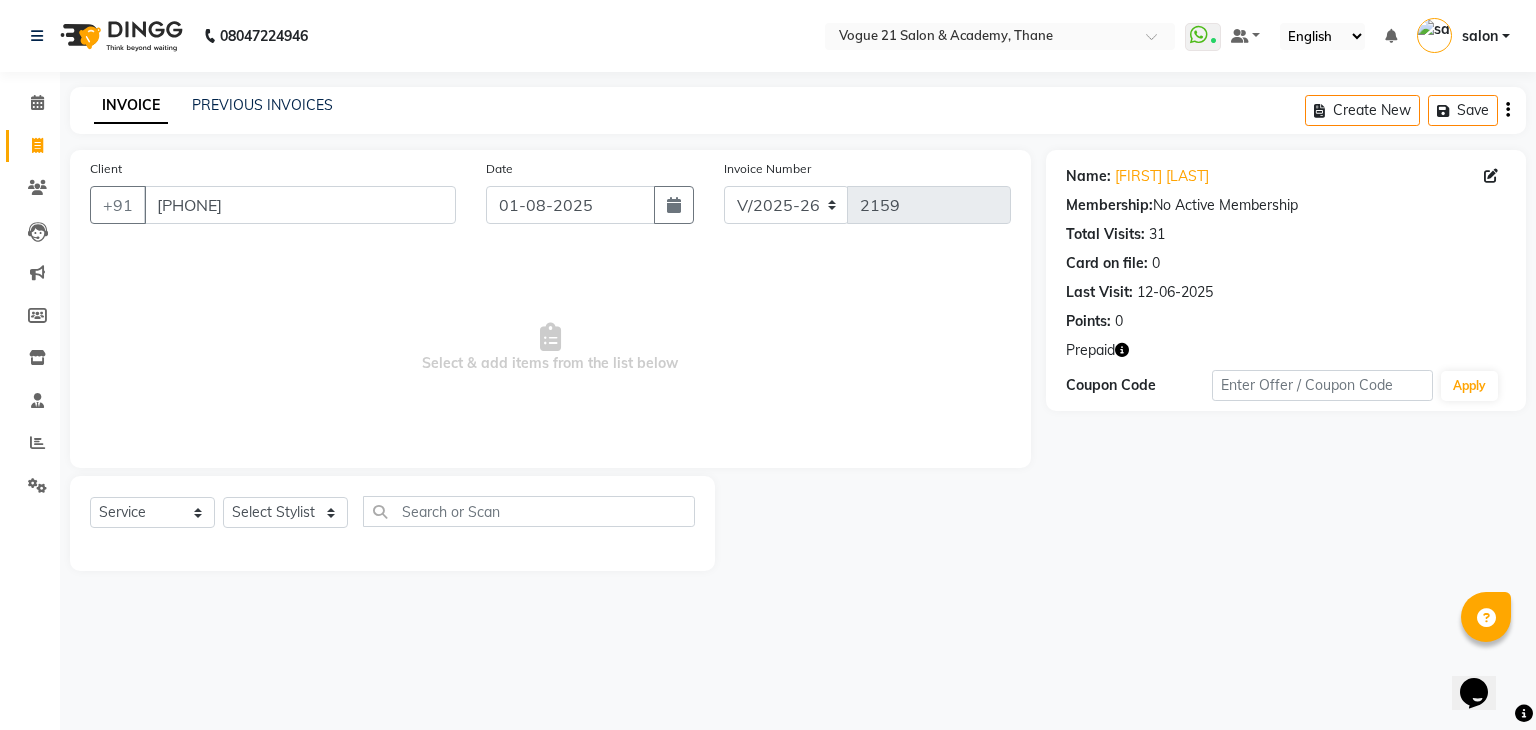click 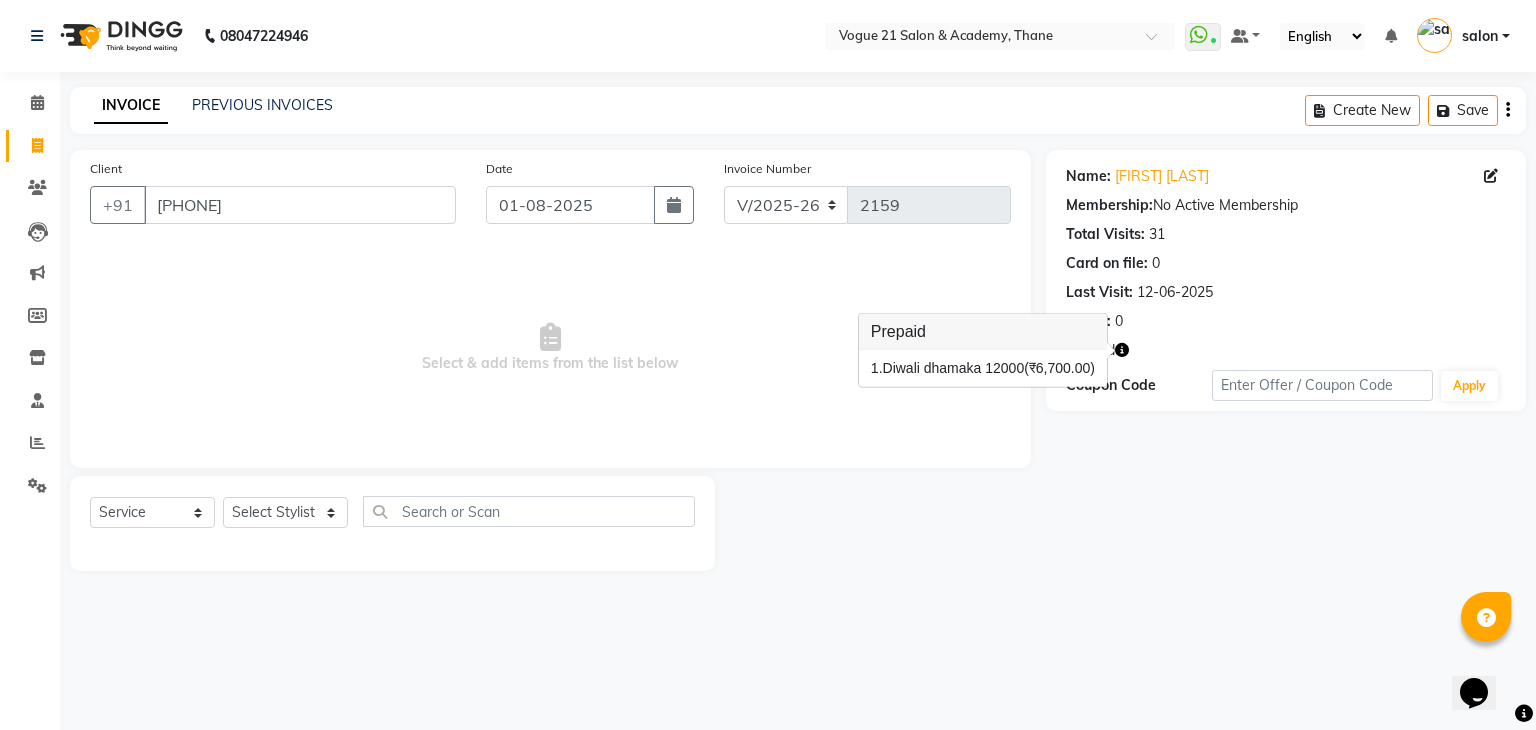 click 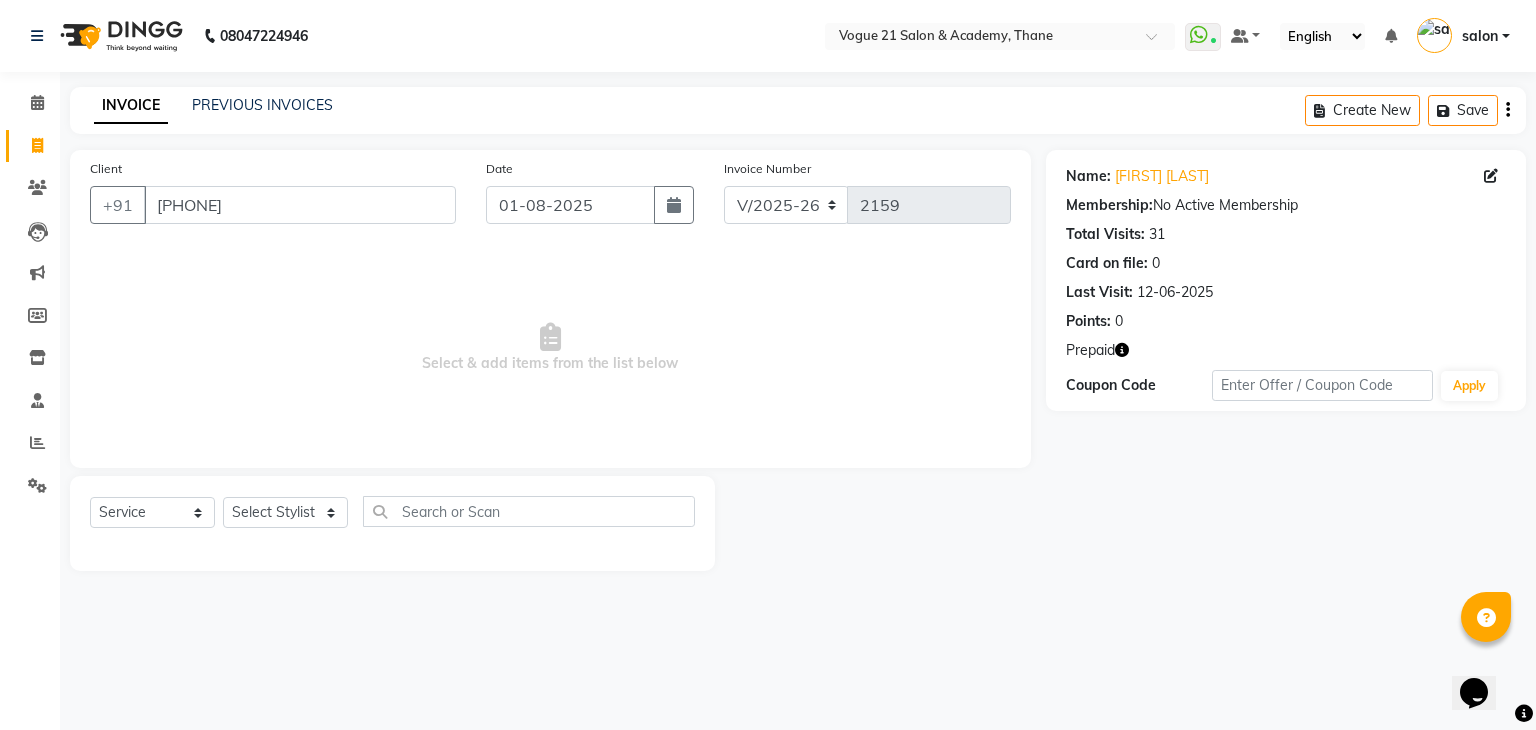 click 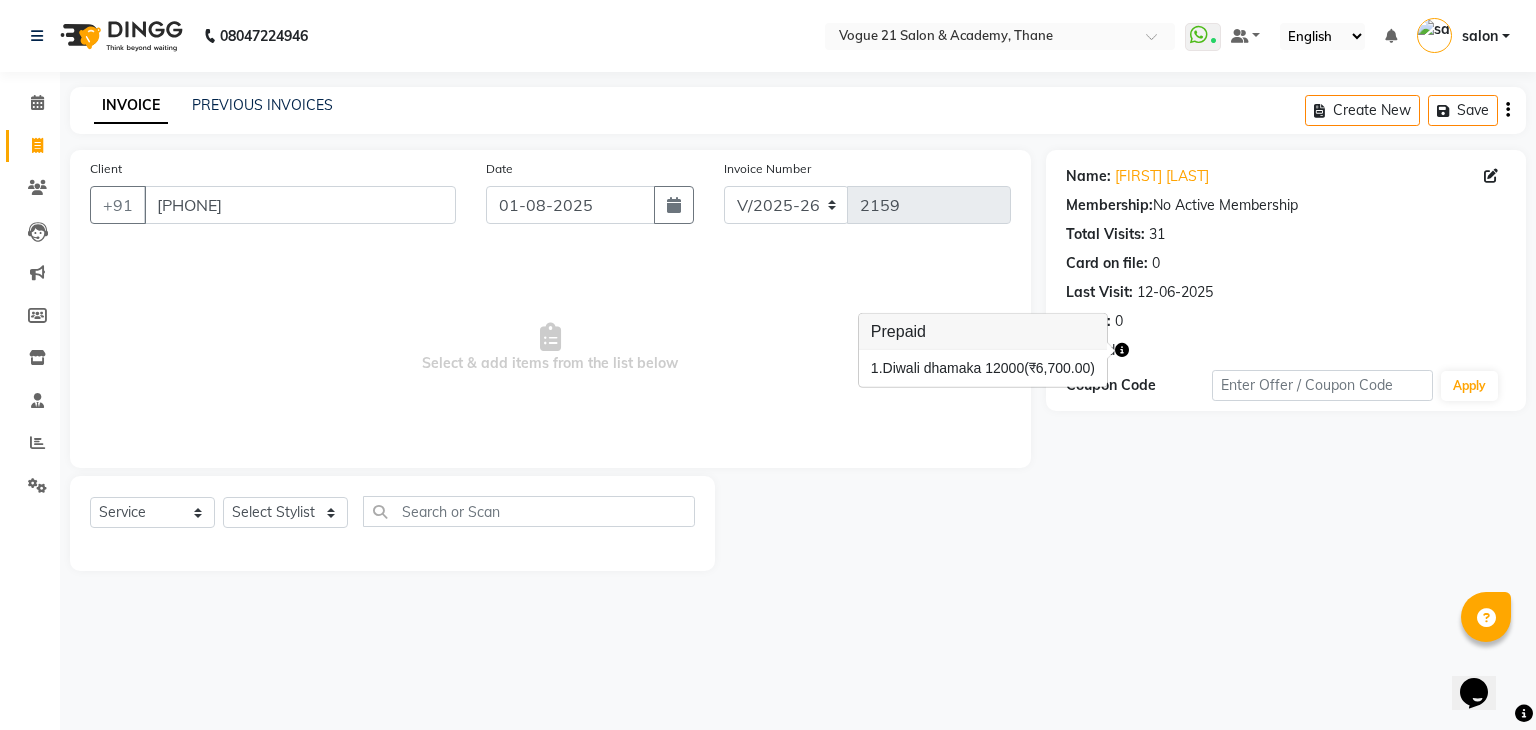 click on "1.   Diwali dhamaka 12000  (₹6,700.00)" at bounding box center [983, 368] 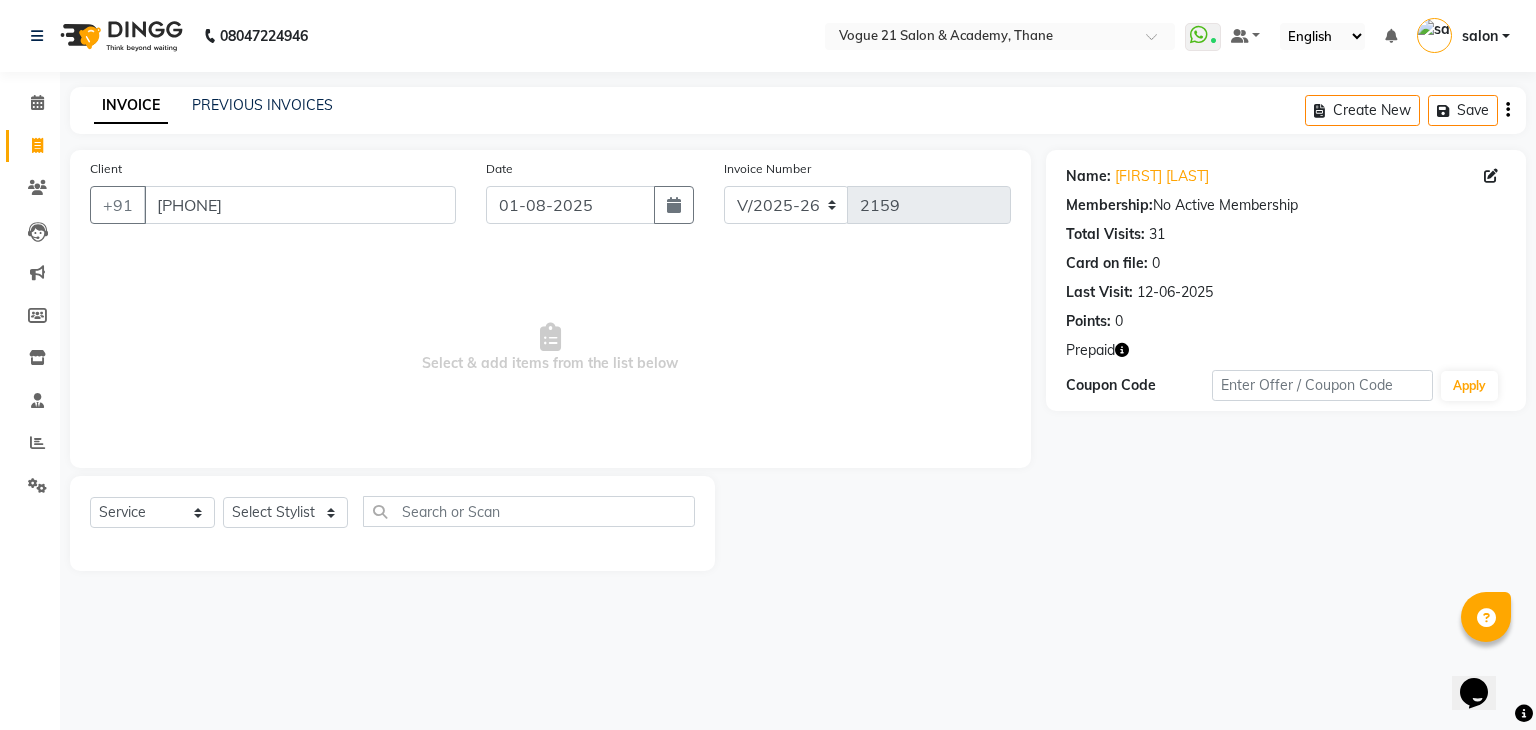 click 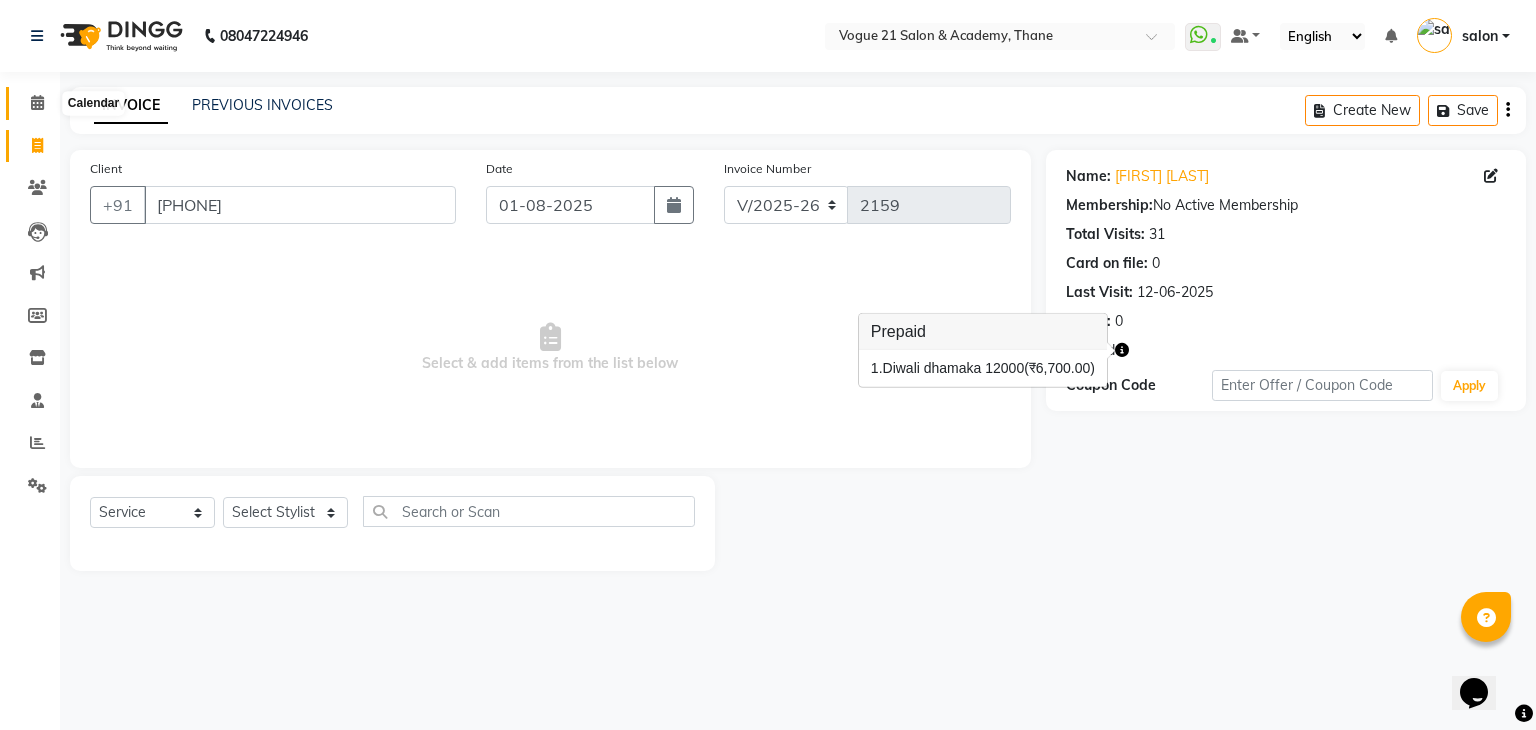 click 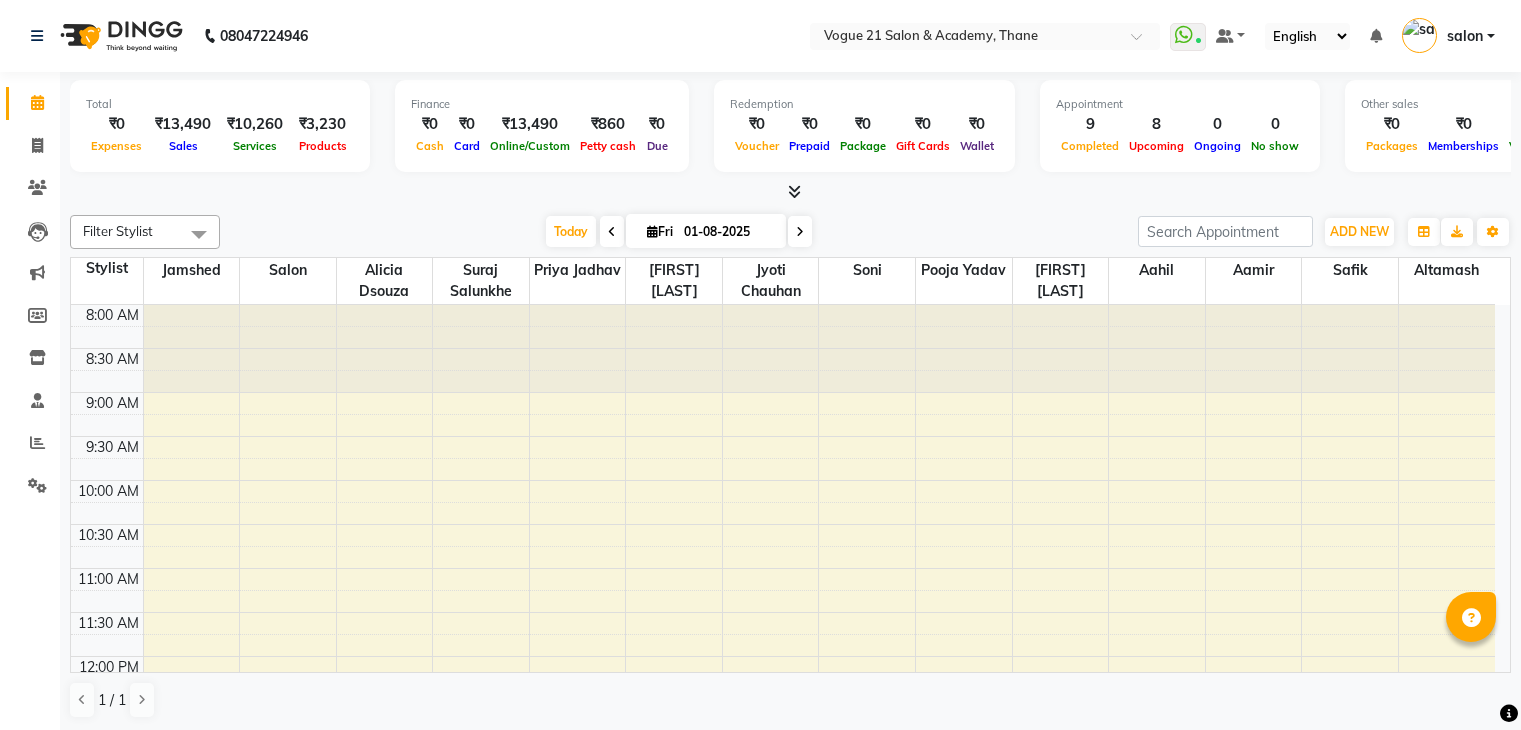 scroll, scrollTop: 0, scrollLeft: 0, axis: both 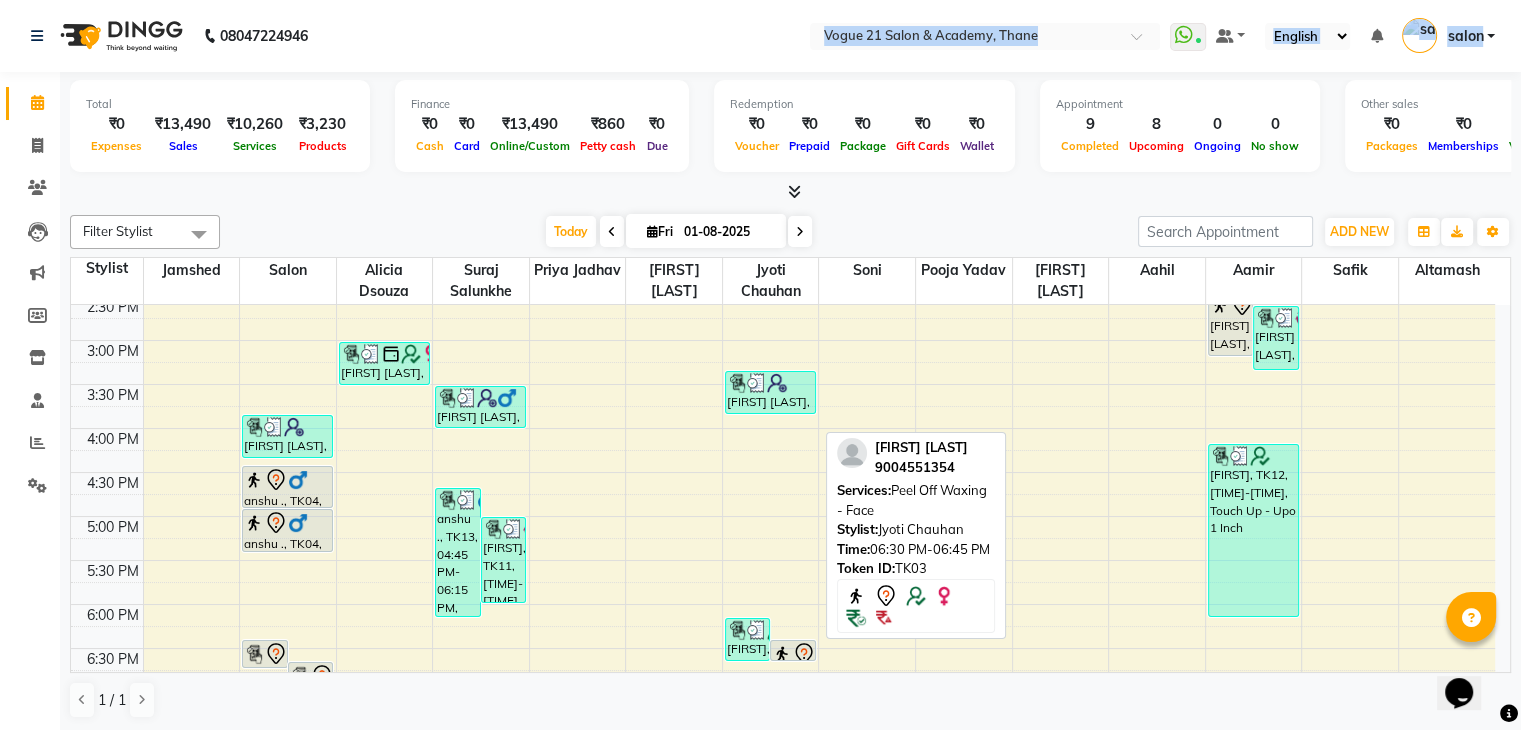 drag, startPoint x: 792, startPoint y: 653, endPoint x: 782, endPoint y: 541, distance: 112.44554 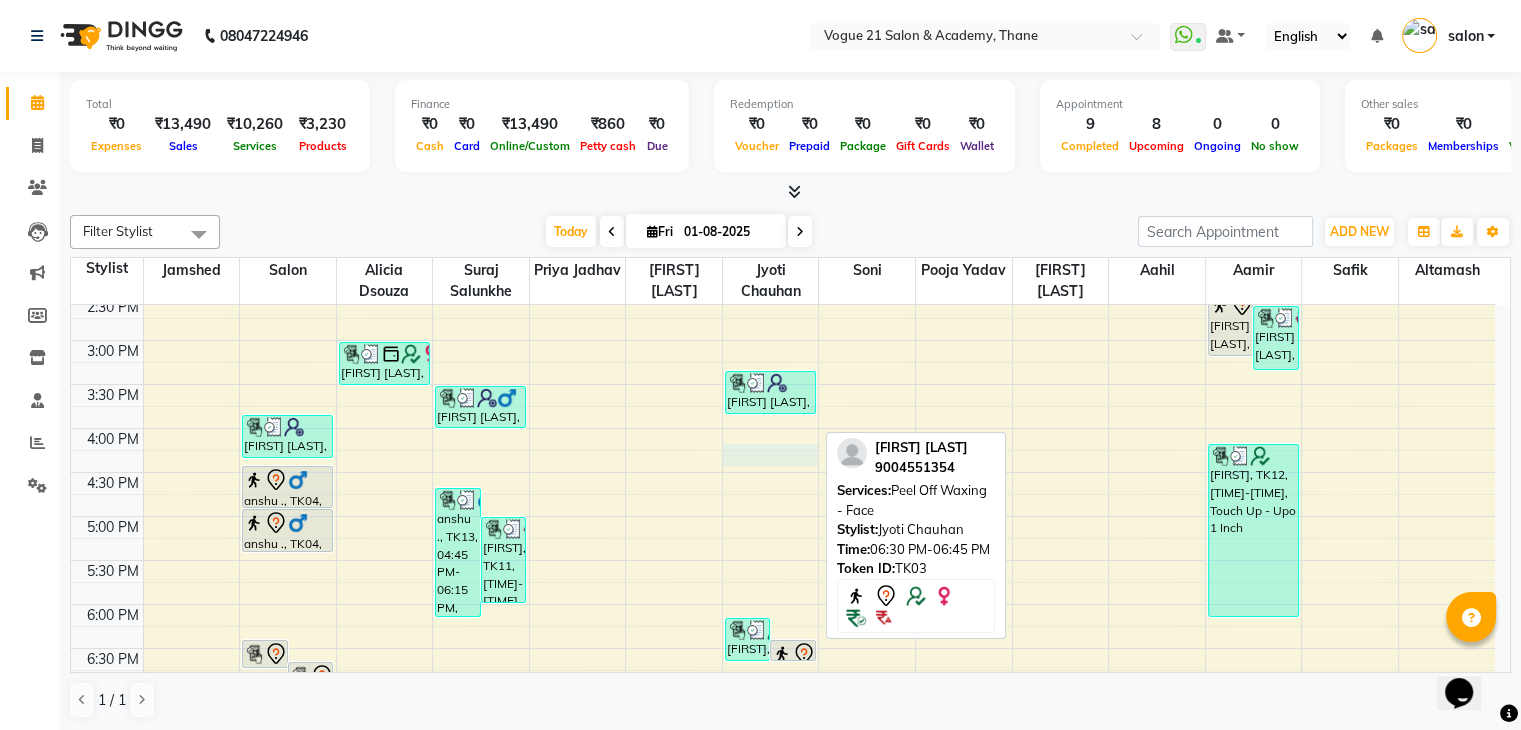 click on "8:00 AM 8:30 AM 9:00 AM 9:30 AM 10:00 AM 10:30 AM 11:00 AM 11:30 AM 12:00 PM 12:30 PM 1:00 PM 1:30 PM 2:00 PM 2:30 PM 3:00 PM 3:30 PM 4:00 PM 4:30 PM 5:00 PM 5:30 PM 6:00 PM 6:30 PM 7:00 PM 7:30 PM 8:00 PM 8:30 PM 9:00 PM 9:30 PM 10:00 PM 10:30 PM             [FIRST] [LAST], TK01, [TIME]-[TIME], Membership hair wash             [FIRST] [LAST], TK01, [TIME]-[TIME],  Facial   -   Classic     [FIRST] [LAST], TK07, [TIME]-[TIME], Women - nail gel polish              [FIRST] ., TK04, [TIME]-[TIME], Anti Dandruff/Hair Fall Treatmen   -   For Men             [FIRST] ., TK04, [TIME]-[TIME], Beard   -   Crafting             [FIRST] [LAST], TK10, [TIME]-[TIME], Women   -   Stylist Hair Cut Without Wash     [FIRST] [LAST], TK06, [TIME]-[TIME], Hair Wash With Conditioner   -   Hair Upto Waste     [FIRST] ., TK13, [TIME]-[TIME], NATURICA HAIR RITUAL- VIP MEN,Men   -   Hair Cut Without Wash     [FIRST], TK11, [TIME]-[TIME], Men   -   Hair Cut Without Wash,Beard   -   Crafting" at bounding box center (783, 384) 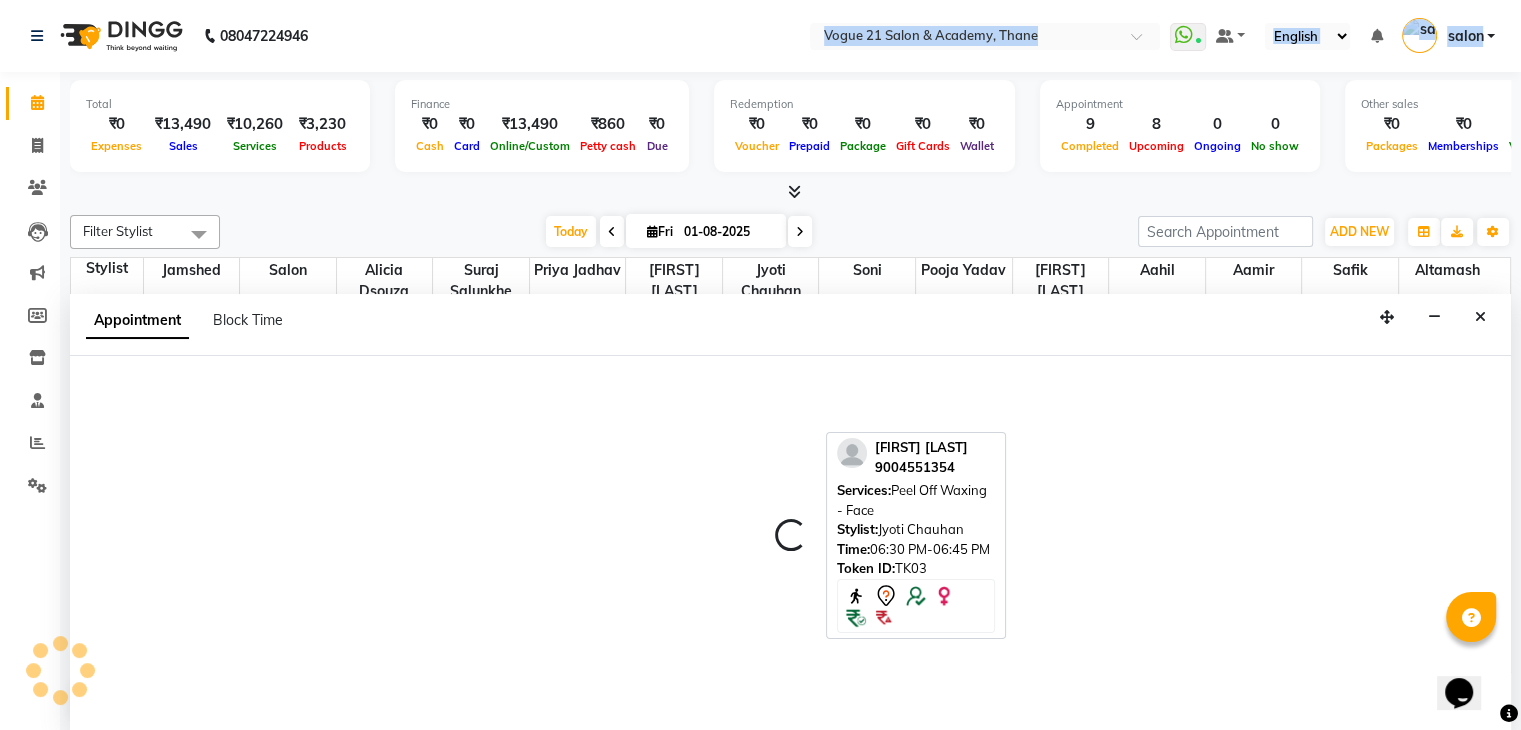 scroll, scrollTop: 1, scrollLeft: 0, axis: vertical 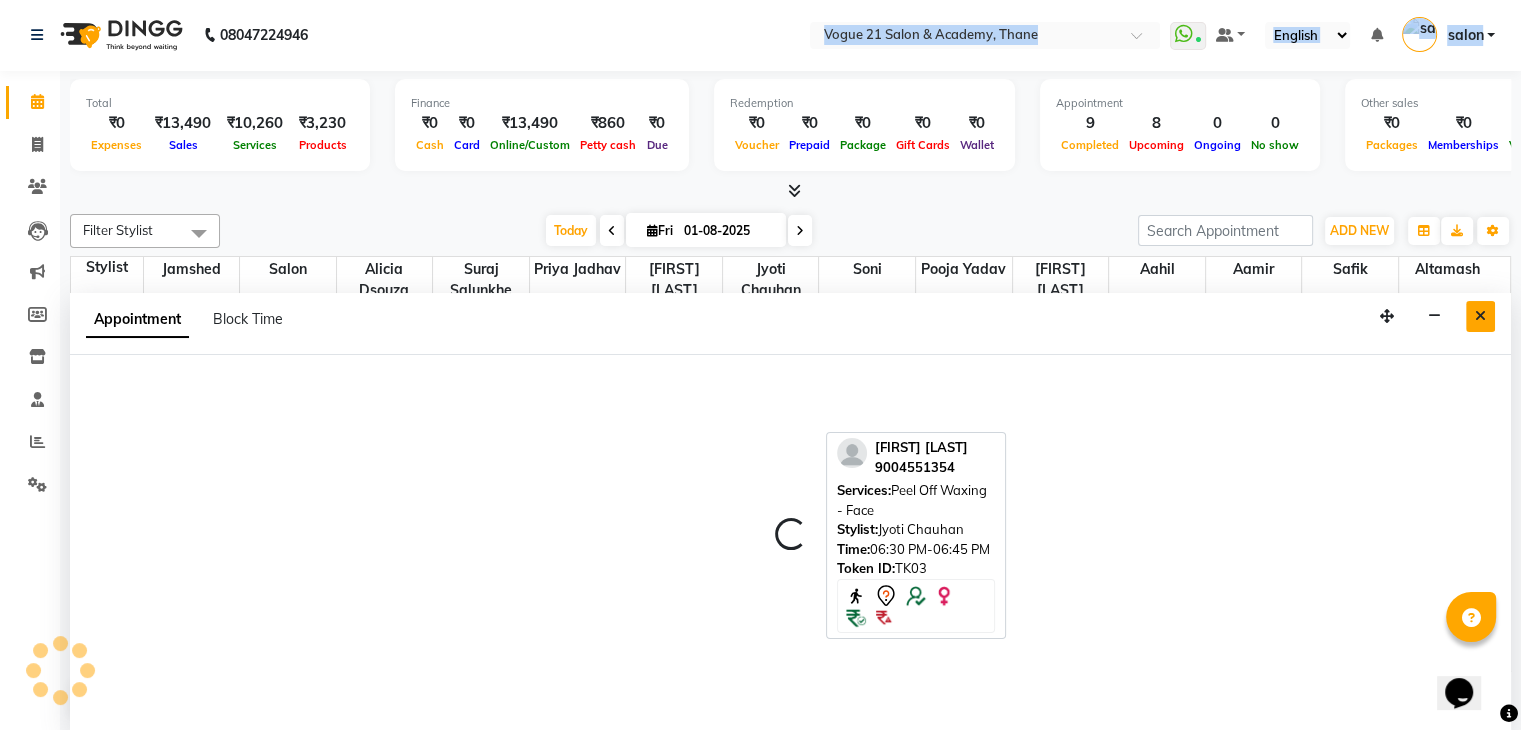 select on "66614" 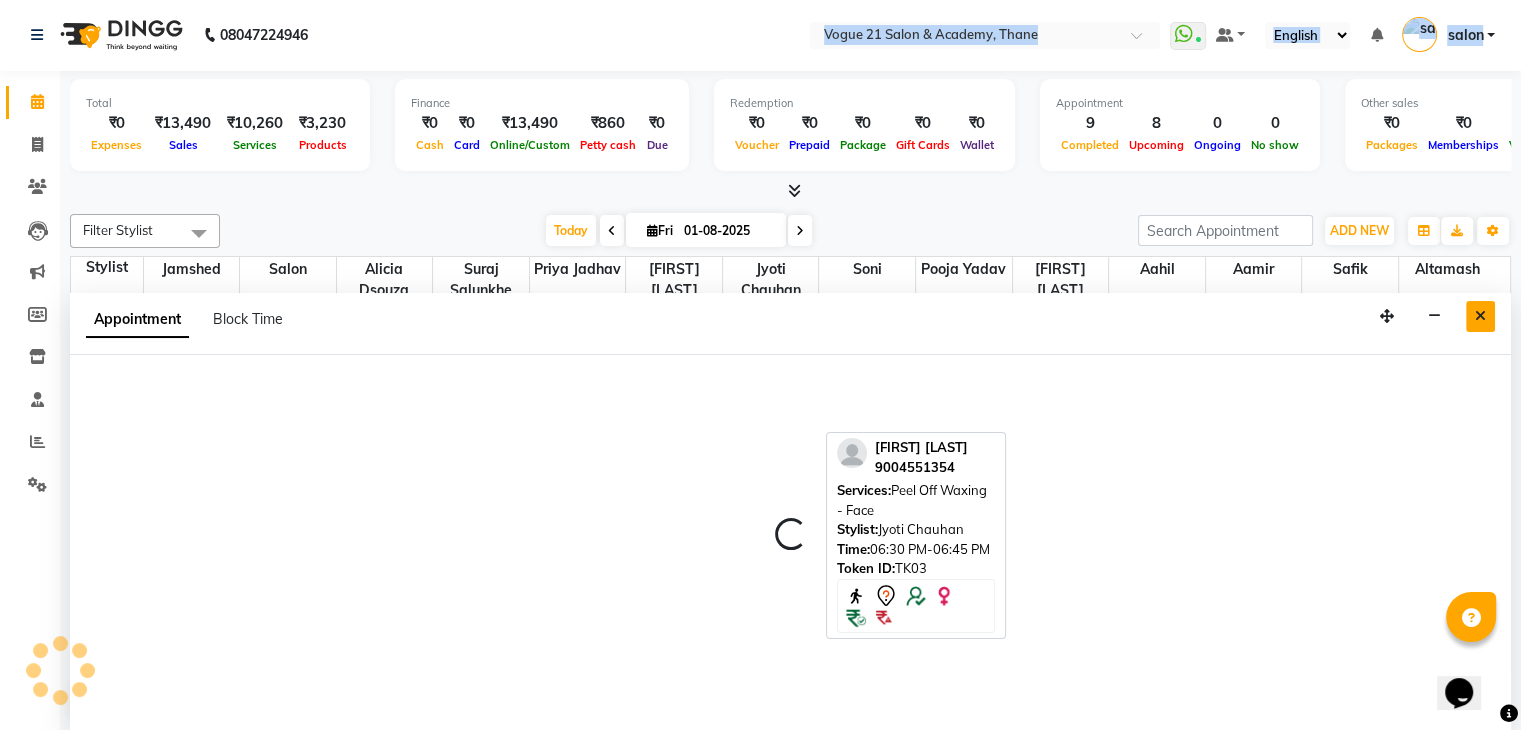 select on "975" 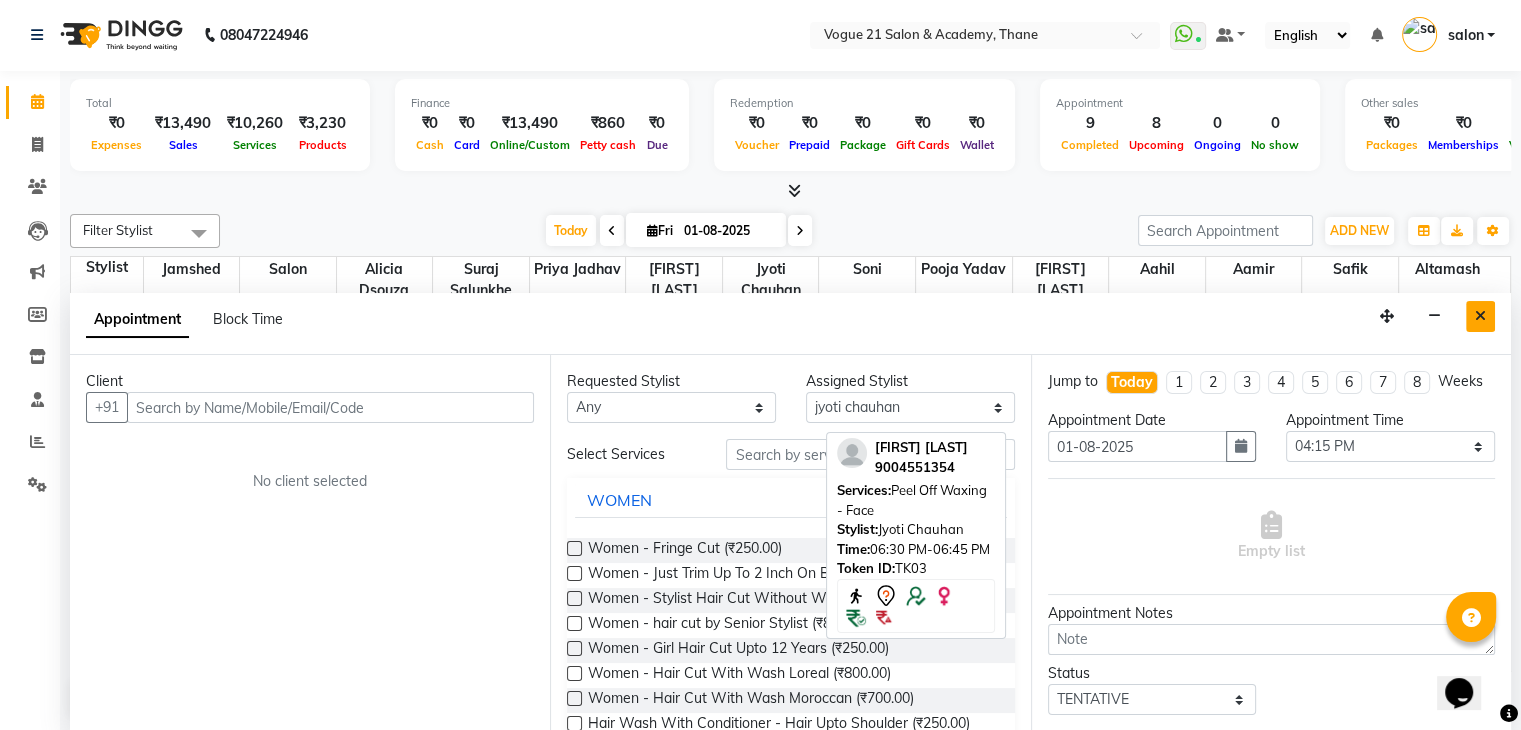 click at bounding box center [1480, 316] 